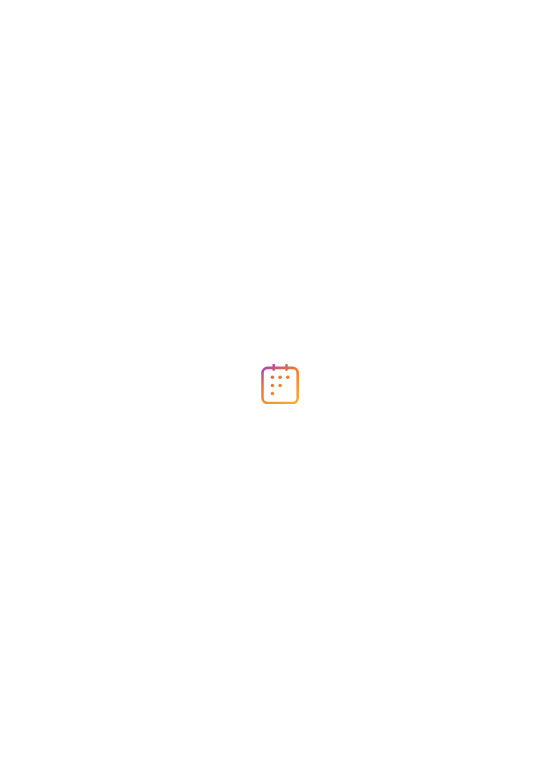 scroll, scrollTop: 0, scrollLeft: 0, axis: both 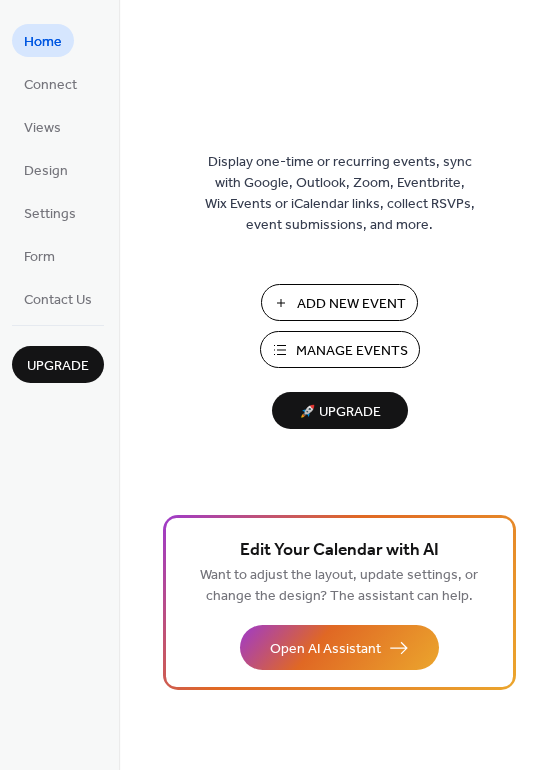 click on "Manage Events" at bounding box center [352, 351] 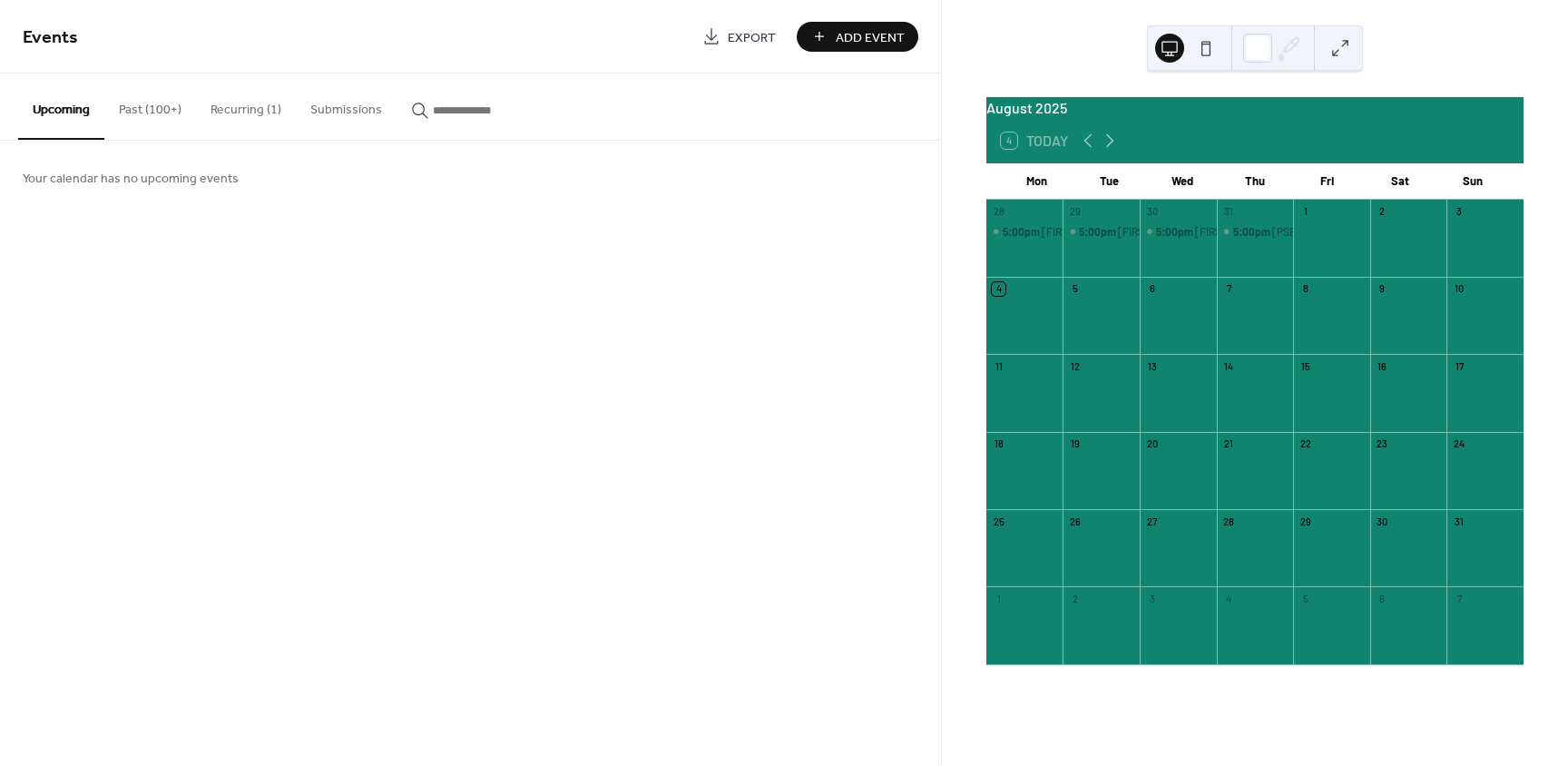 scroll, scrollTop: 0, scrollLeft: 0, axis: both 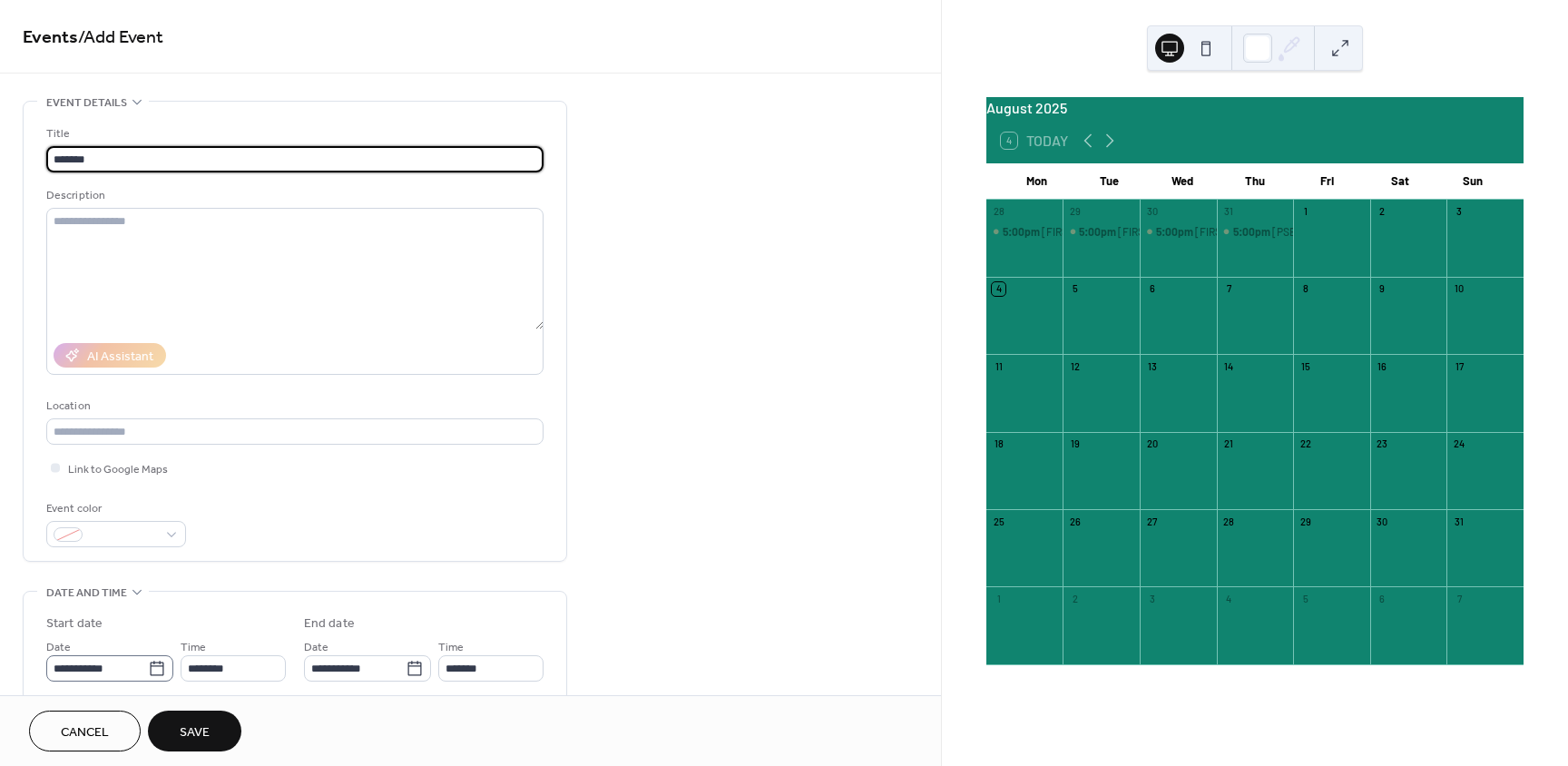 type on "*******" 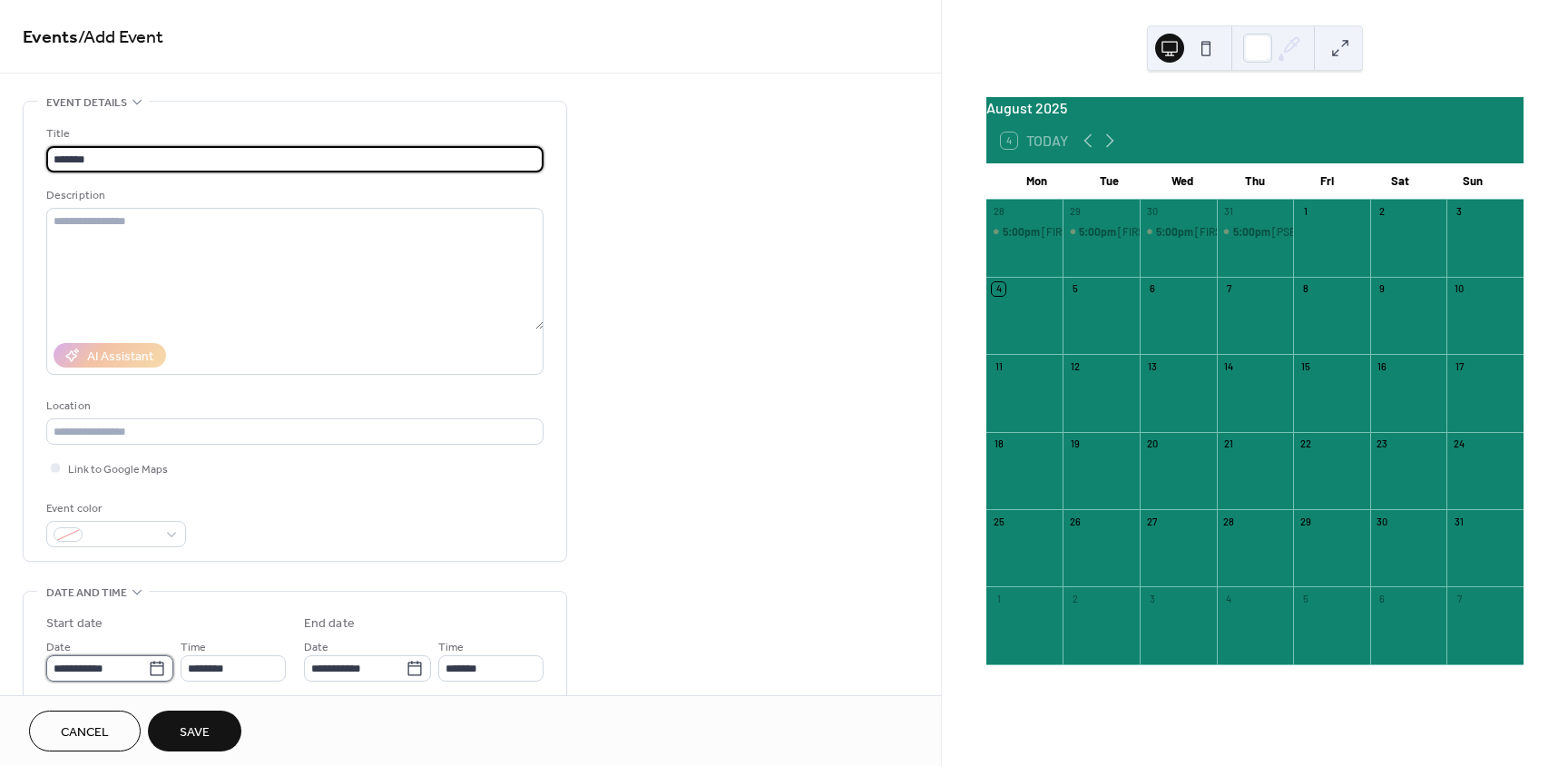click on "**********" at bounding box center [784, 383] 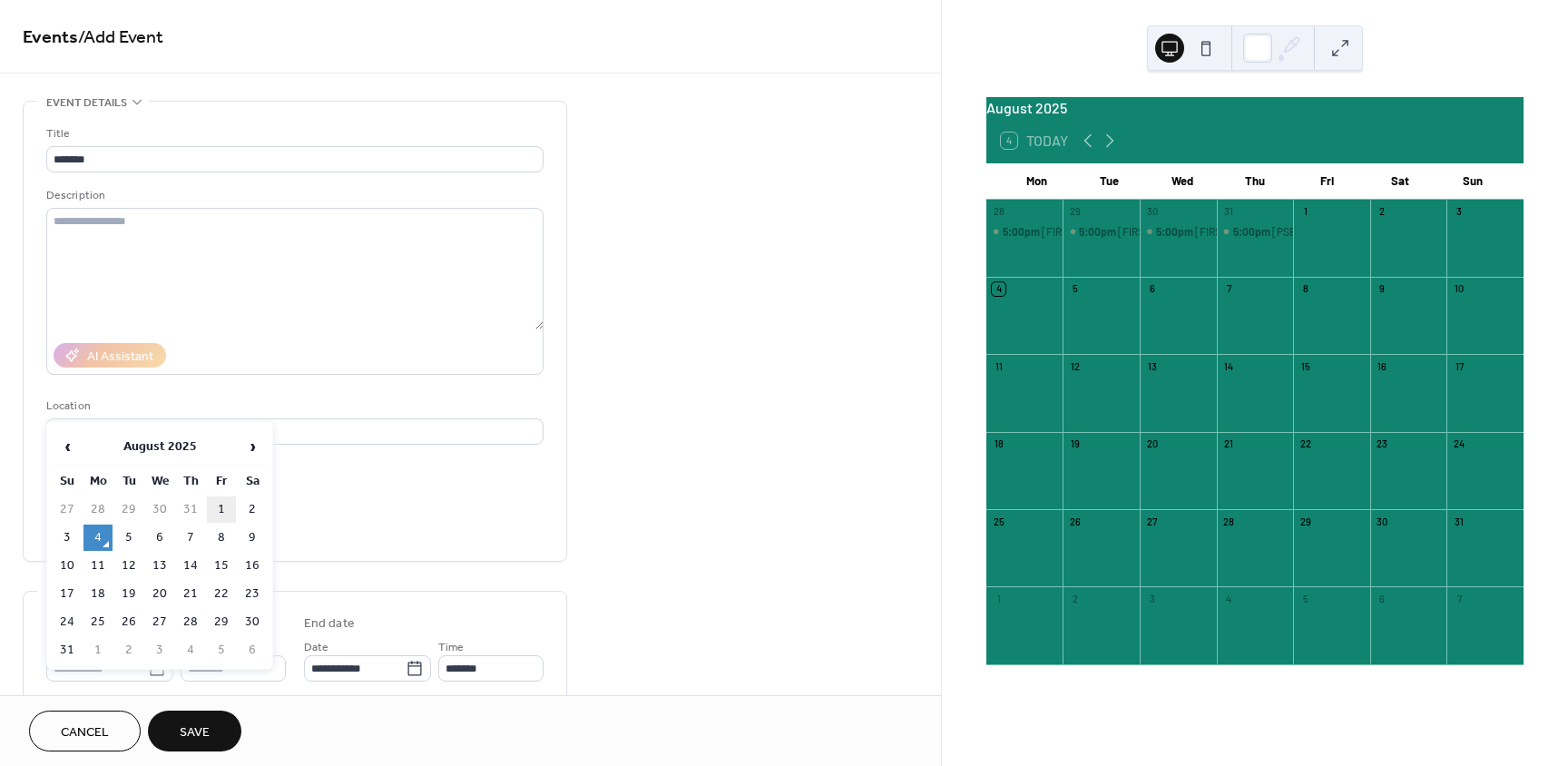click on "1" at bounding box center [221, 509] 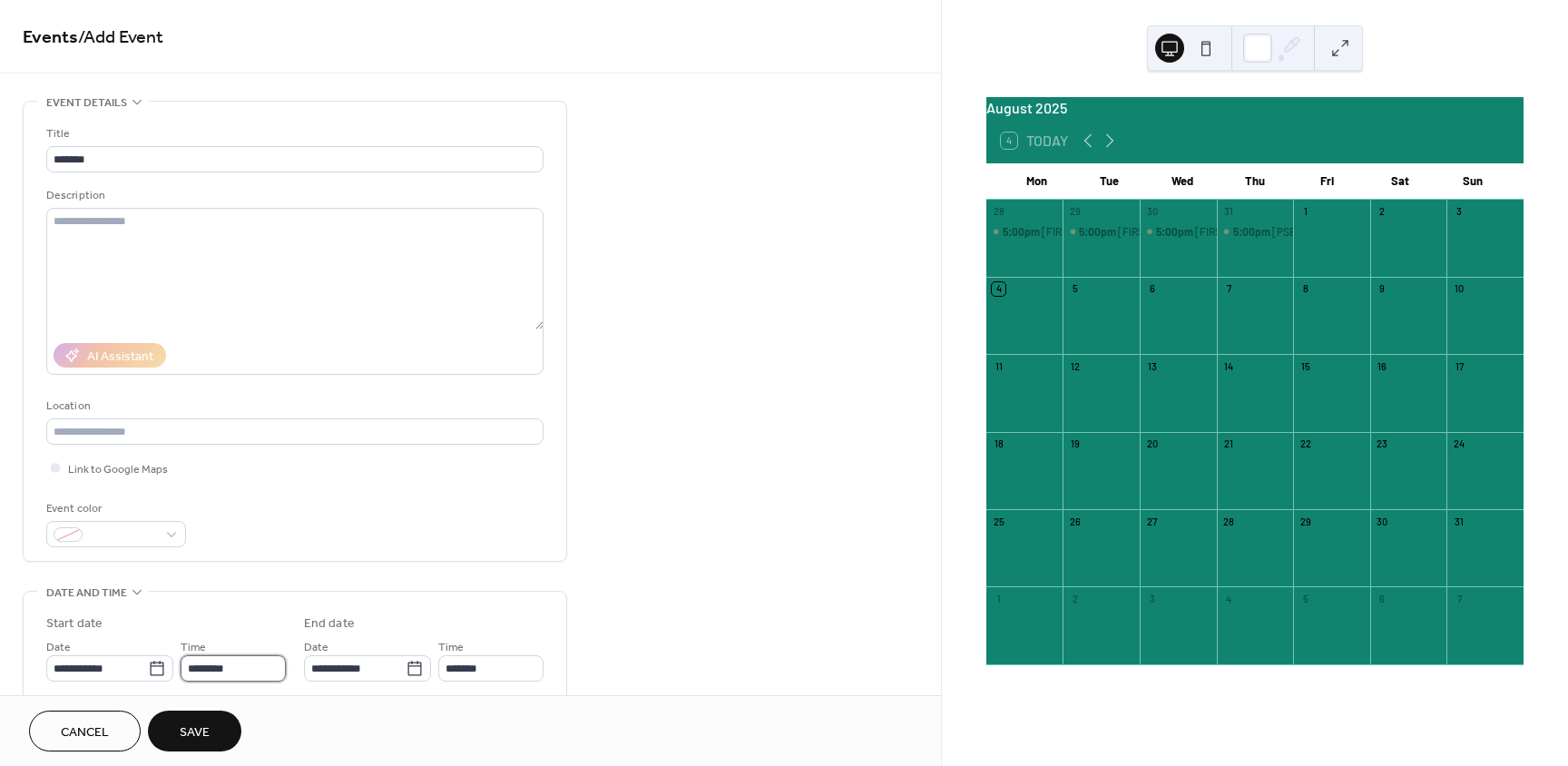 click on "********" at bounding box center [233, 668] 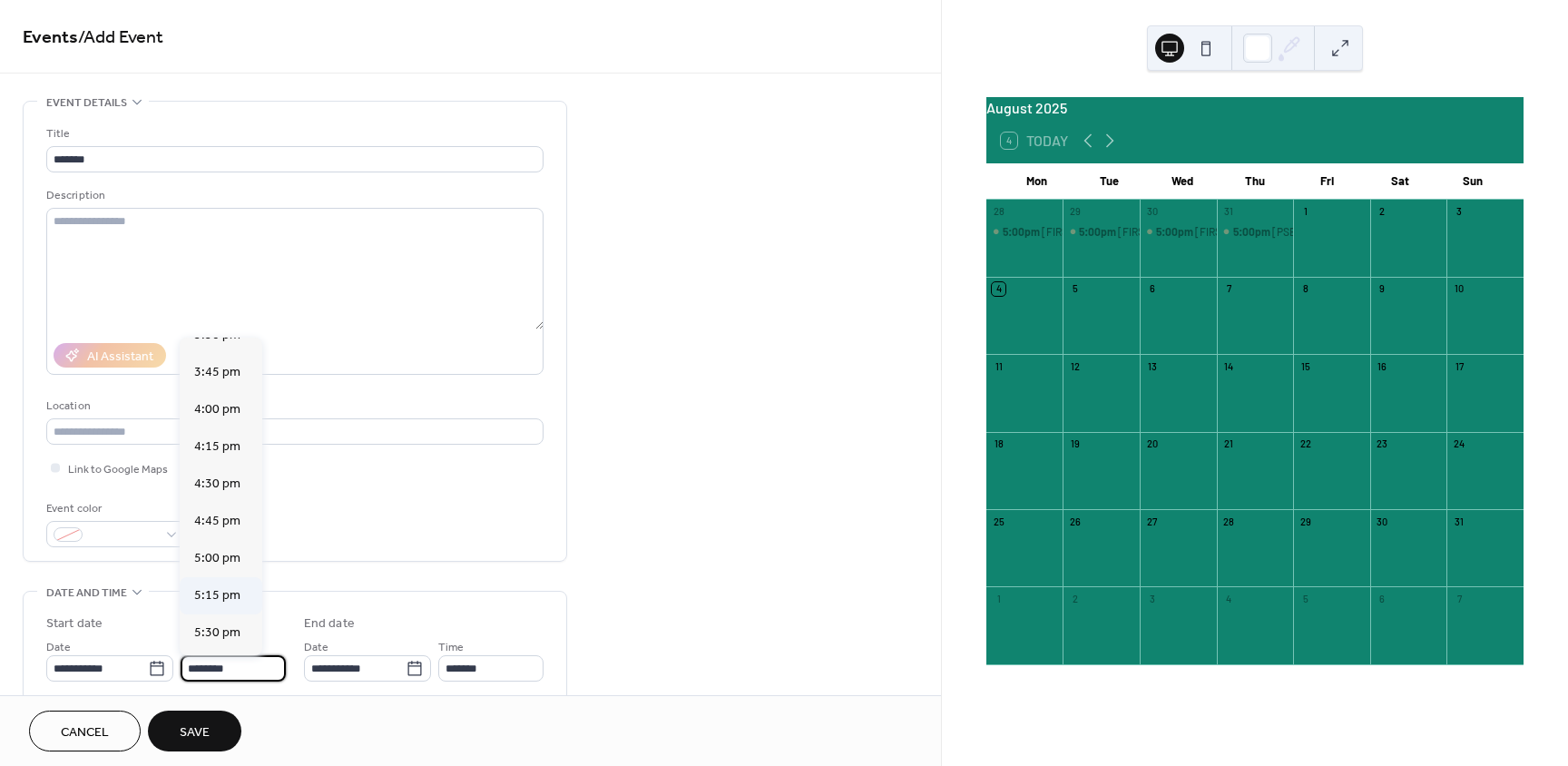 scroll, scrollTop: 2331, scrollLeft: 0, axis: vertical 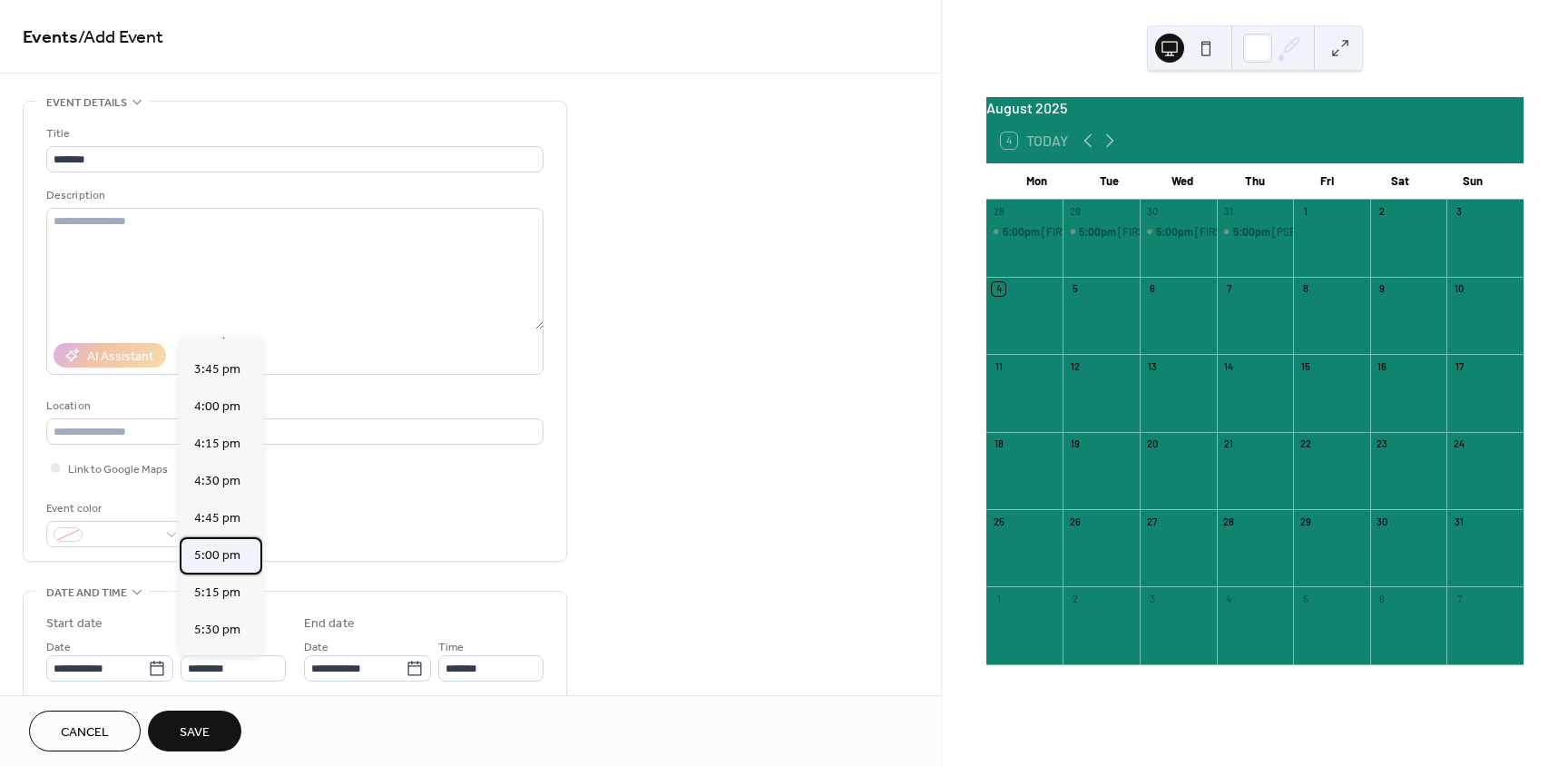 click on "5:00 pm" at bounding box center (217, 555) 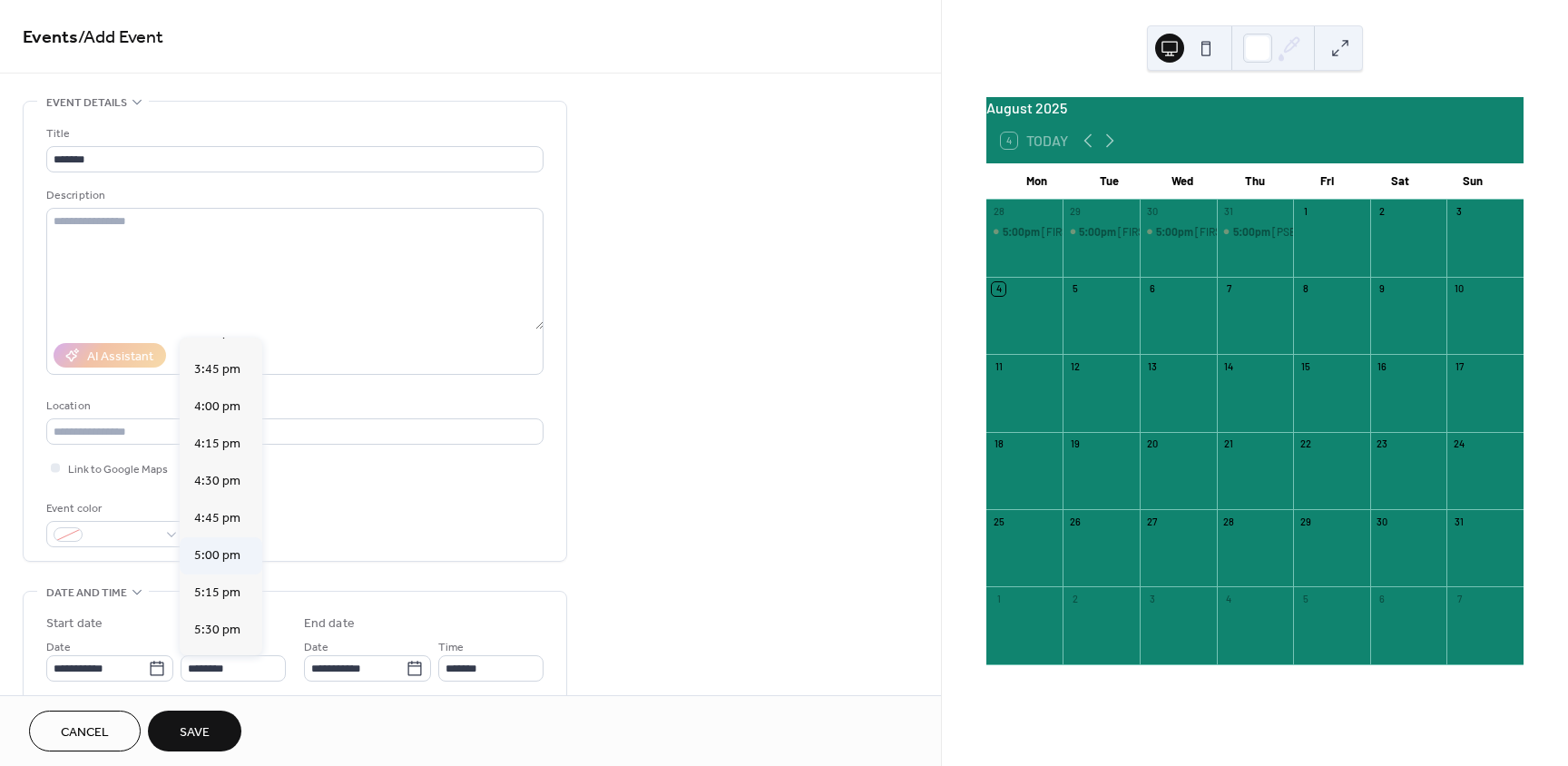 type on "*******" 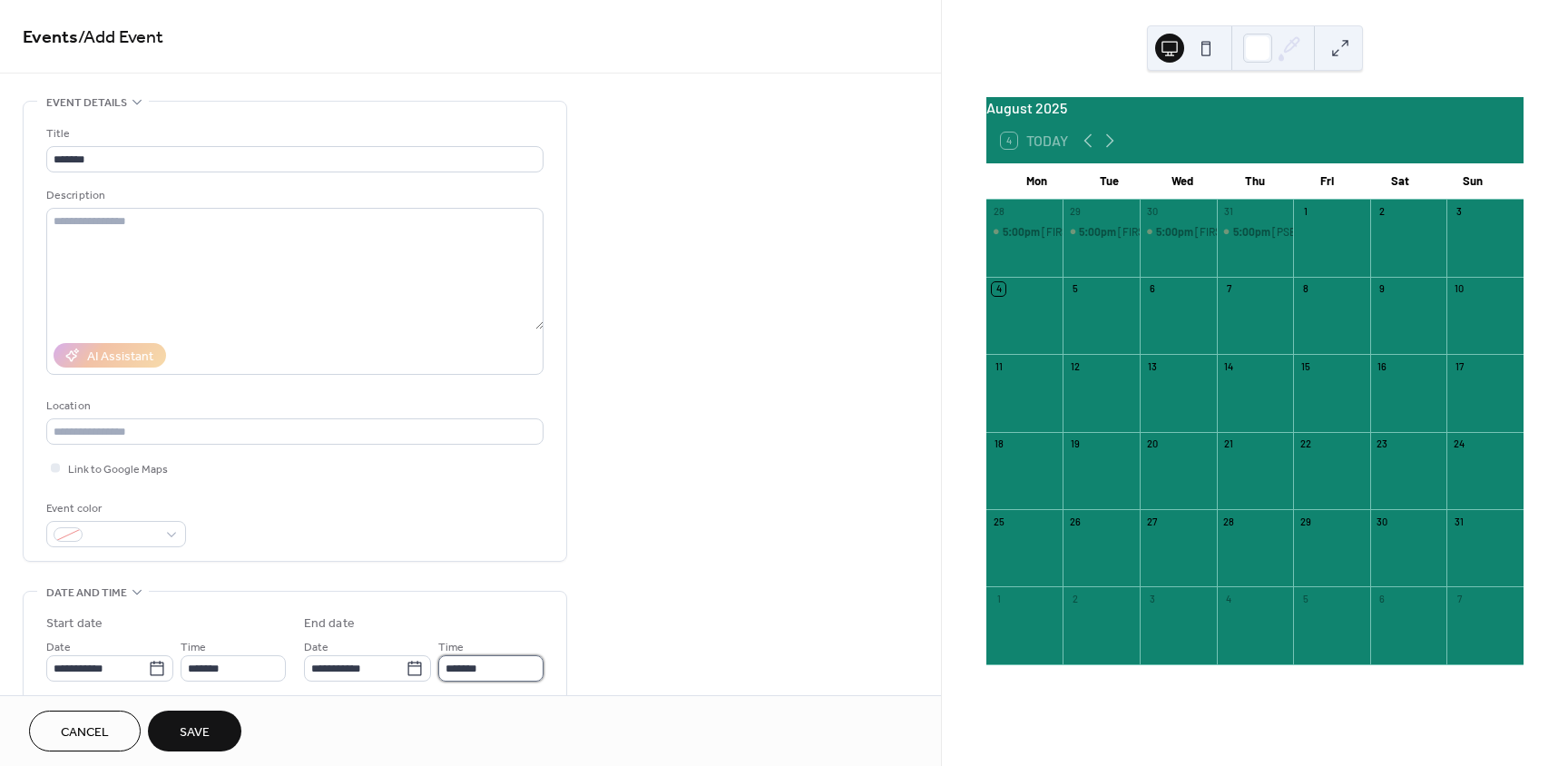click on "*******" at bounding box center [491, 668] 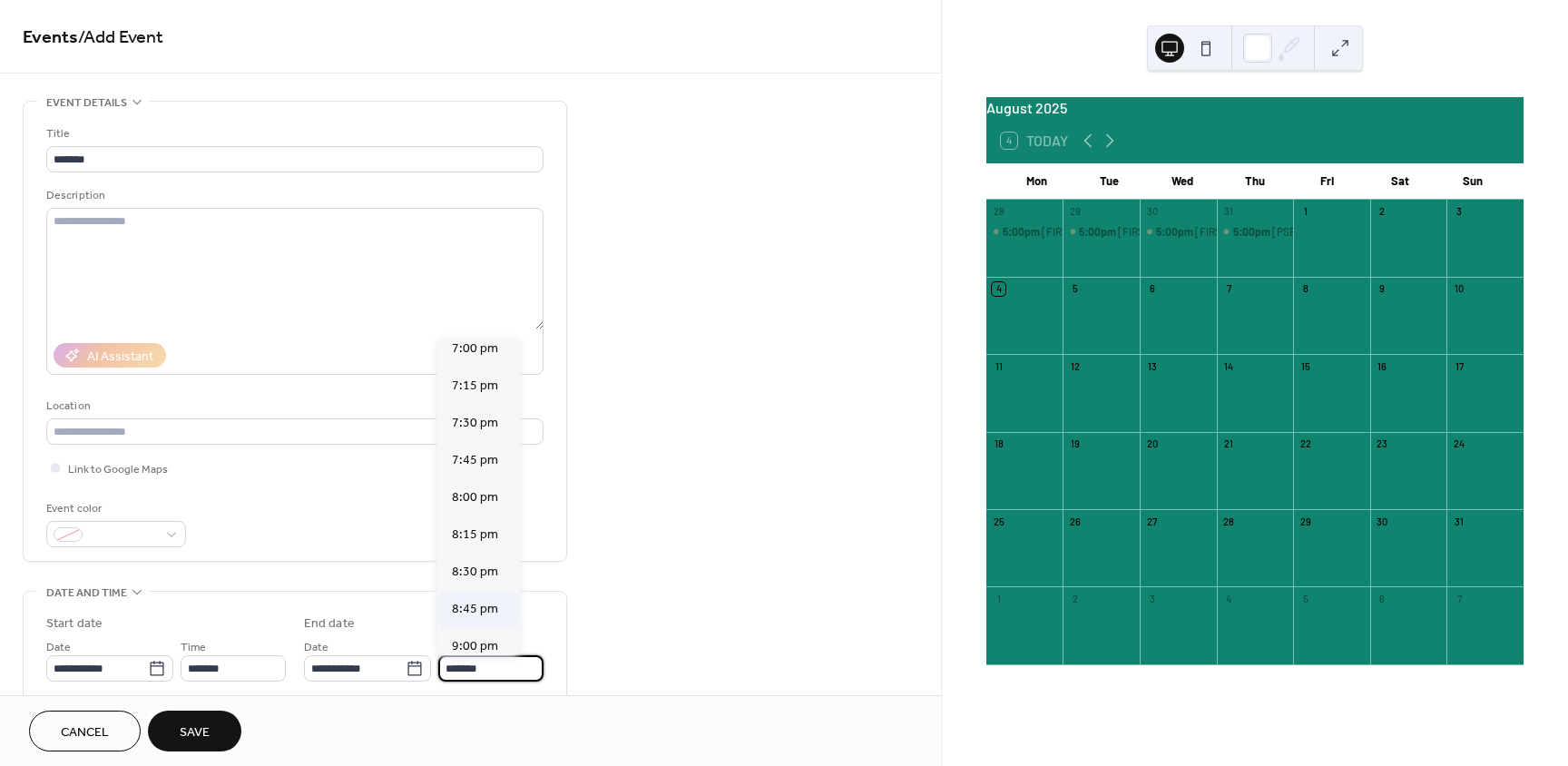 scroll, scrollTop: 272, scrollLeft: 0, axis: vertical 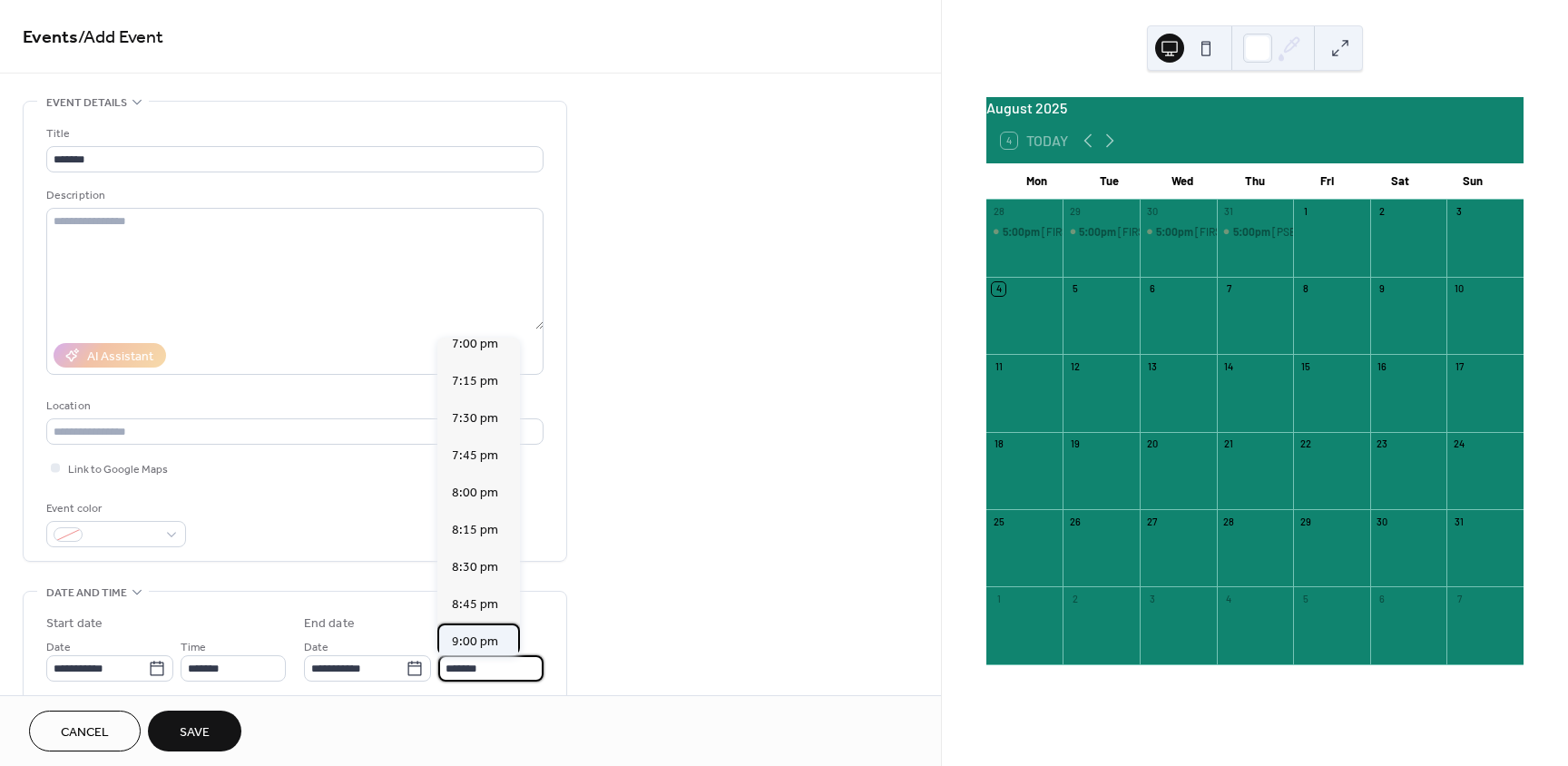 click on "9:00 pm" at bounding box center (475, 642) 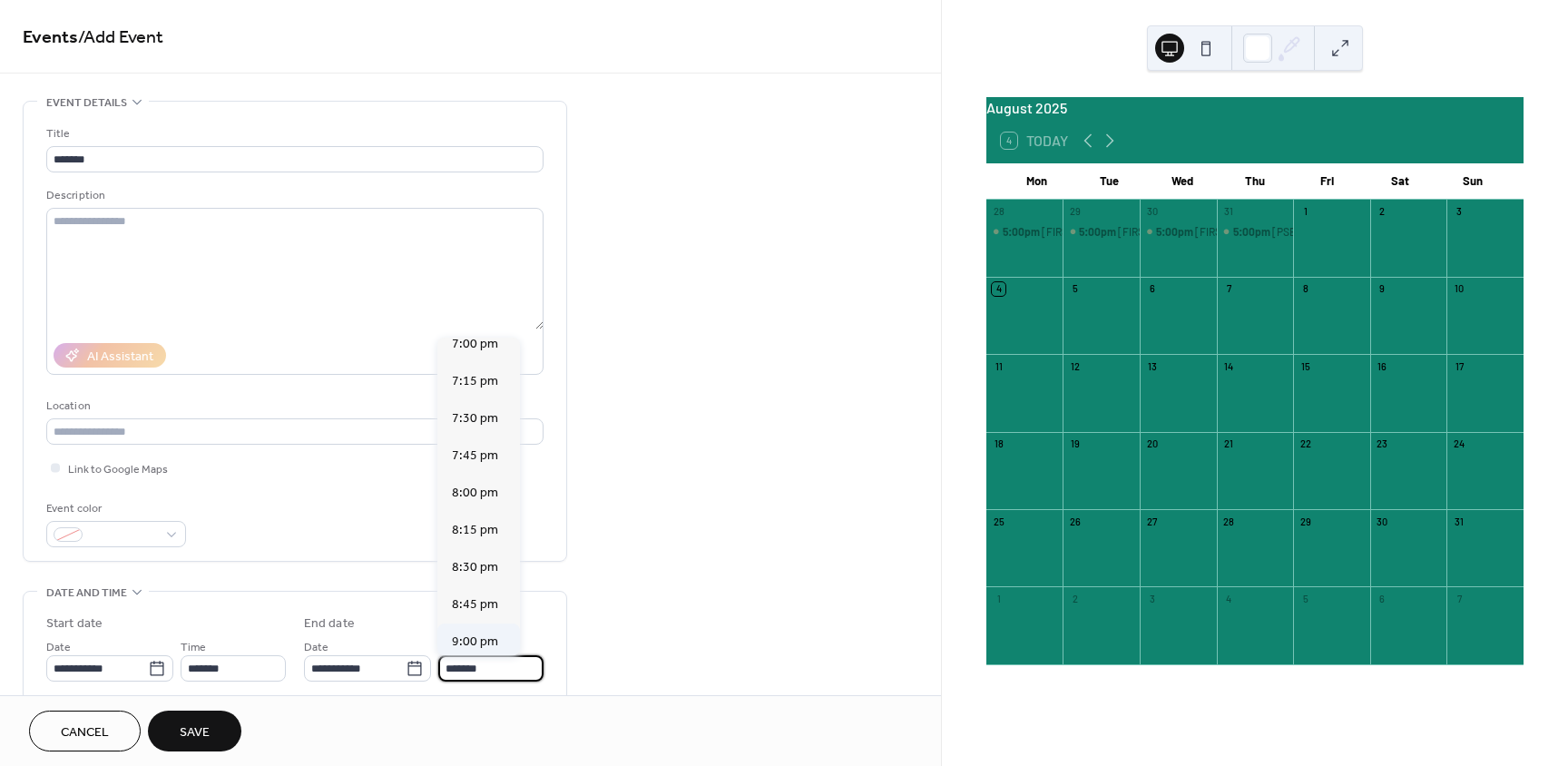 type on "*******" 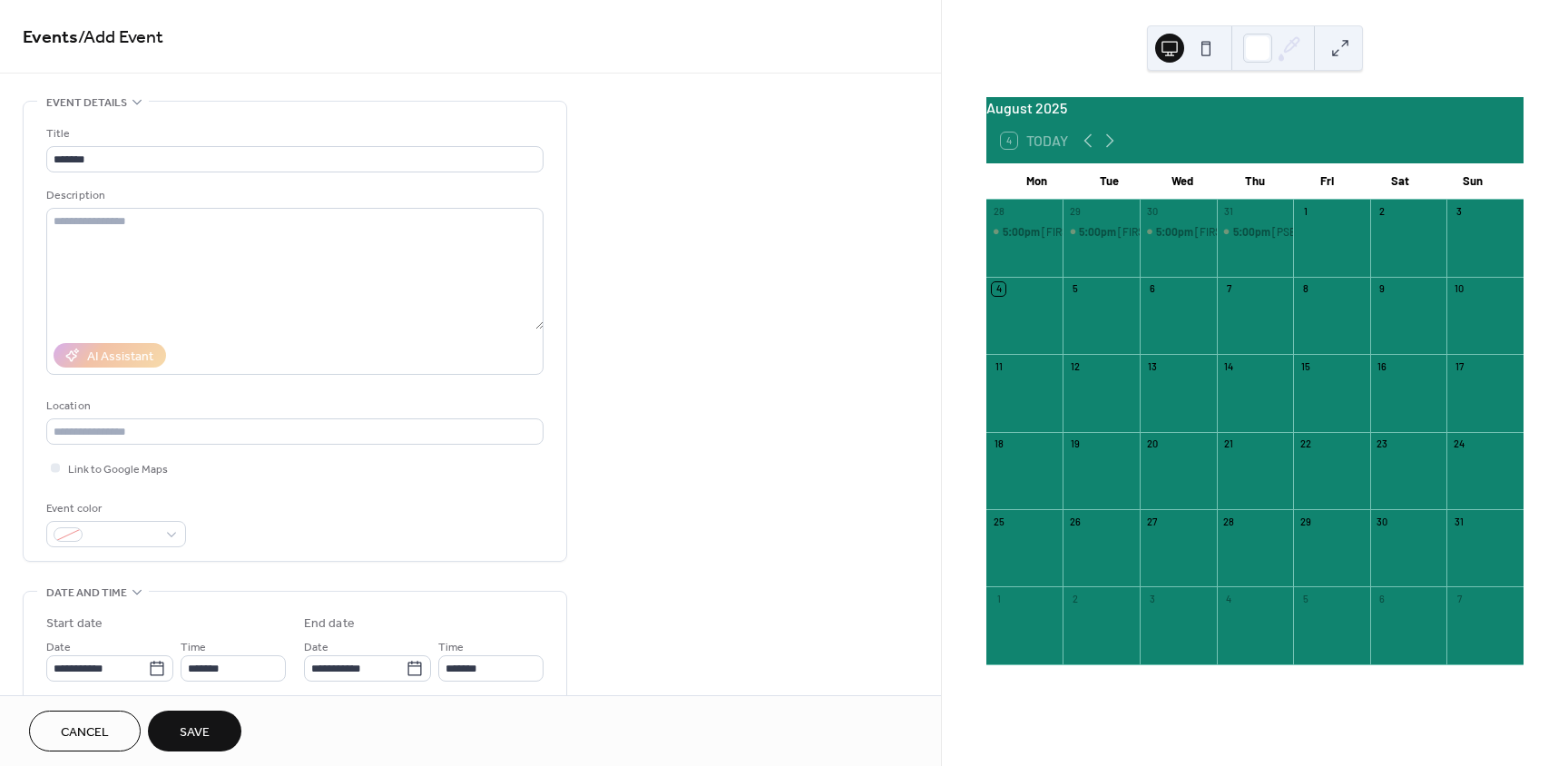 click on "Save" at bounding box center (194, 732) 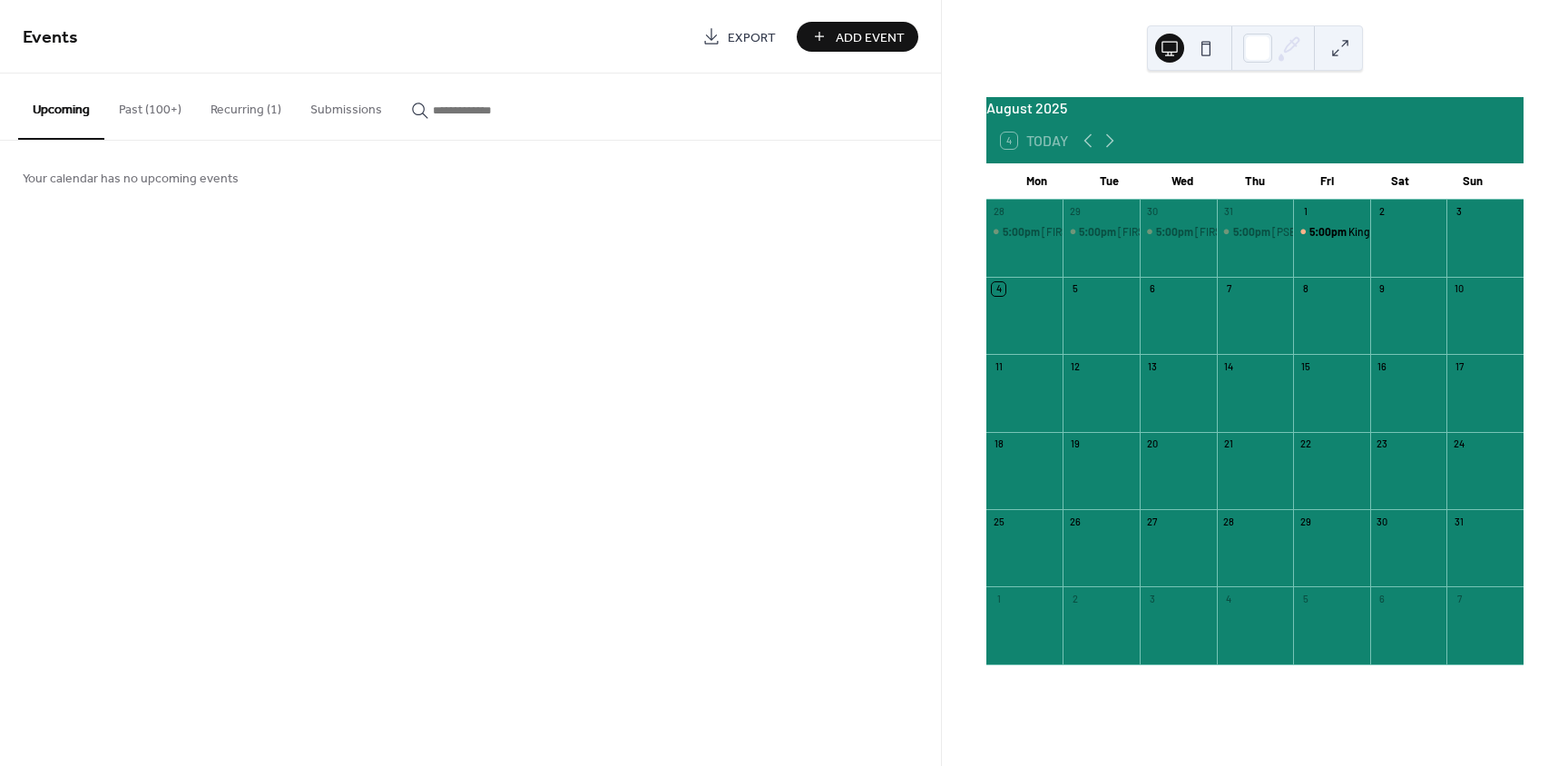click on "Add Event" at bounding box center [870, 37] 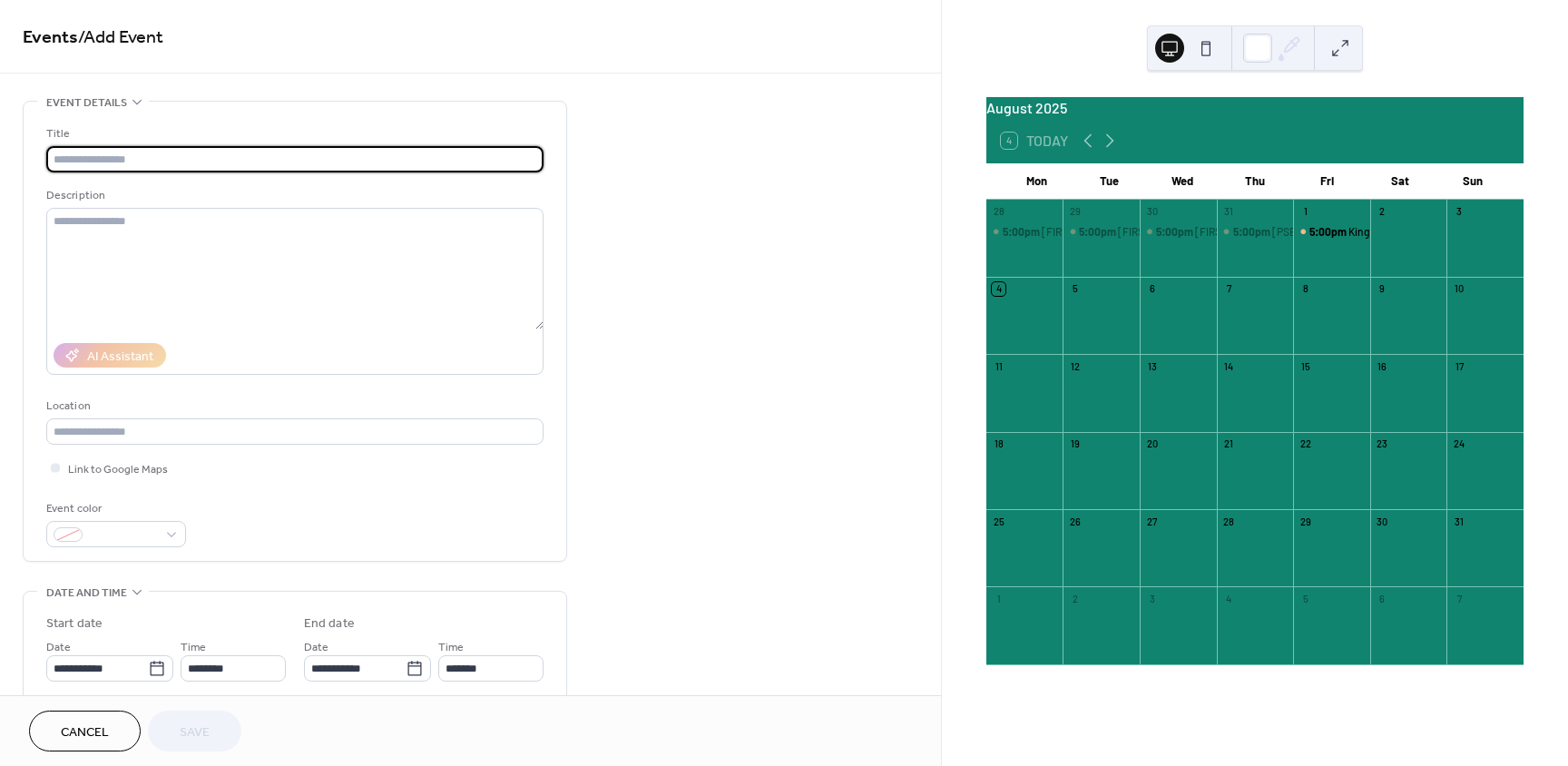 click at bounding box center (295, 159) 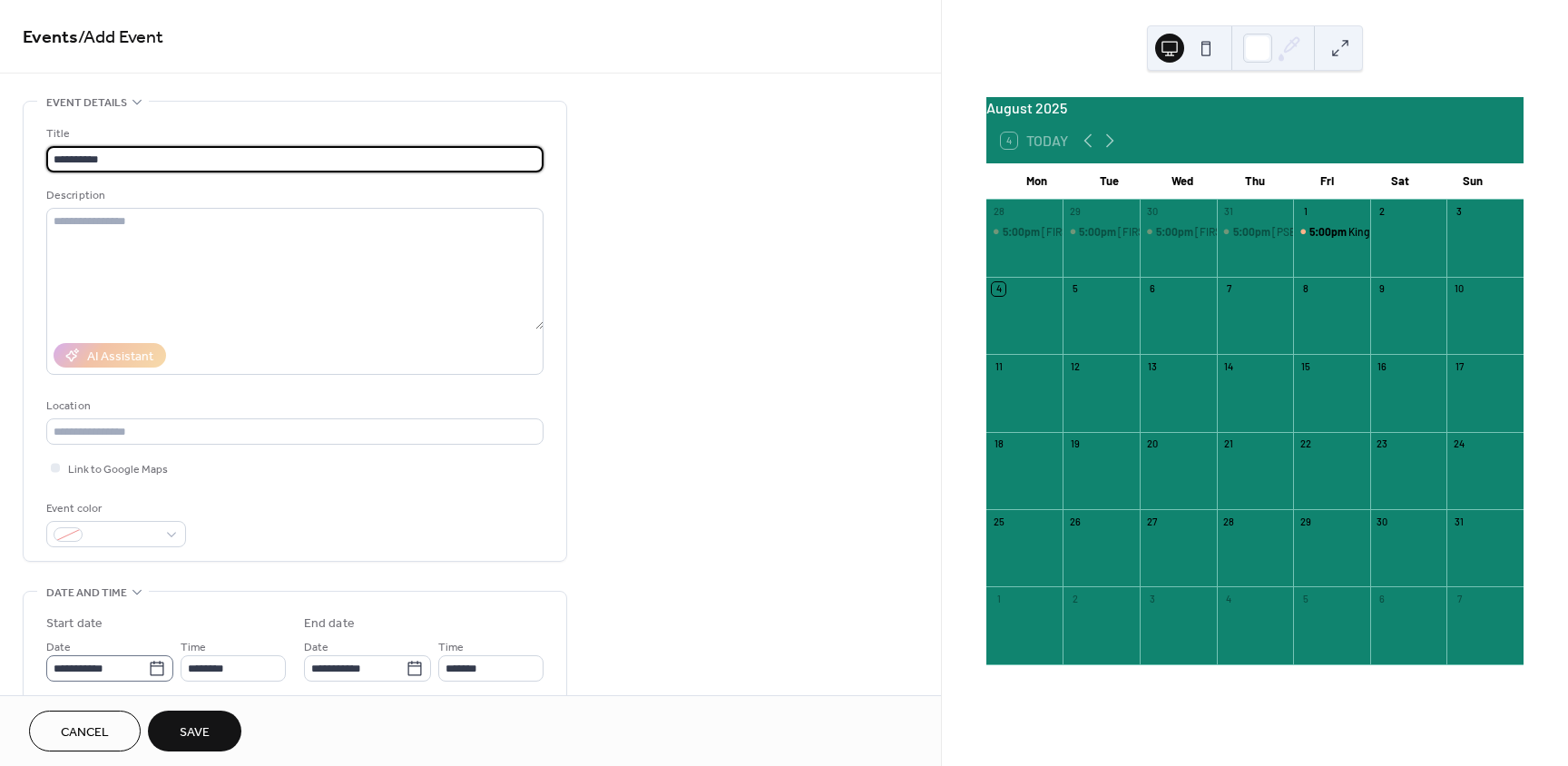 type on "**********" 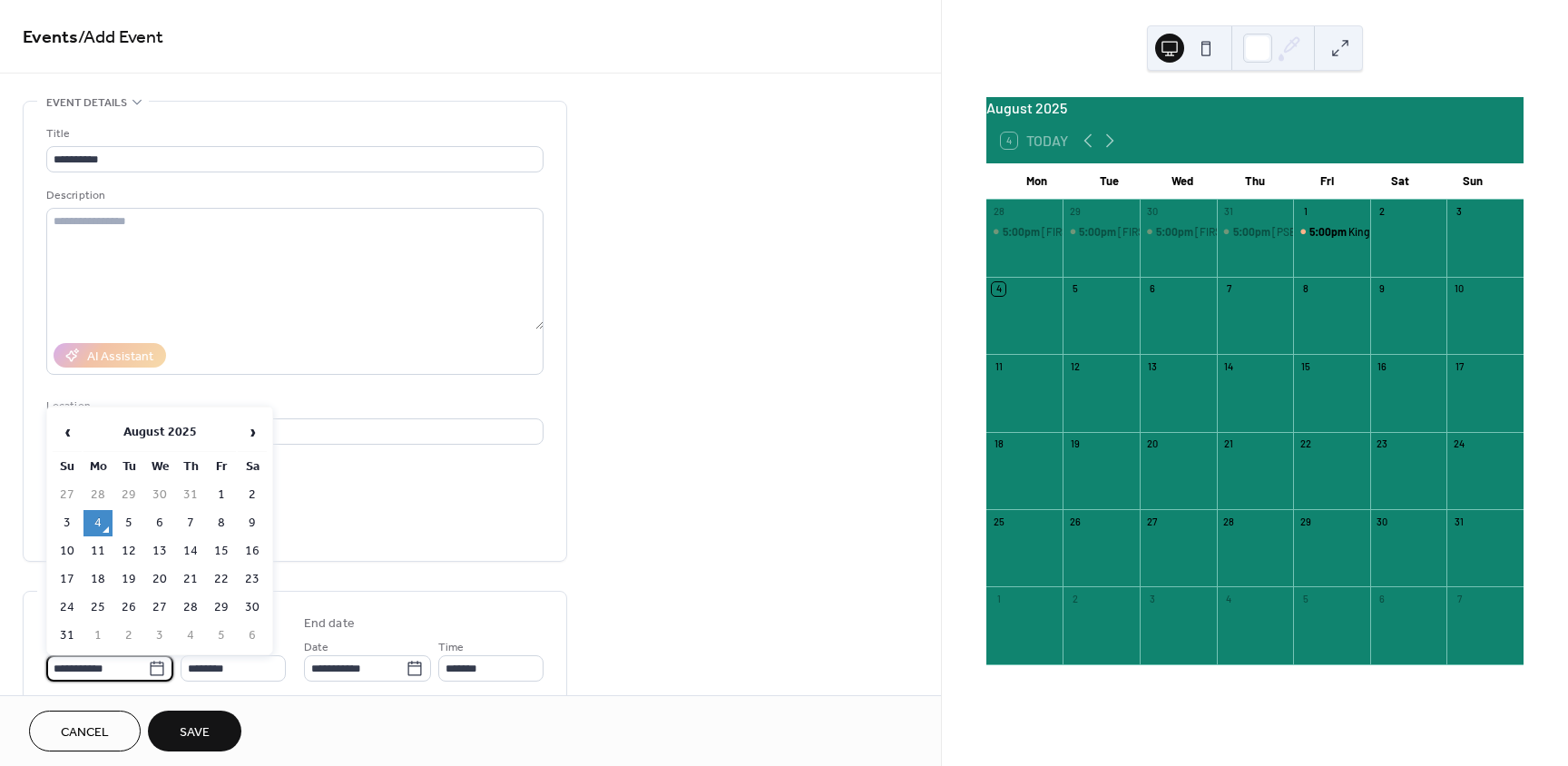 click on "**********" at bounding box center [97, 668] 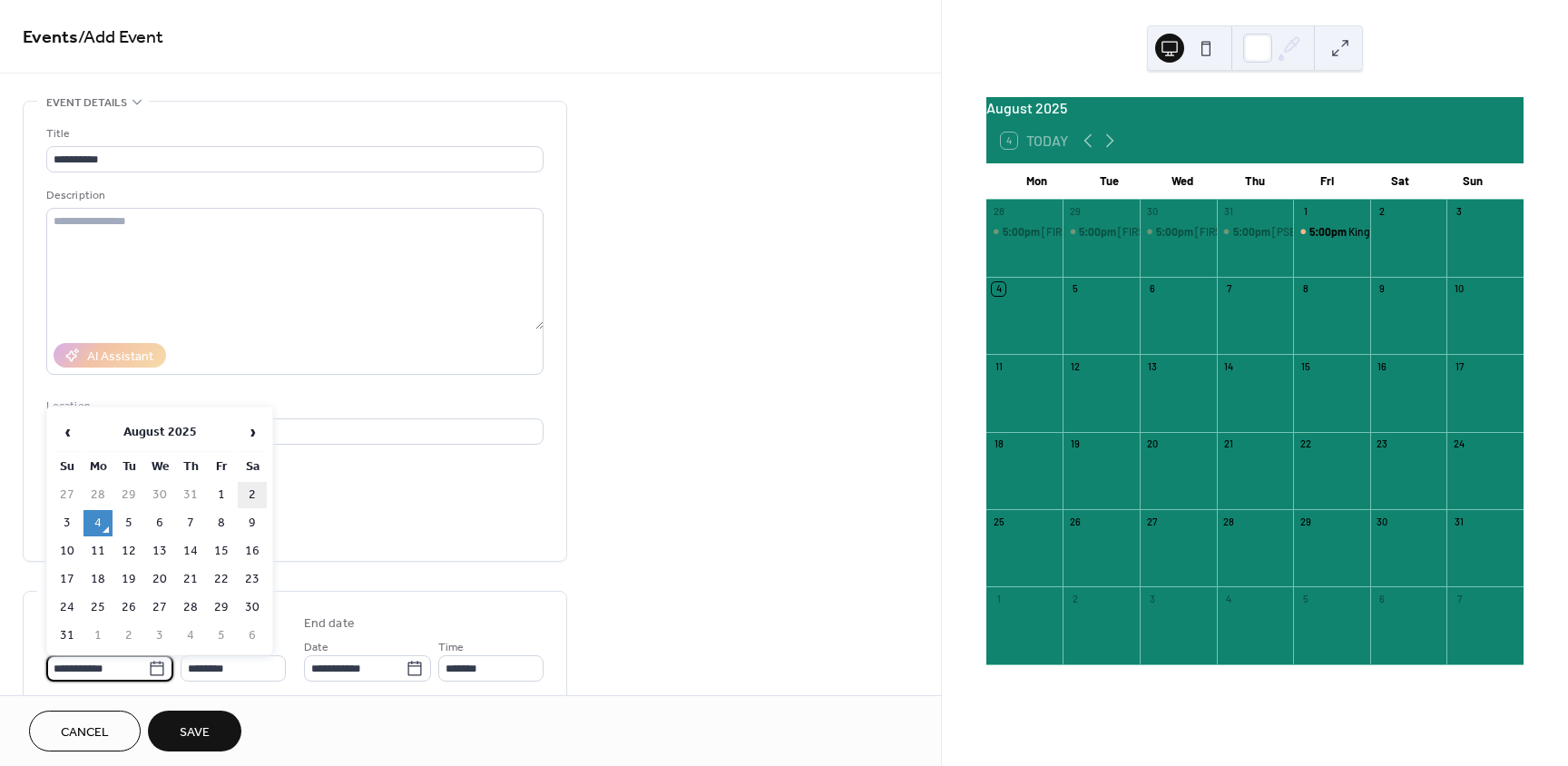 drag, startPoint x: 258, startPoint y: 493, endPoint x: 248, endPoint y: 524, distance: 32.572995 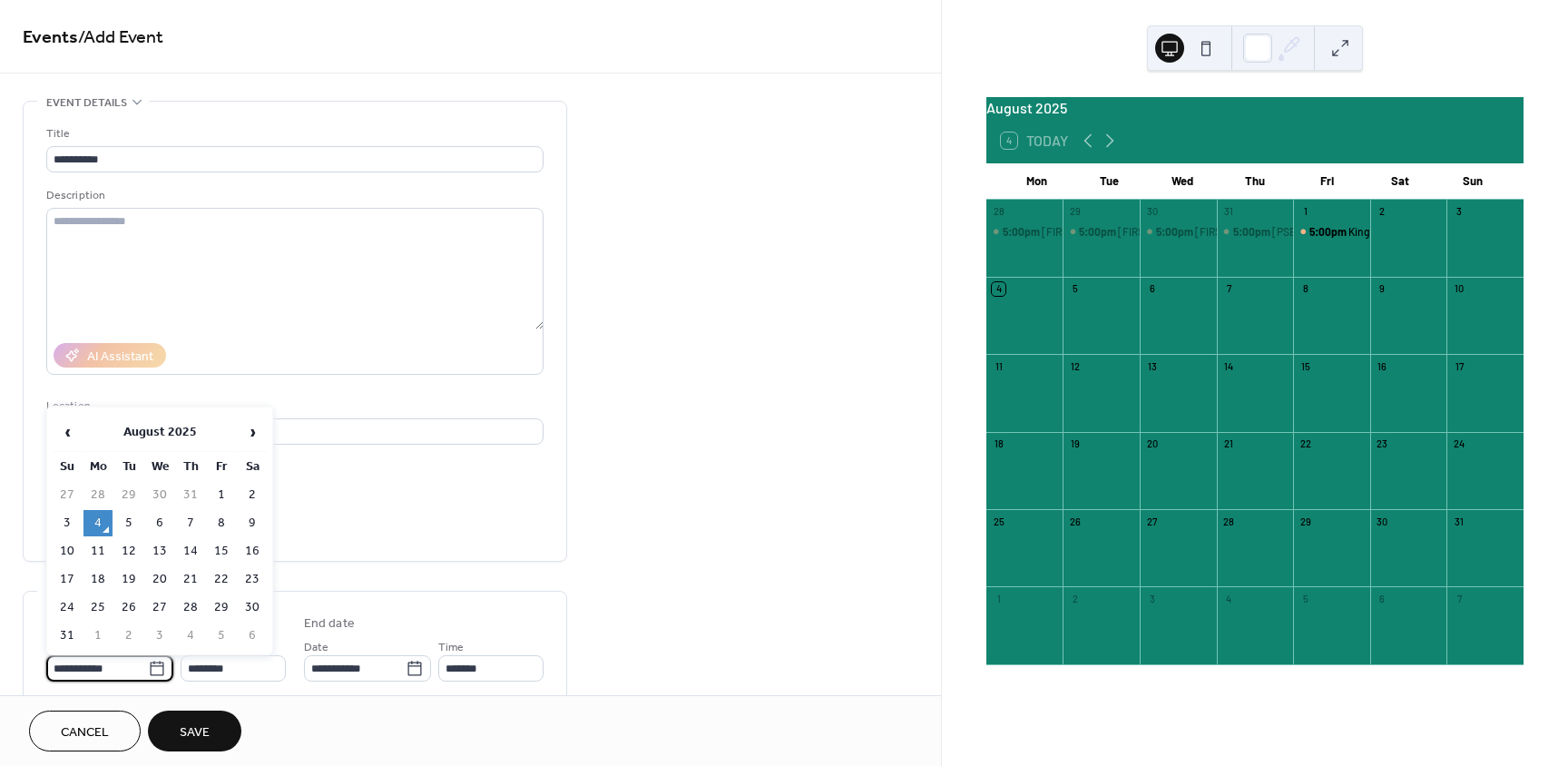 type on "**********" 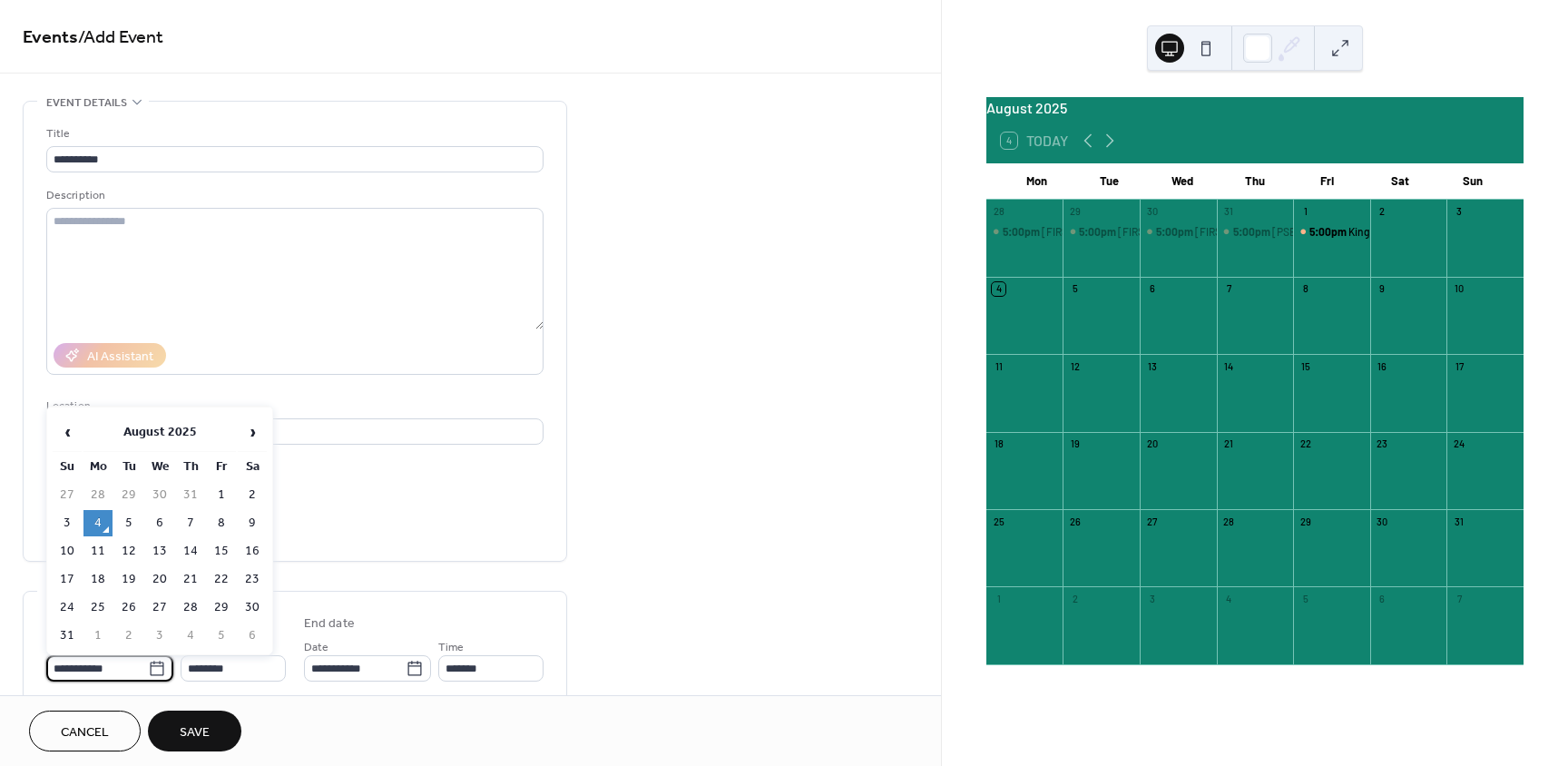 type on "**********" 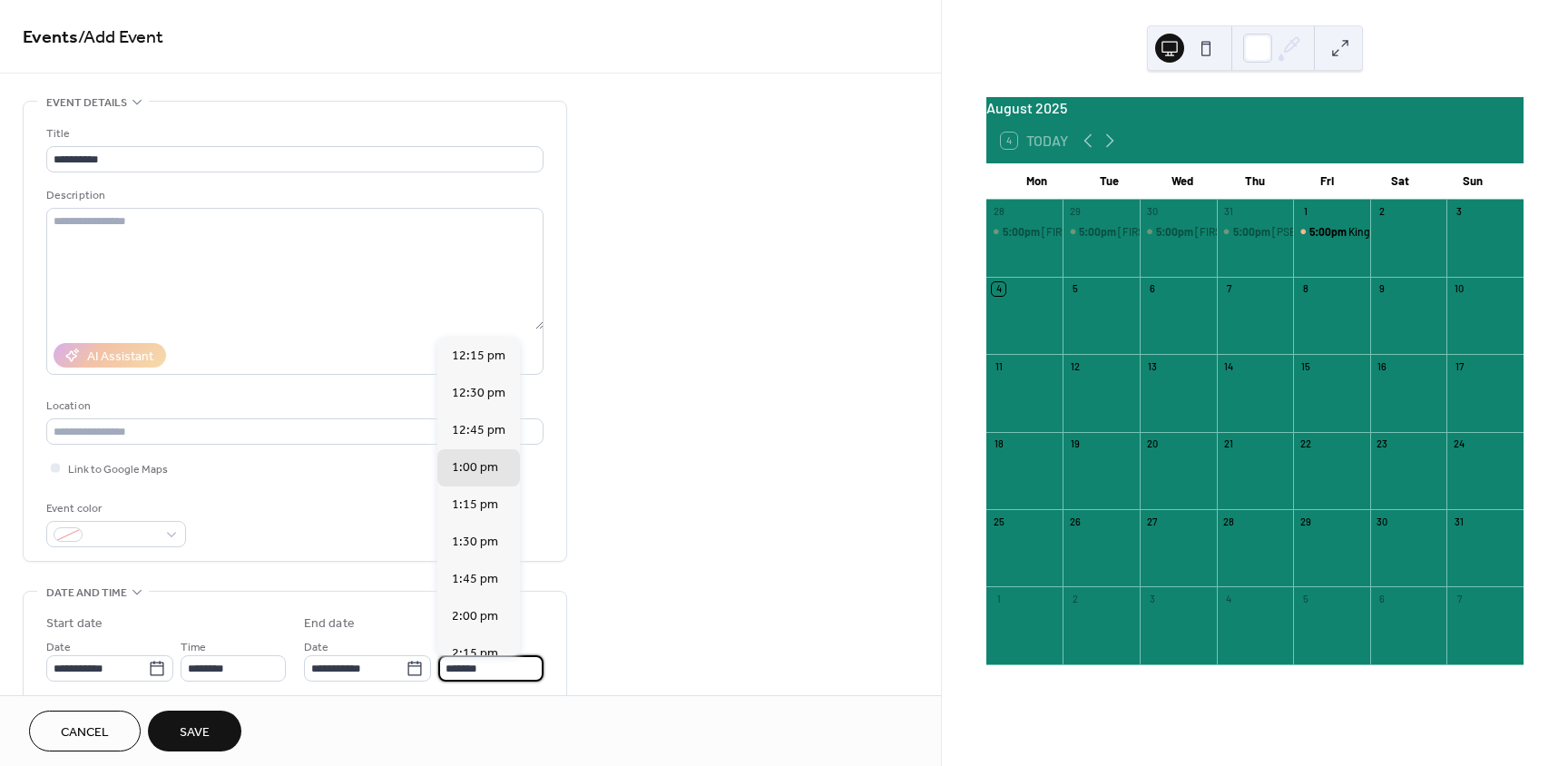 click on "*******" at bounding box center [491, 668] 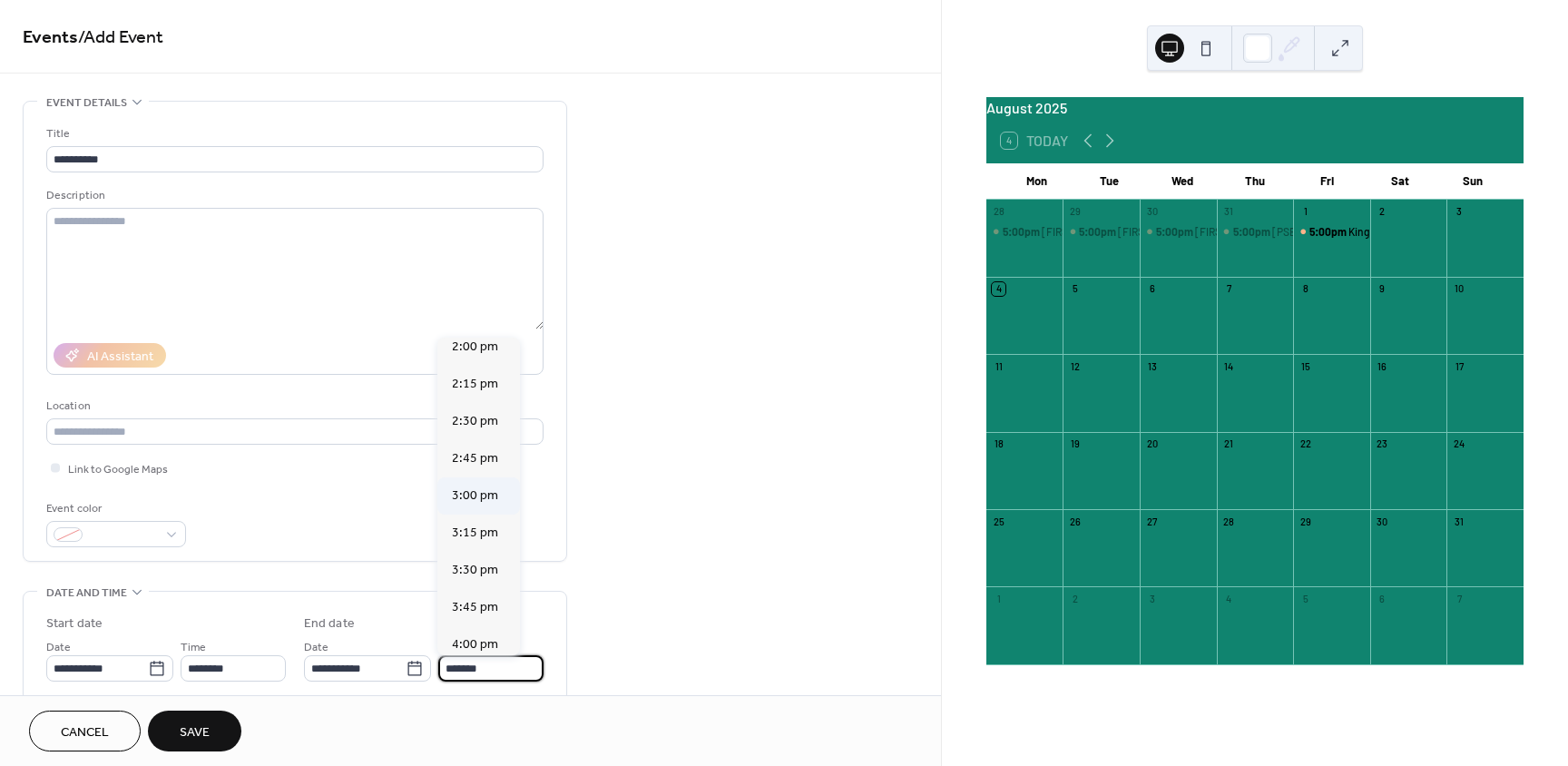 scroll, scrollTop: 272, scrollLeft: 0, axis: vertical 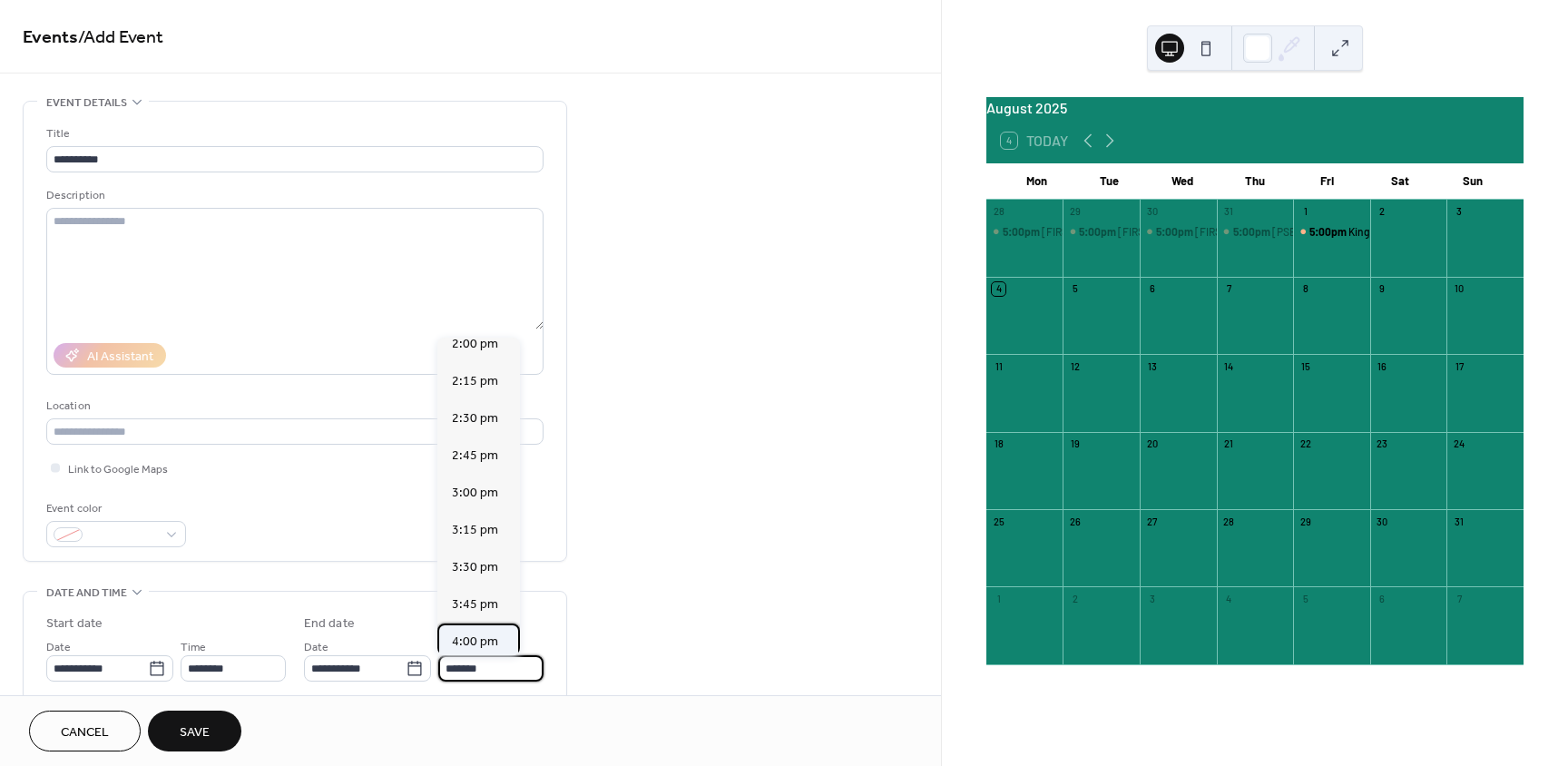 click on "4:00 pm" at bounding box center (475, 642) 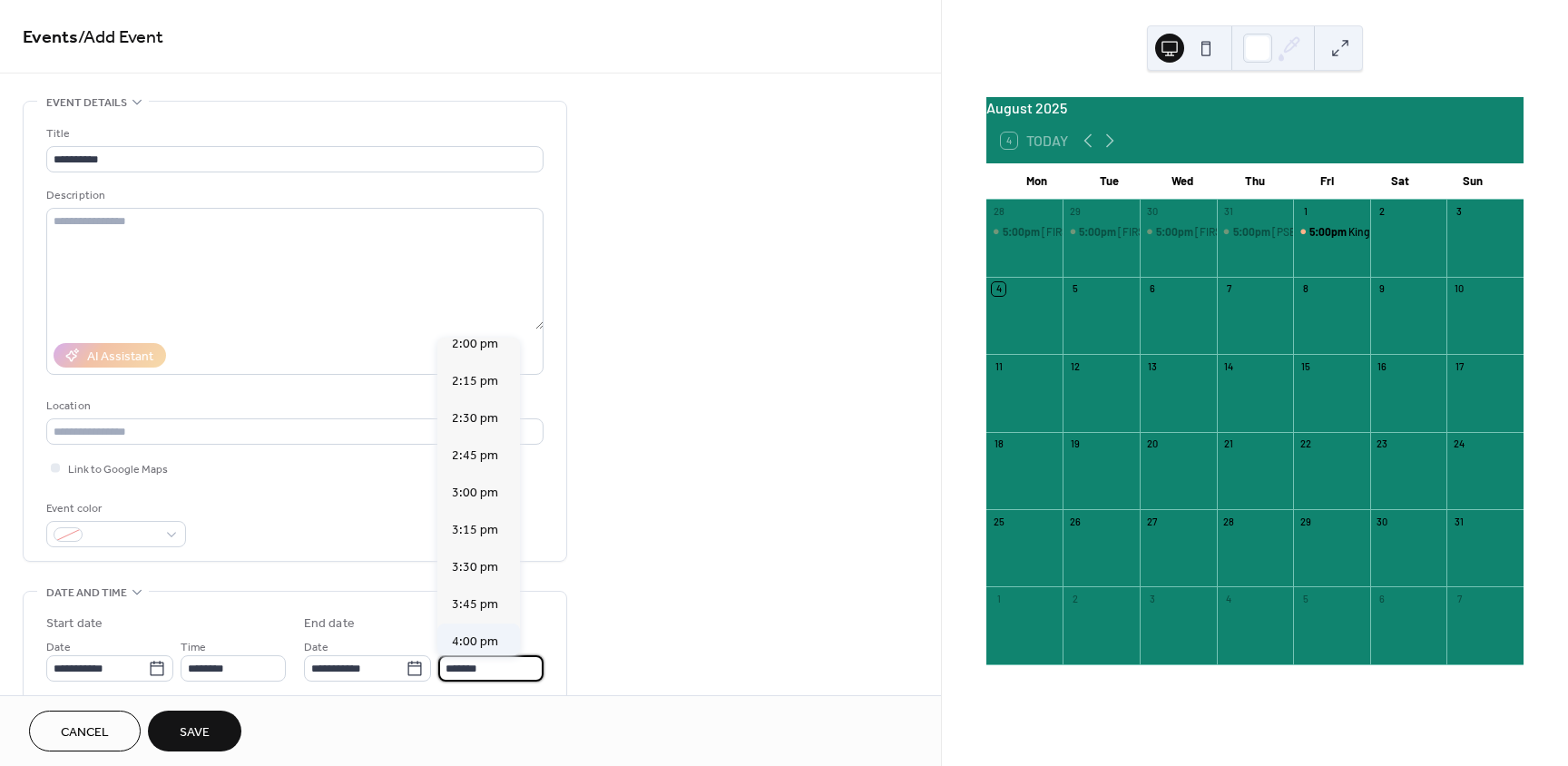type on "*******" 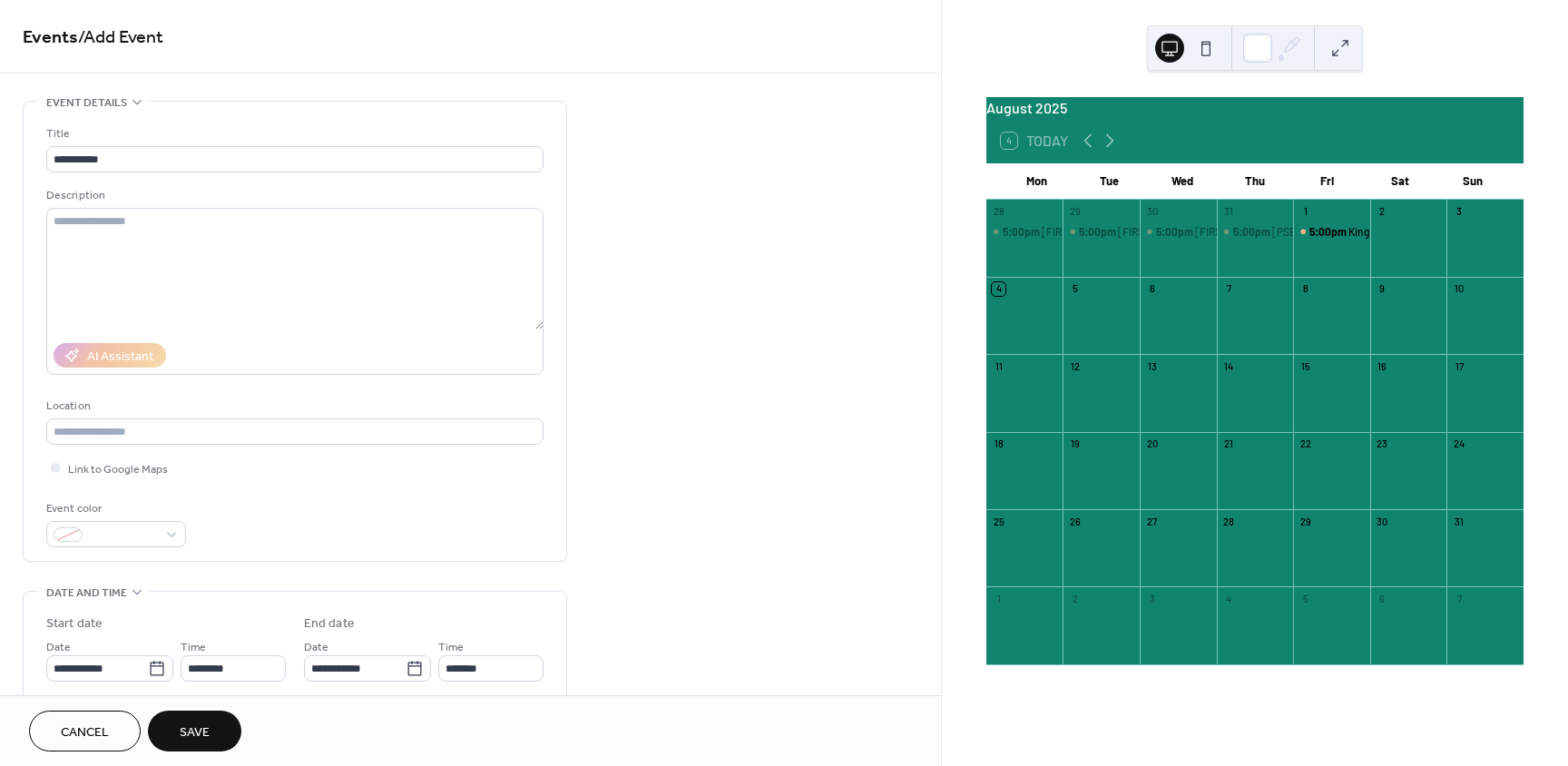 click on "Save" at bounding box center [194, 731] 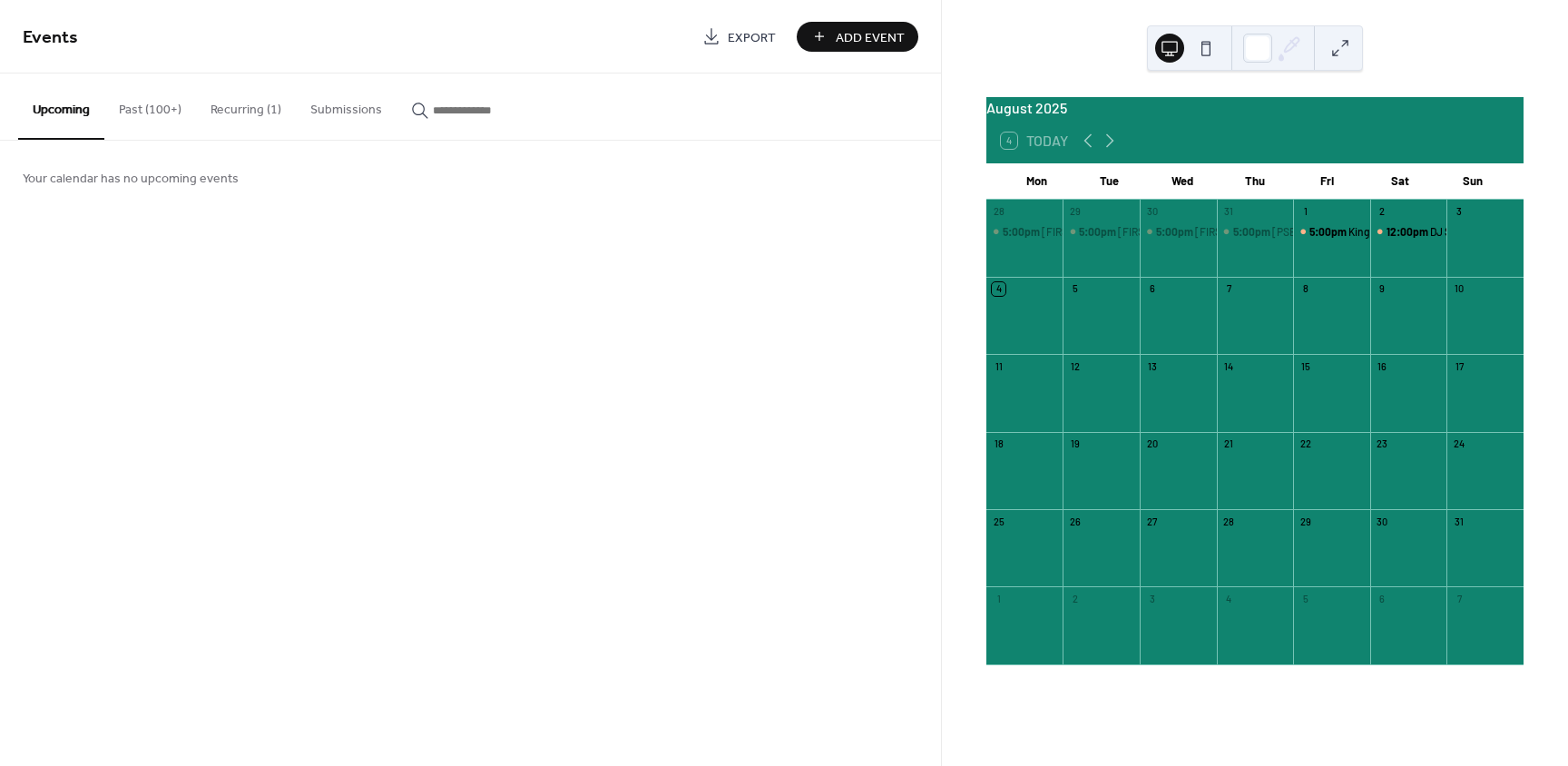 click on "Add Event" at bounding box center [870, 37] 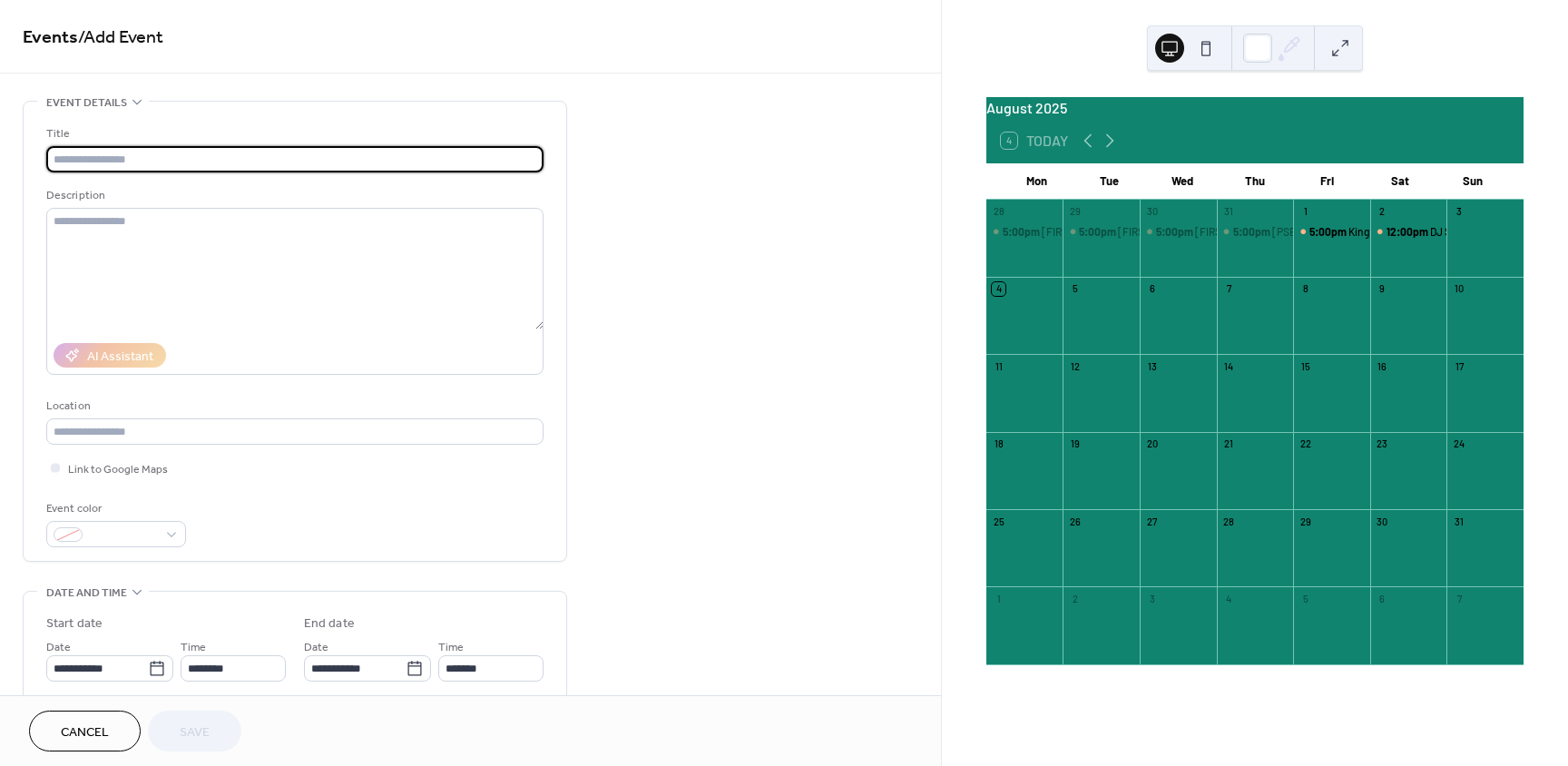 click at bounding box center [295, 159] 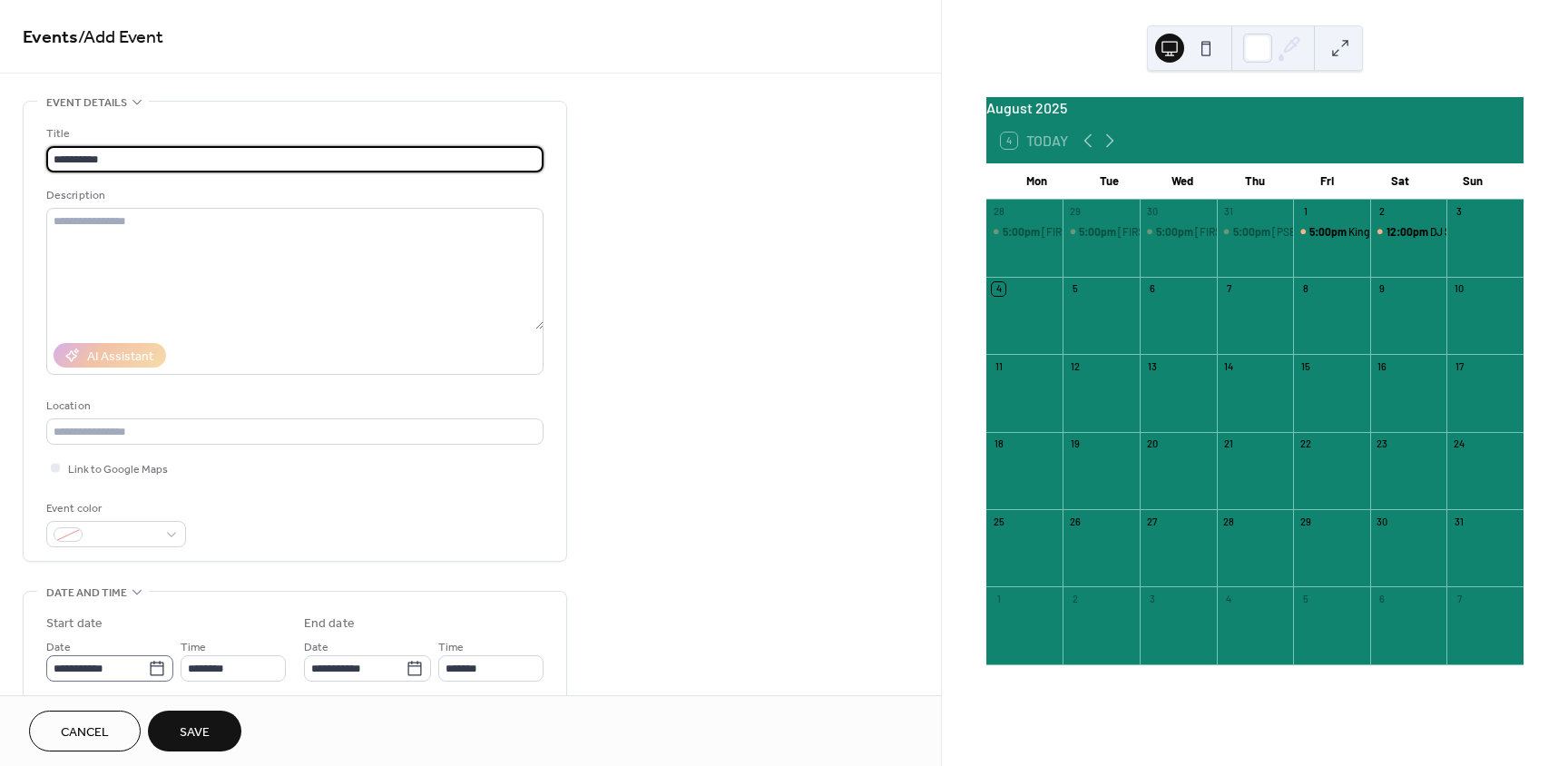 type on "**********" 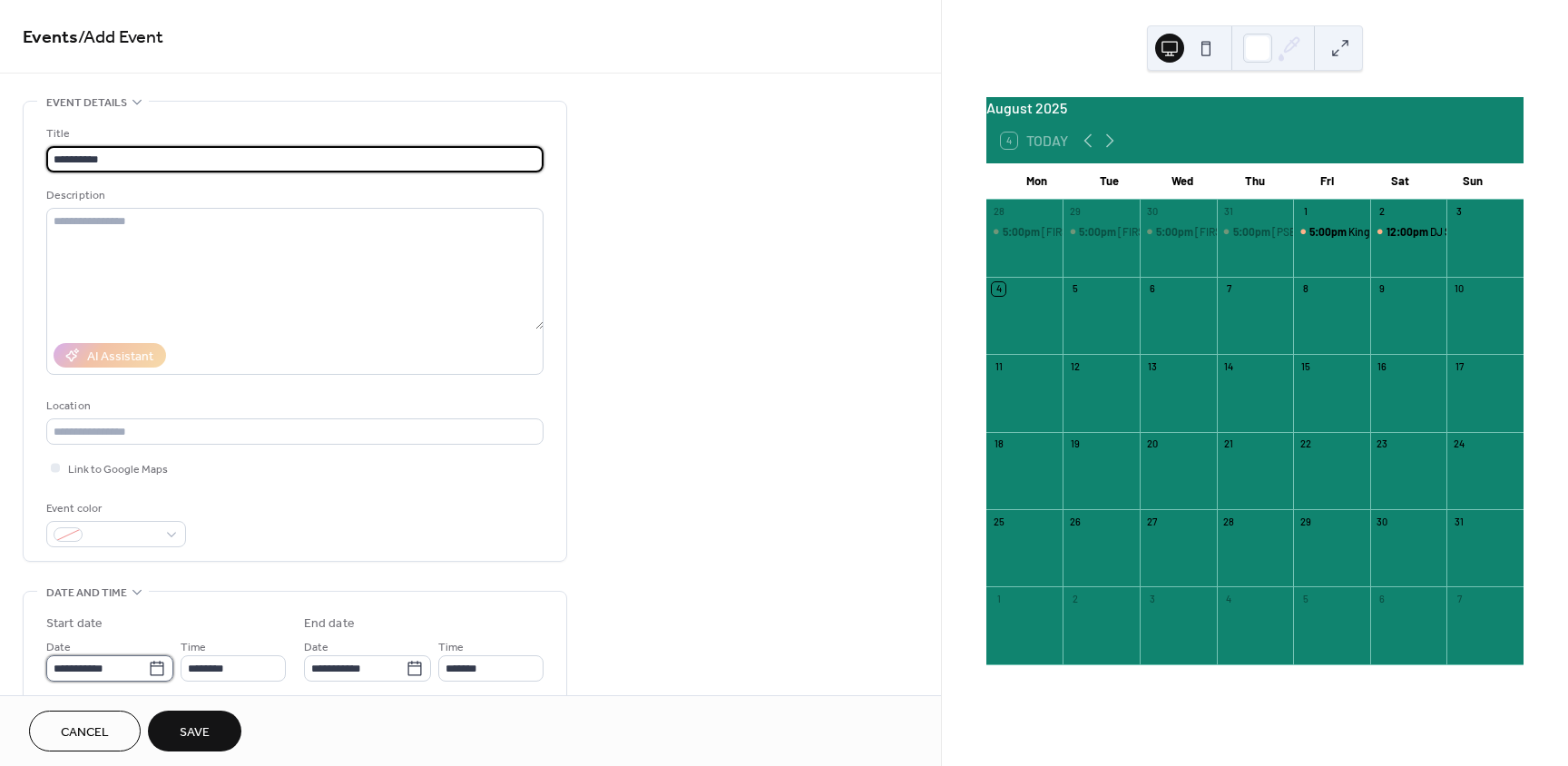 click on "**********" at bounding box center [97, 668] 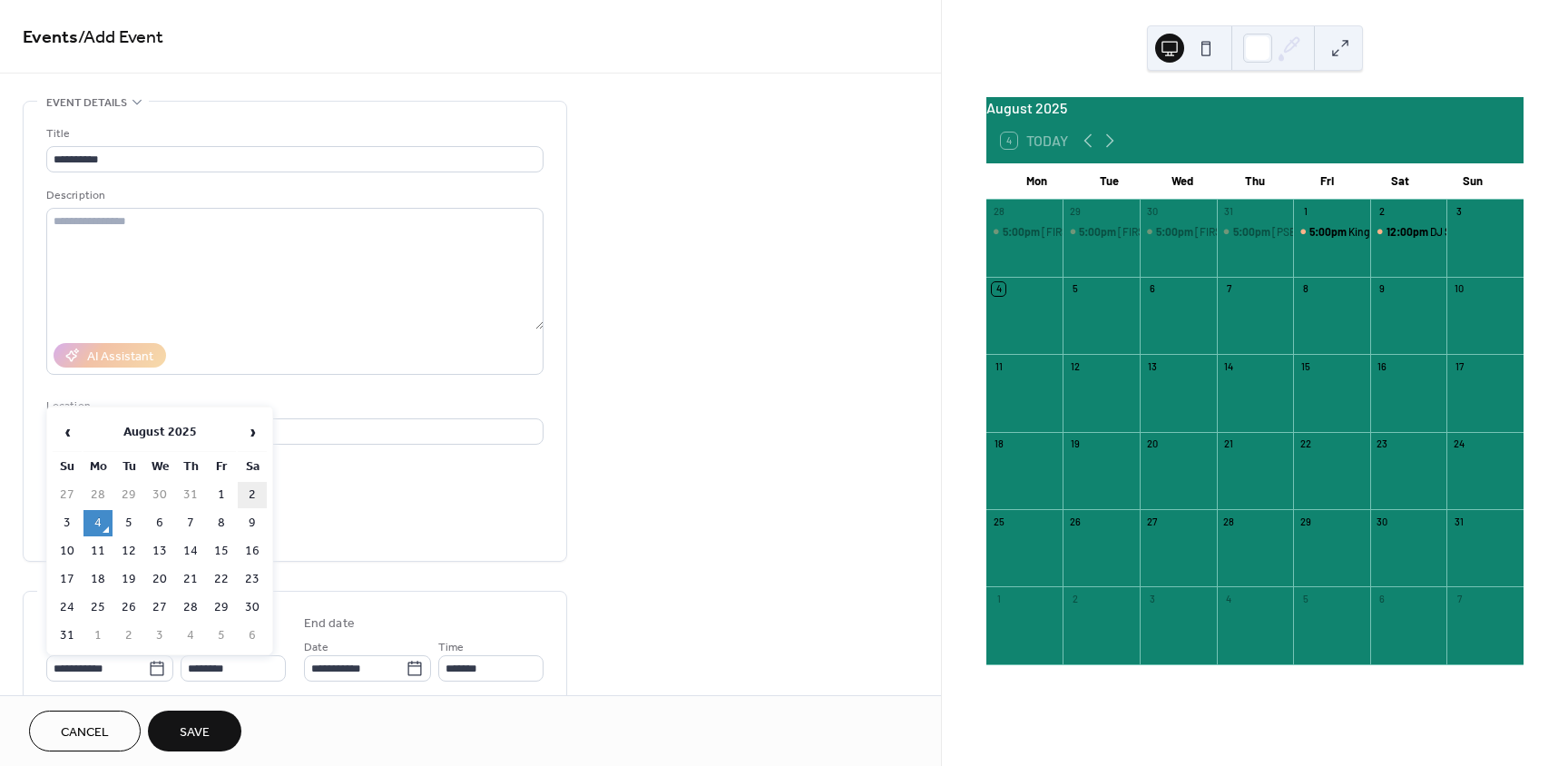 click on "2" at bounding box center (252, 495) 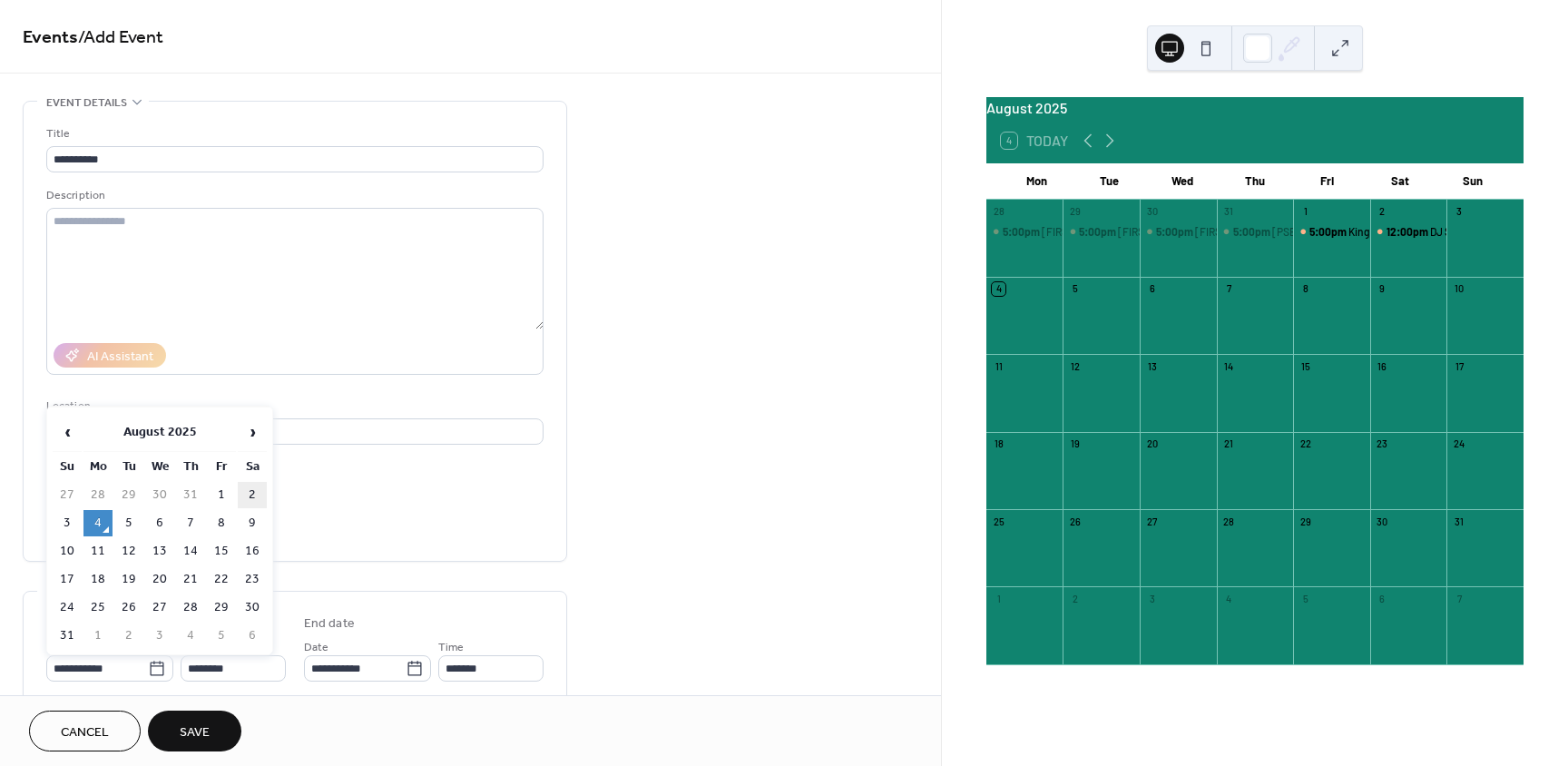 type on "**********" 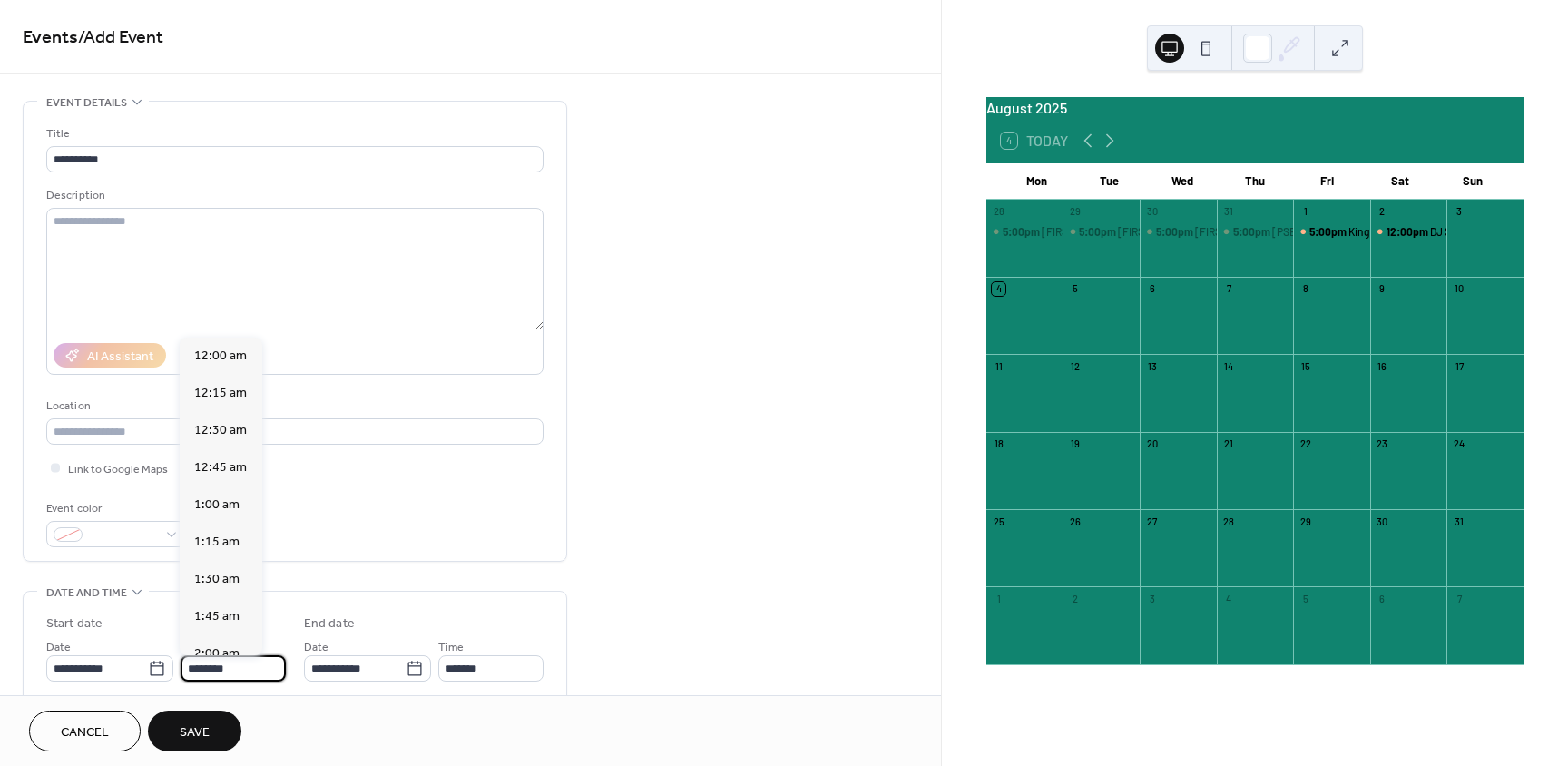 click on "********" at bounding box center [233, 668] 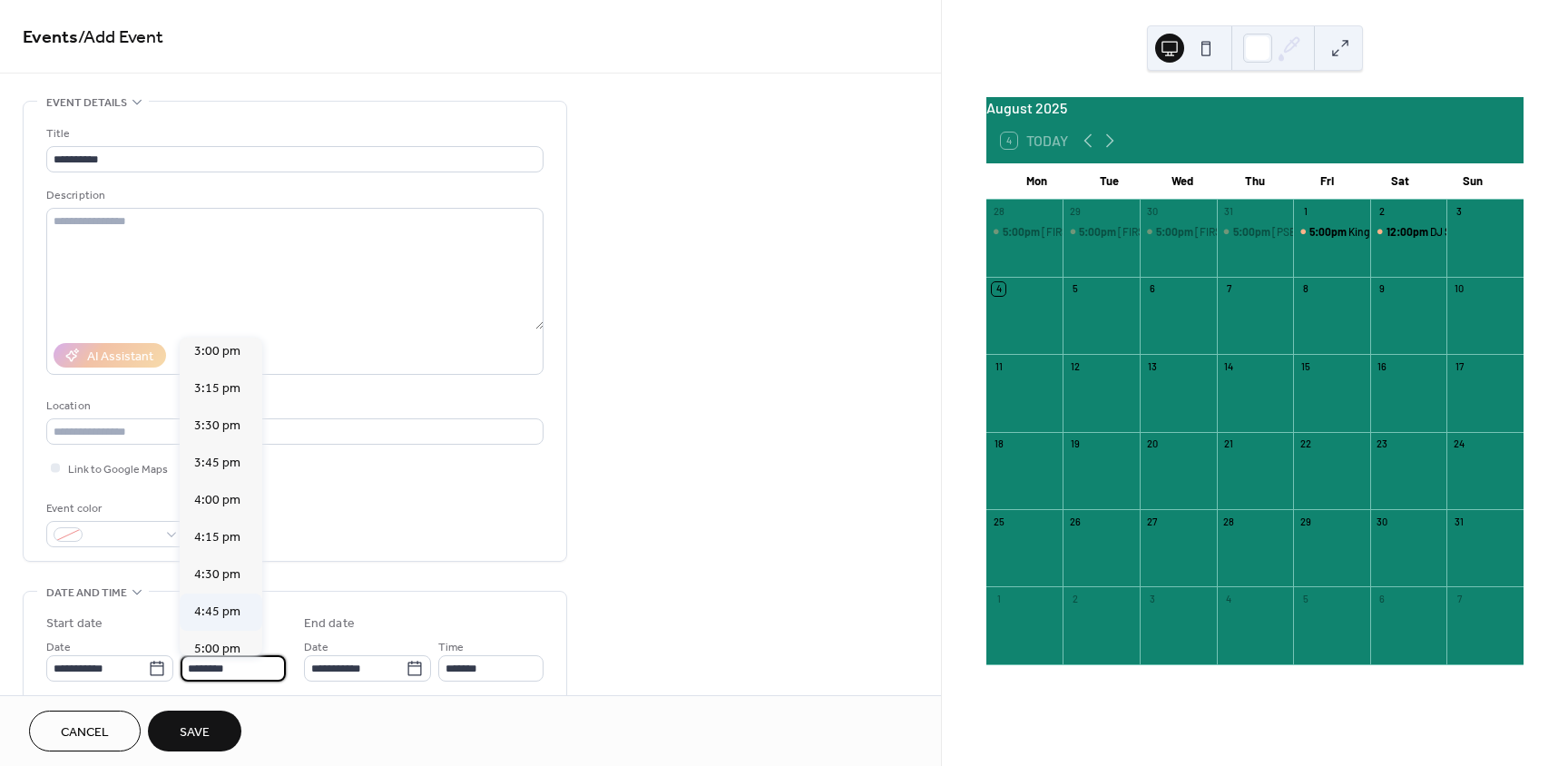 scroll, scrollTop: 2240, scrollLeft: 0, axis: vertical 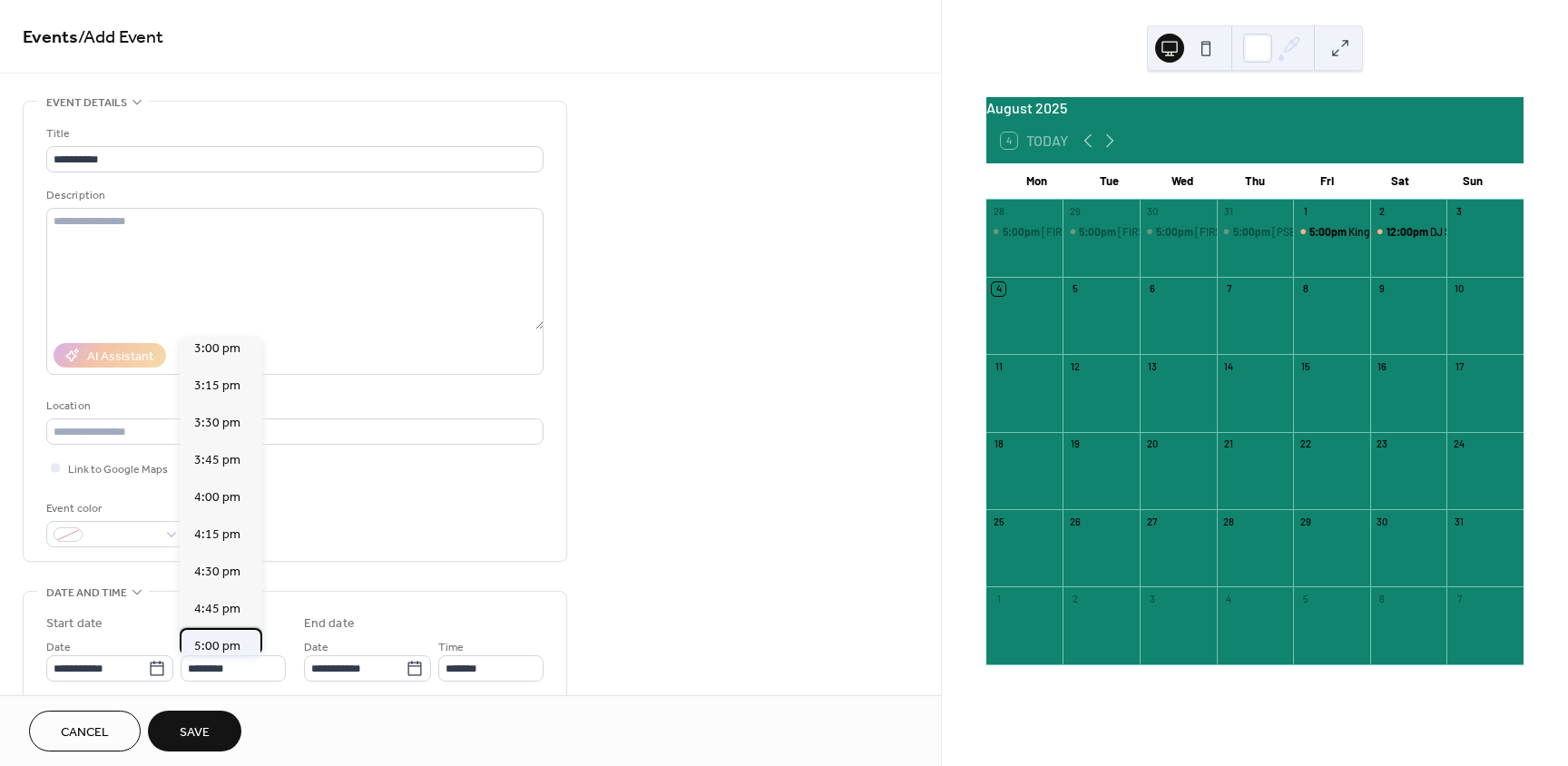 click on "5:00 pm" at bounding box center (217, 646) 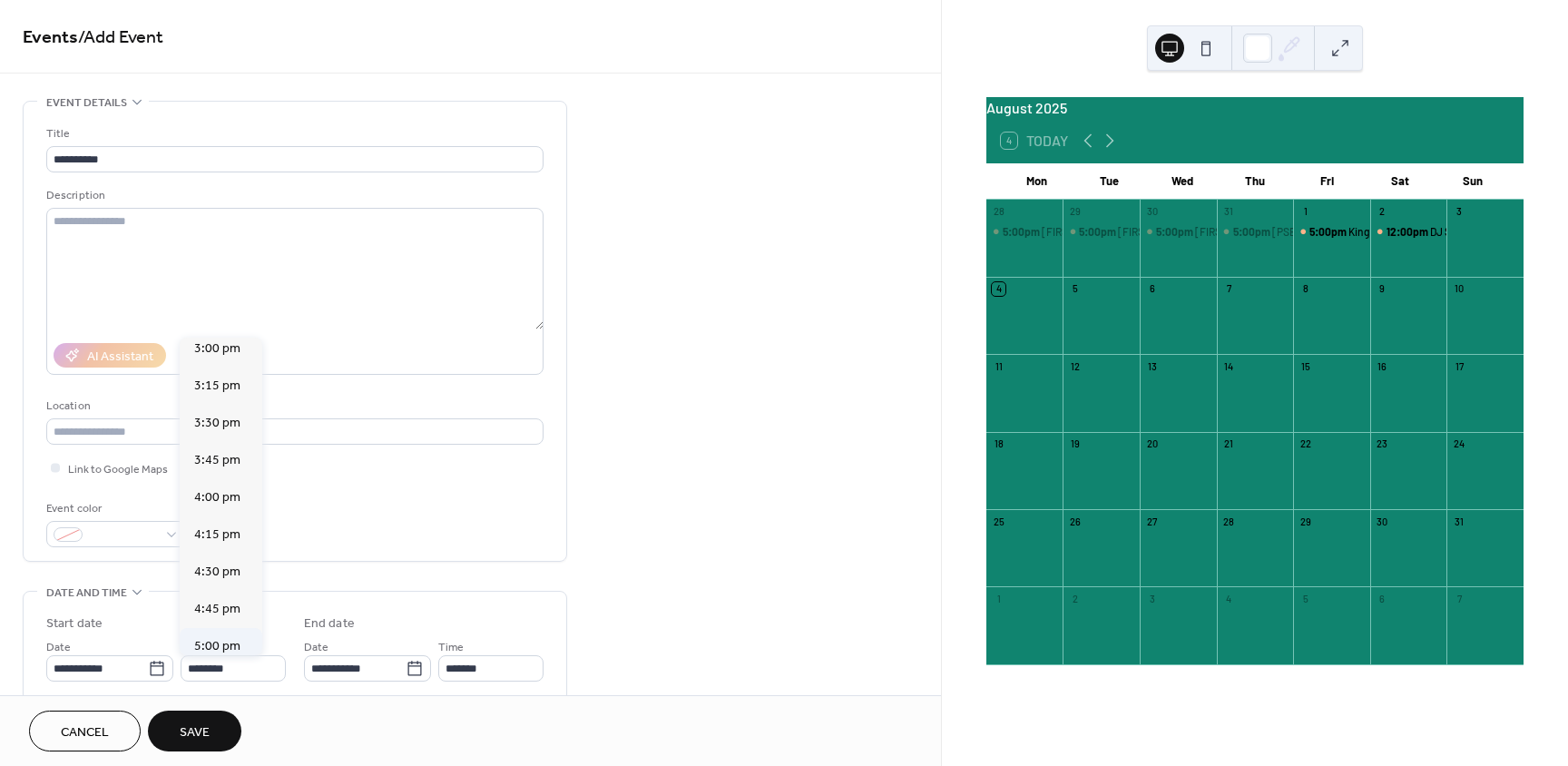 type on "*******" 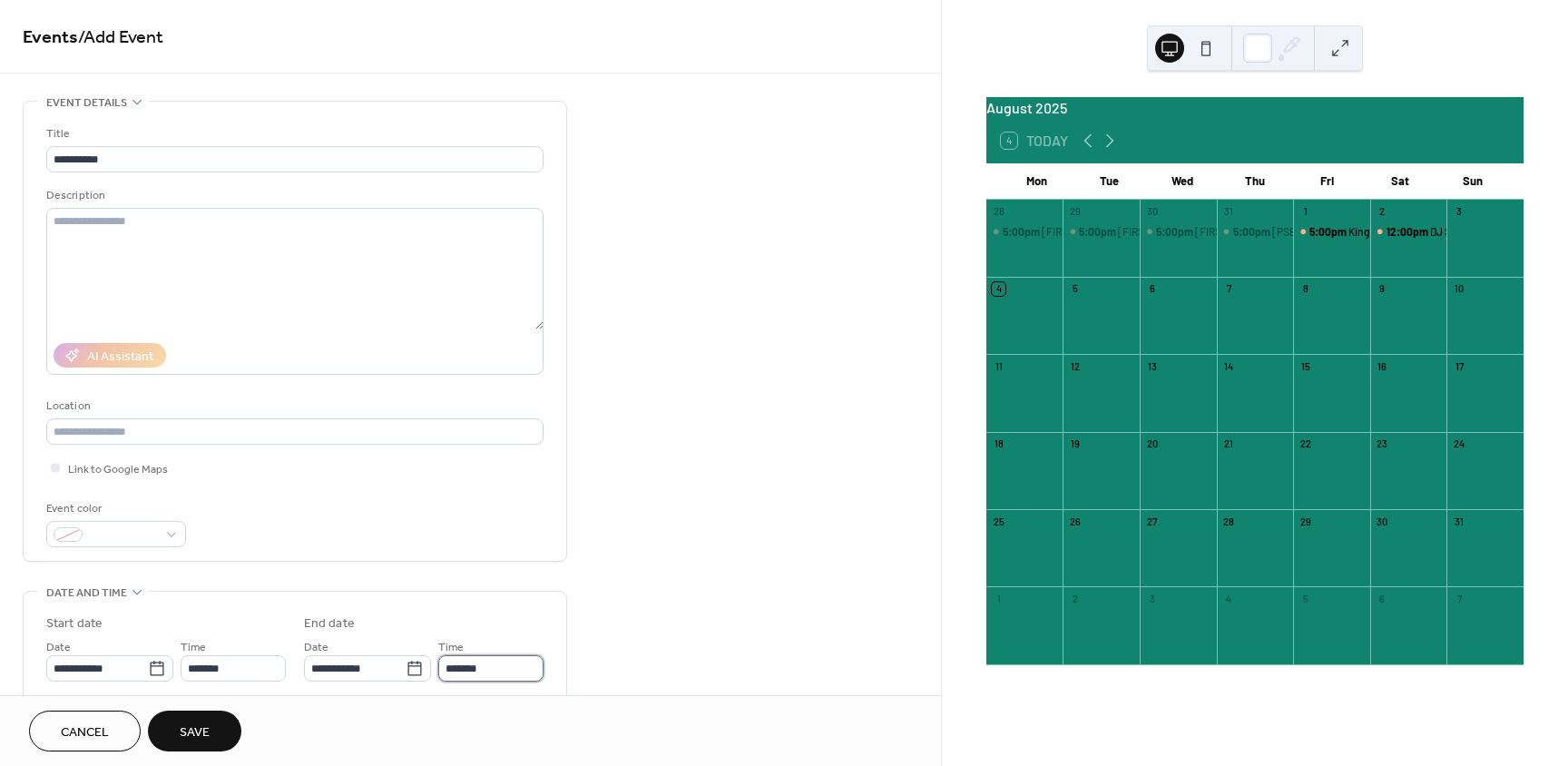 click on "*******" at bounding box center (491, 668) 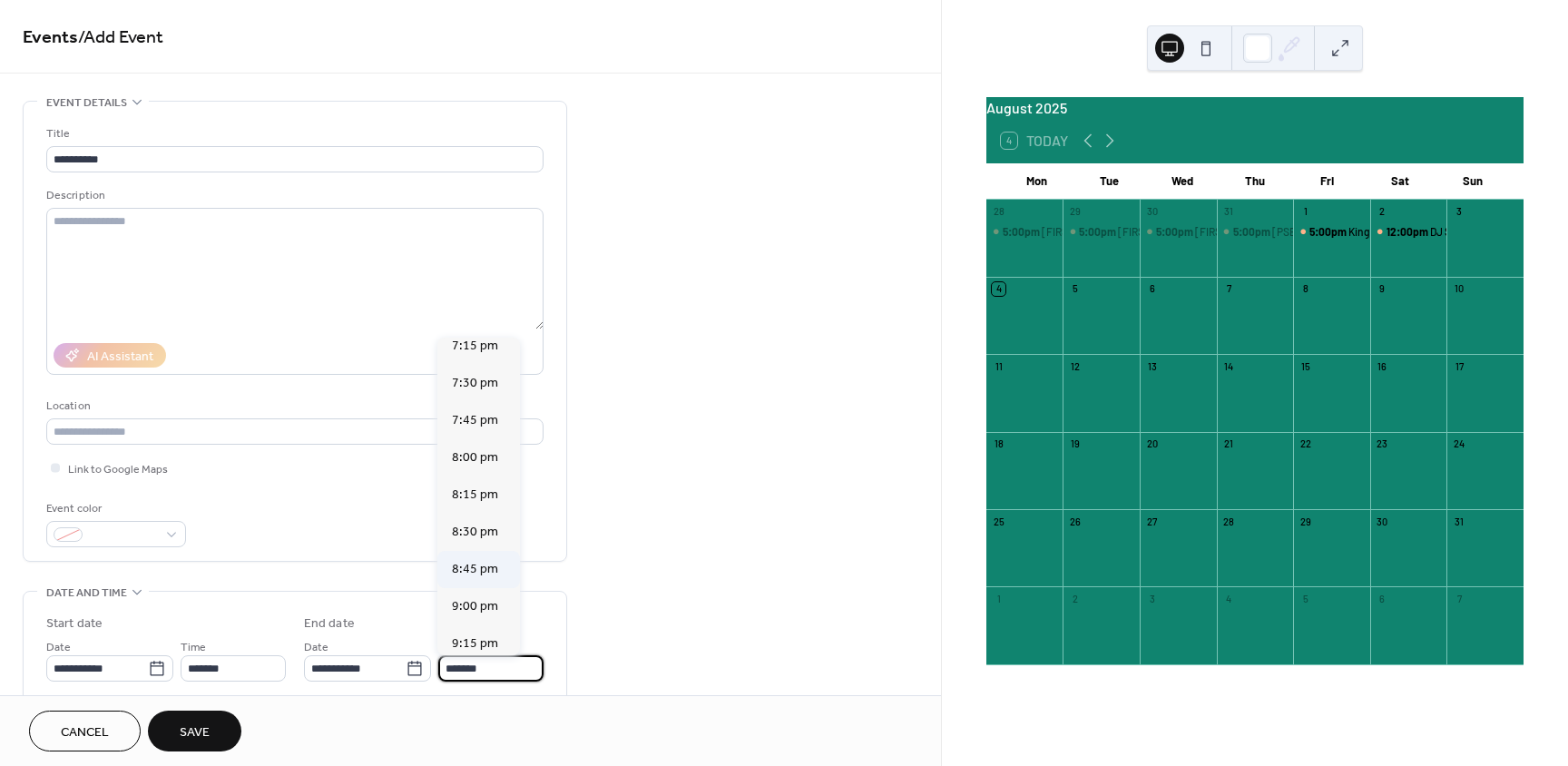 scroll, scrollTop: 363, scrollLeft: 0, axis: vertical 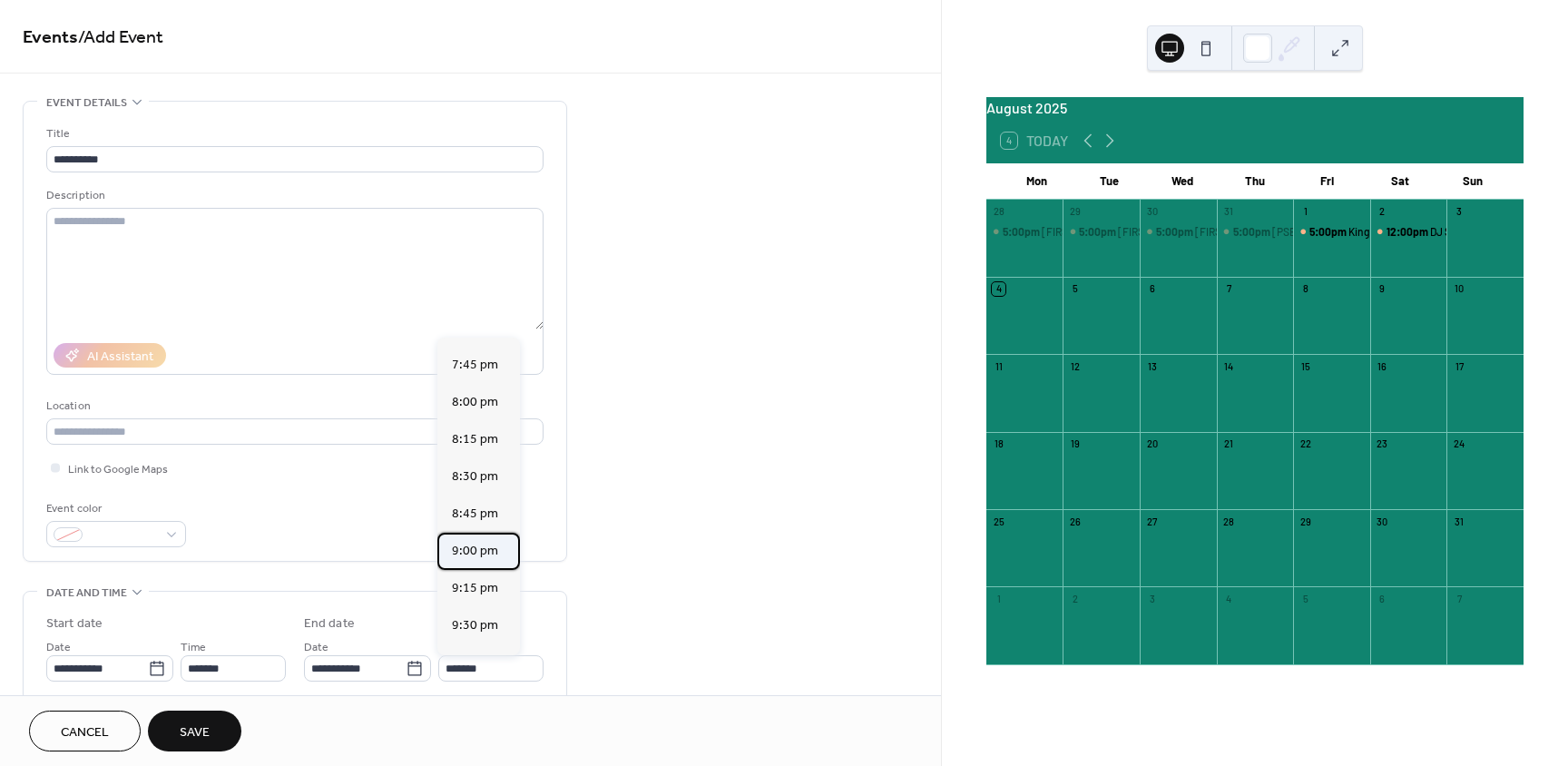 click on "9:00 pm" at bounding box center [475, 551] 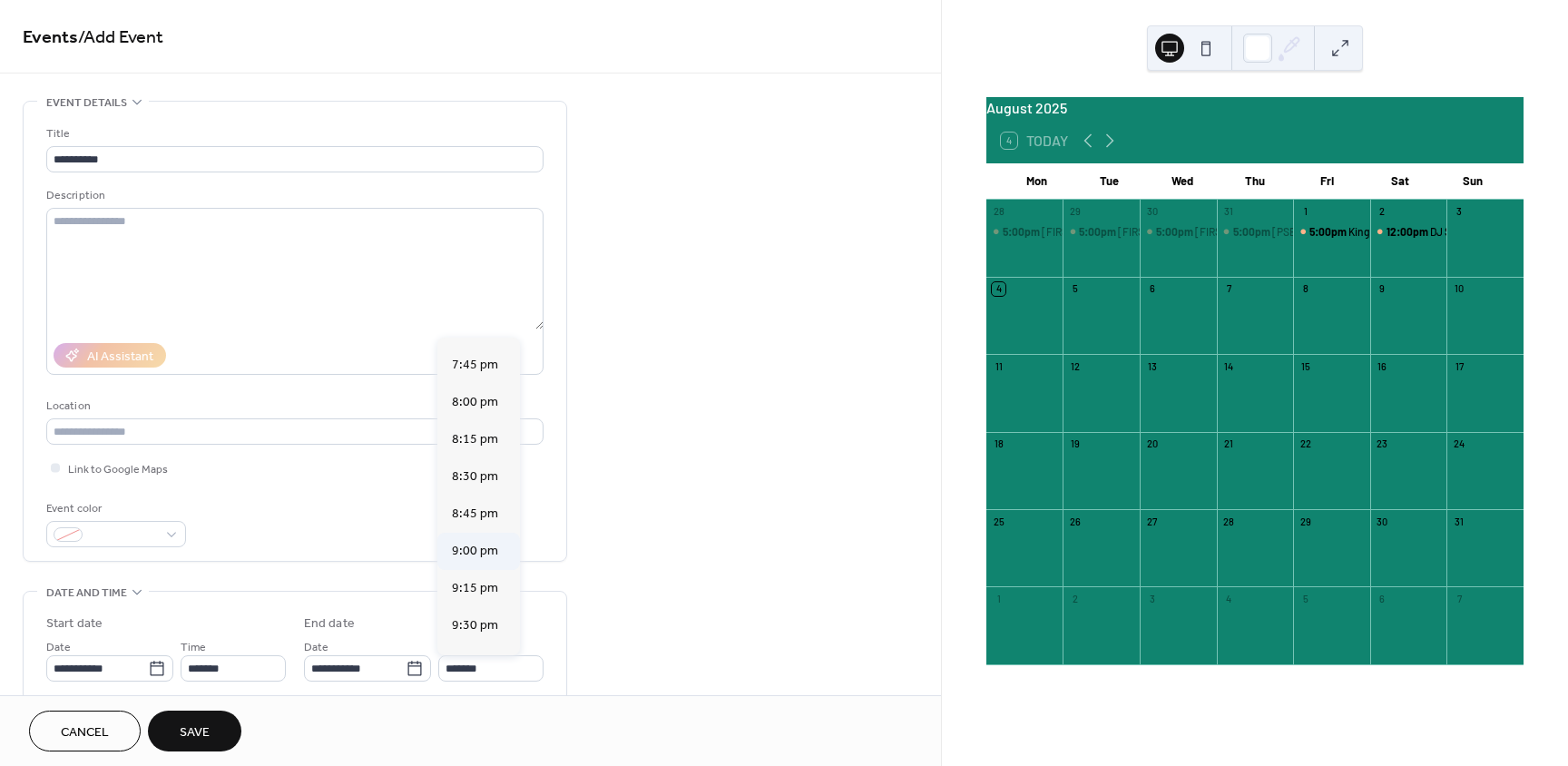 type on "*******" 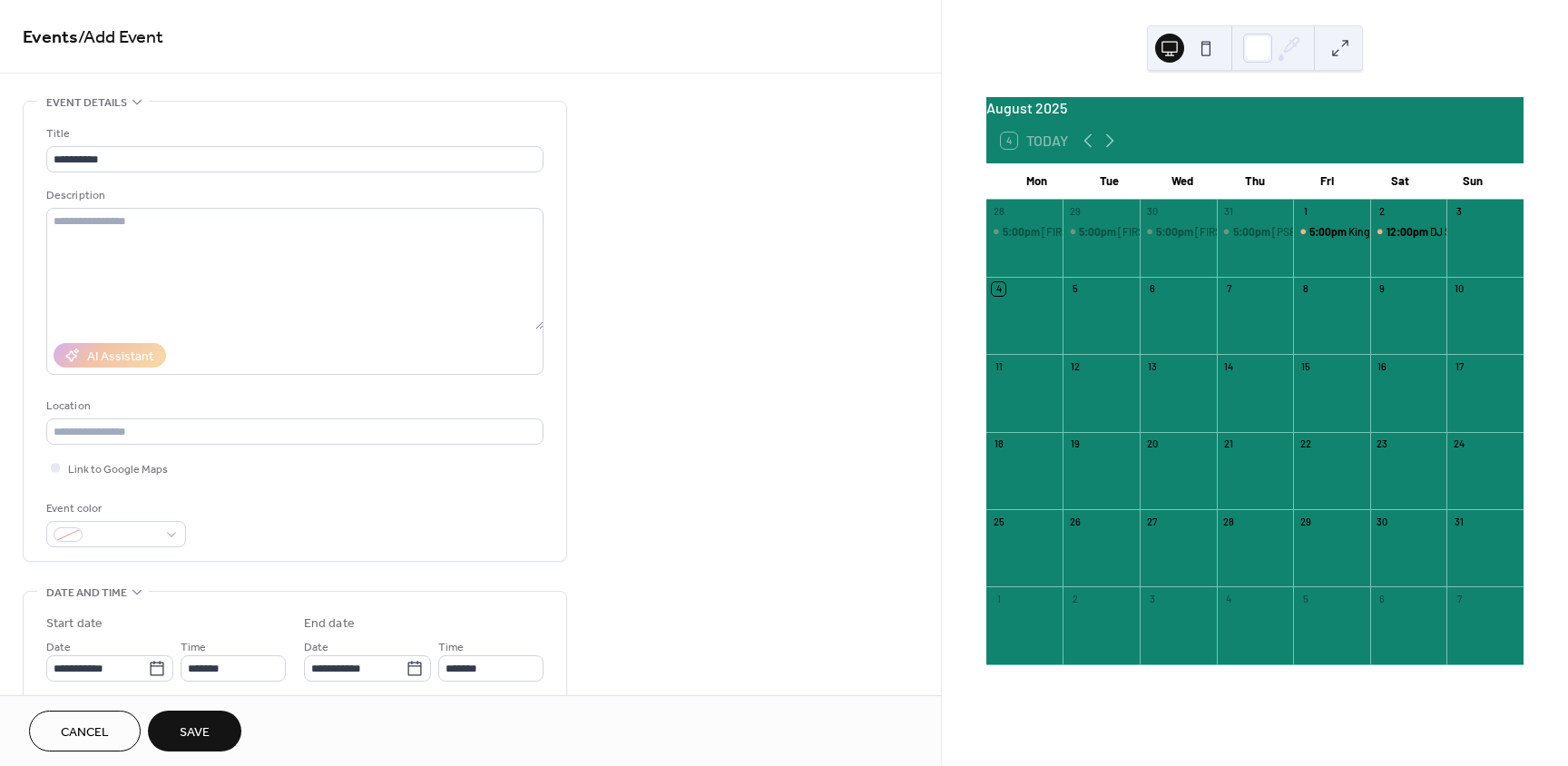 click on "Save" at bounding box center (194, 732) 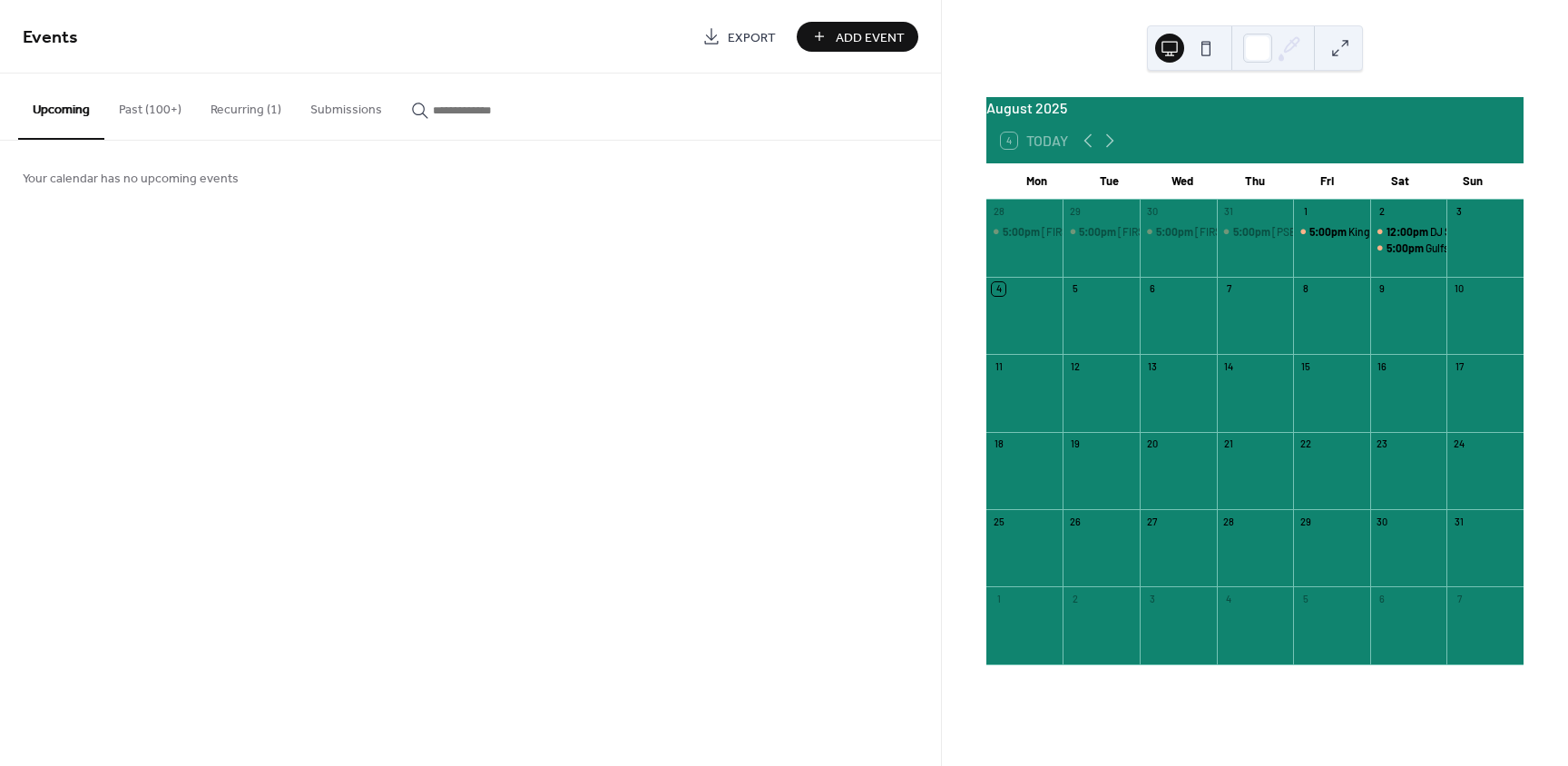 click on "Add Event" at bounding box center [870, 37] 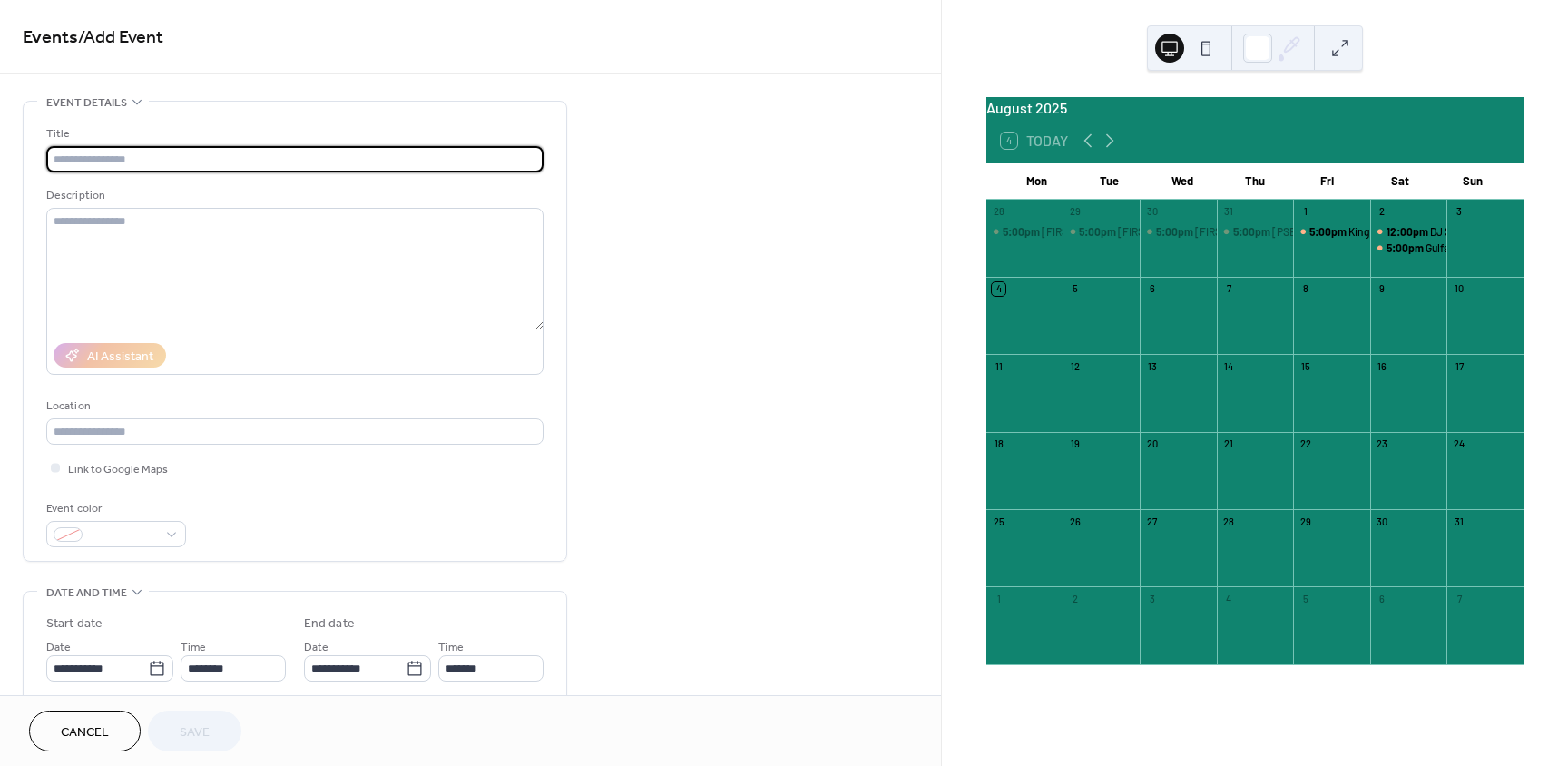 click at bounding box center (295, 159) 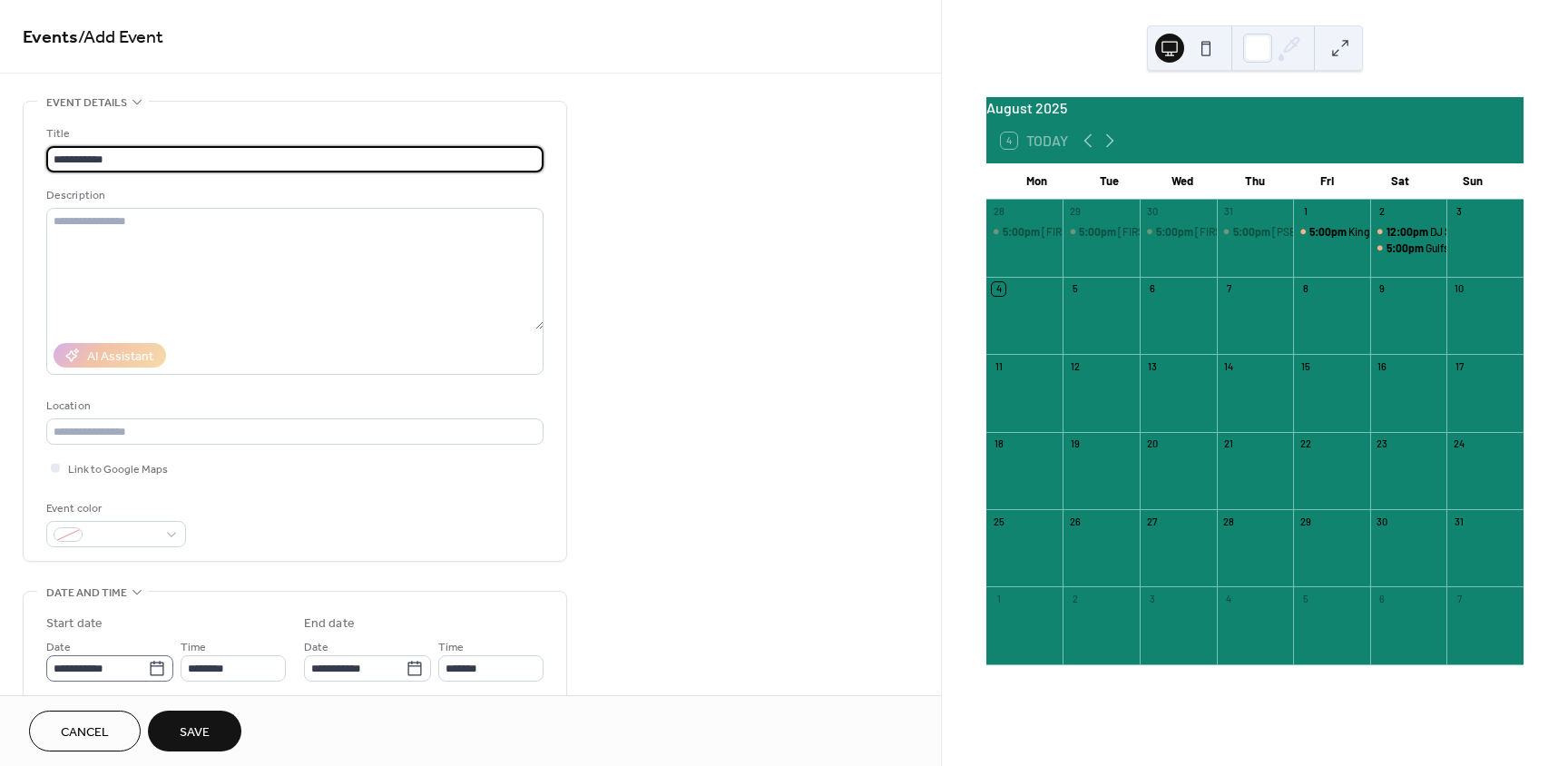type on "**********" 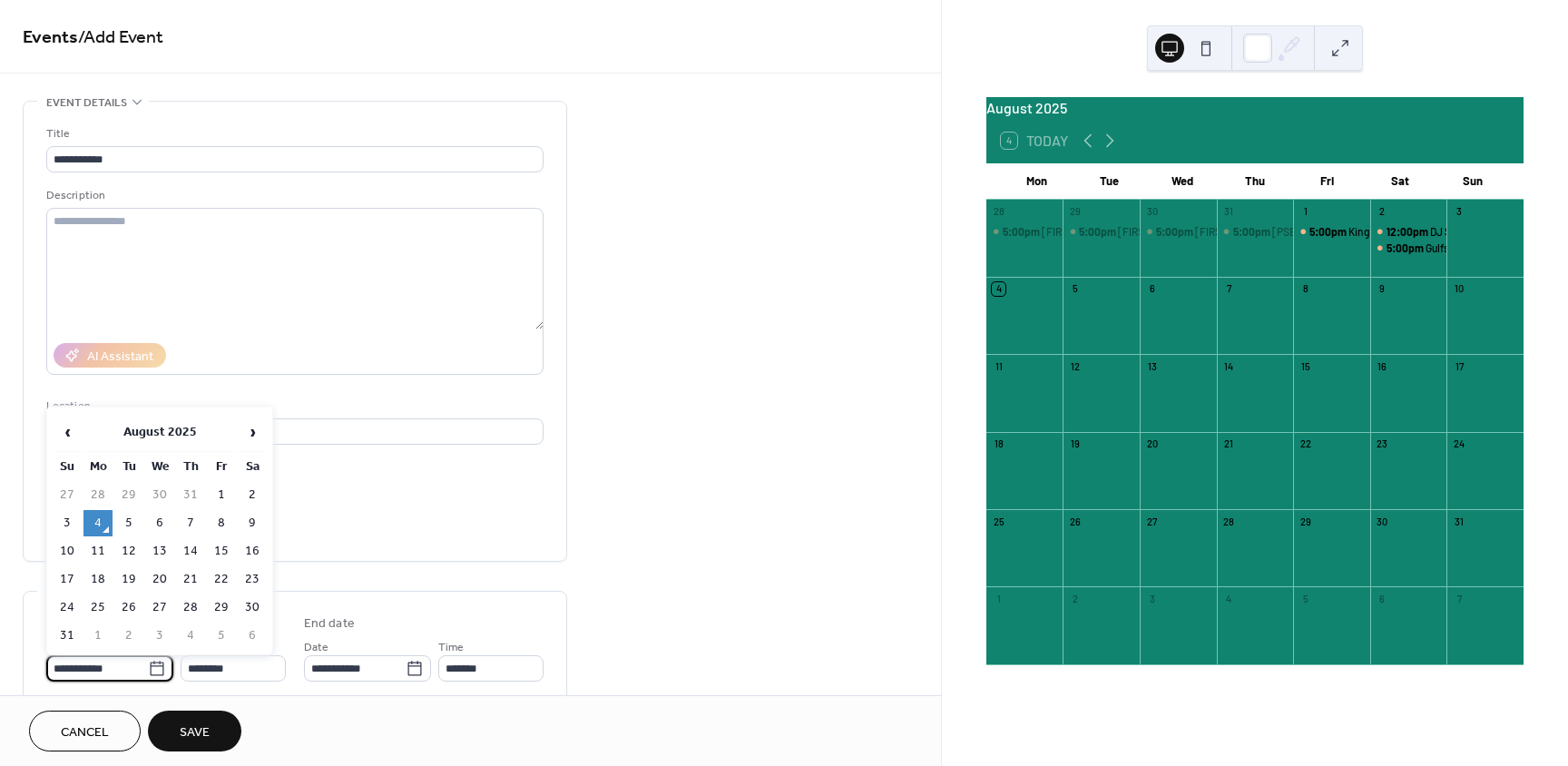 click on "**********" at bounding box center (97, 668) 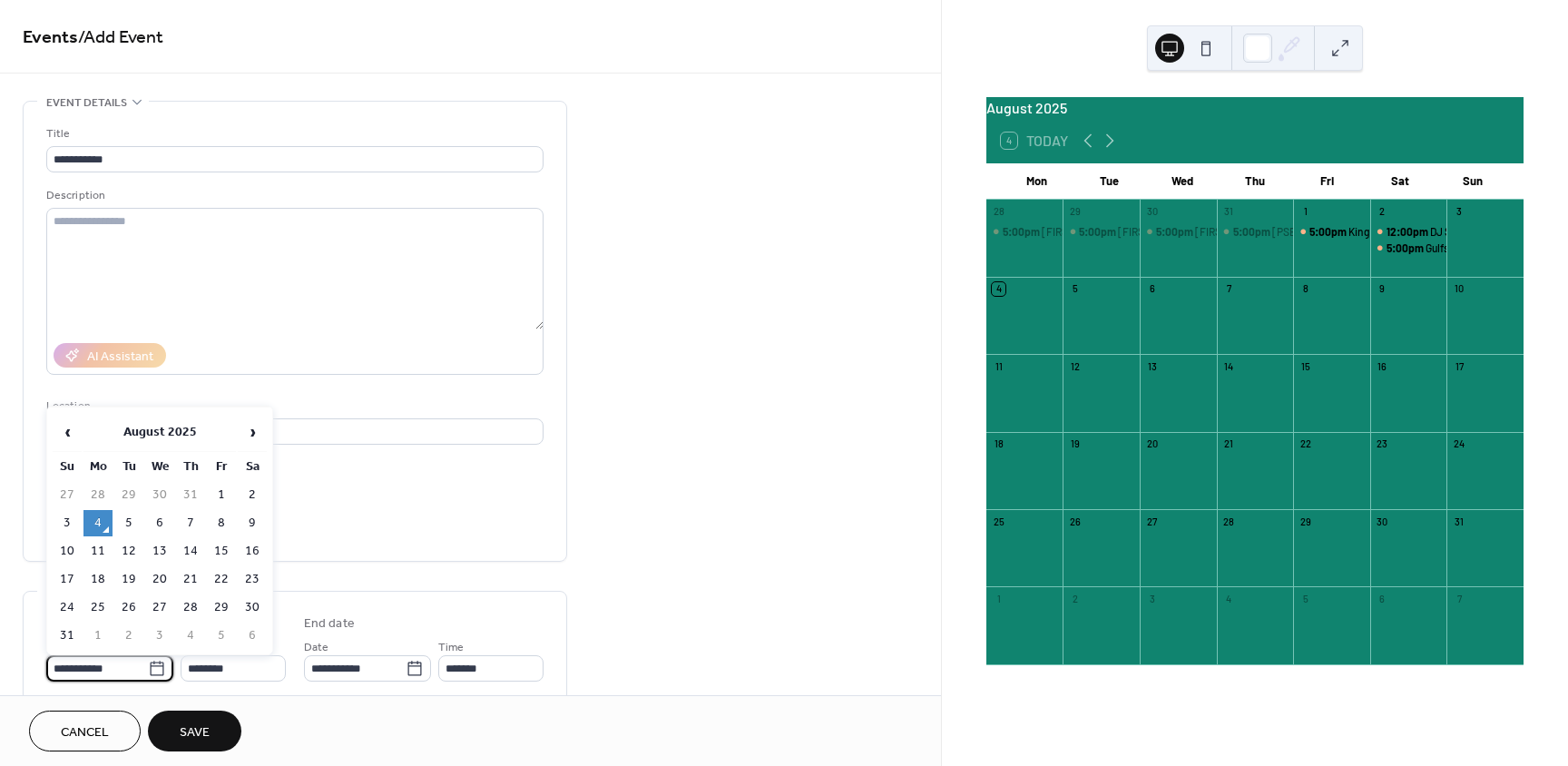 click on "3" at bounding box center [67, 523] 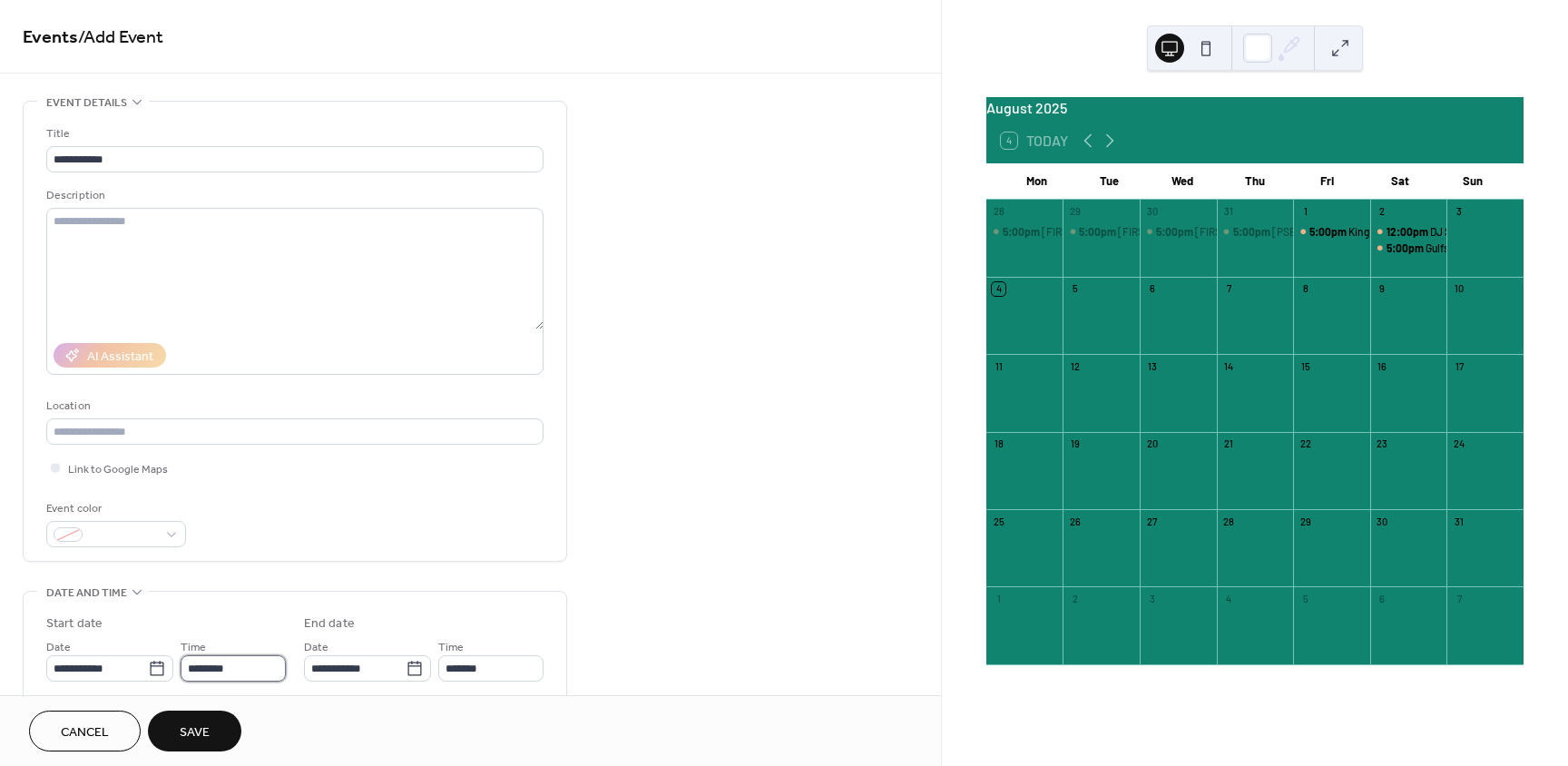 click on "********" at bounding box center [233, 668] 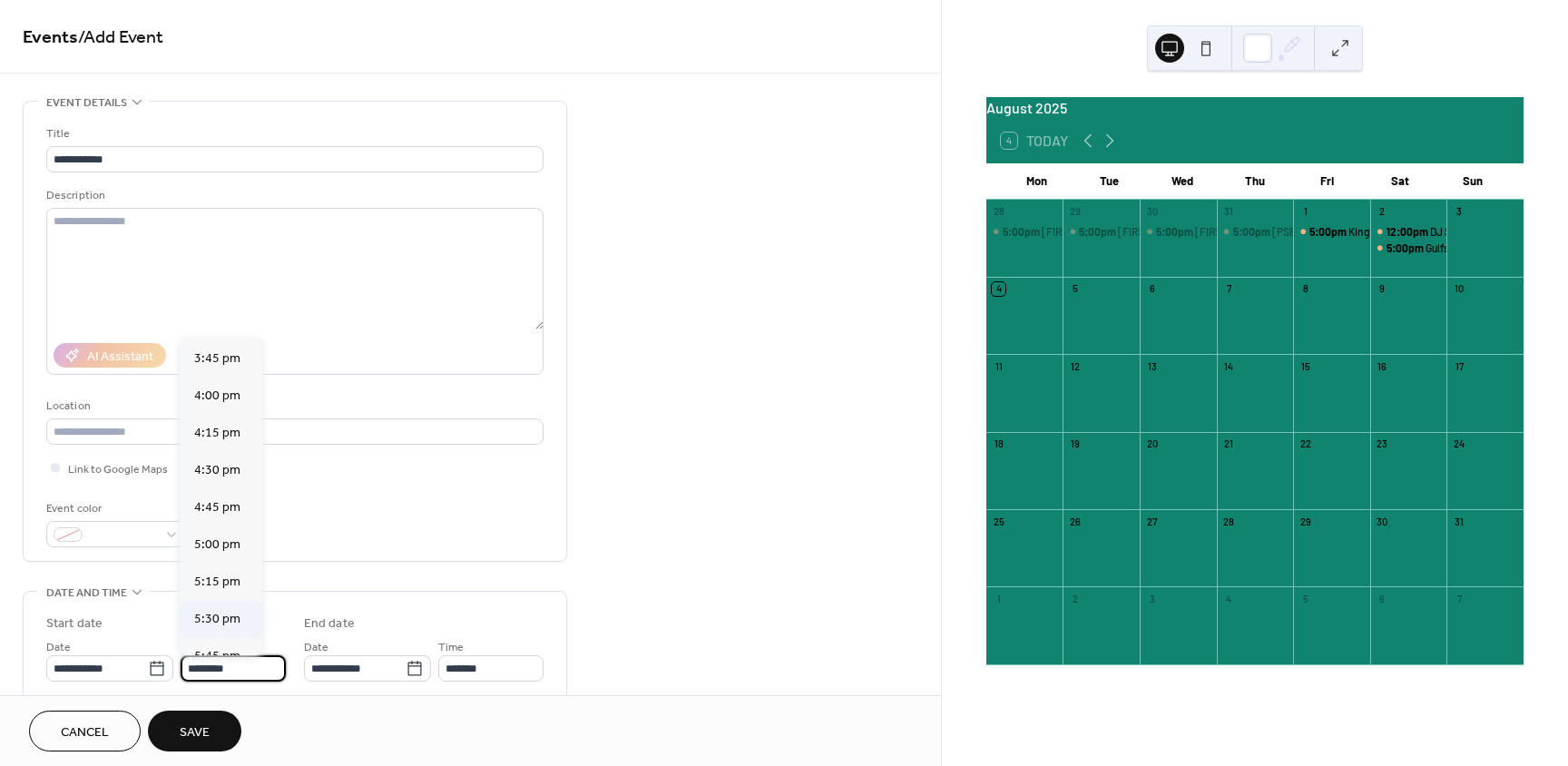 scroll, scrollTop: 2421, scrollLeft: 0, axis: vertical 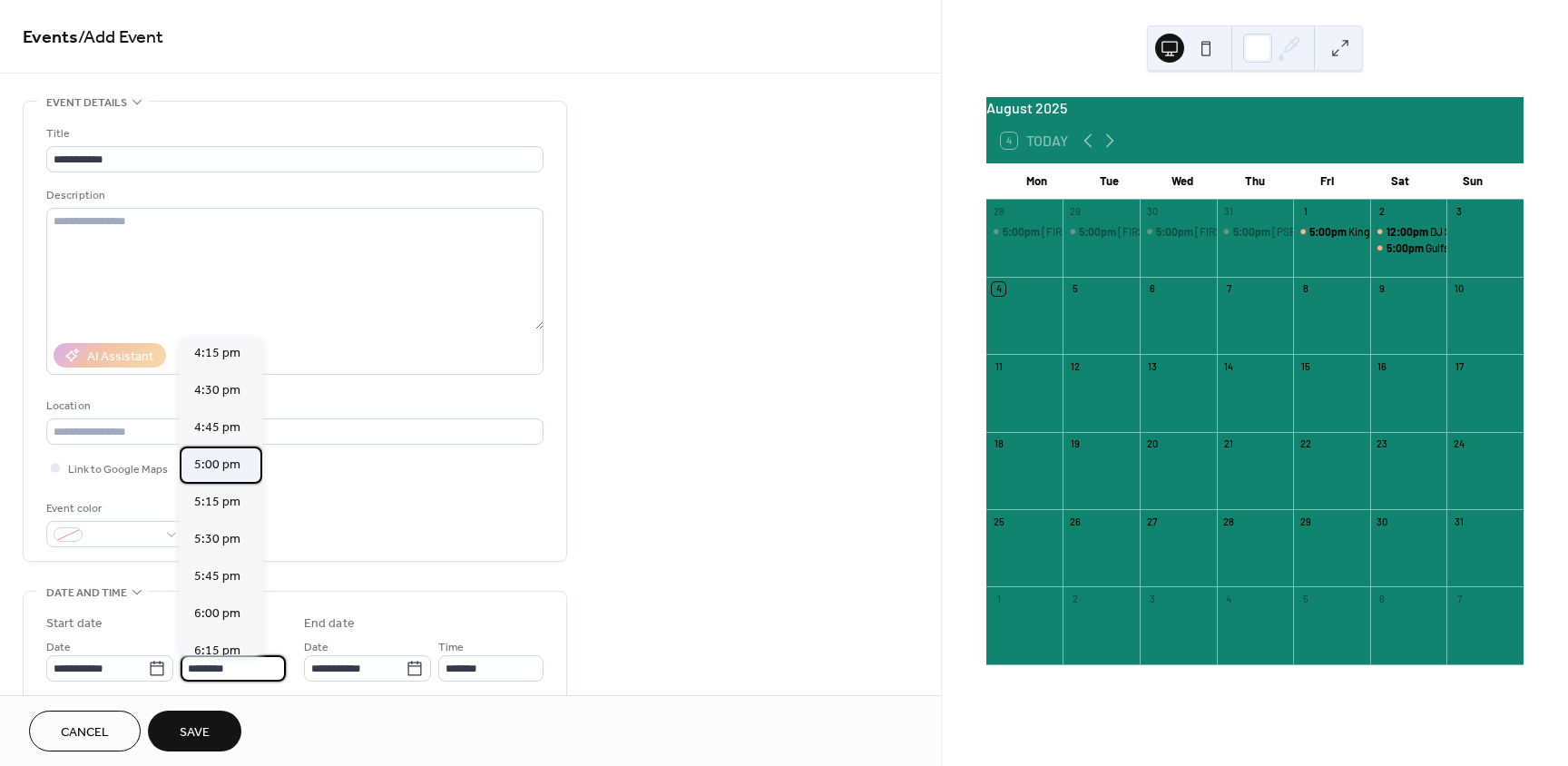 click on "5:00 pm" at bounding box center (217, 465) 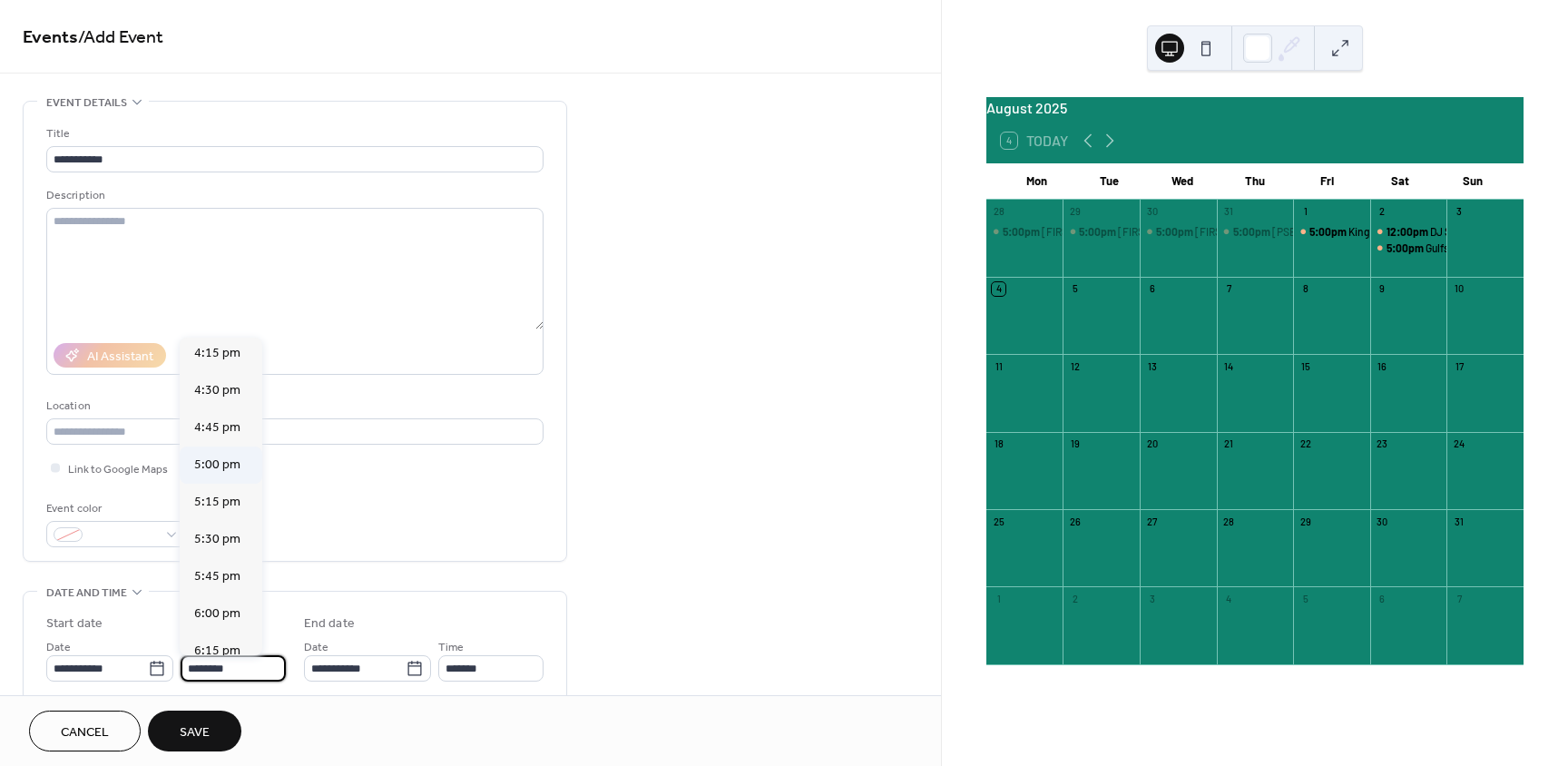type on "*******" 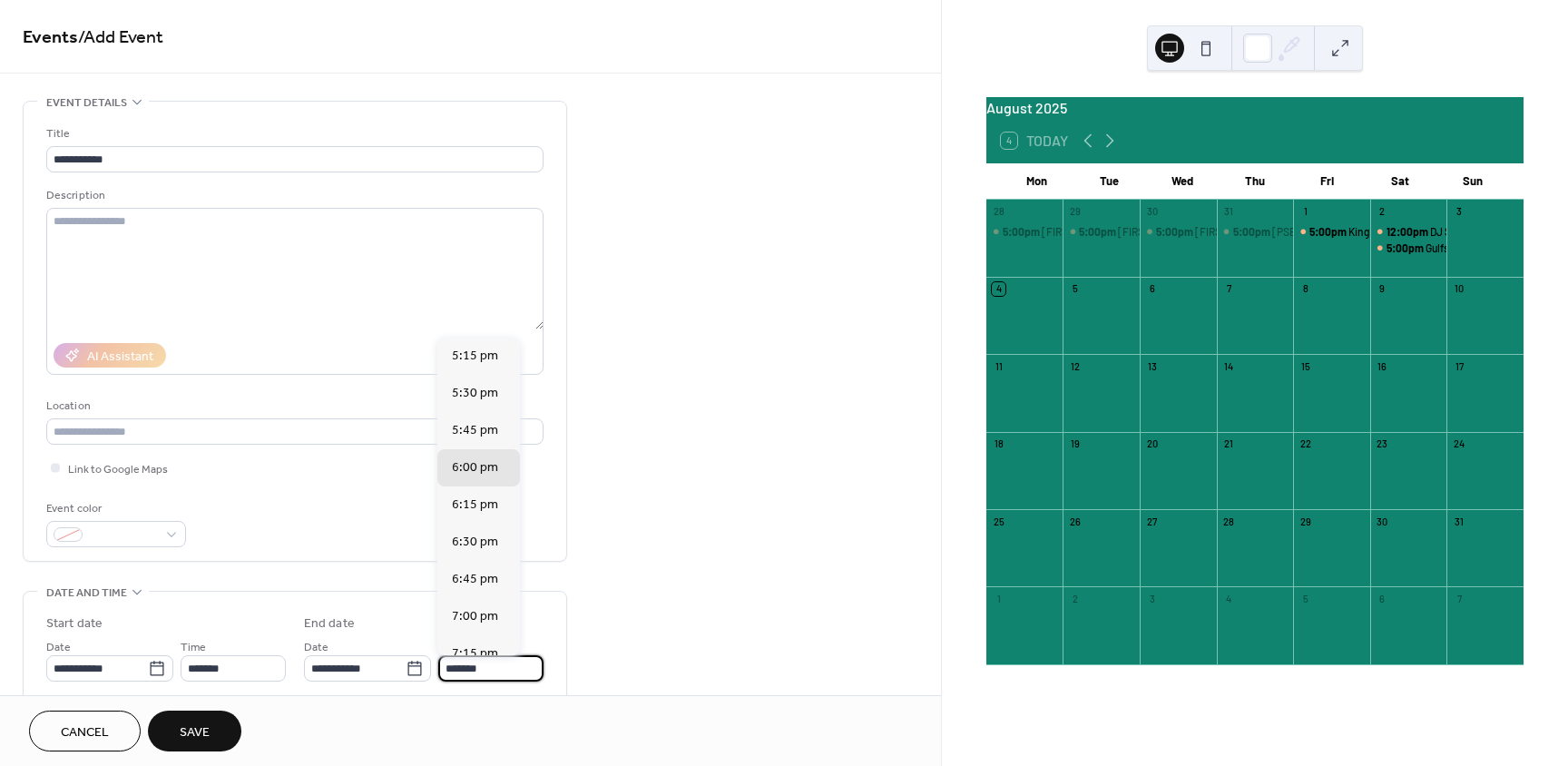 click on "*******" at bounding box center [491, 668] 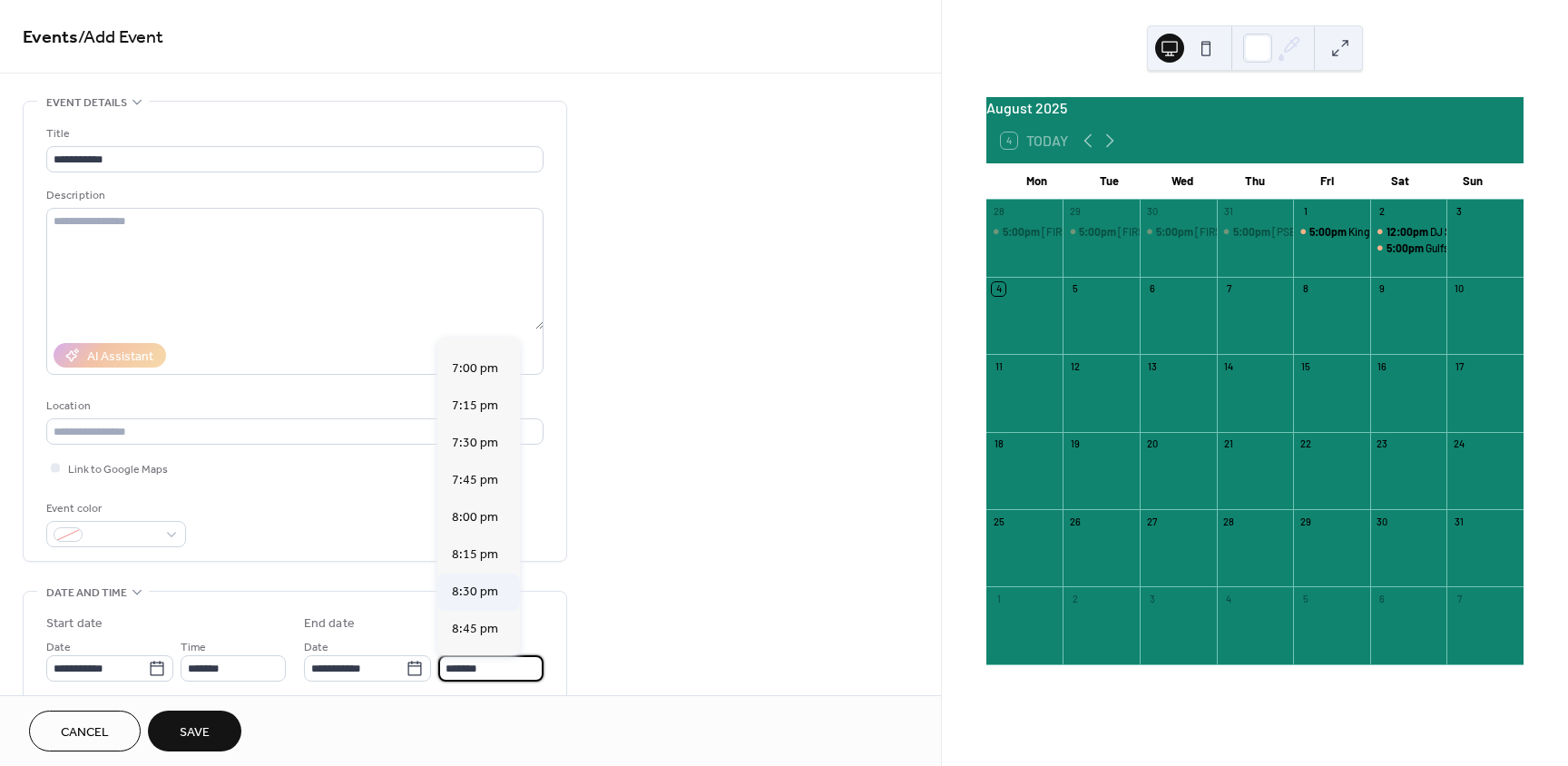 scroll, scrollTop: 272, scrollLeft: 0, axis: vertical 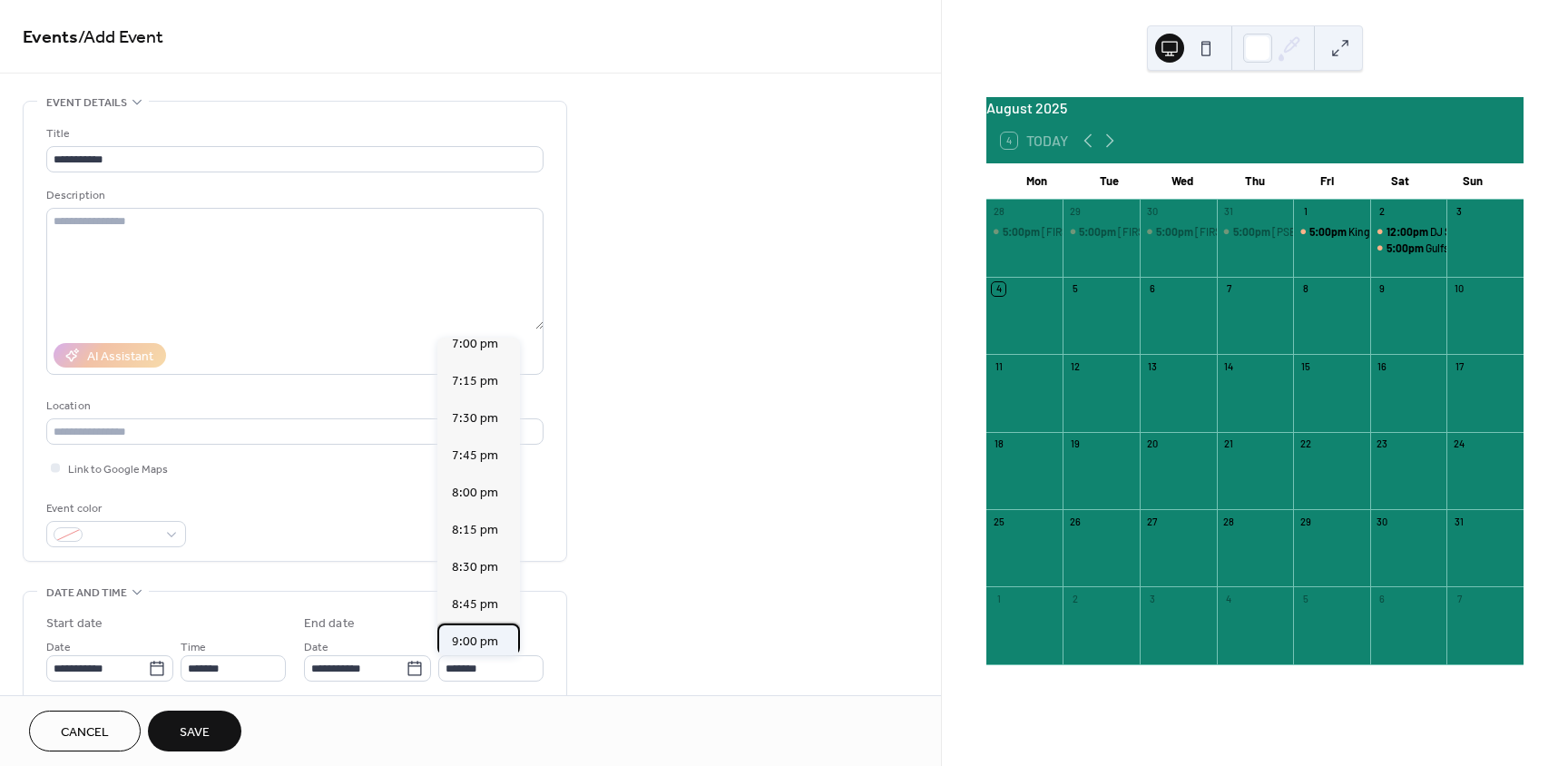 click on "9:00 pm" at bounding box center (475, 642) 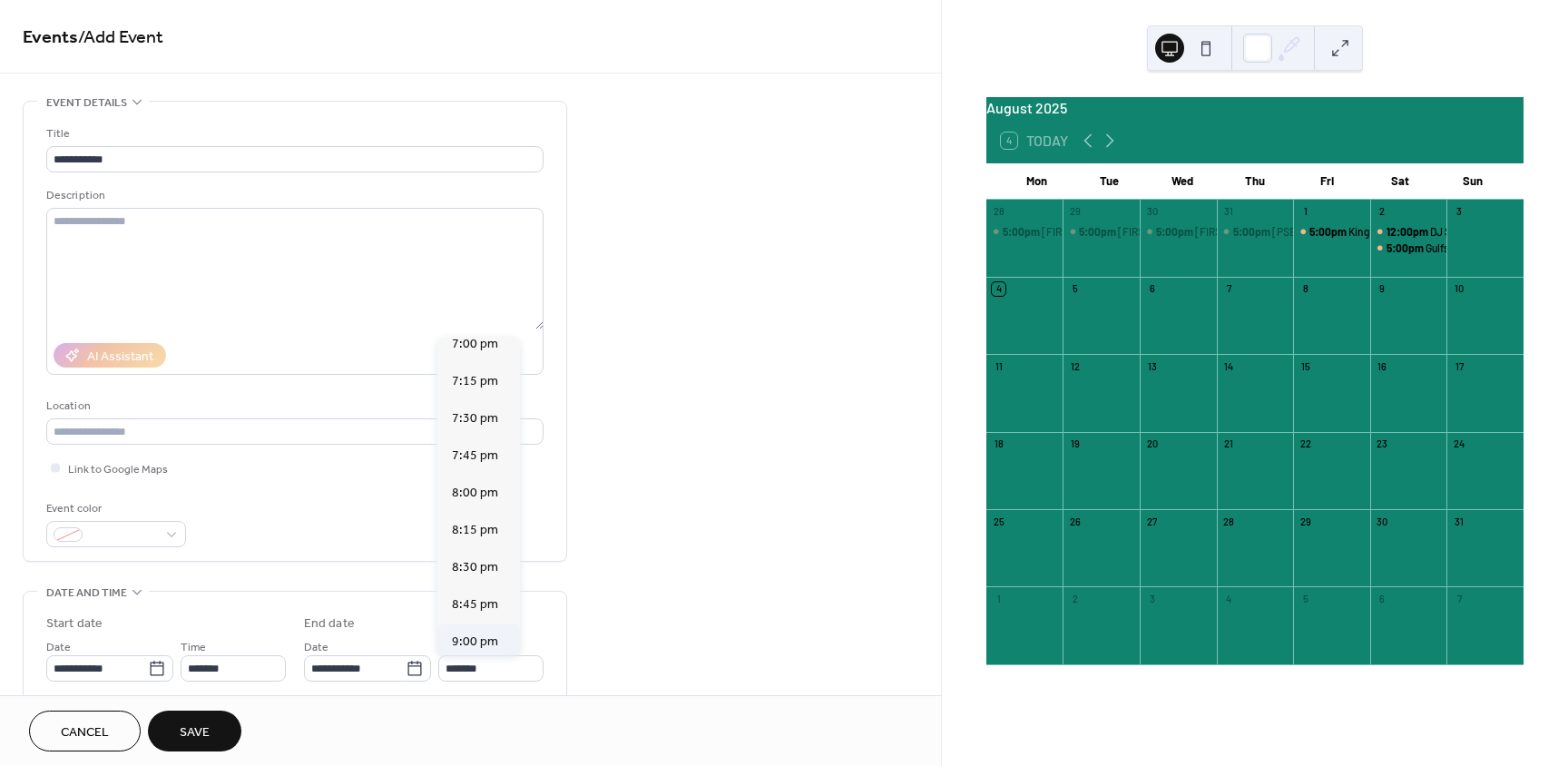 type on "*******" 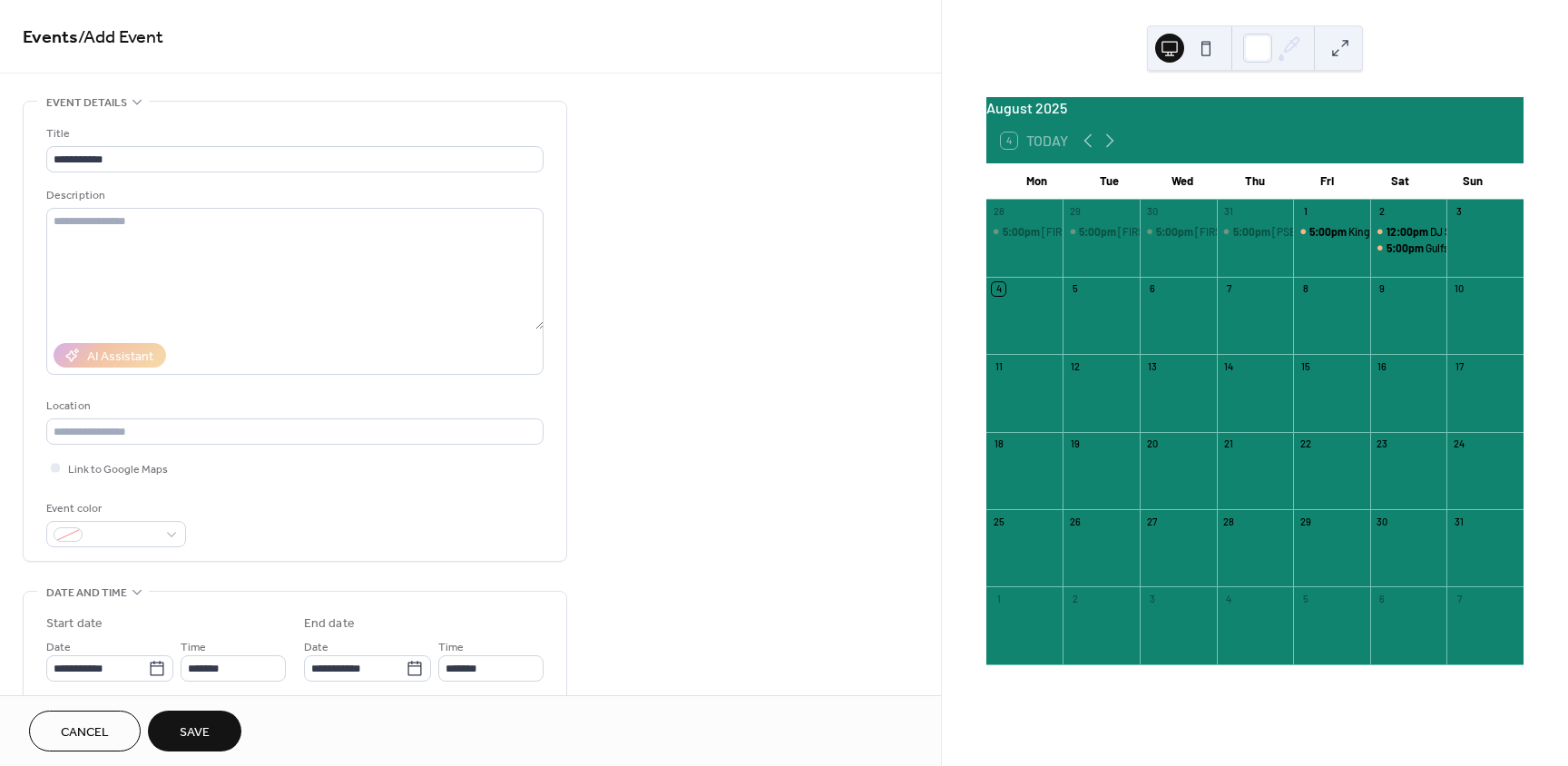 click on "Save" at bounding box center [194, 731] 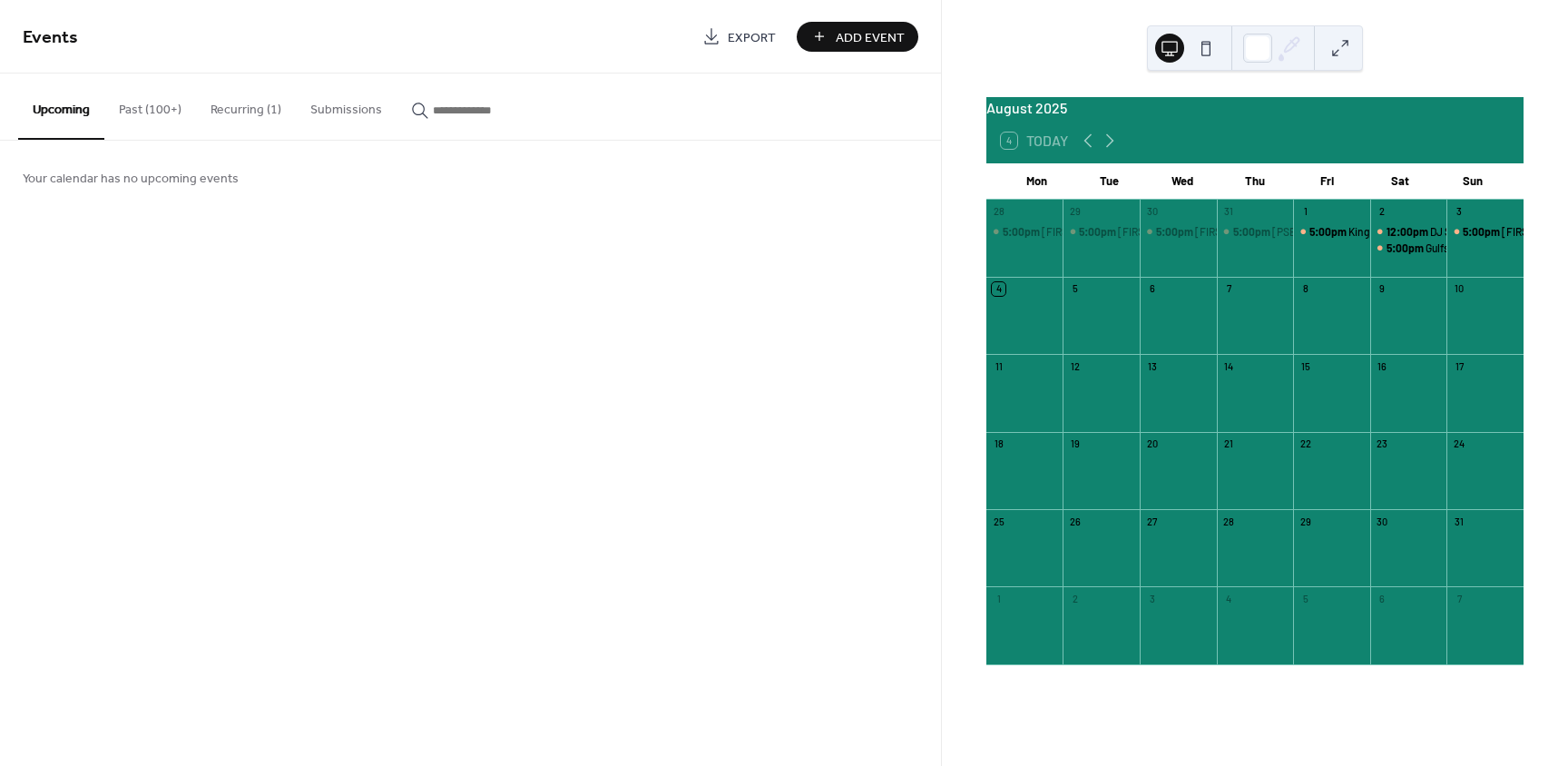 click on "Add Event" at bounding box center (870, 37) 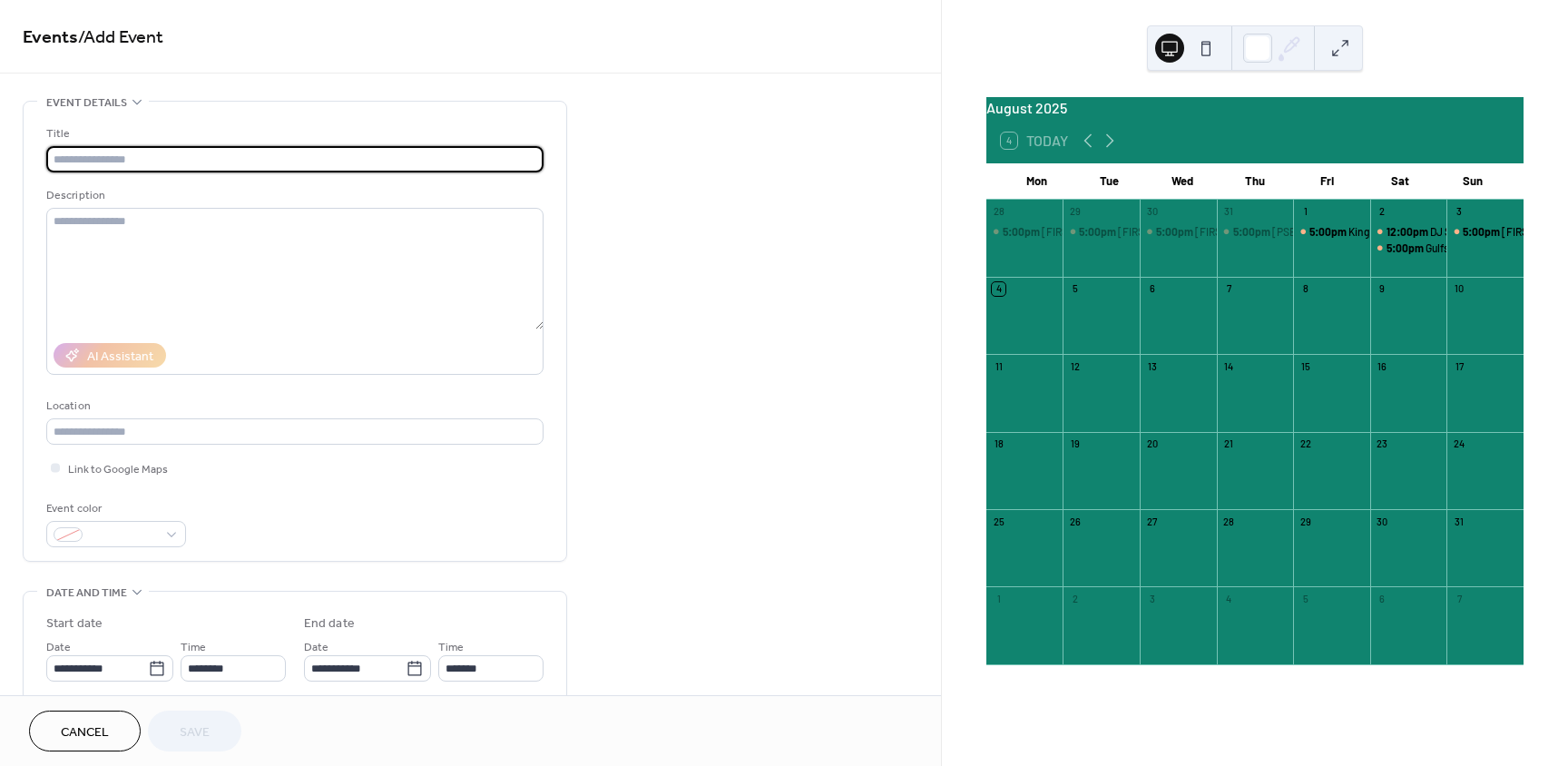 click at bounding box center [295, 159] 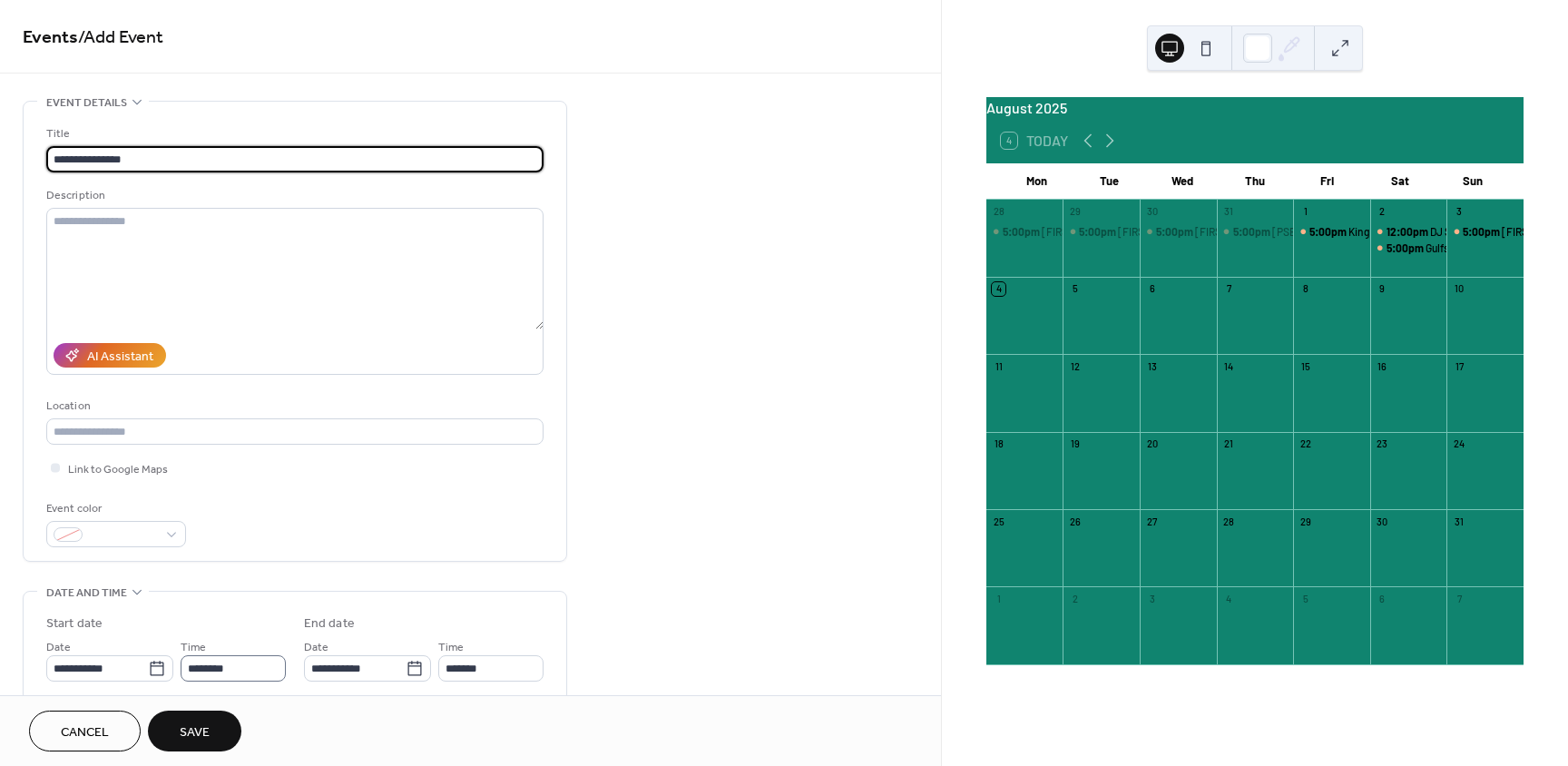 type on "**********" 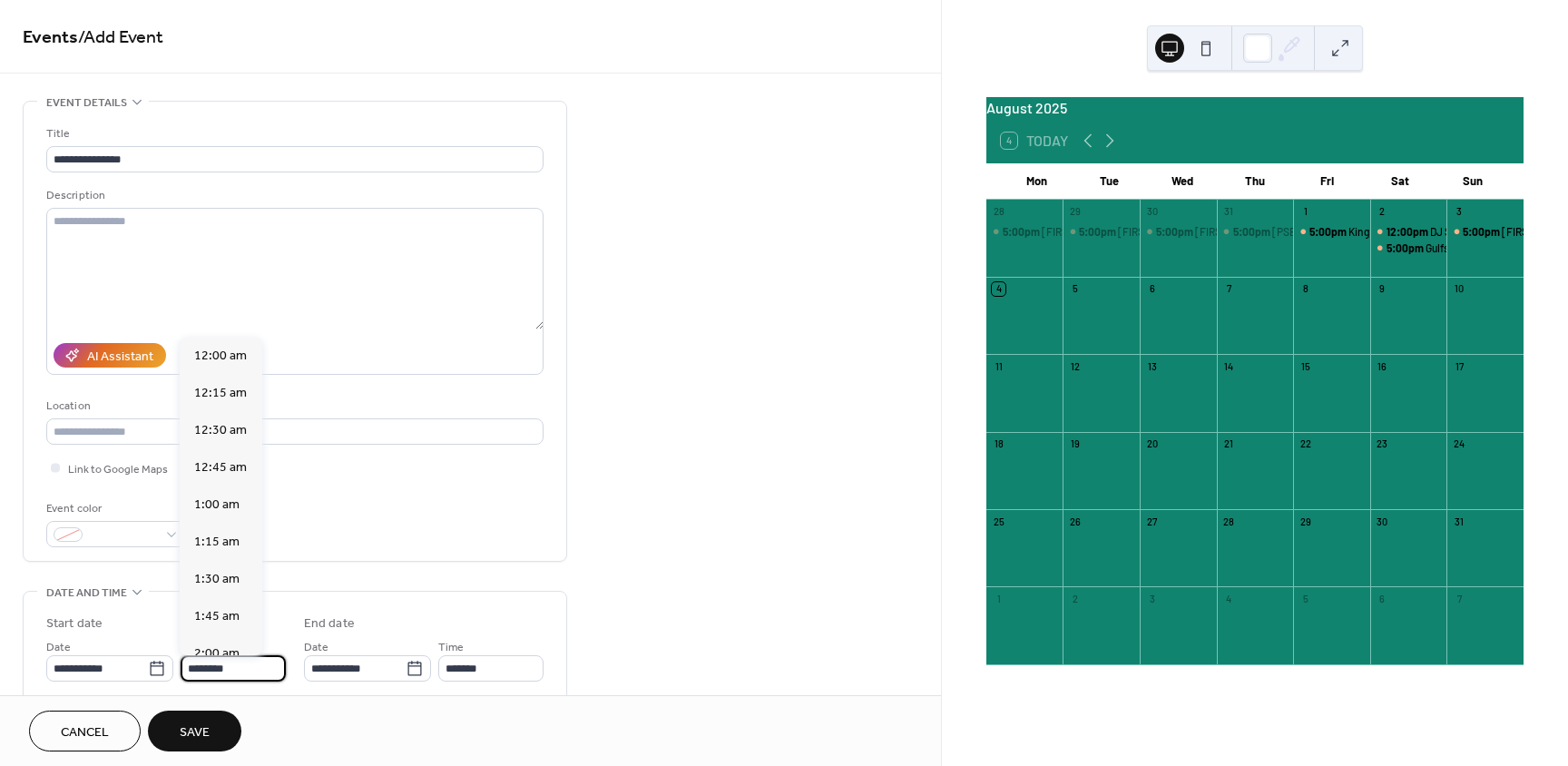 drag, startPoint x: 214, startPoint y: 667, endPoint x: 222, endPoint y: 662, distance: 9.433981 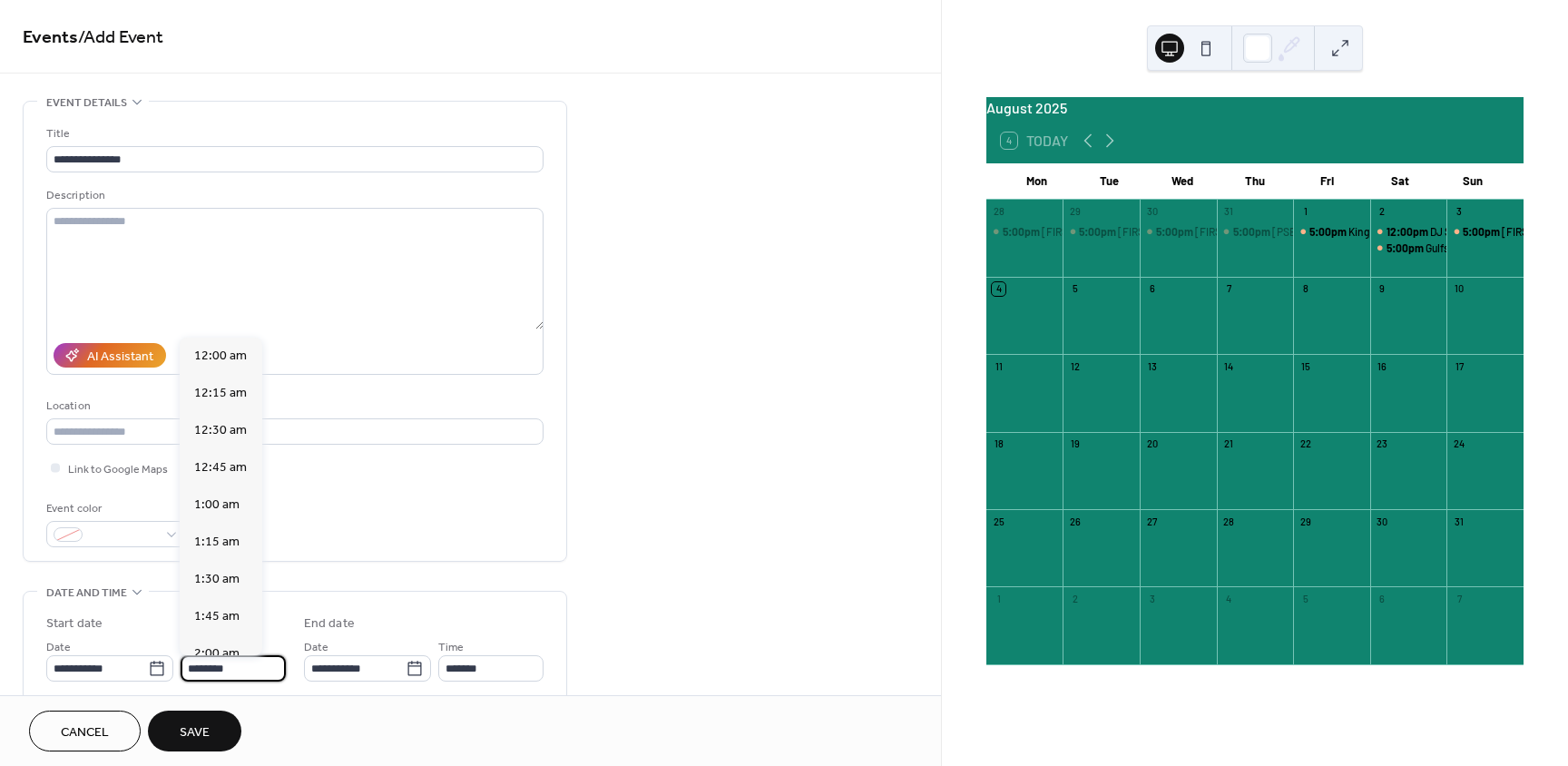 click on "********" at bounding box center (233, 668) 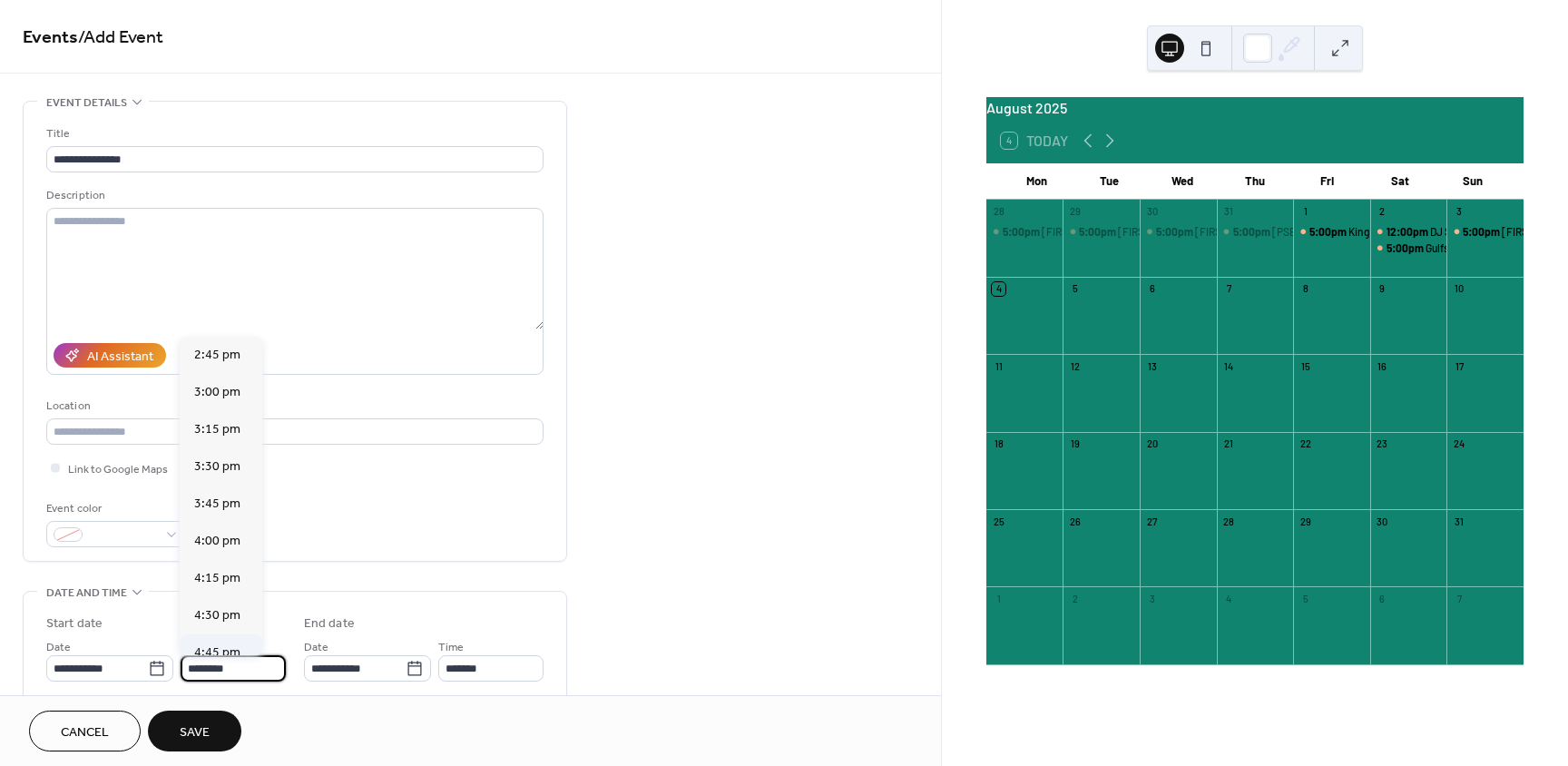 scroll, scrollTop: 2240, scrollLeft: 0, axis: vertical 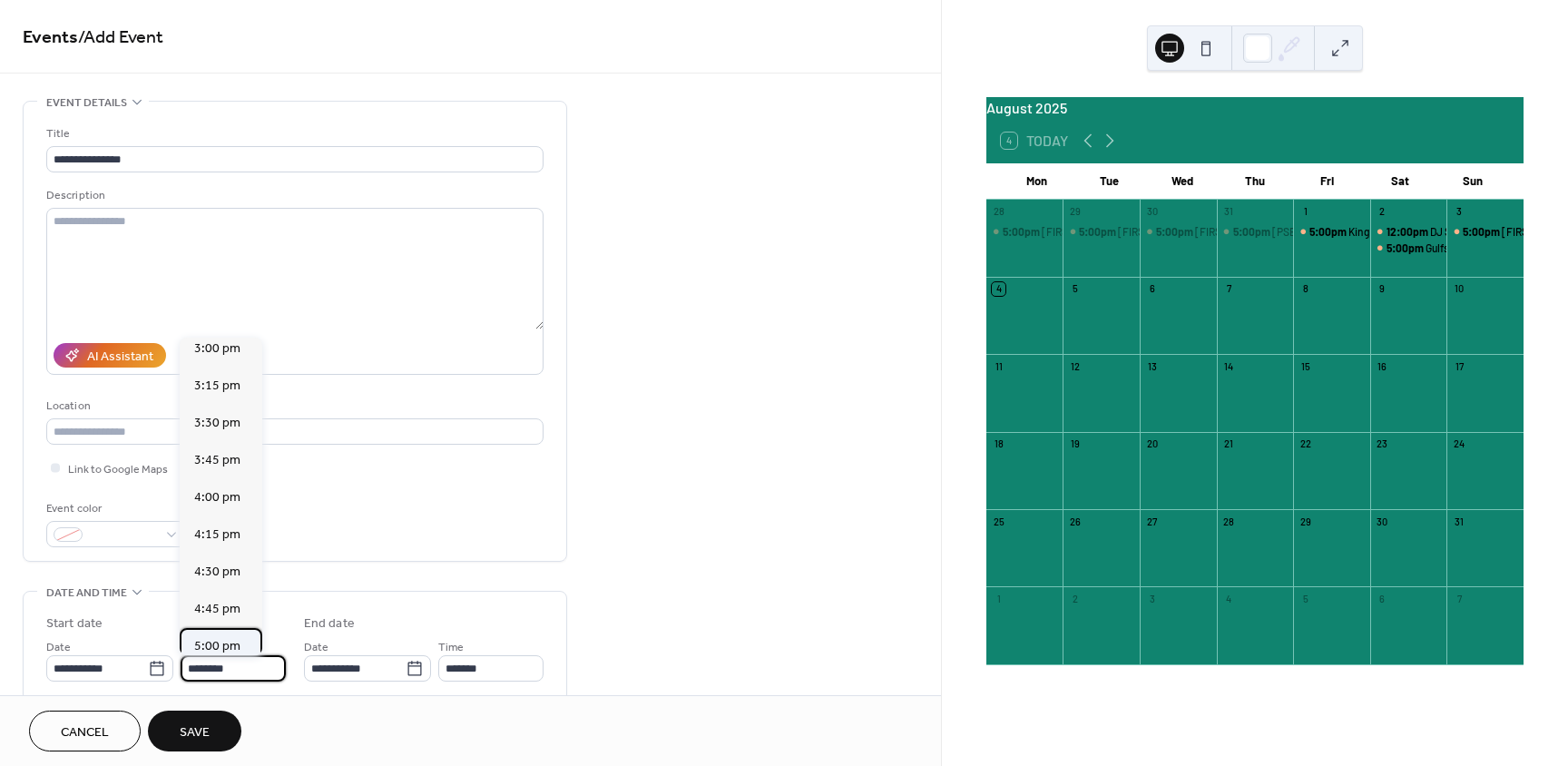 click on "5:00 pm" at bounding box center [217, 646] 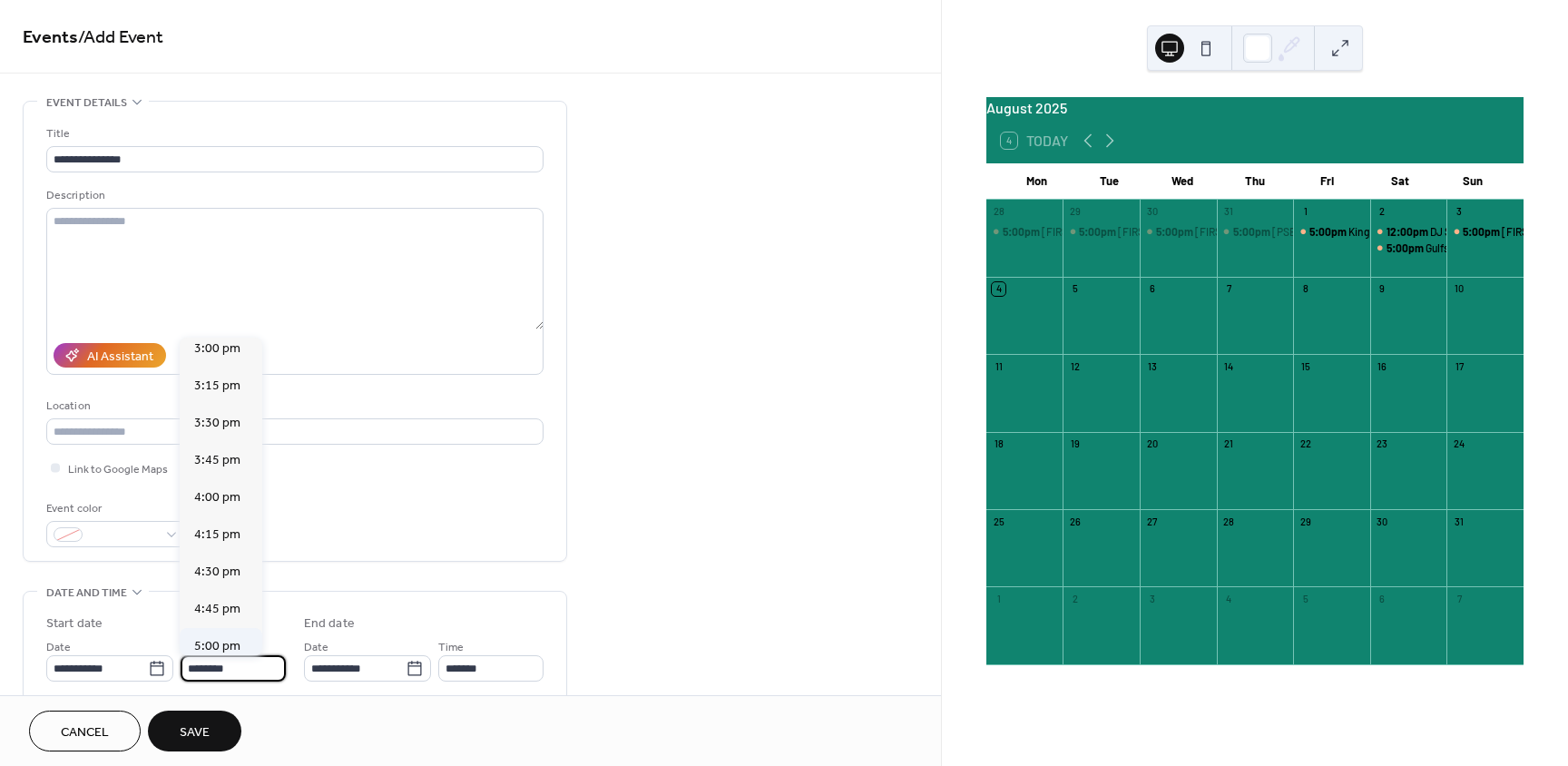 type on "*******" 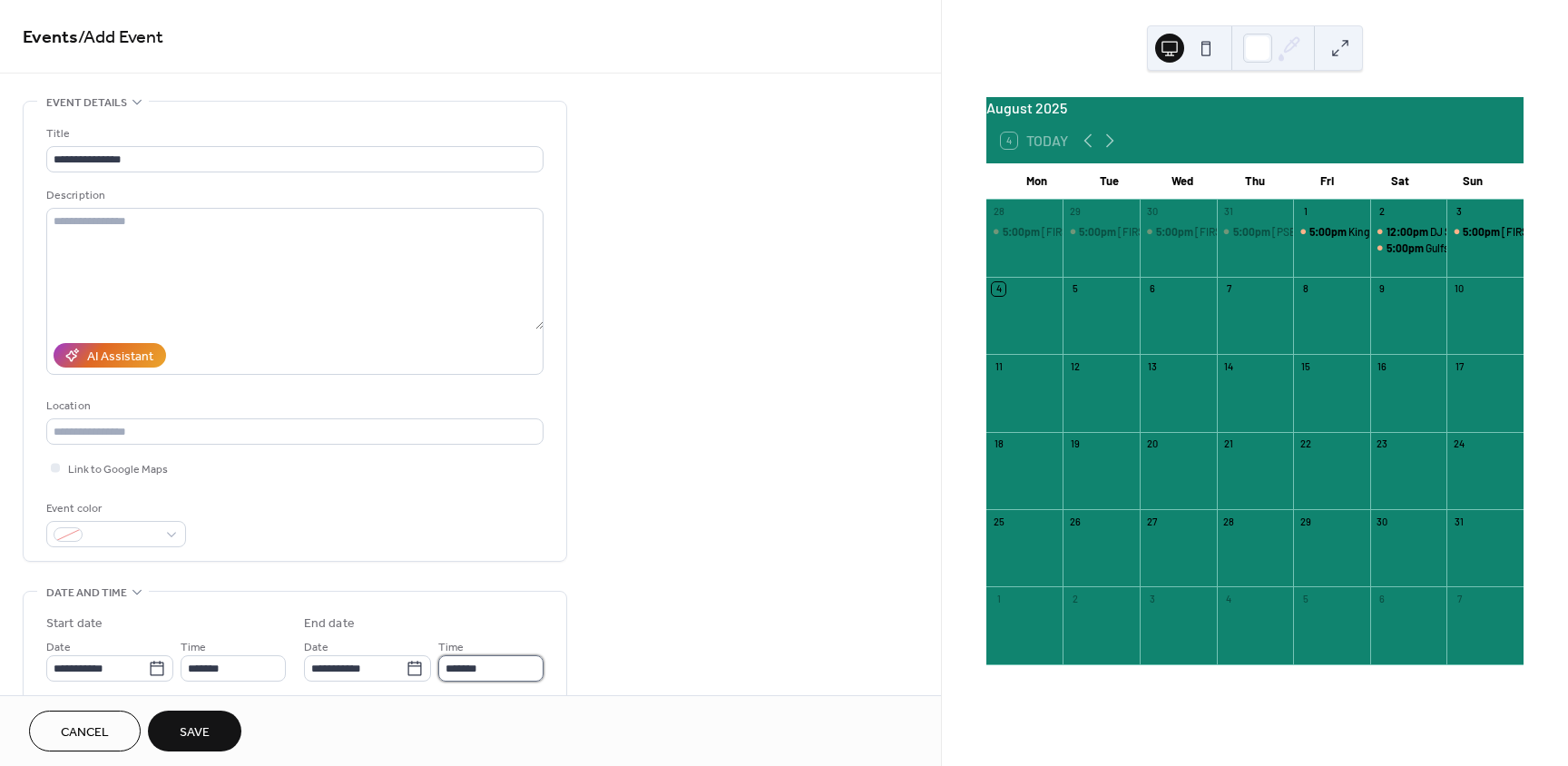 click on "*******" at bounding box center (491, 668) 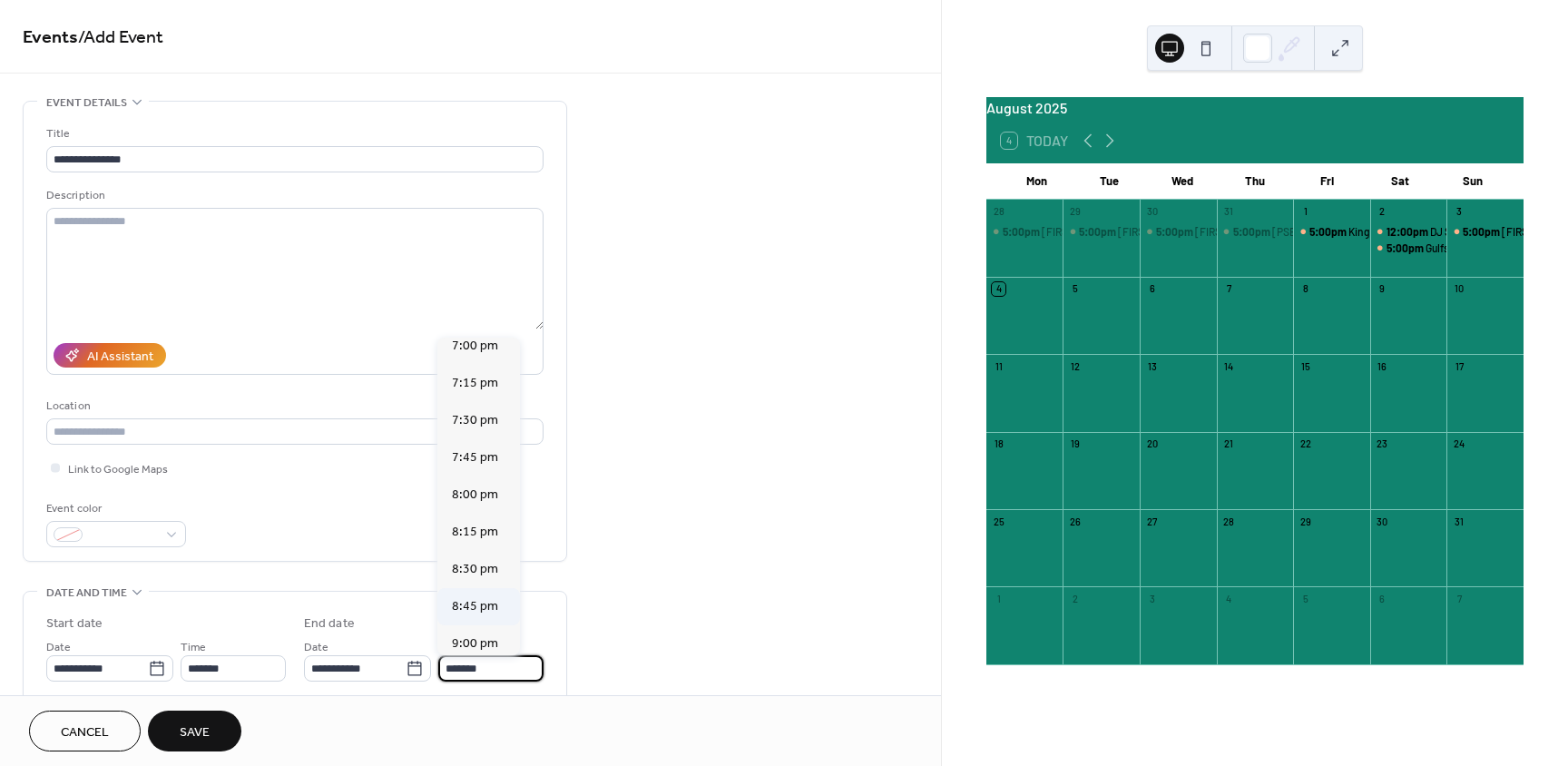scroll, scrollTop: 272, scrollLeft: 0, axis: vertical 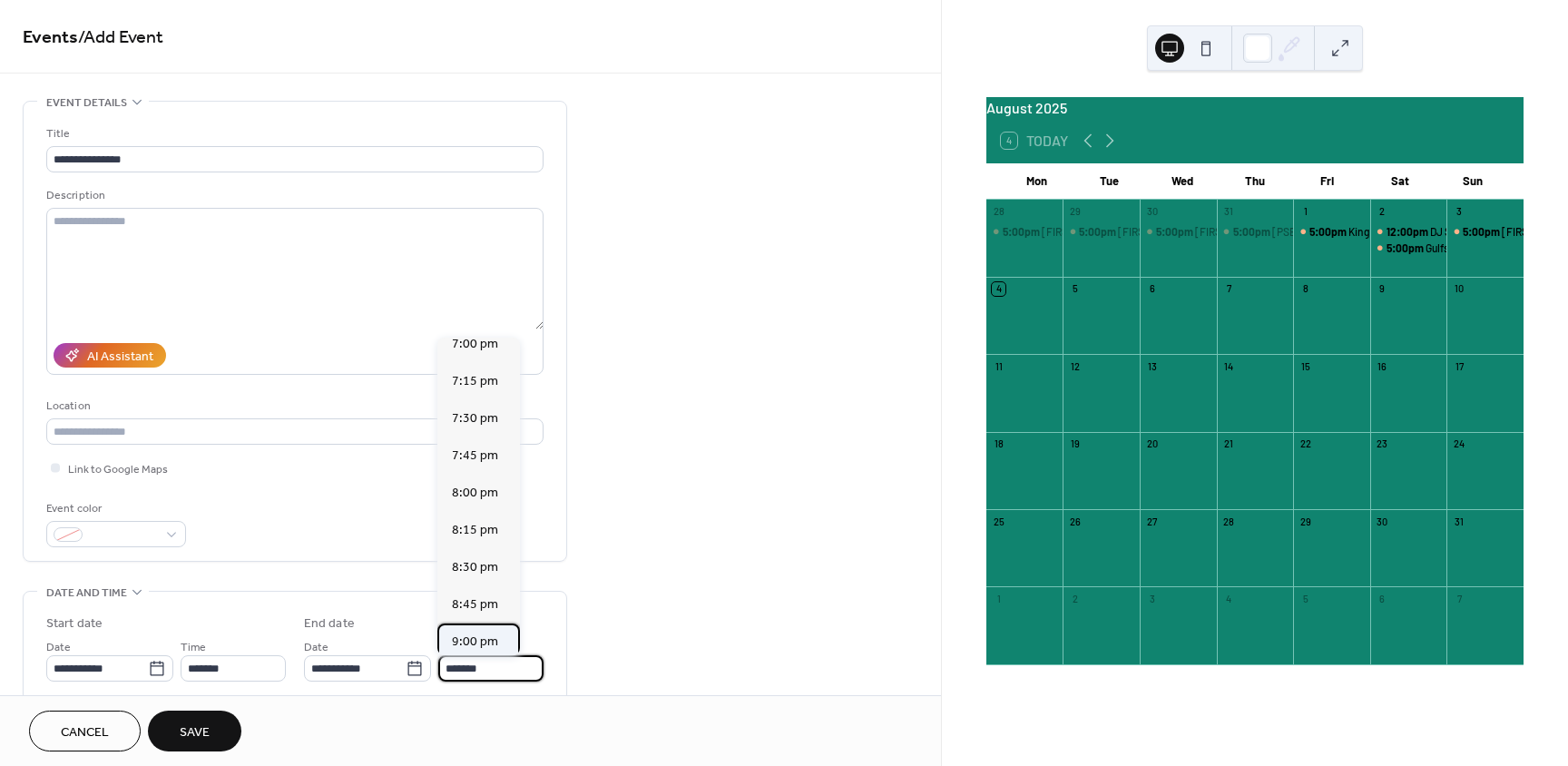 click on "9:00 pm" at bounding box center (475, 642) 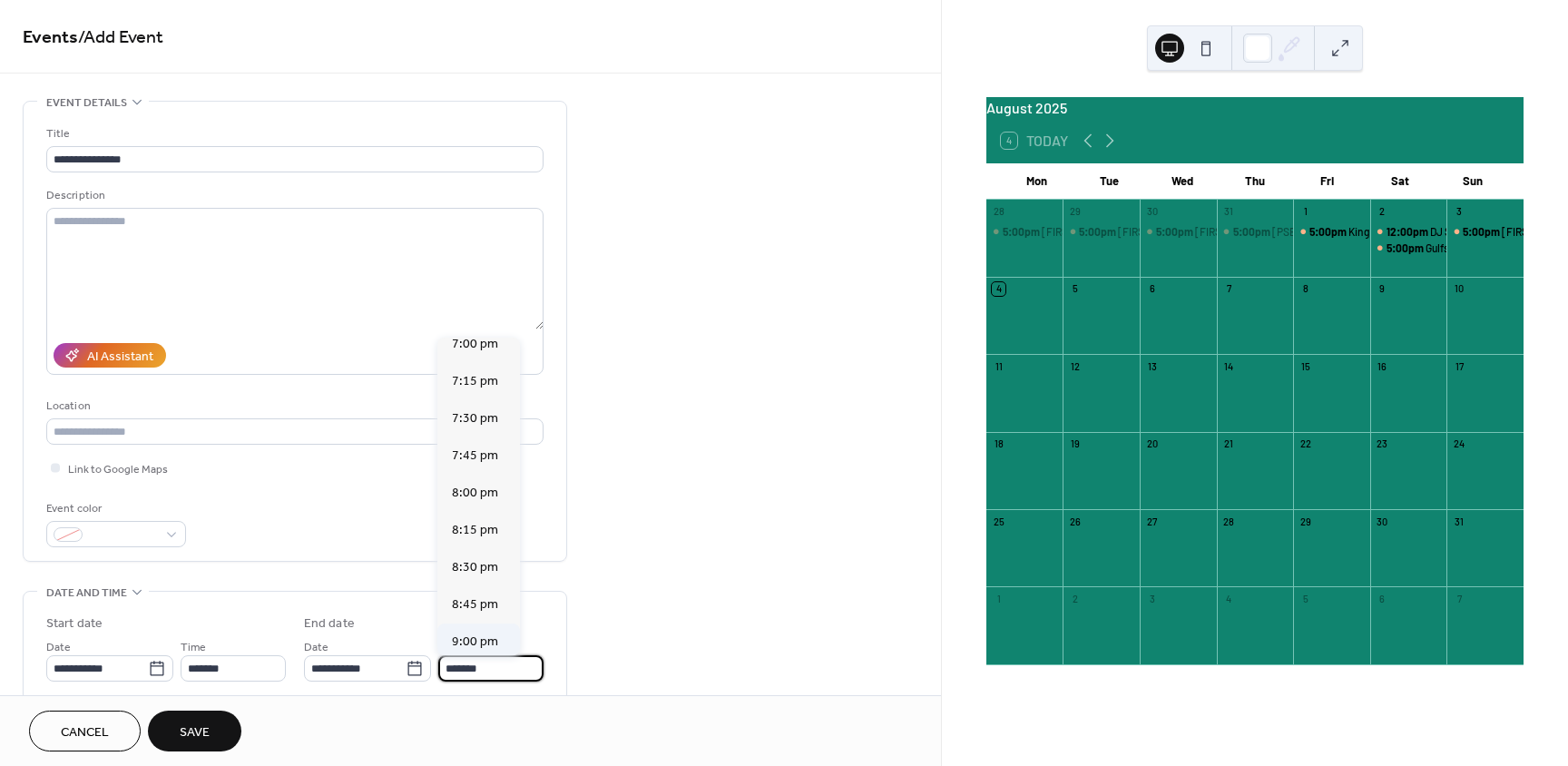 type on "*******" 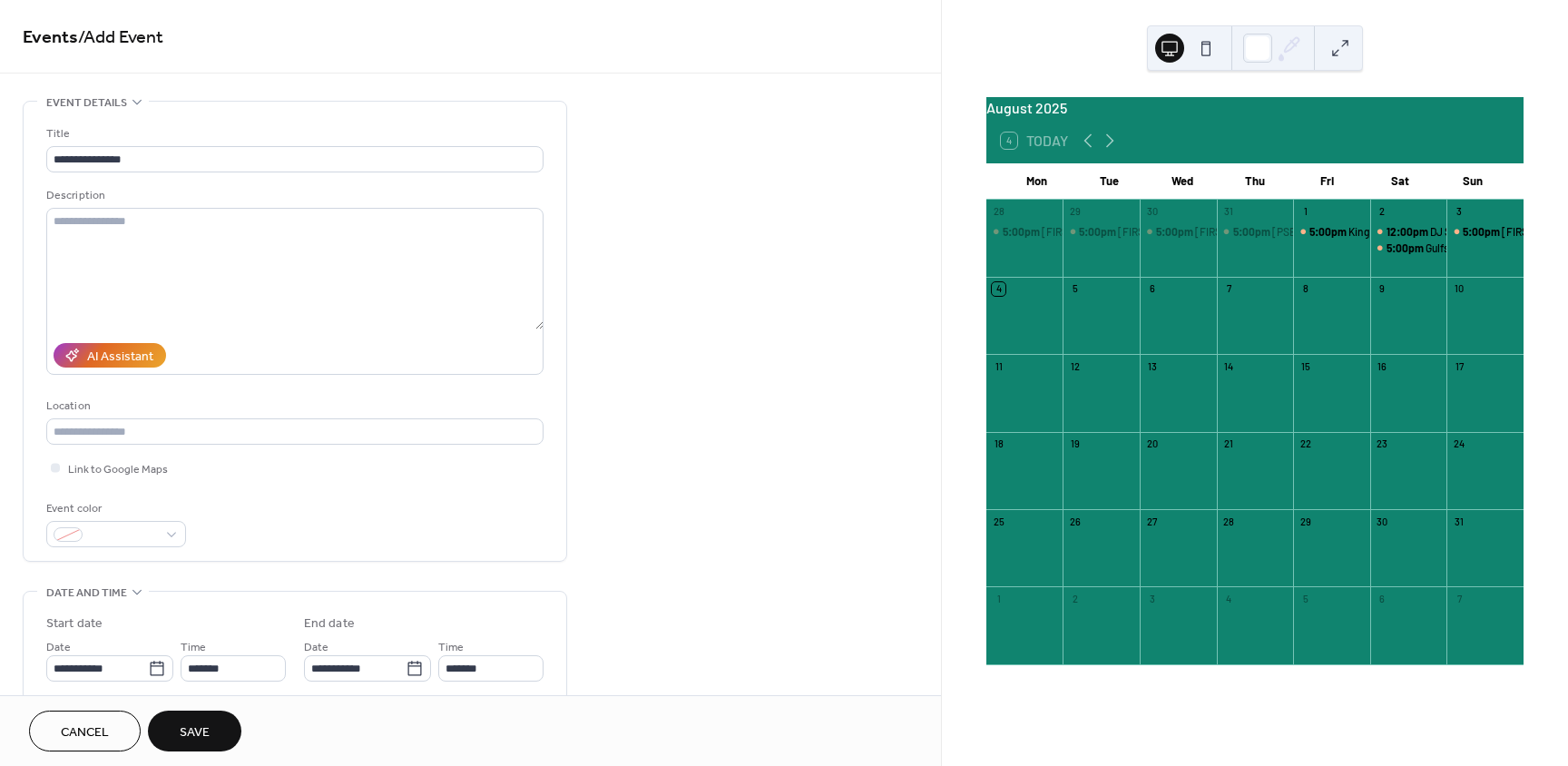 click on "Save" at bounding box center [194, 731] 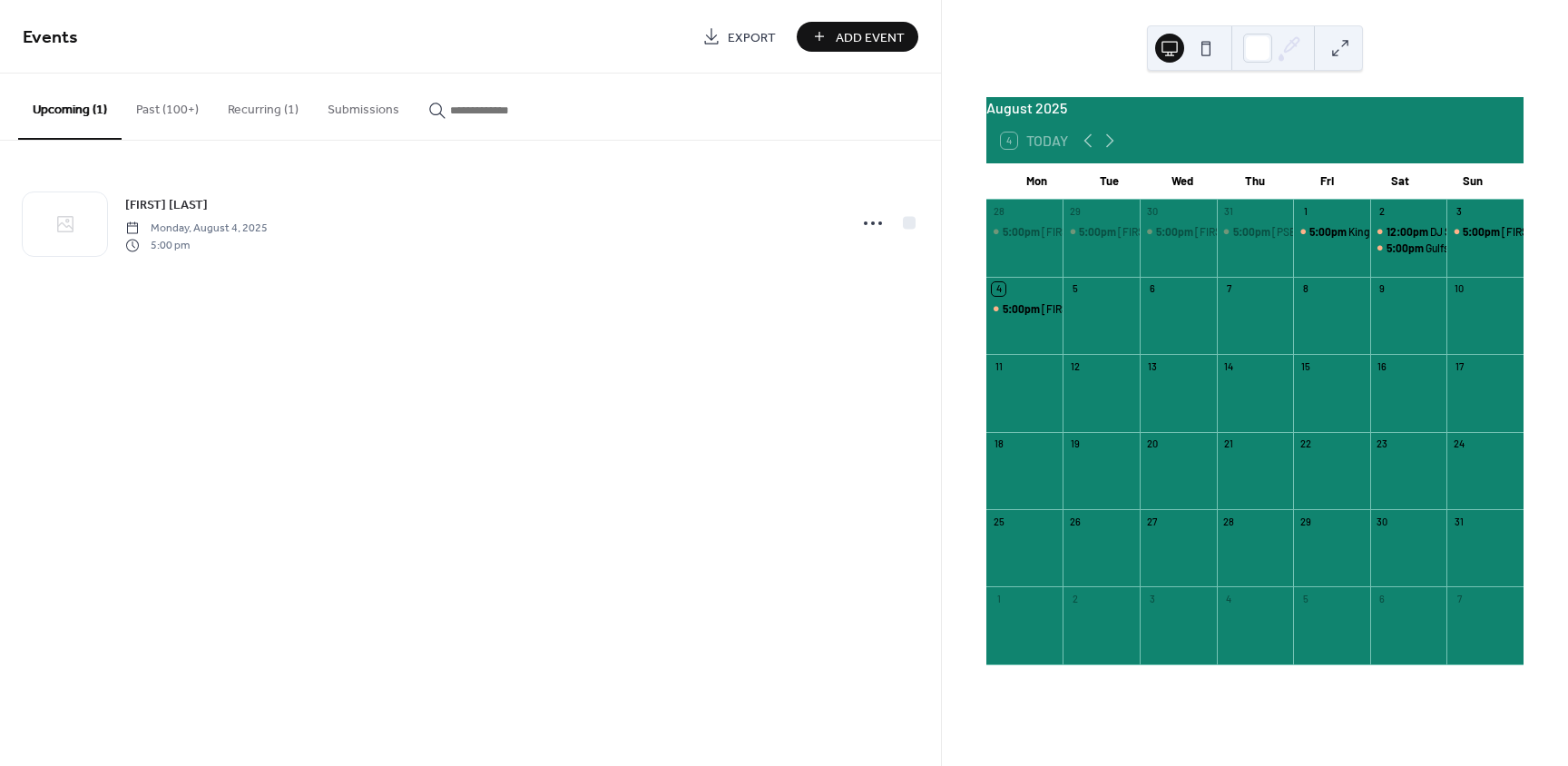 click on "Add Event" at bounding box center [870, 37] 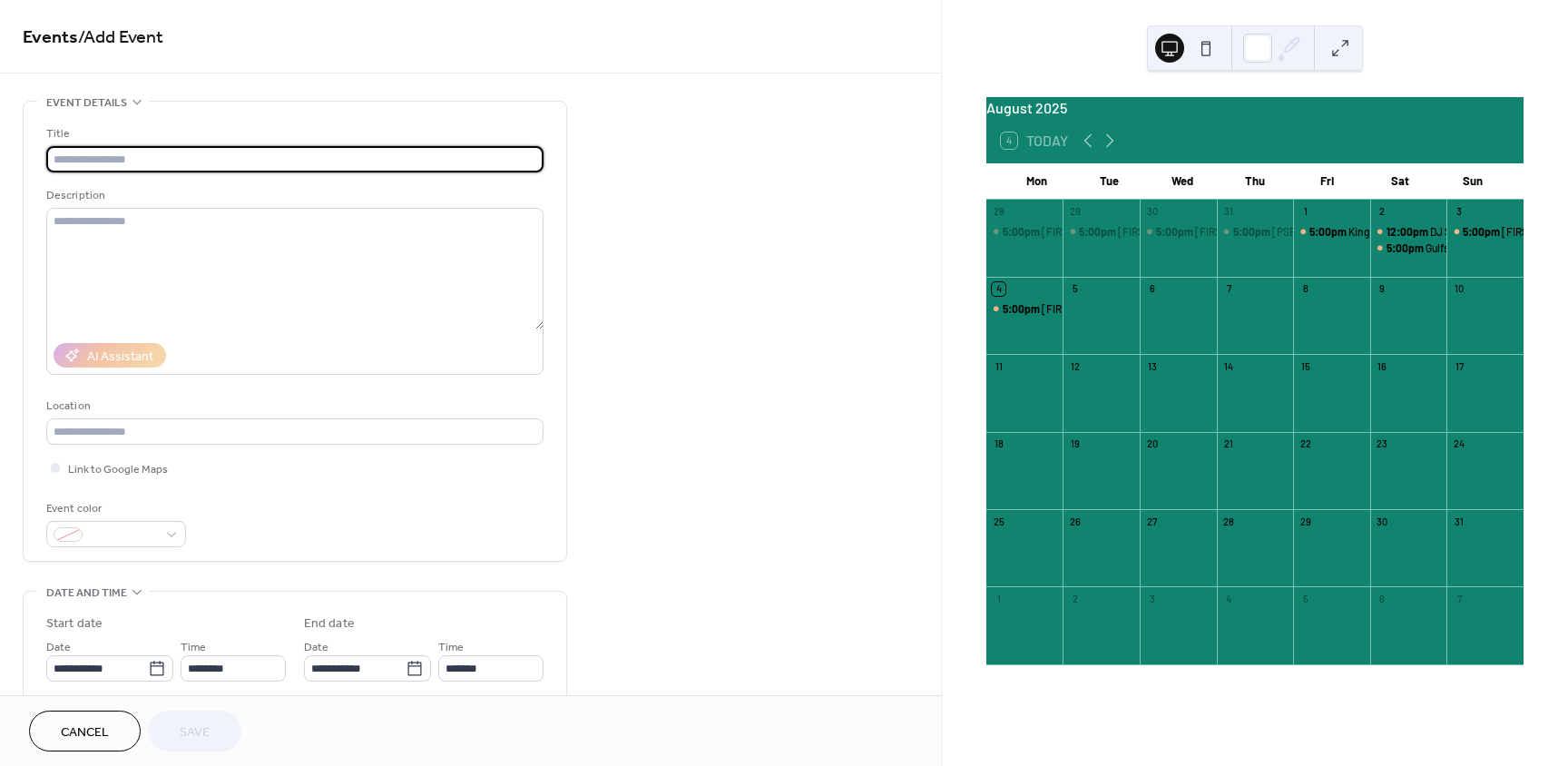 click at bounding box center [295, 159] 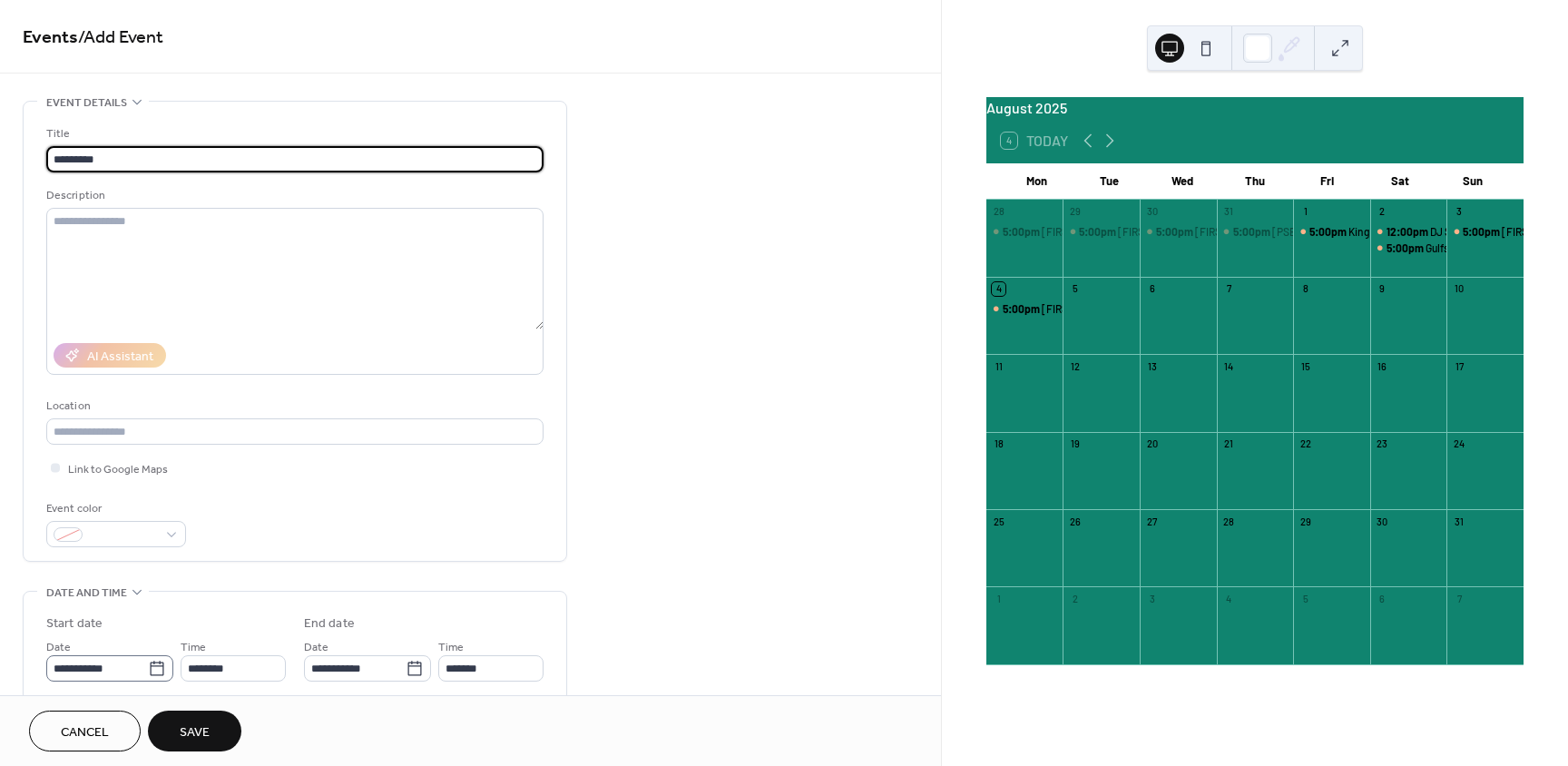 type on "*********" 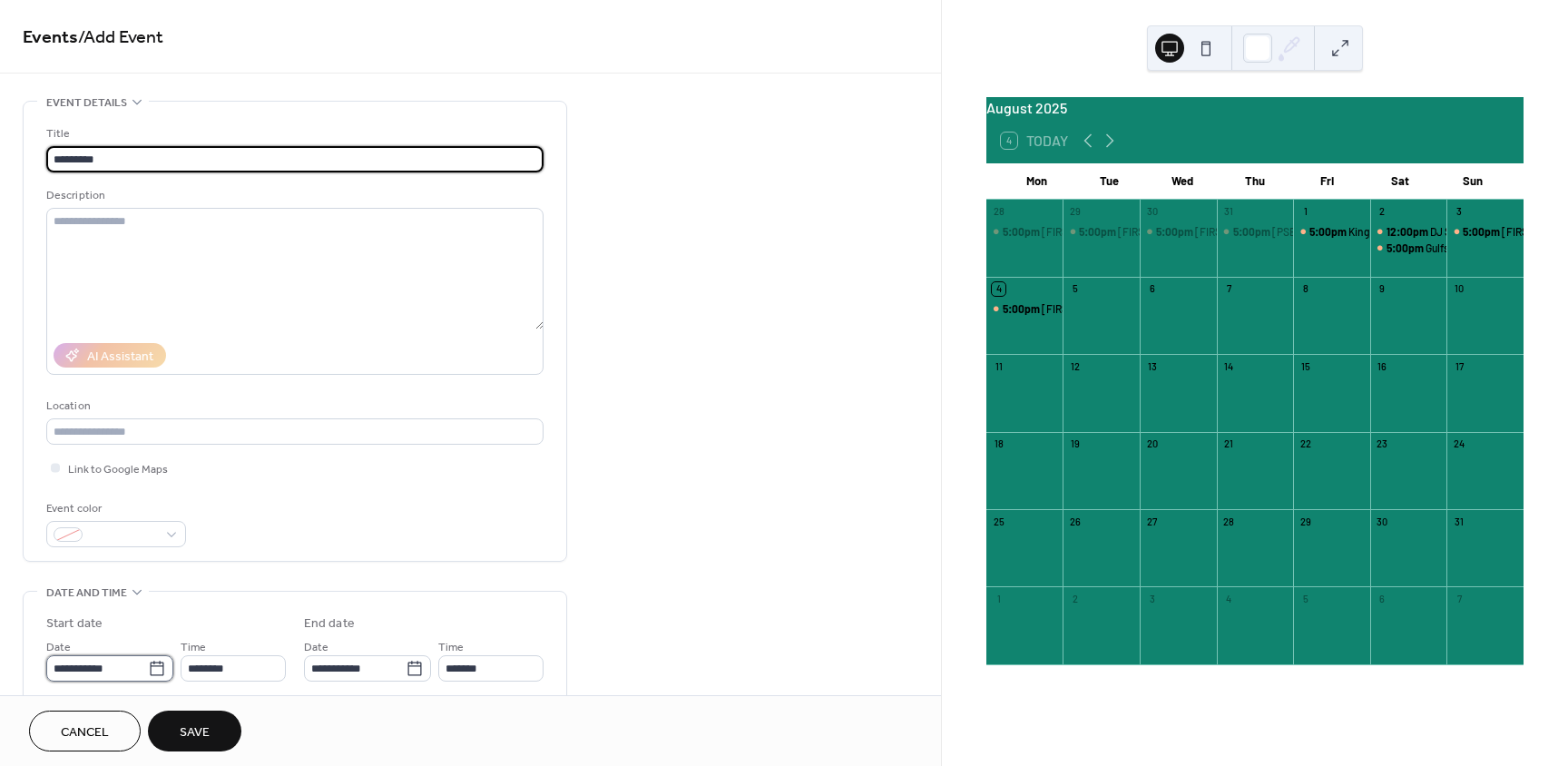 click on "**********" at bounding box center [97, 668] 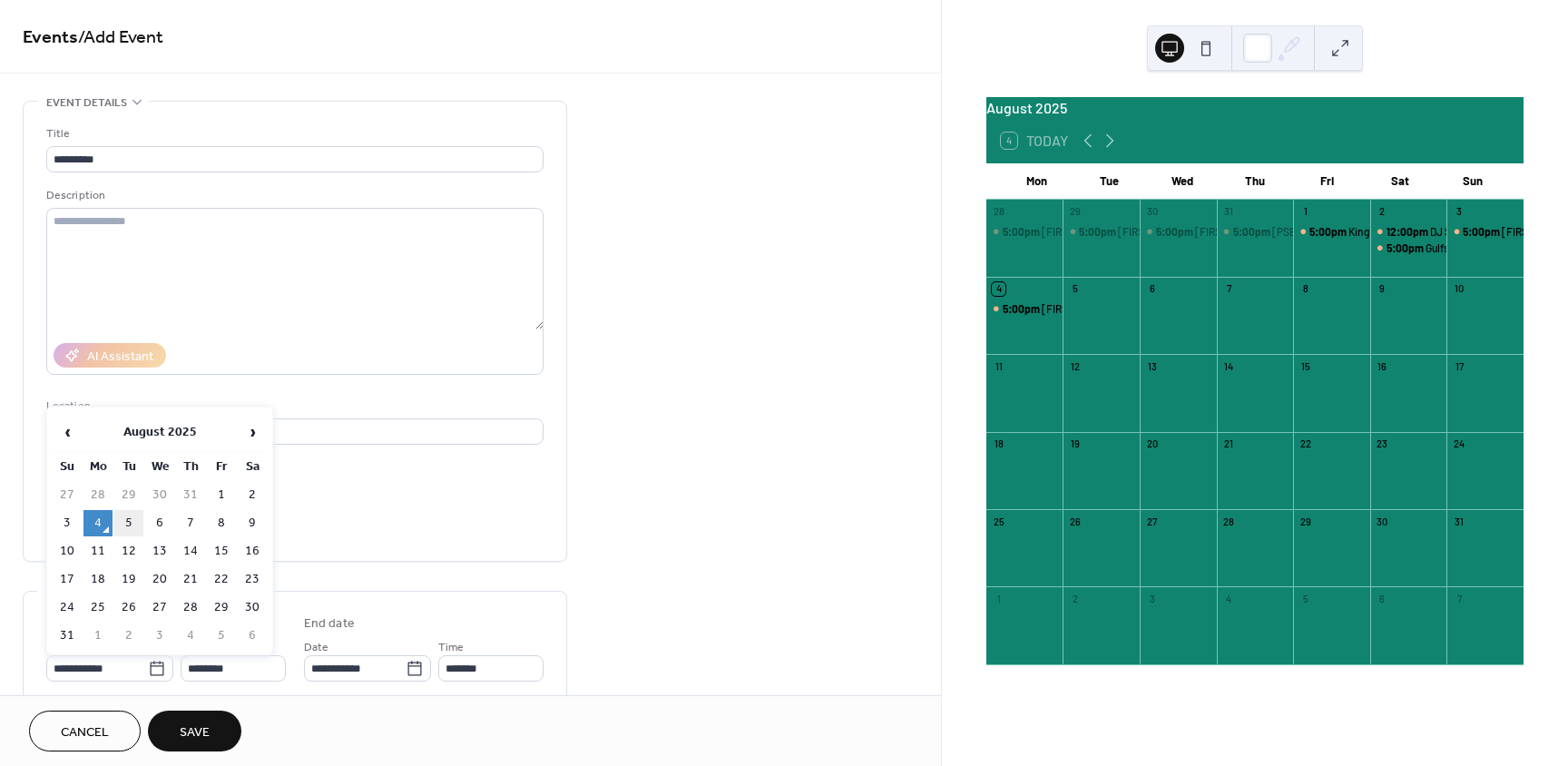 click on "5" at bounding box center [129, 523] 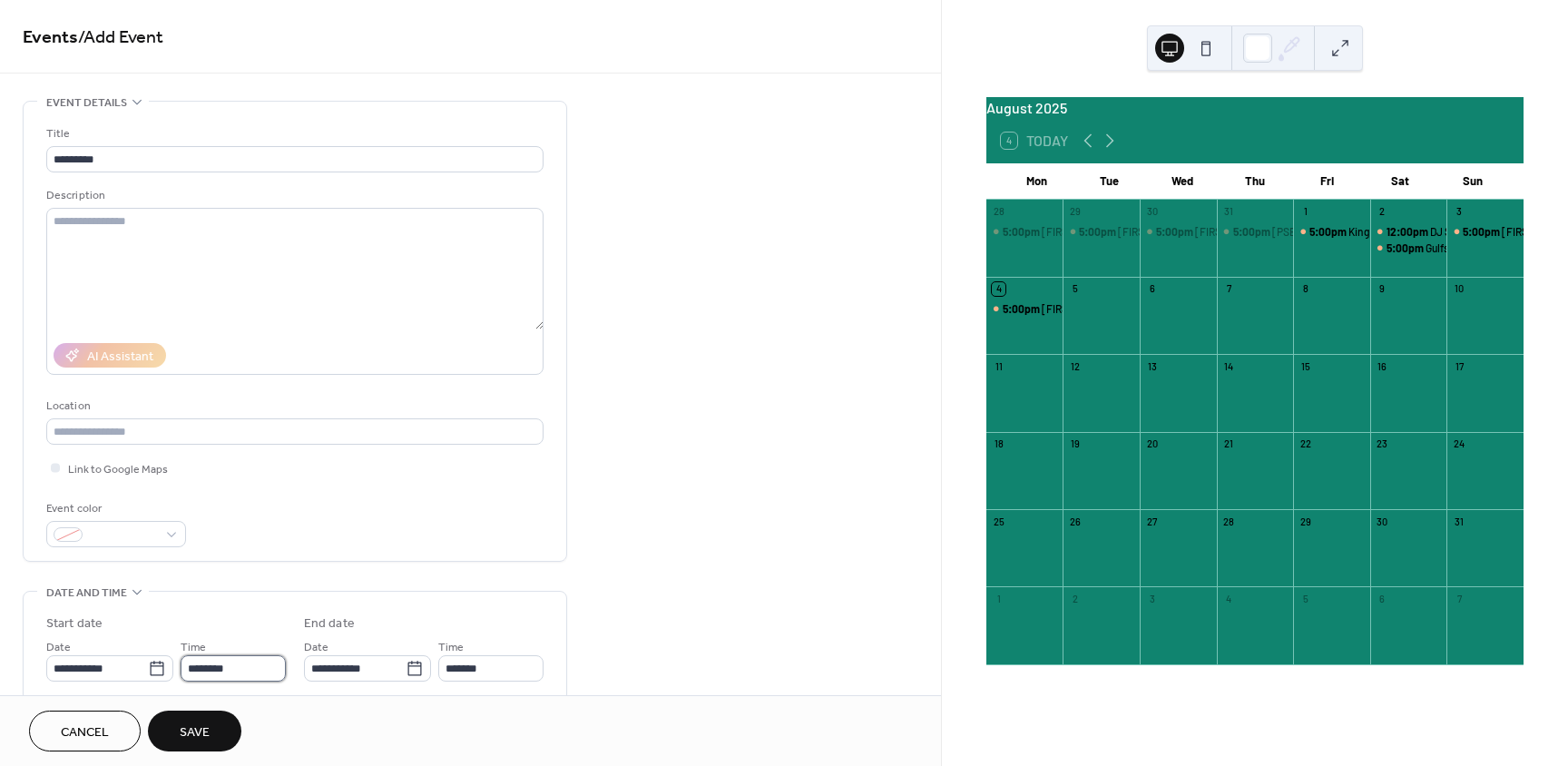 click on "********" at bounding box center (233, 668) 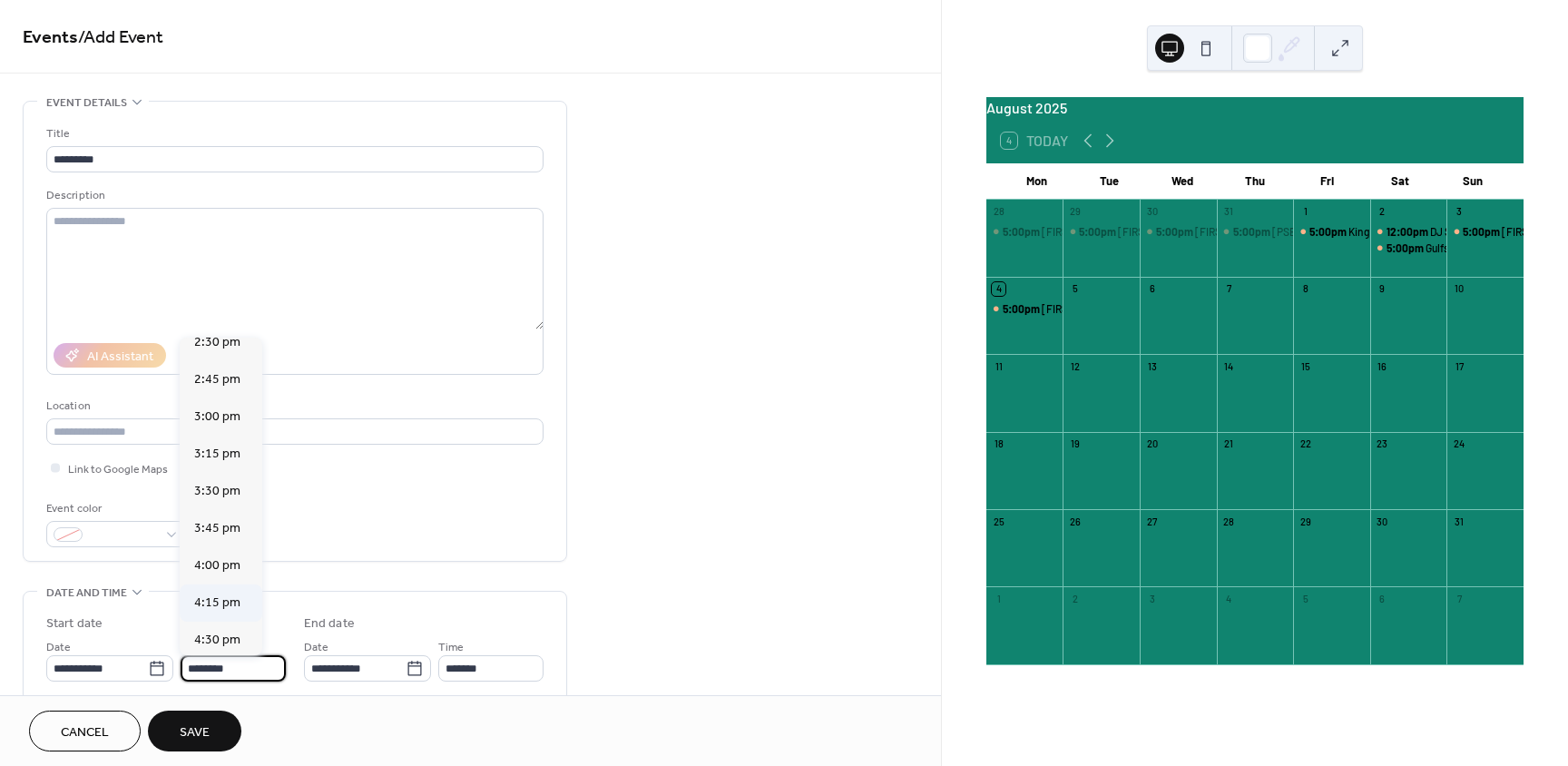 scroll, scrollTop: 2331, scrollLeft: 0, axis: vertical 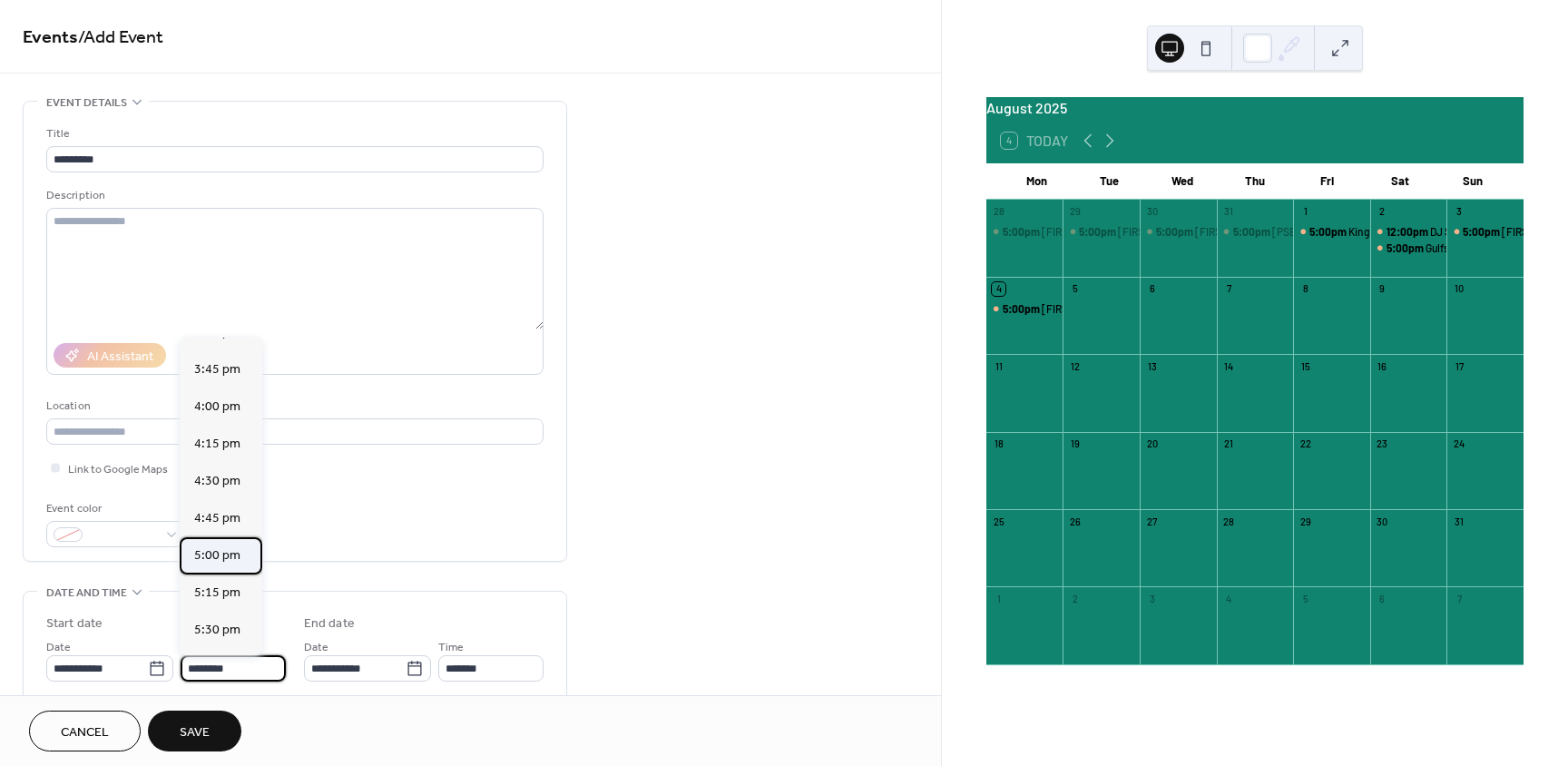 click on "5:00 pm" at bounding box center (217, 555) 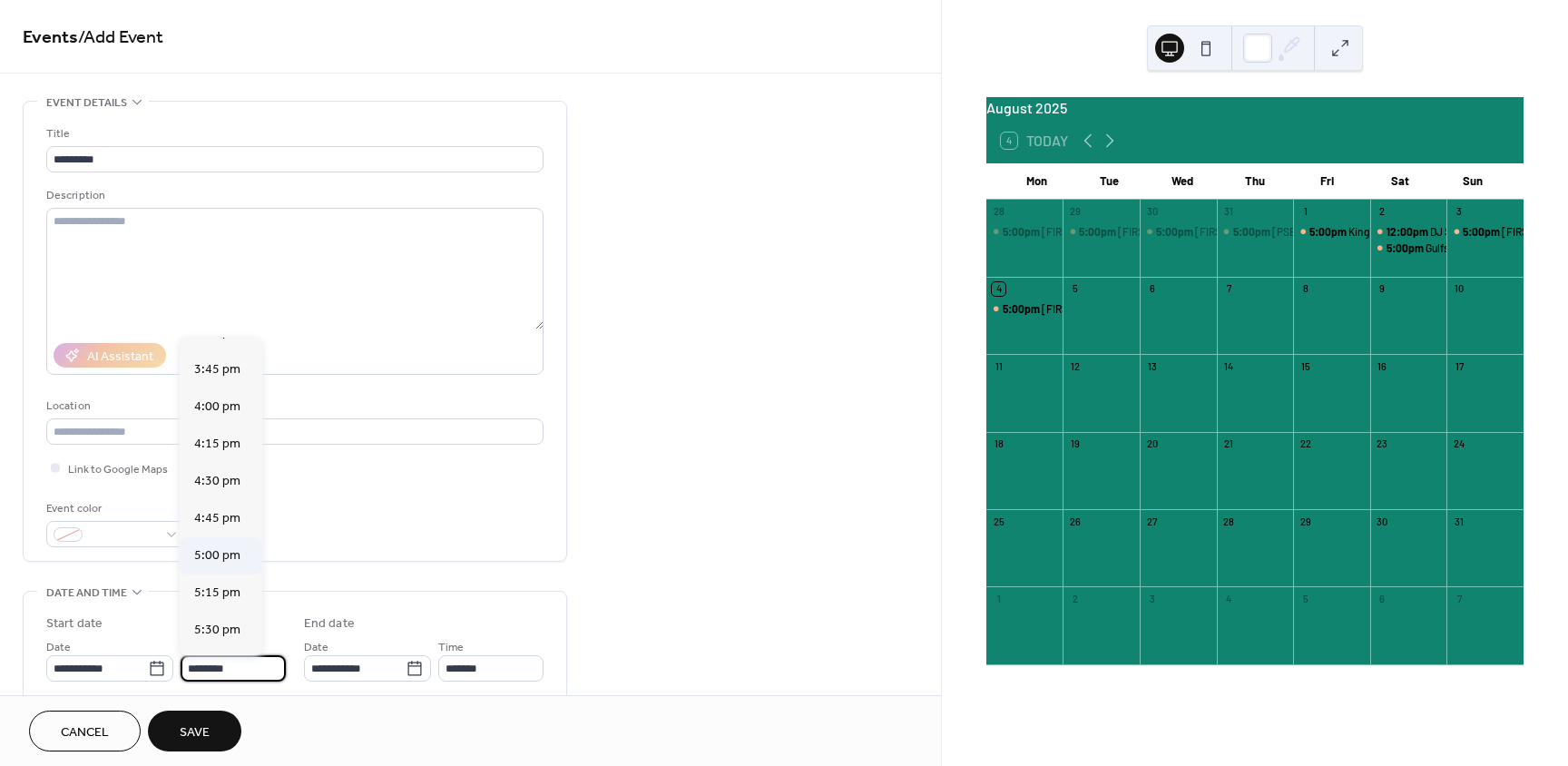 type on "*******" 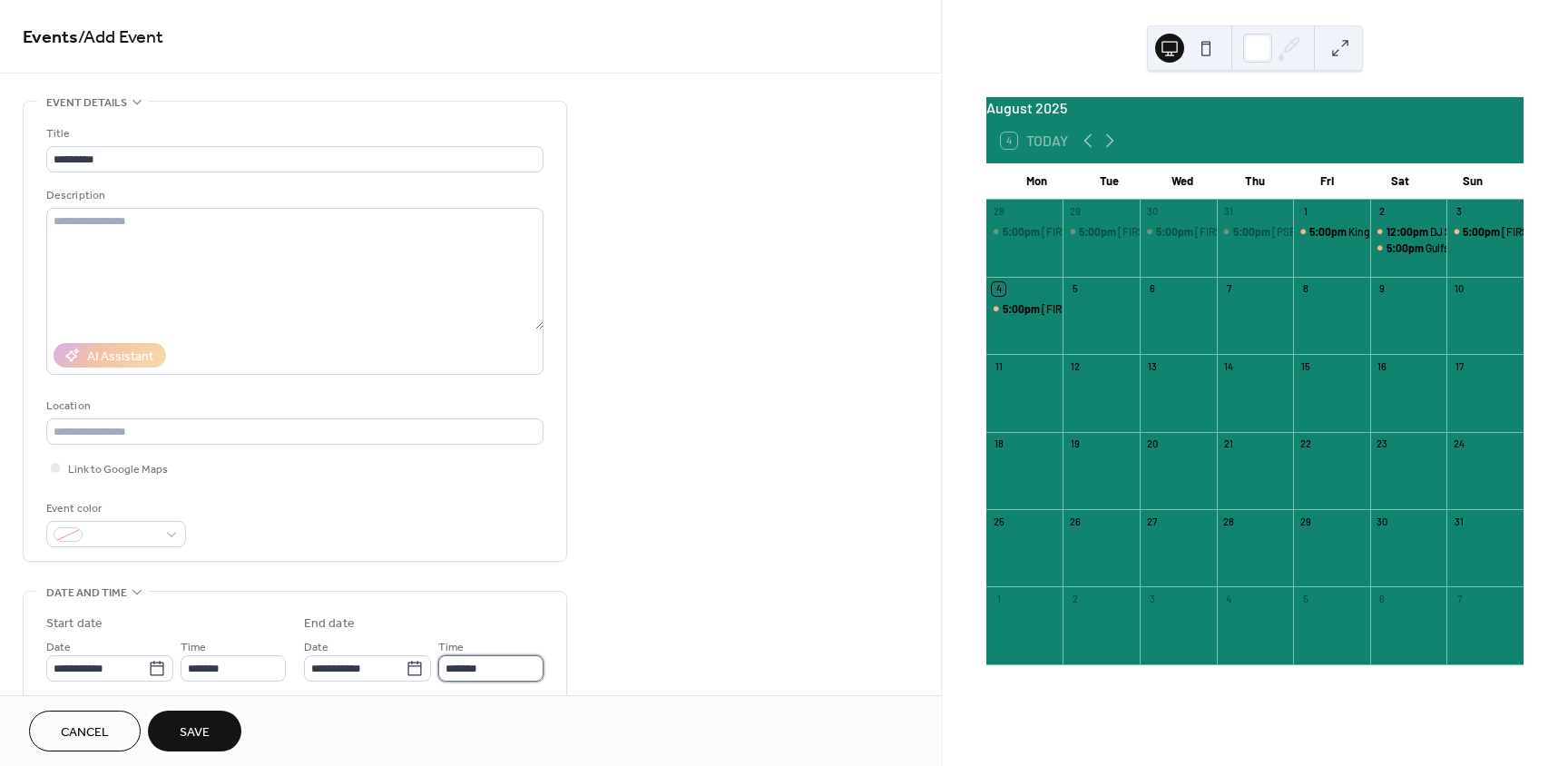 click on "*******" at bounding box center [491, 668] 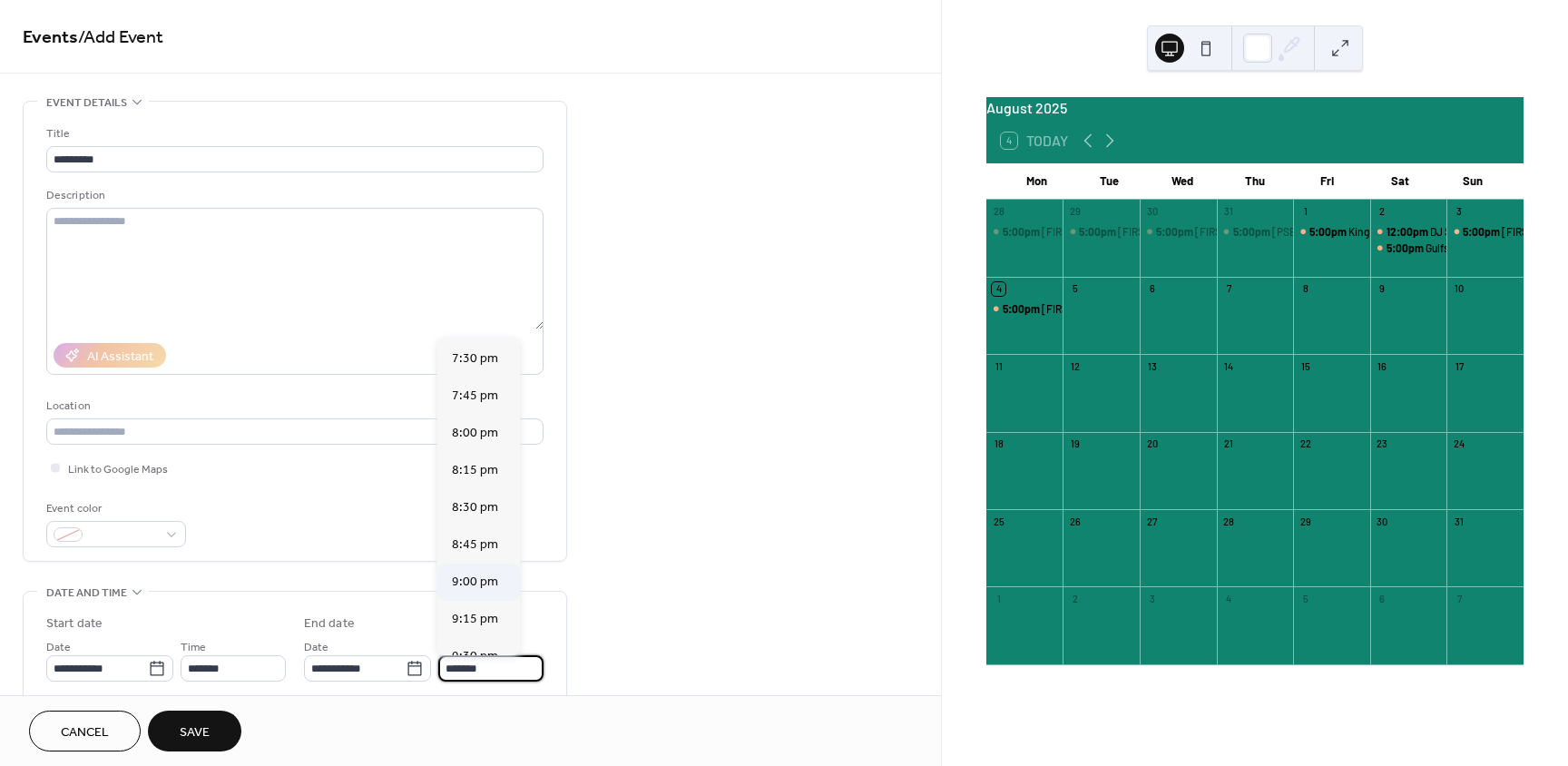 scroll, scrollTop: 363, scrollLeft: 0, axis: vertical 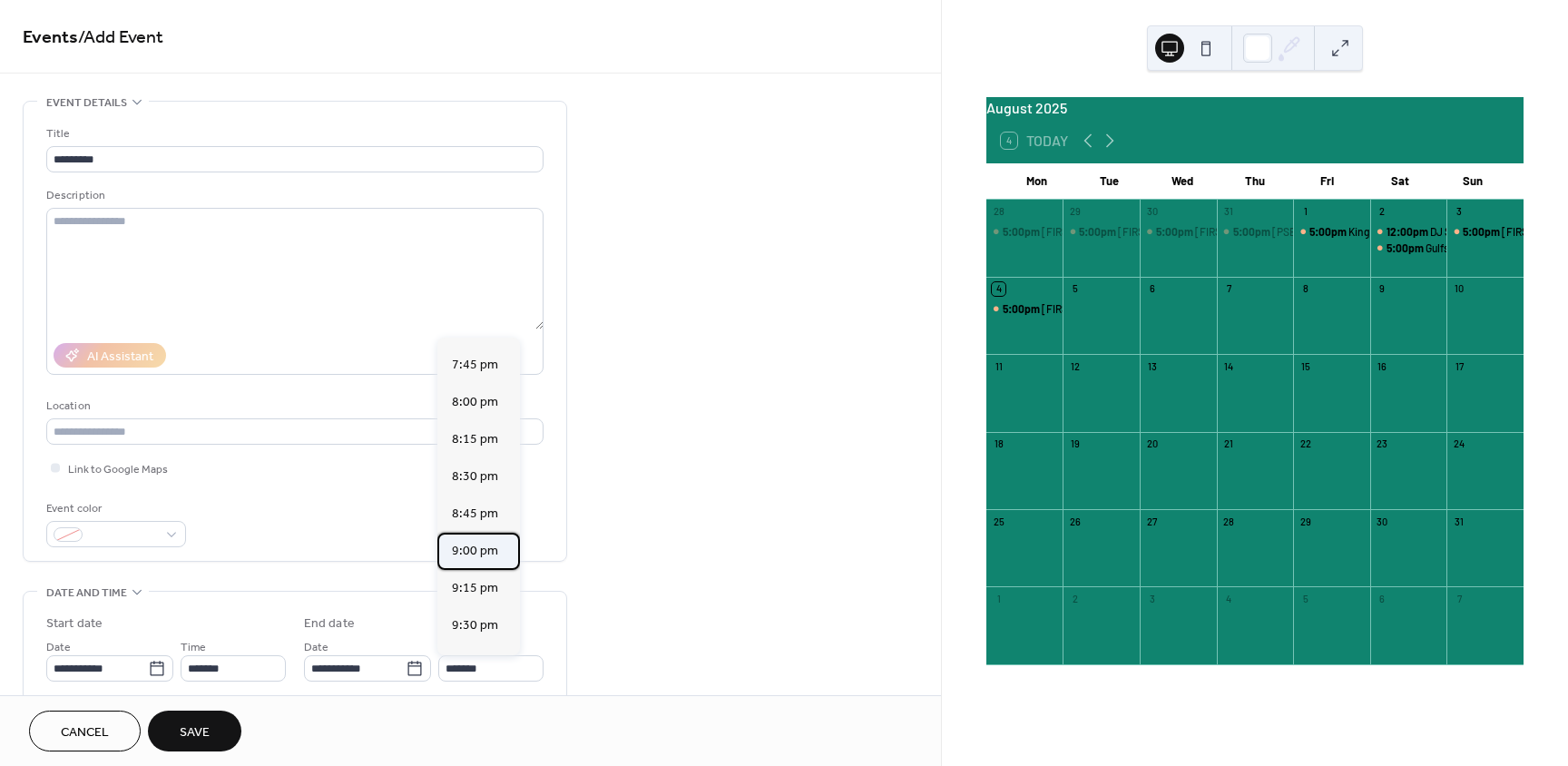 click on "9:00 pm" at bounding box center [475, 551] 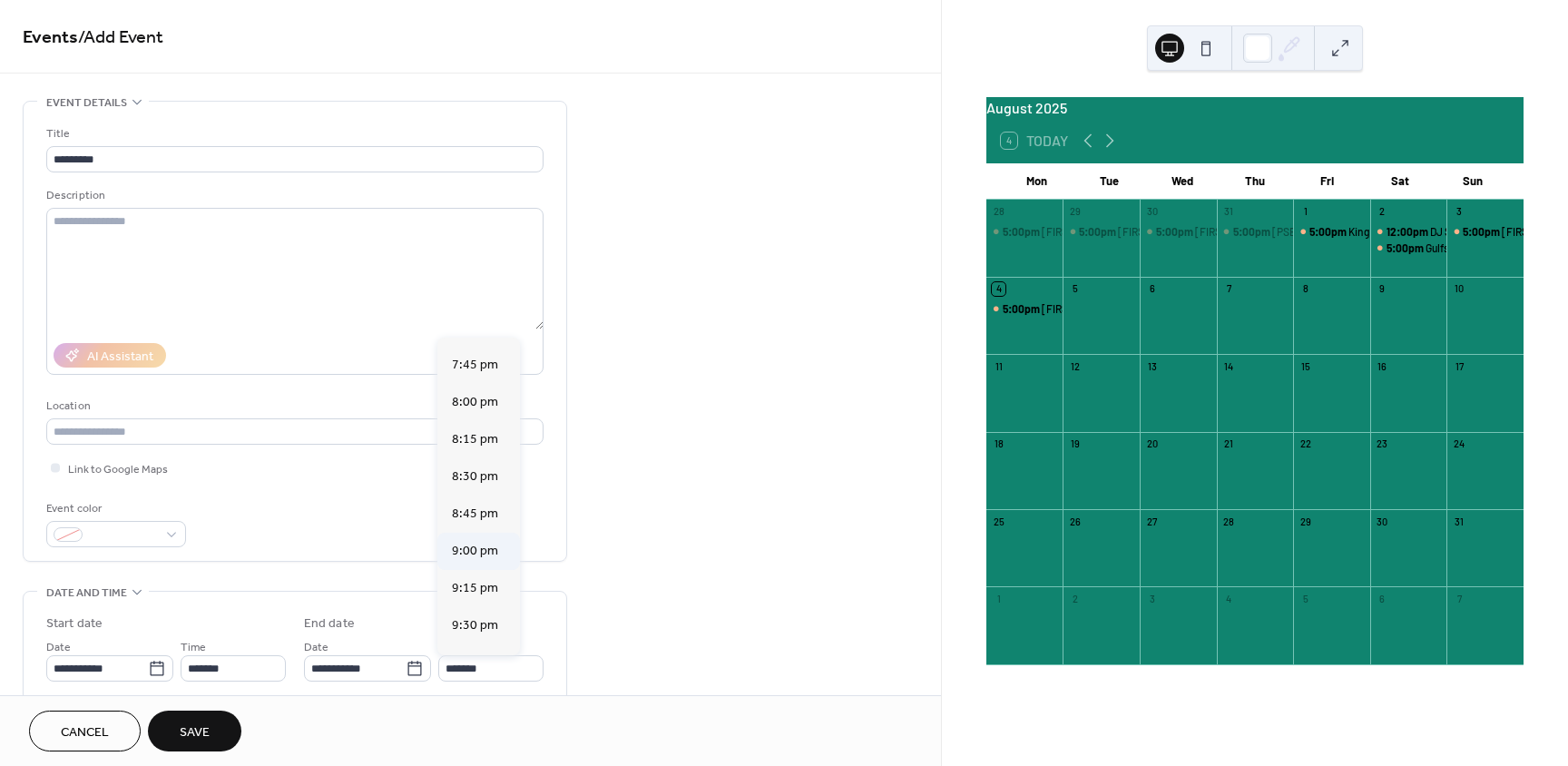 type on "*******" 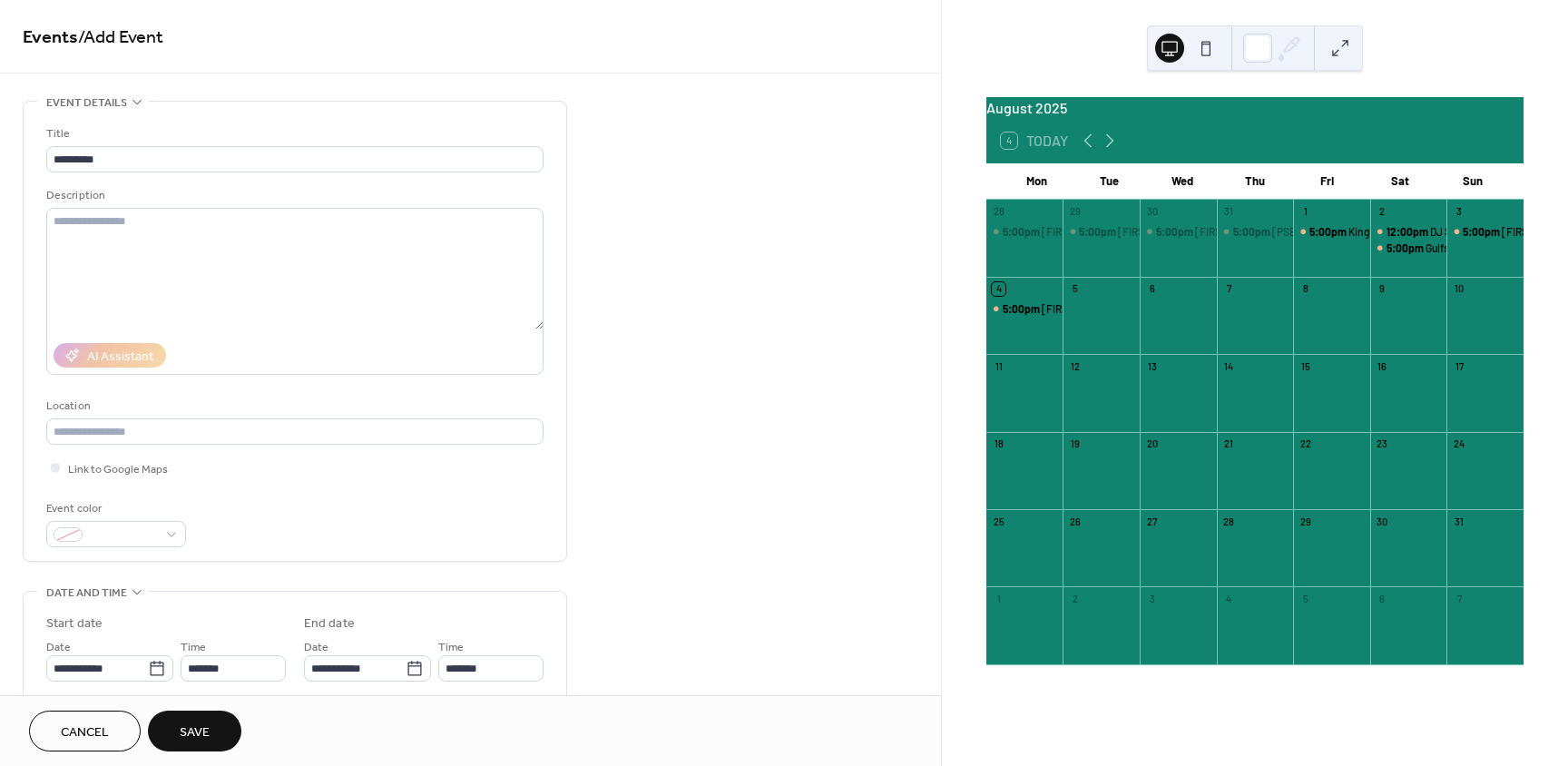 click on "Save" at bounding box center (194, 732) 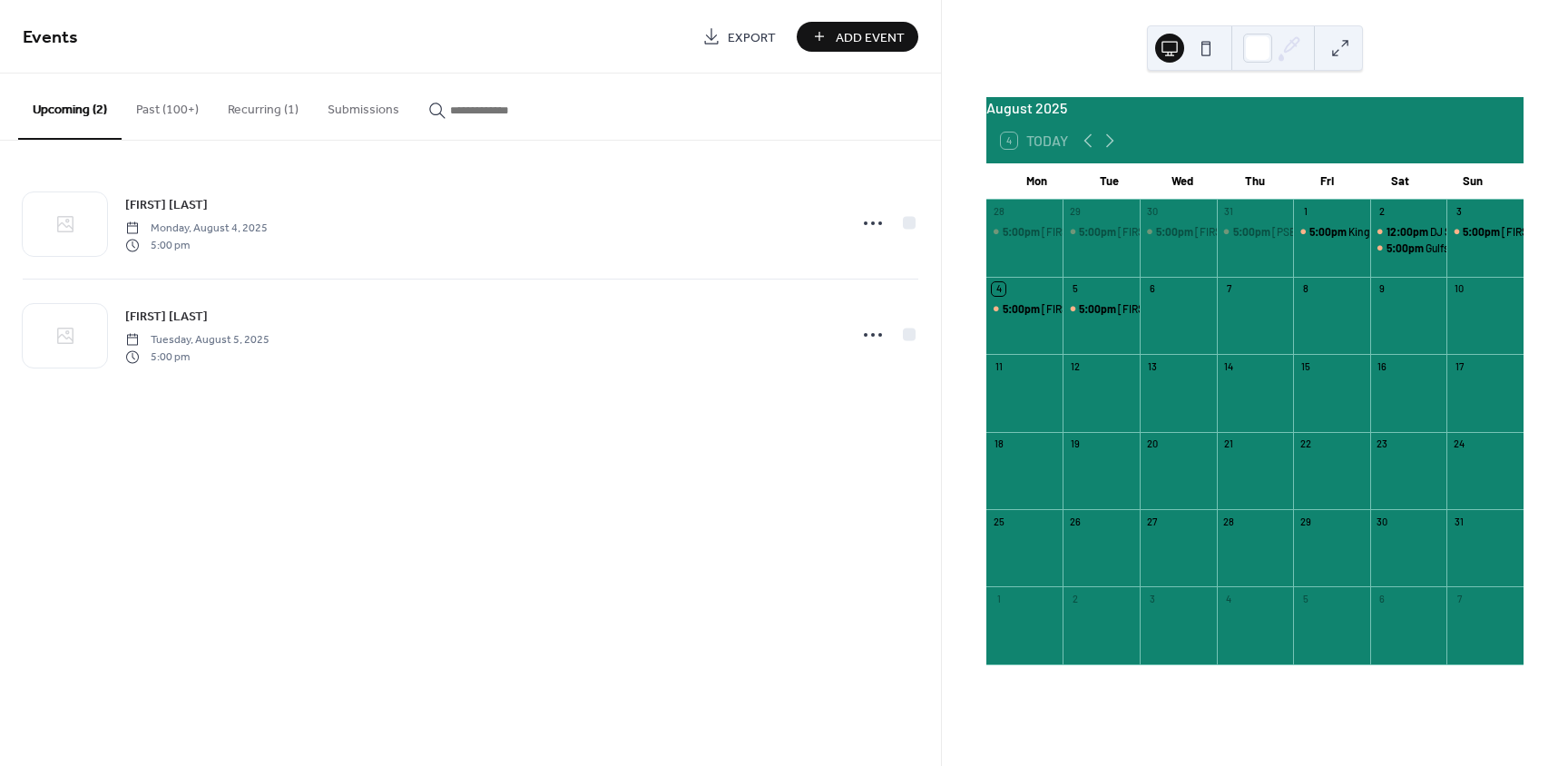 click on "Add Event" at bounding box center [870, 37] 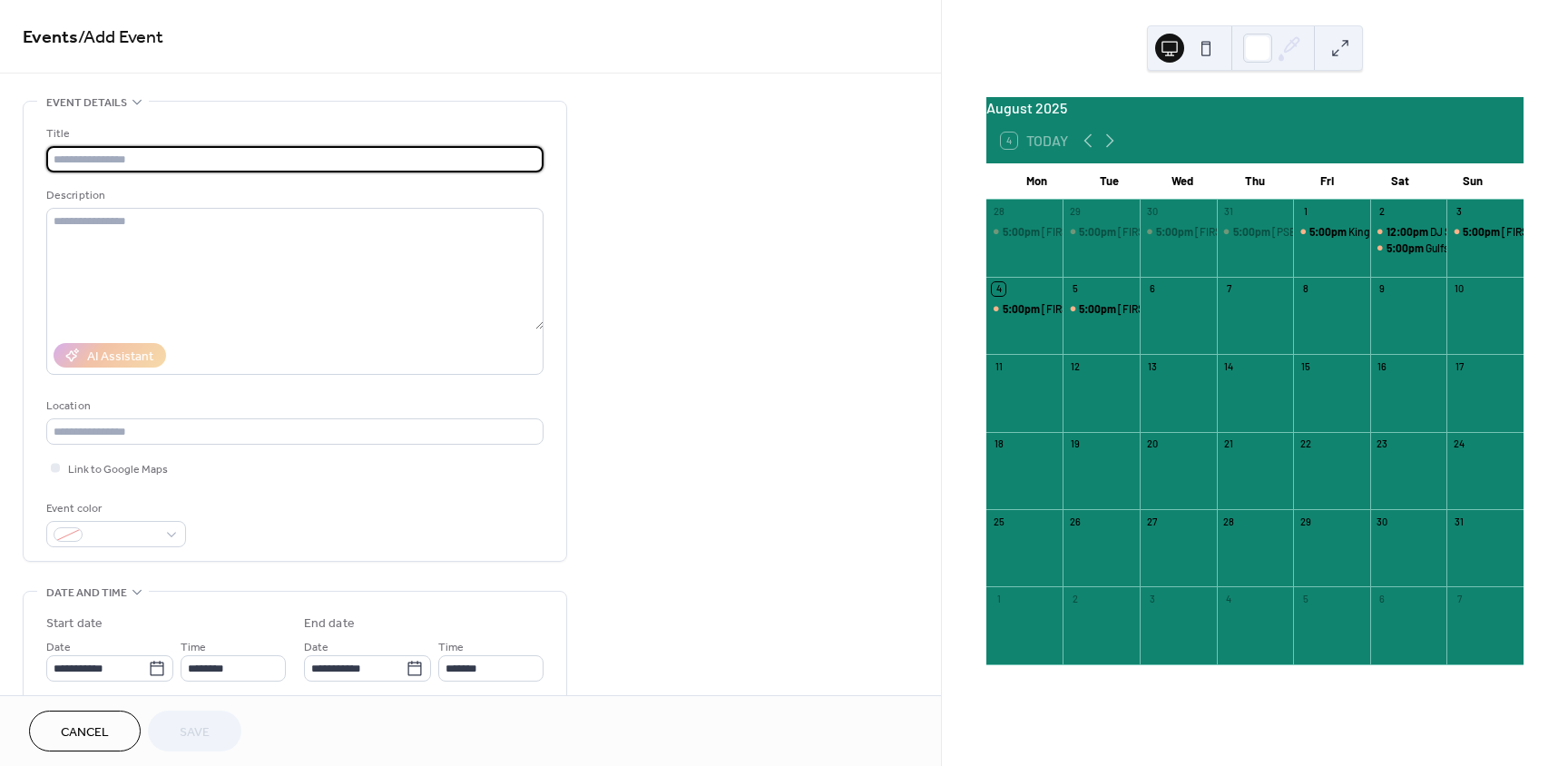 click at bounding box center (295, 159) 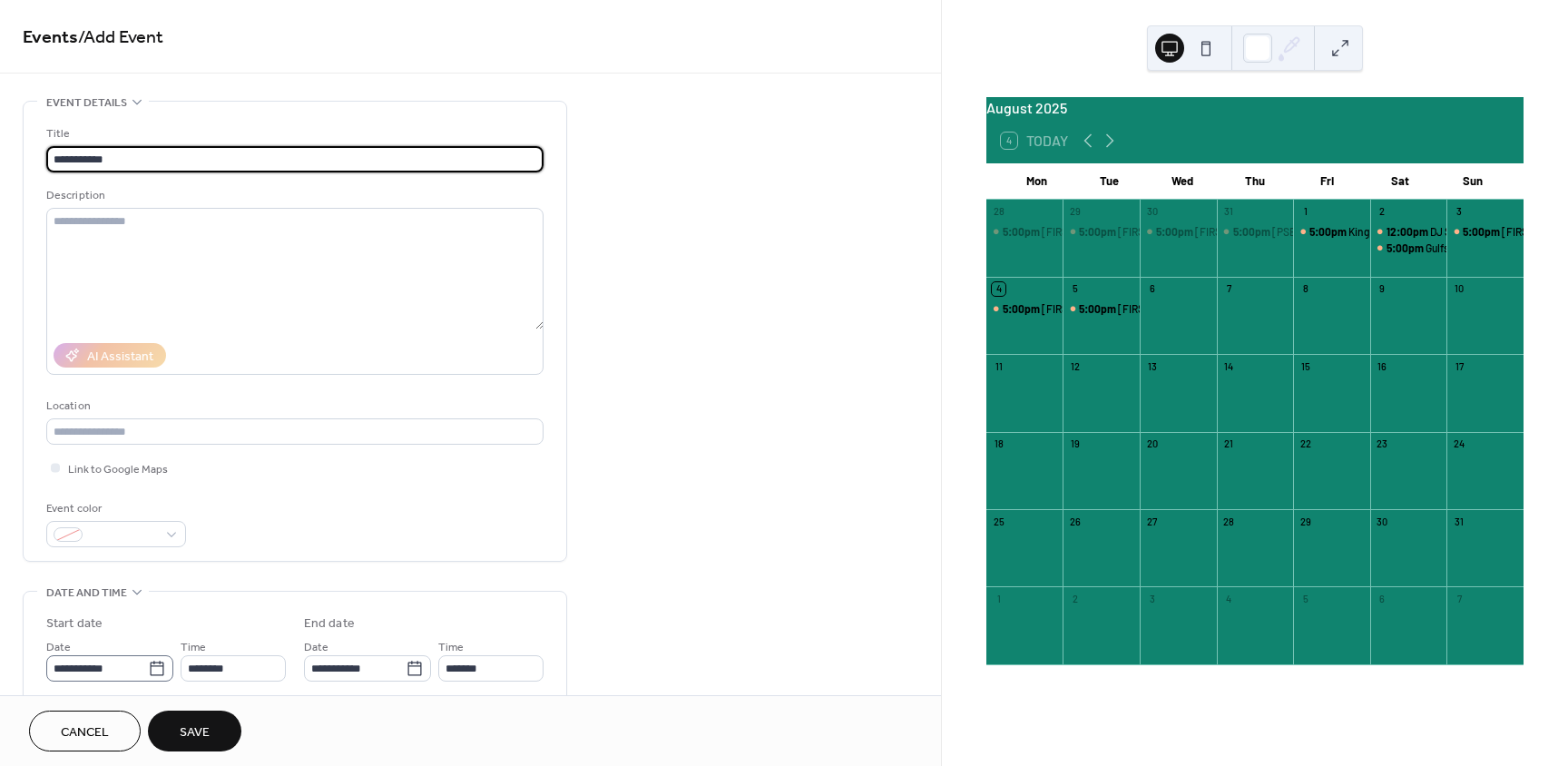 type on "**********" 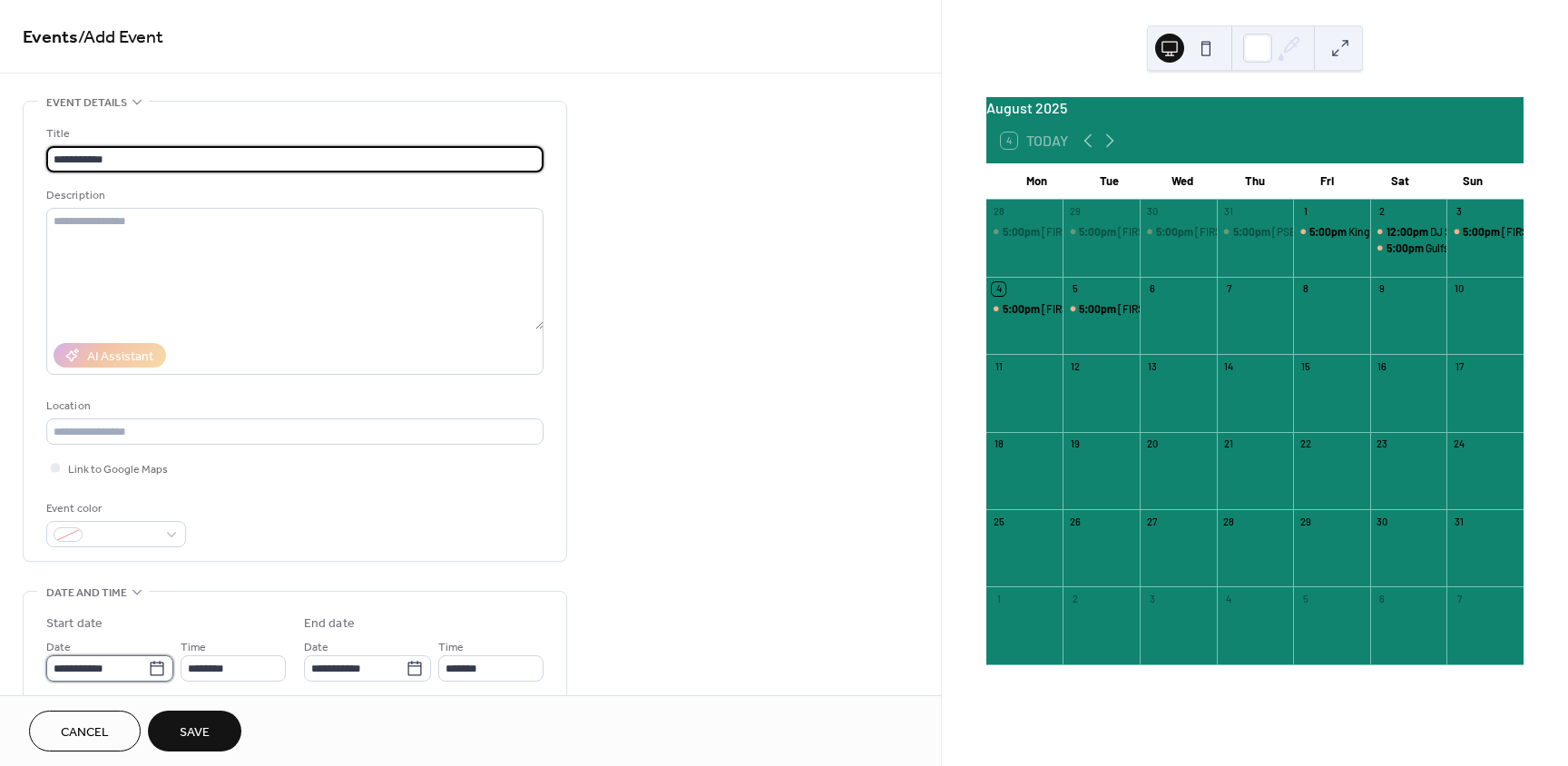 click on "**********" at bounding box center (97, 668) 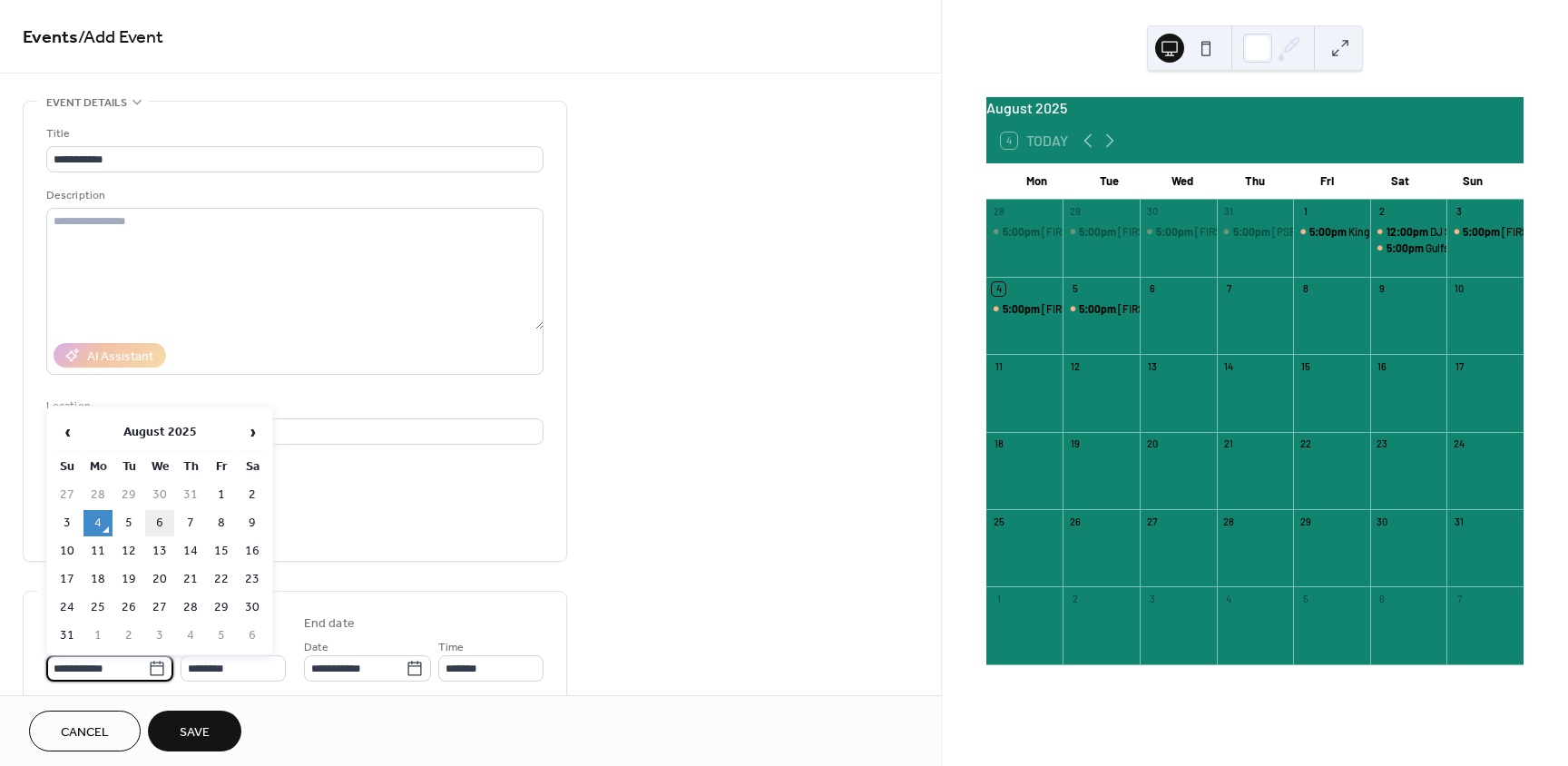 click on "6" at bounding box center [160, 523] 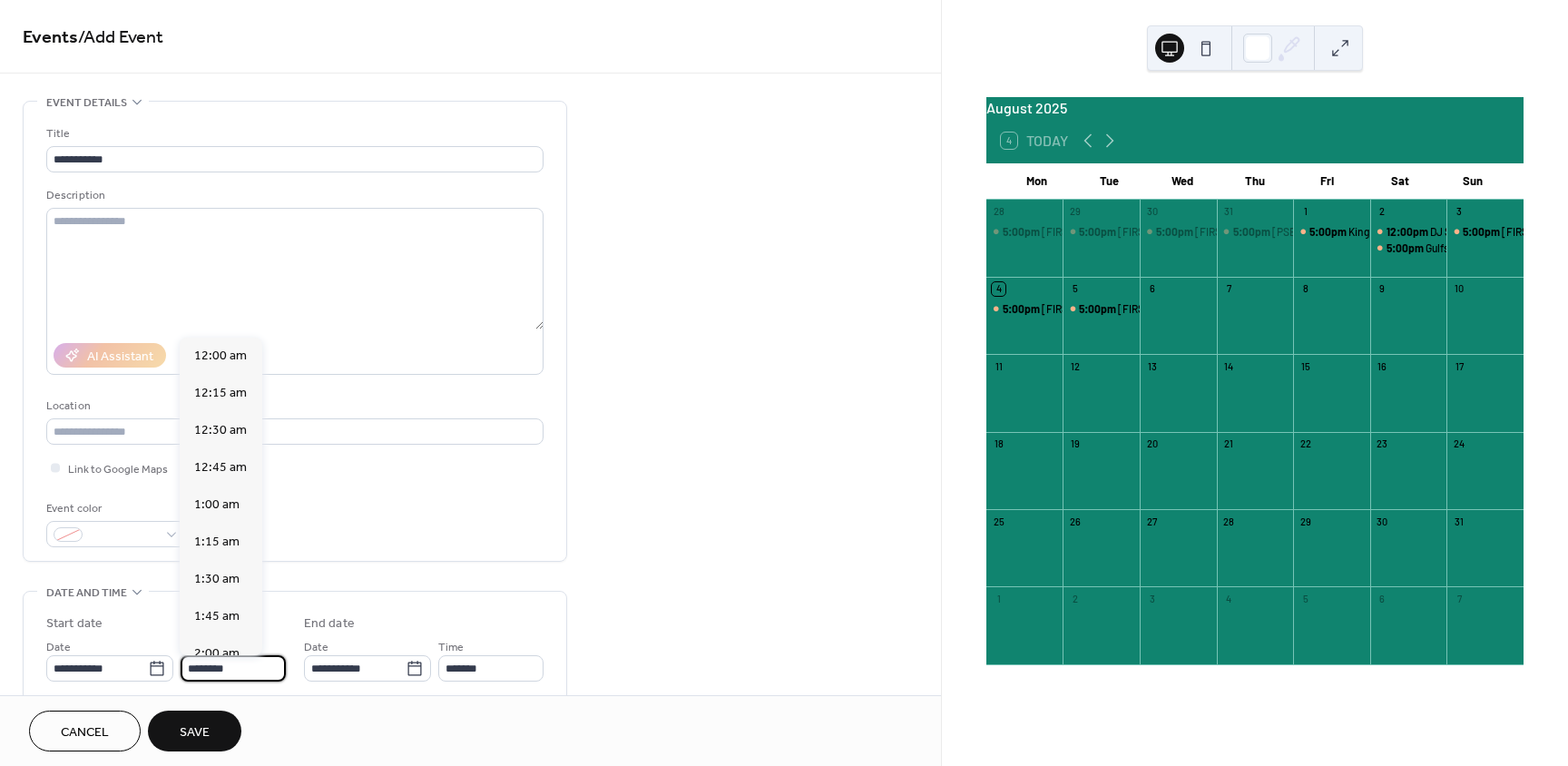 click on "********" at bounding box center [233, 668] 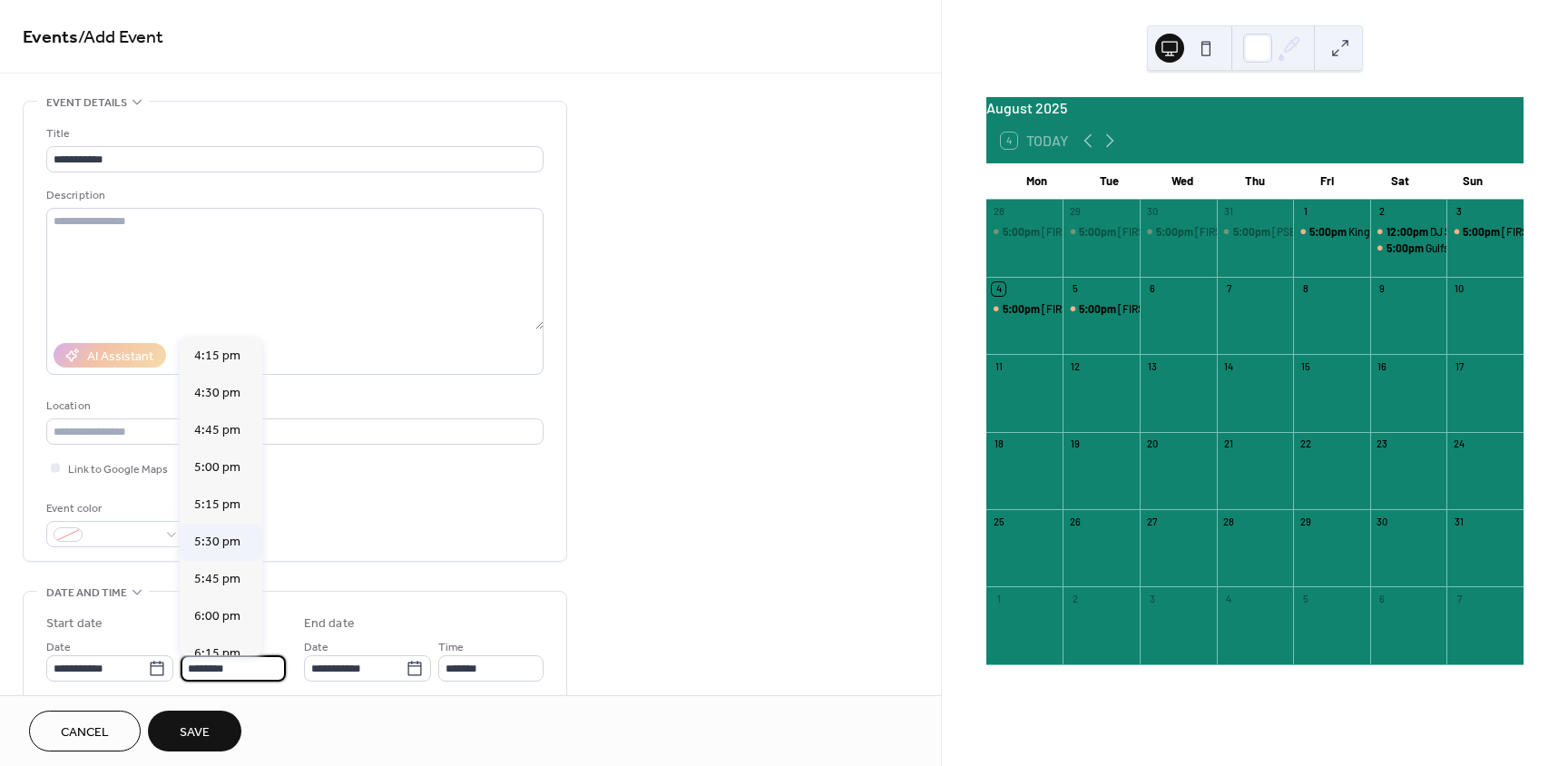 scroll, scrollTop: 2421, scrollLeft: 0, axis: vertical 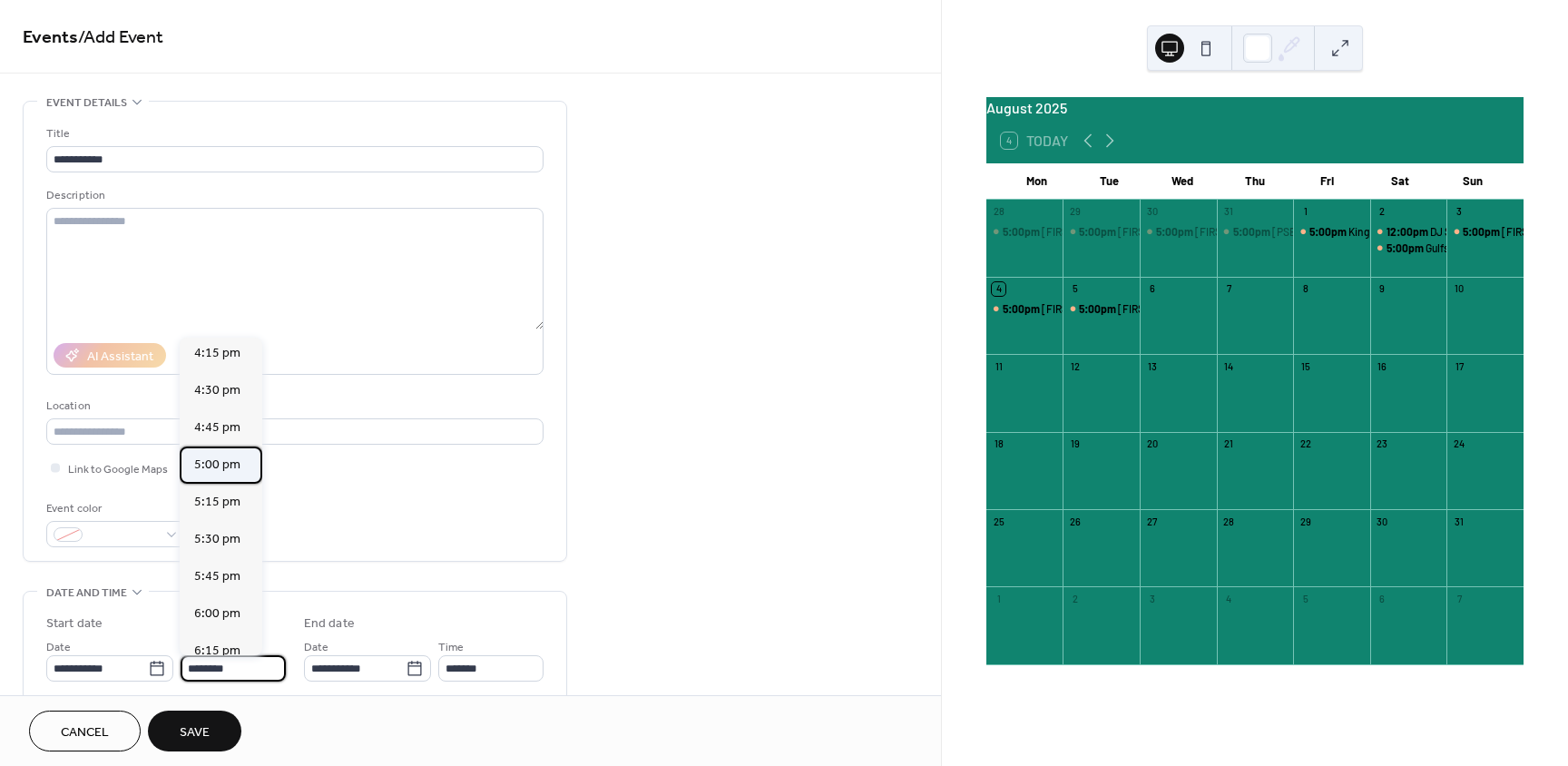 click on "5:00 pm" at bounding box center (217, 465) 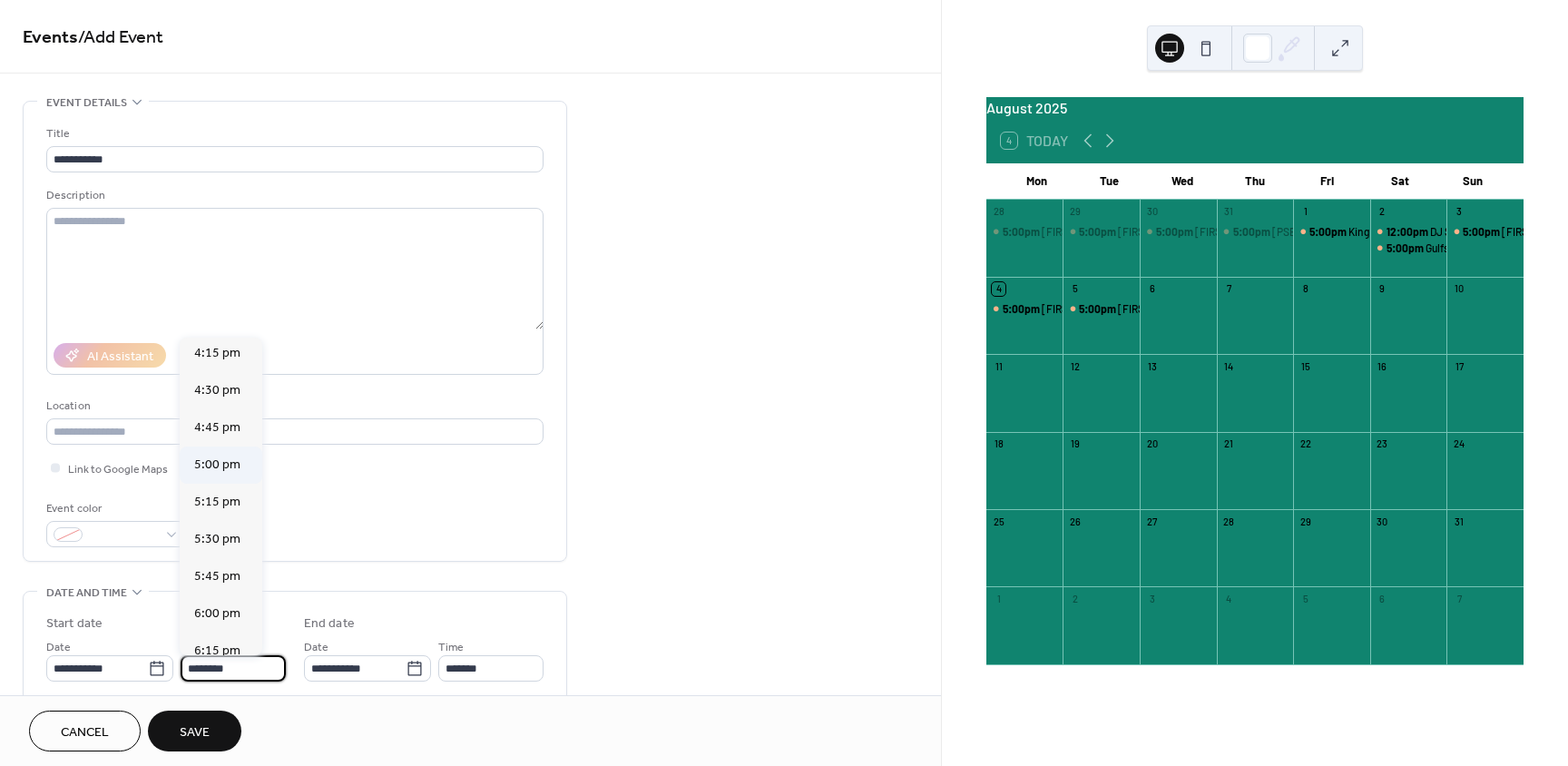 type on "*******" 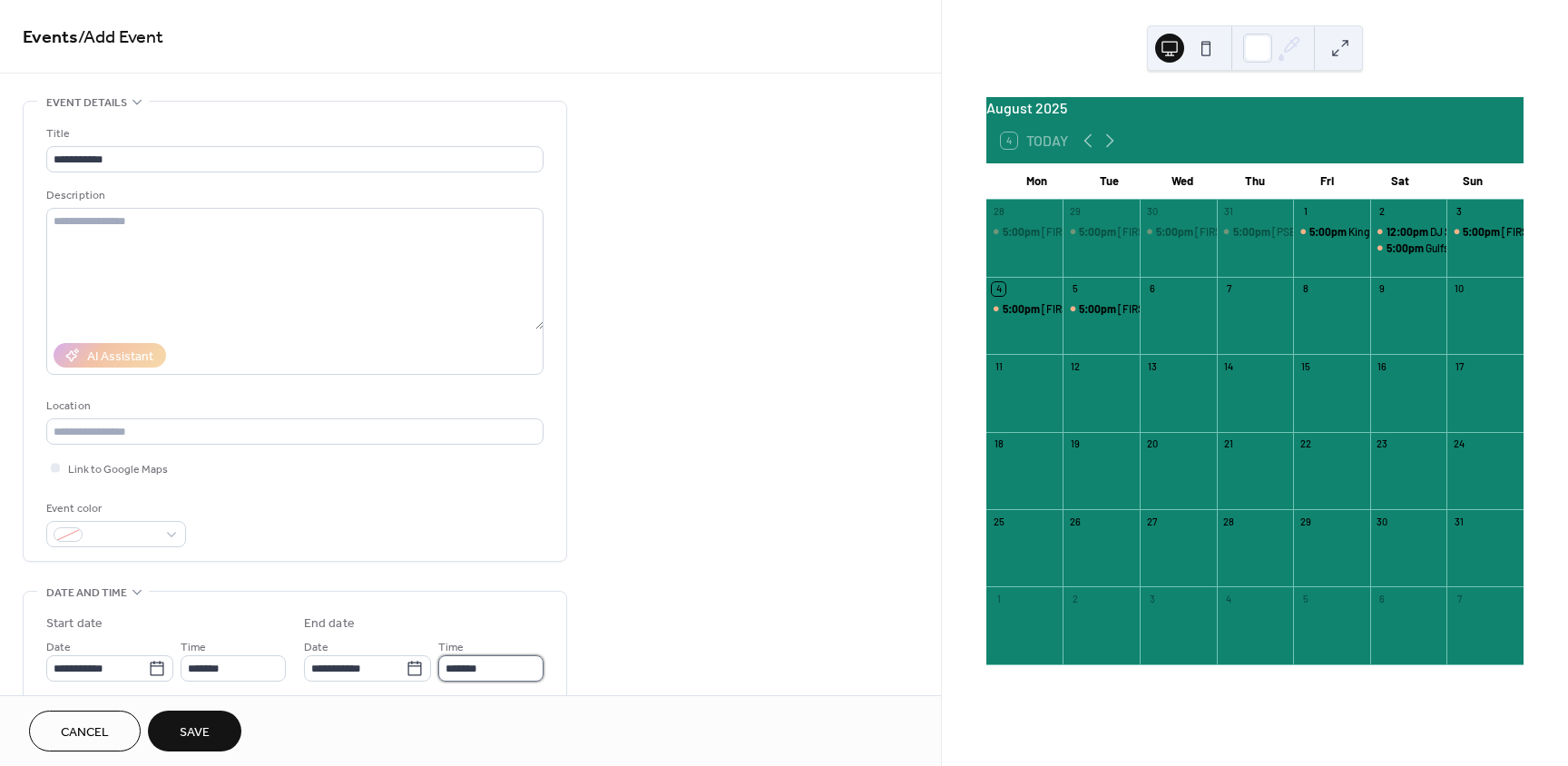 click on "*******" at bounding box center (491, 668) 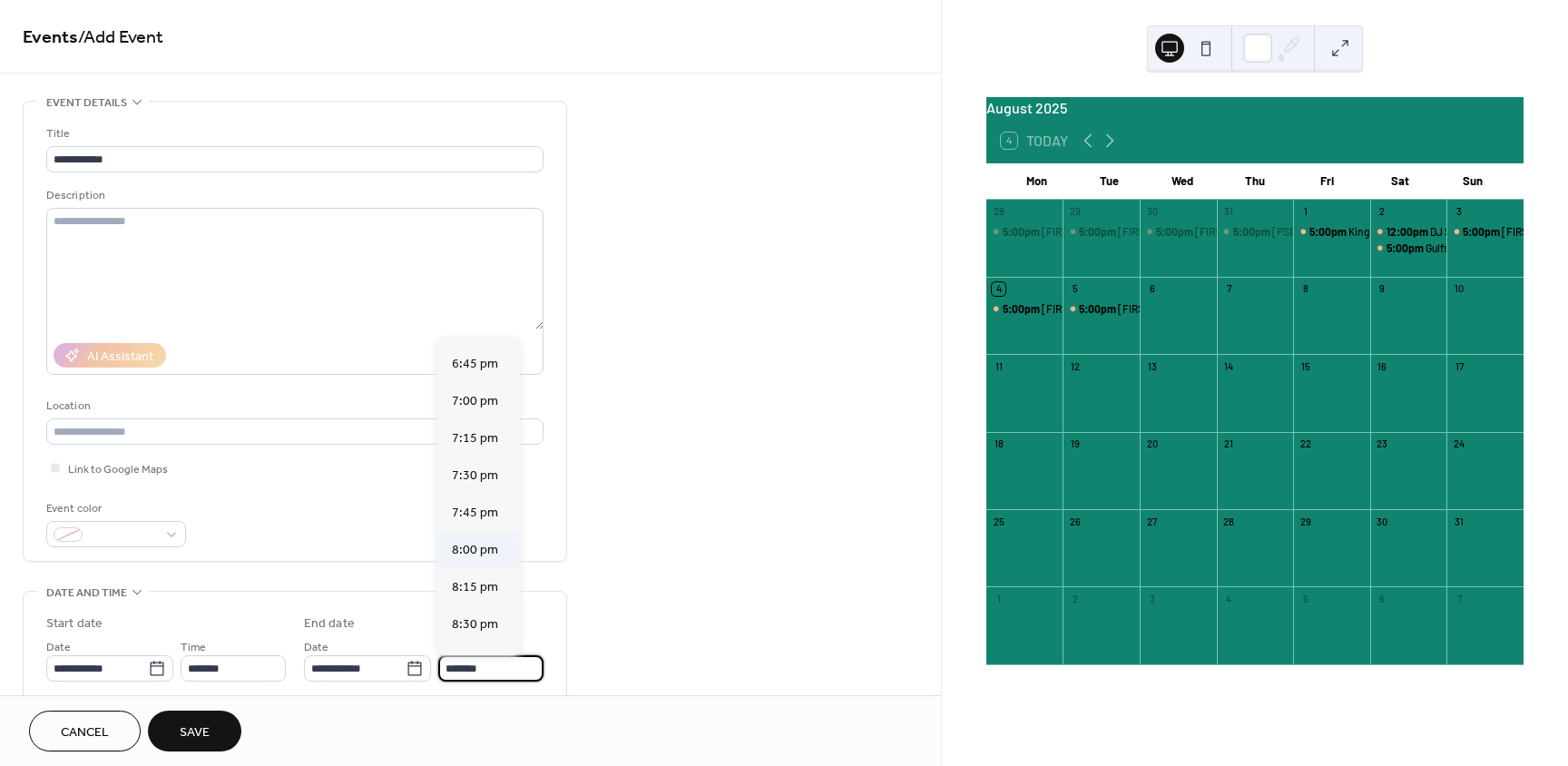 scroll, scrollTop: 272, scrollLeft: 0, axis: vertical 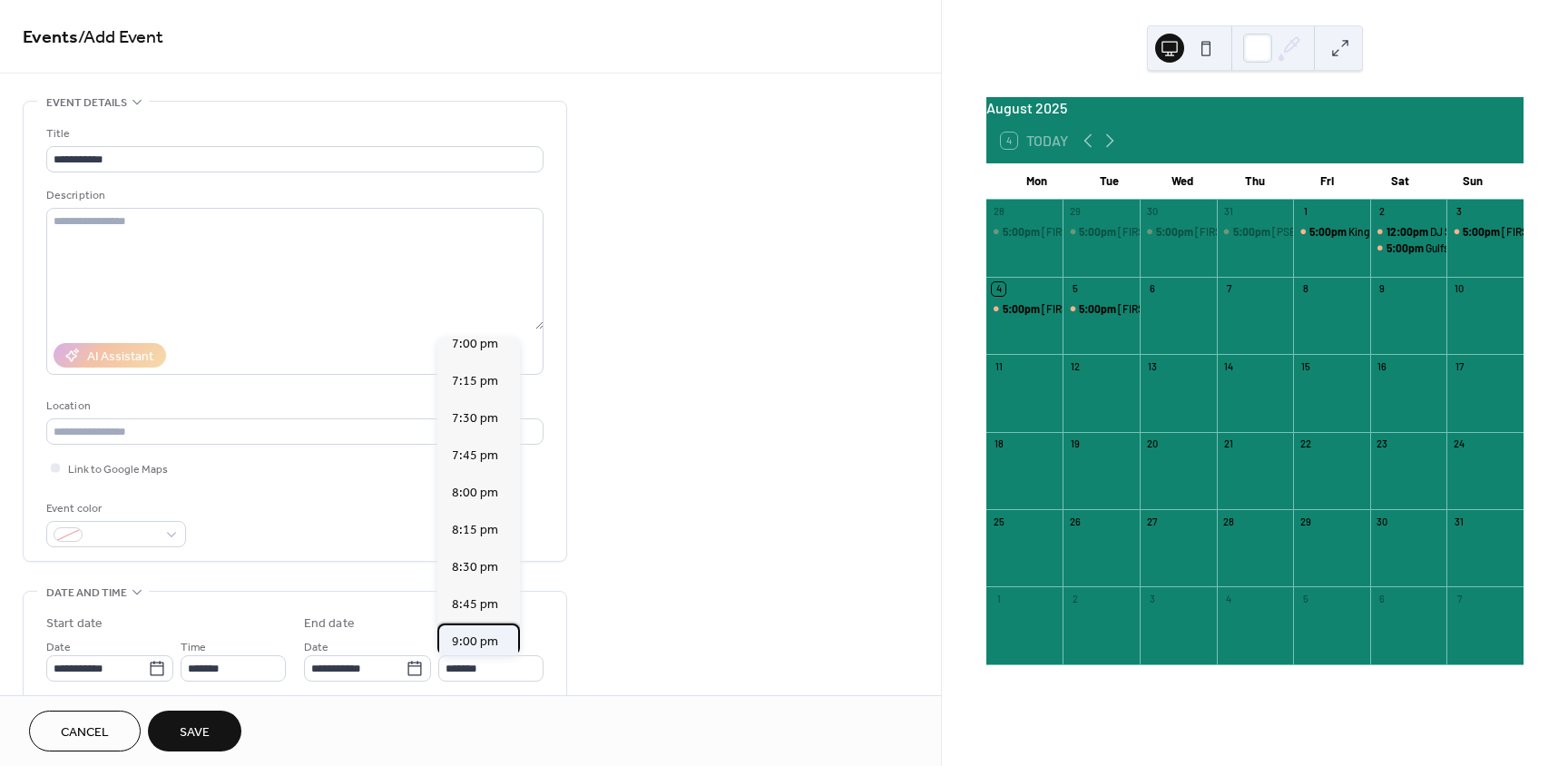click on "9:00 pm" at bounding box center [475, 642] 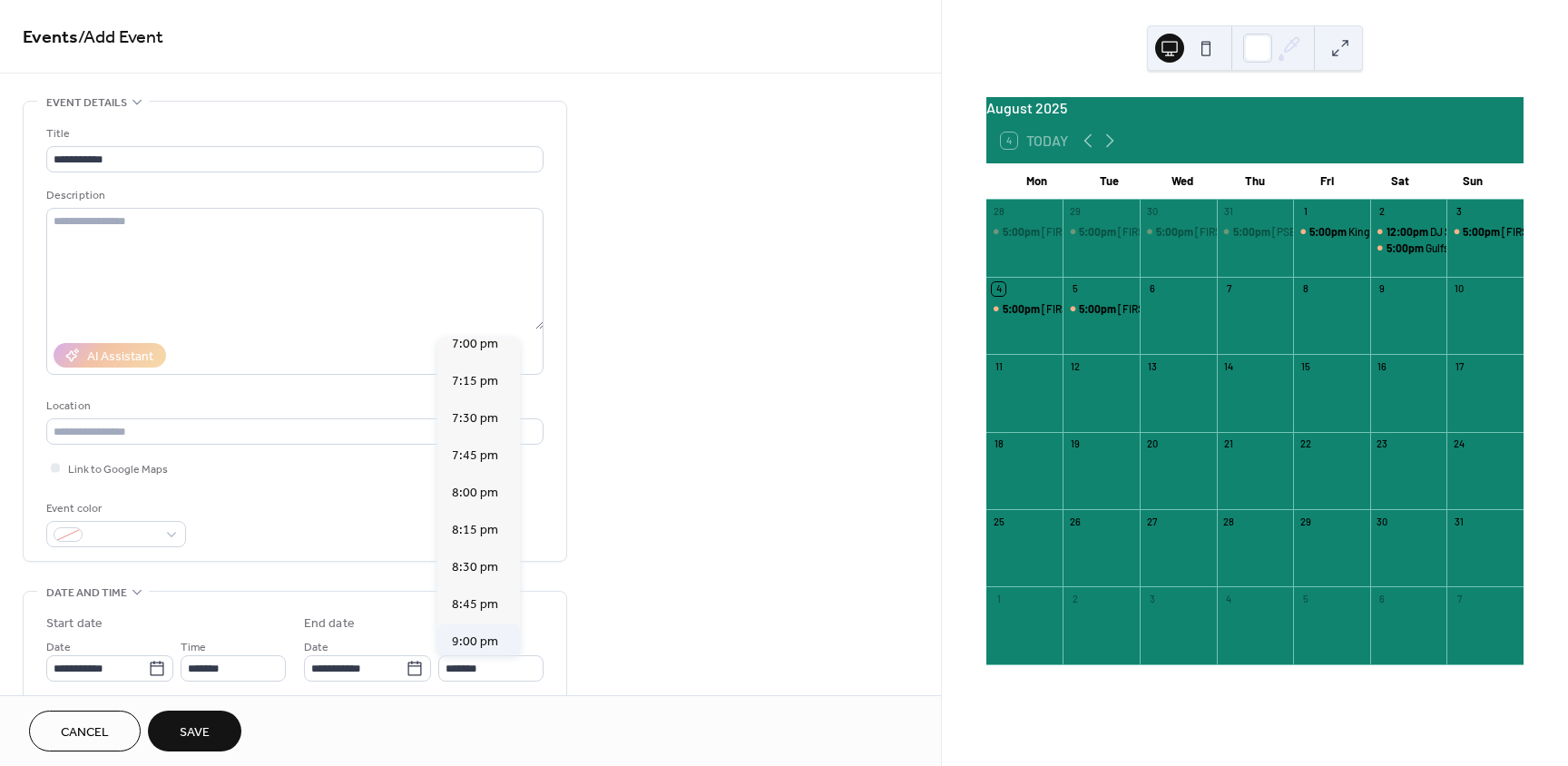 type on "*******" 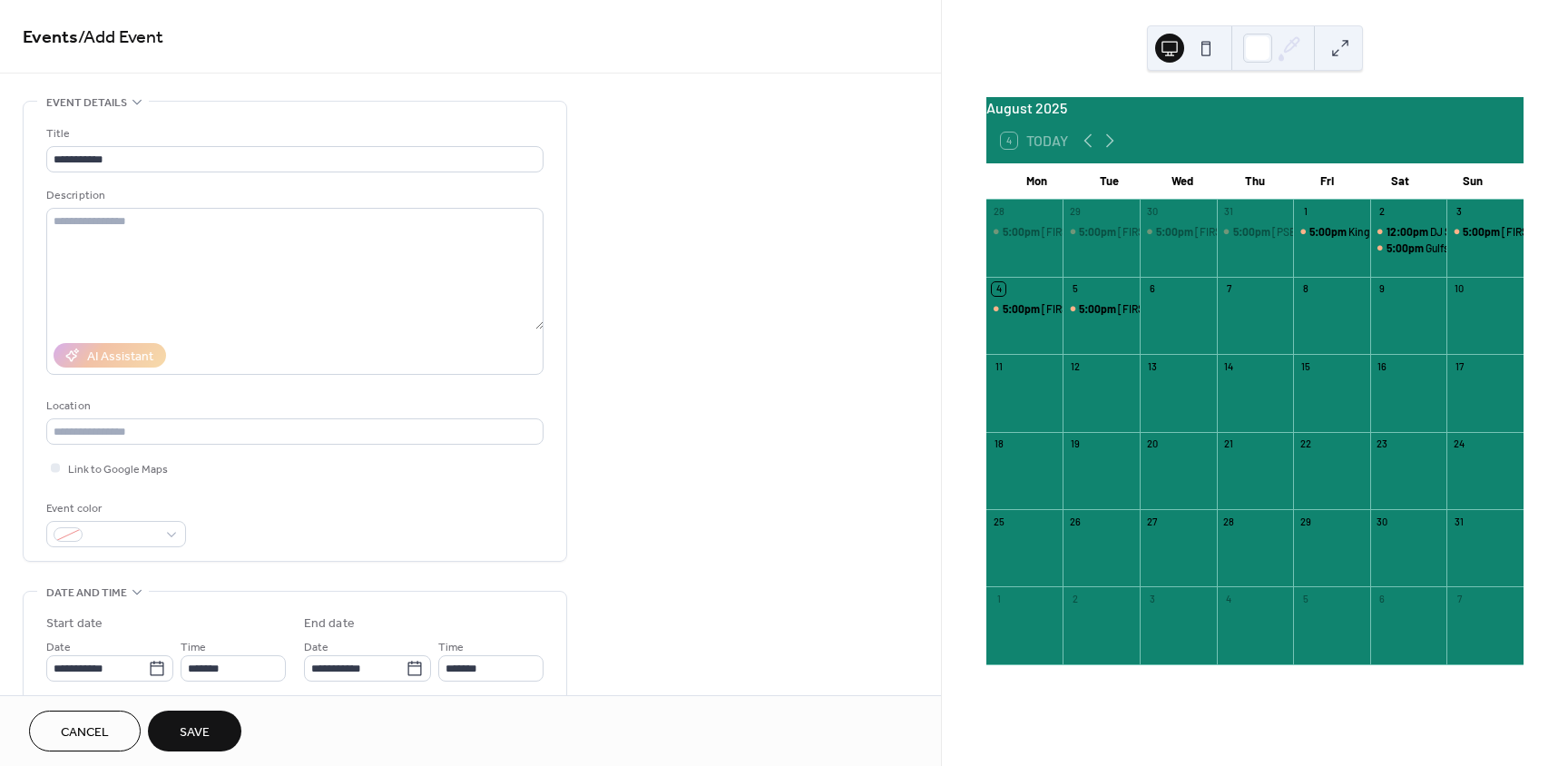 click on "Save" at bounding box center (194, 732) 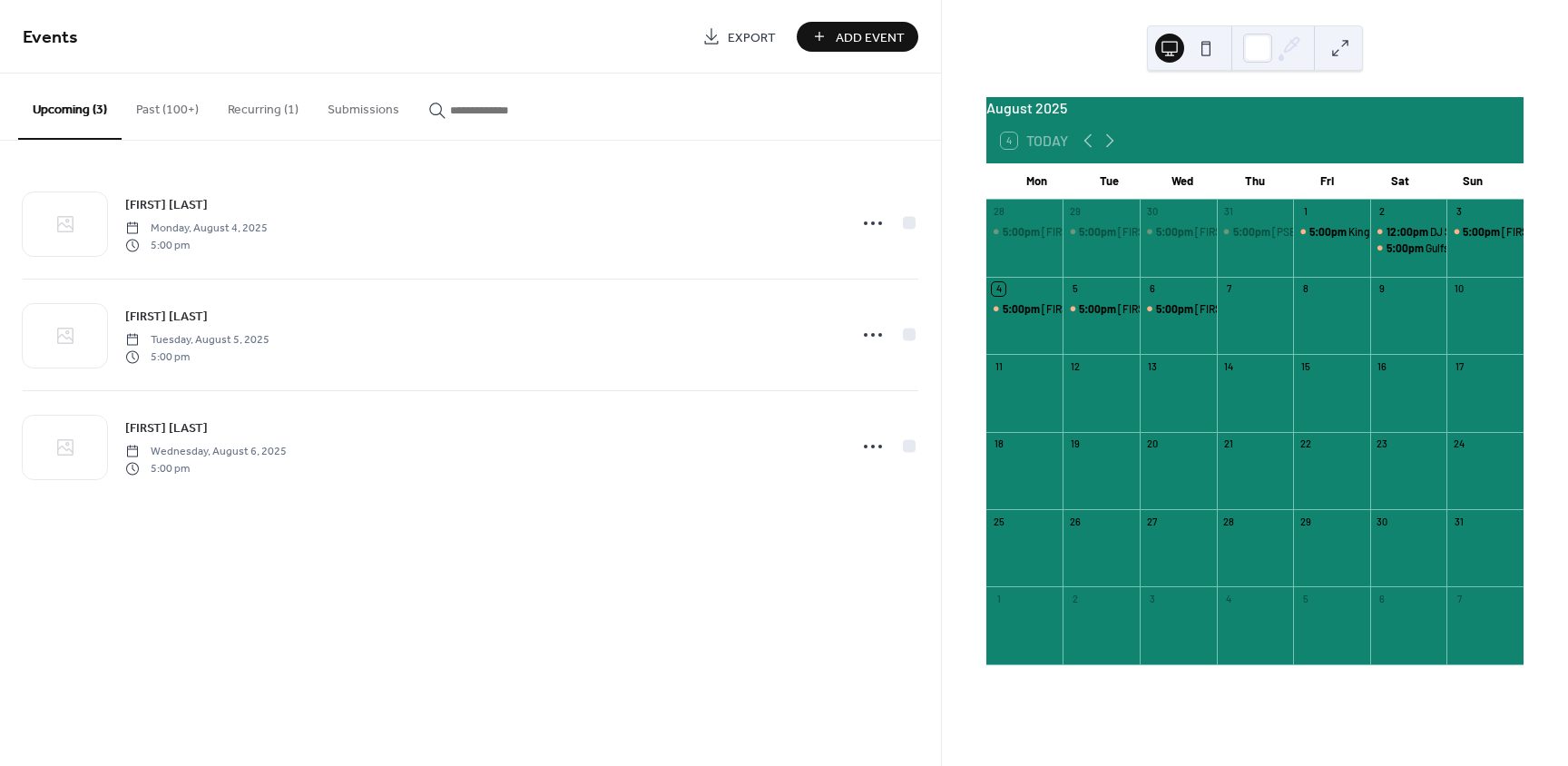 click on "Past (100+)" at bounding box center [167, 105] 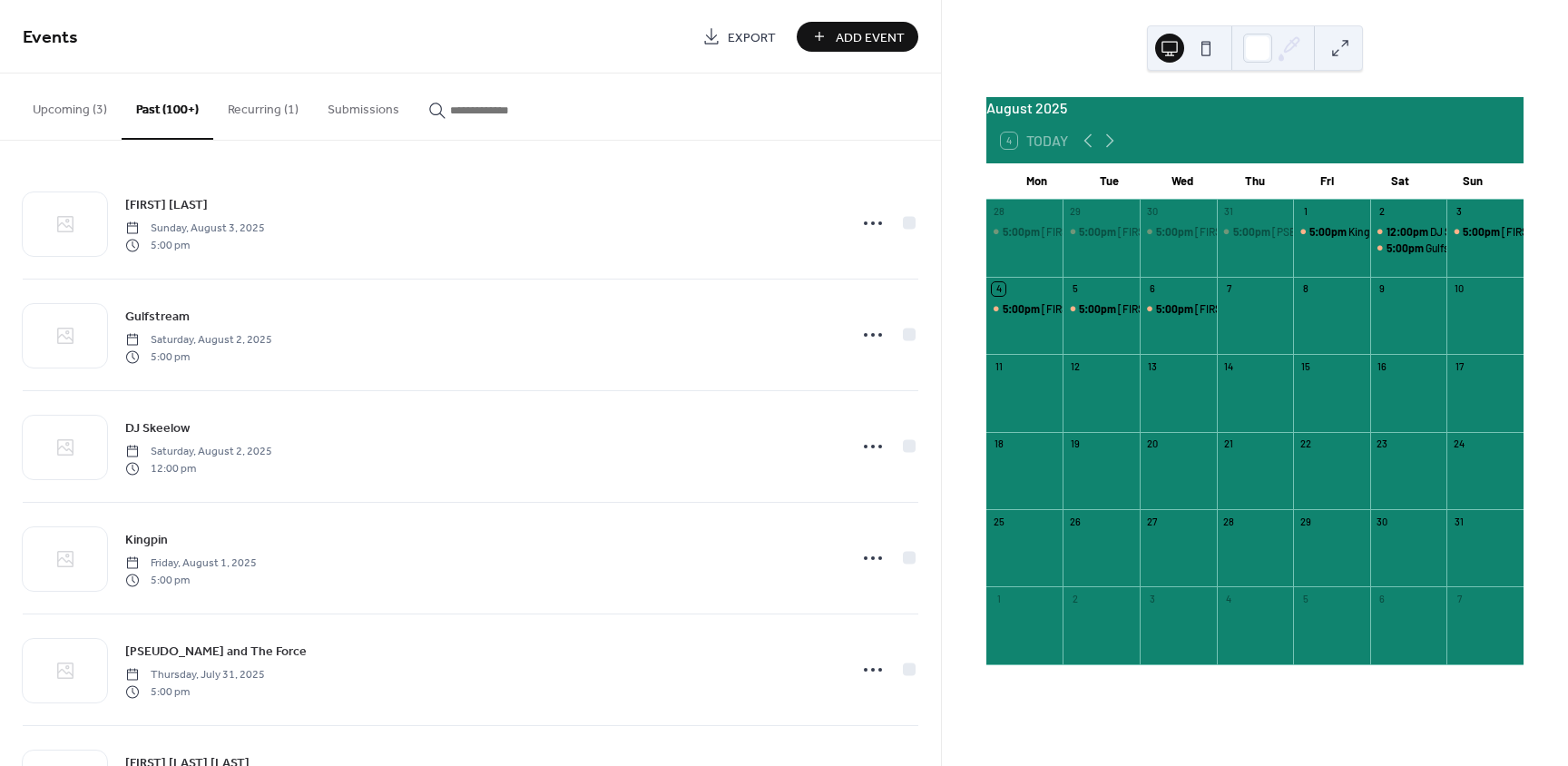 click on "Upcoming (3)" at bounding box center [70, 105] 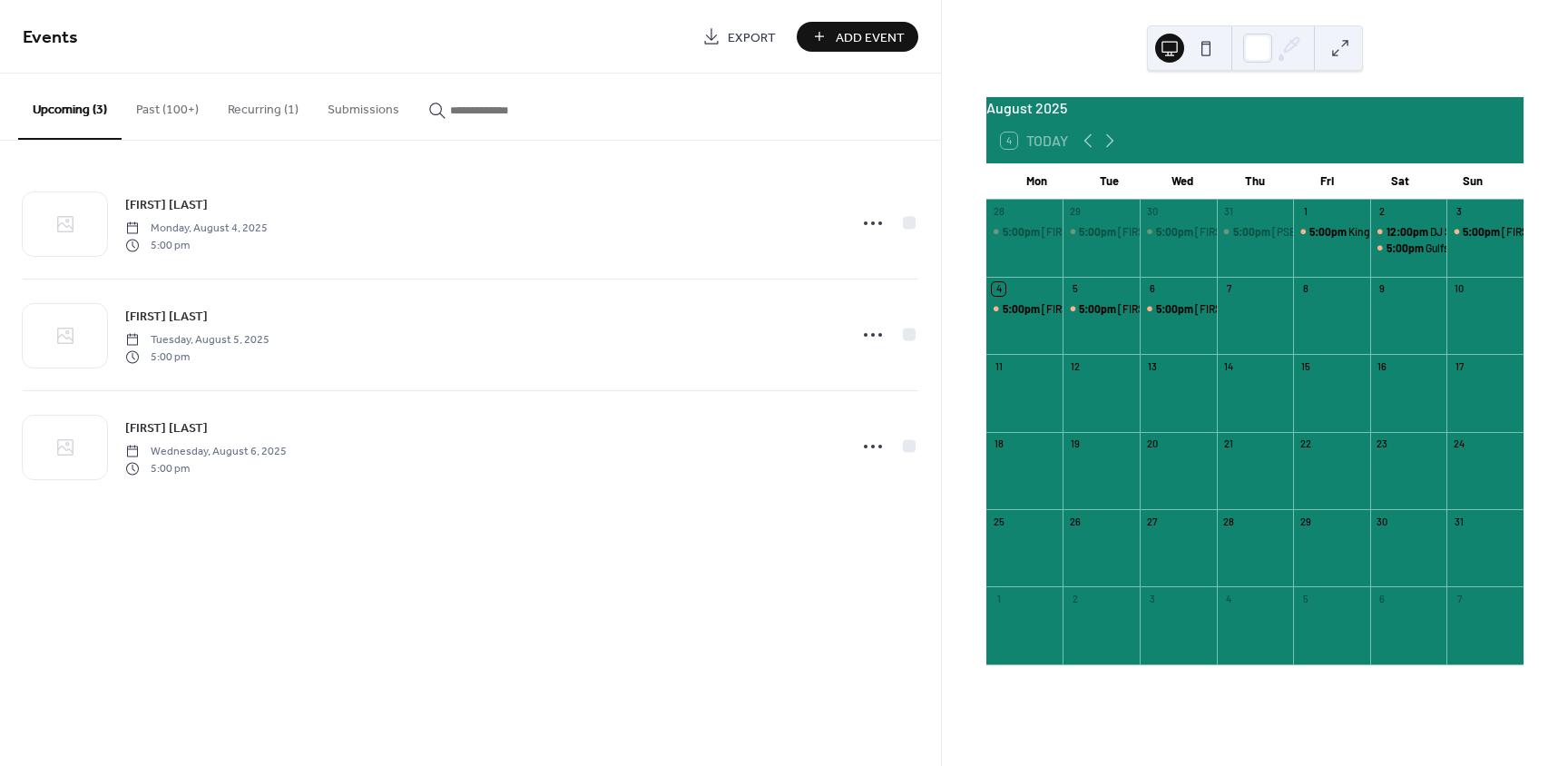 click on "Add Event" at bounding box center [870, 37] 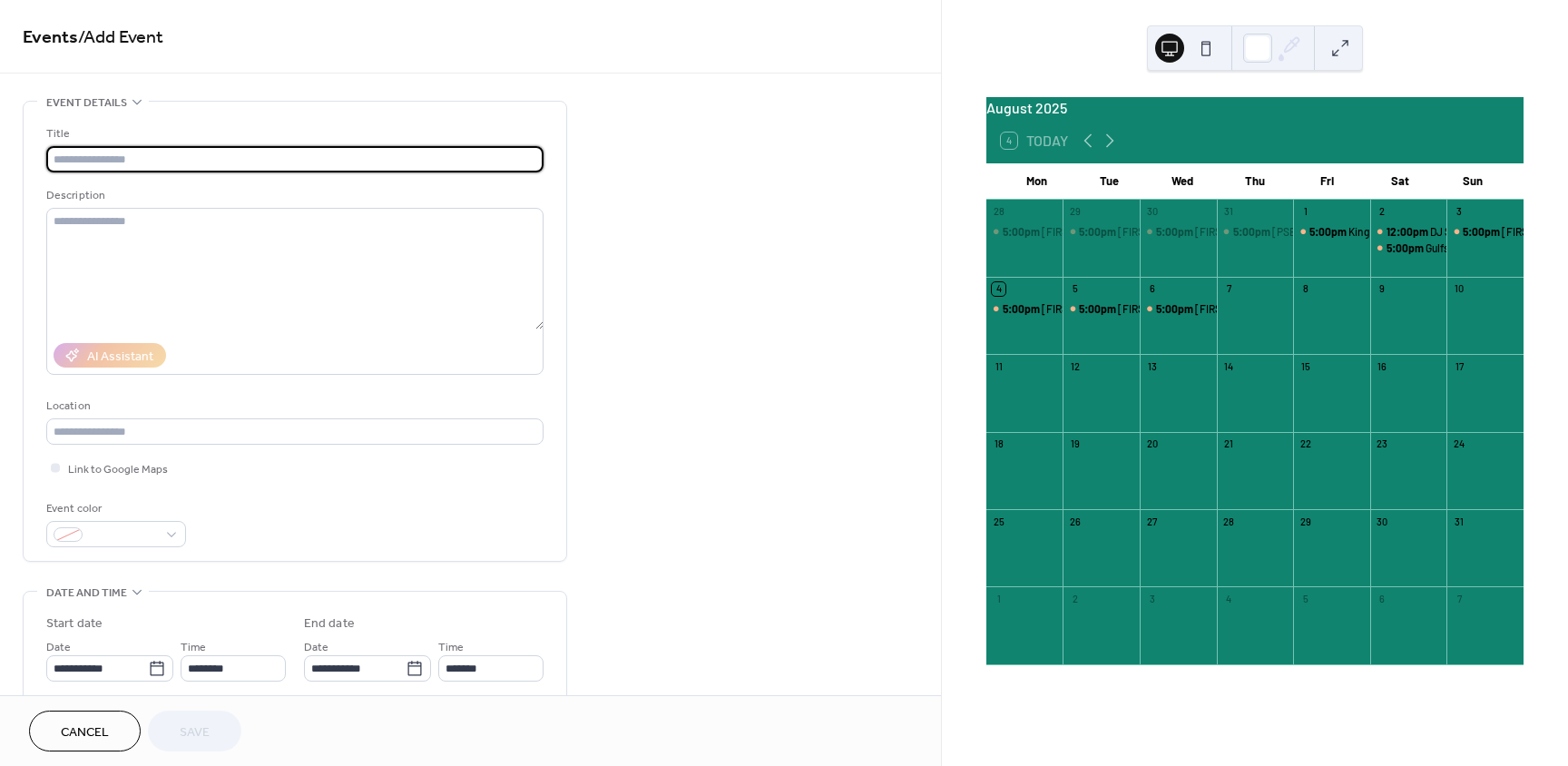 click at bounding box center (295, 159) 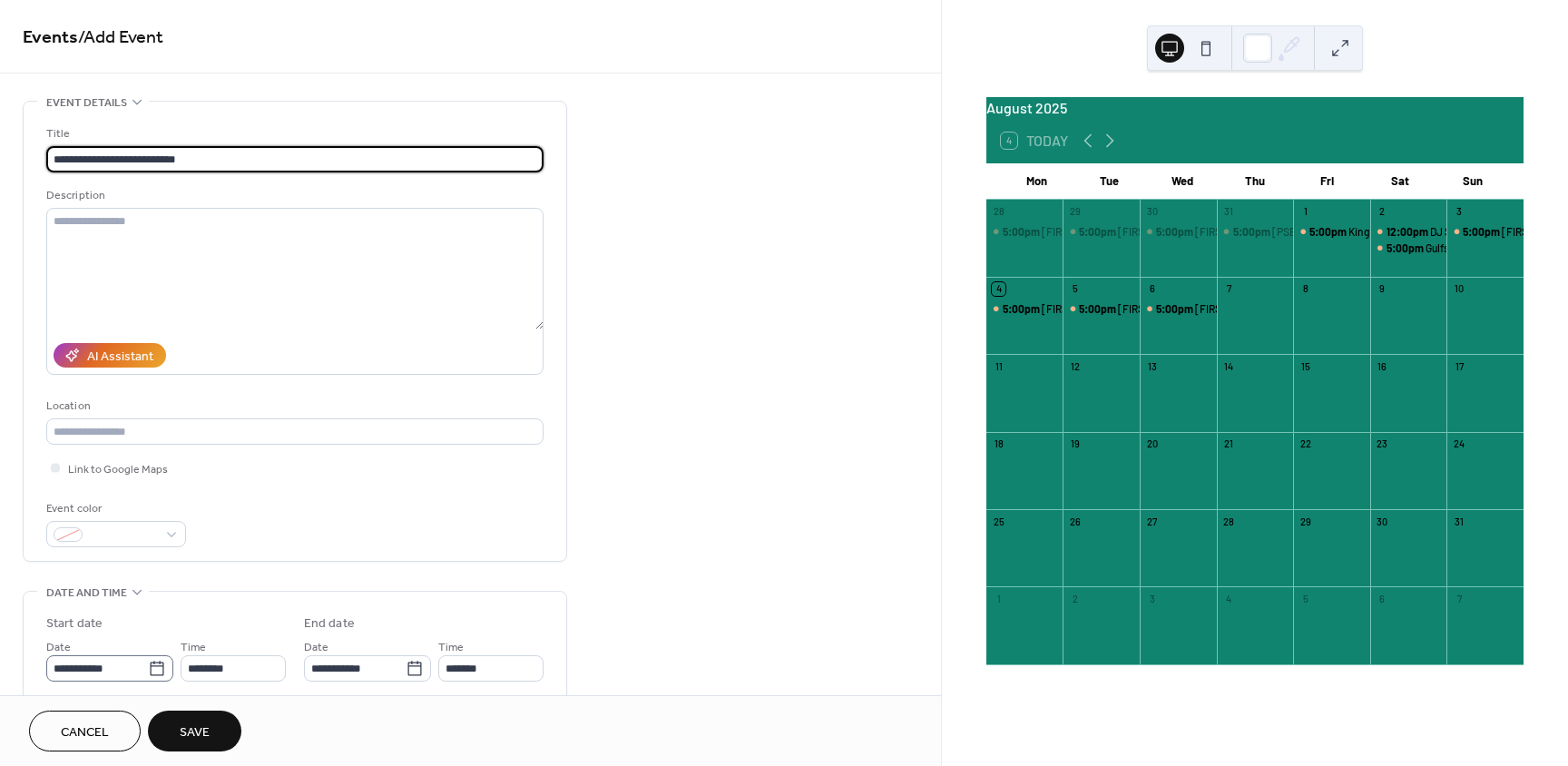 type on "**********" 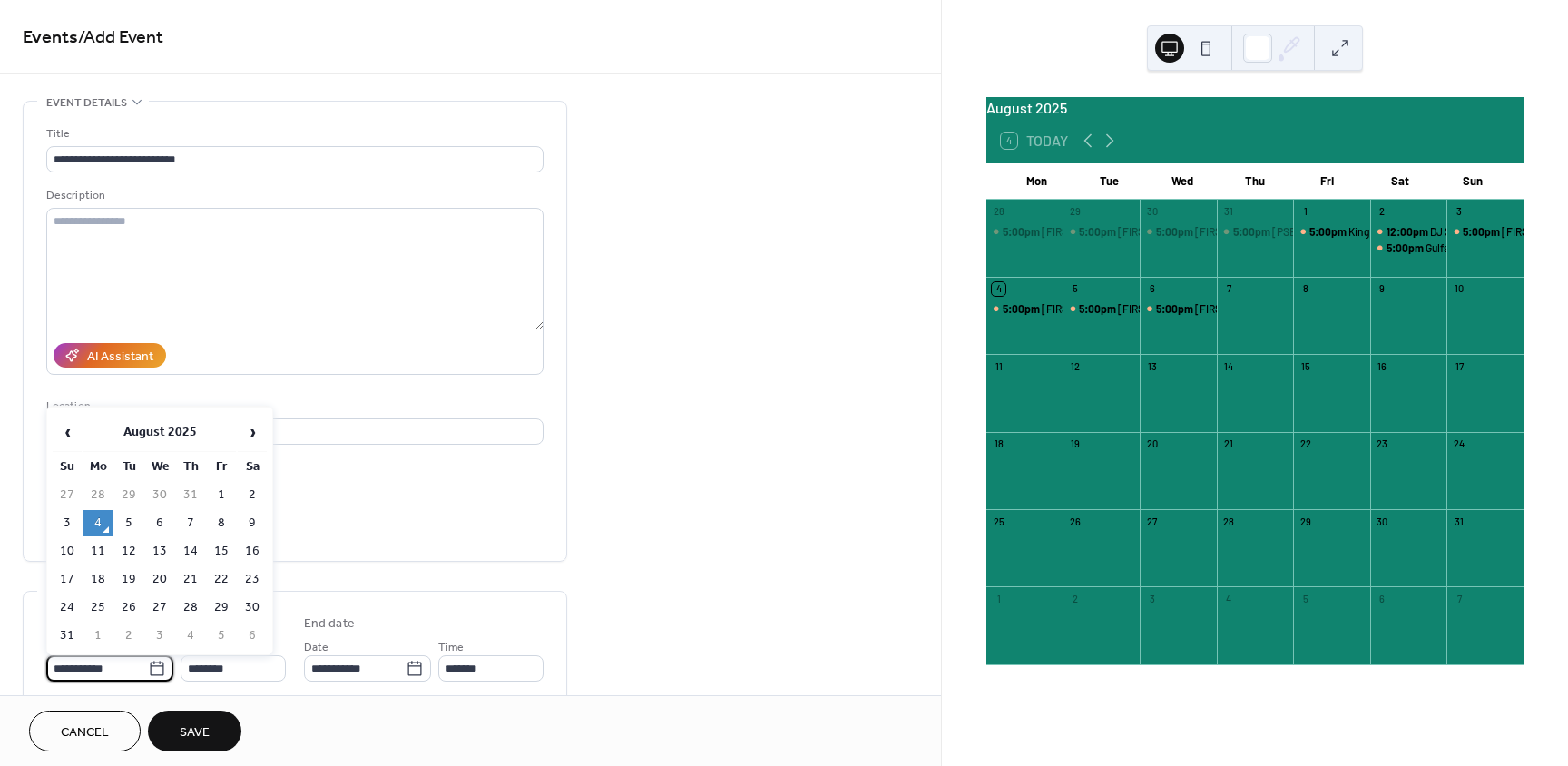 click on "**********" at bounding box center (97, 668) 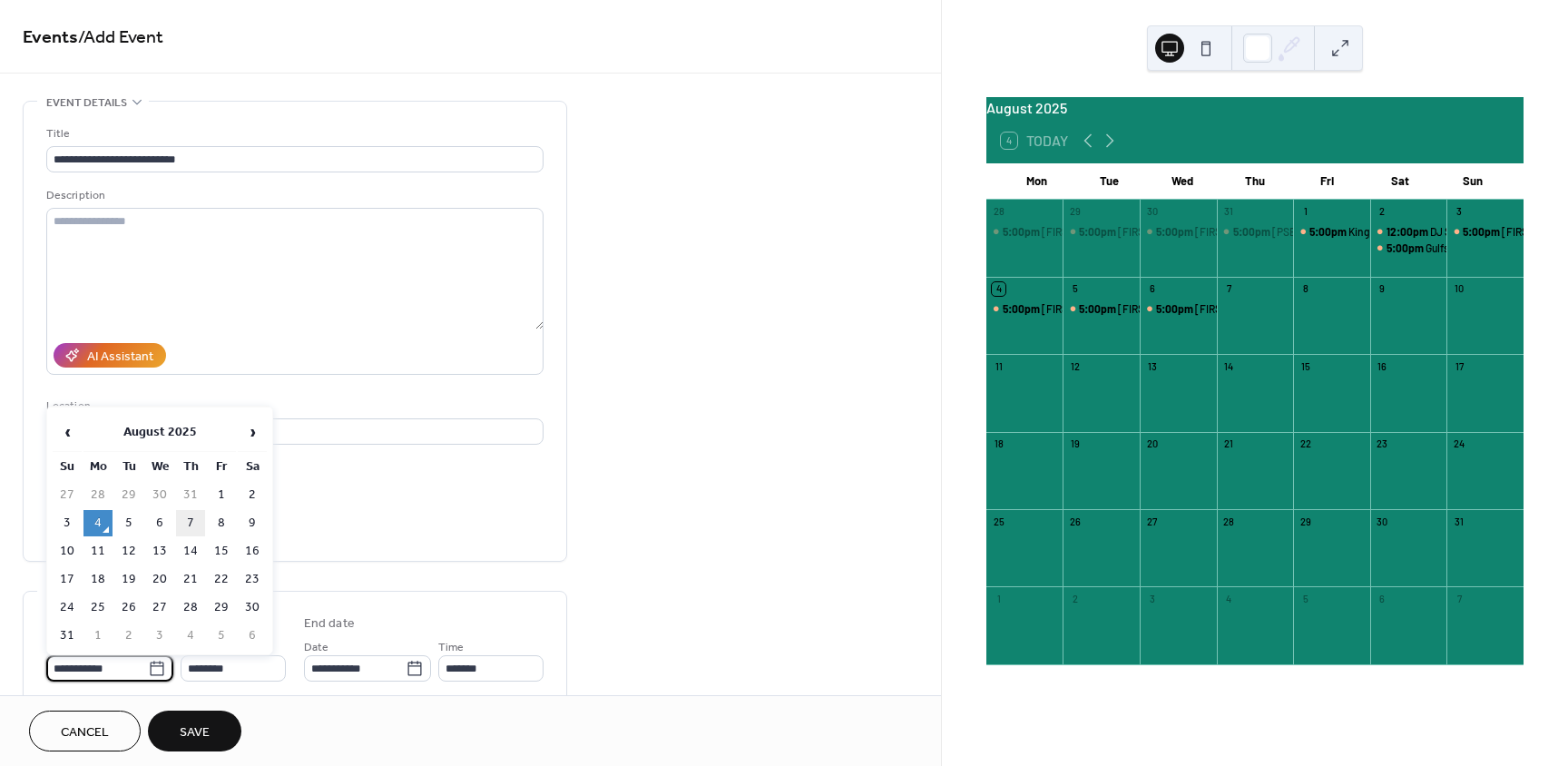 click on "7" at bounding box center [191, 523] 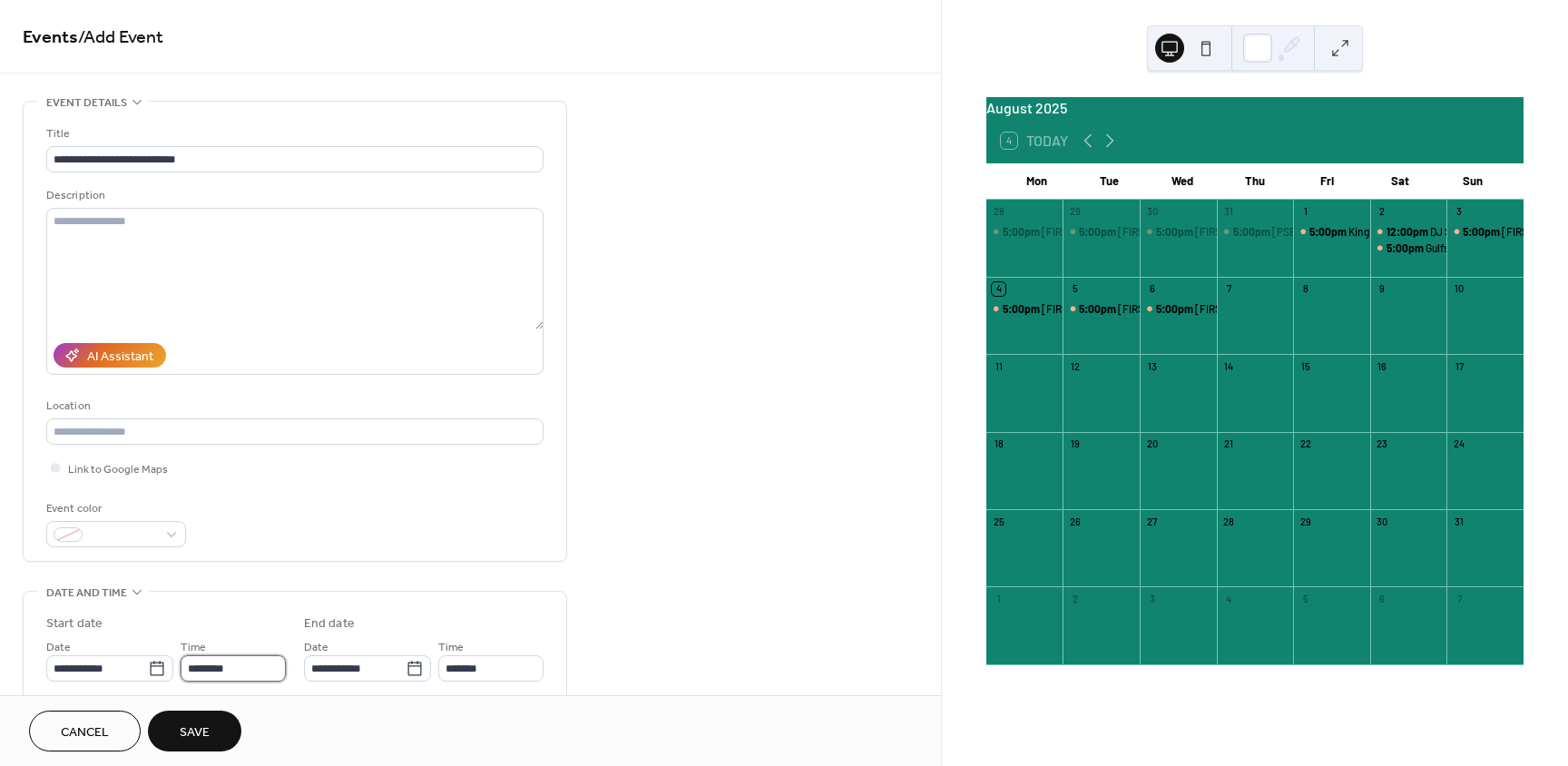 click on "********" at bounding box center [233, 668] 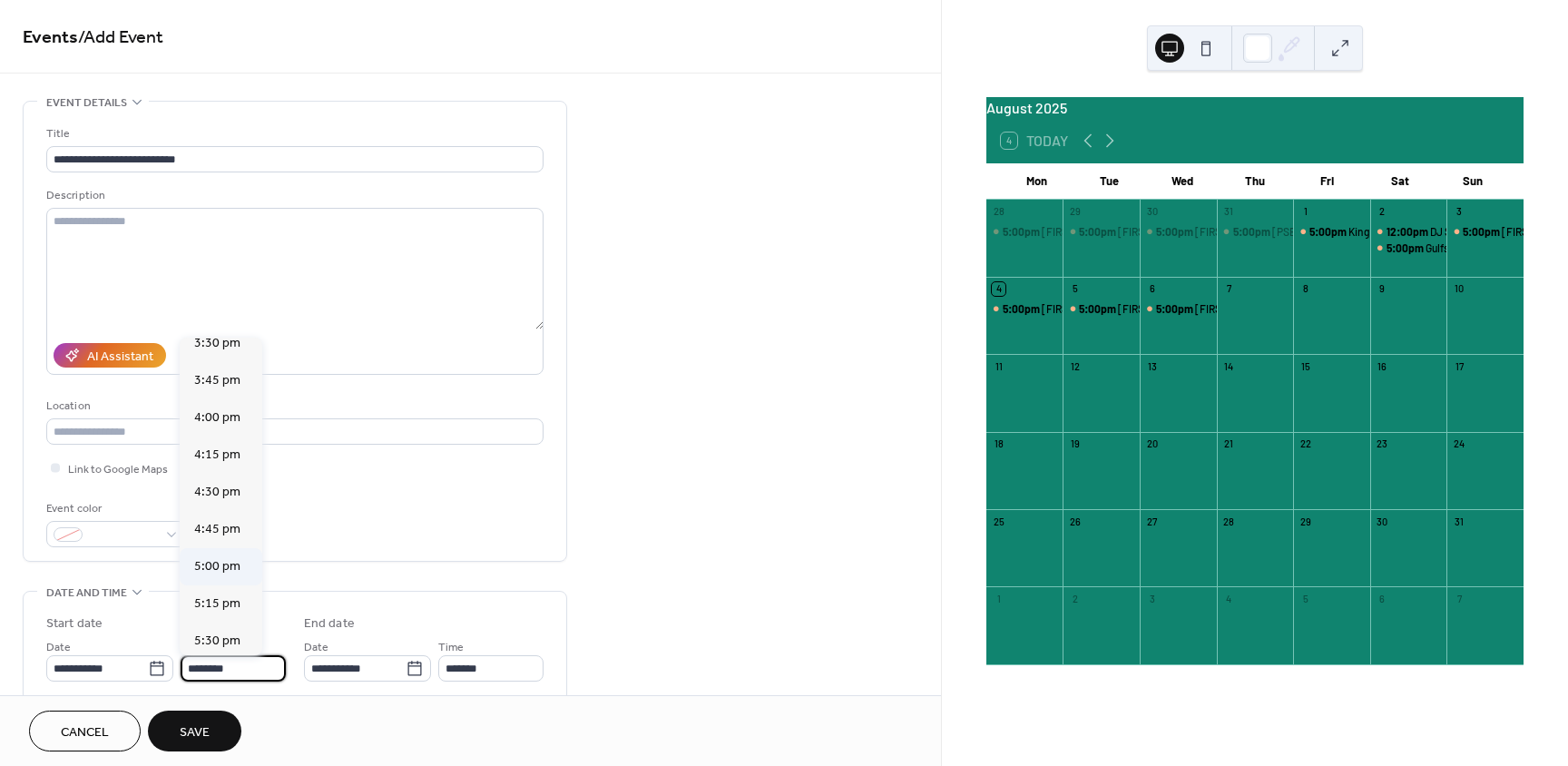 scroll, scrollTop: 2331, scrollLeft: 0, axis: vertical 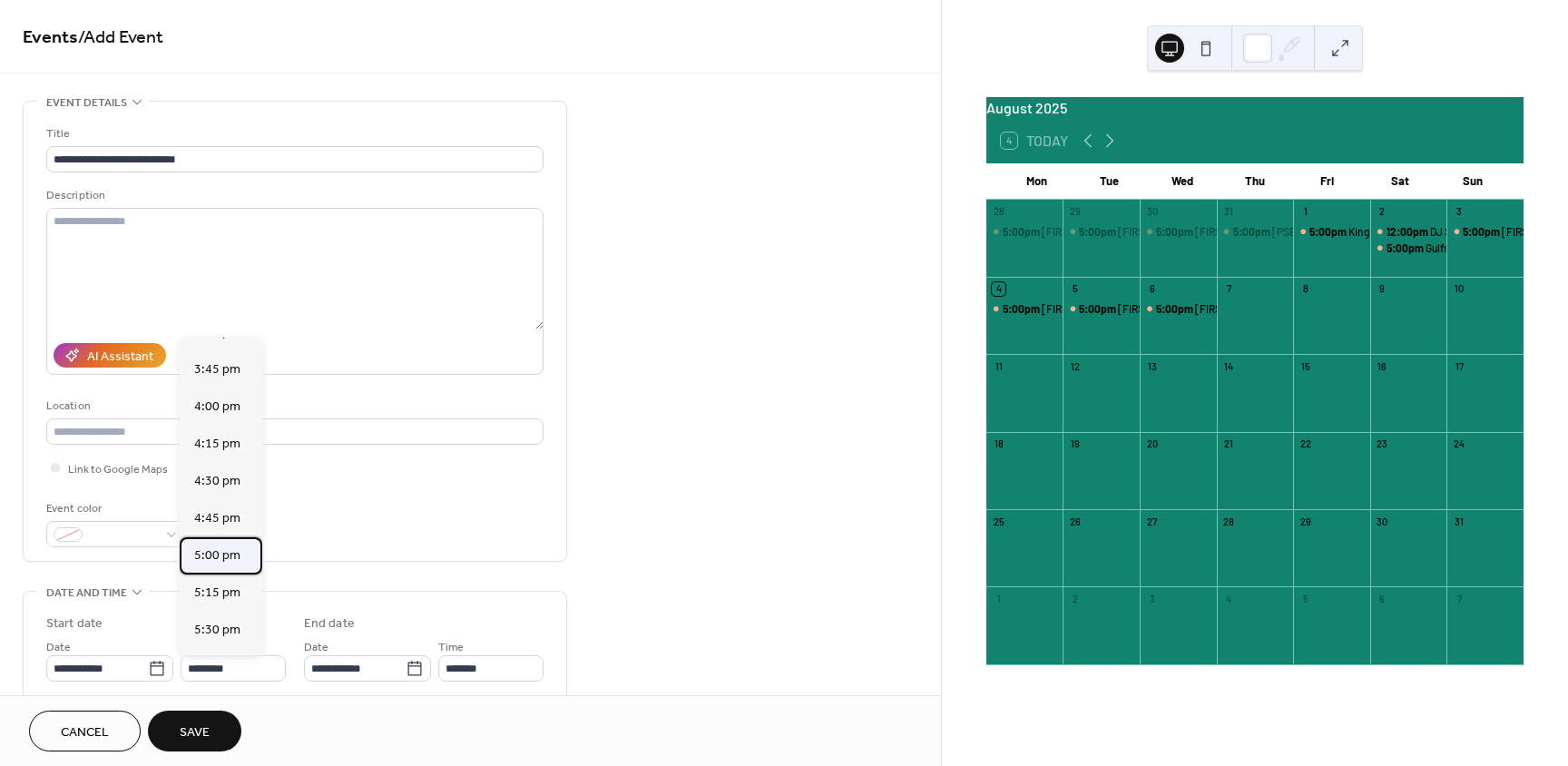 click on "5:00 pm" at bounding box center (217, 555) 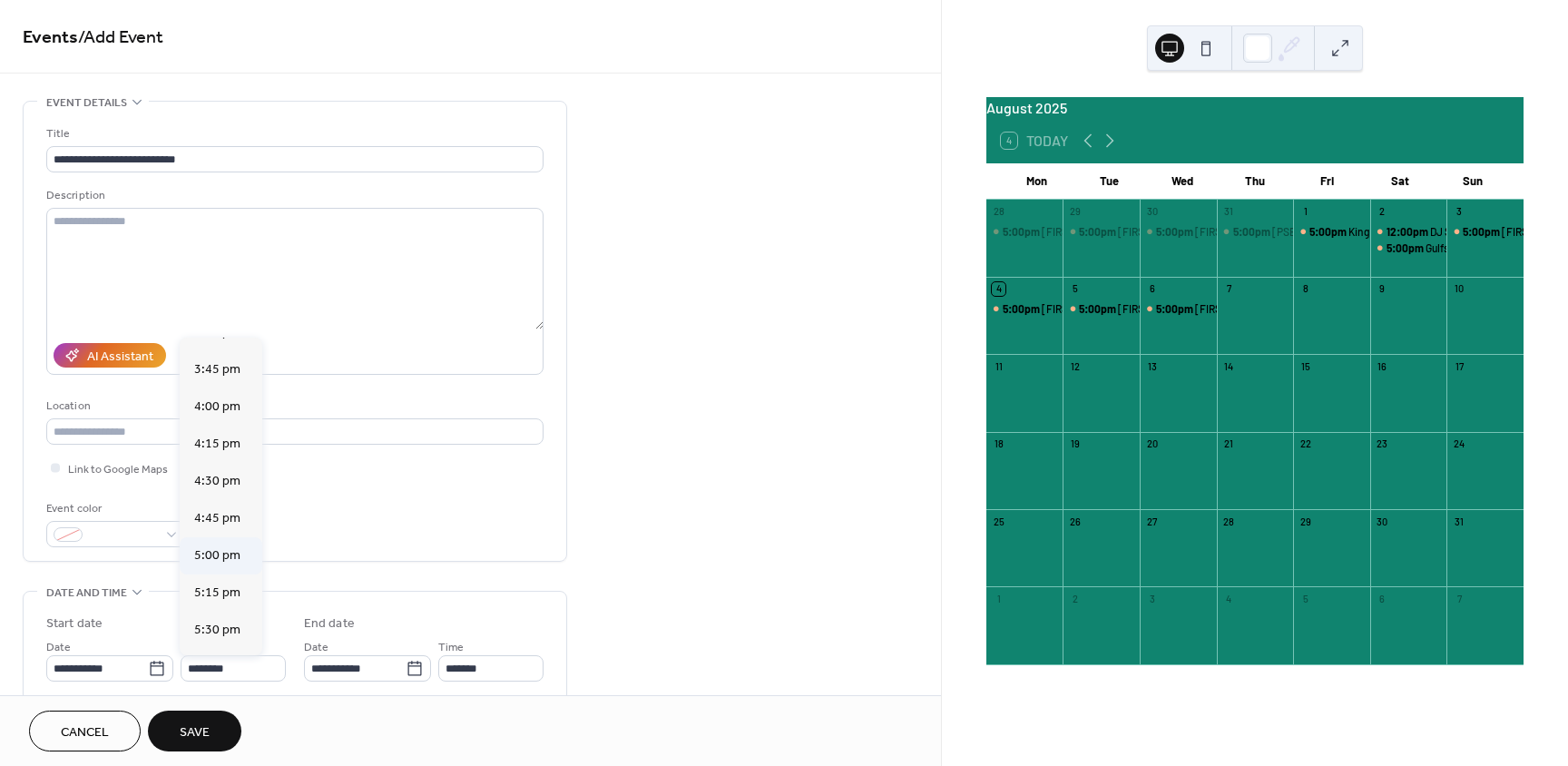 type on "*******" 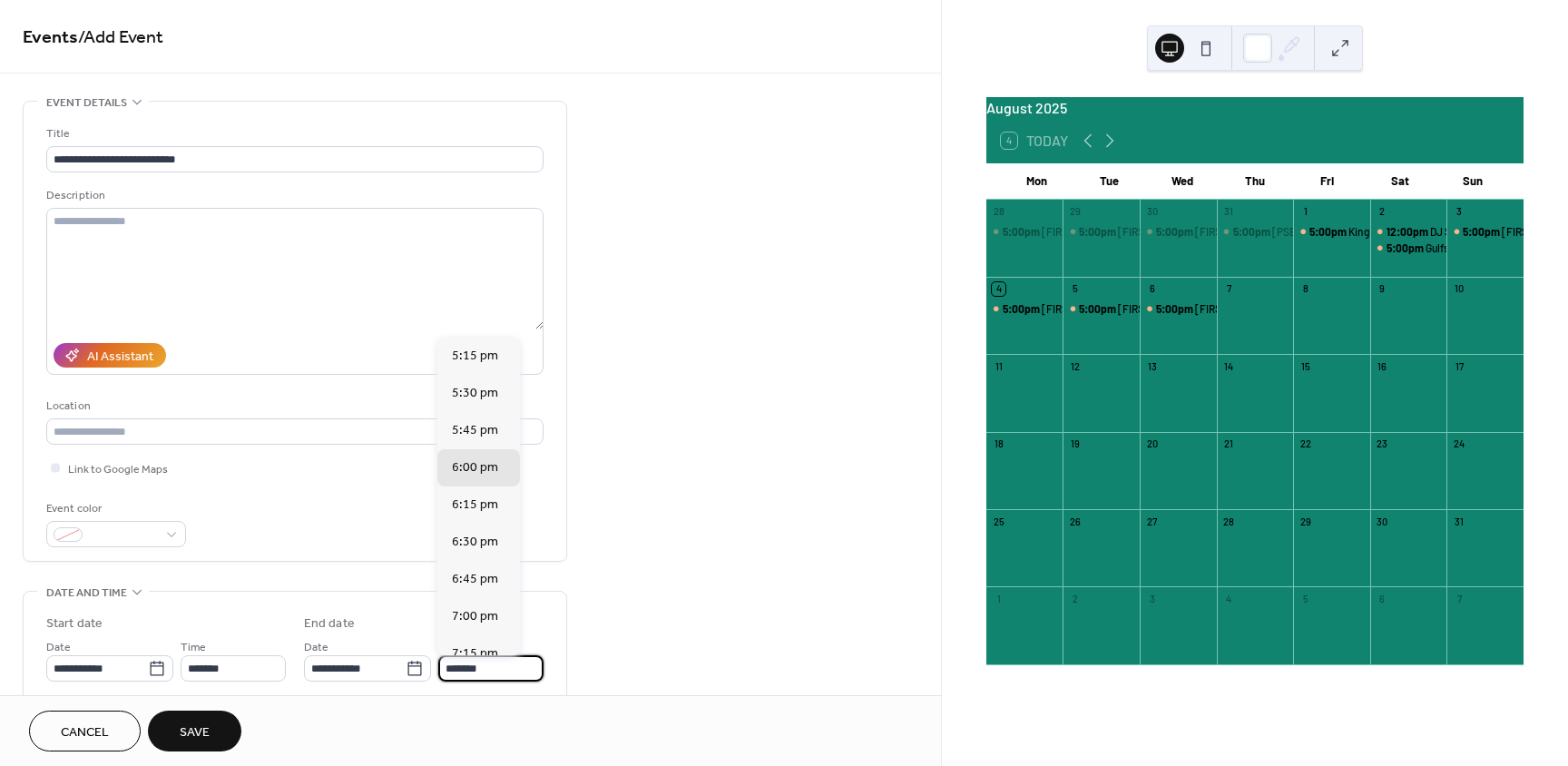 click on "*******" at bounding box center (491, 668) 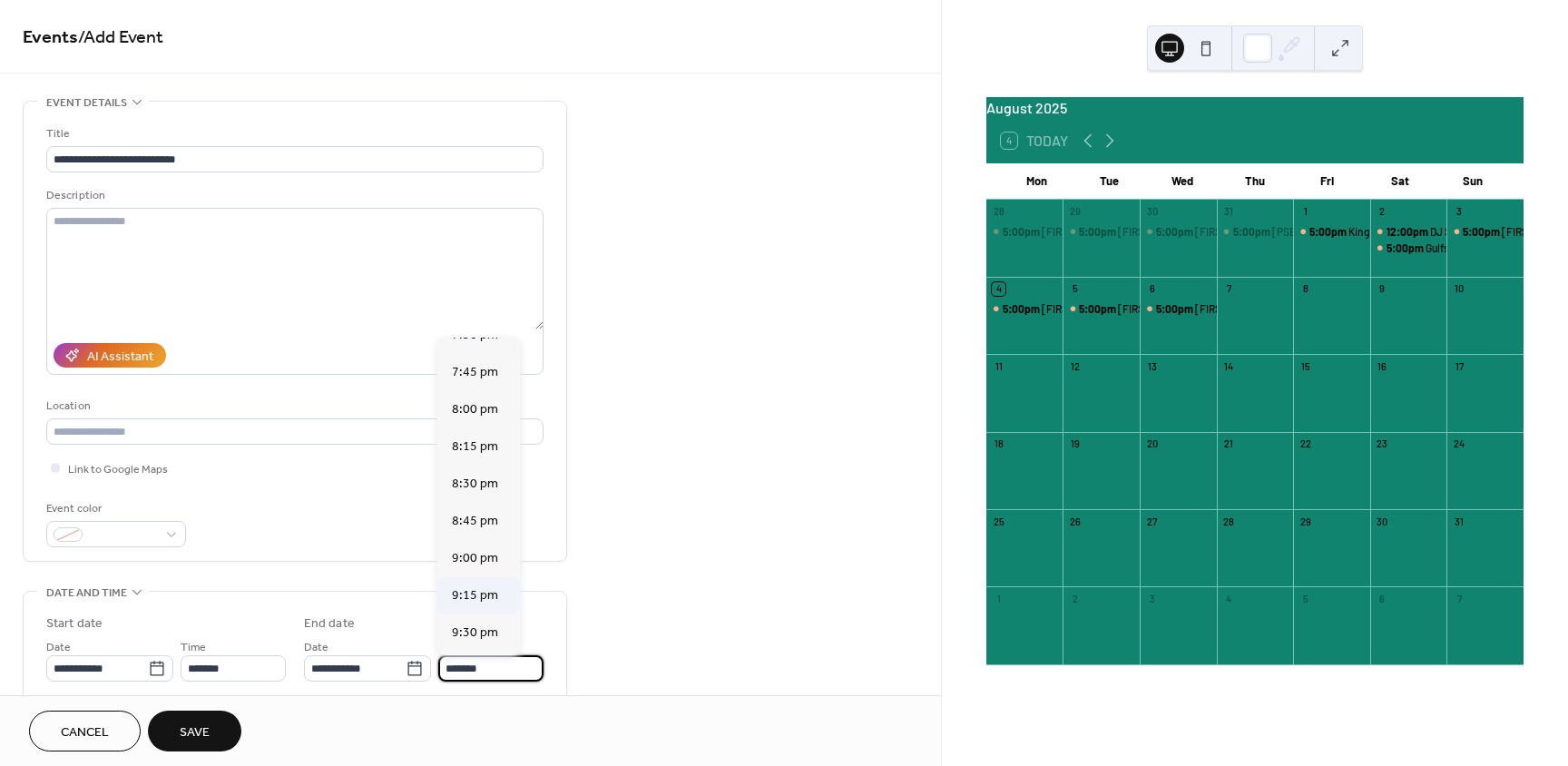 scroll, scrollTop: 363, scrollLeft: 0, axis: vertical 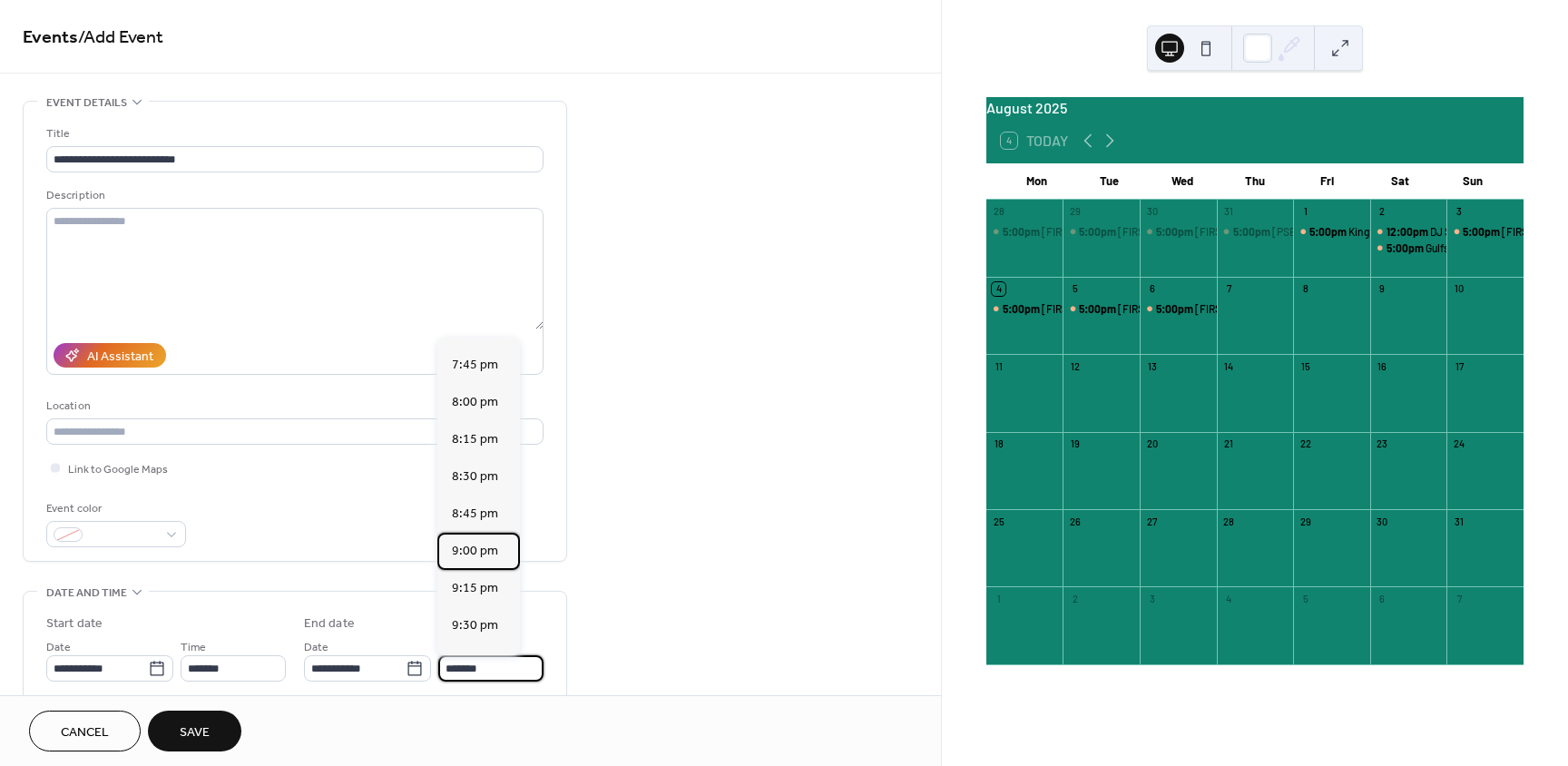 drag, startPoint x: 475, startPoint y: 552, endPoint x: 424, endPoint y: 595, distance: 66.70832 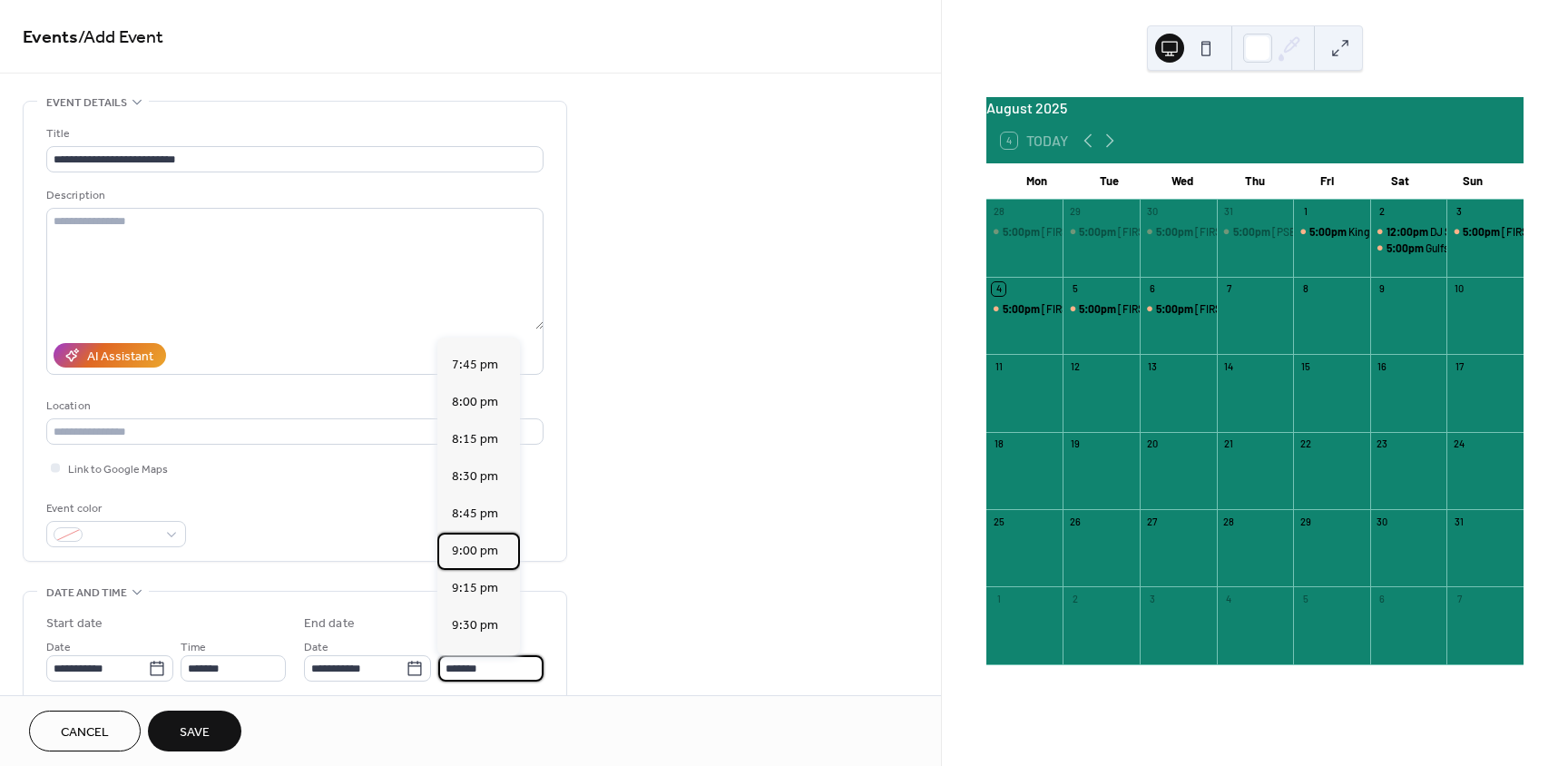 click on "9:00 pm" at bounding box center [475, 551] 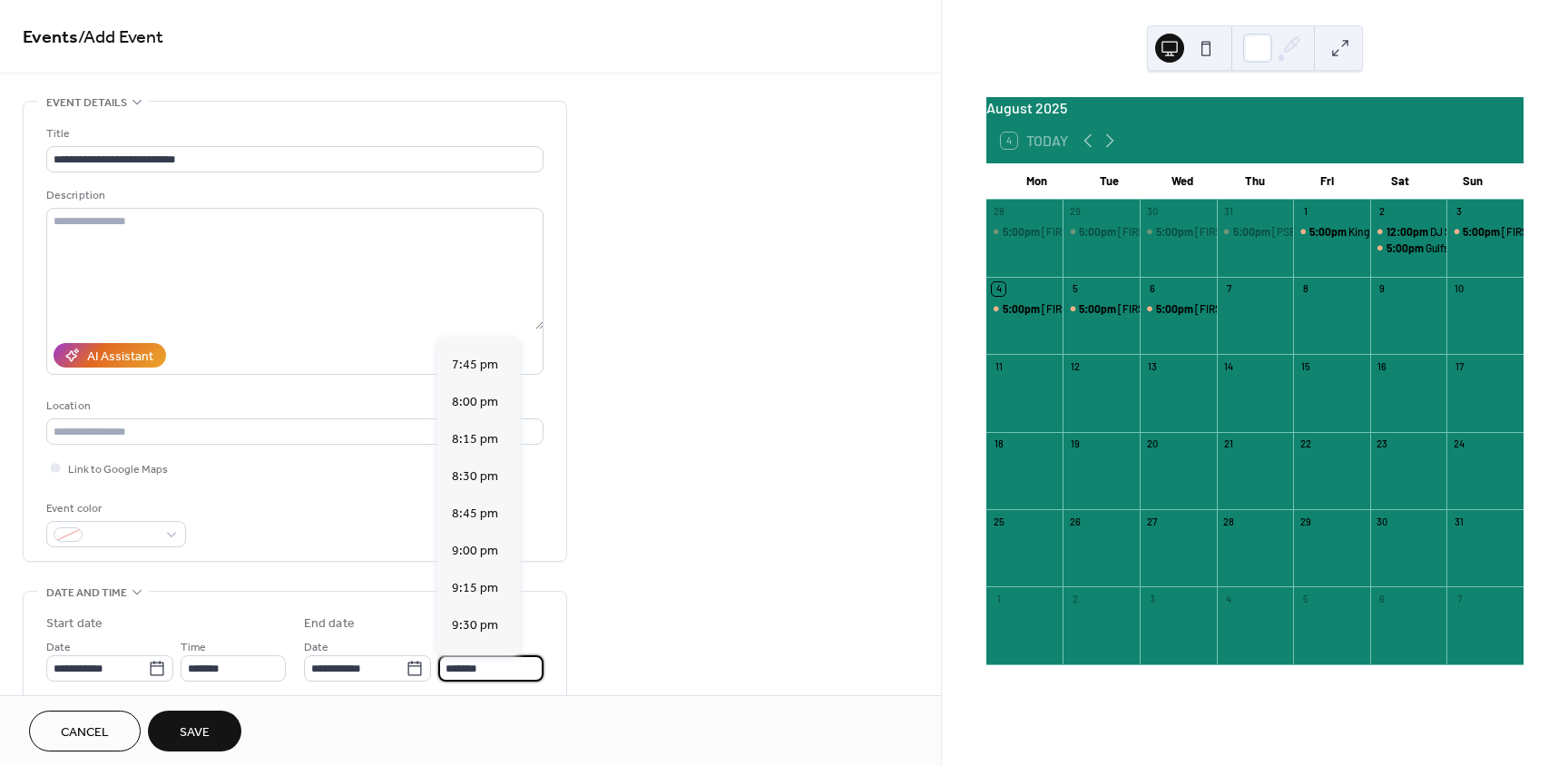 type on "*******" 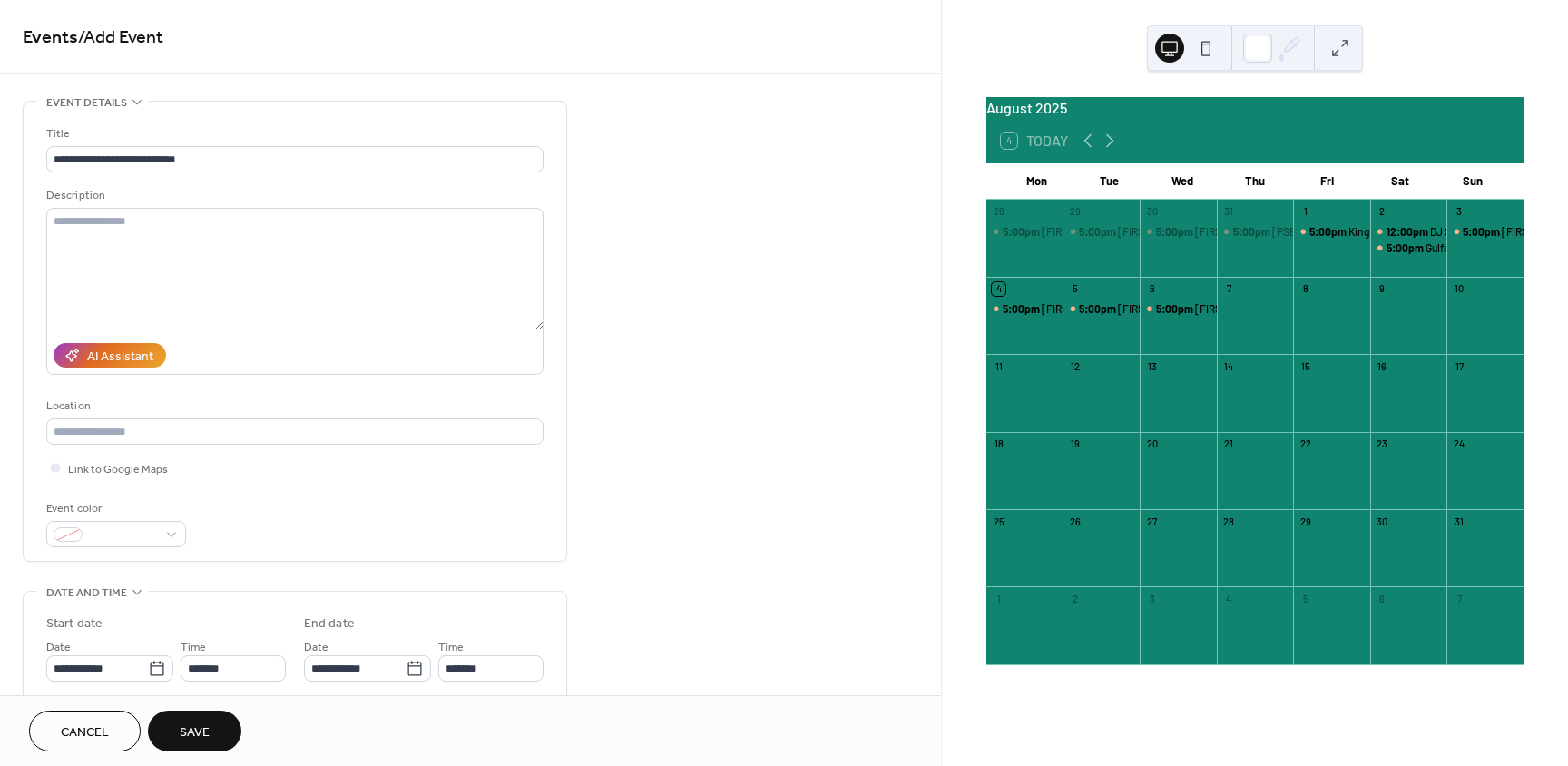 click on "Save" at bounding box center (194, 732) 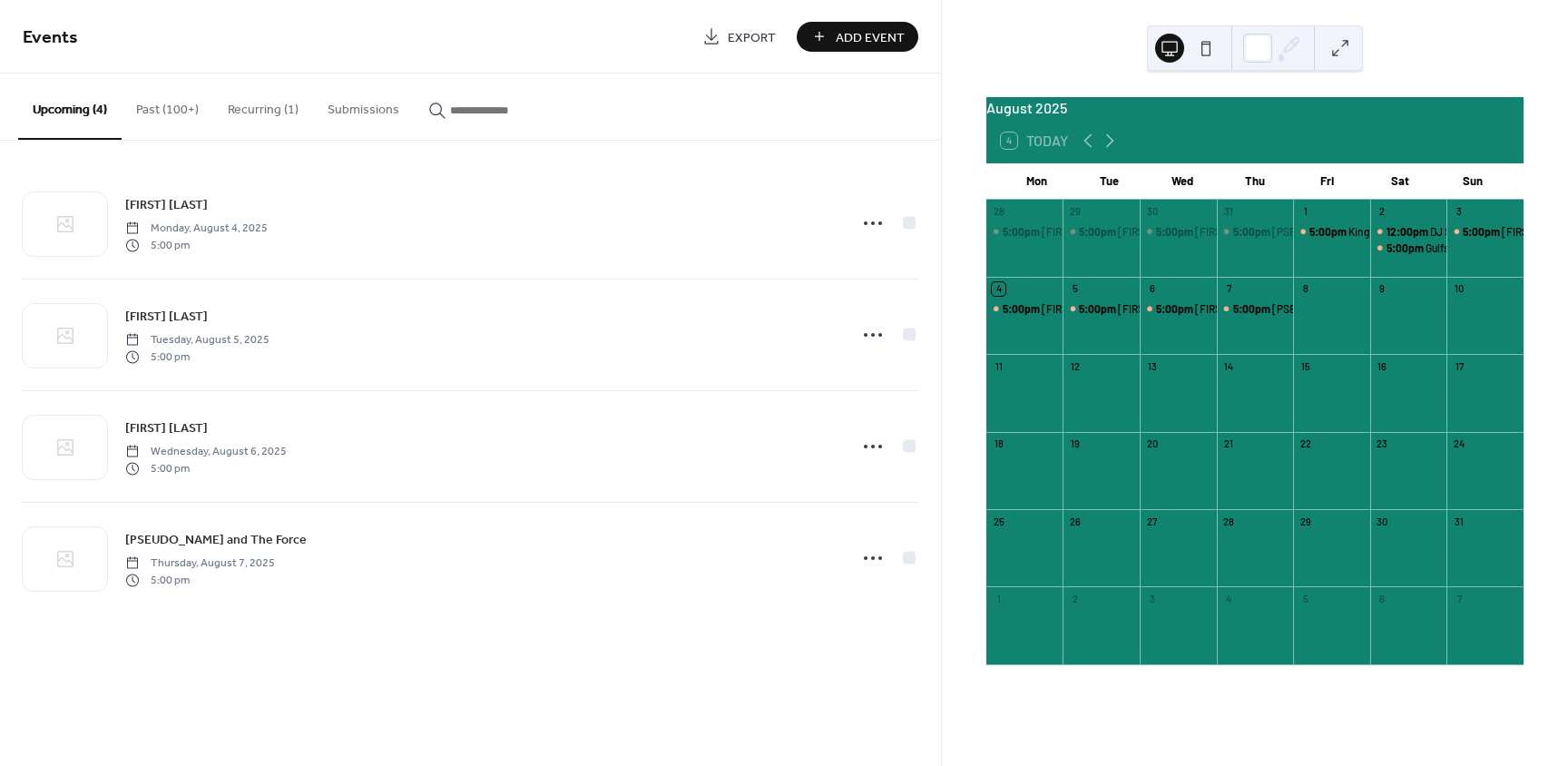 click on "Add Event" at bounding box center [870, 37] 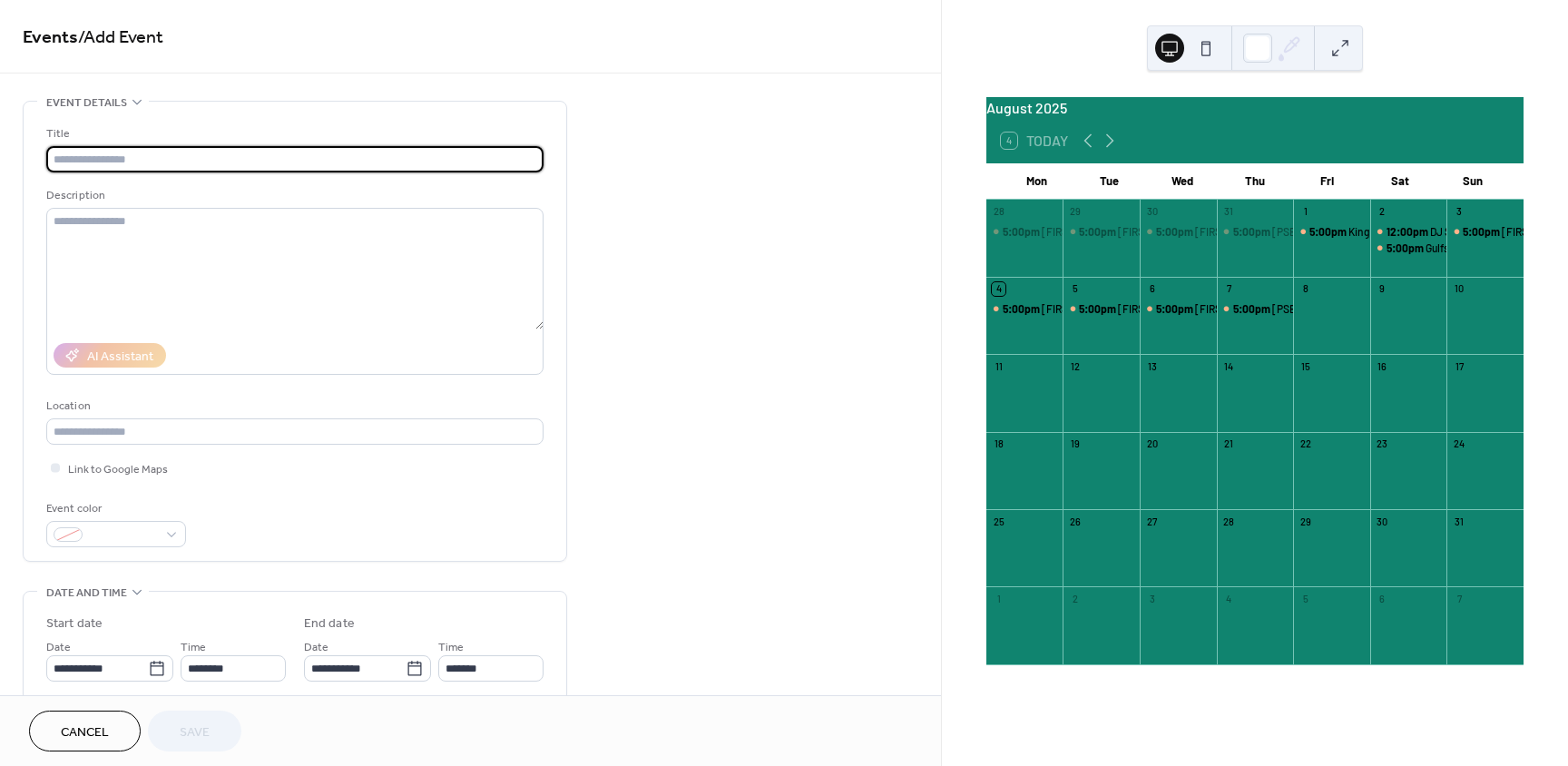 click at bounding box center [295, 159] 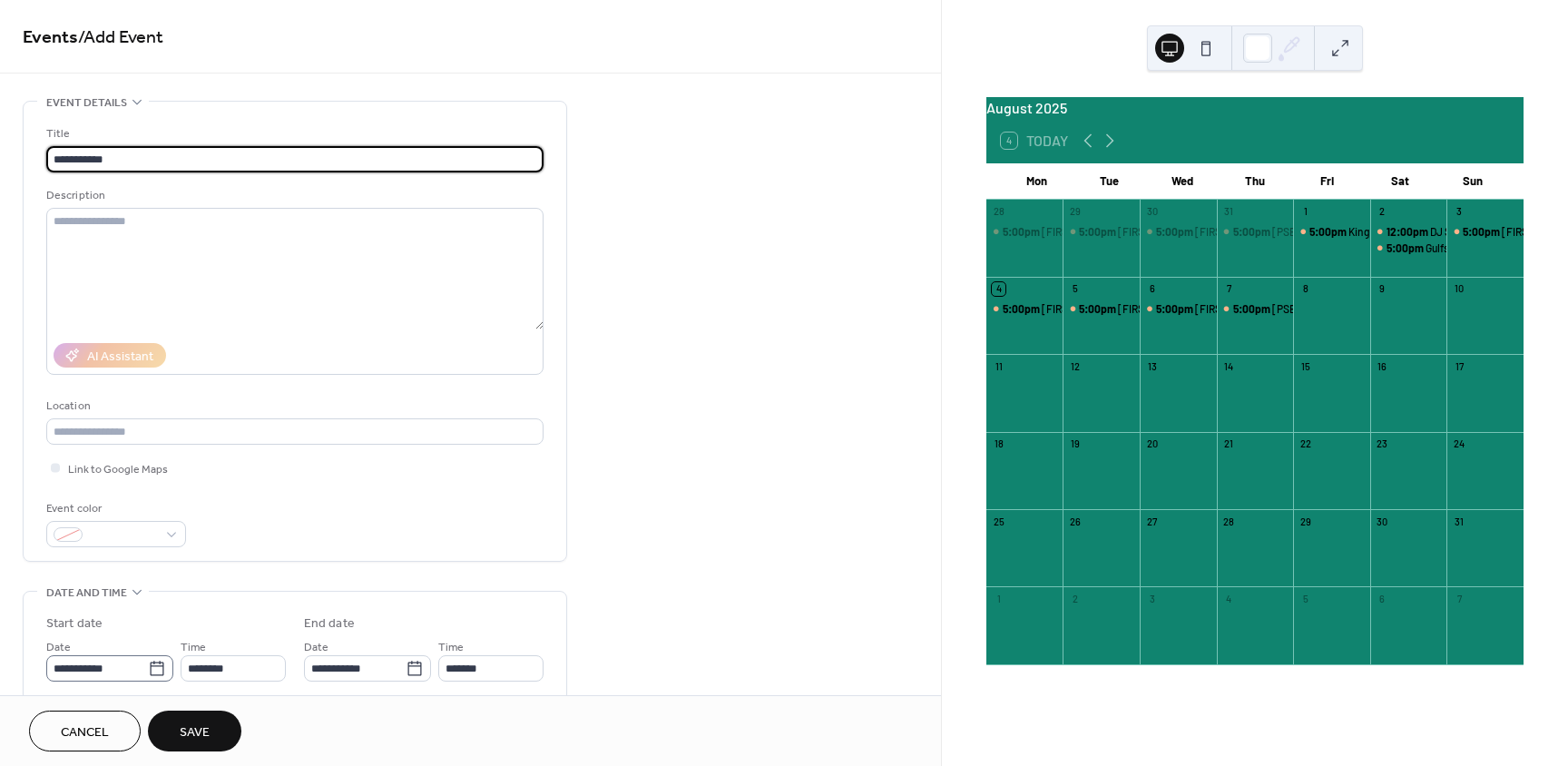 type on "**********" 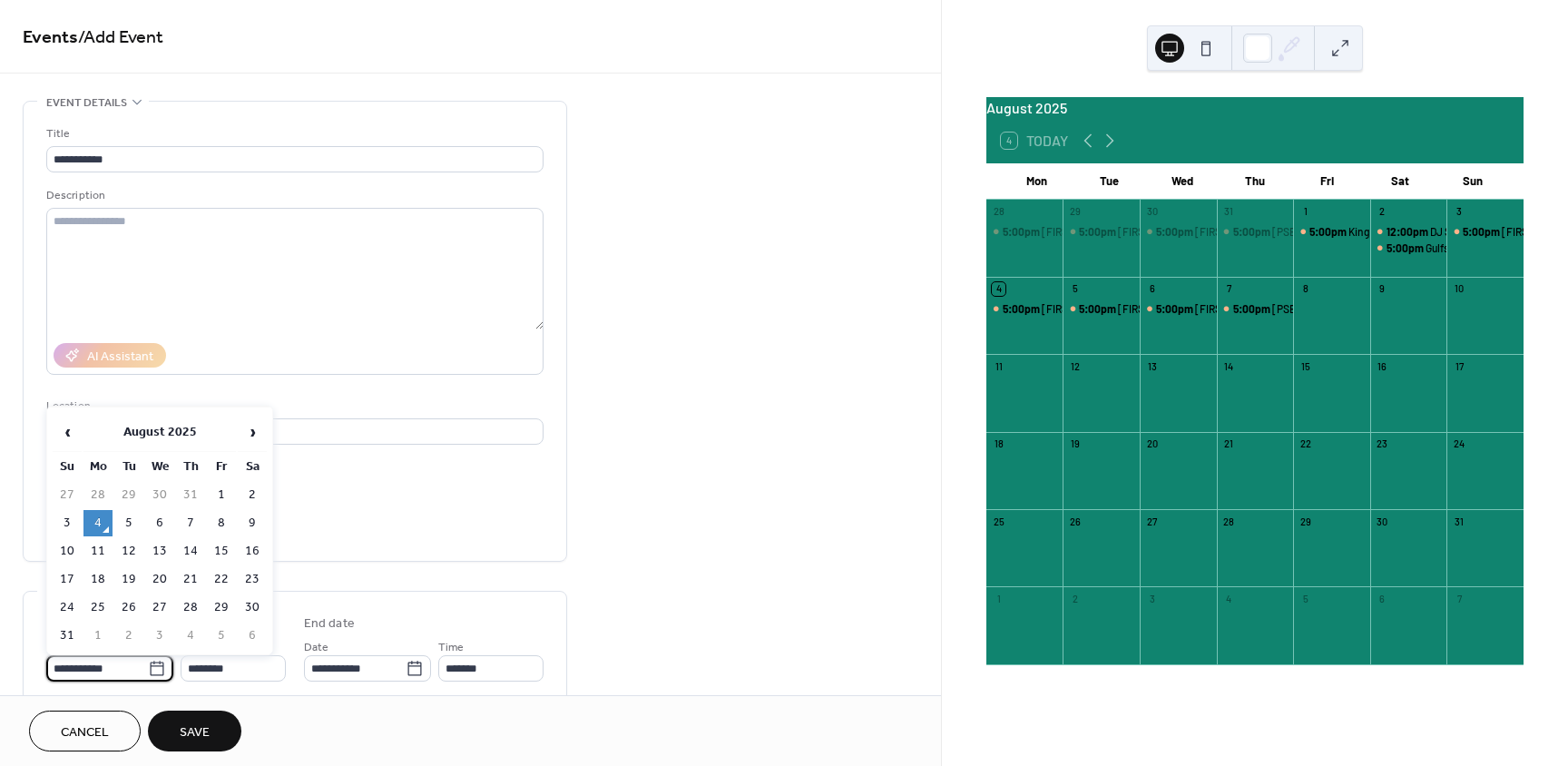 click on "**********" at bounding box center (97, 668) 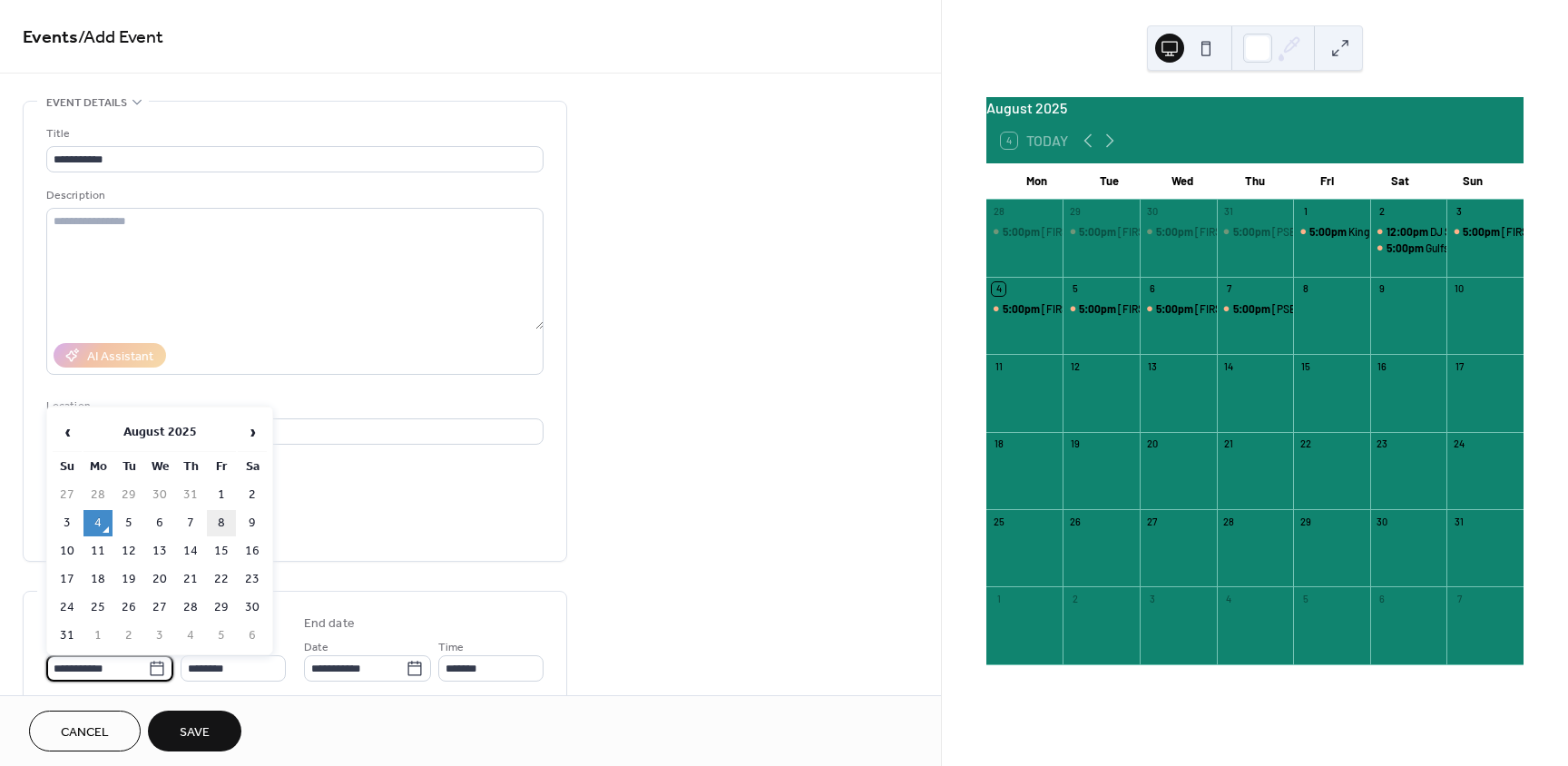click on "8" at bounding box center [221, 523] 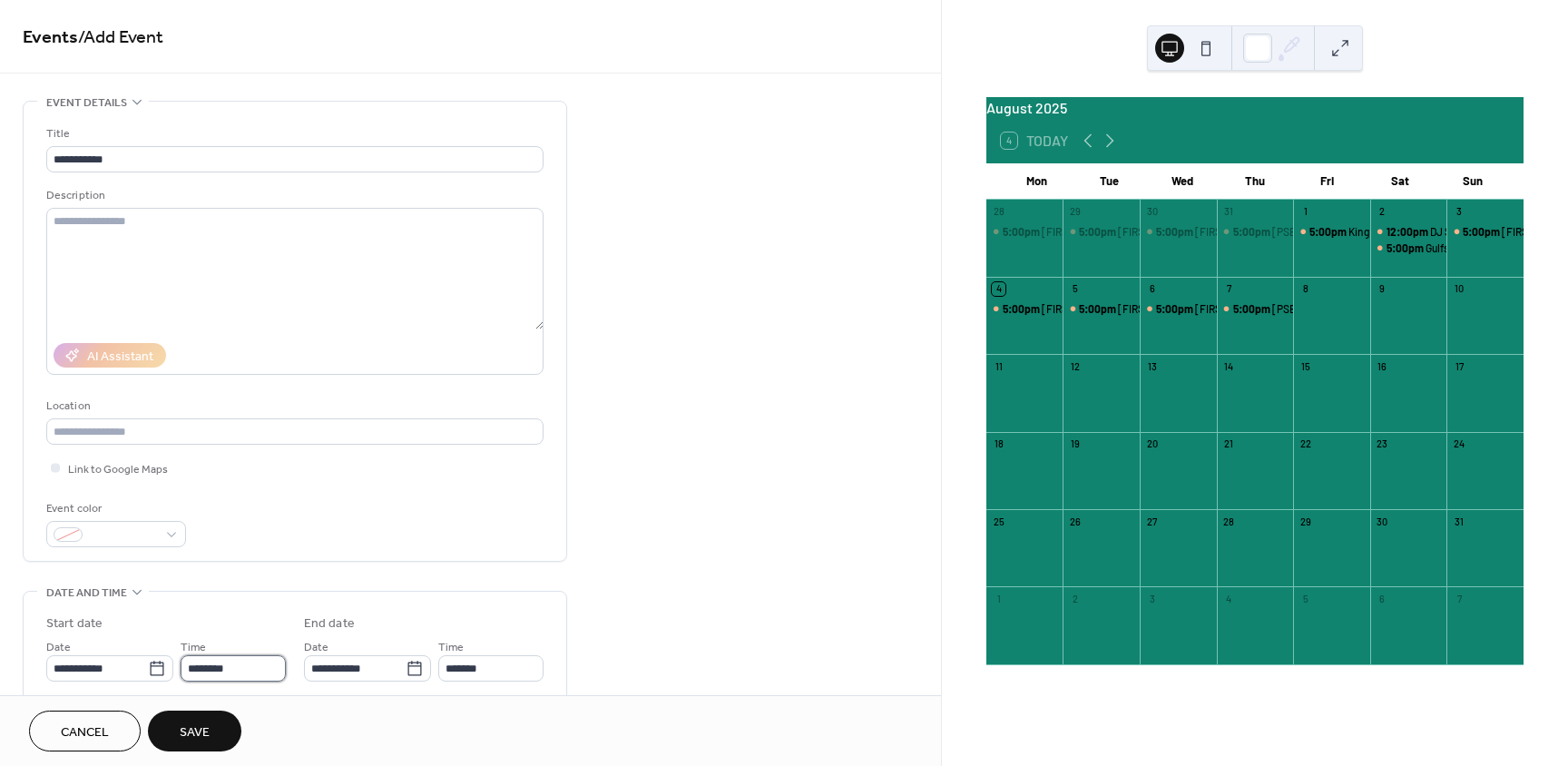 click on "********" at bounding box center (233, 668) 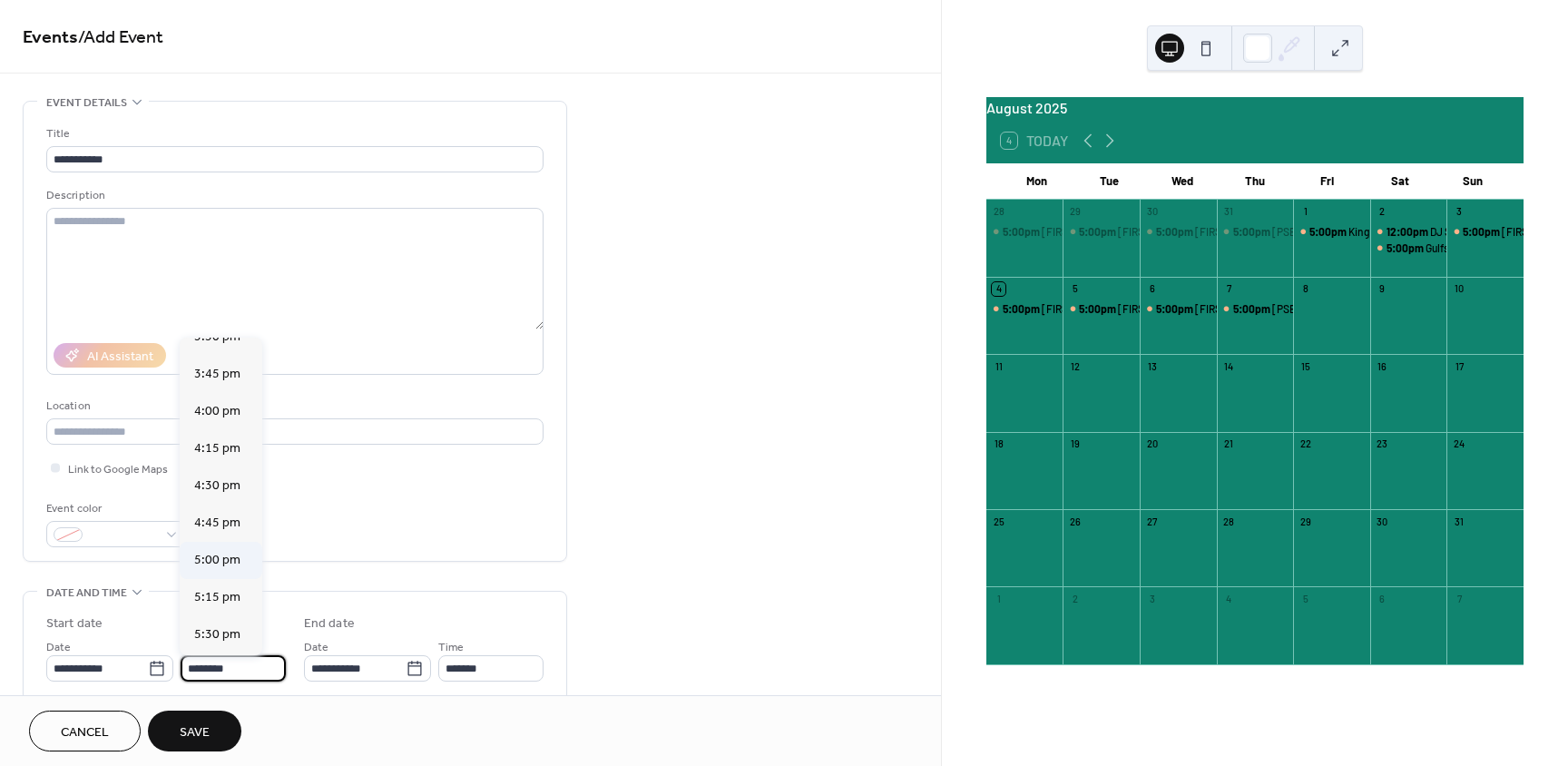 scroll, scrollTop: 2331, scrollLeft: 0, axis: vertical 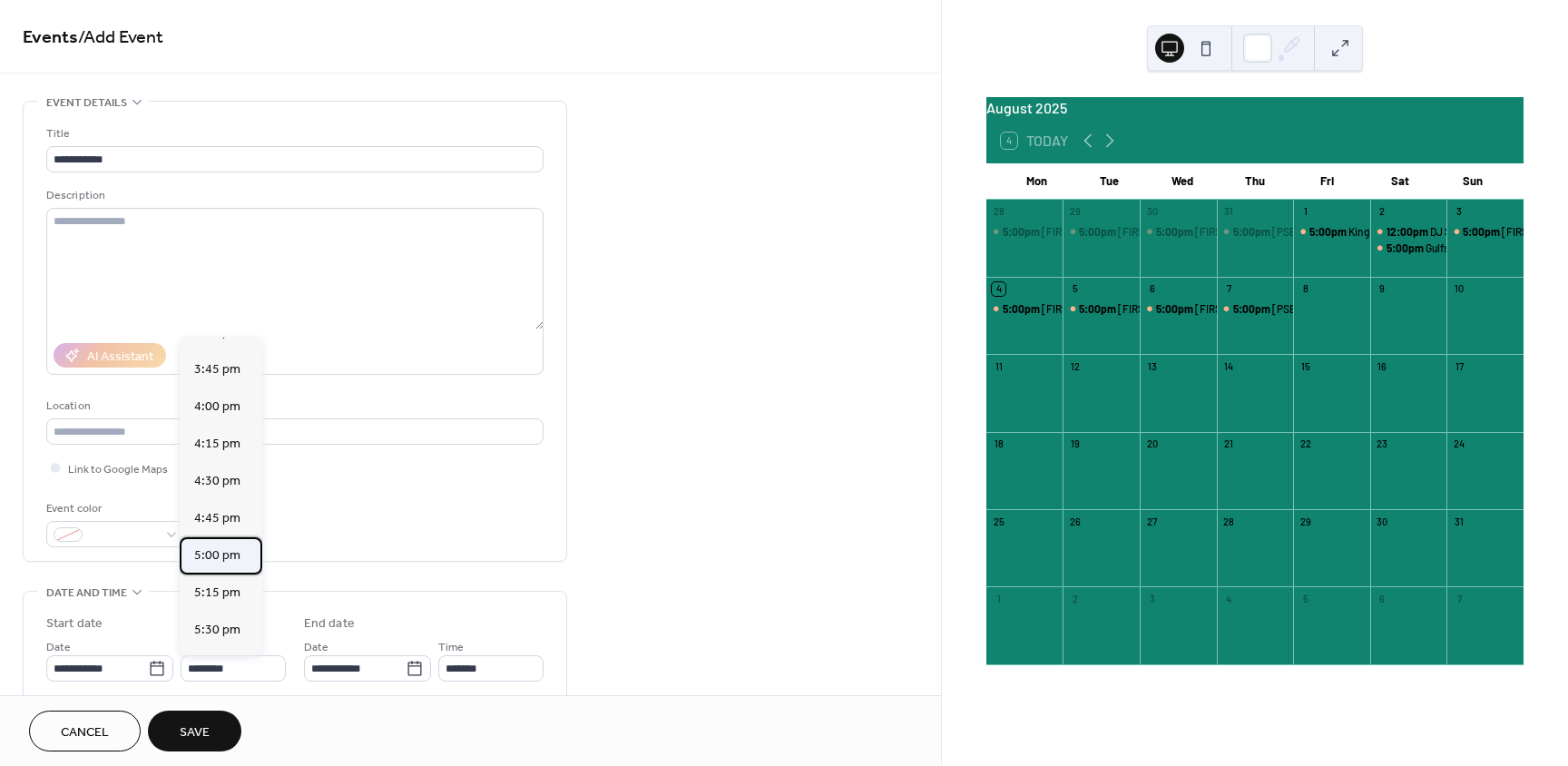 click on "5:00 pm" at bounding box center (217, 555) 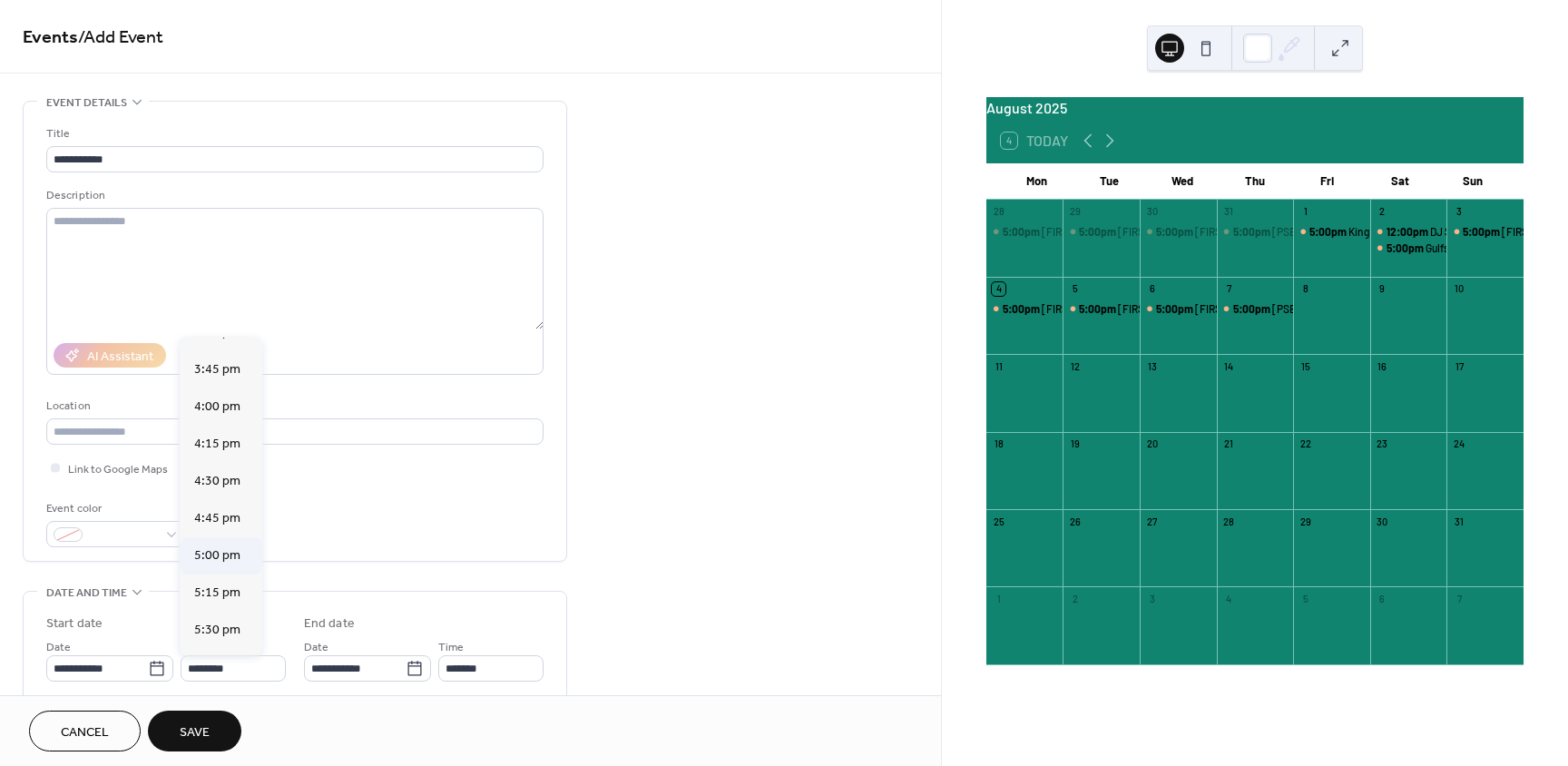 type on "*******" 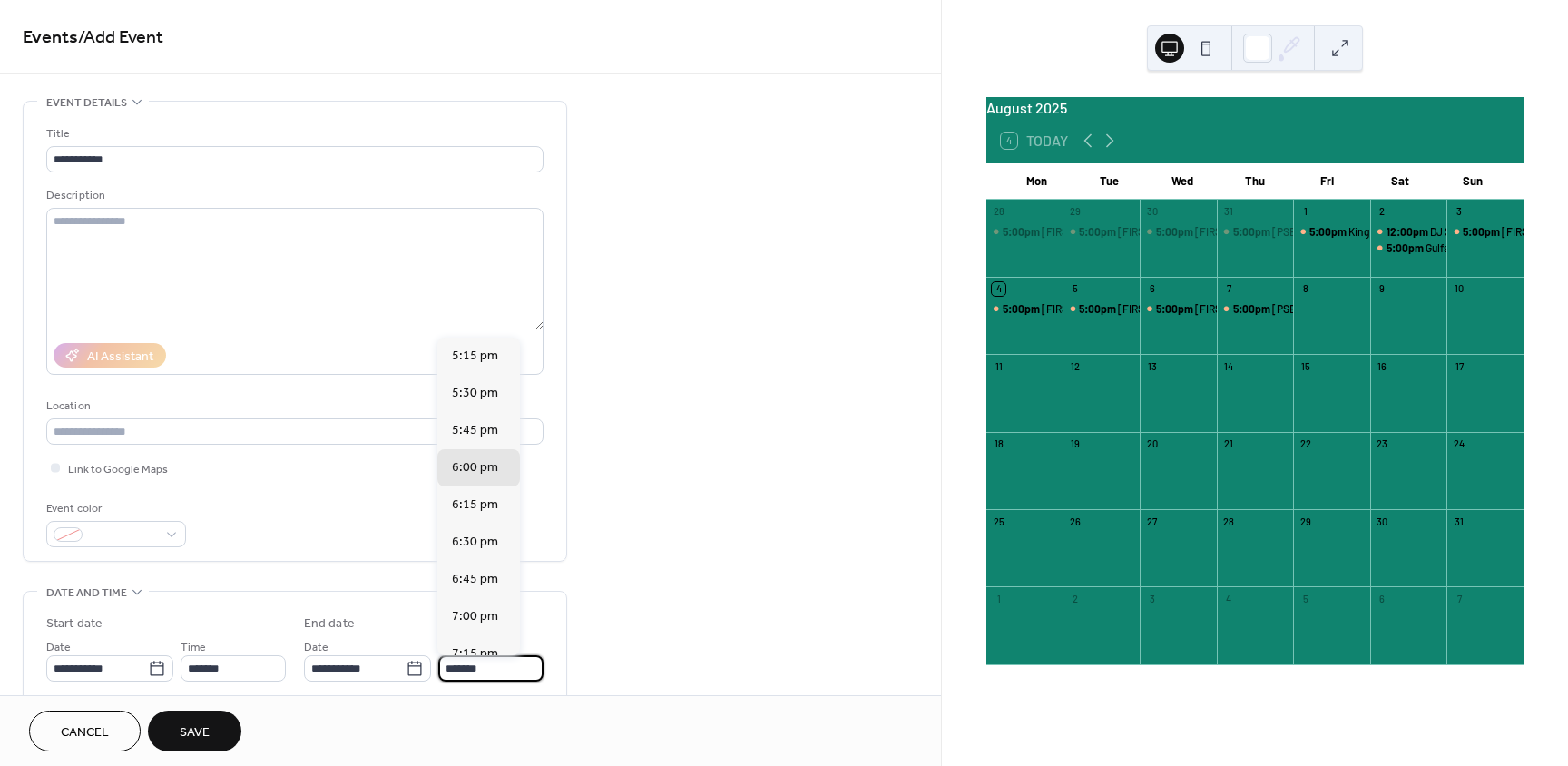 click on "*******" at bounding box center [491, 668] 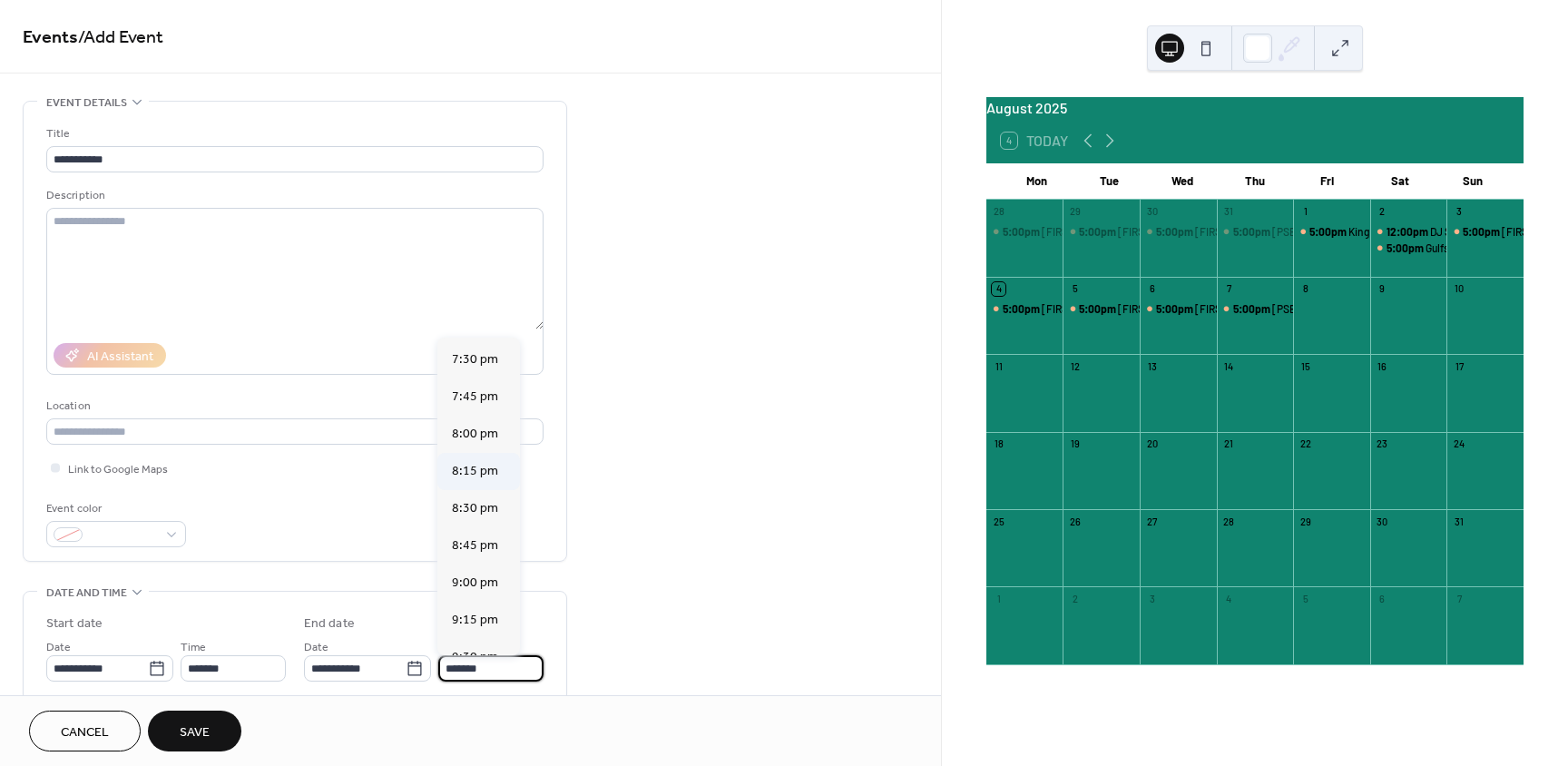 scroll, scrollTop: 363, scrollLeft: 0, axis: vertical 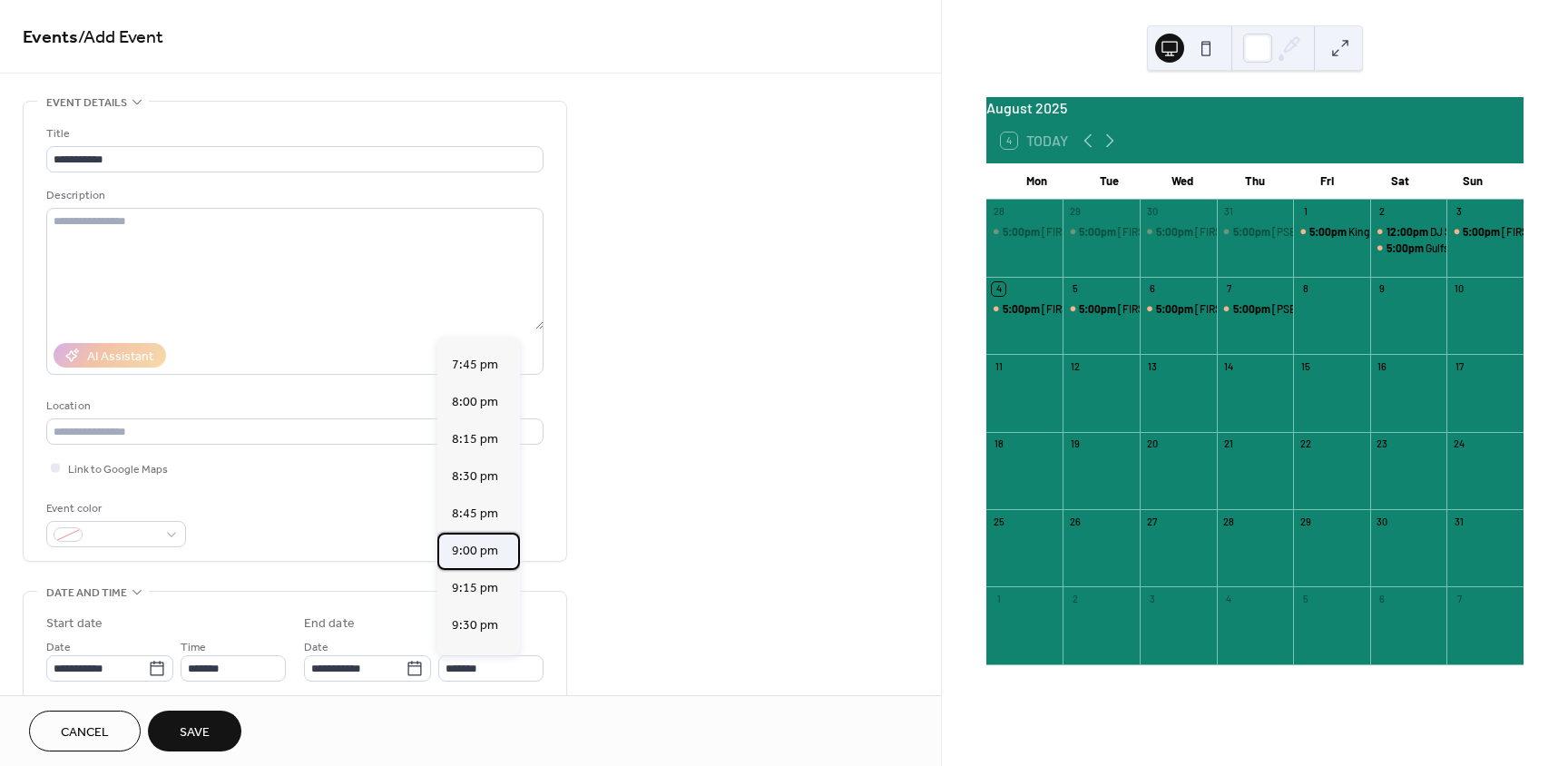 click on "9:00 pm" at bounding box center (475, 551) 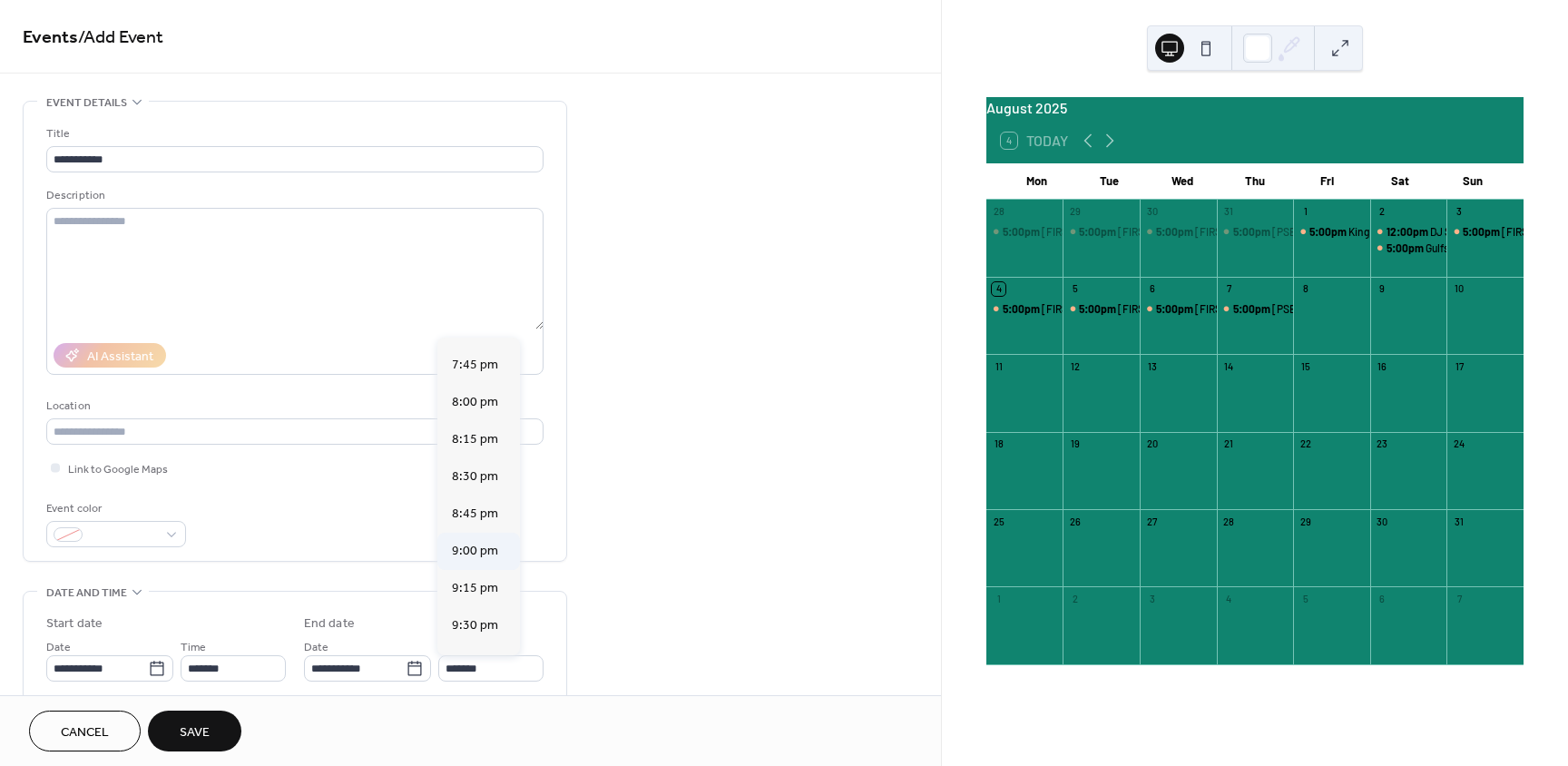 type on "*******" 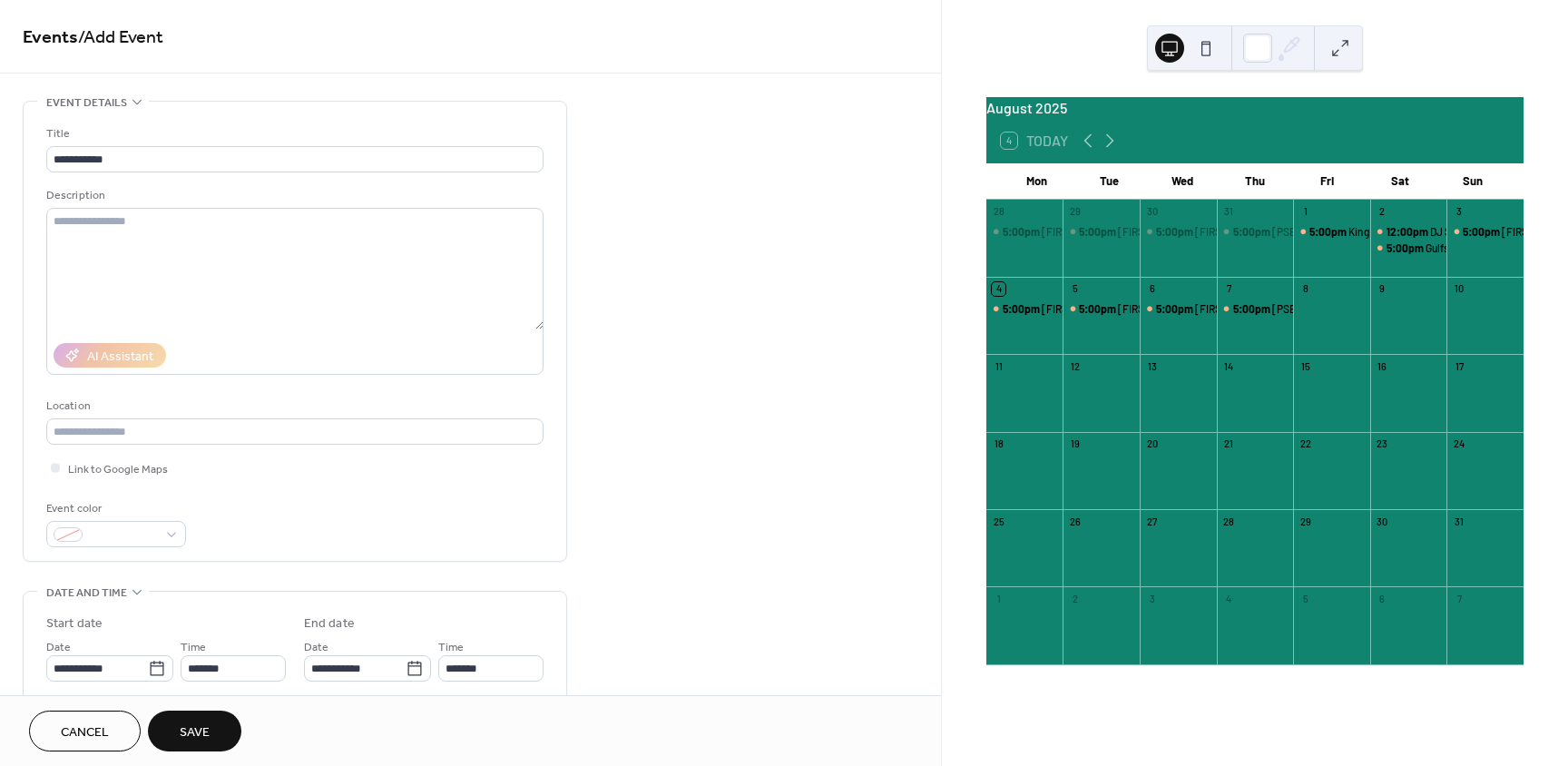 click on "Save" at bounding box center (194, 731) 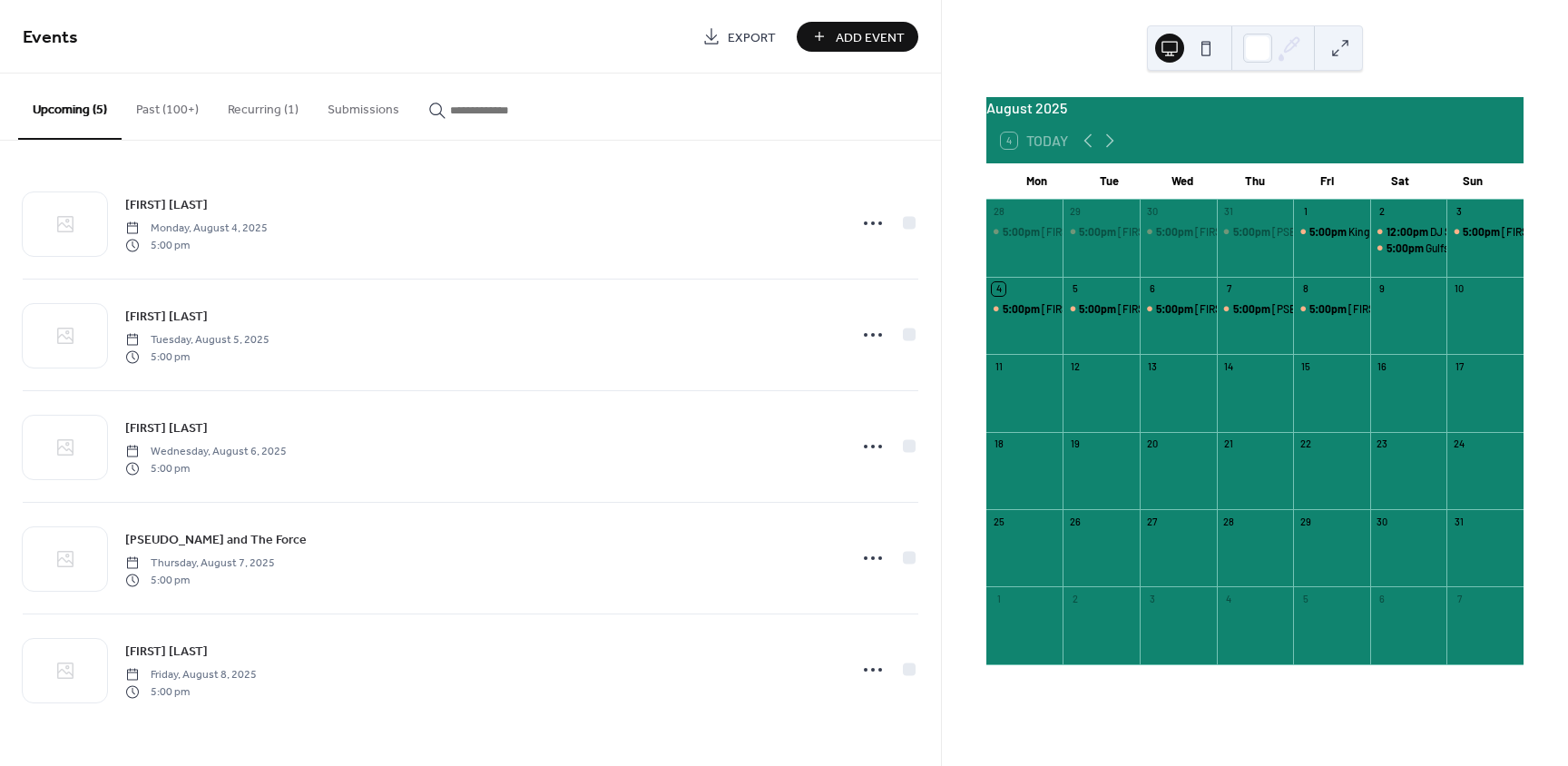 click on "Add Event" at bounding box center (870, 37) 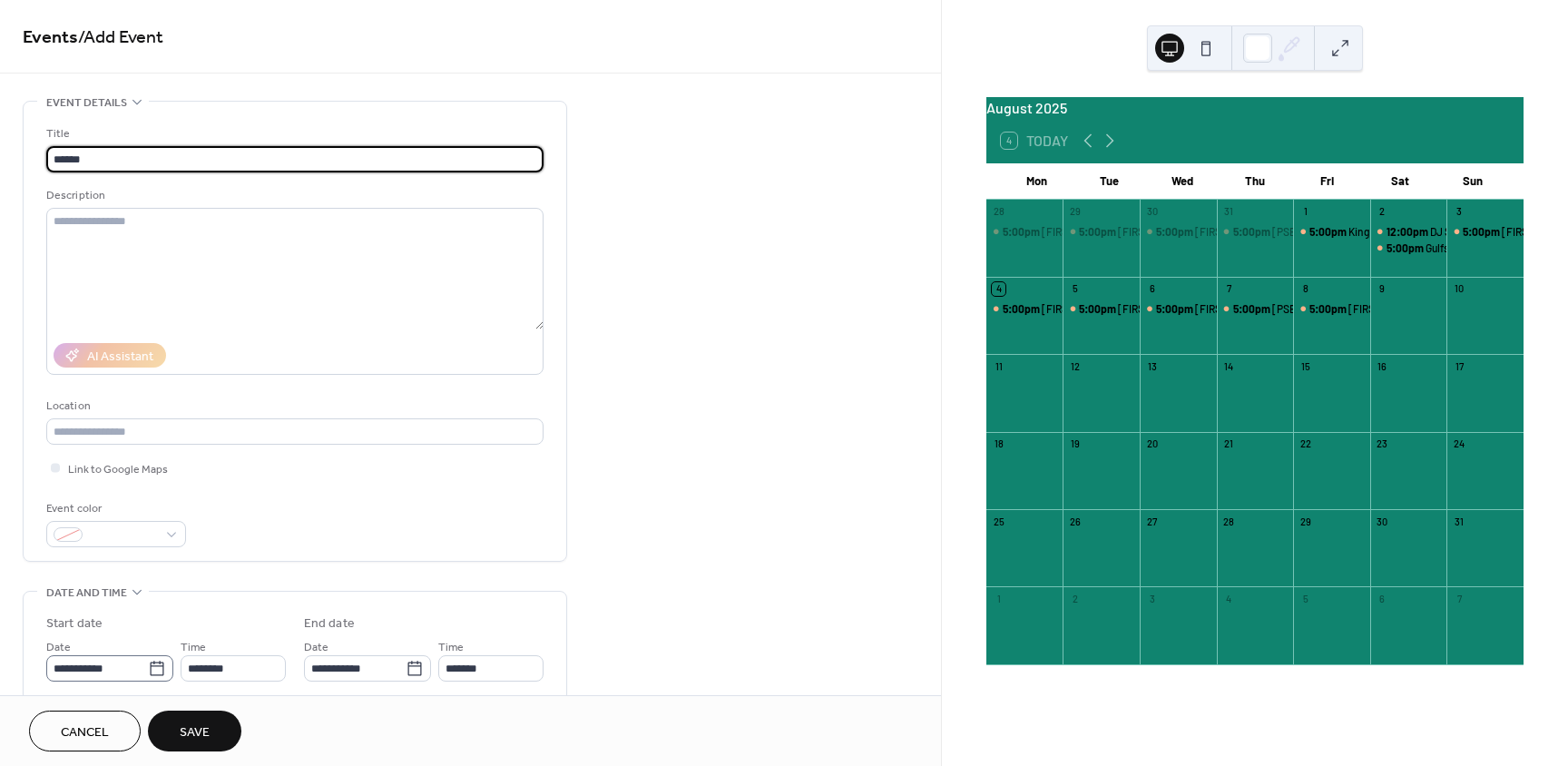 type on "******" 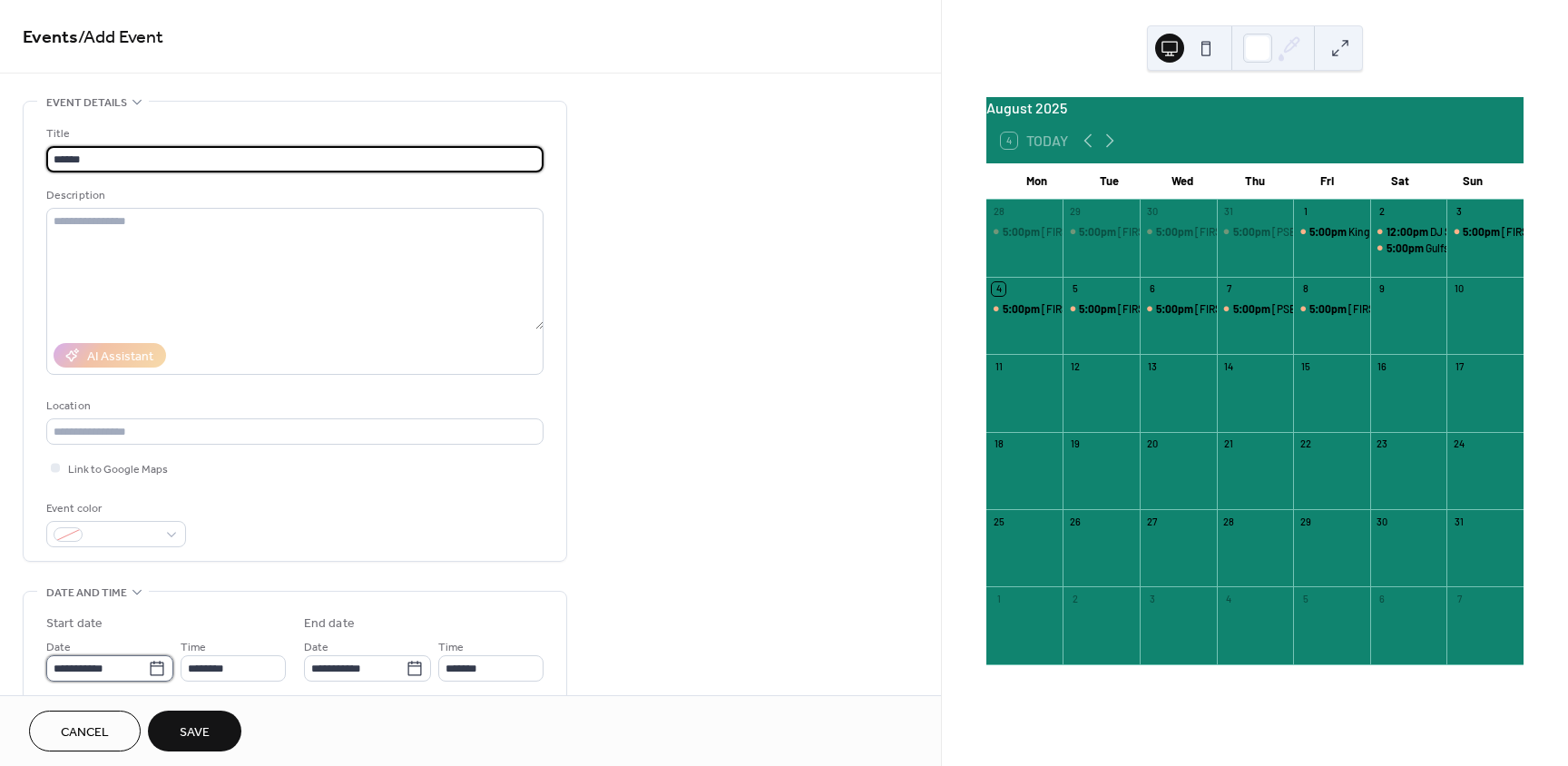 click on "**********" at bounding box center [97, 668] 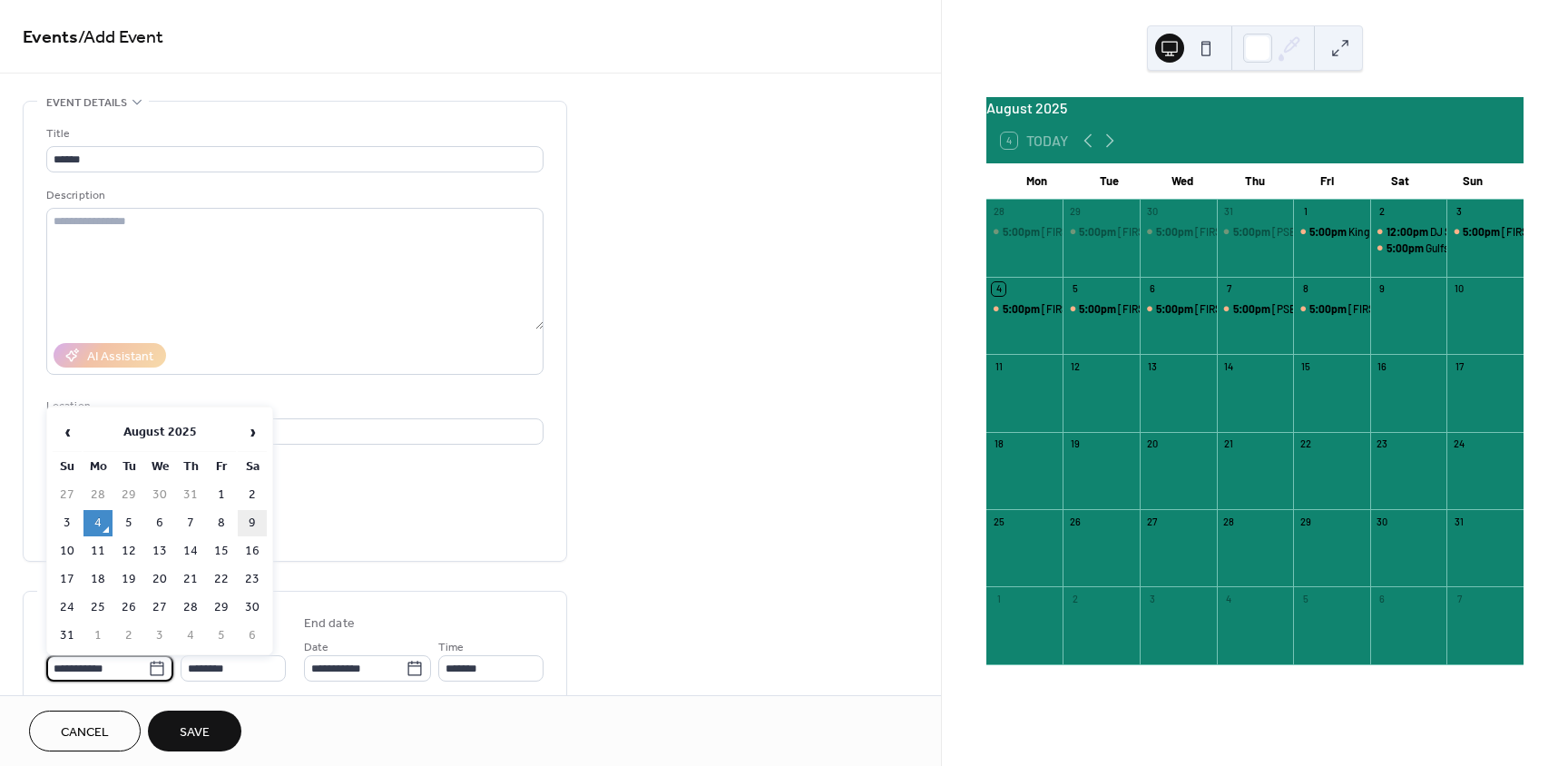 click on "9" at bounding box center (252, 523) 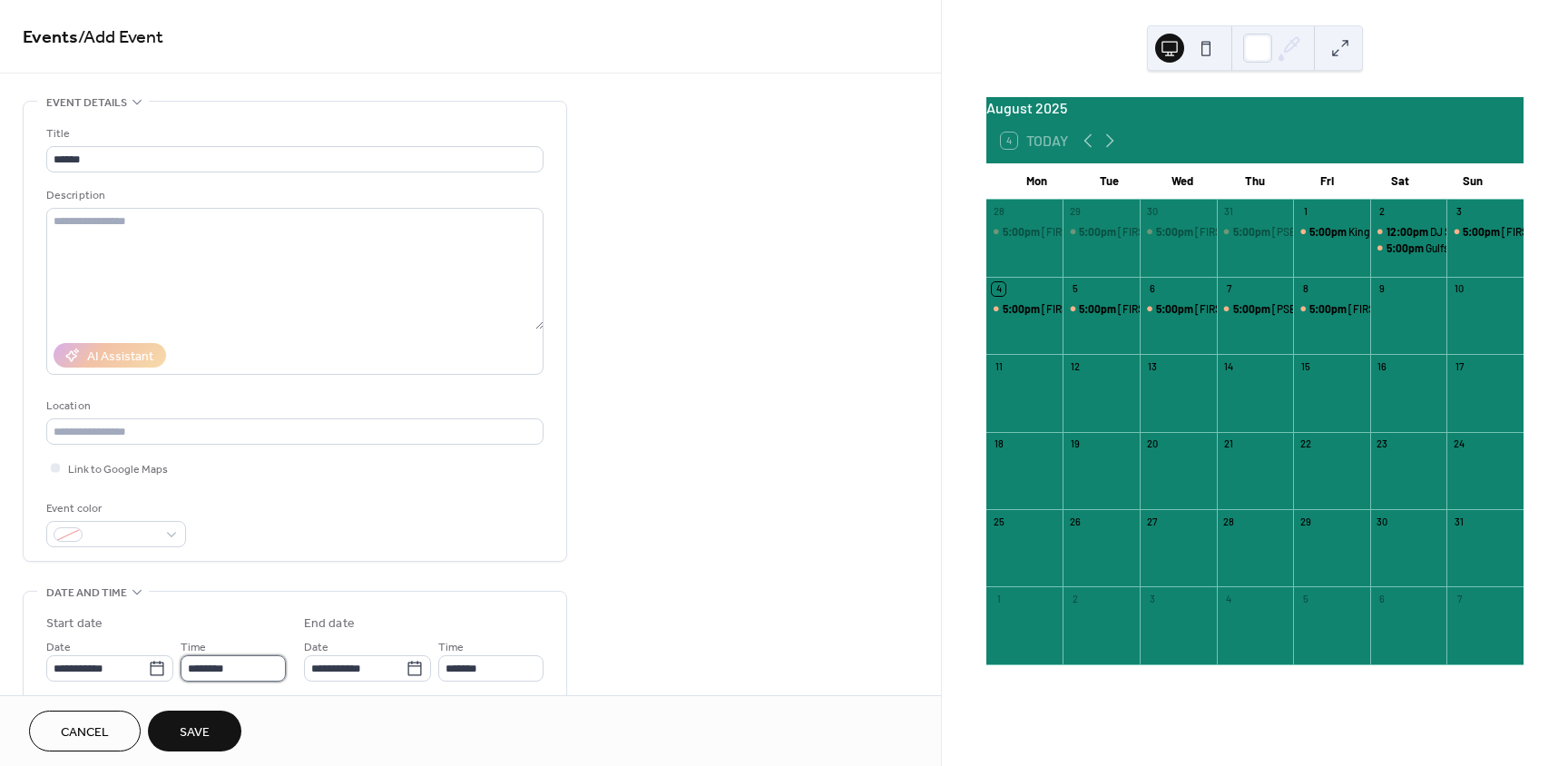click on "********" at bounding box center [233, 668] 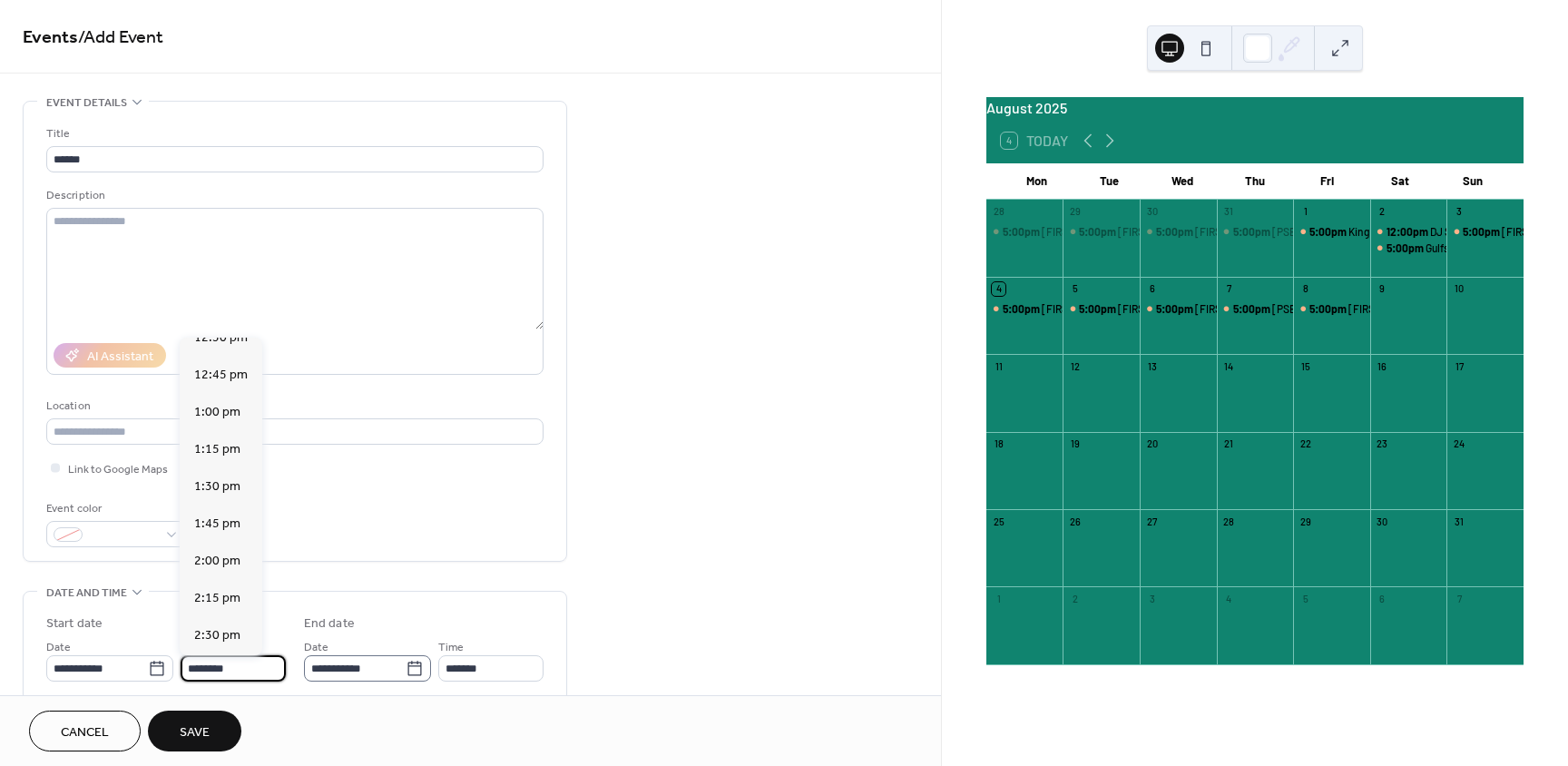 scroll, scrollTop: 1877, scrollLeft: 0, axis: vertical 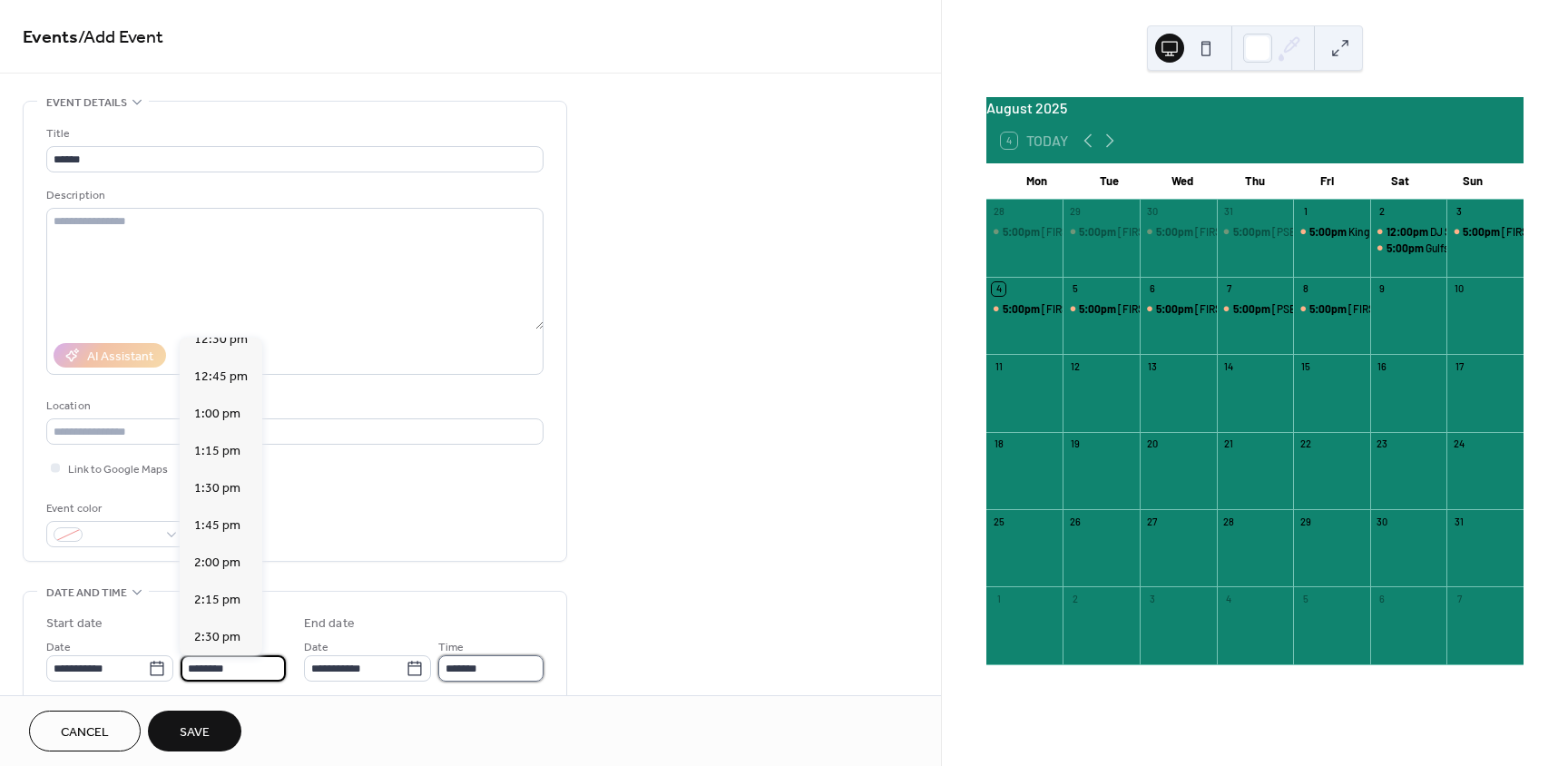 click on "*******" at bounding box center [491, 668] 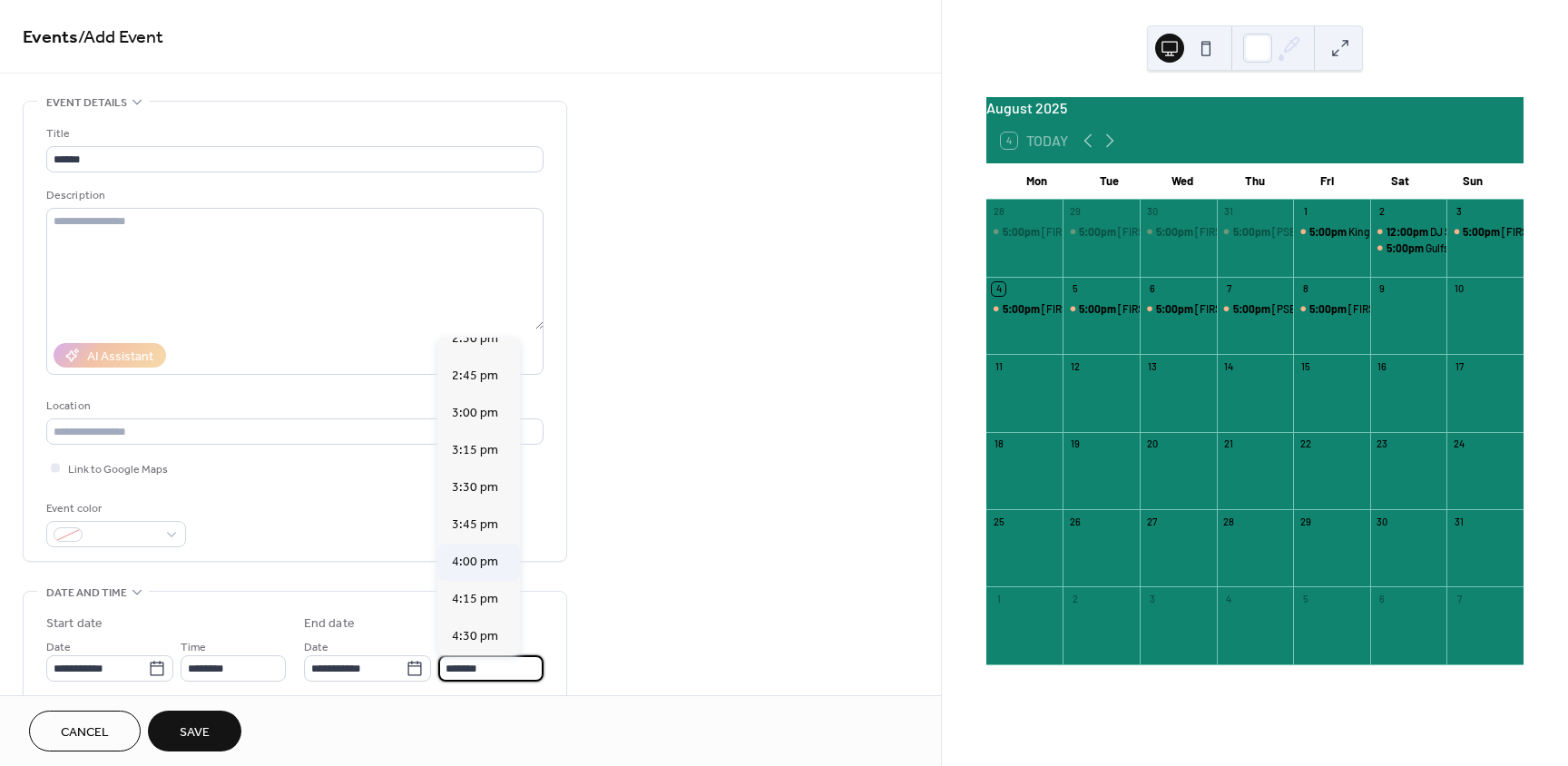 scroll, scrollTop: 363, scrollLeft: 0, axis: vertical 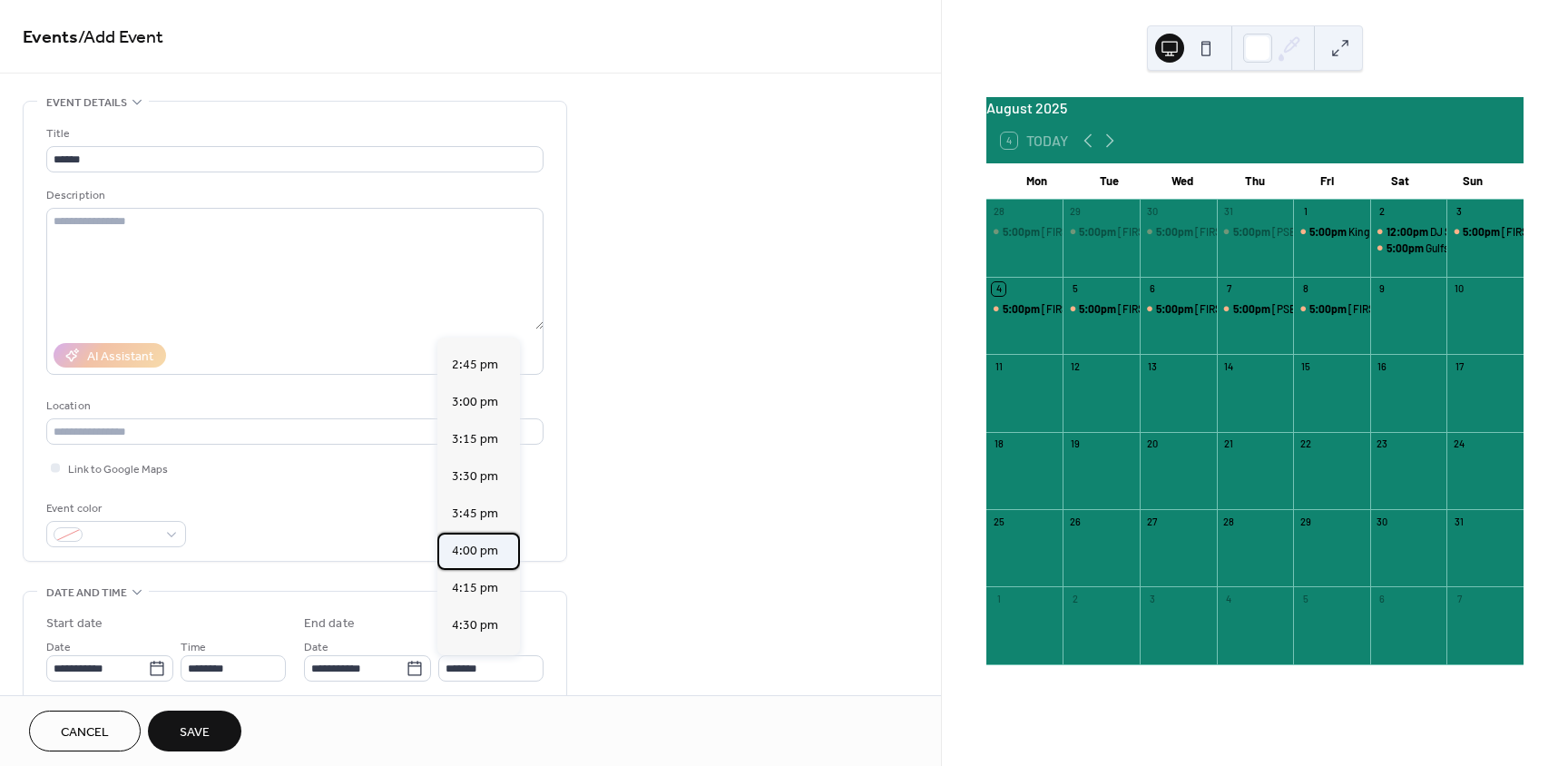 click on "4:00 pm" at bounding box center [475, 551] 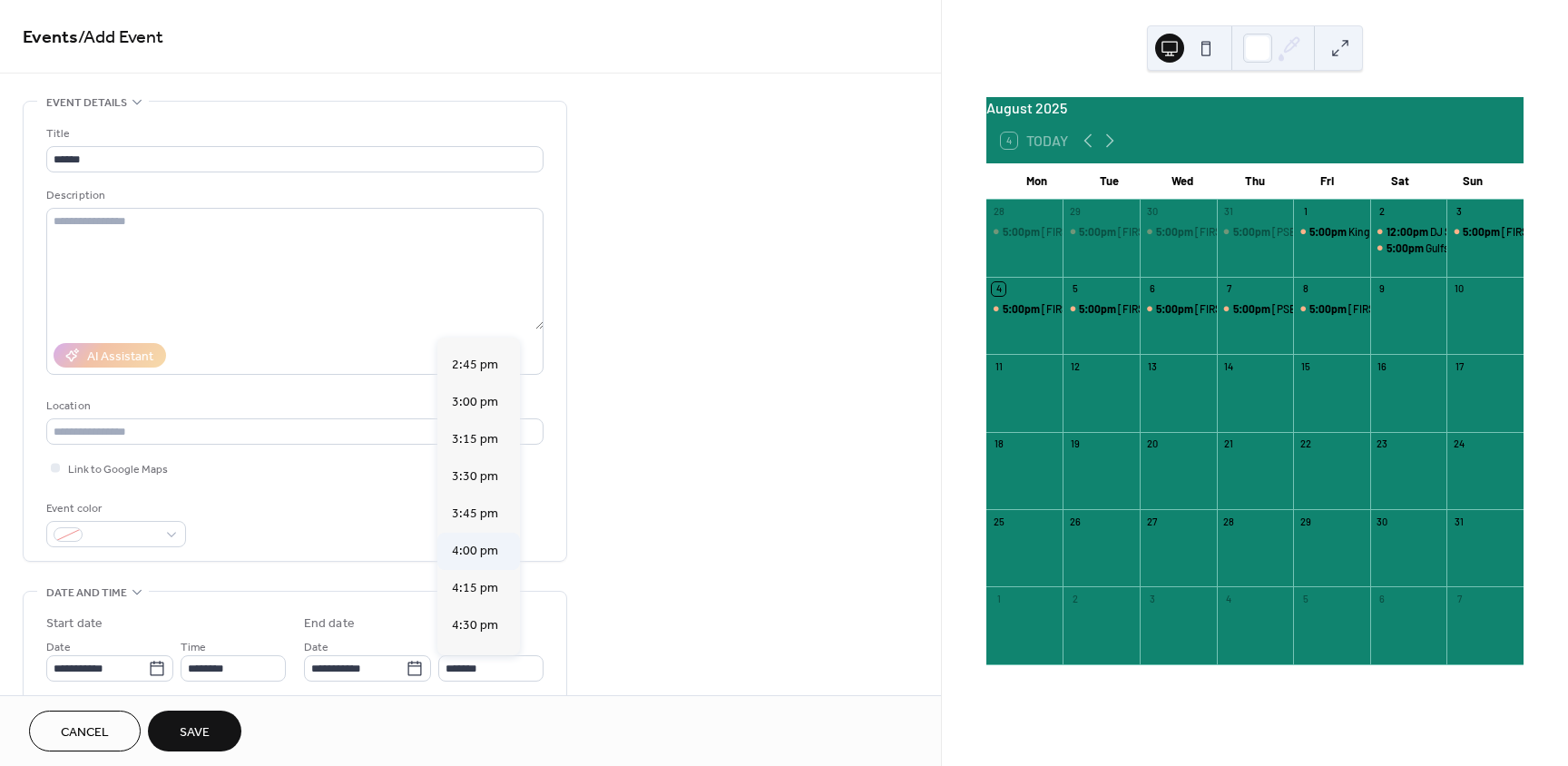 type on "*******" 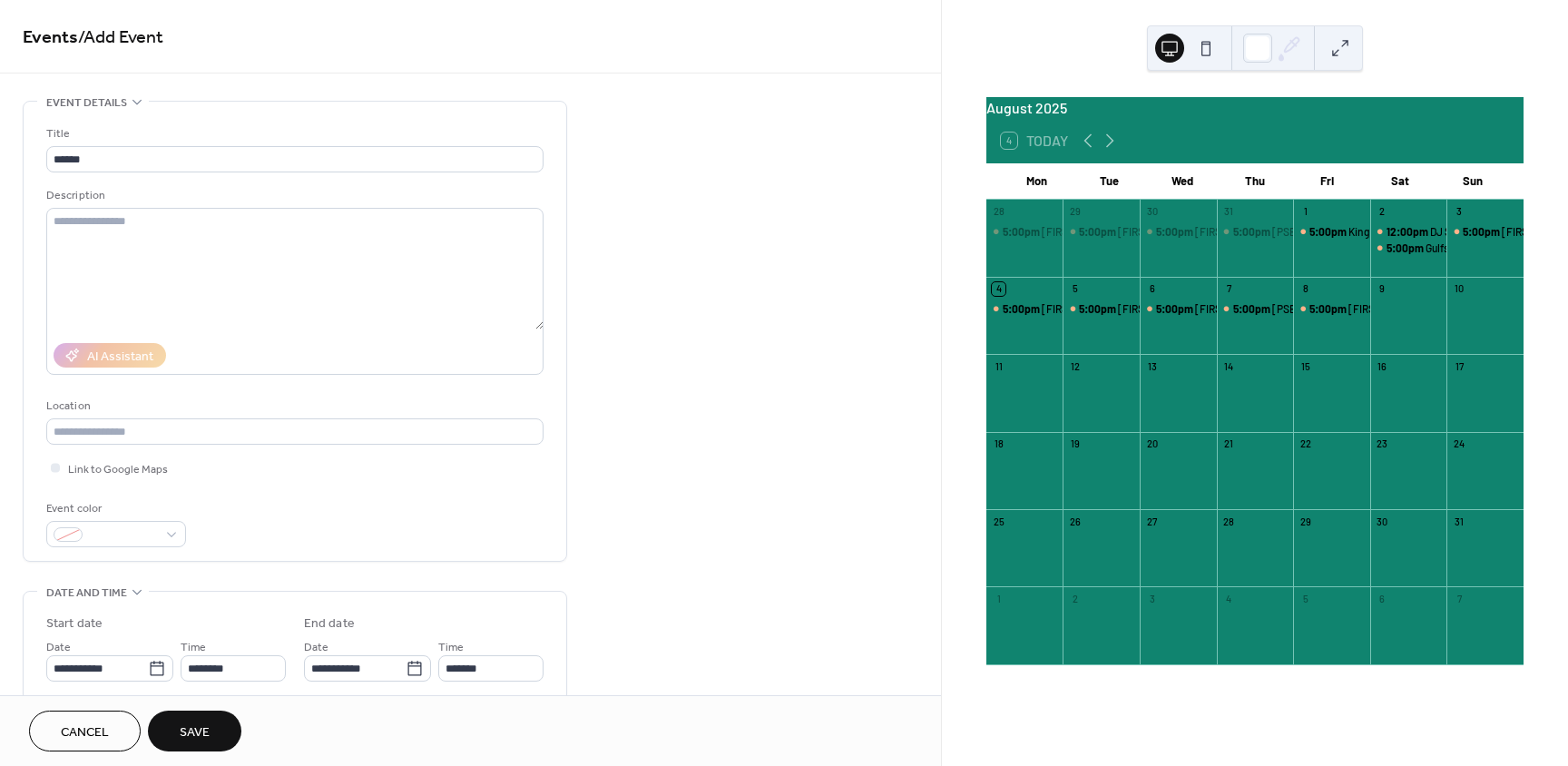 click on "Save" at bounding box center (194, 732) 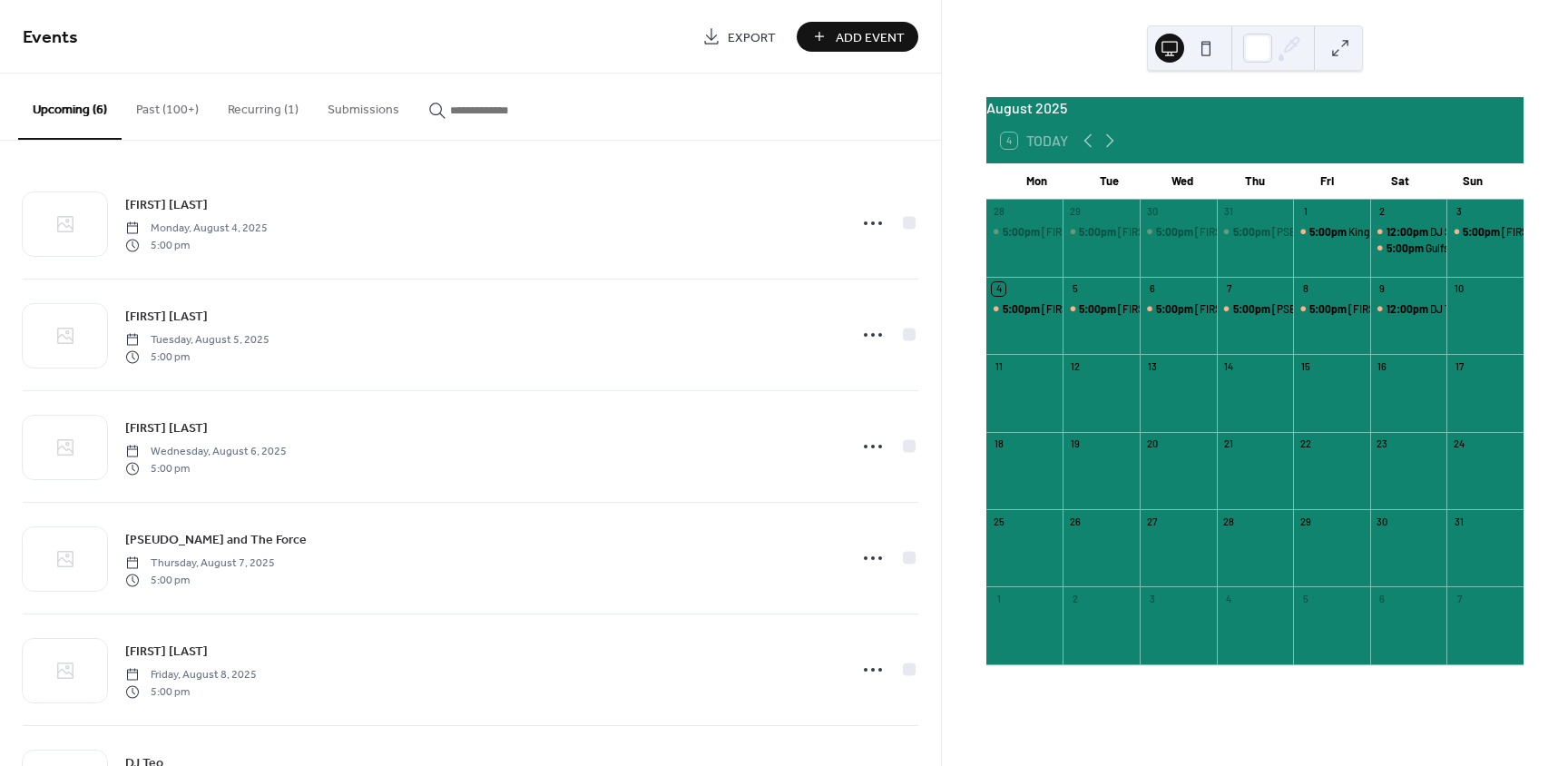 click on "Add Event" at bounding box center (858, 36) 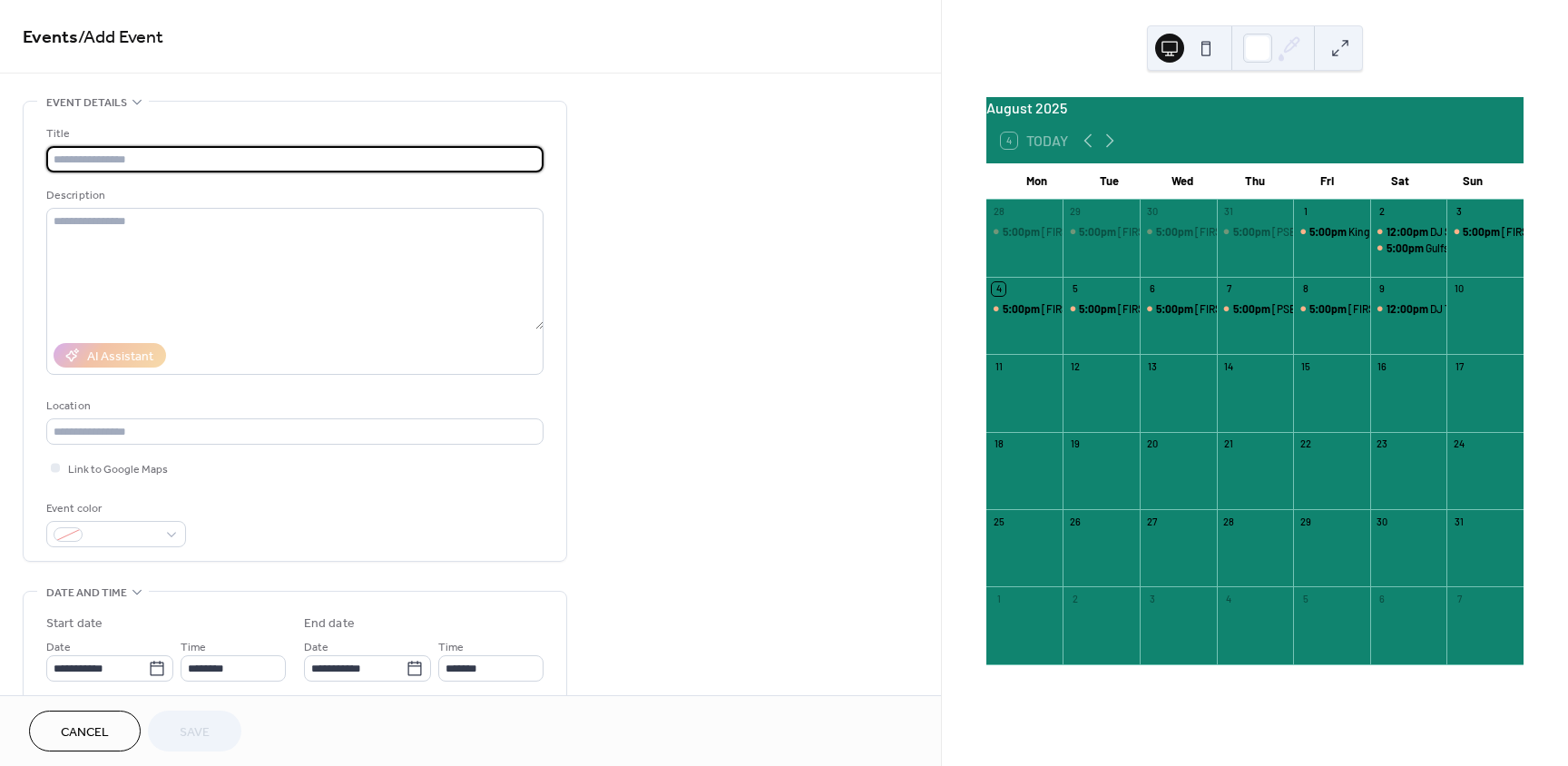 click at bounding box center [295, 159] 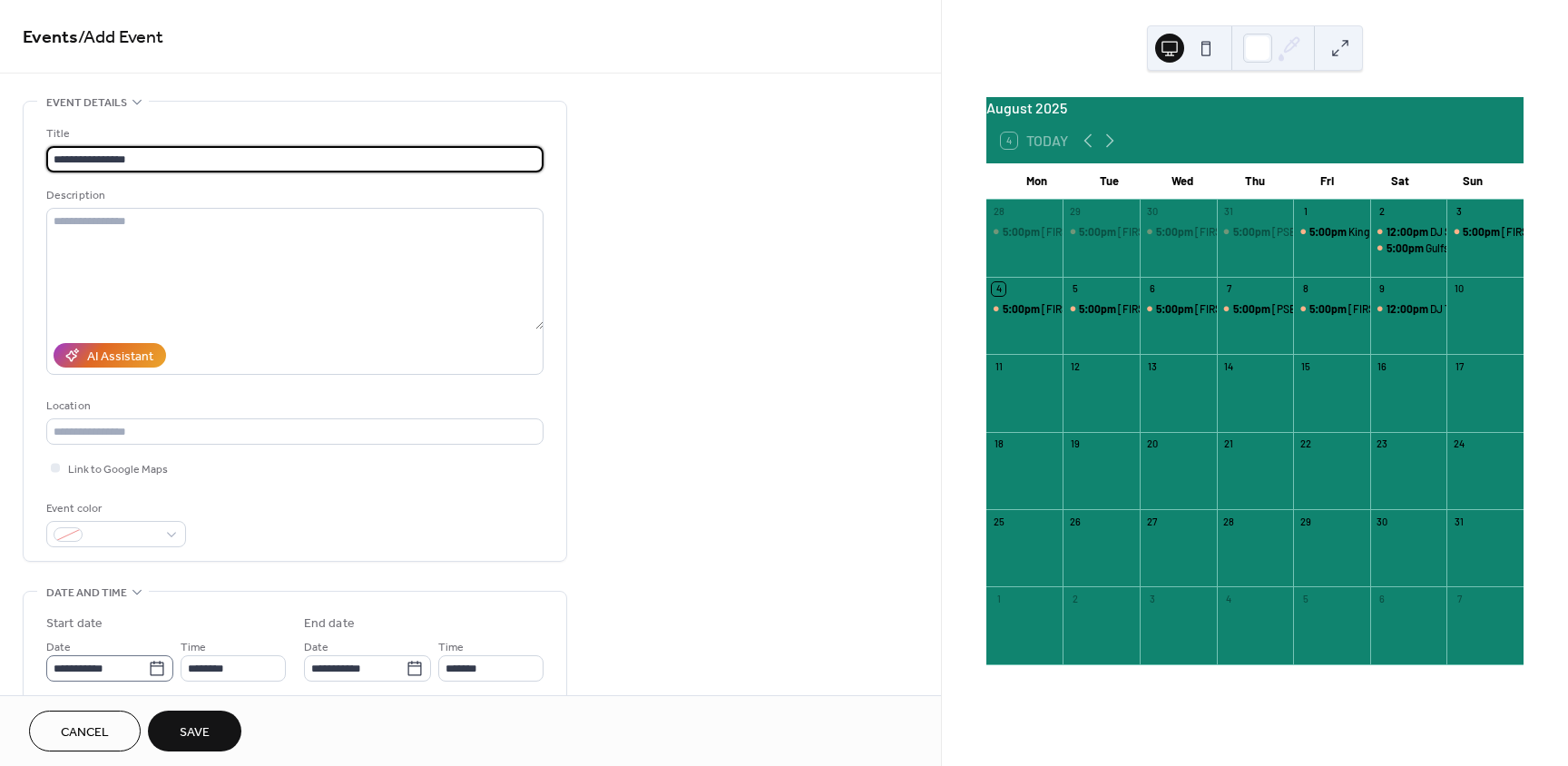 type on "**********" 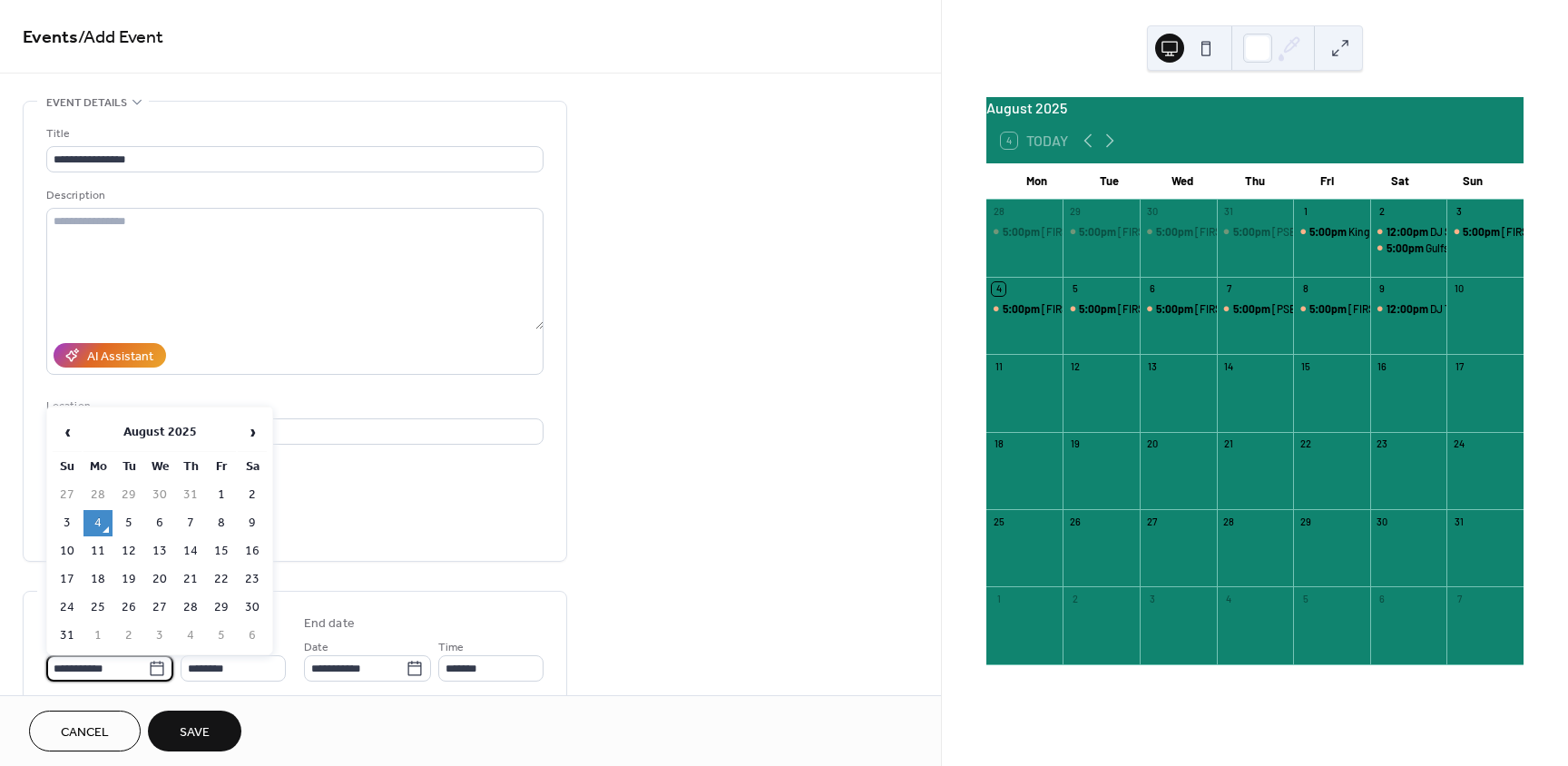 click on "**********" at bounding box center [97, 668] 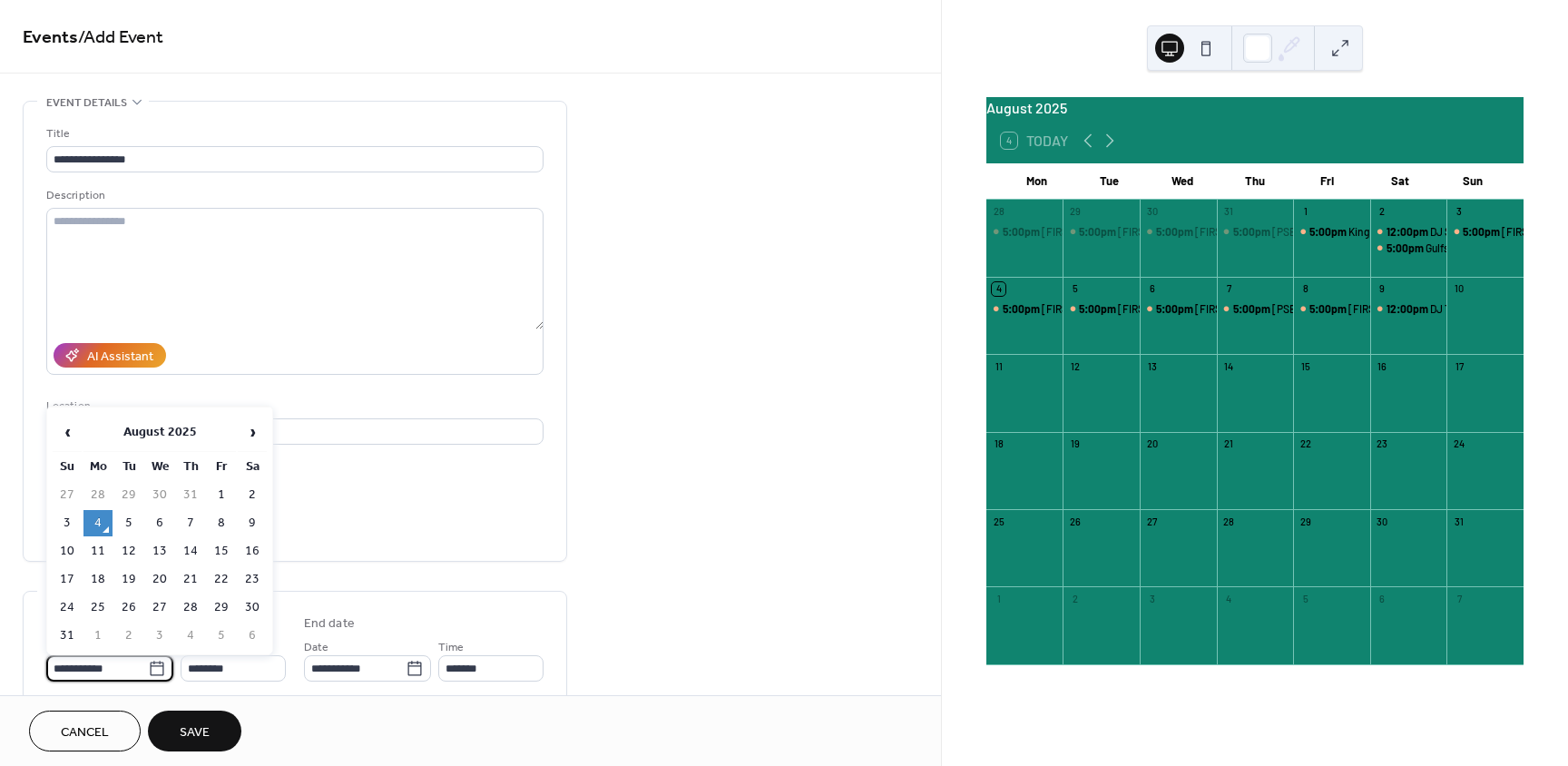 click on "9" at bounding box center [252, 523] 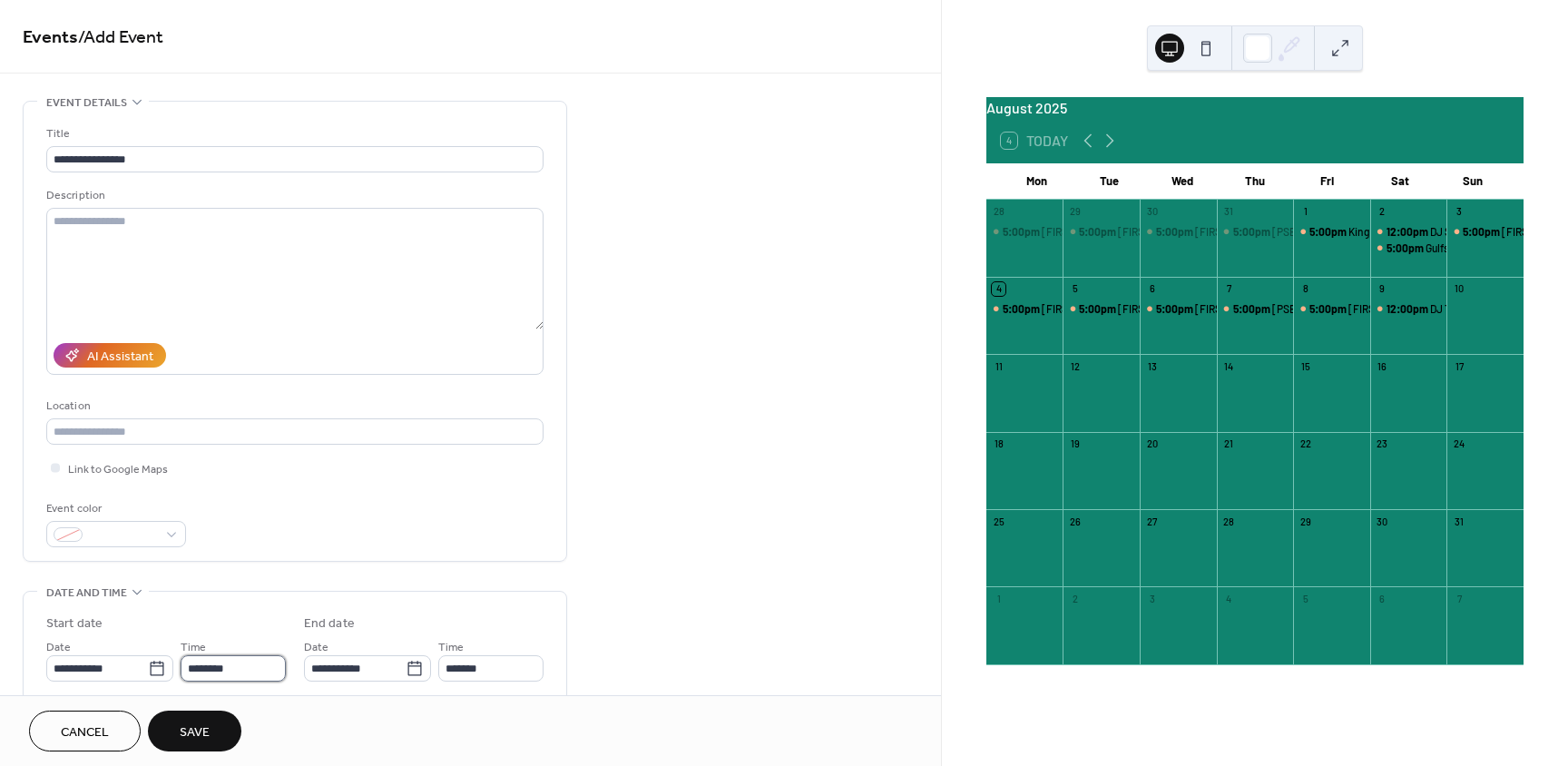click on "********" at bounding box center (233, 668) 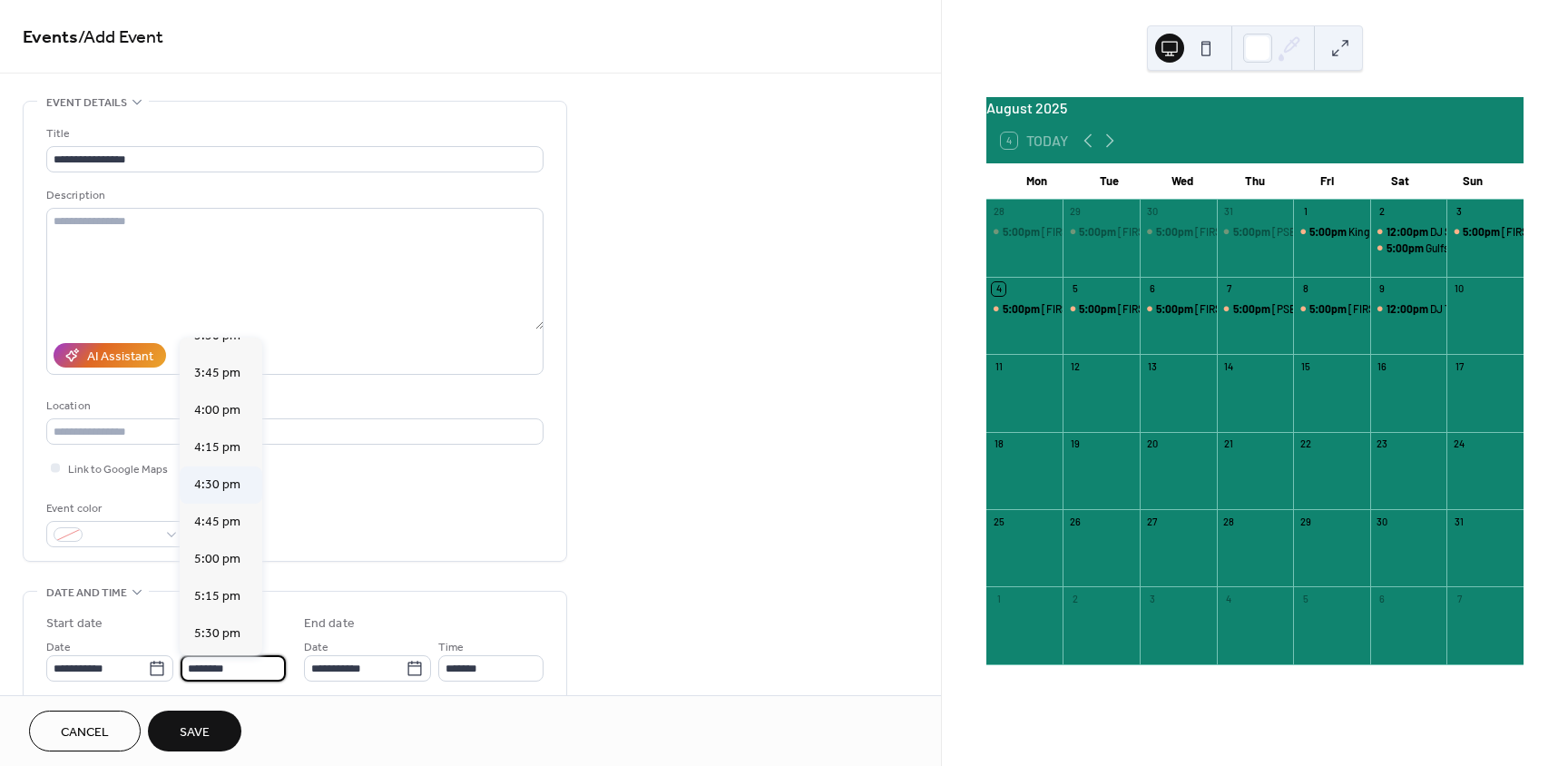 scroll, scrollTop: 2331, scrollLeft: 0, axis: vertical 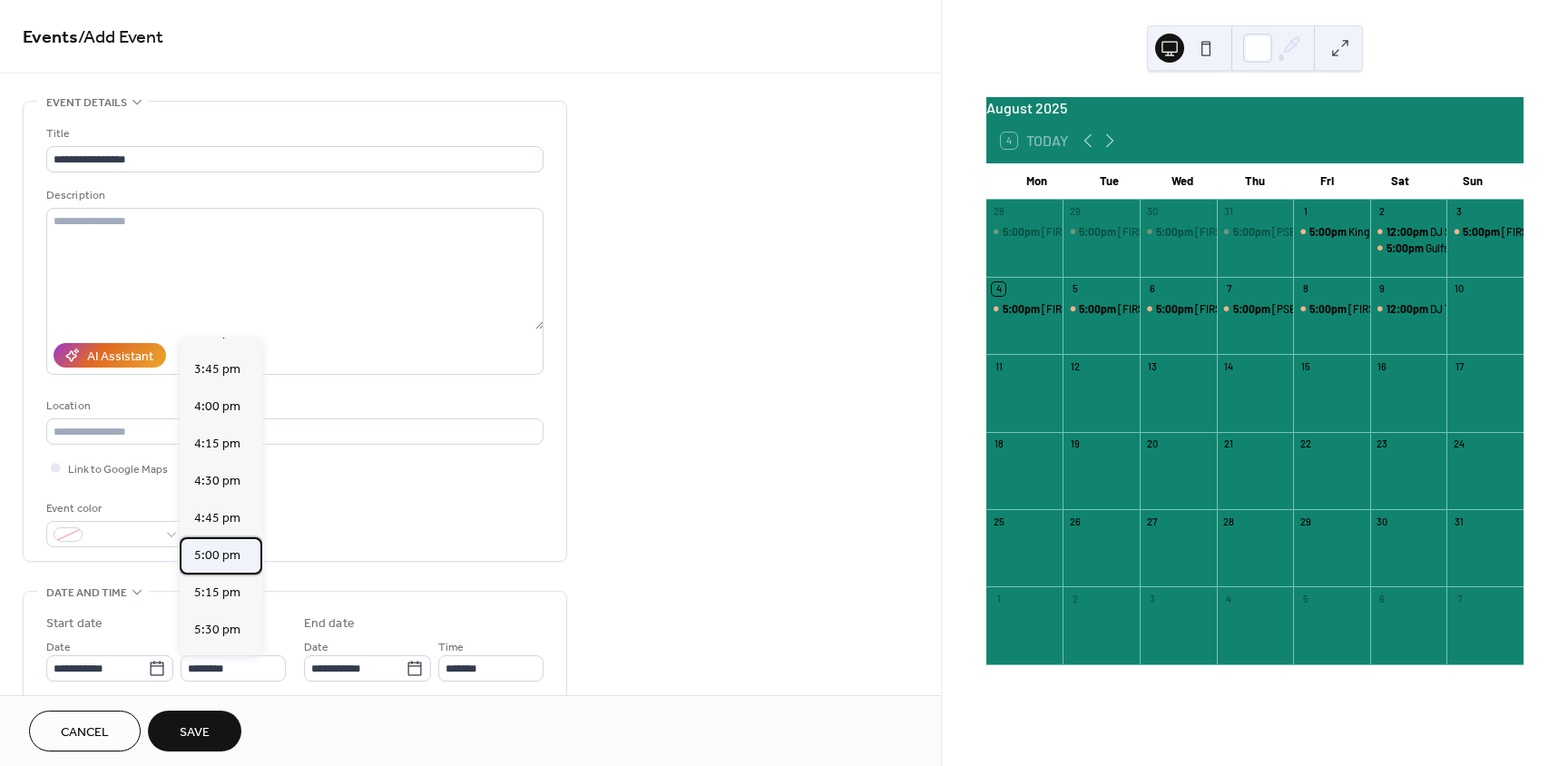 click on "5:00 pm" at bounding box center [217, 555] 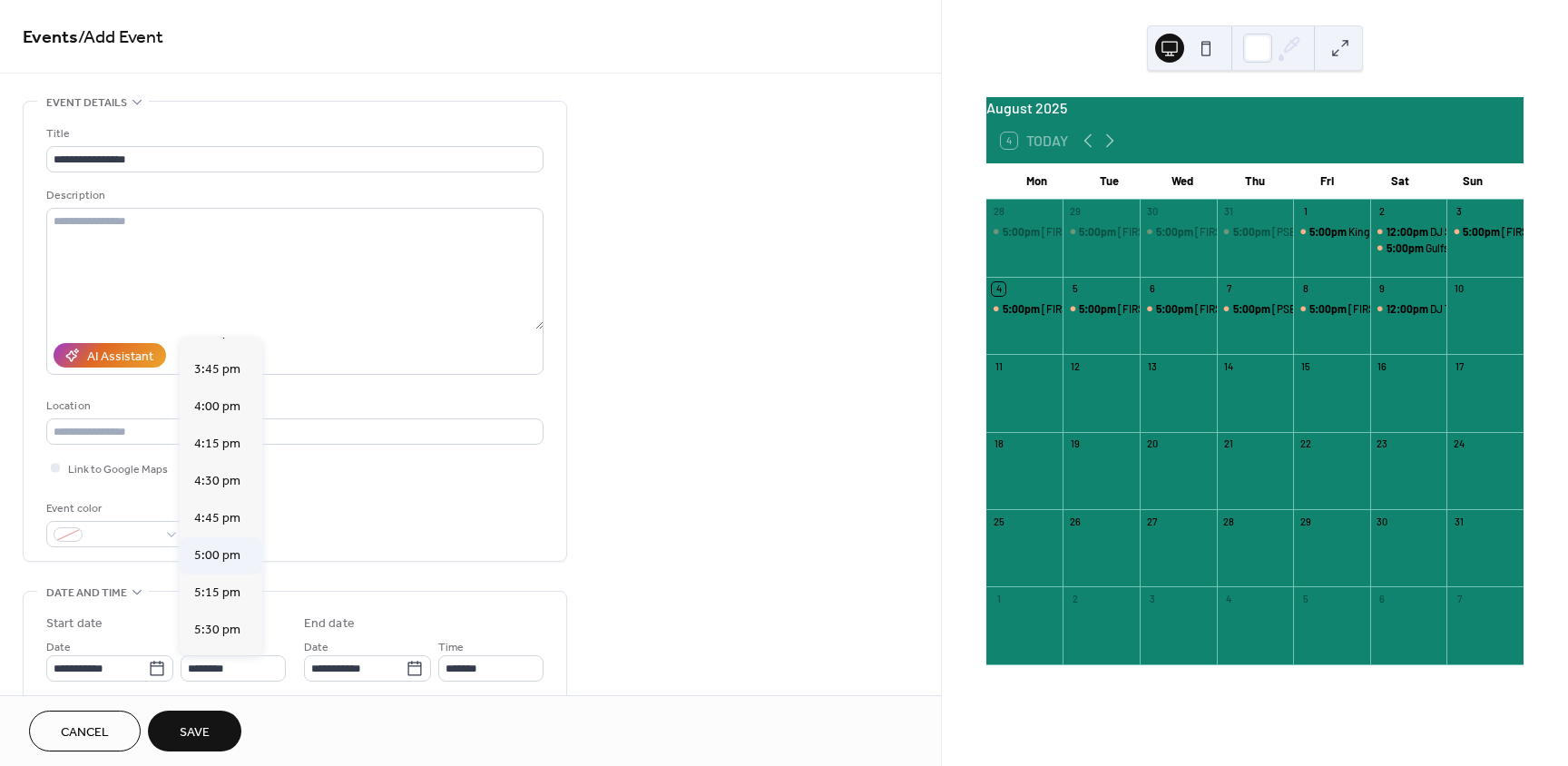 type on "*******" 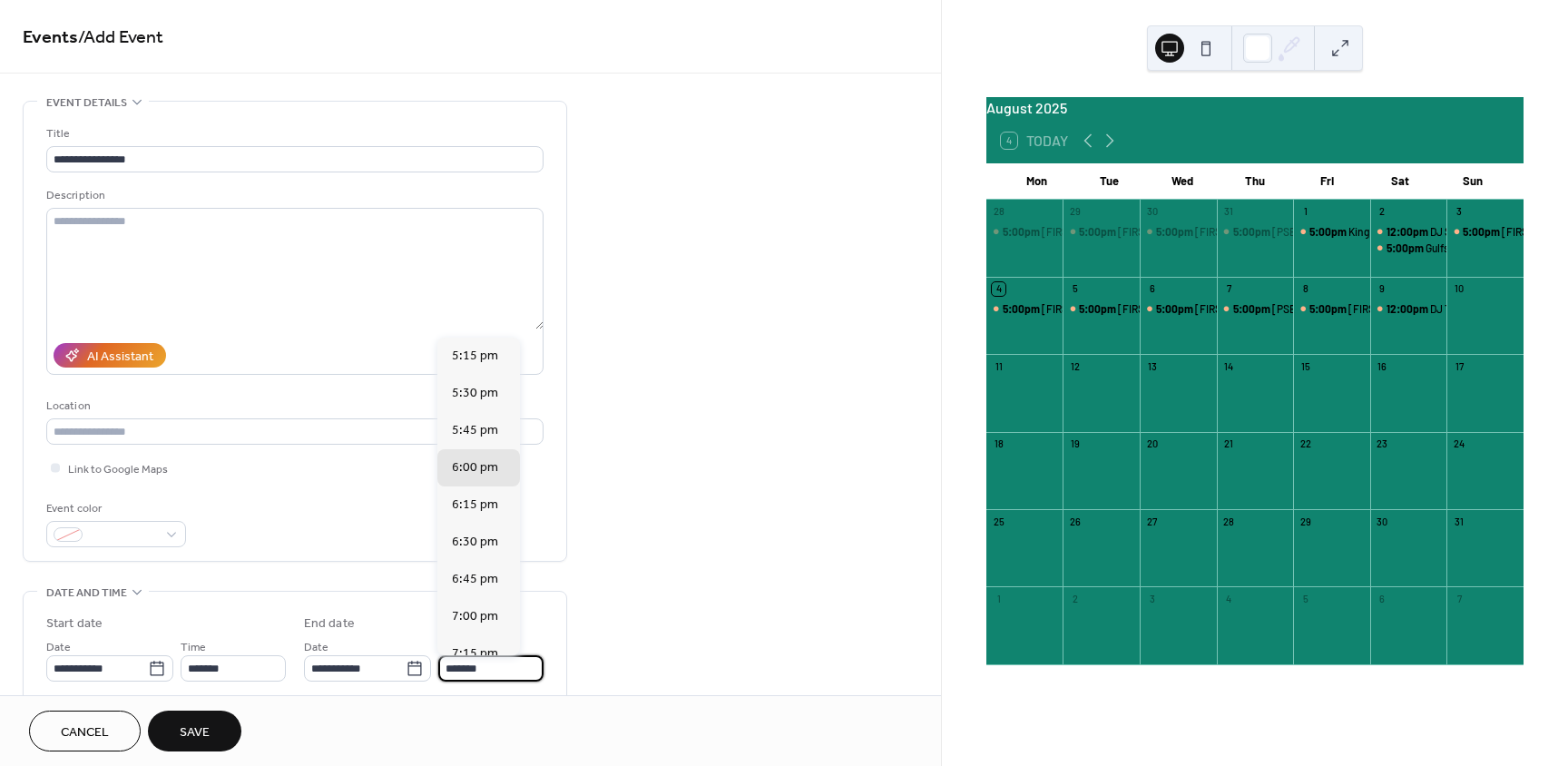 click on "*******" at bounding box center (491, 668) 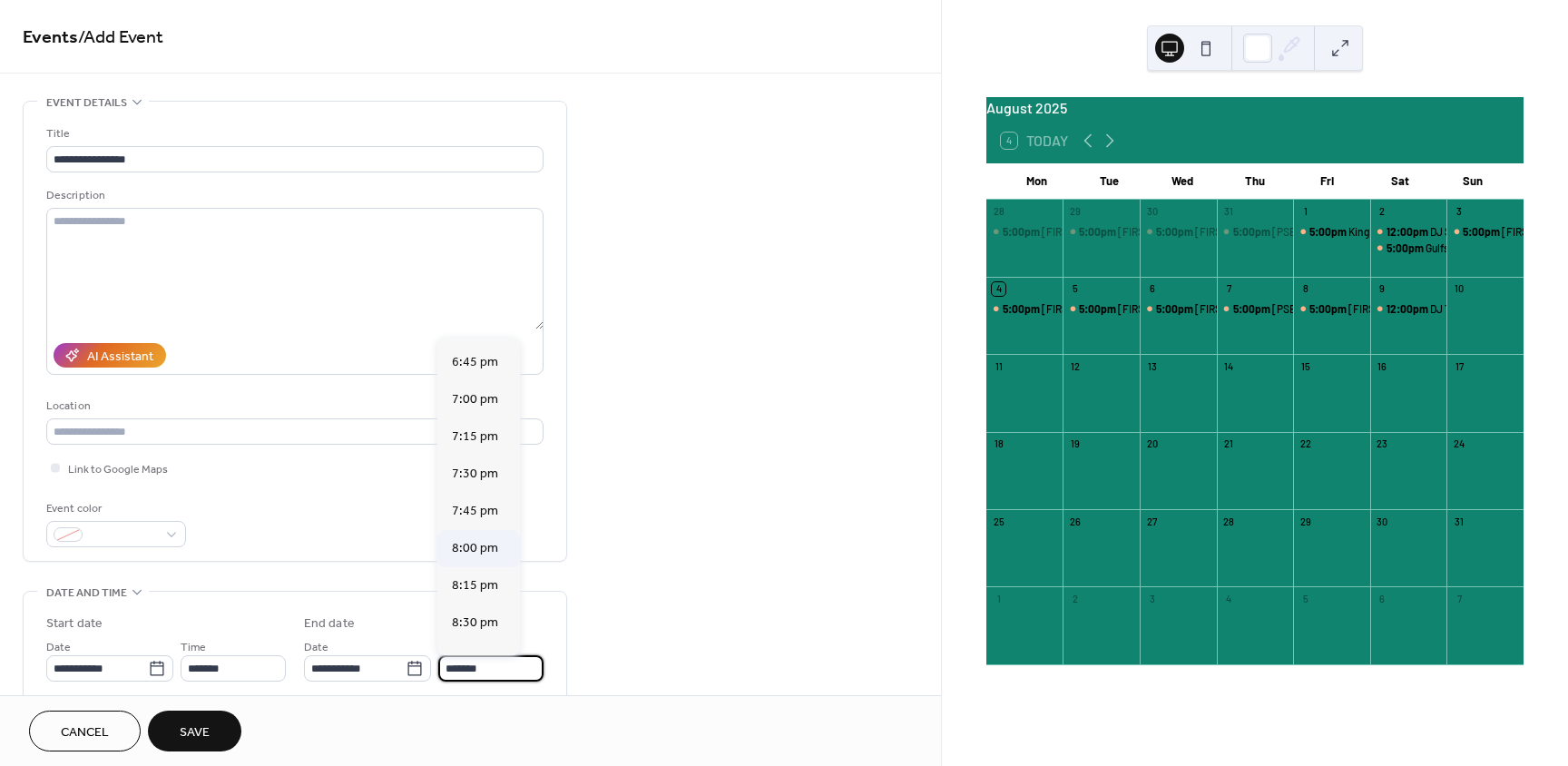 scroll, scrollTop: 272, scrollLeft: 0, axis: vertical 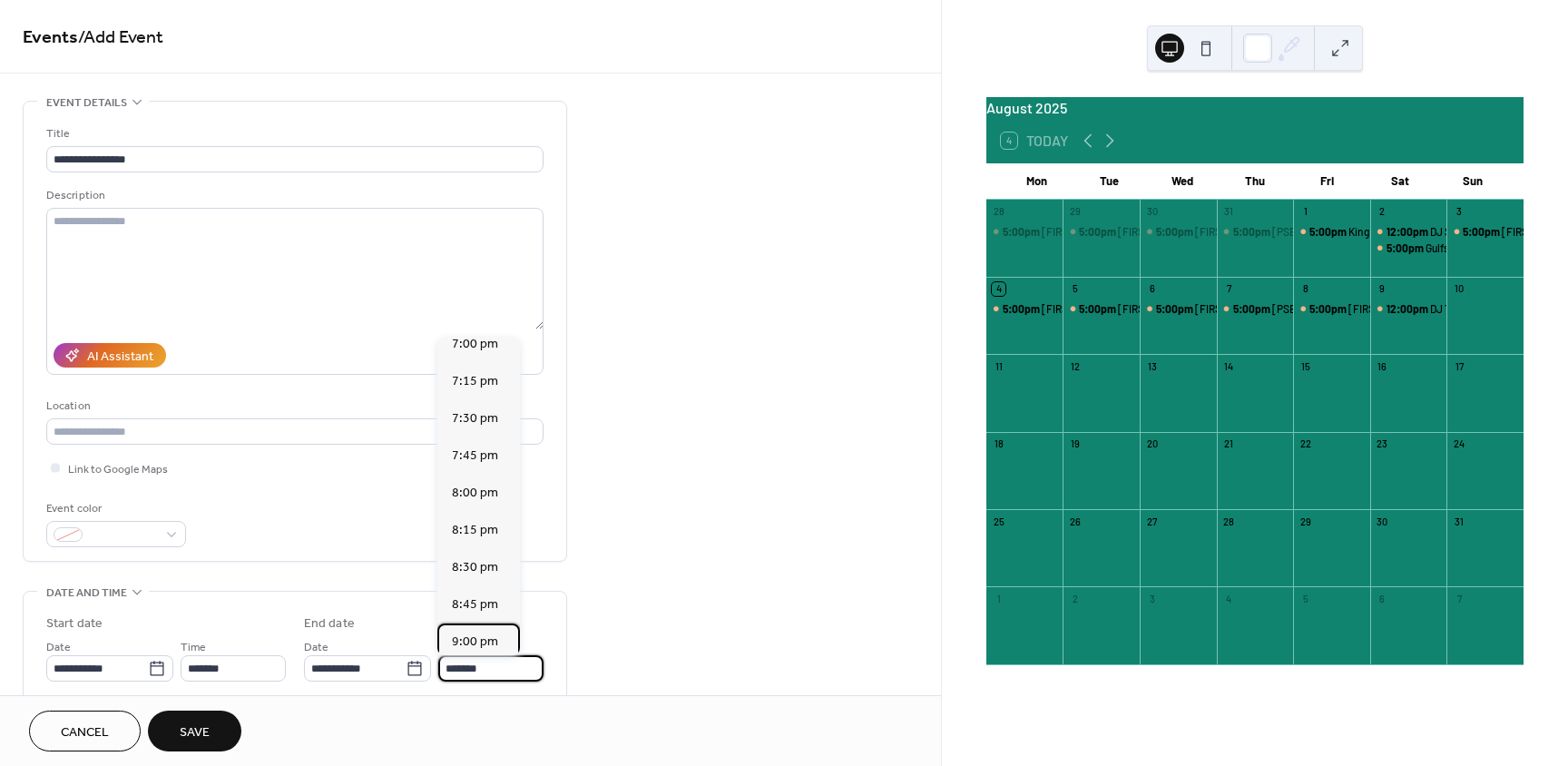 click on "9:00 pm" at bounding box center (475, 642) 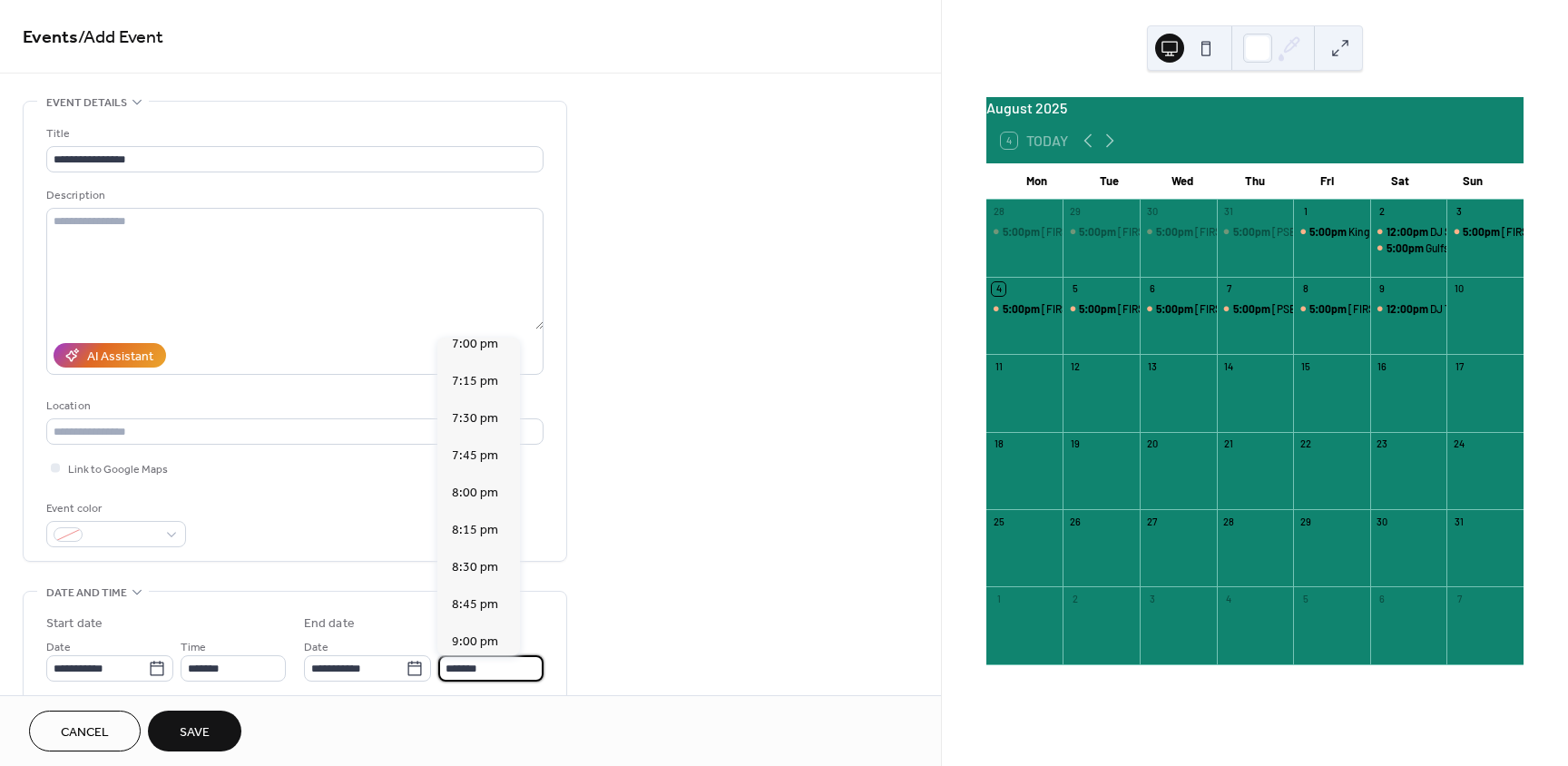 type on "*******" 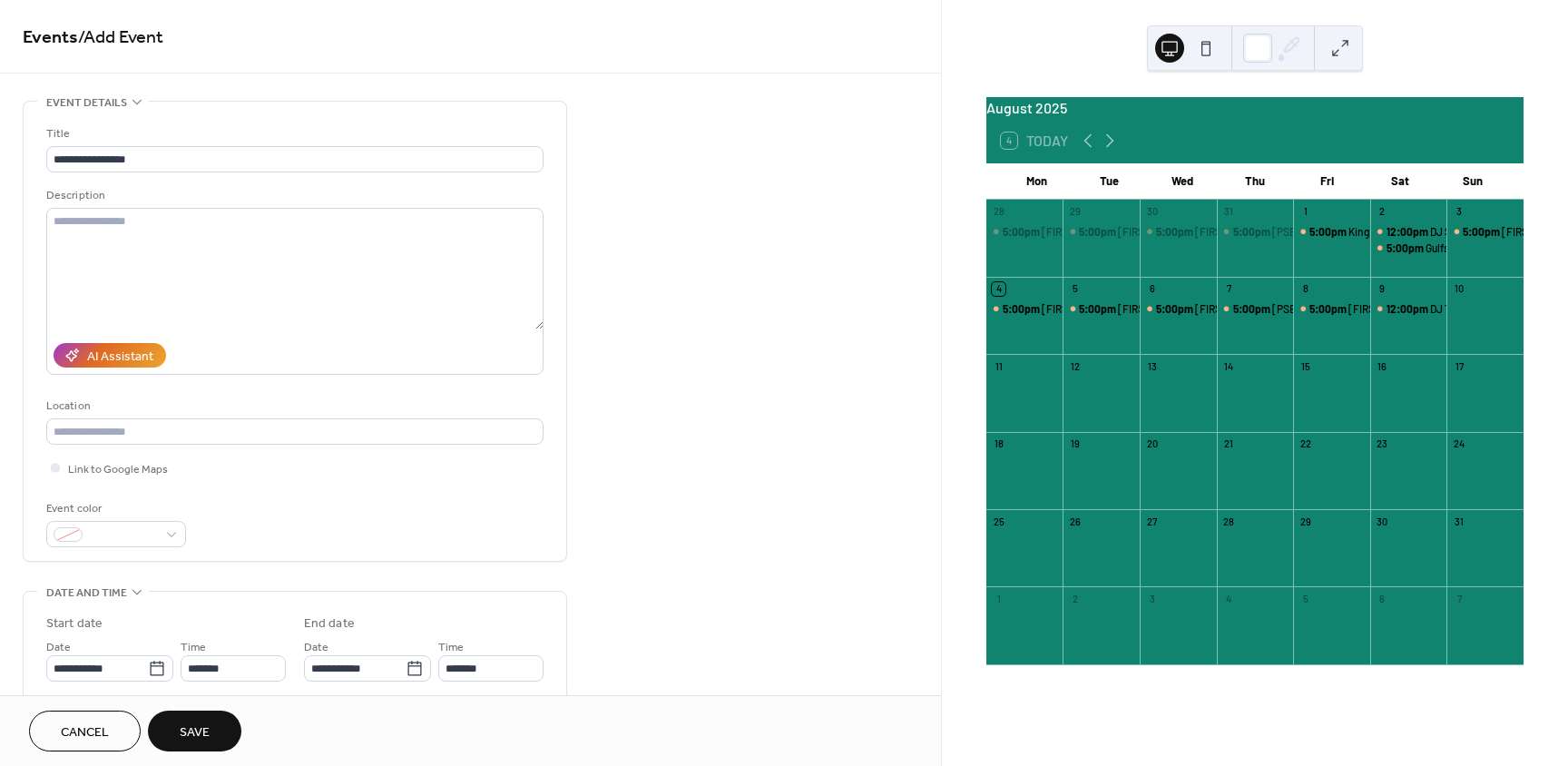 click on "Save" at bounding box center [194, 732] 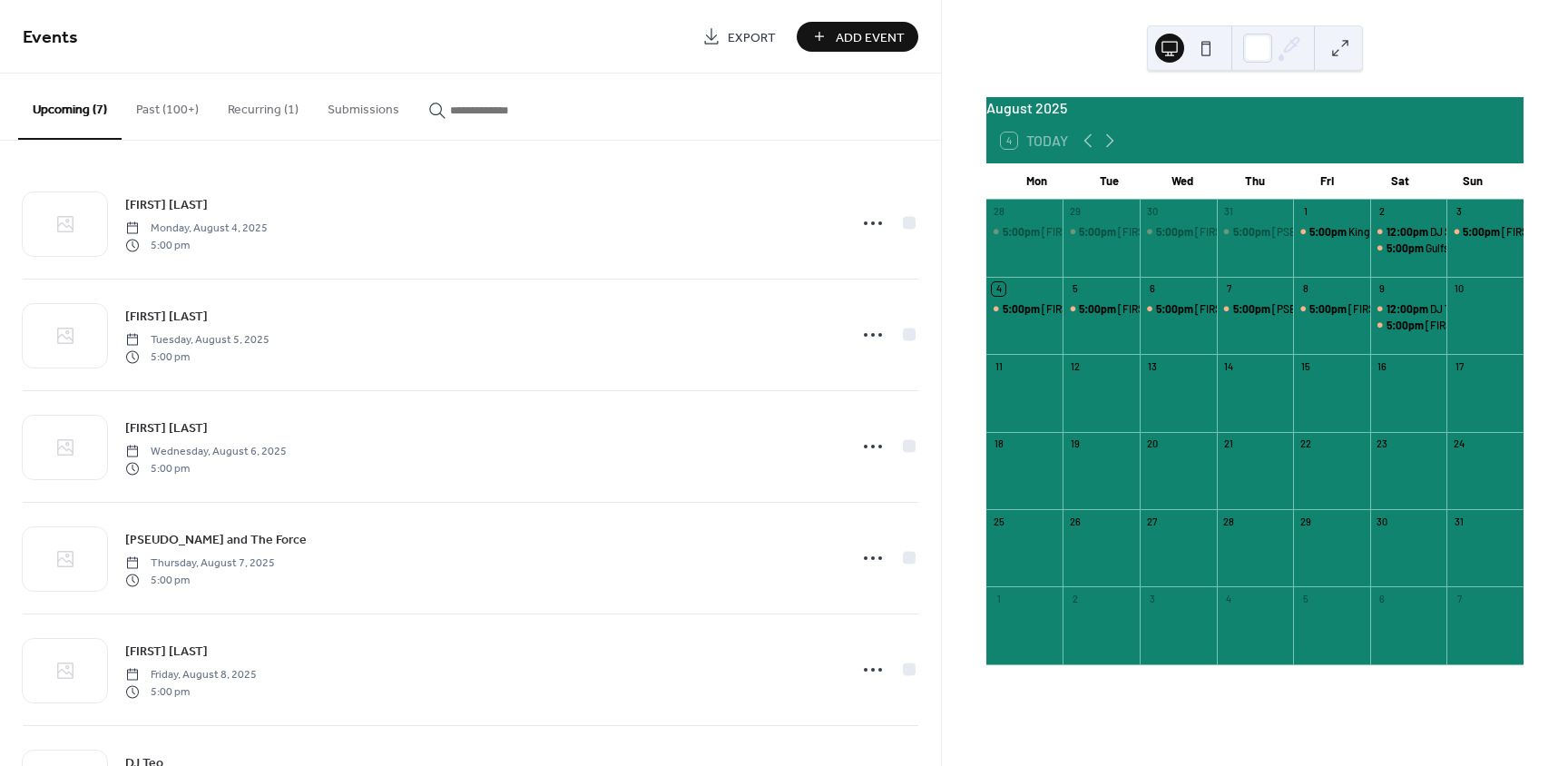 click on "Add Event" at bounding box center (870, 37) 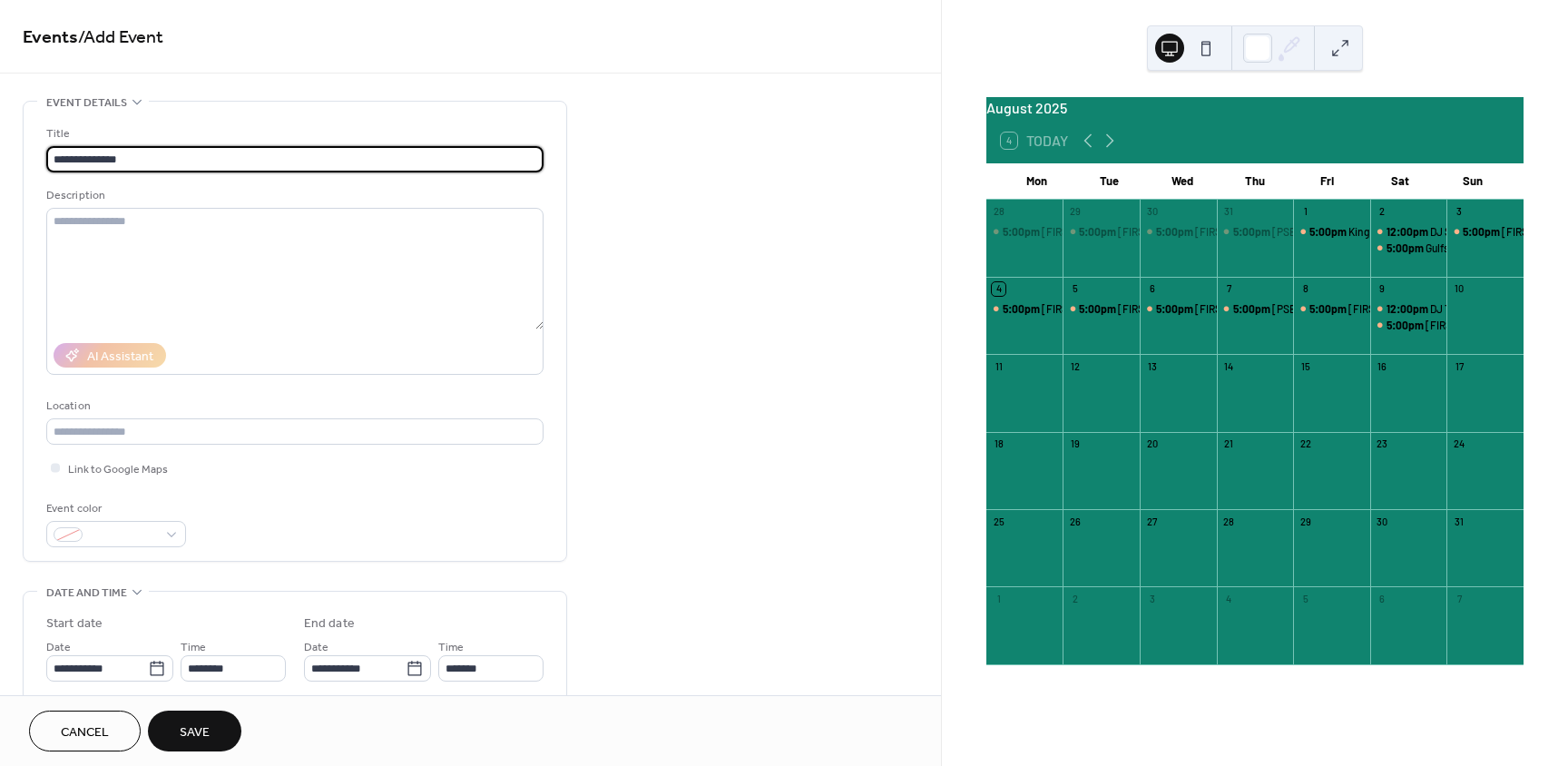 type on "**********" 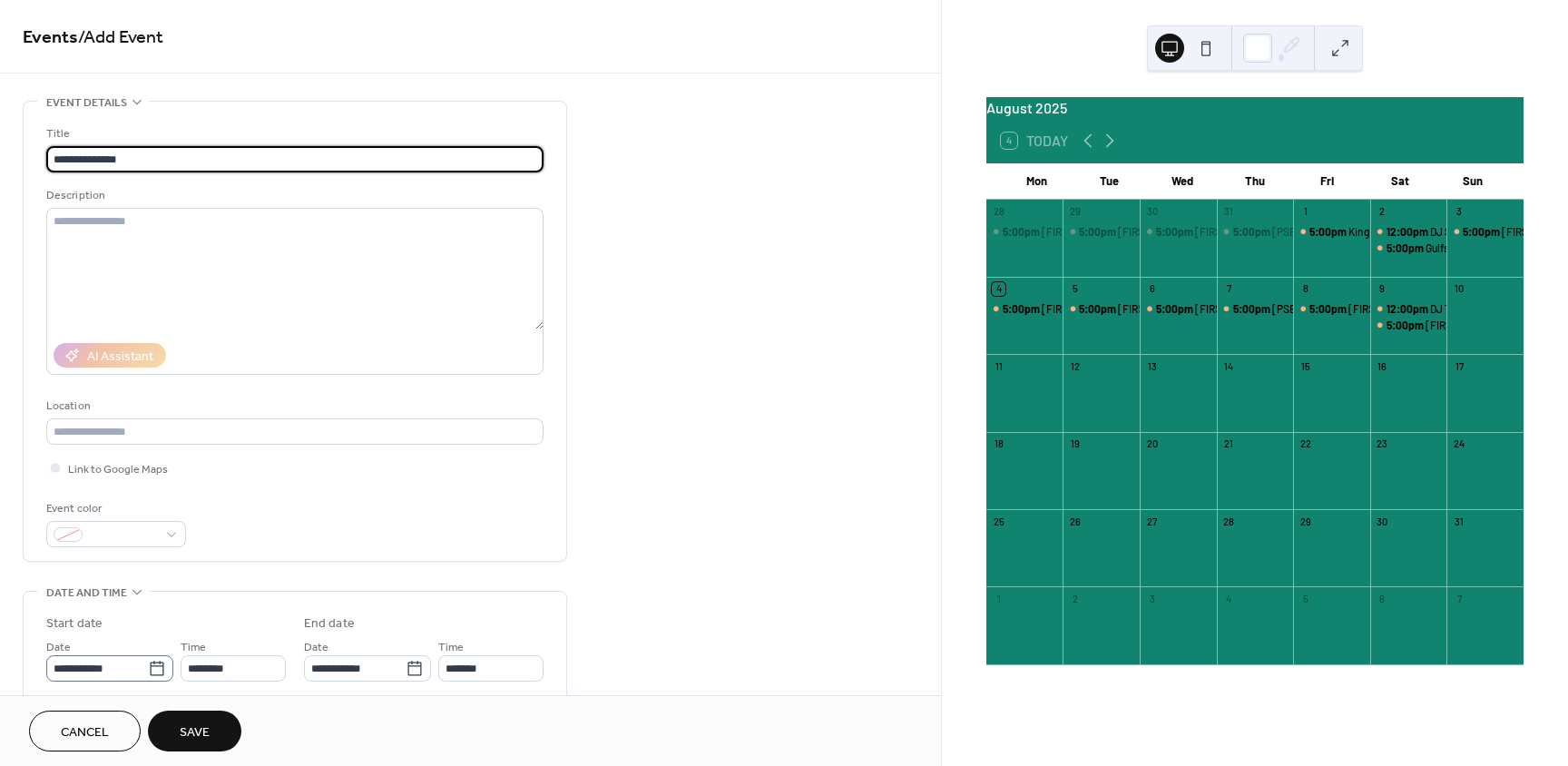 click 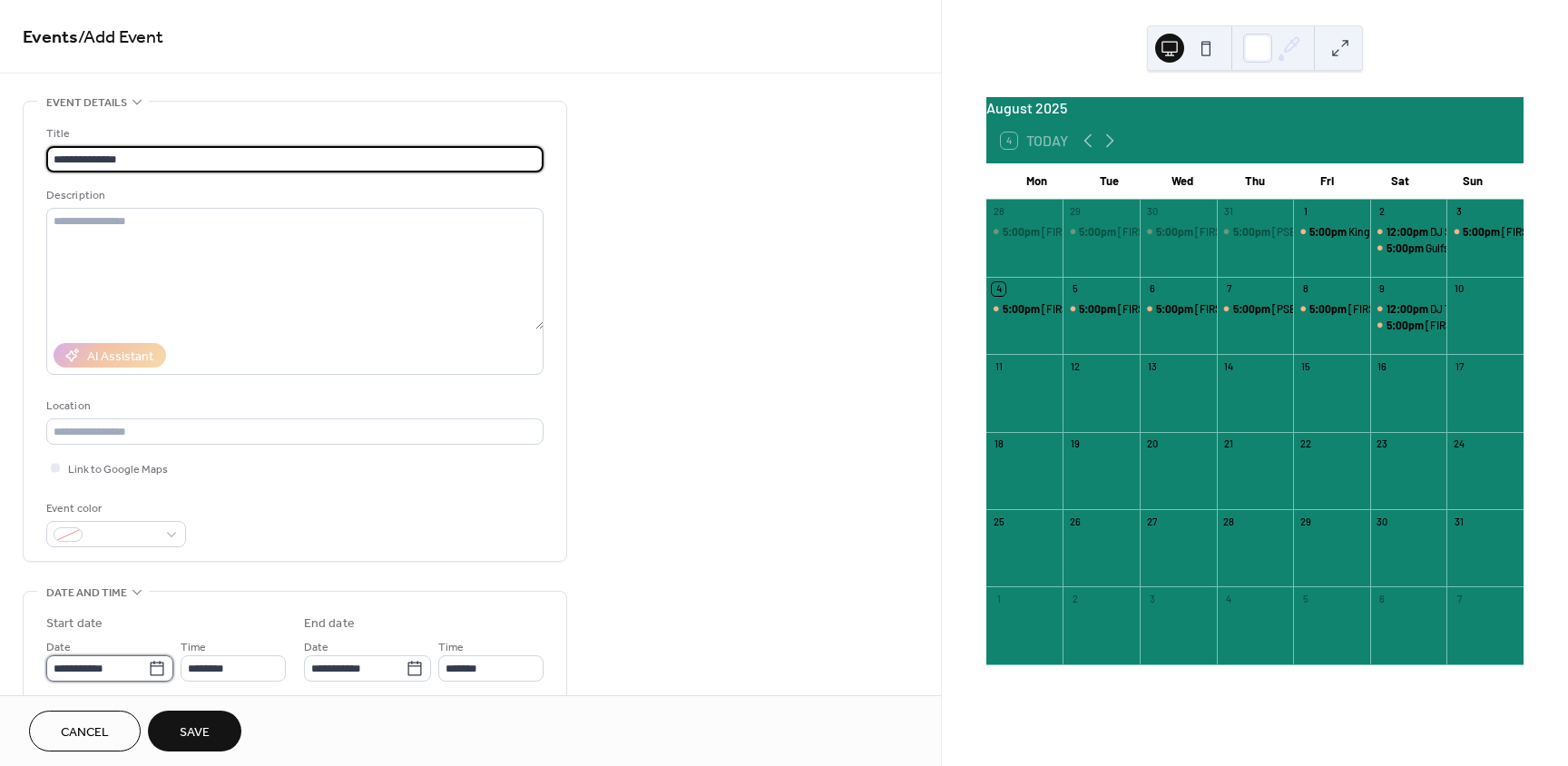 click on "**********" at bounding box center (97, 668) 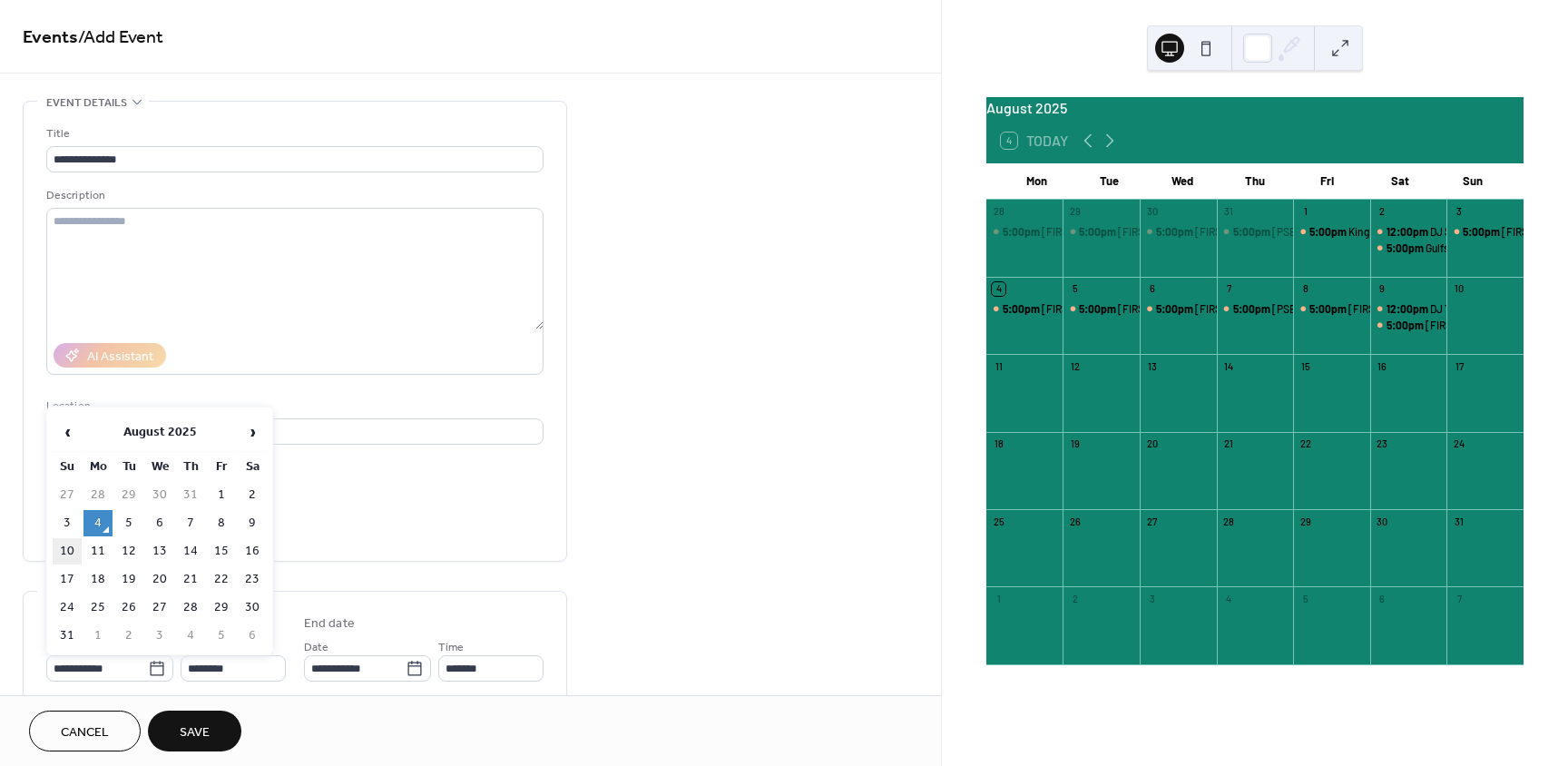 click on "10" at bounding box center (67, 551) 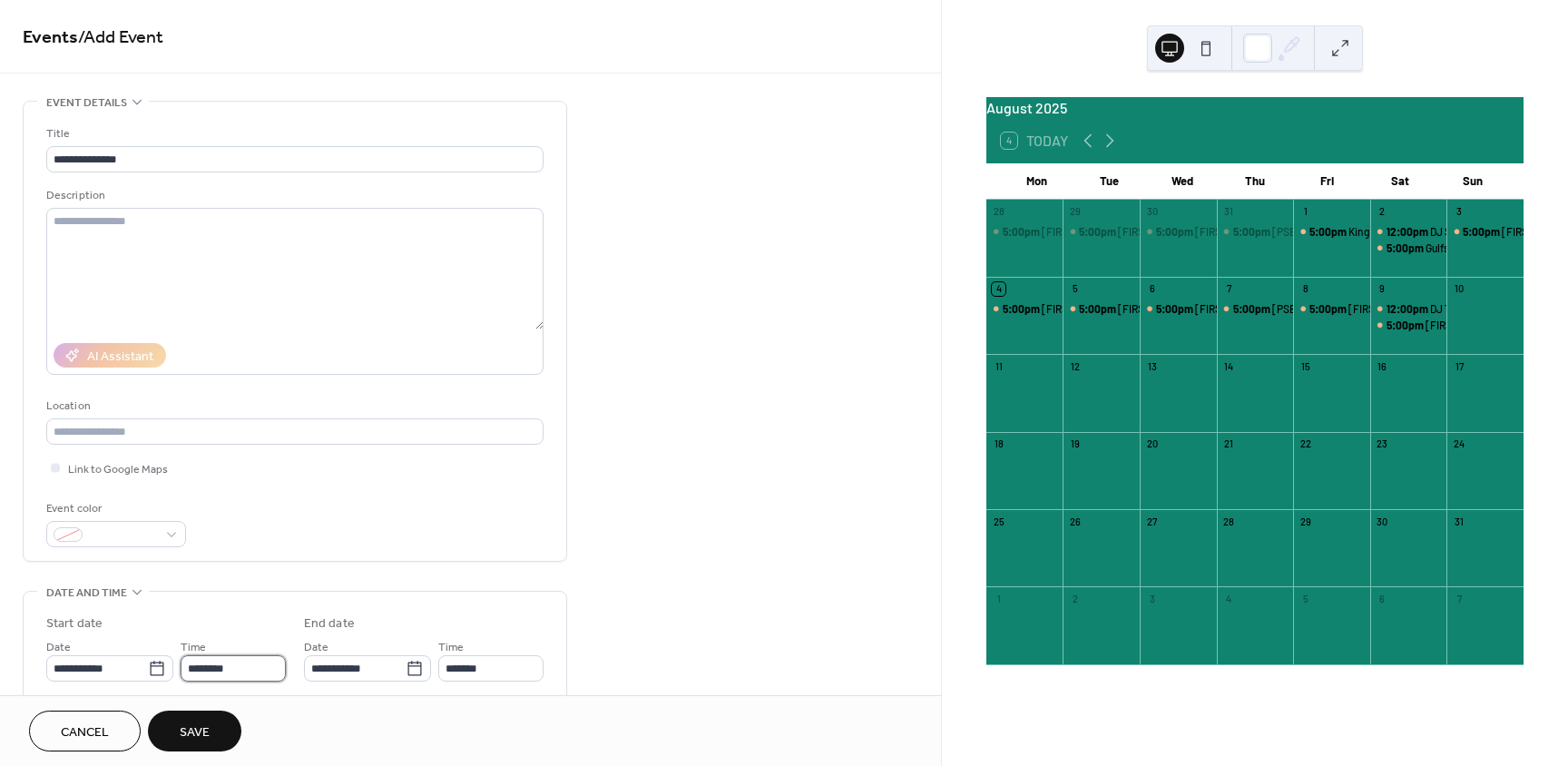 click on "********" at bounding box center (233, 668) 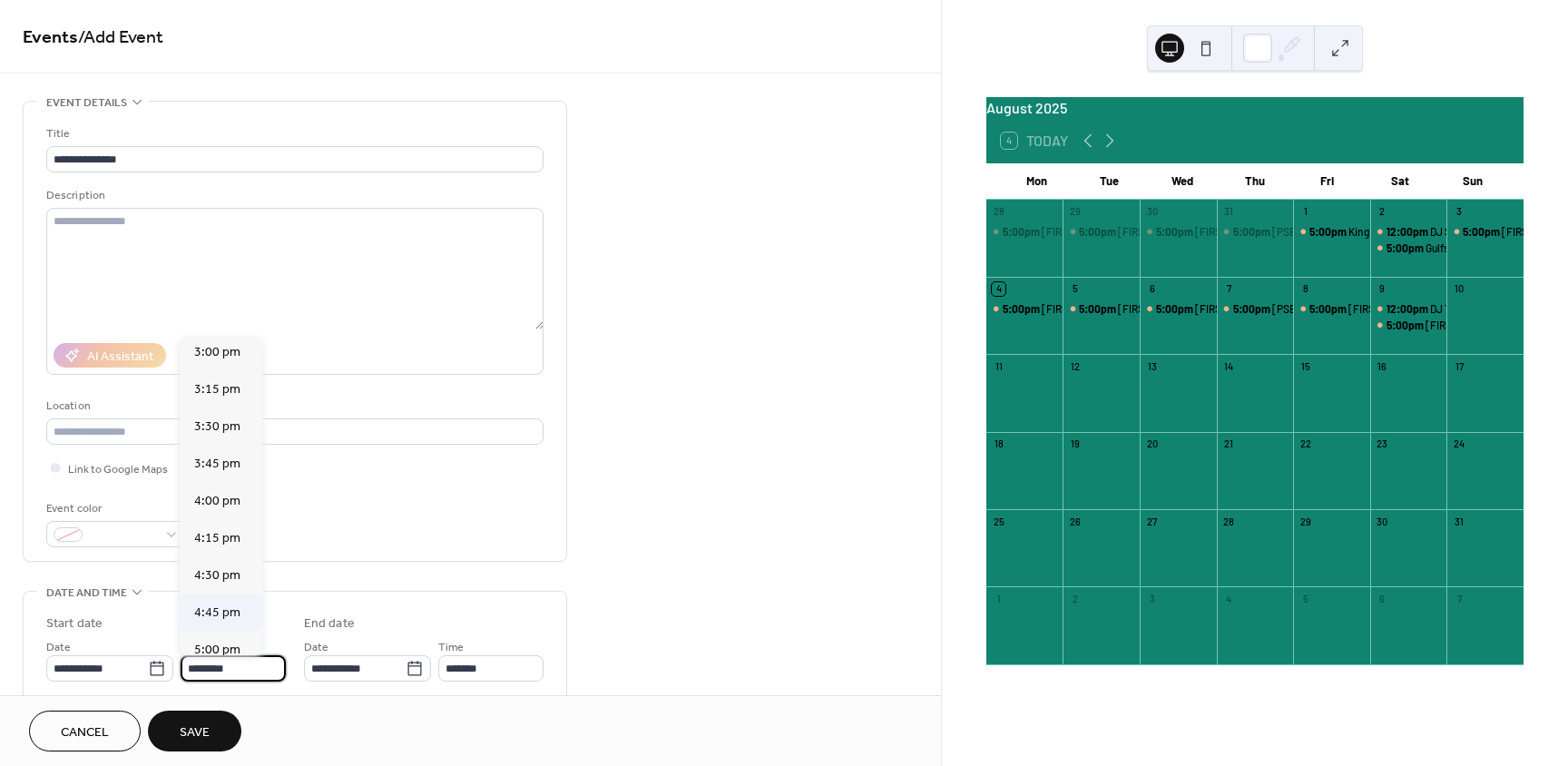 scroll, scrollTop: 2240, scrollLeft: 0, axis: vertical 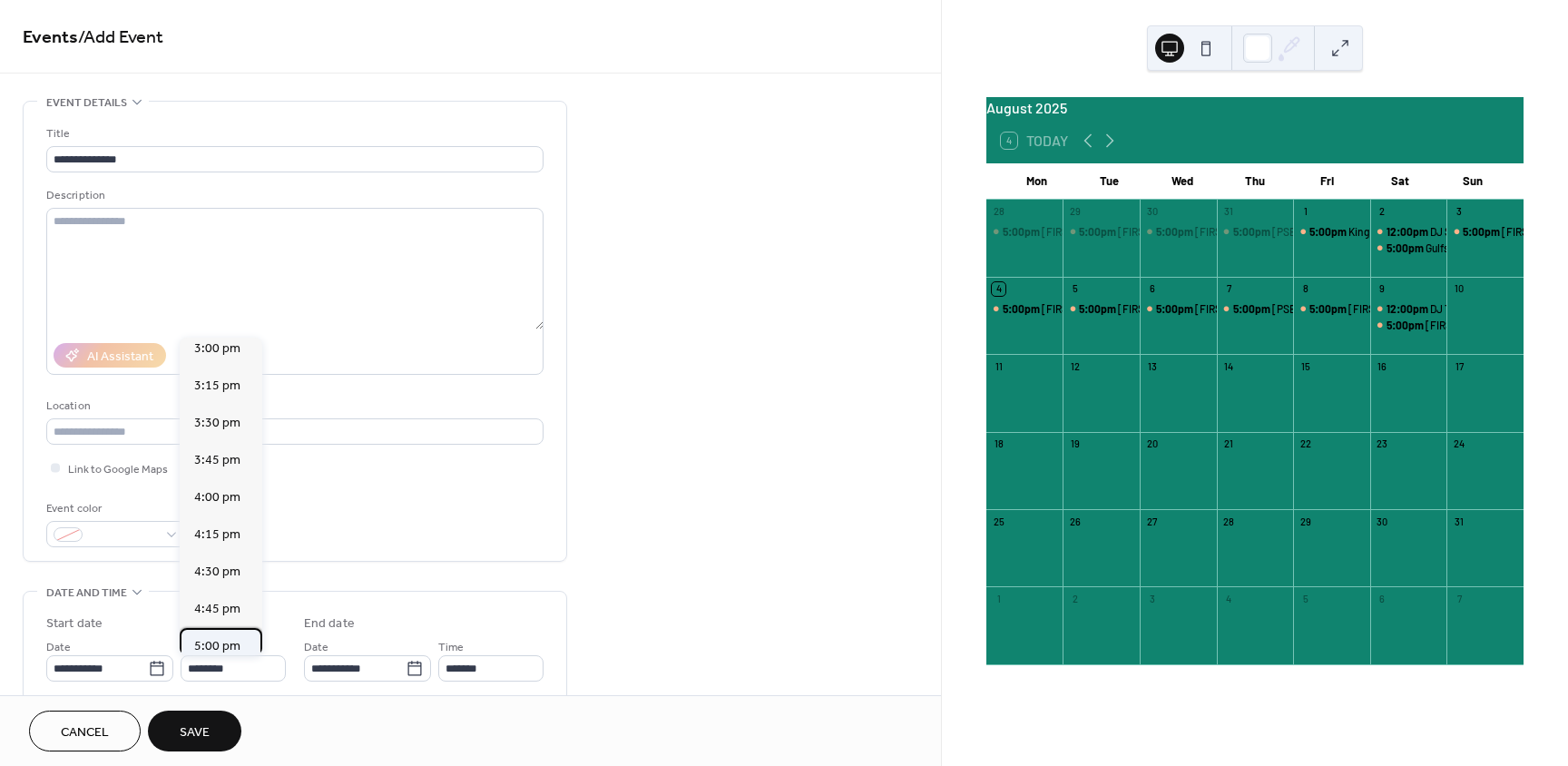 click on "5:00 pm" at bounding box center (217, 646) 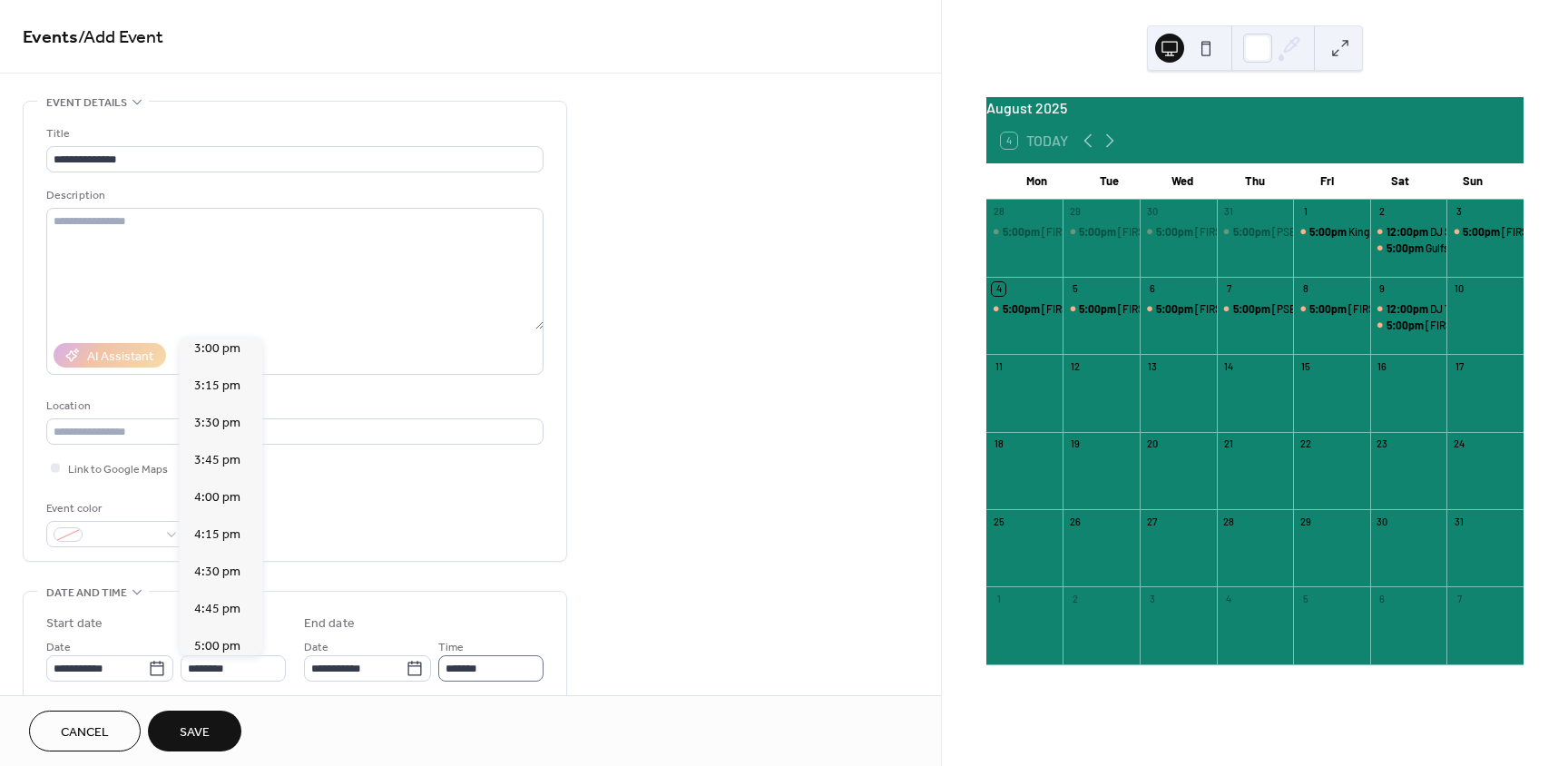 type on "*******" 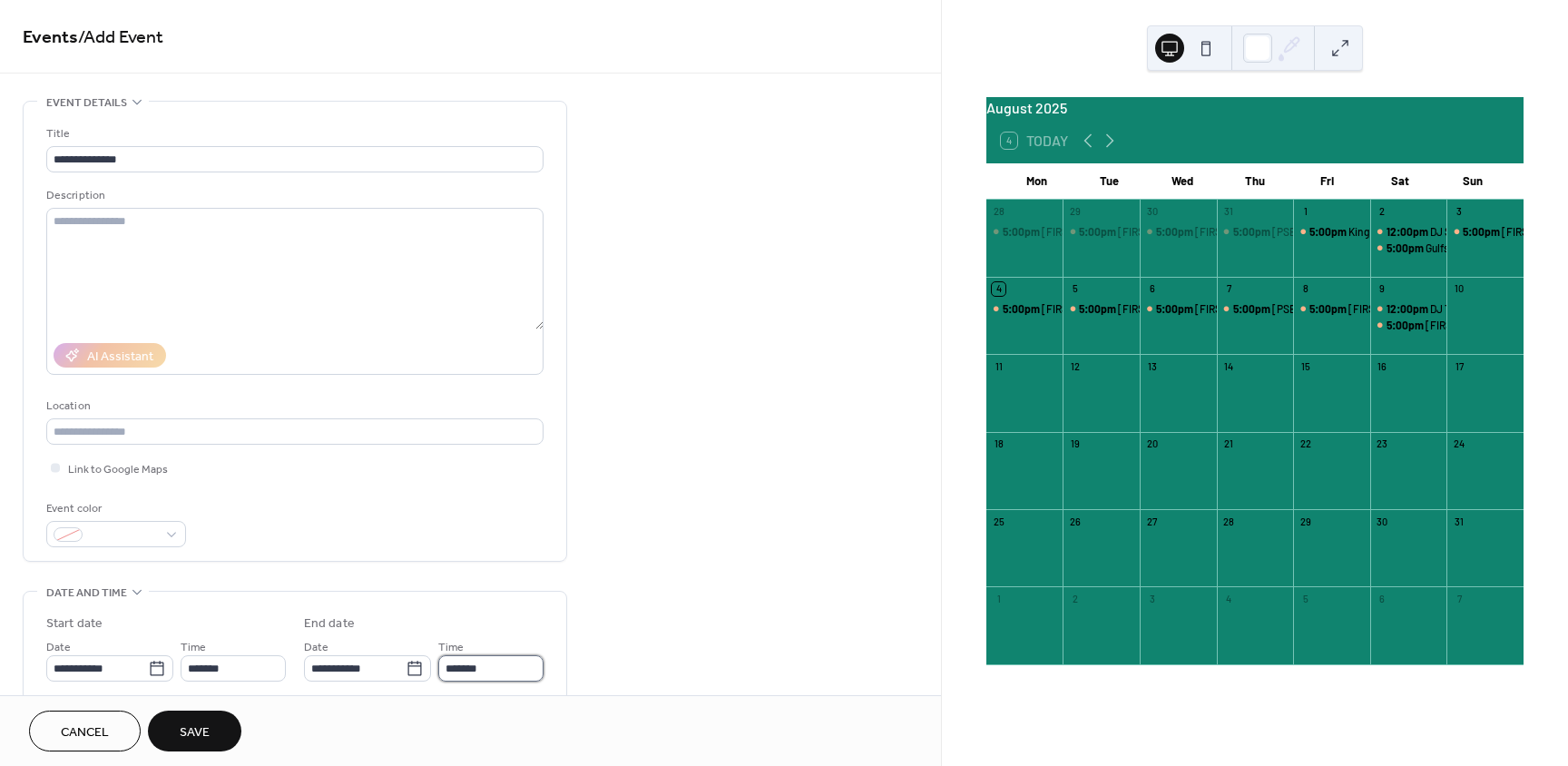 click on "*******" at bounding box center [491, 668] 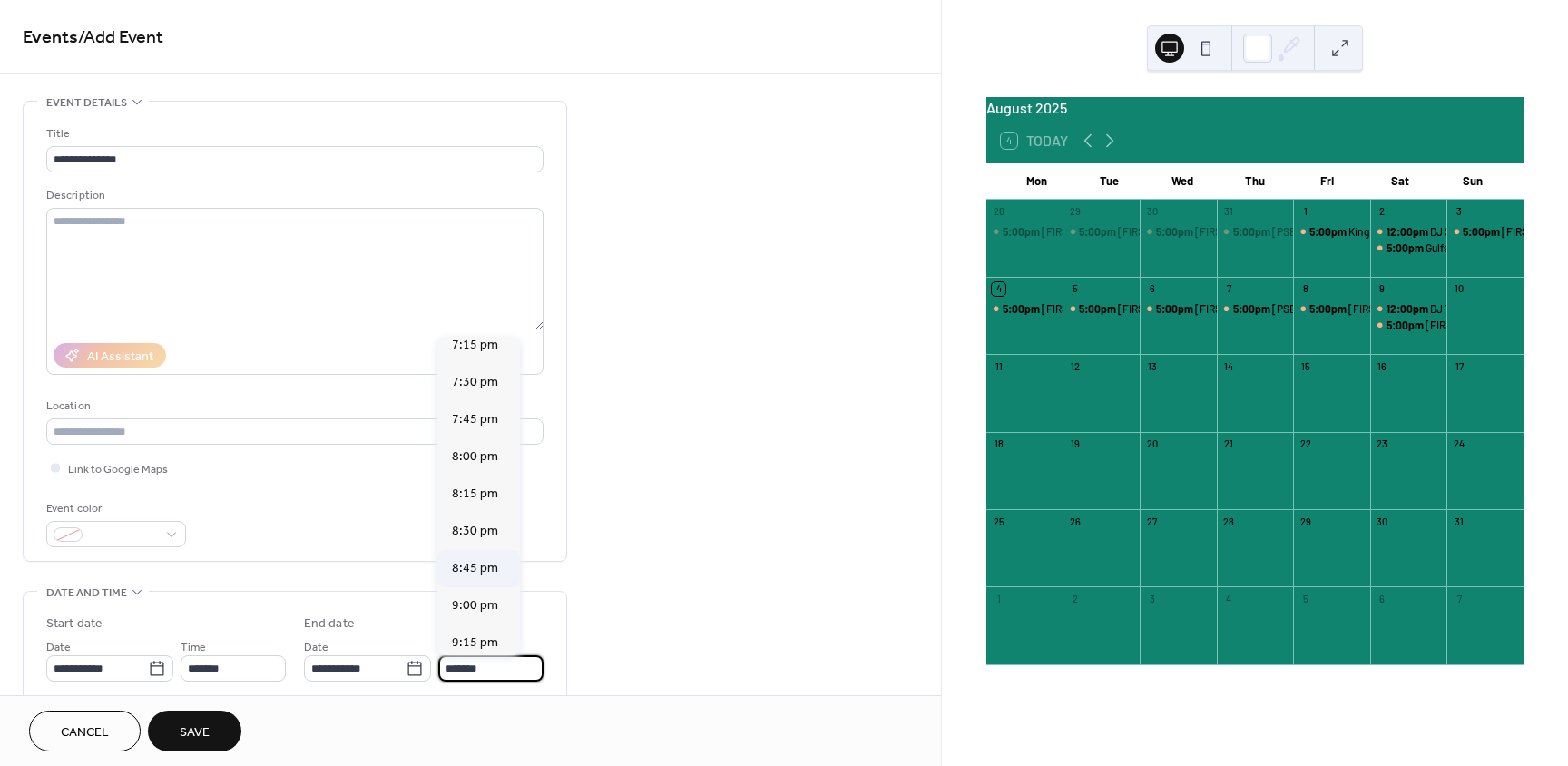 scroll, scrollTop: 363, scrollLeft: 0, axis: vertical 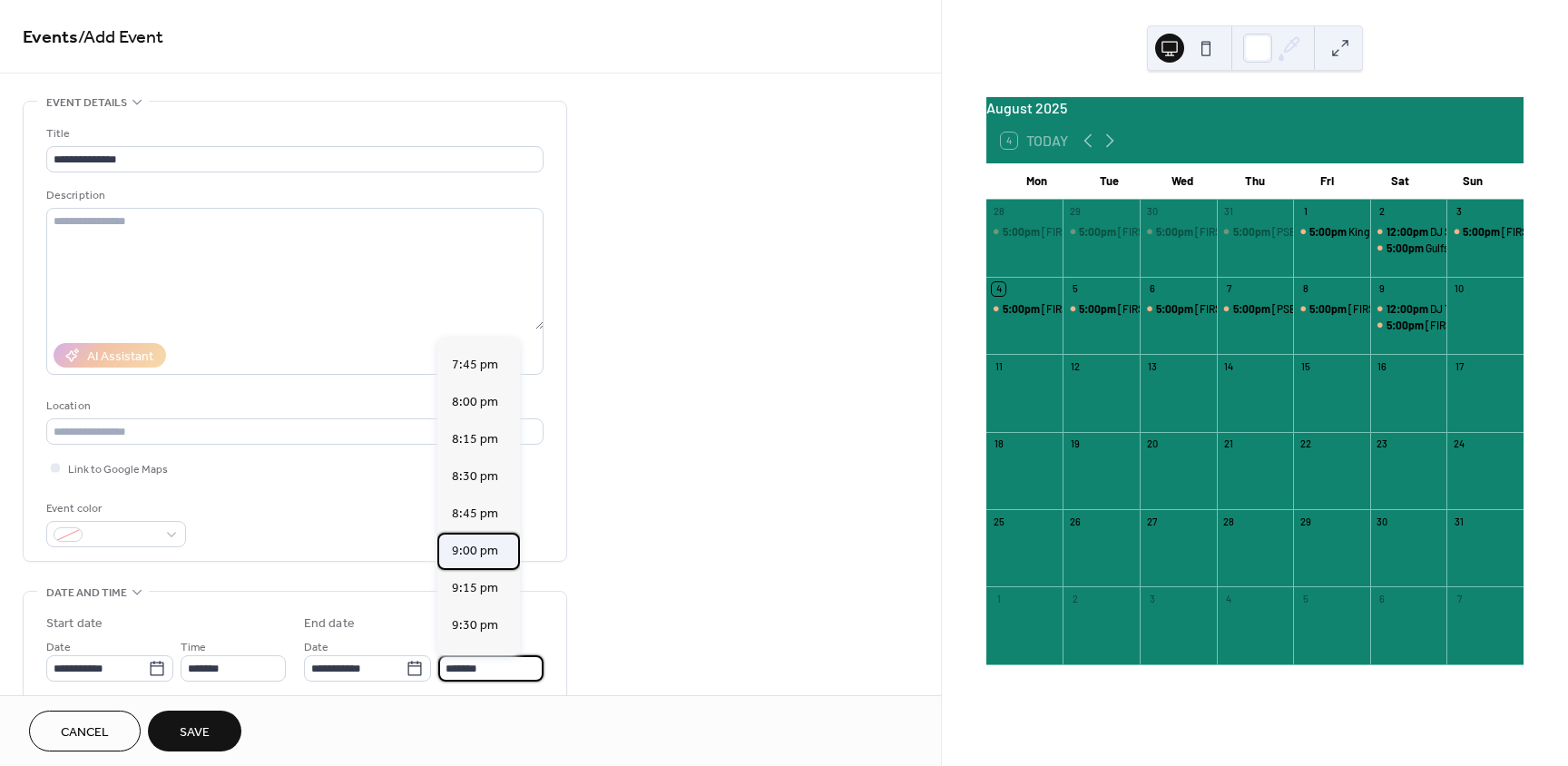 click on "9:00 pm" at bounding box center (475, 551) 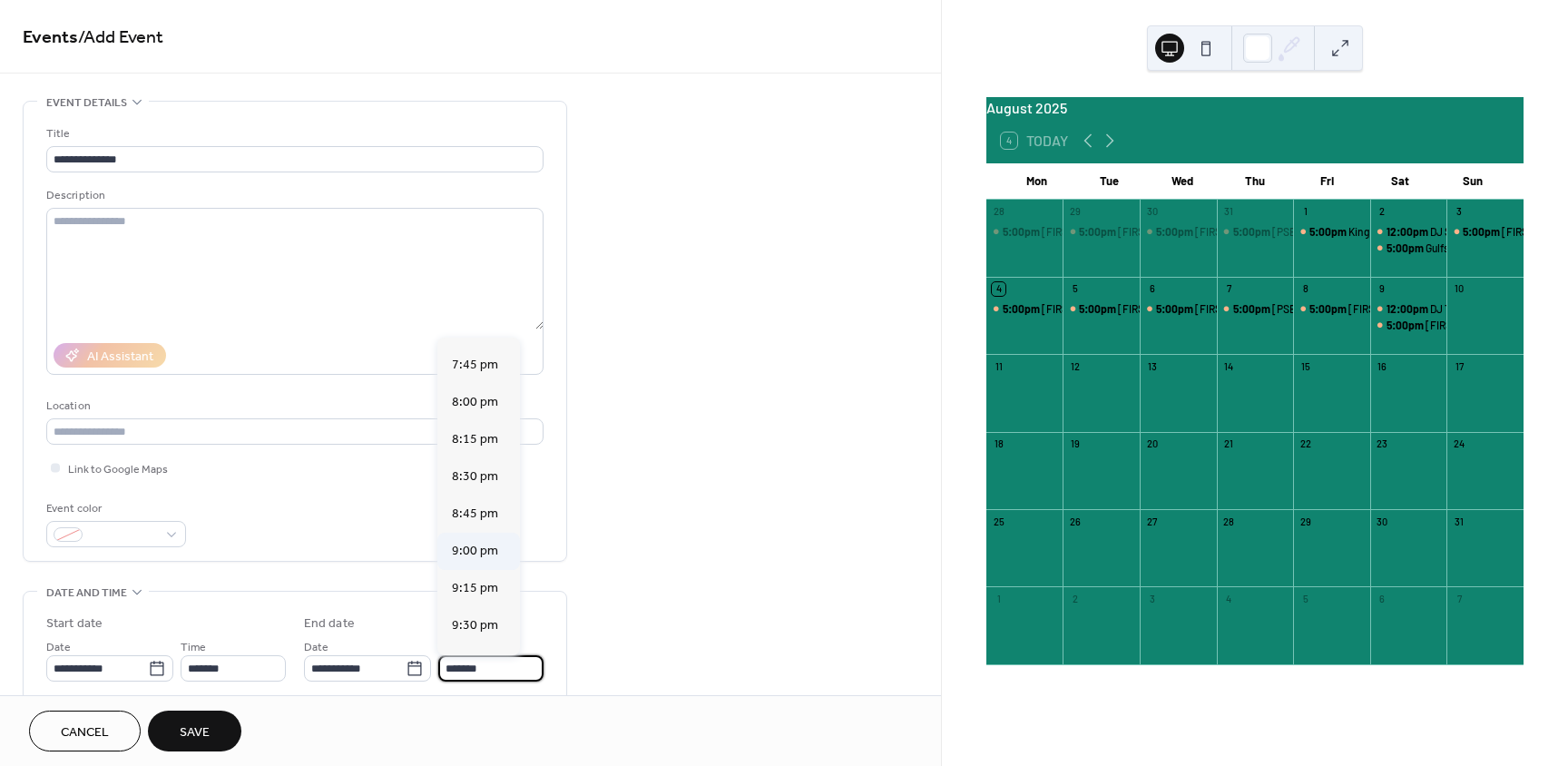 type on "*******" 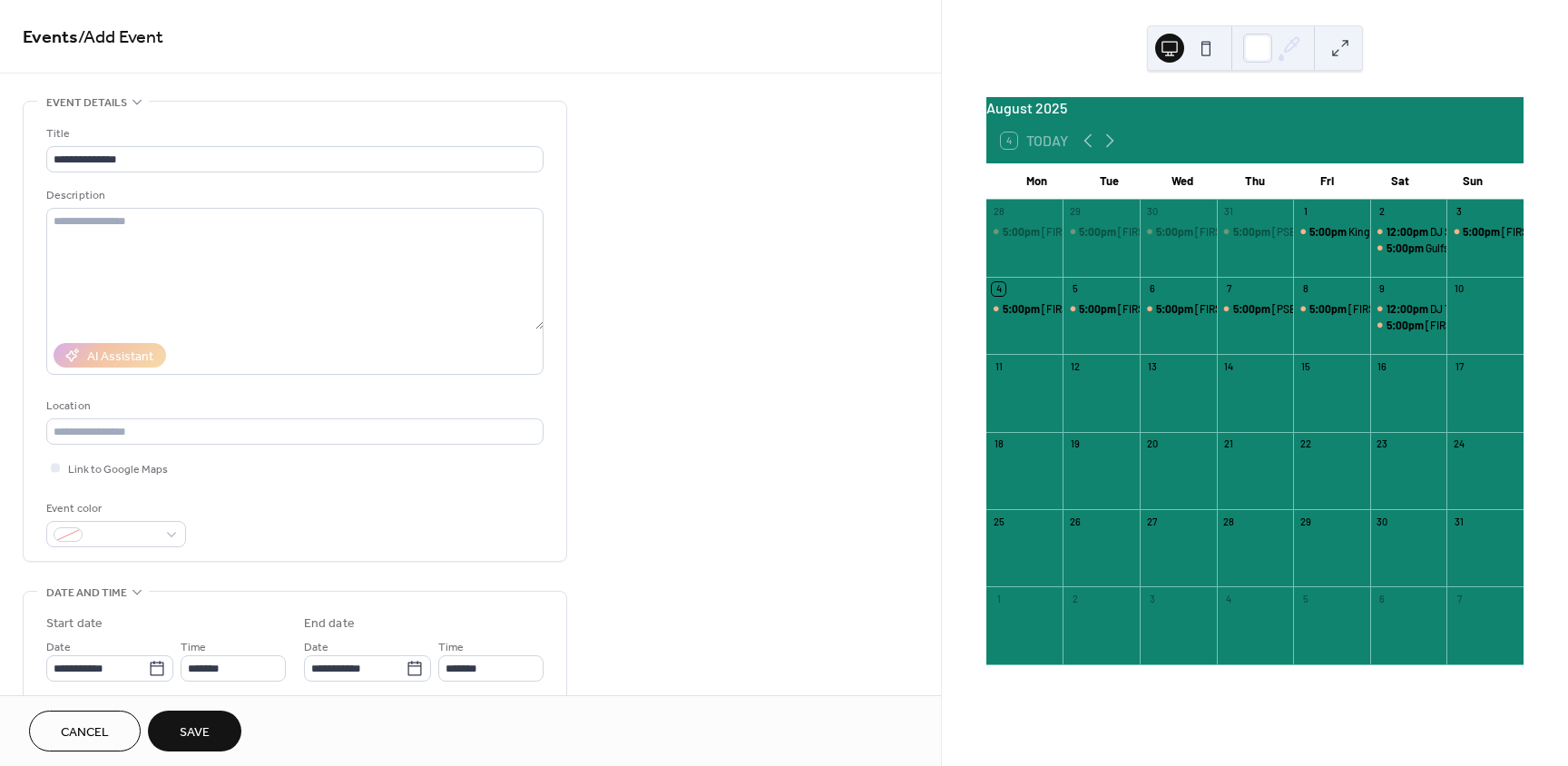 click on "Save" at bounding box center [194, 732] 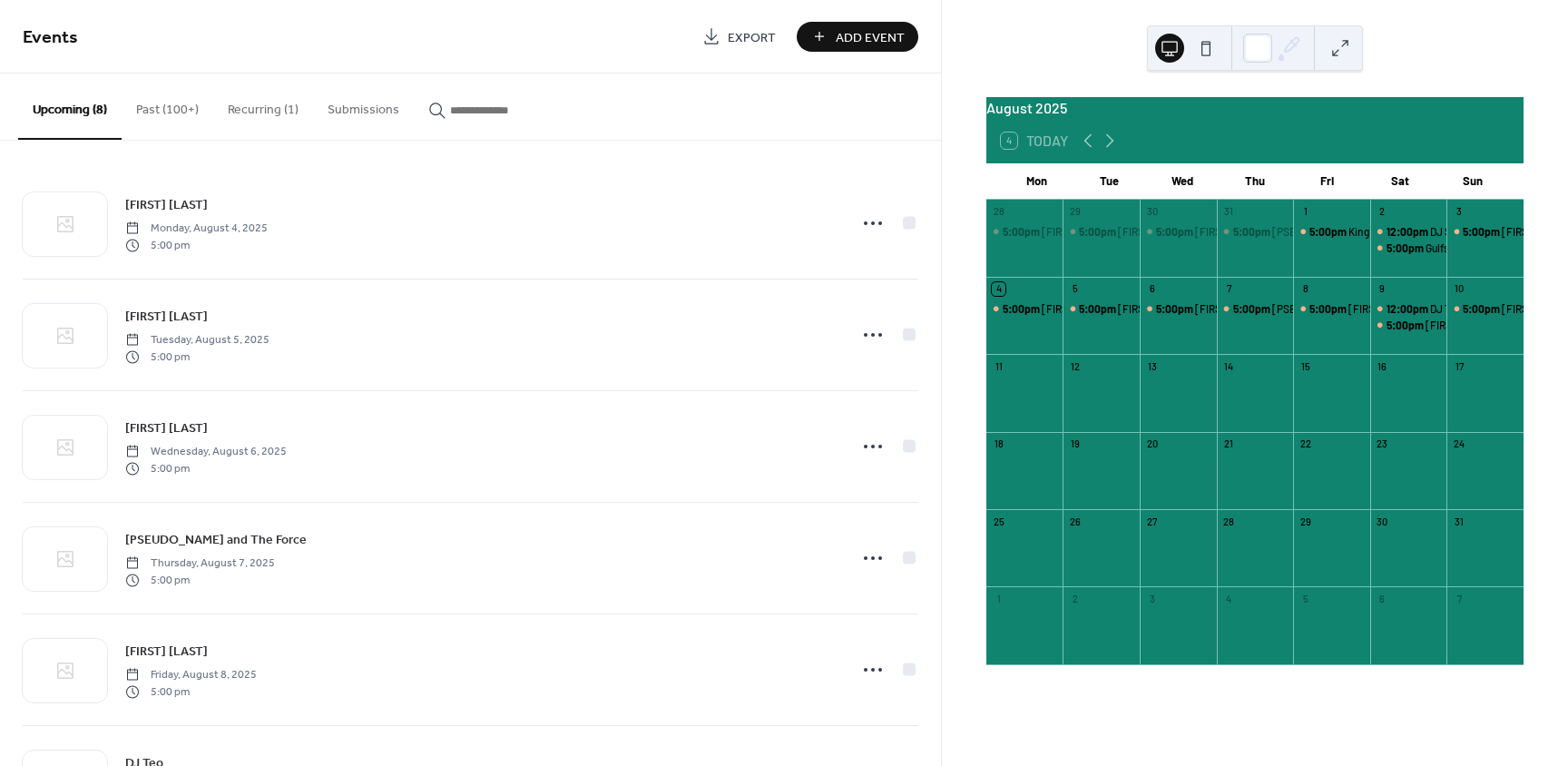click on "Add Event" at bounding box center [870, 37] 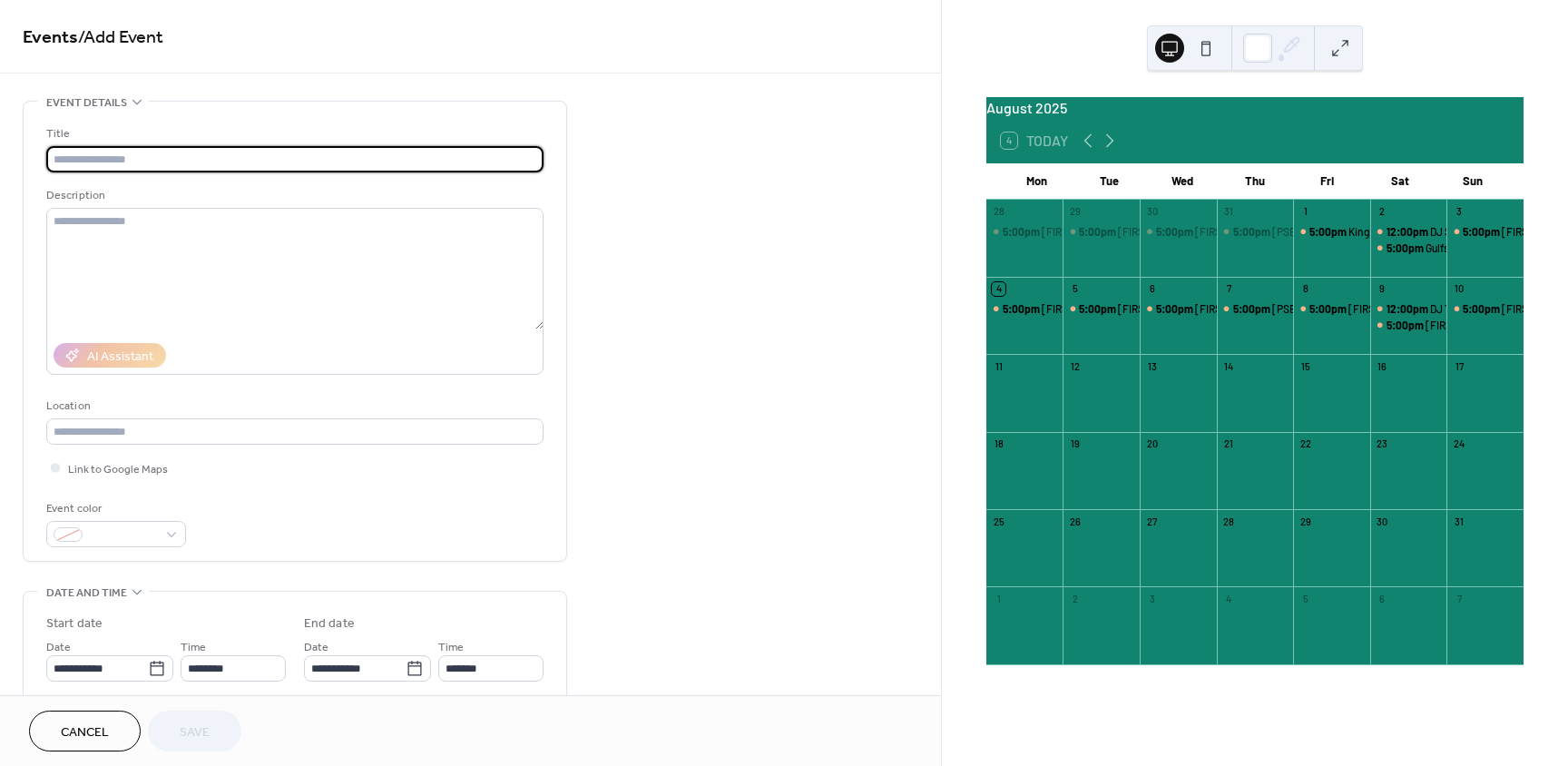 click at bounding box center (295, 159) 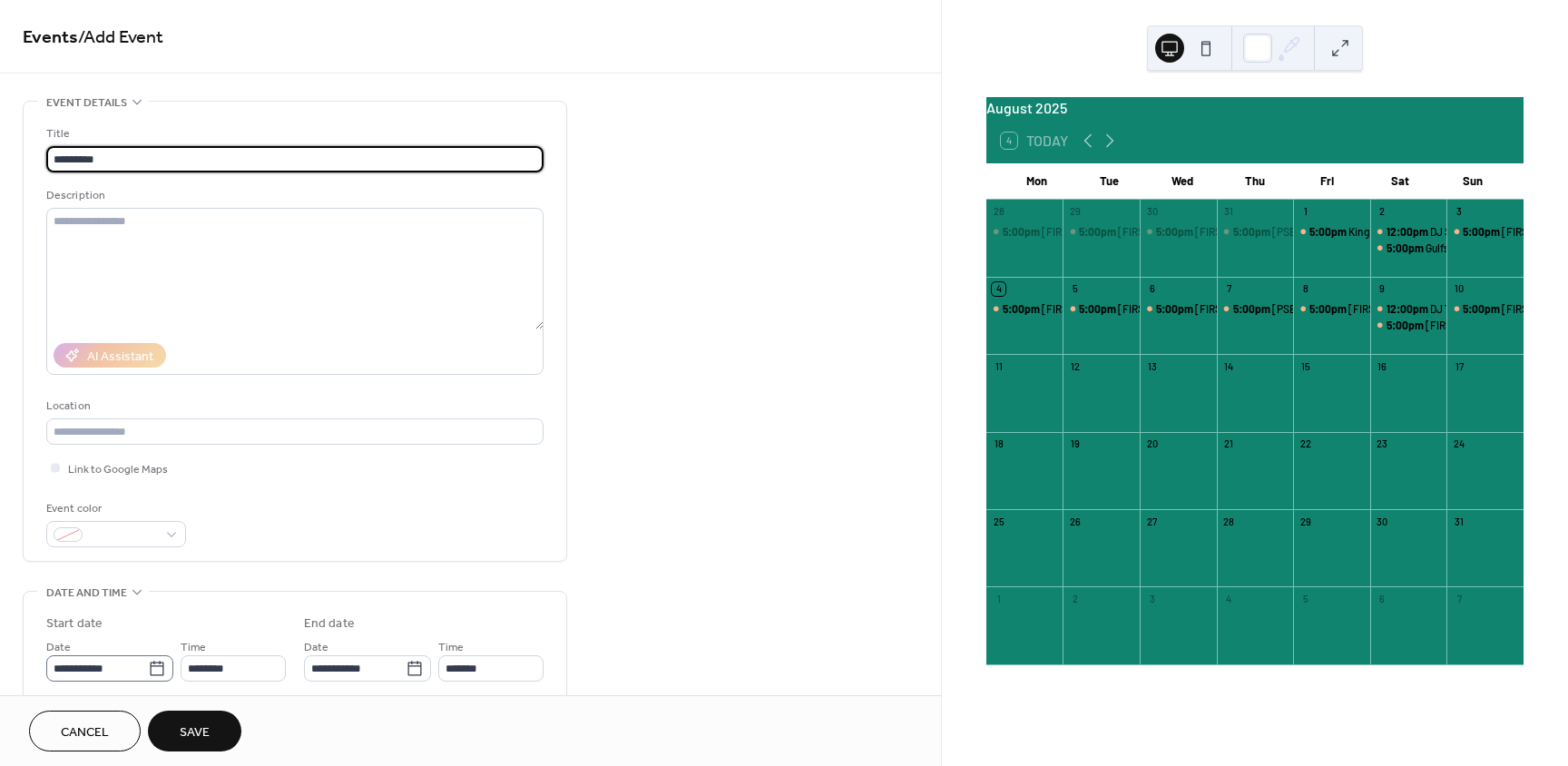 type on "*********" 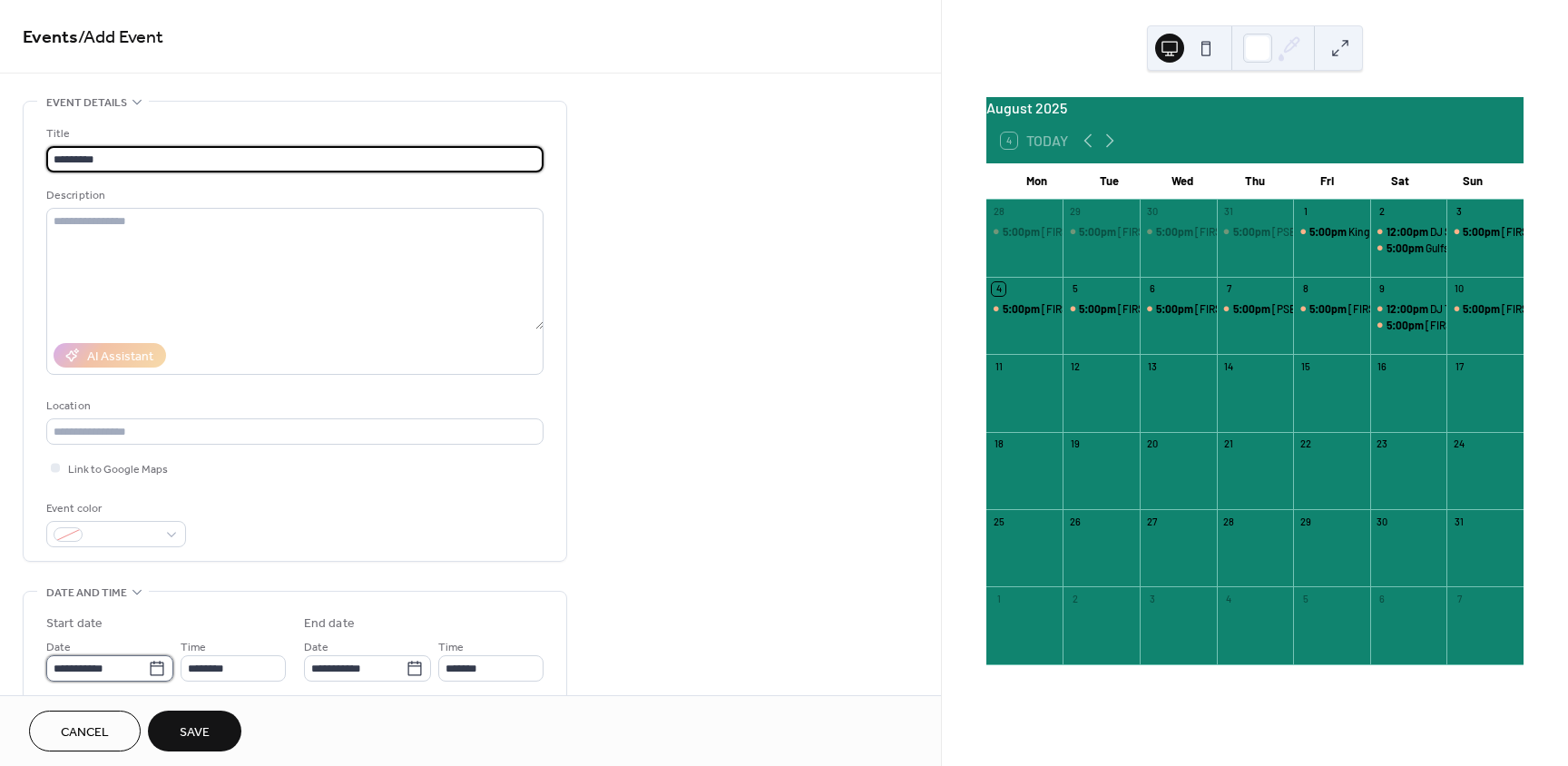 click on "**********" at bounding box center (97, 668) 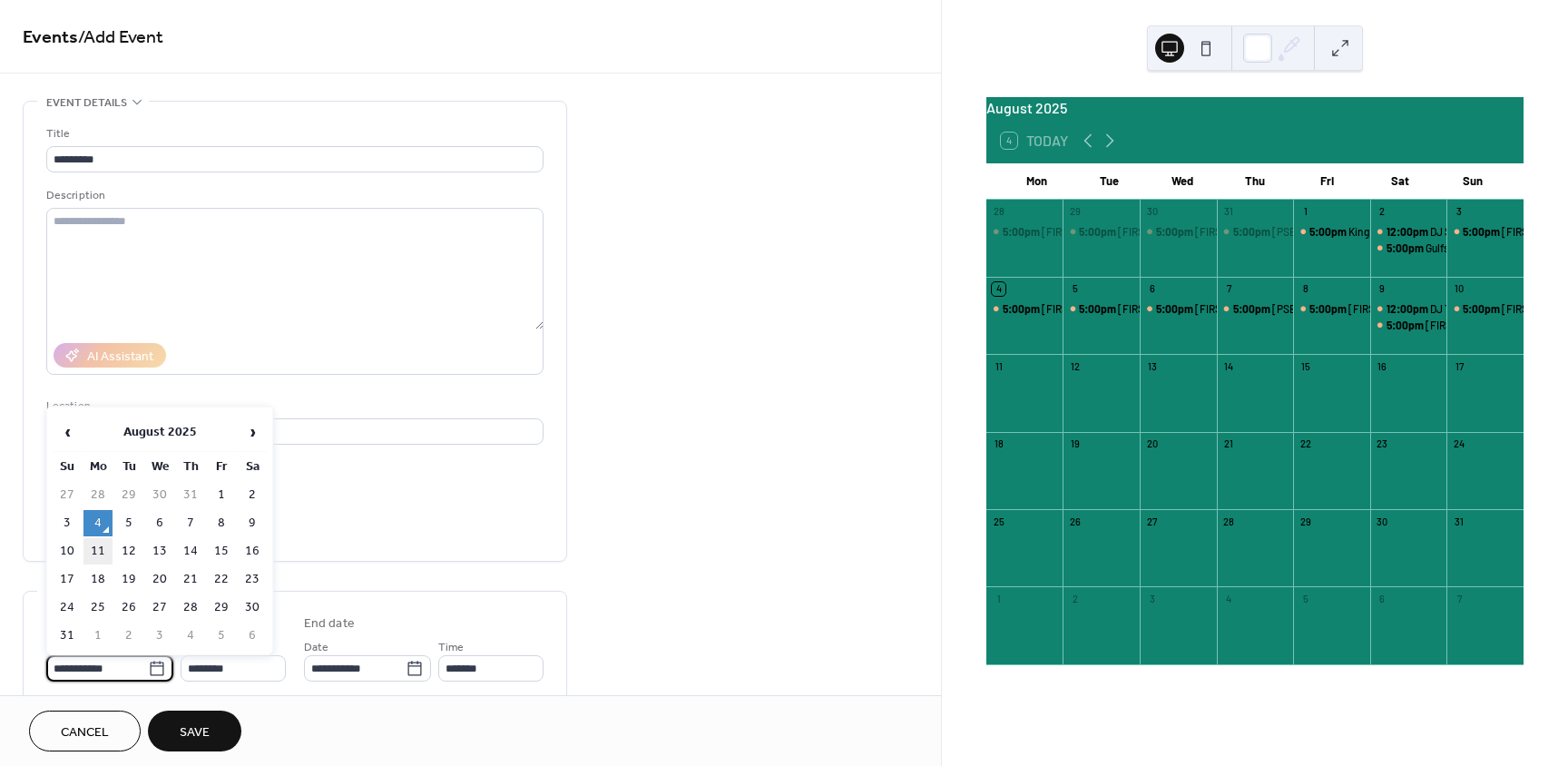 click on "11" at bounding box center (98, 551) 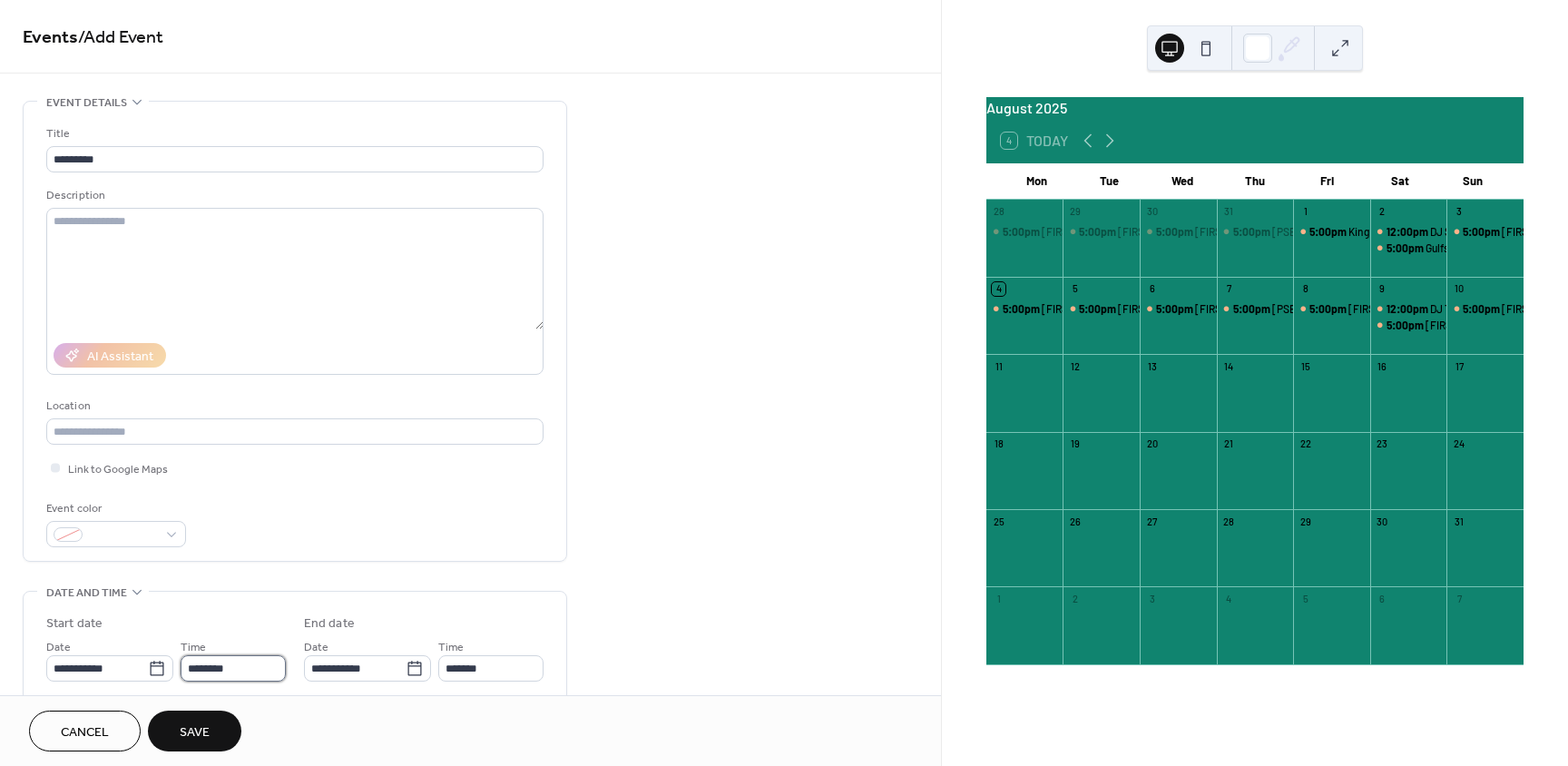 click on "********" at bounding box center [233, 668] 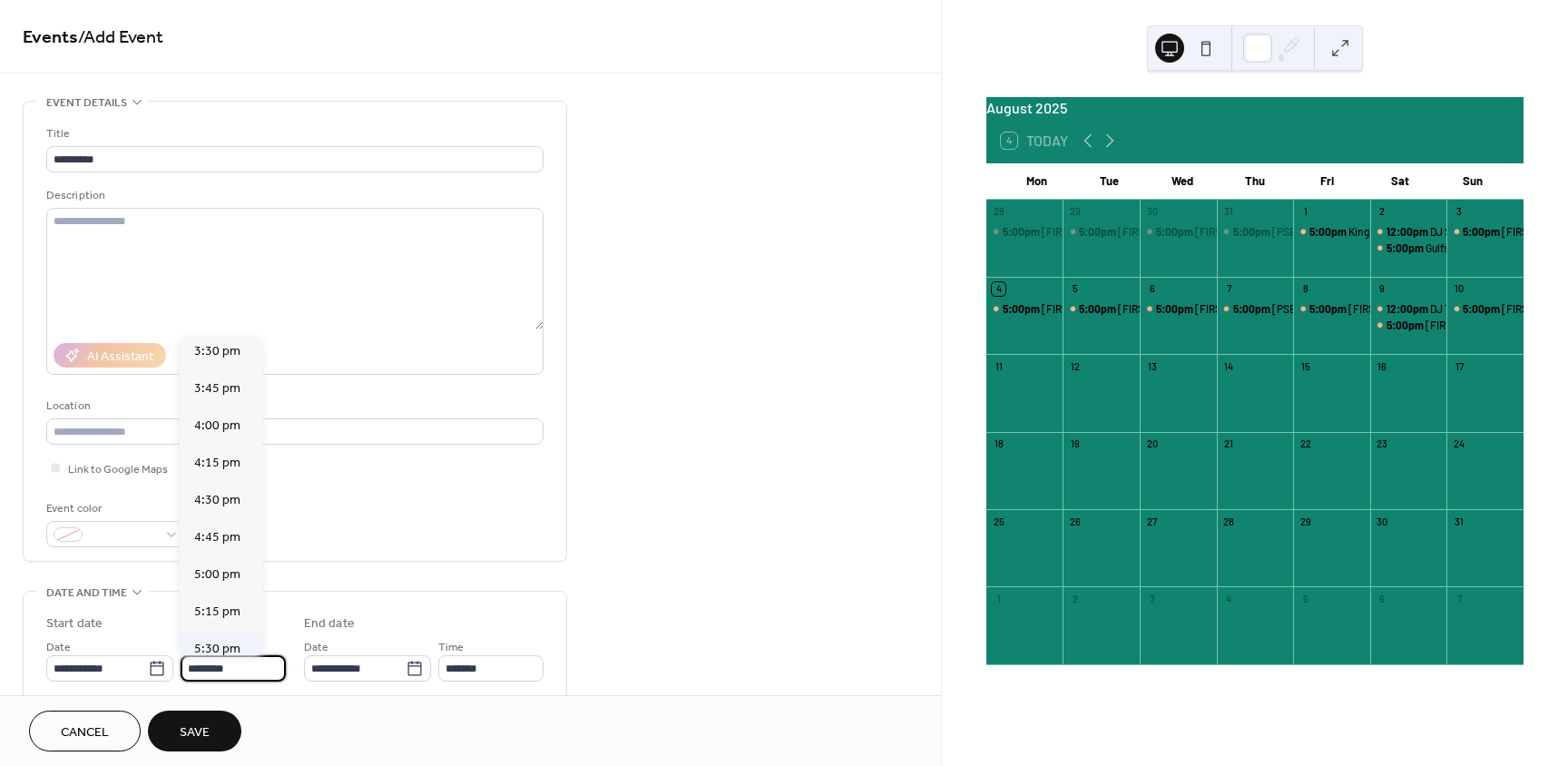 scroll, scrollTop: 2331, scrollLeft: 0, axis: vertical 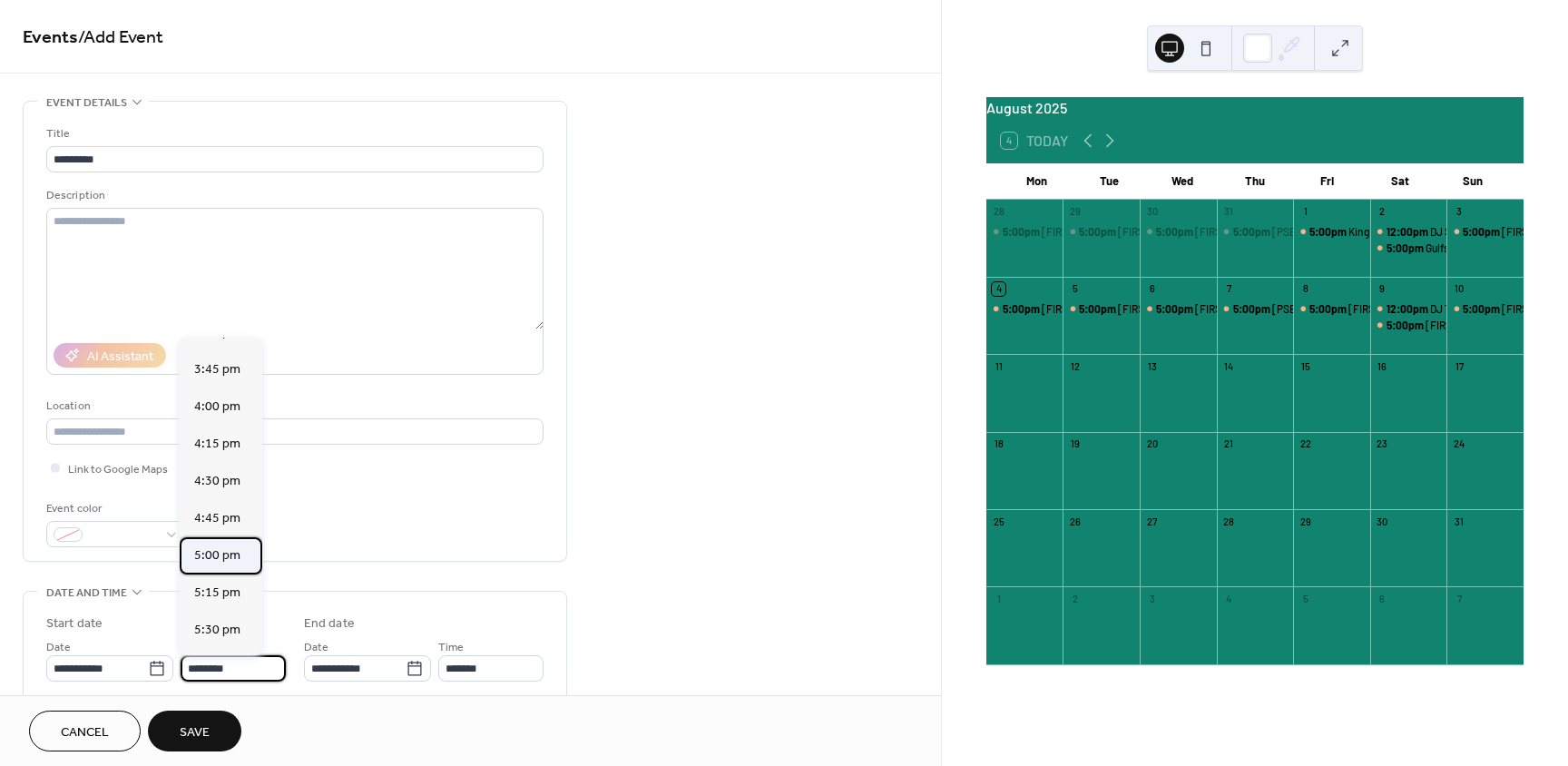 click on "5:00 pm" at bounding box center [217, 555] 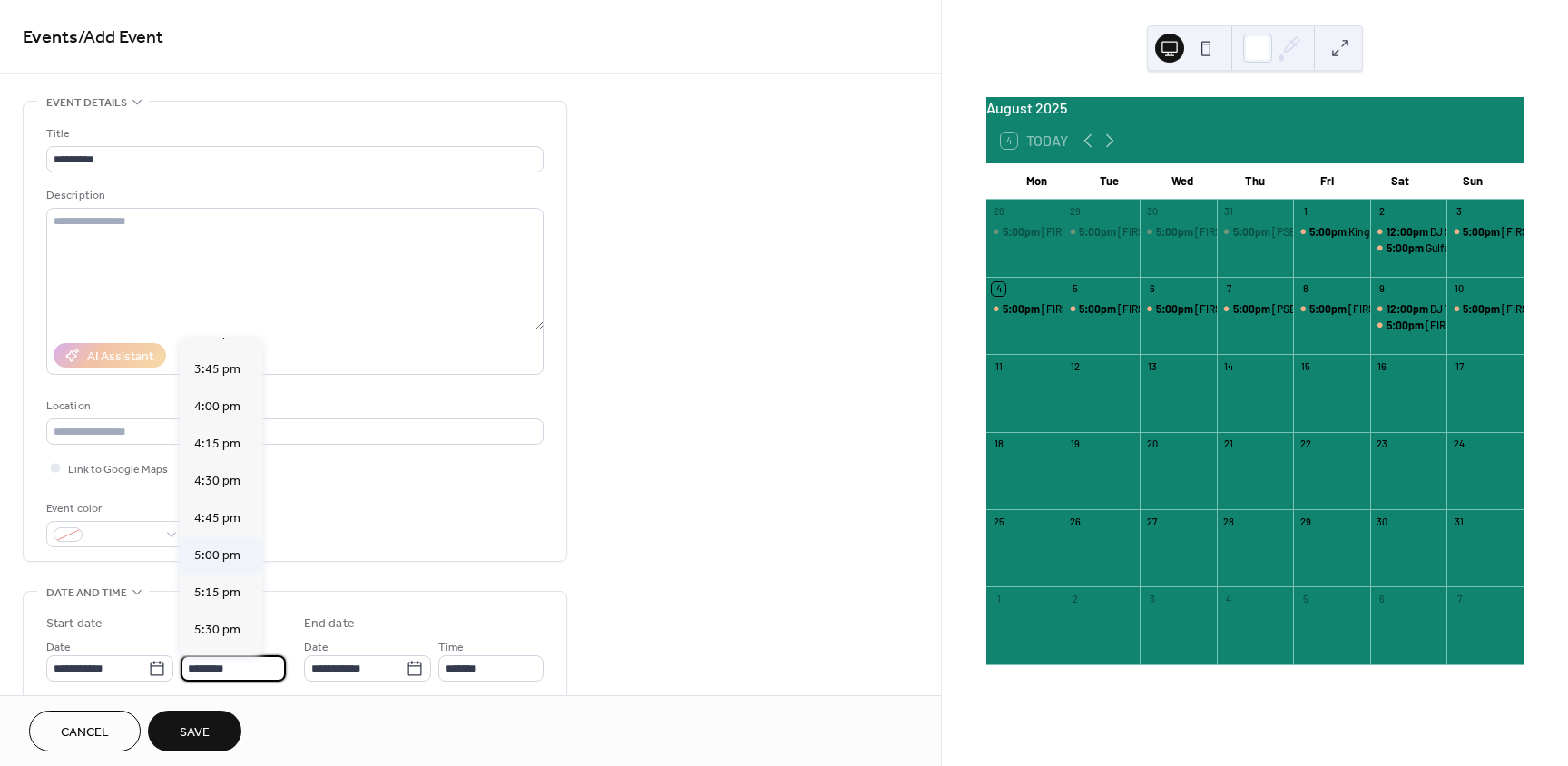 type on "*******" 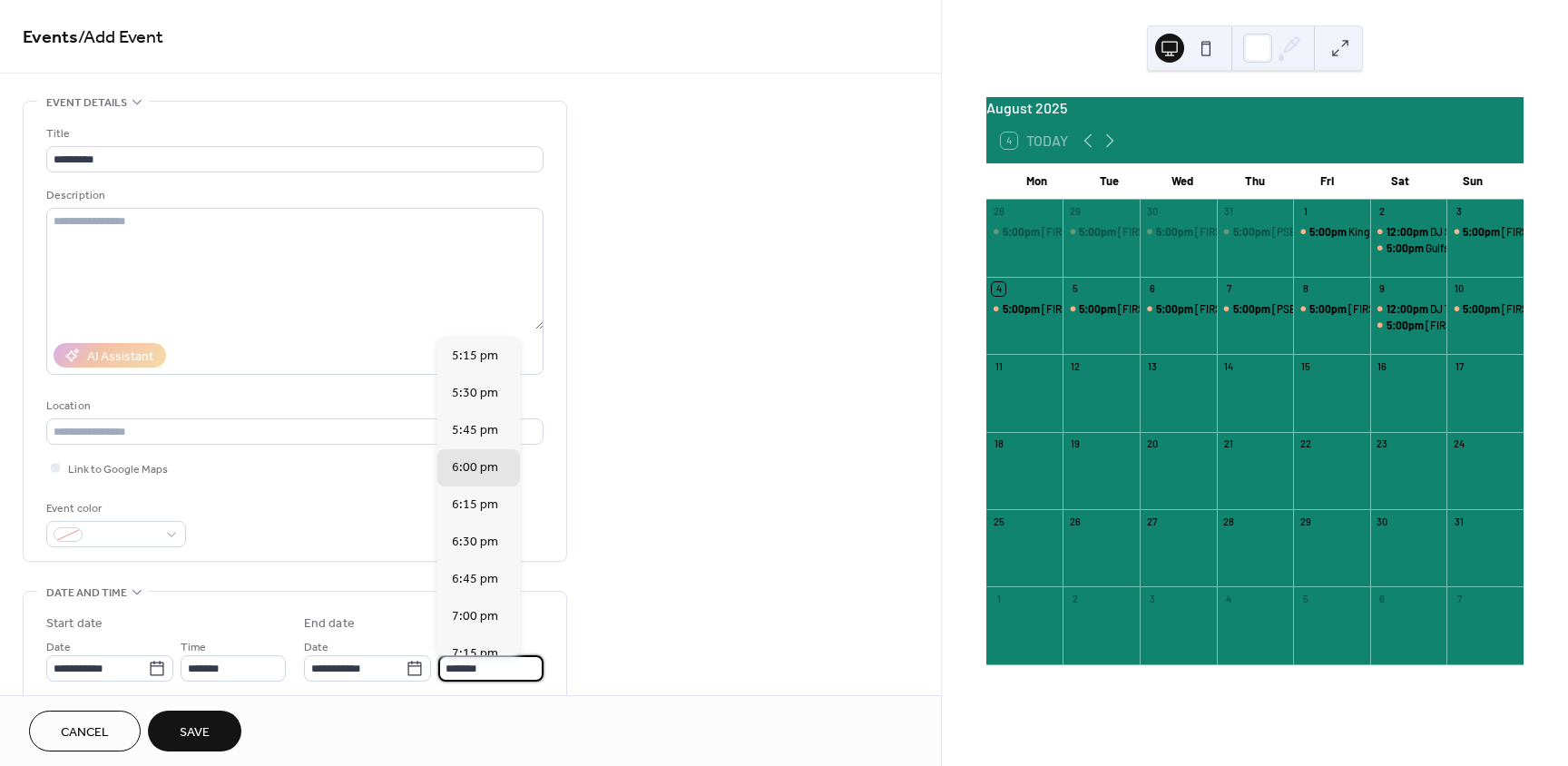 click on "*******" at bounding box center (491, 668) 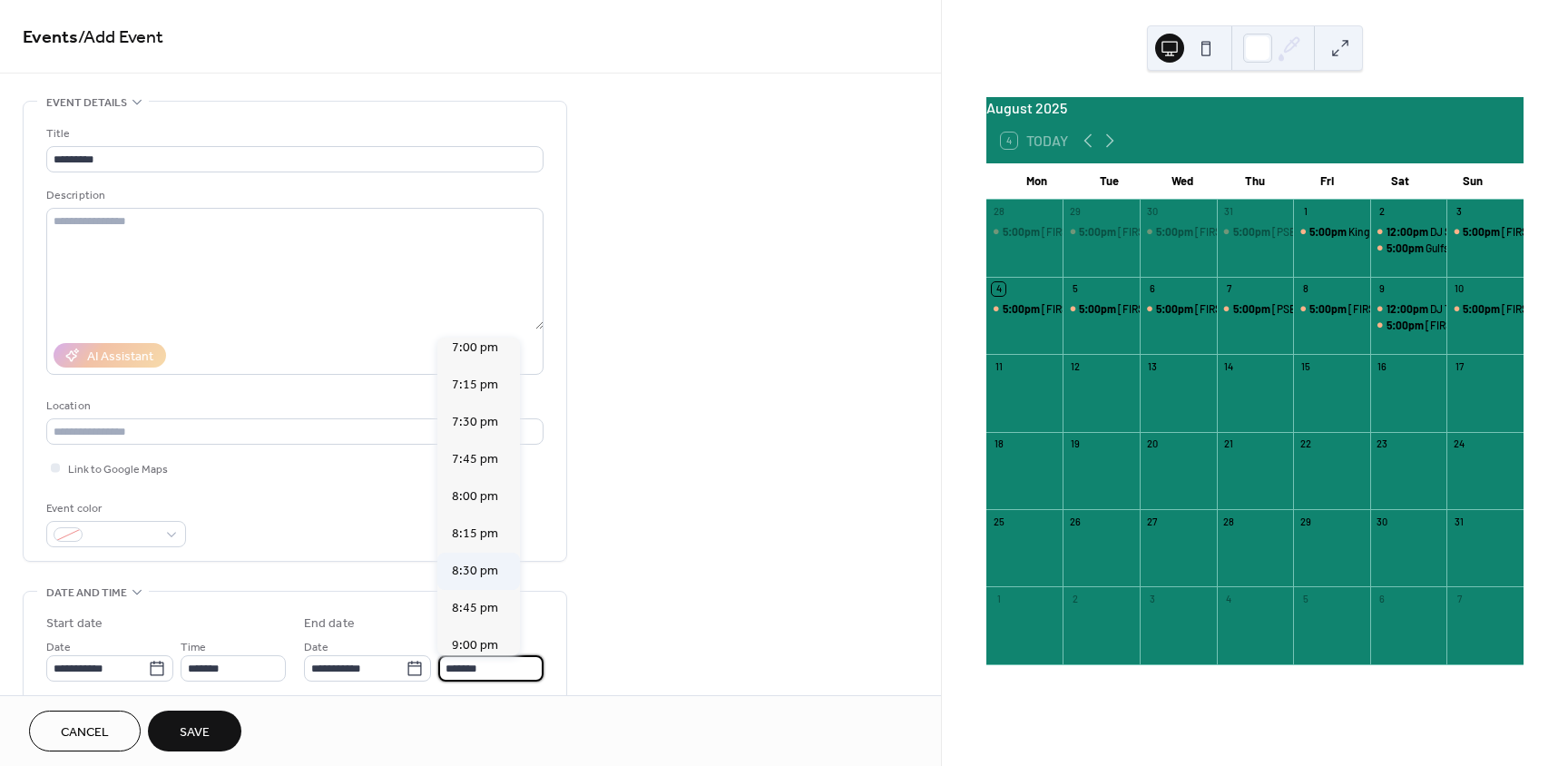 scroll, scrollTop: 272, scrollLeft: 0, axis: vertical 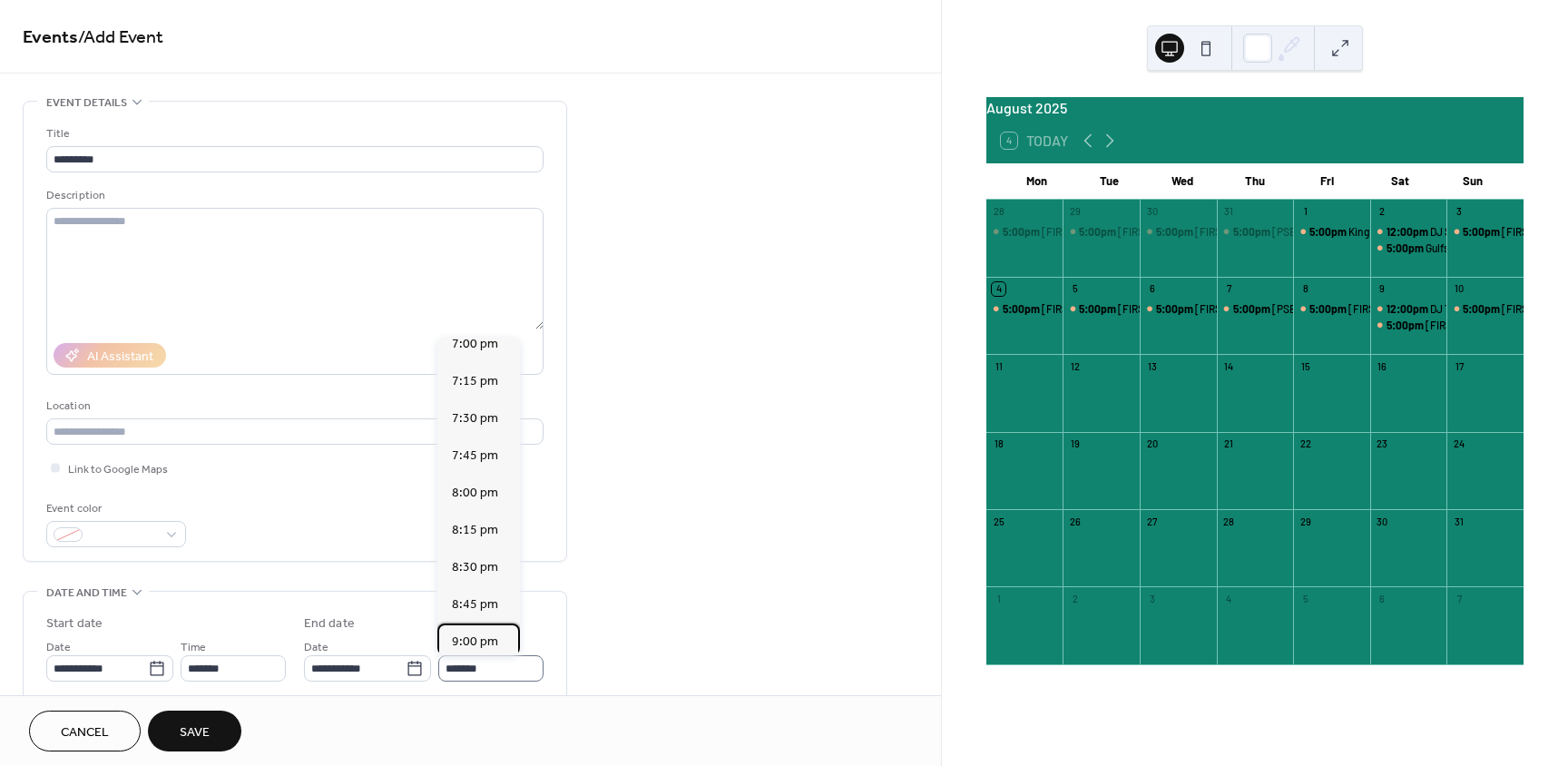 drag, startPoint x: 489, startPoint y: 638, endPoint x: 472, endPoint y: 657, distance: 25.495098 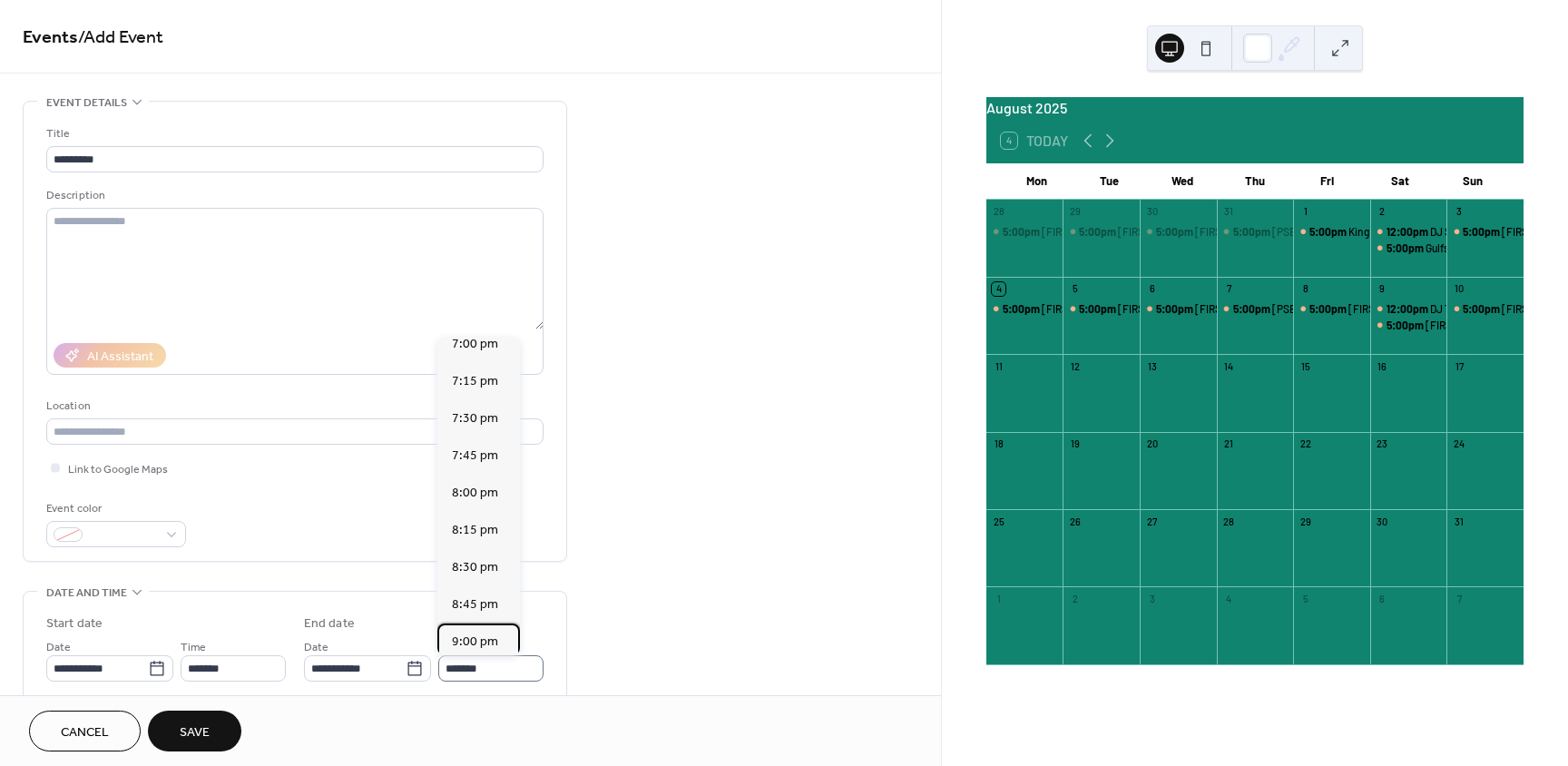 click on "9:00 pm" at bounding box center [475, 642] 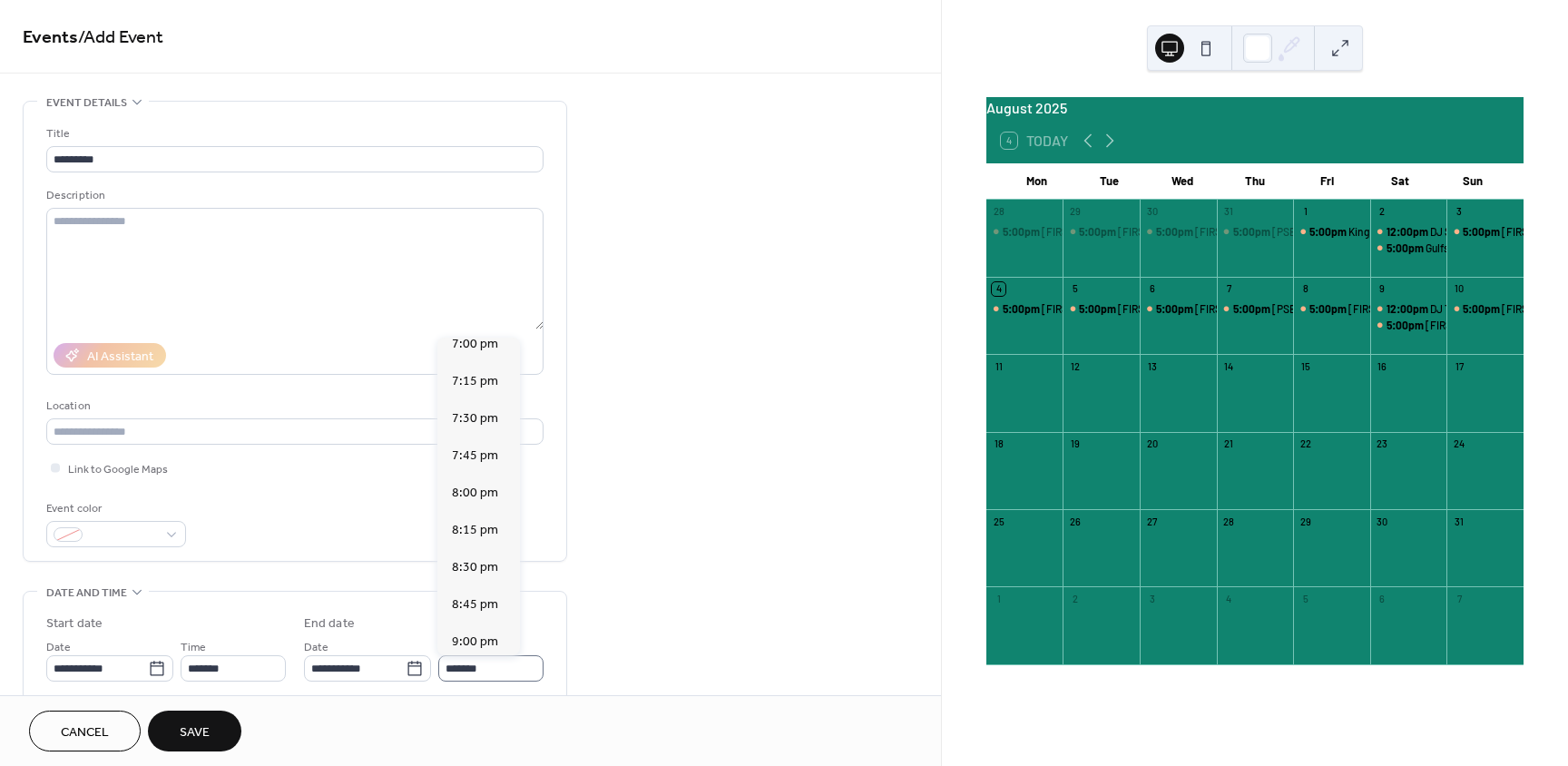 type on "*******" 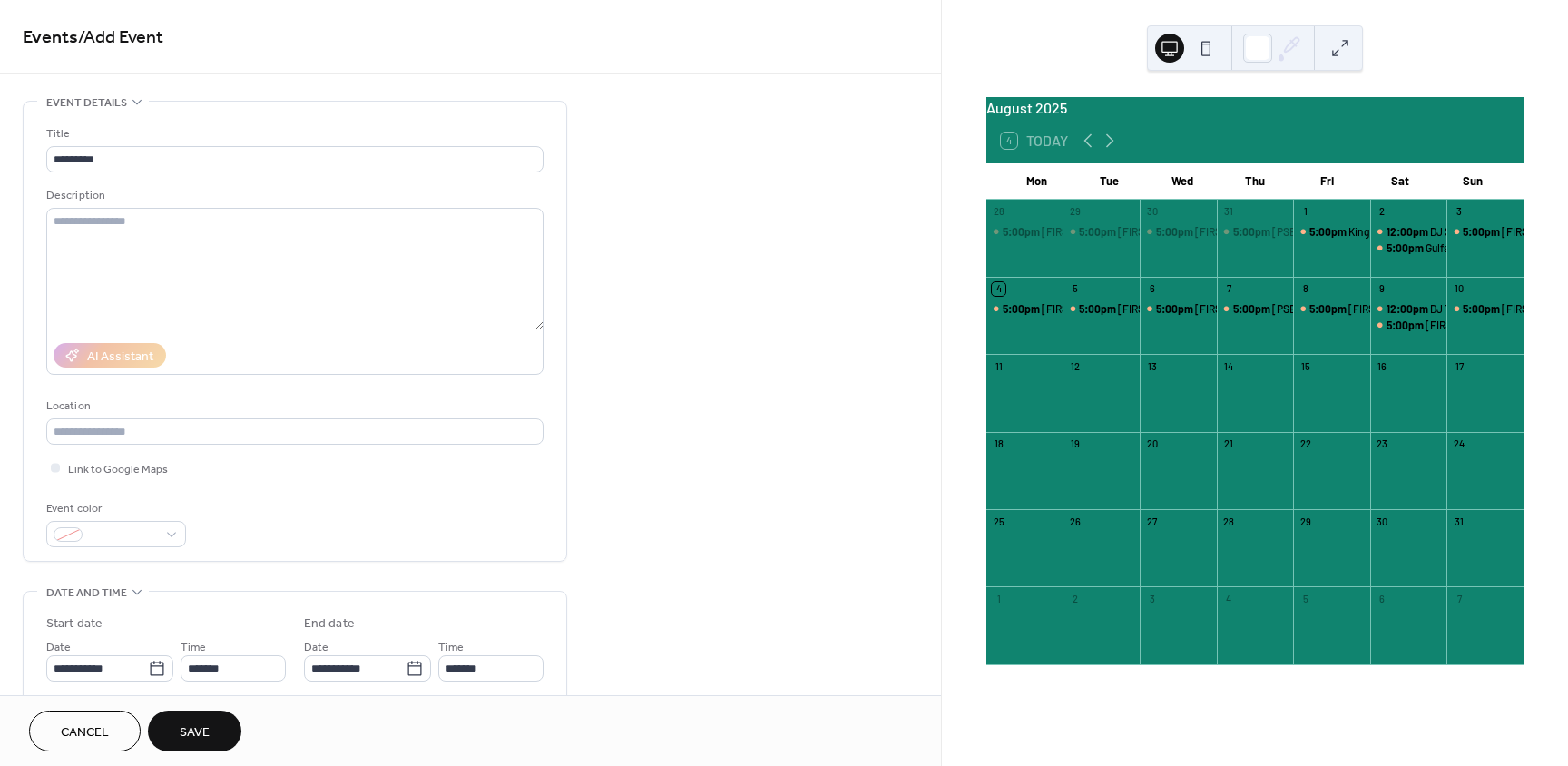 click on "Save" at bounding box center (194, 732) 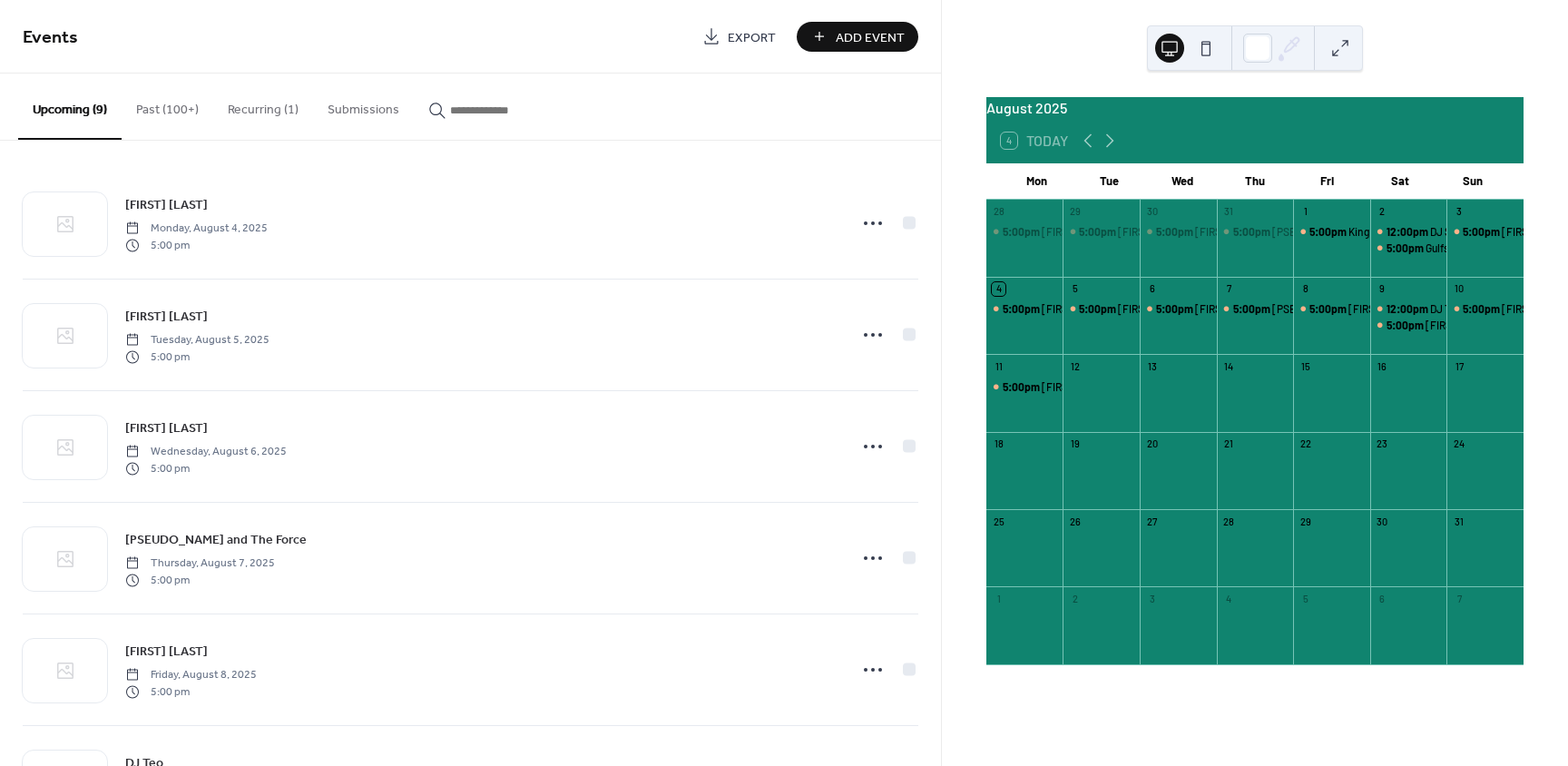 click on "Add Event" at bounding box center (870, 37) 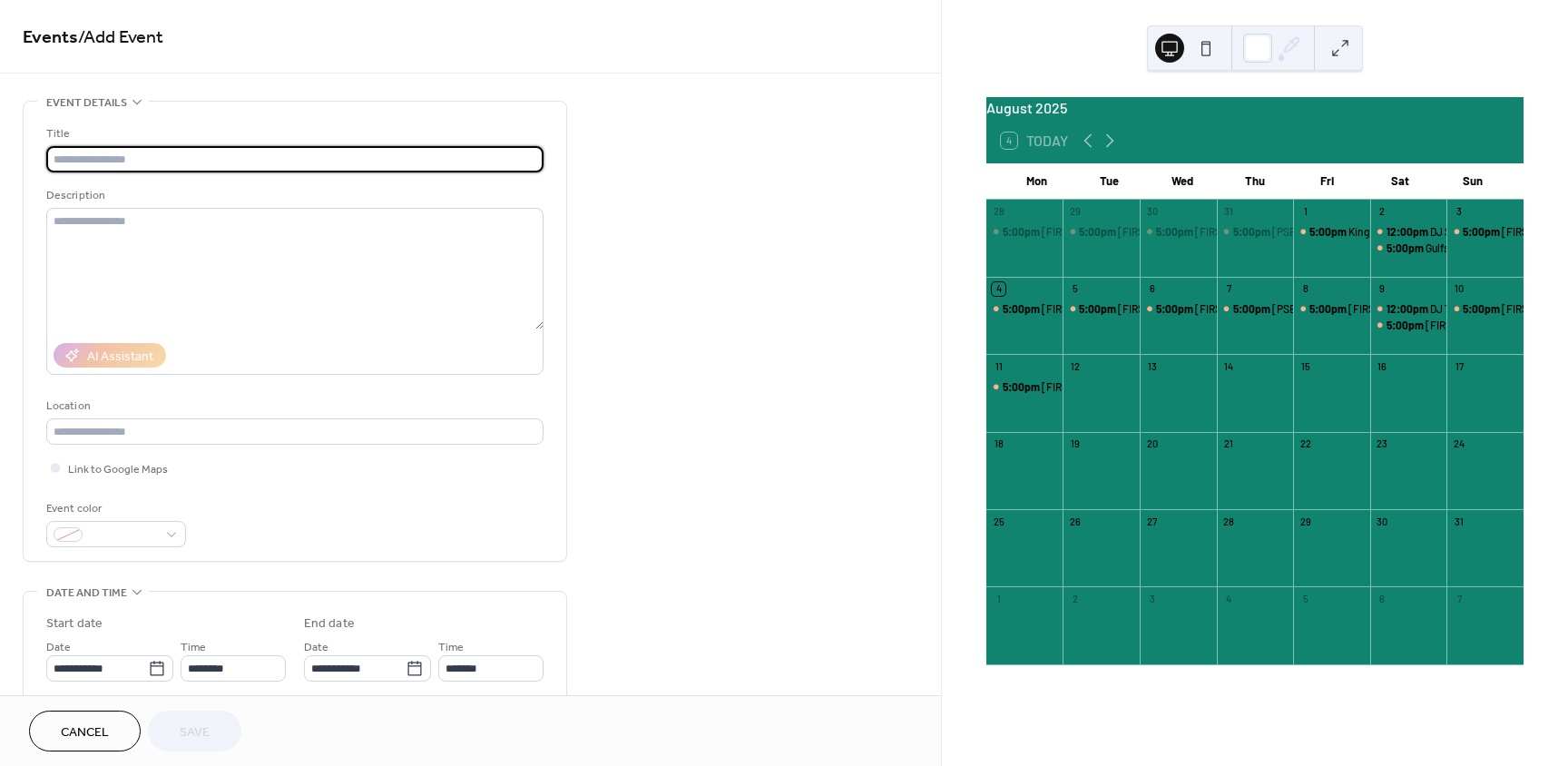 click at bounding box center [295, 159] 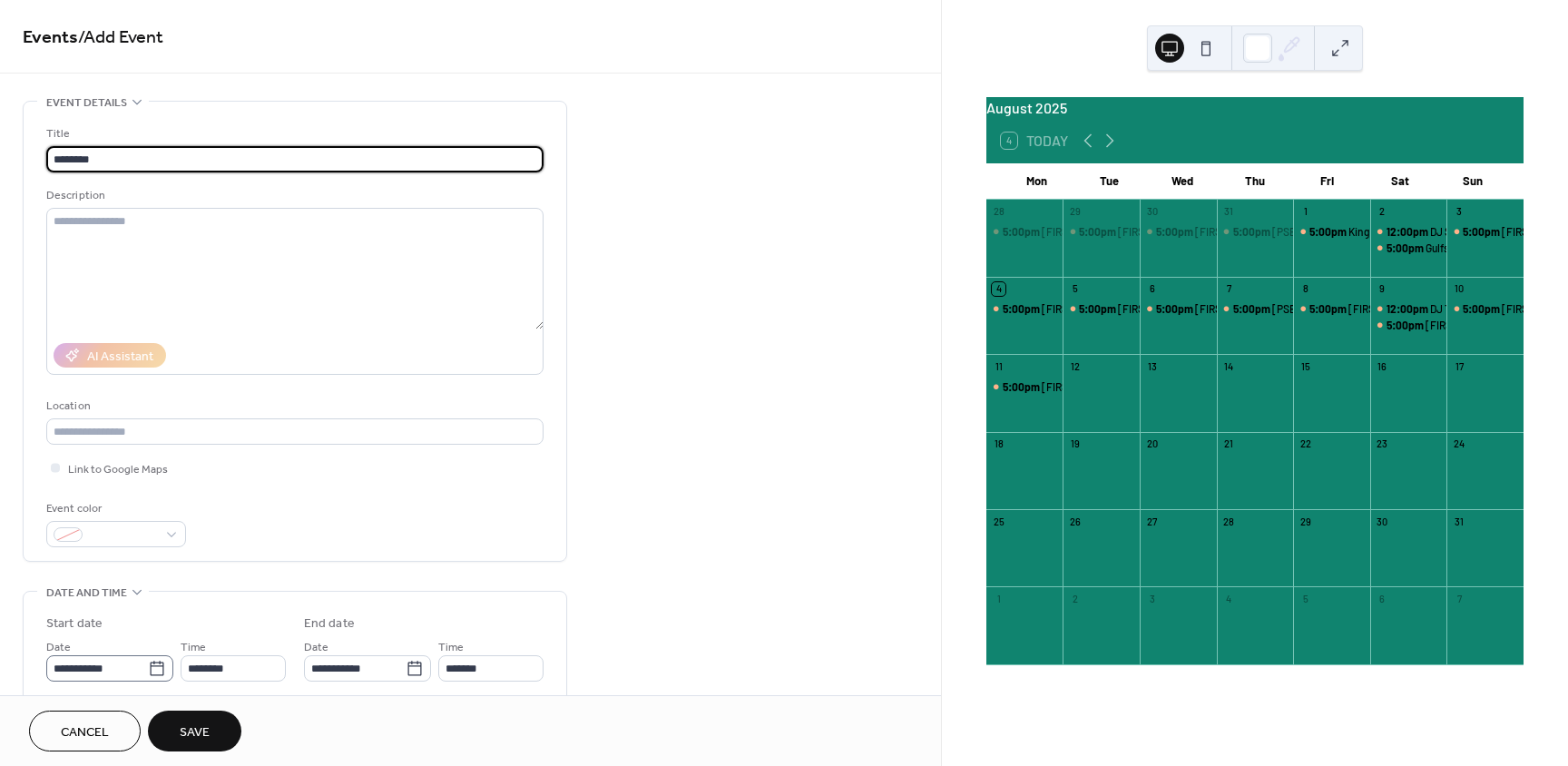 type on "********" 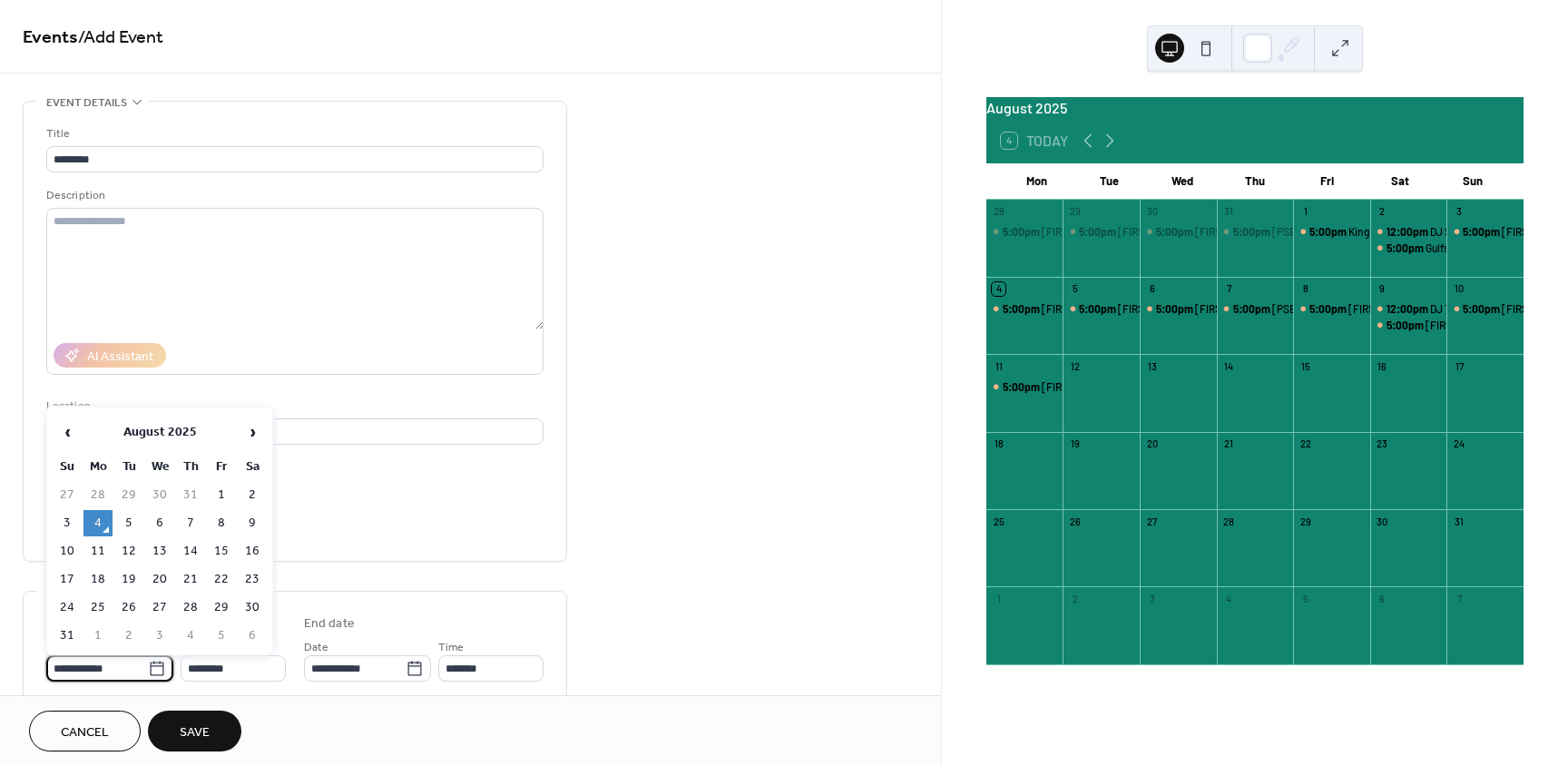 click on "**********" at bounding box center [97, 668] 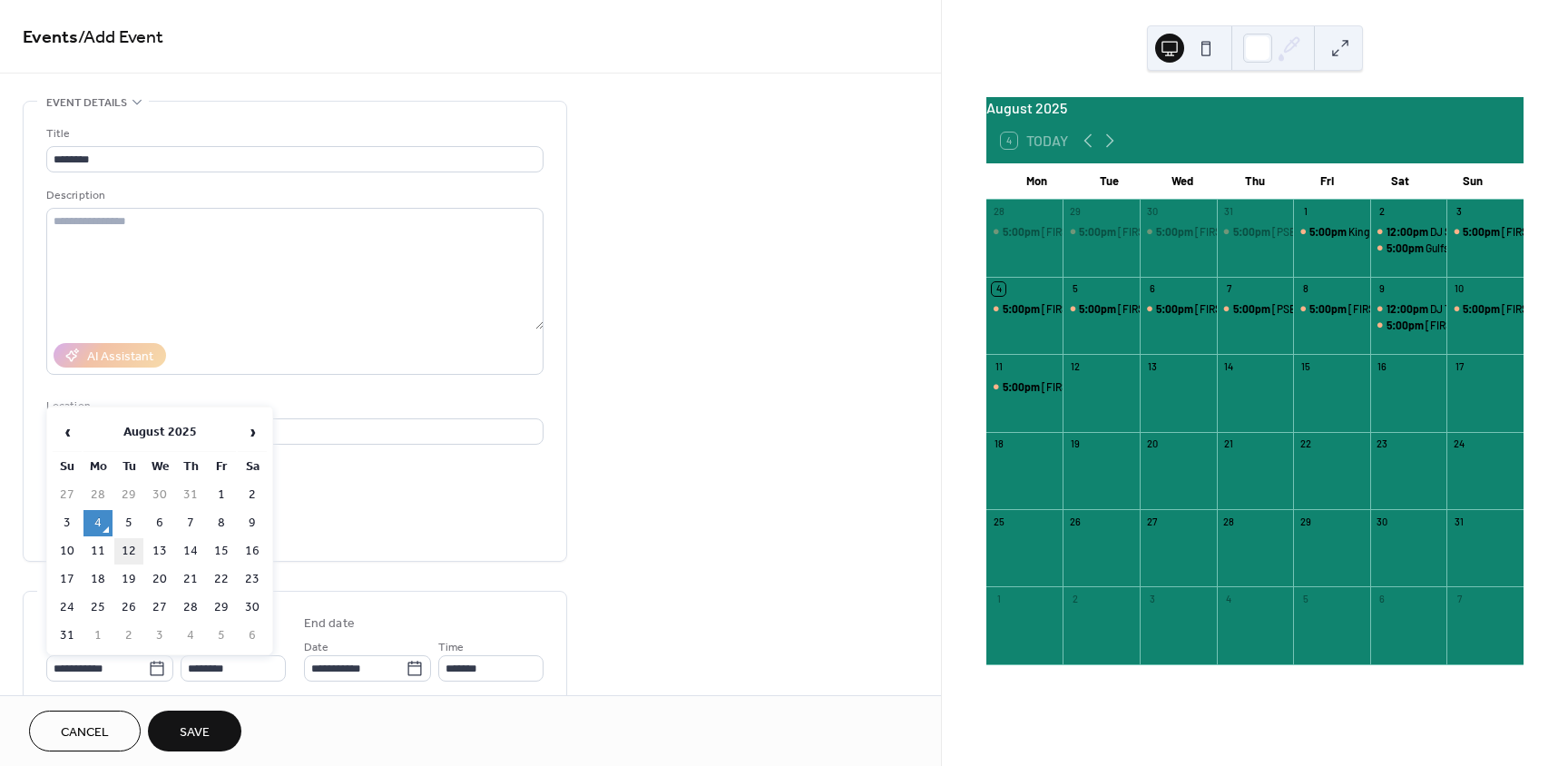 click on "12" at bounding box center [129, 551] 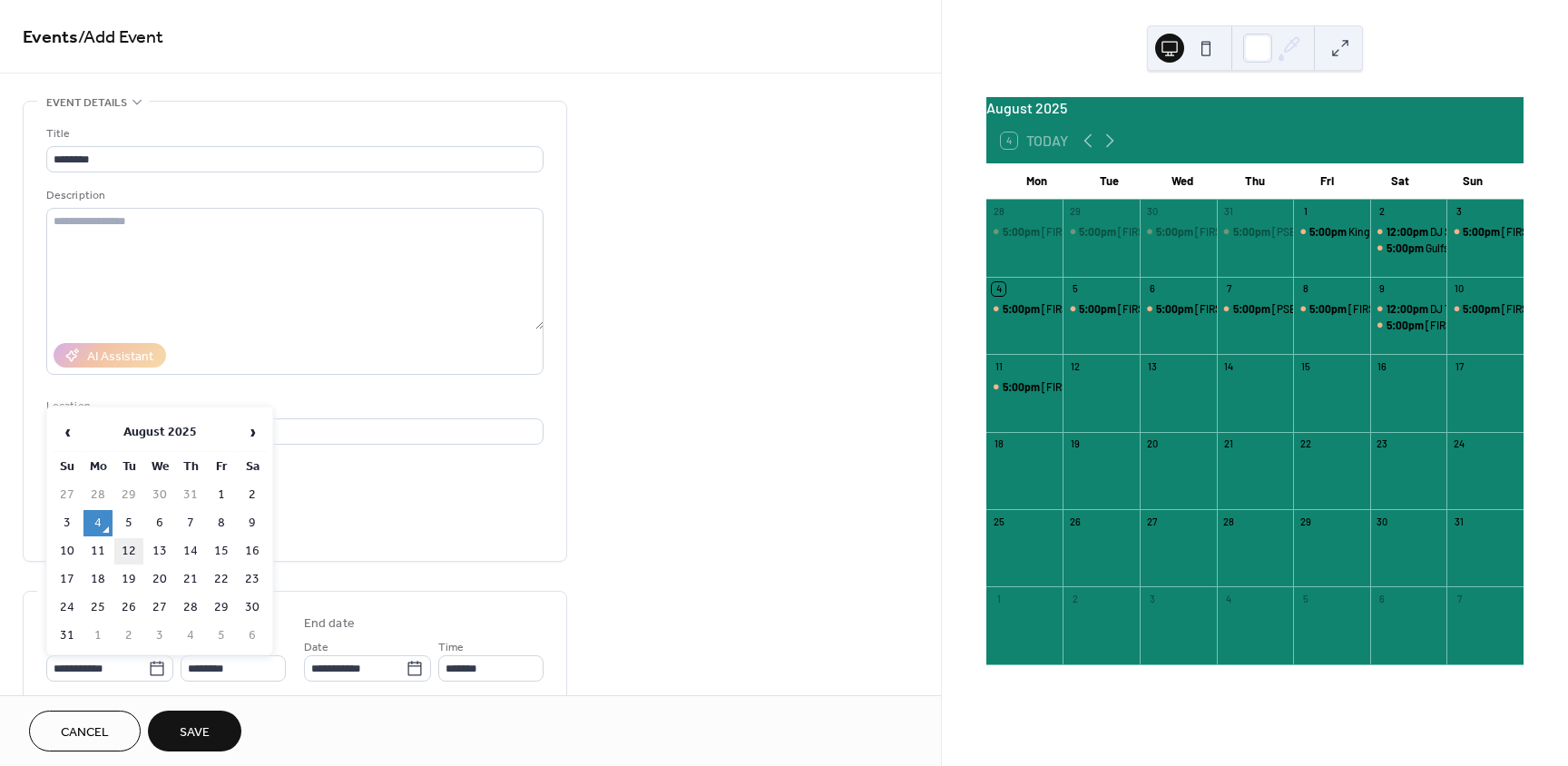 type on "**********" 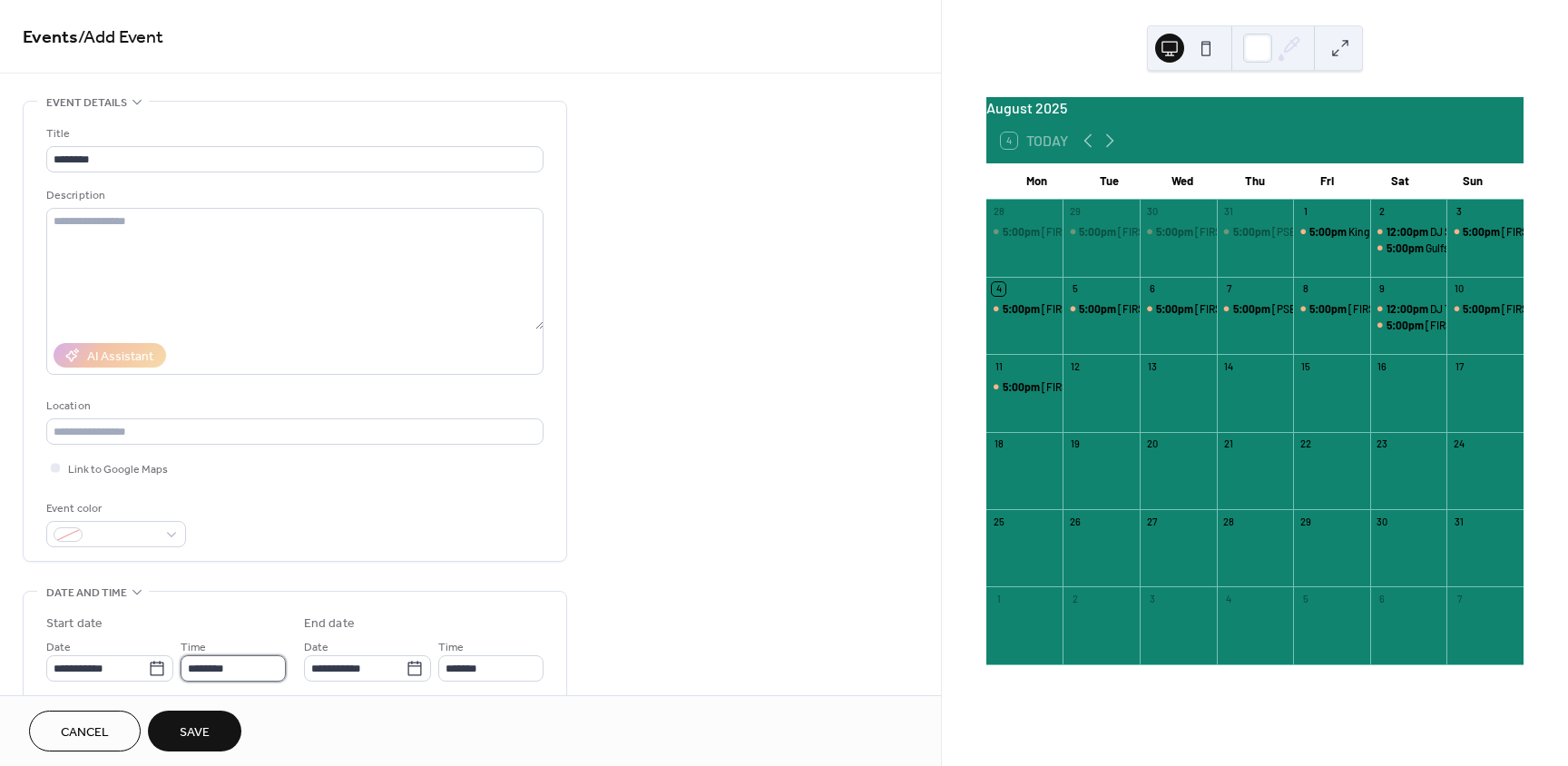 click on "********" at bounding box center [233, 668] 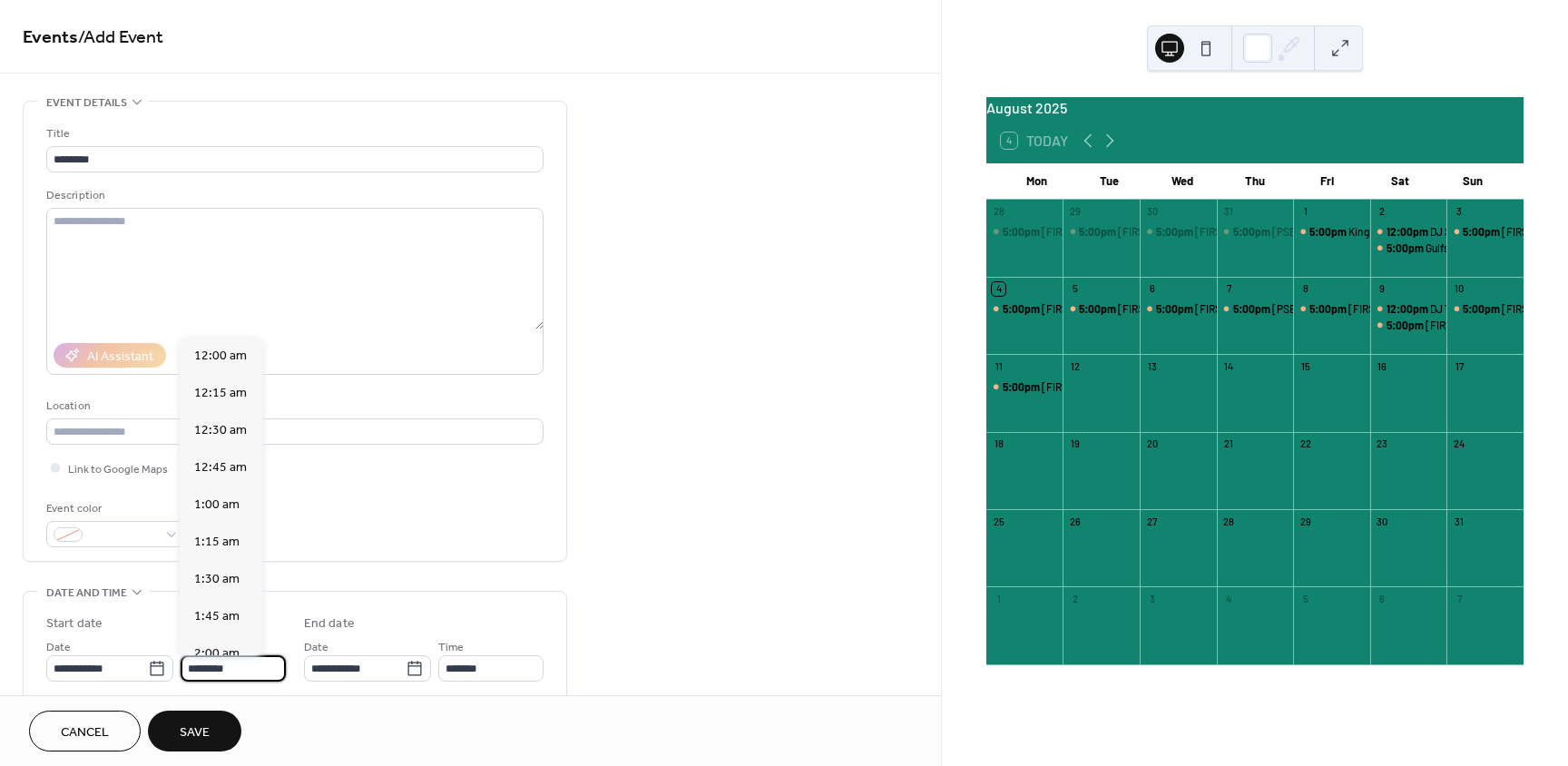 scroll, scrollTop: 1786, scrollLeft: 0, axis: vertical 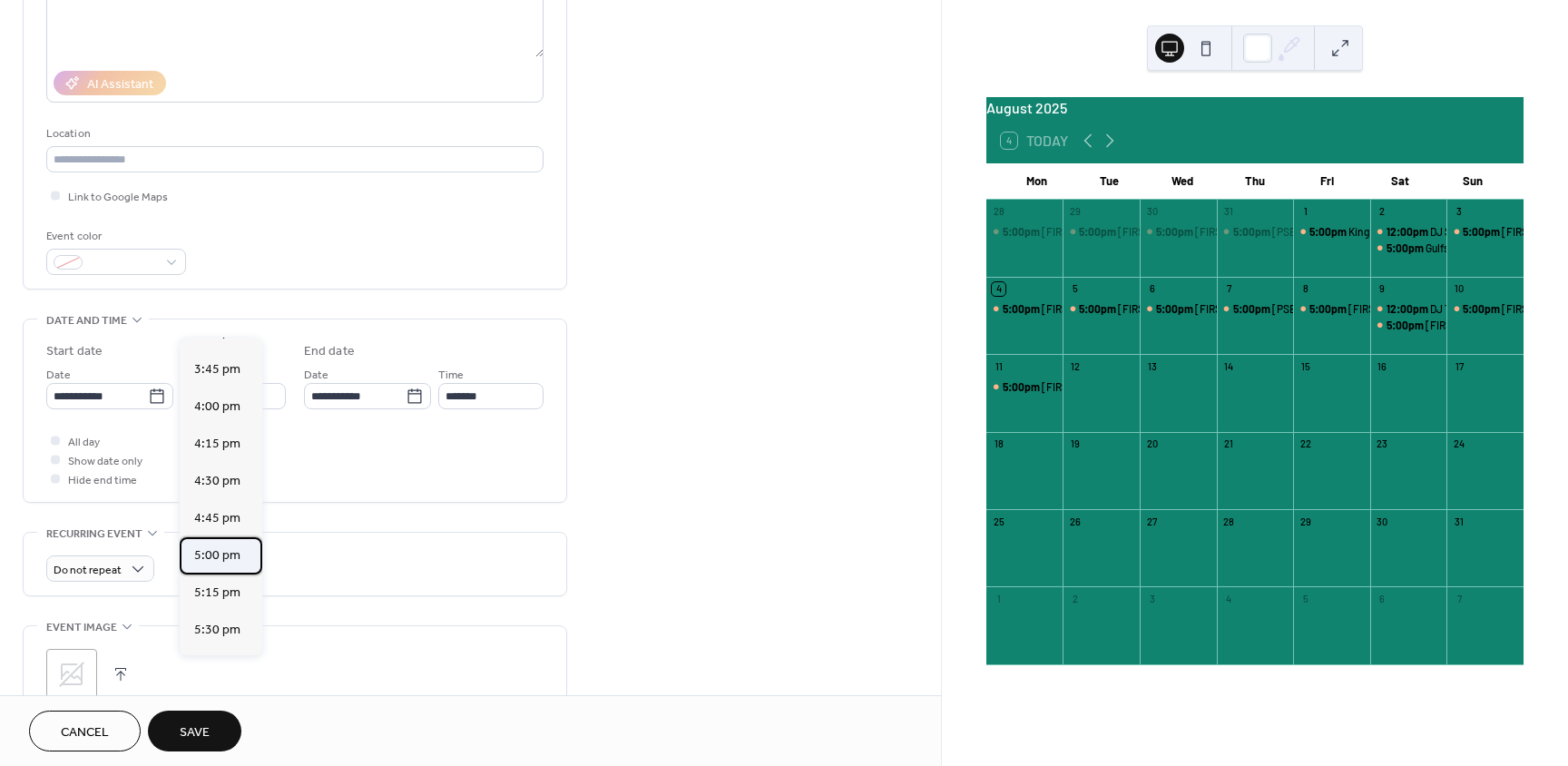 drag, startPoint x: 232, startPoint y: 562, endPoint x: 396, endPoint y: 476, distance: 185.18099 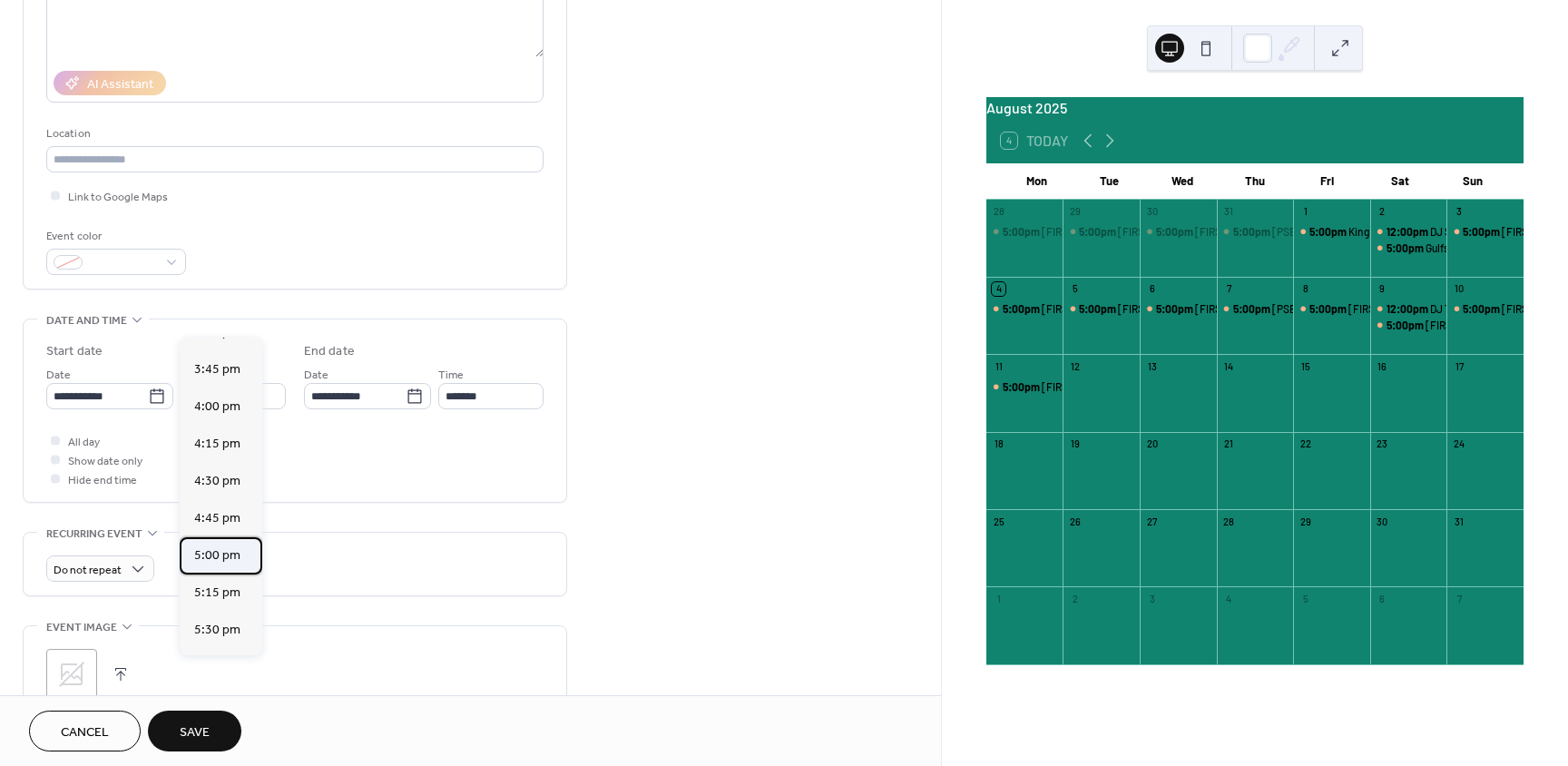 click on "5:00 pm" at bounding box center [217, 555] 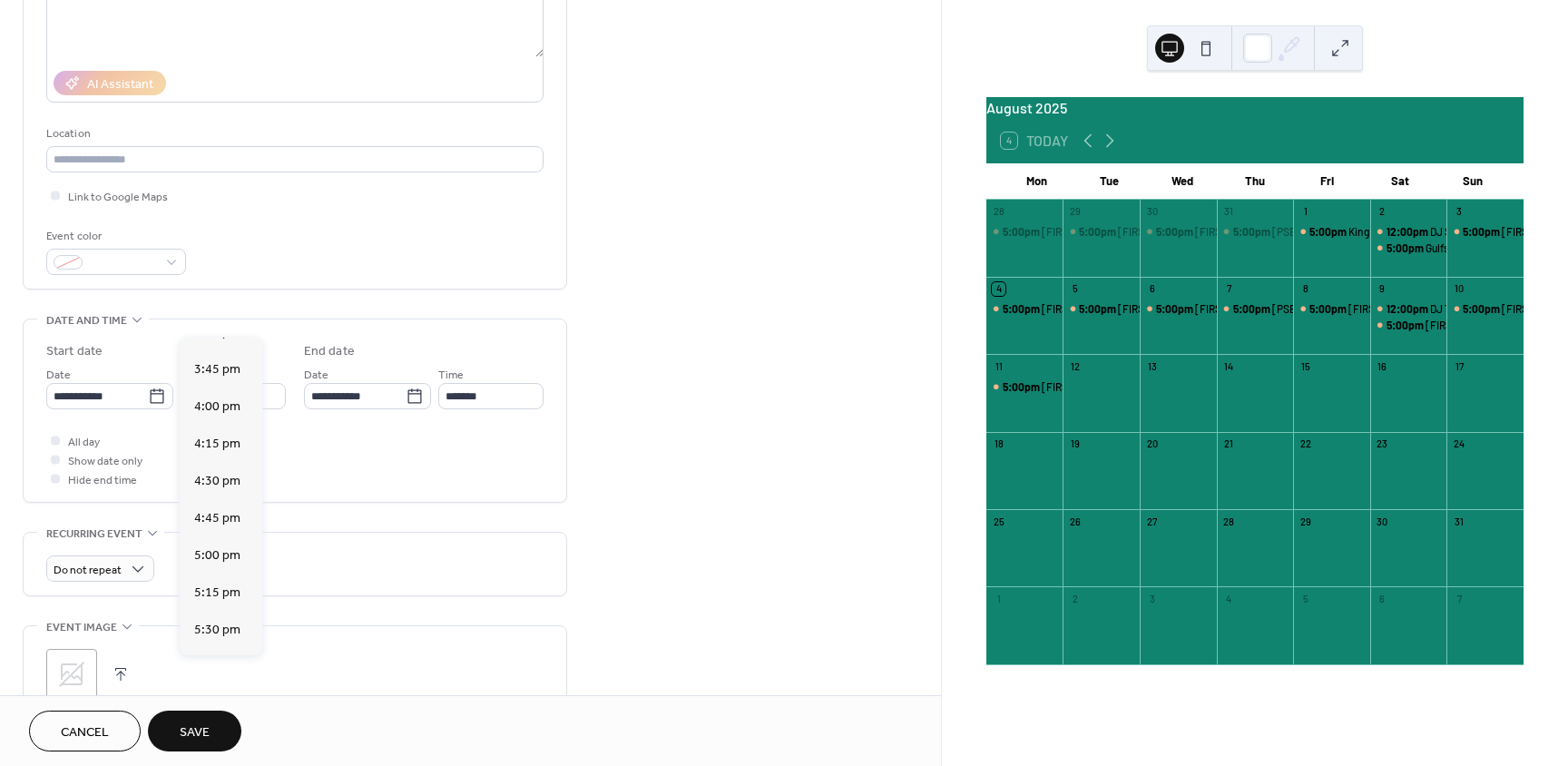 type on "*******" 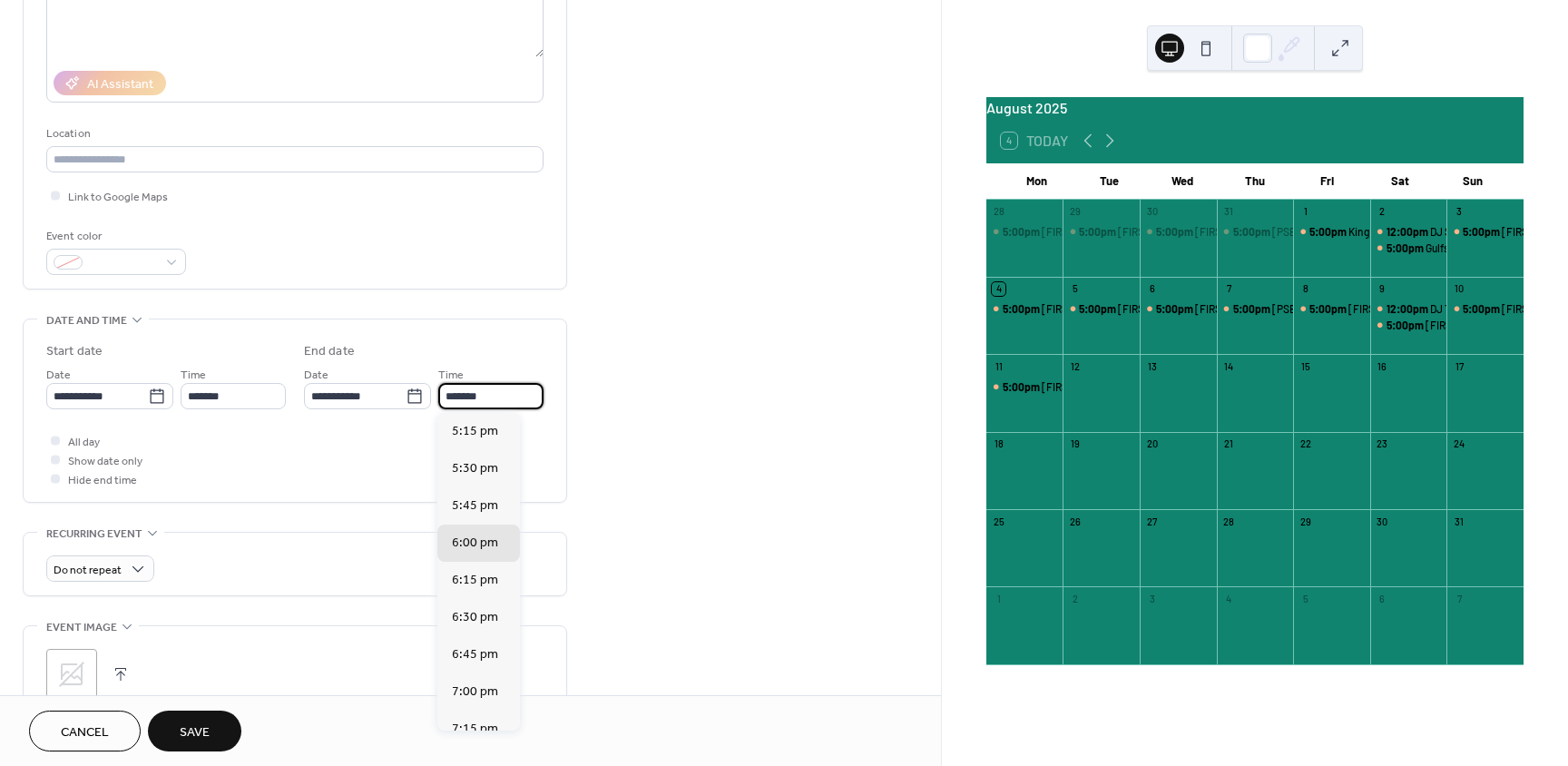 click on "*******" at bounding box center (491, 396) 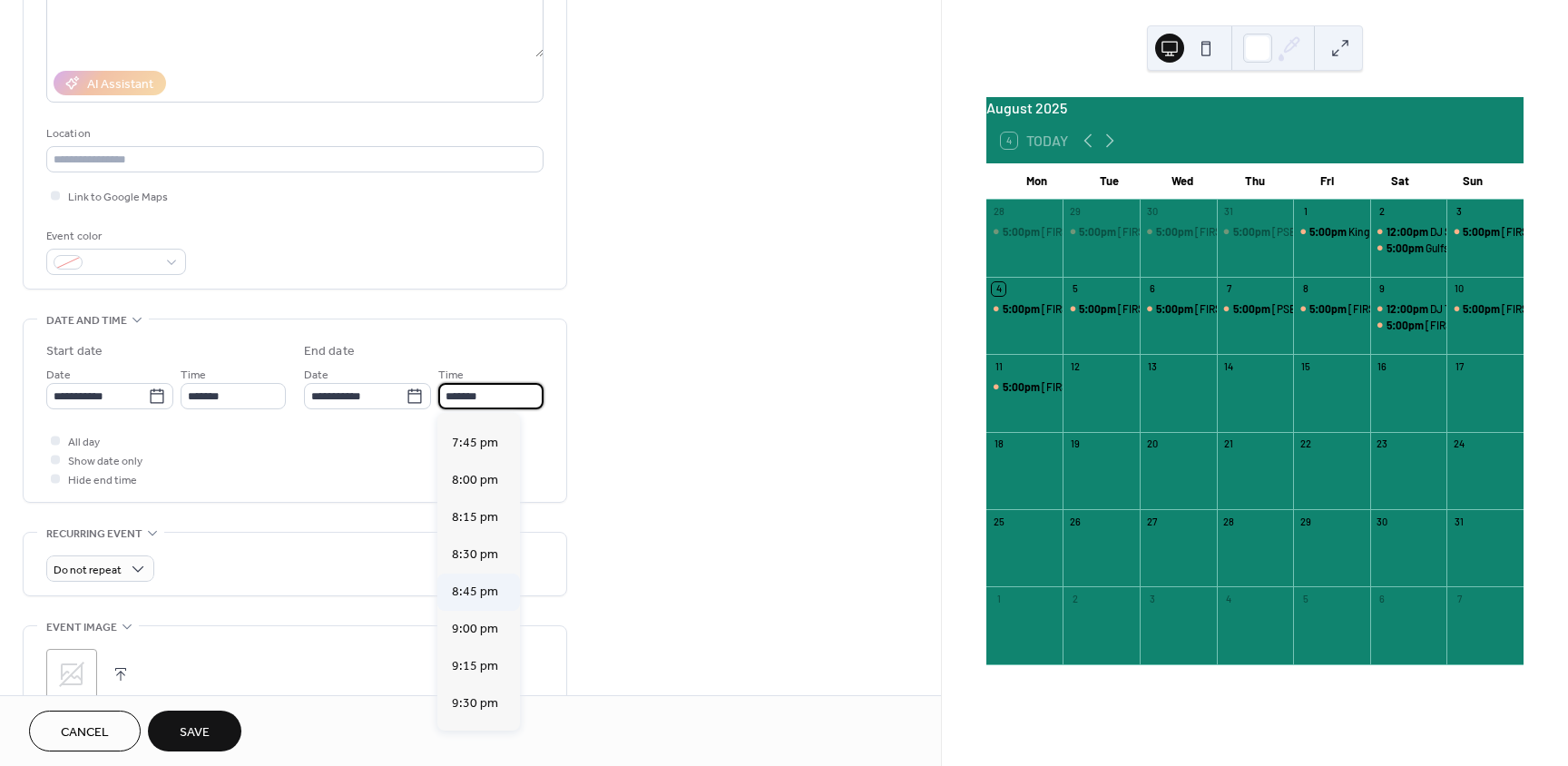 scroll, scrollTop: 363, scrollLeft: 0, axis: vertical 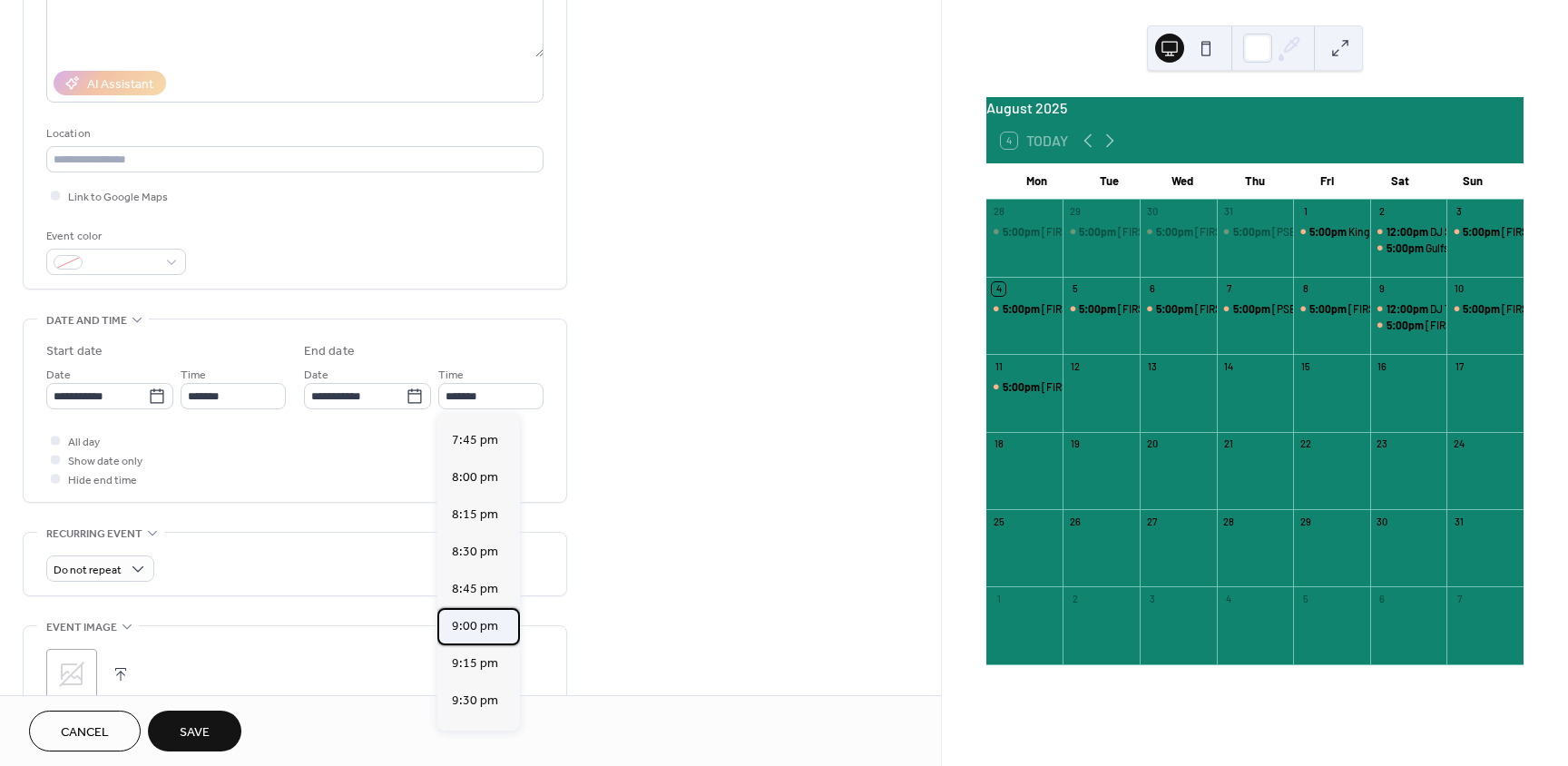 click on "9:00 pm" at bounding box center [475, 626] 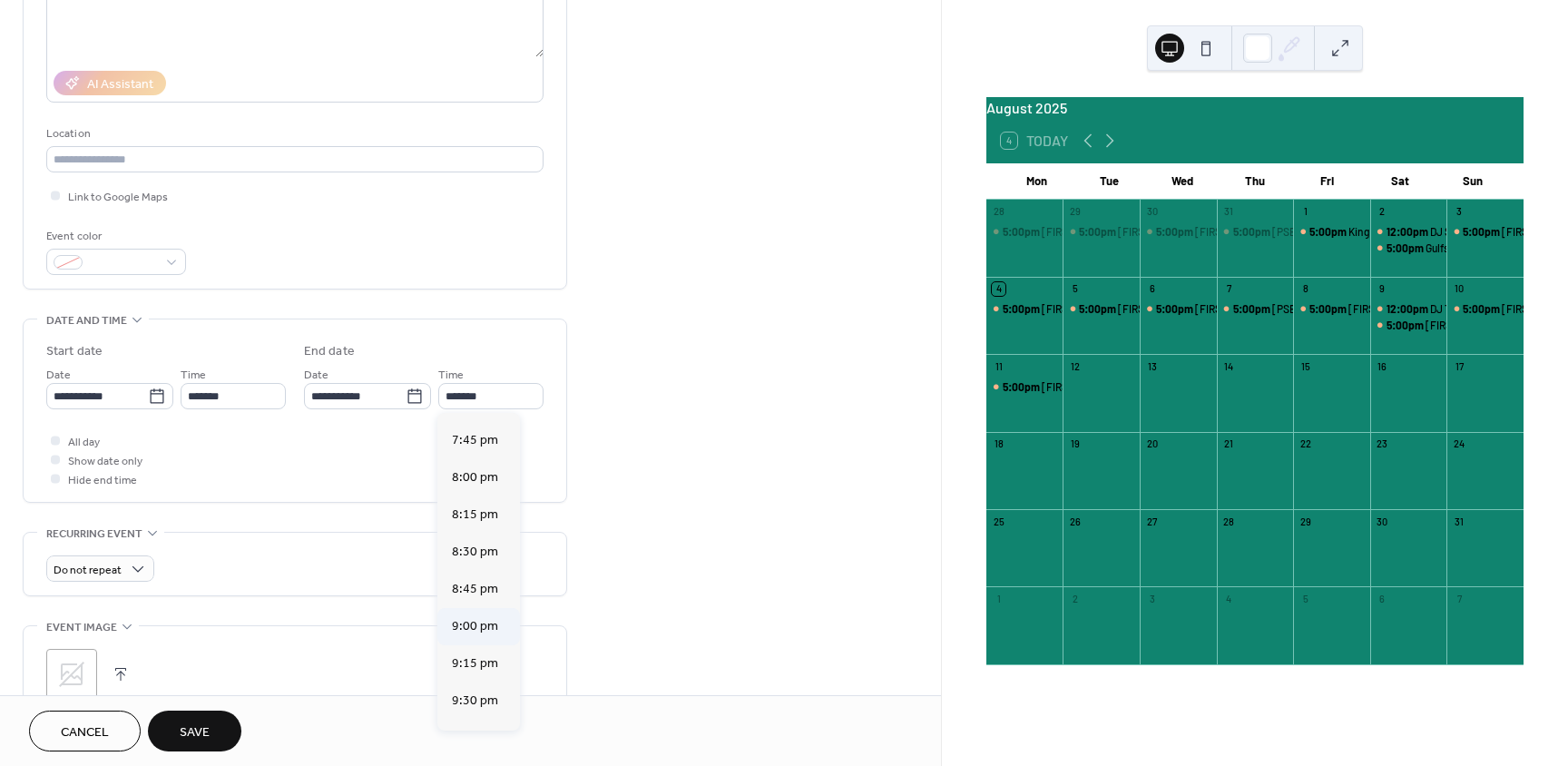 type on "*******" 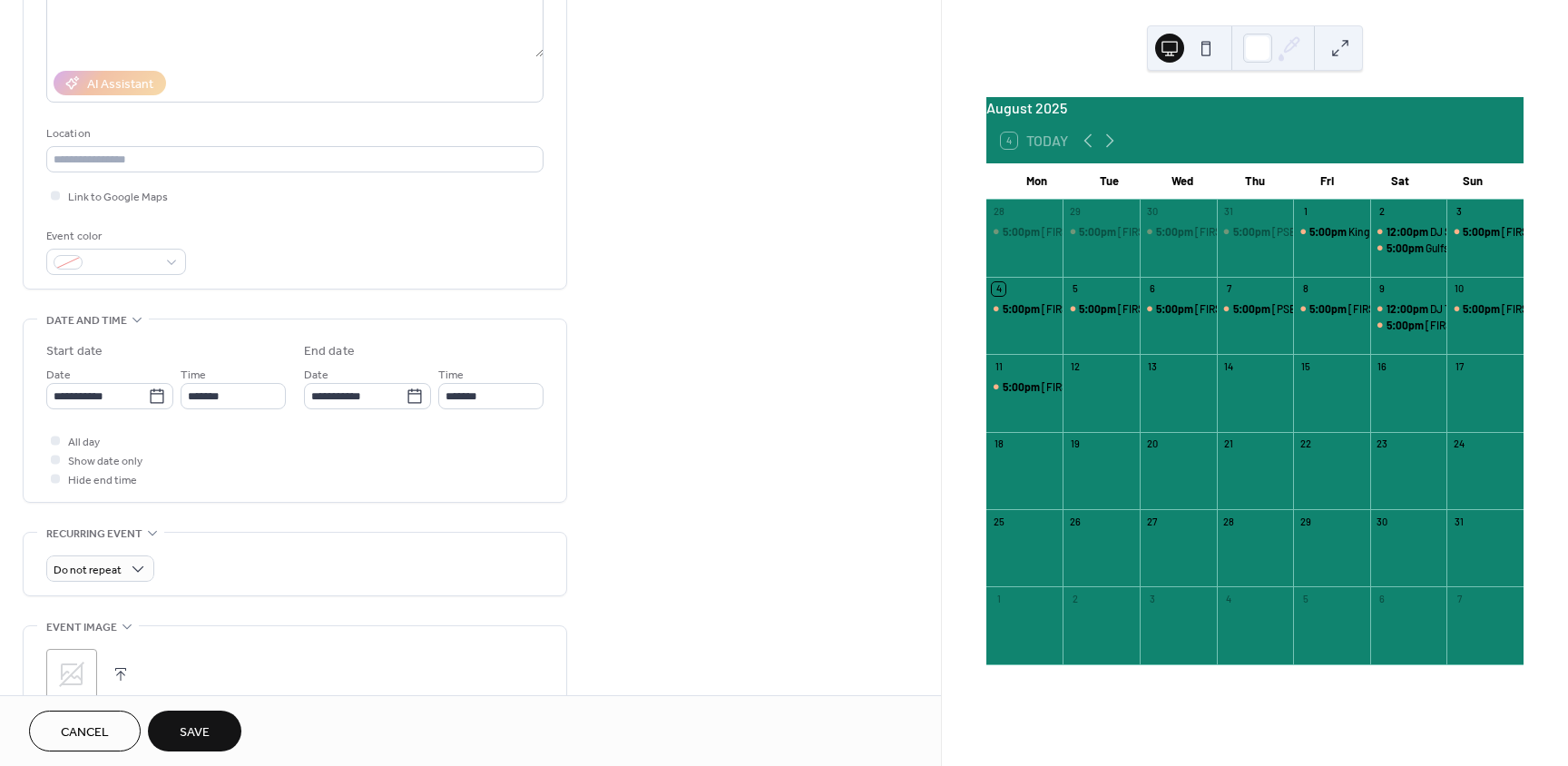click on "Save" at bounding box center (194, 731) 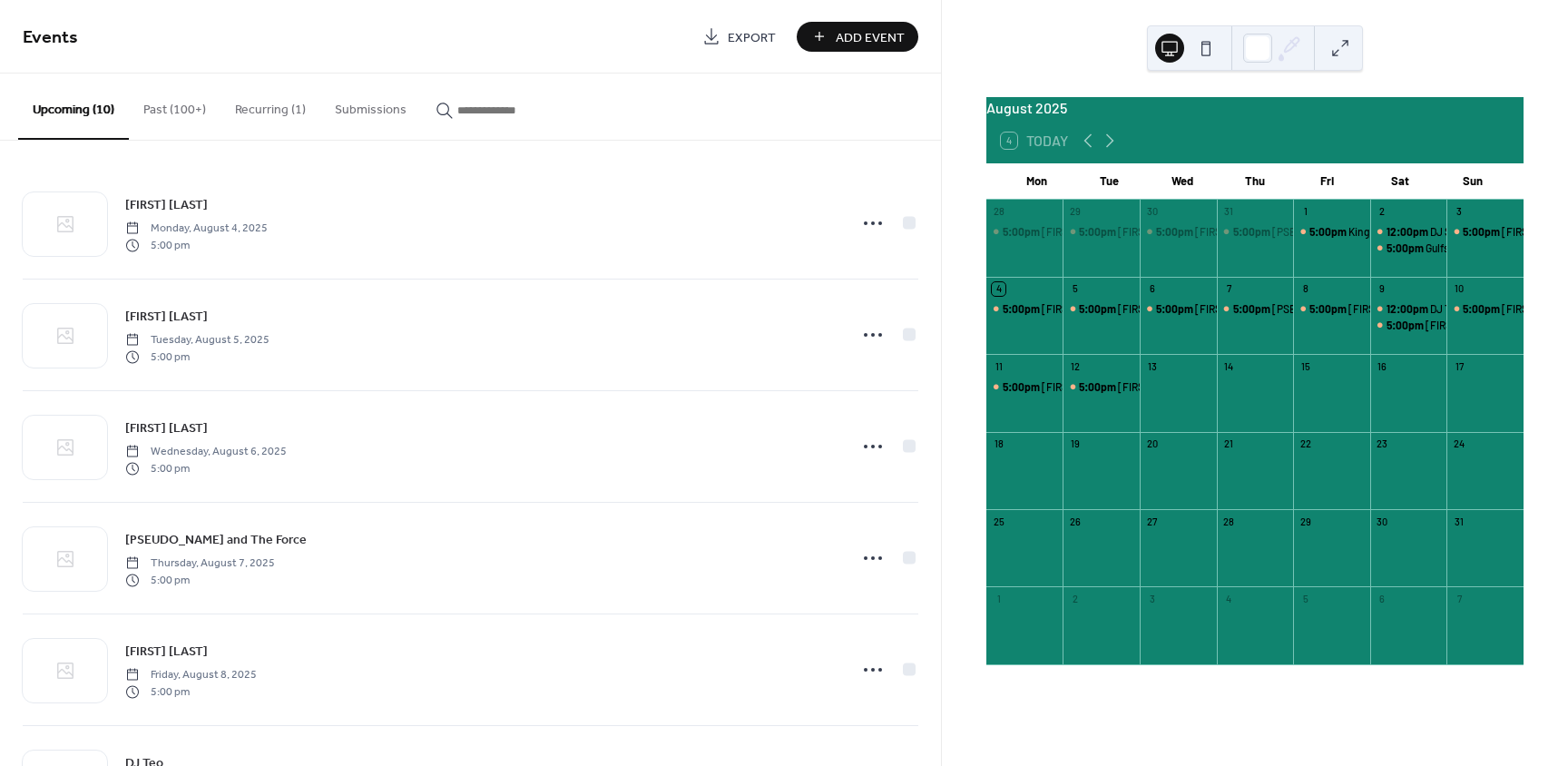 click on "Add Event" at bounding box center [870, 37] 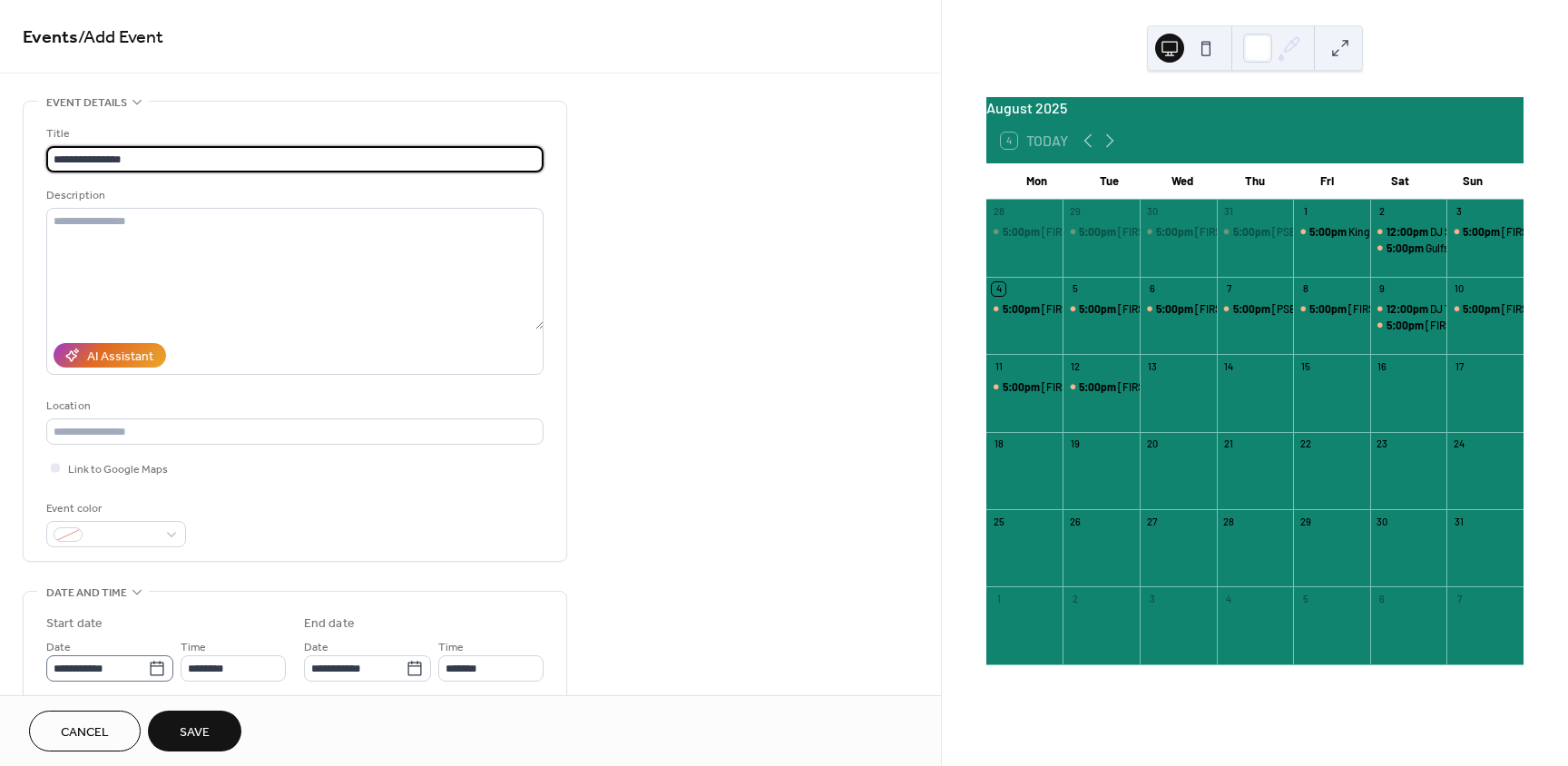 type on "**********" 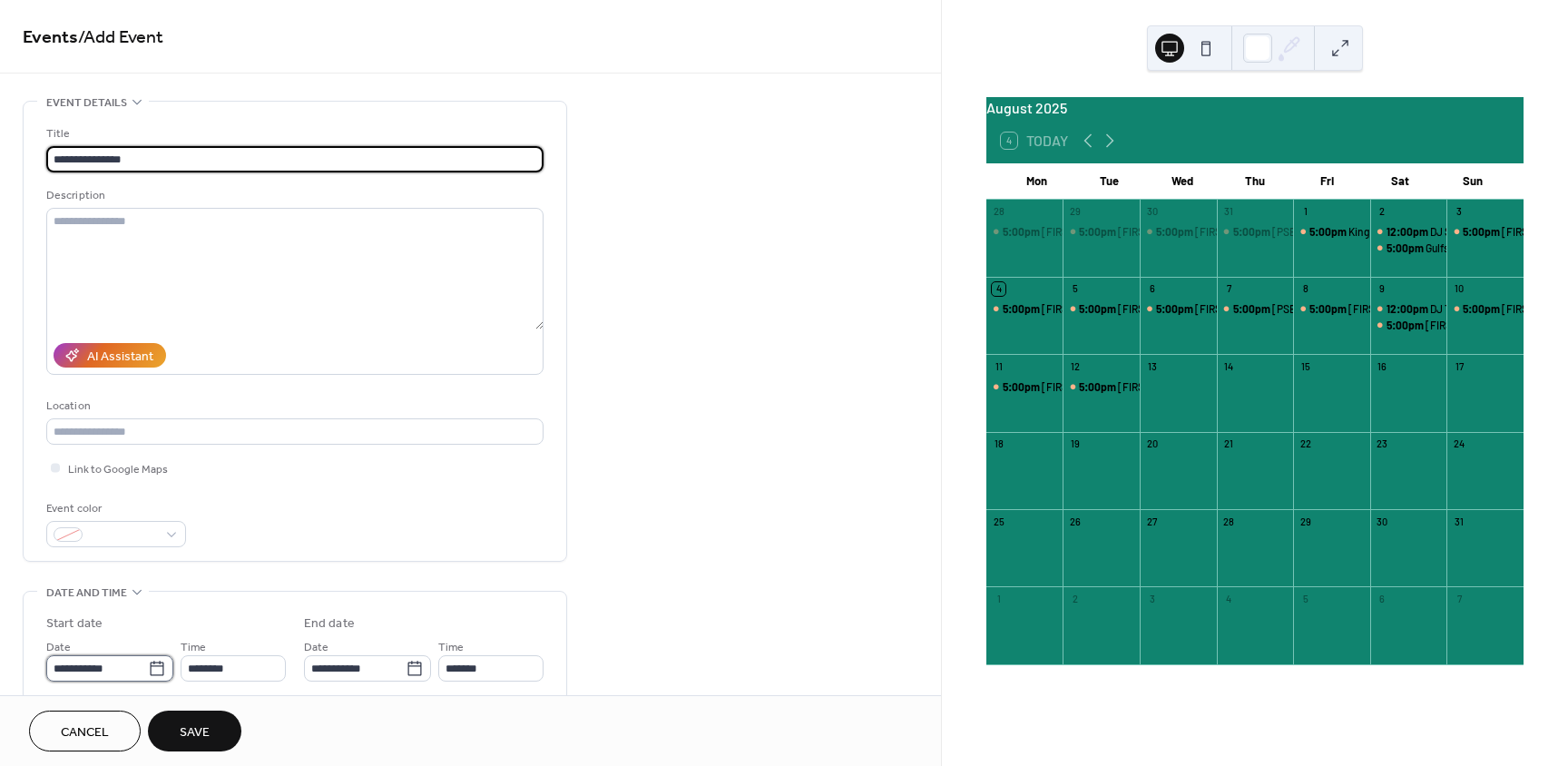 click on "**********" at bounding box center [97, 668] 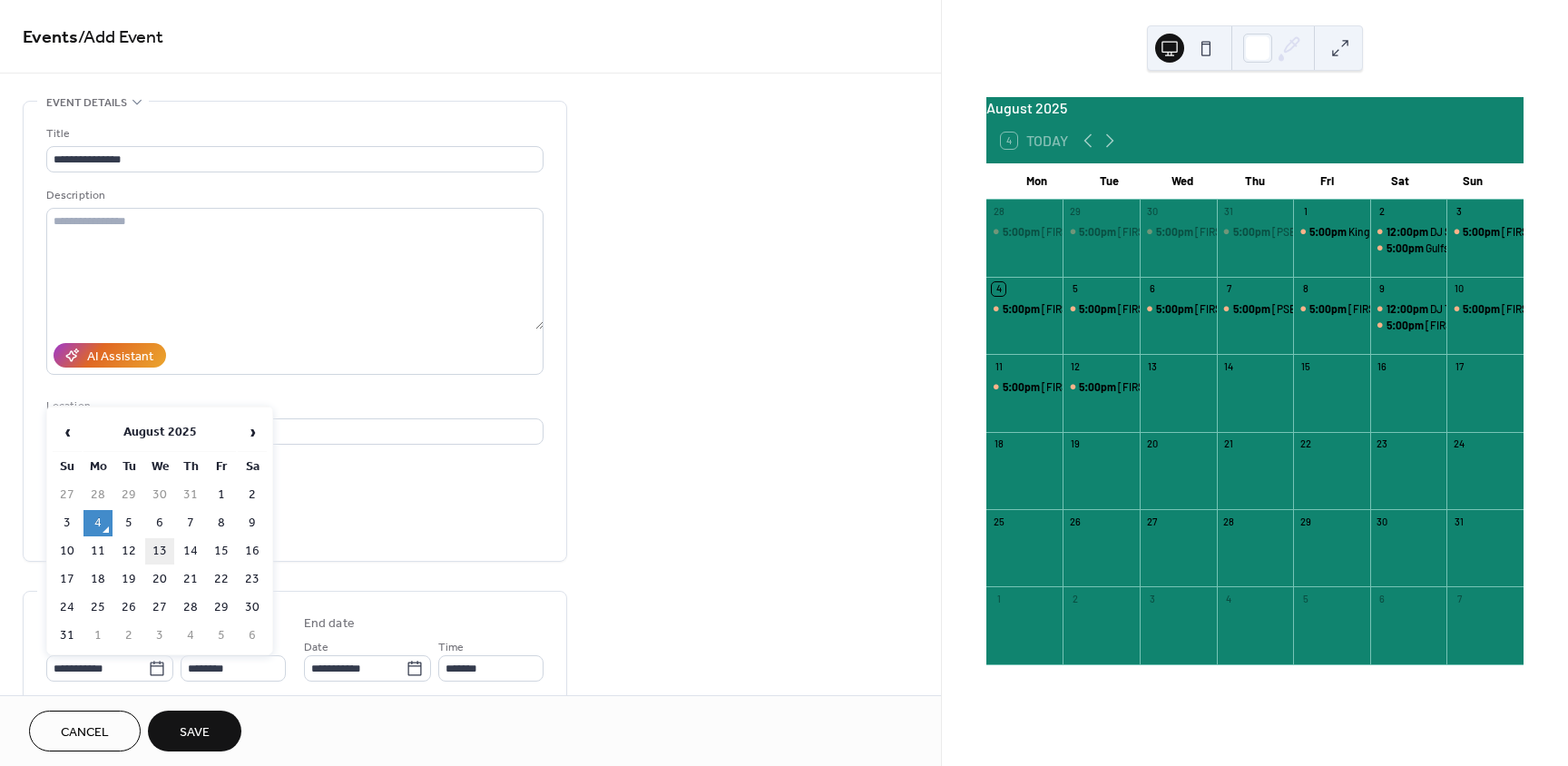 click on "13" at bounding box center [160, 551] 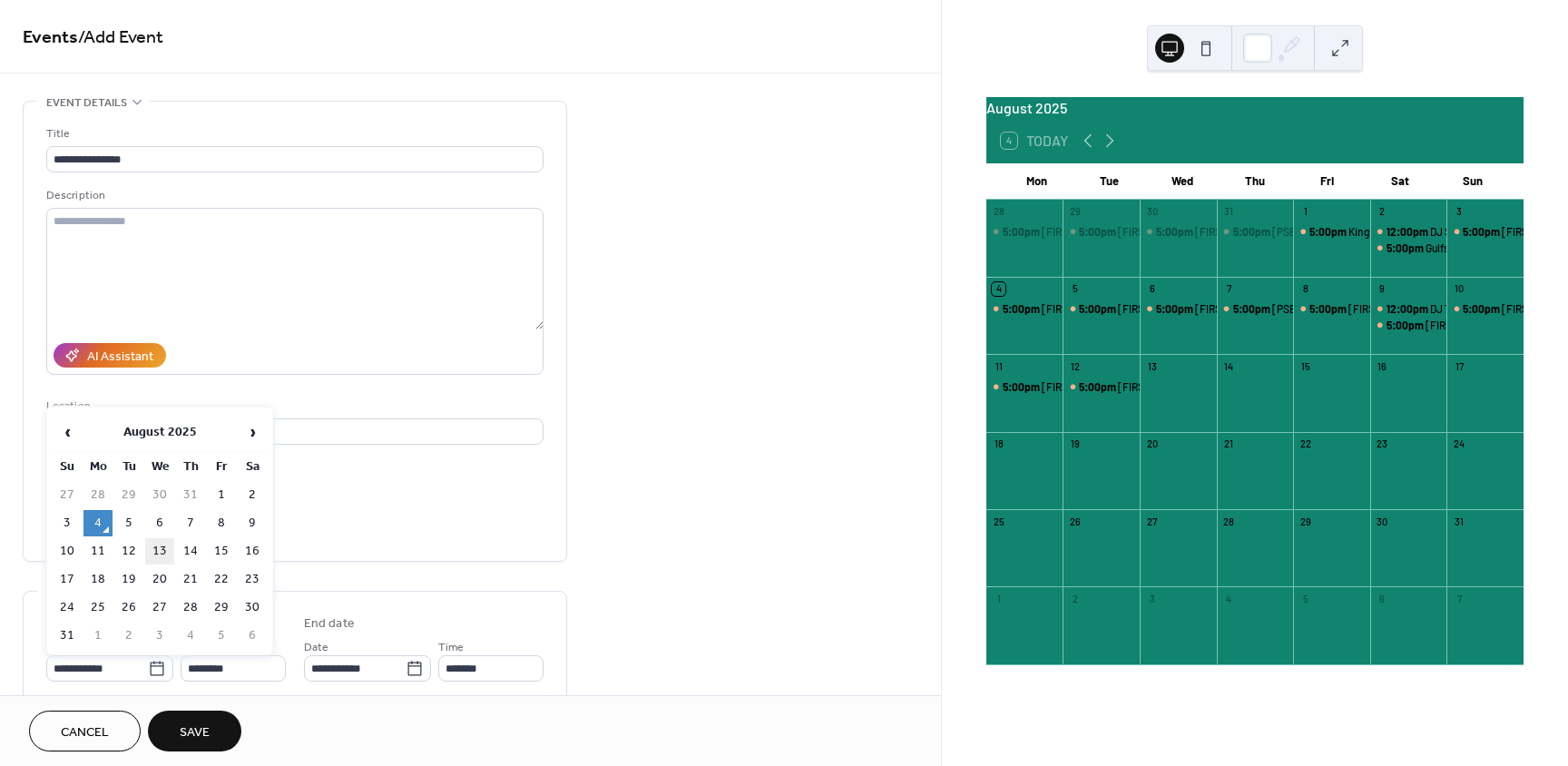 type on "**********" 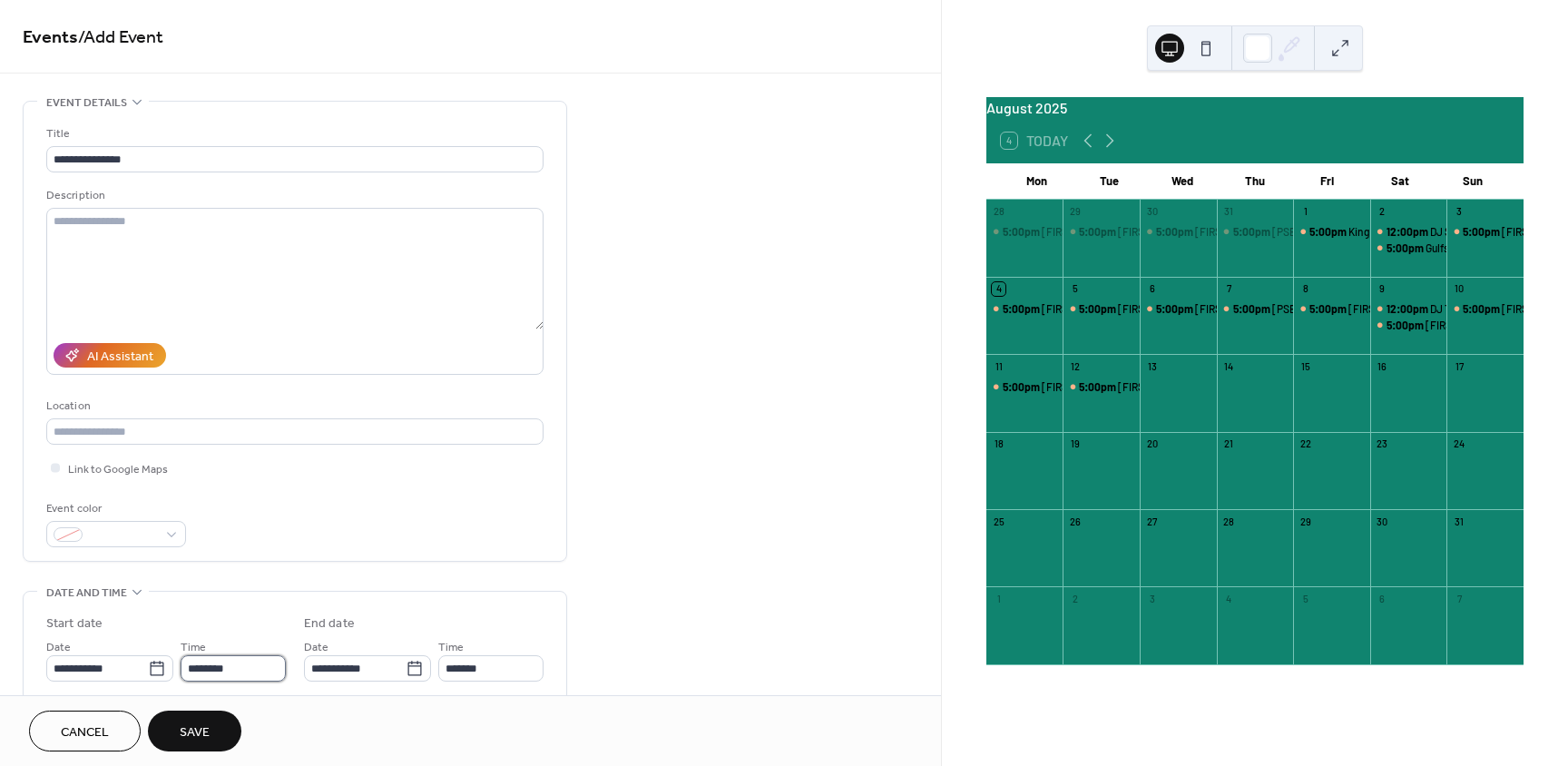 click on "********" at bounding box center (233, 668) 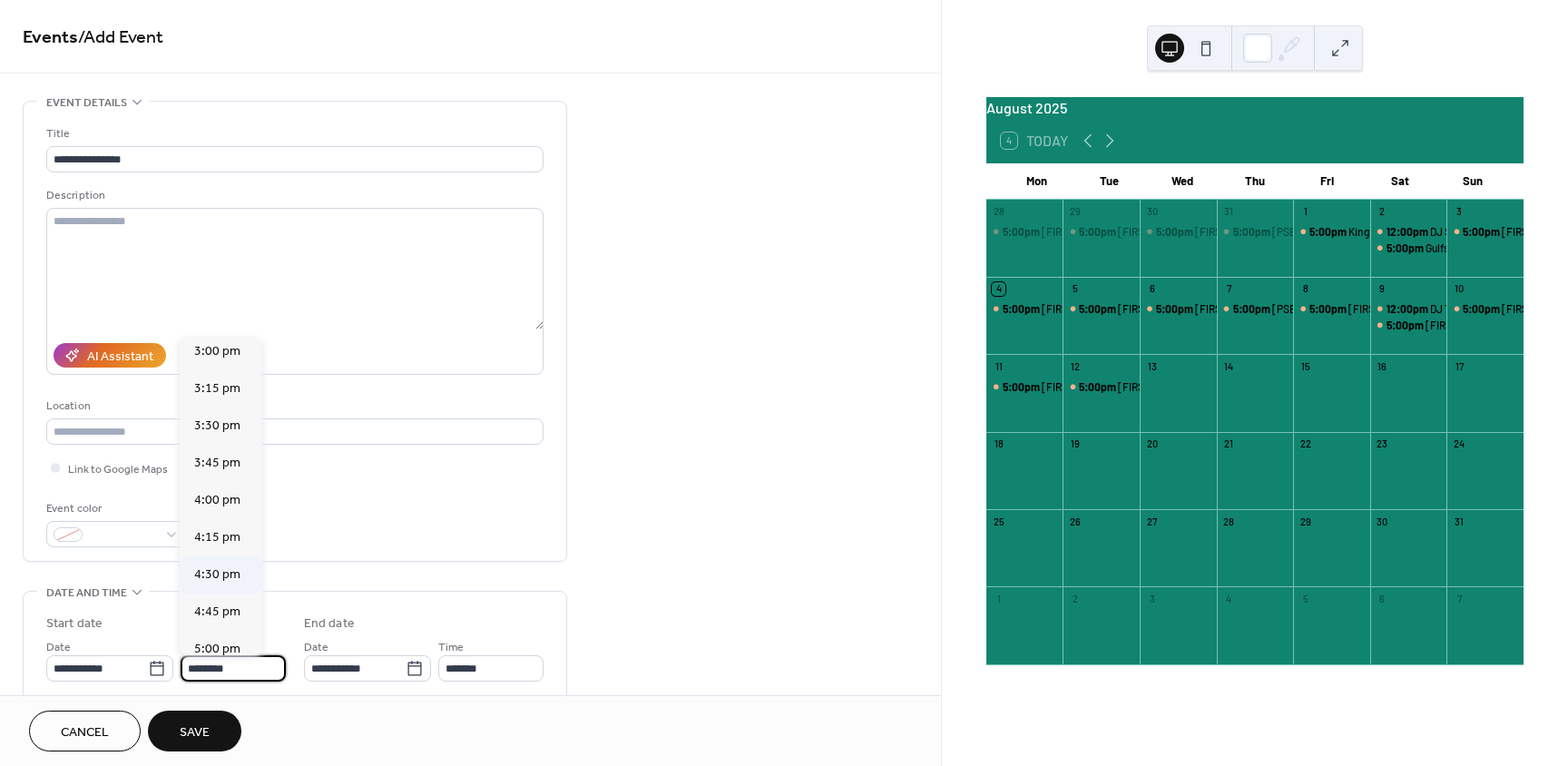scroll, scrollTop: 2240, scrollLeft: 0, axis: vertical 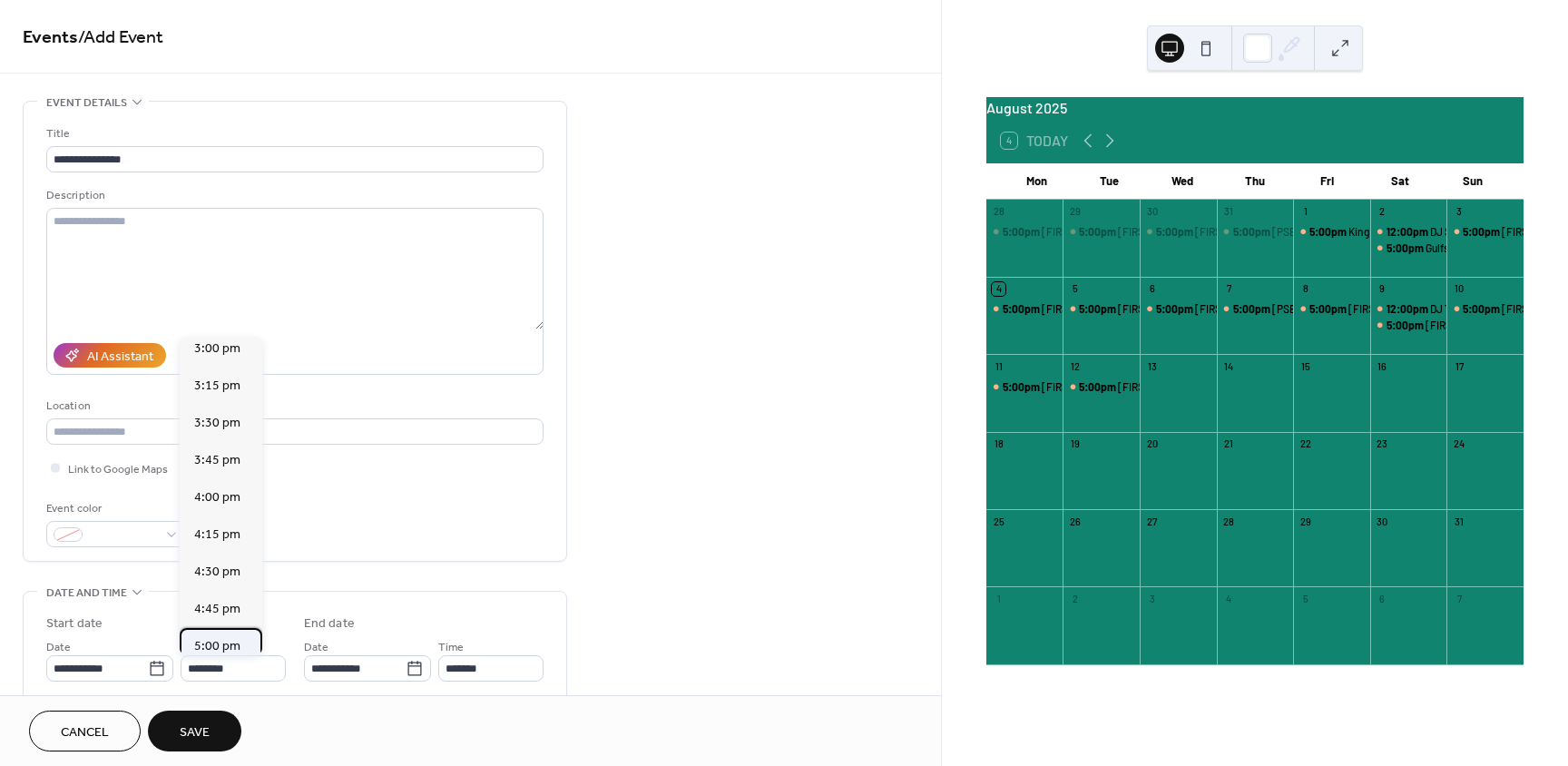 click on "5:00 pm" at bounding box center [217, 646] 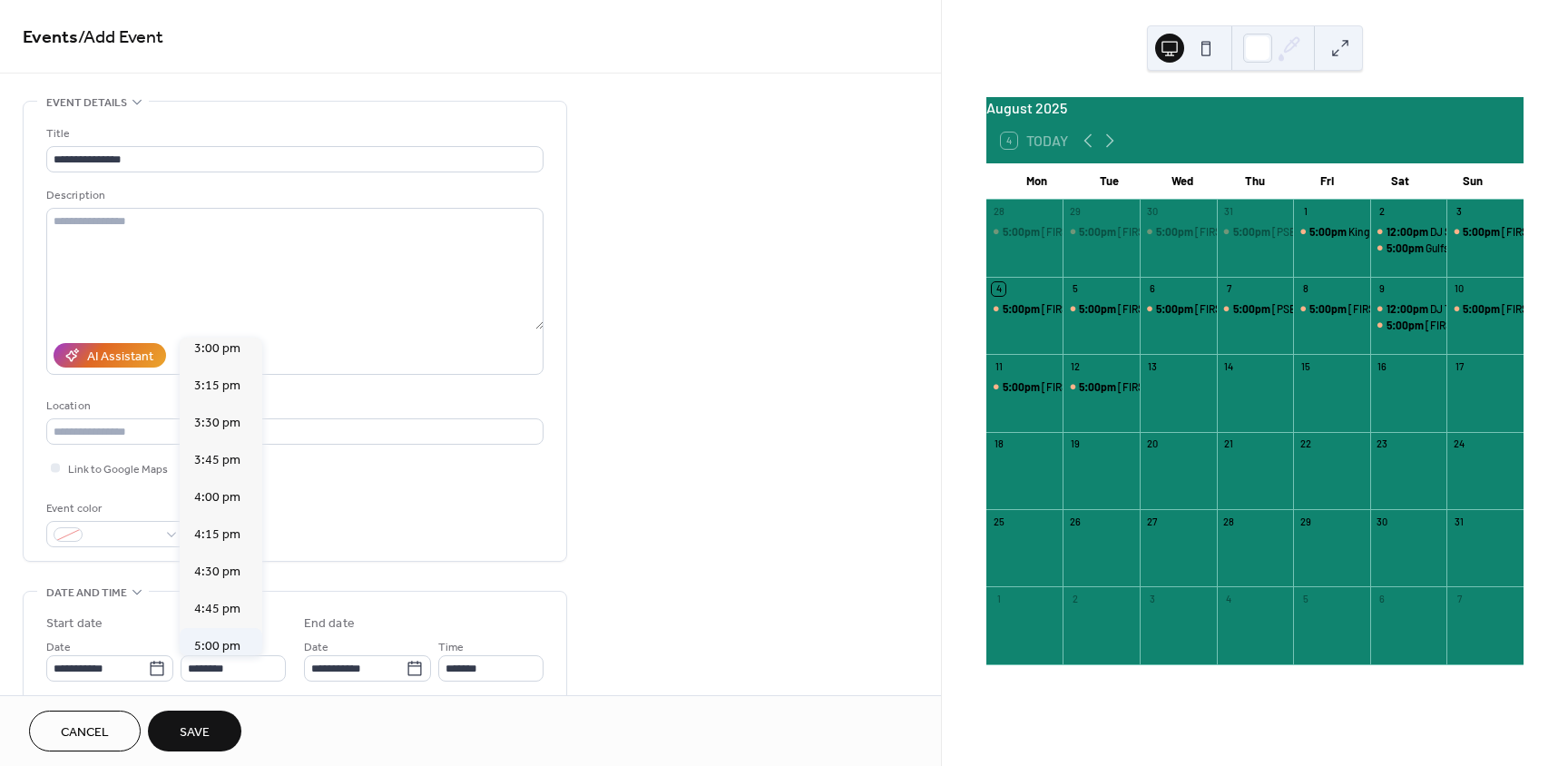 type on "*******" 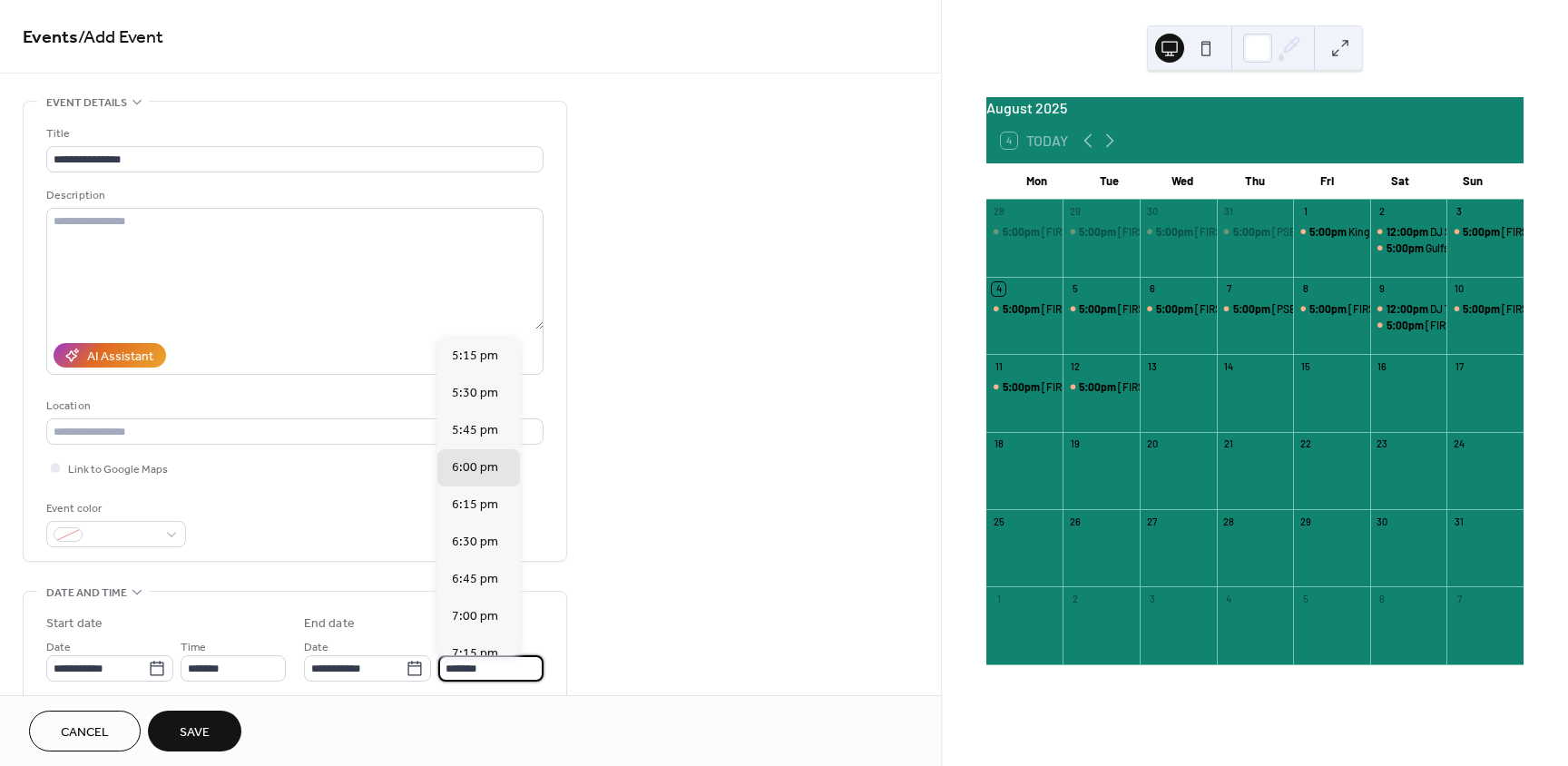 click on "*******" at bounding box center (491, 668) 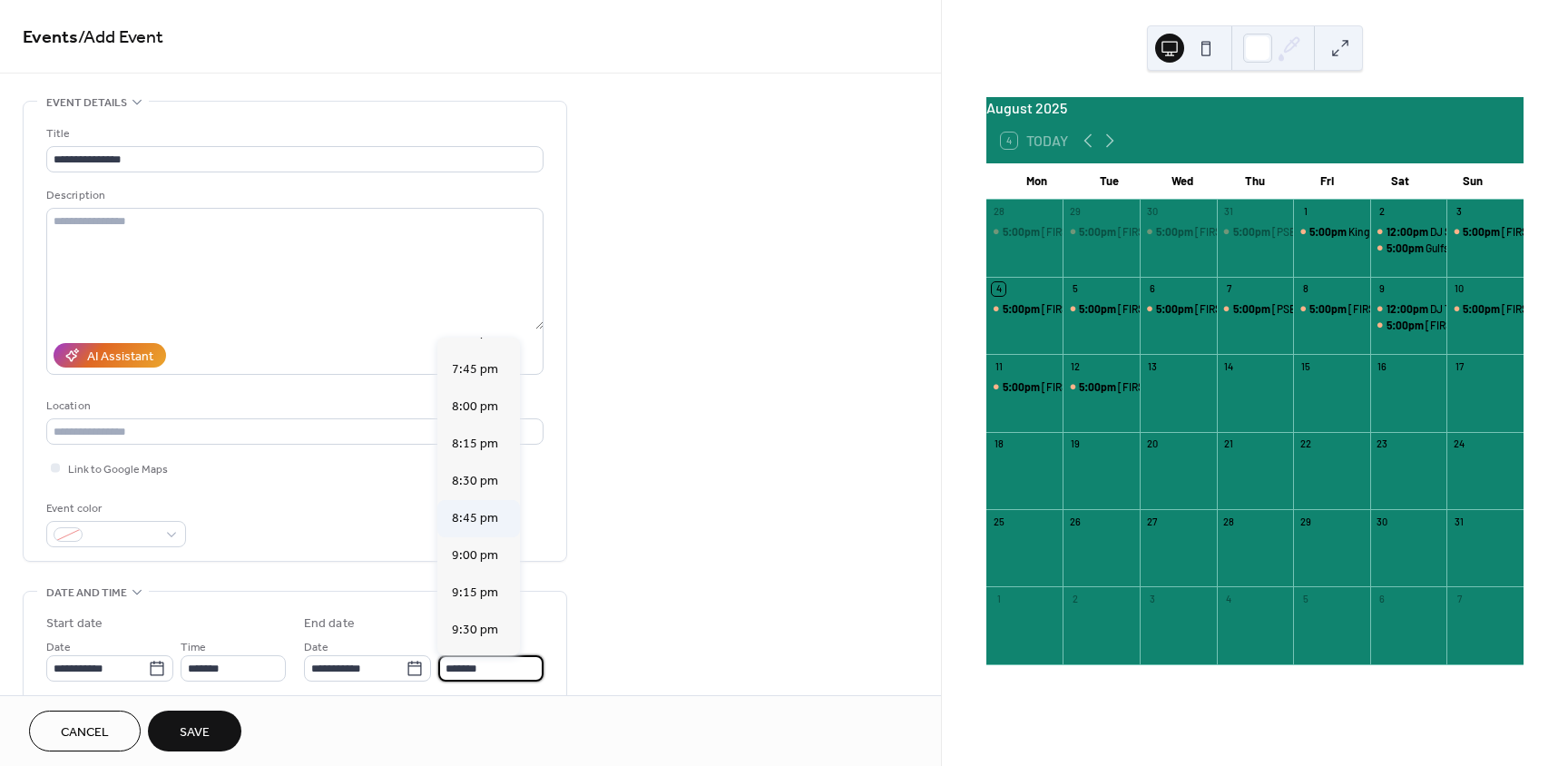 scroll, scrollTop: 363, scrollLeft: 0, axis: vertical 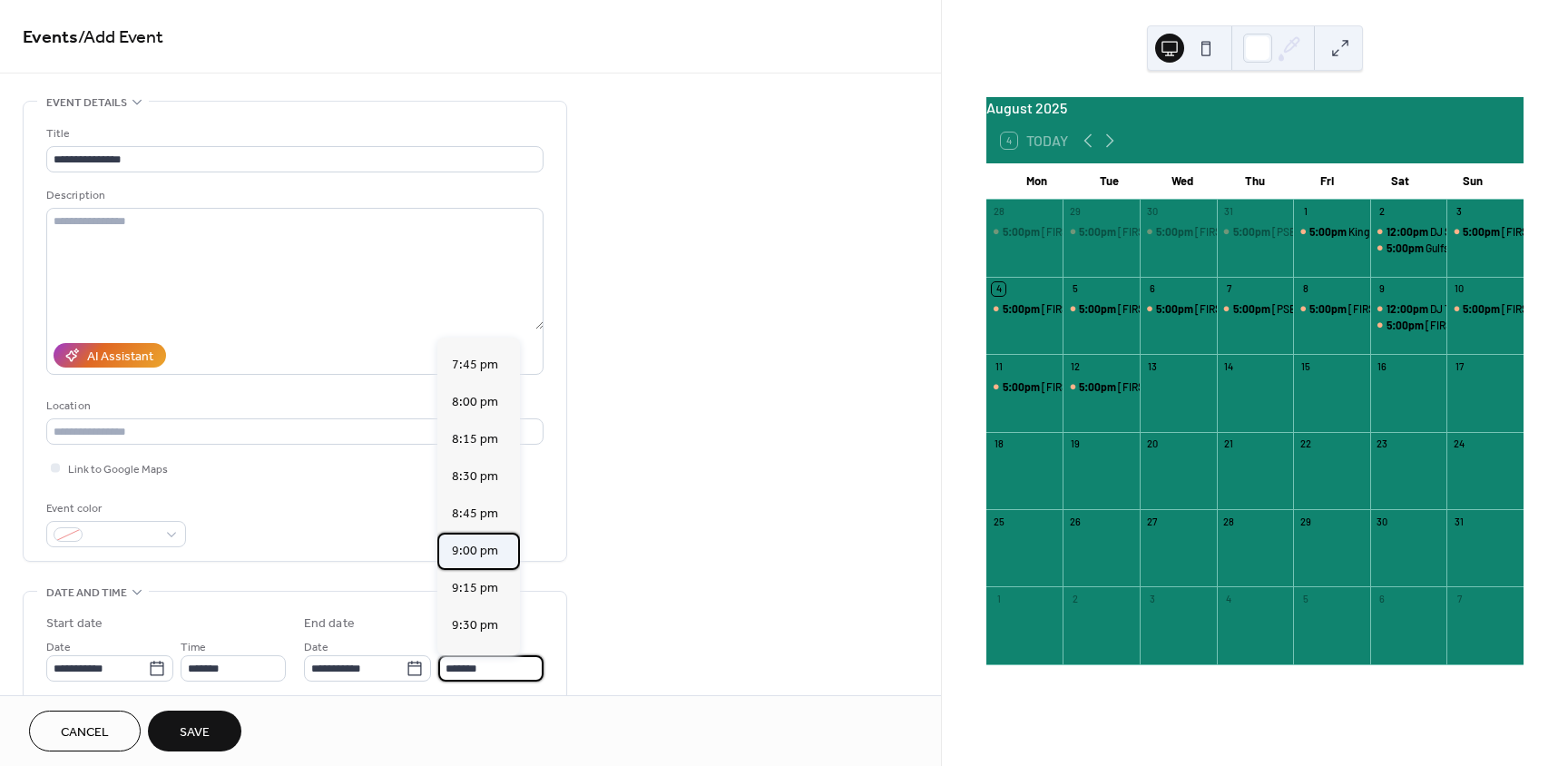 click on "9:00 pm" at bounding box center [475, 551] 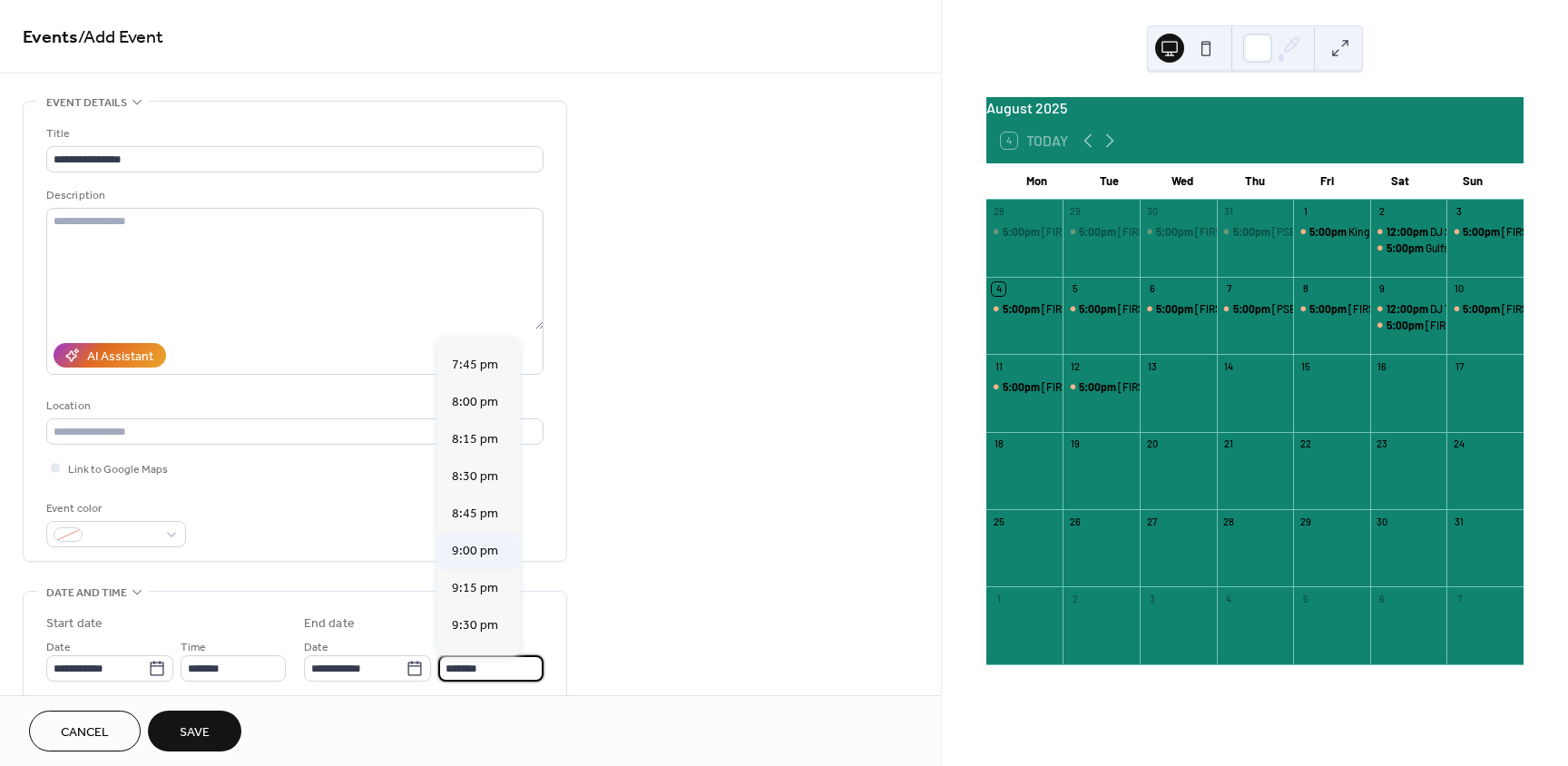 type on "*******" 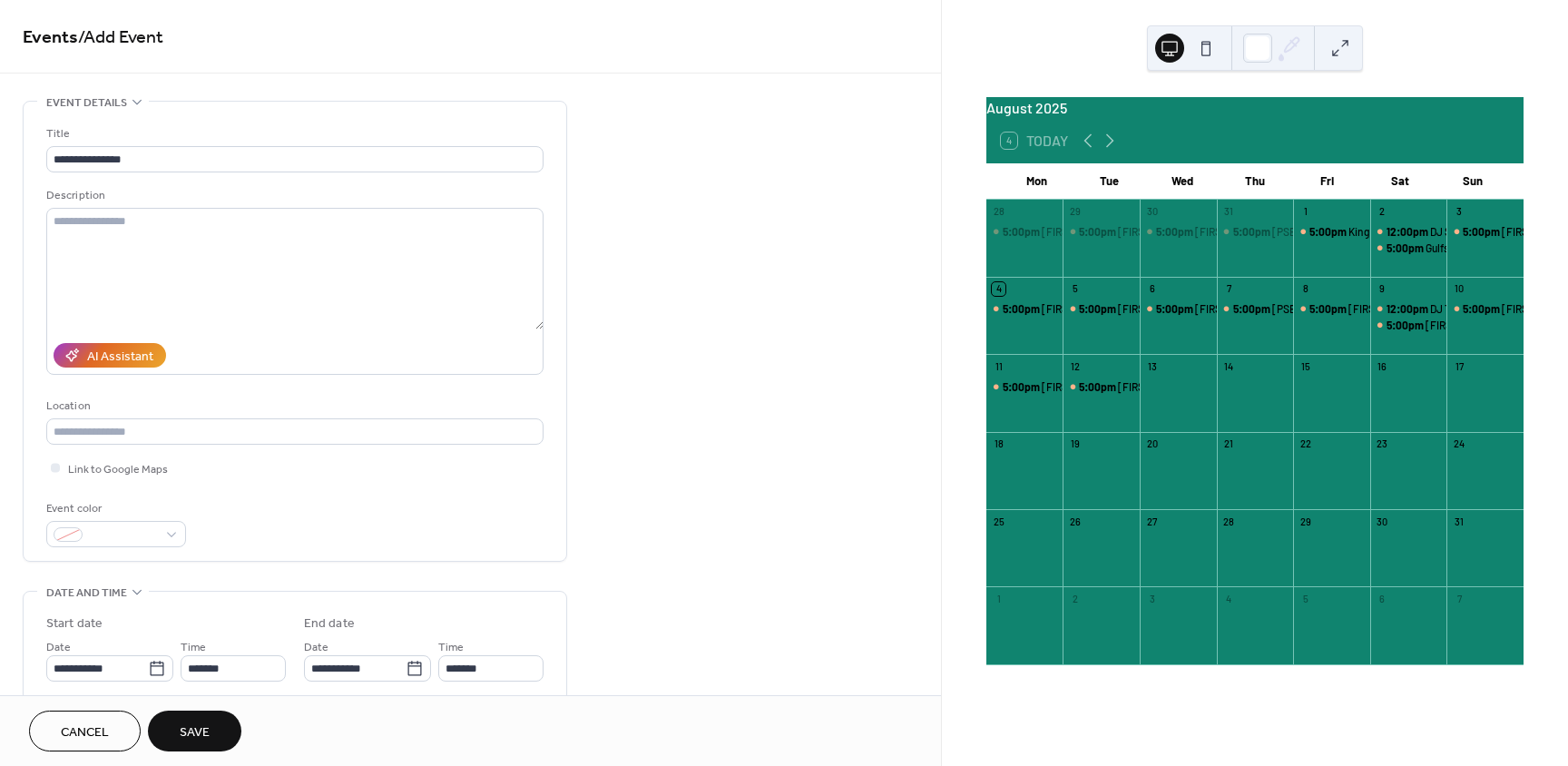 click on "Save" at bounding box center (194, 732) 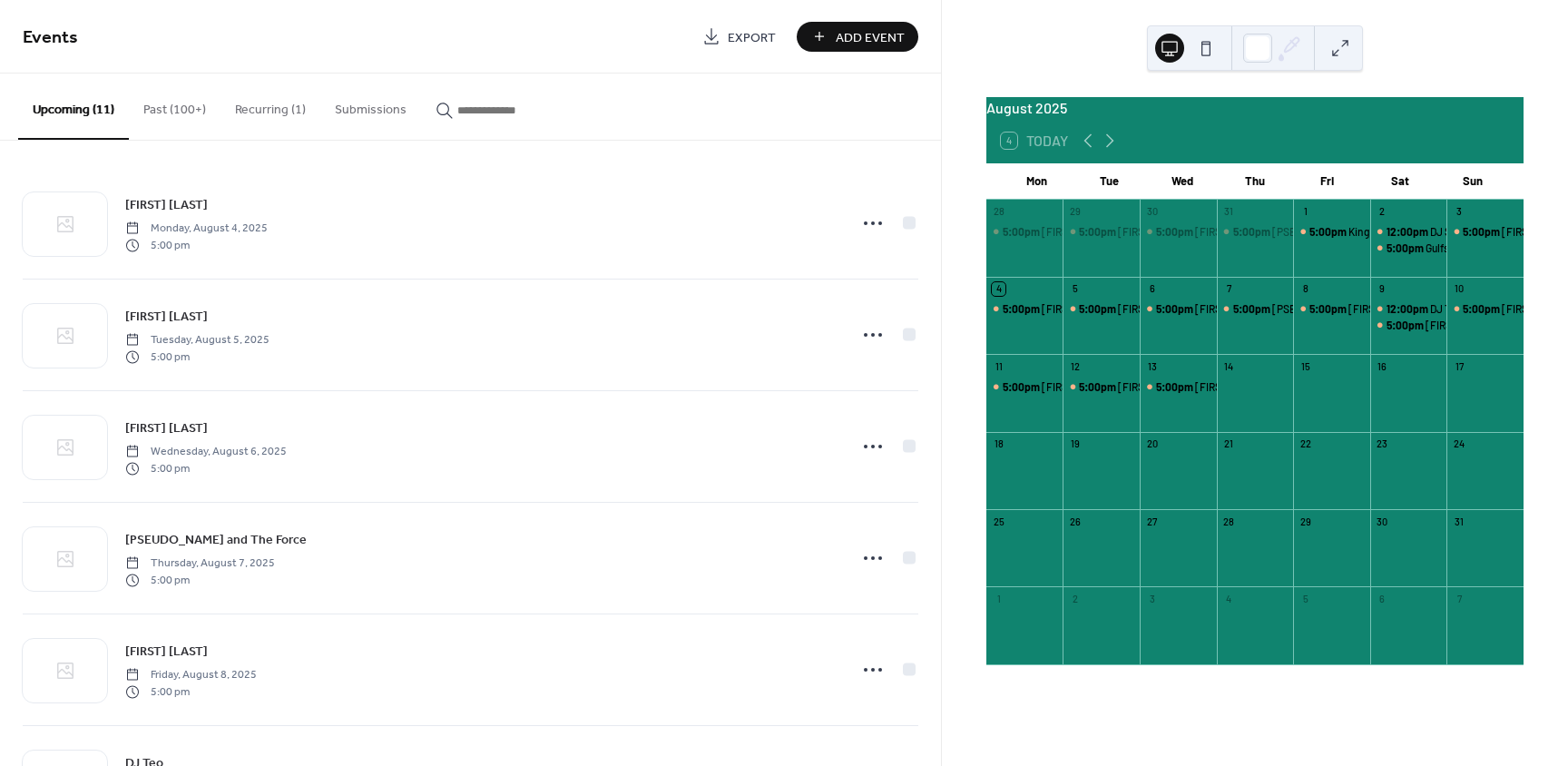click on "Add Event" at bounding box center (870, 37) 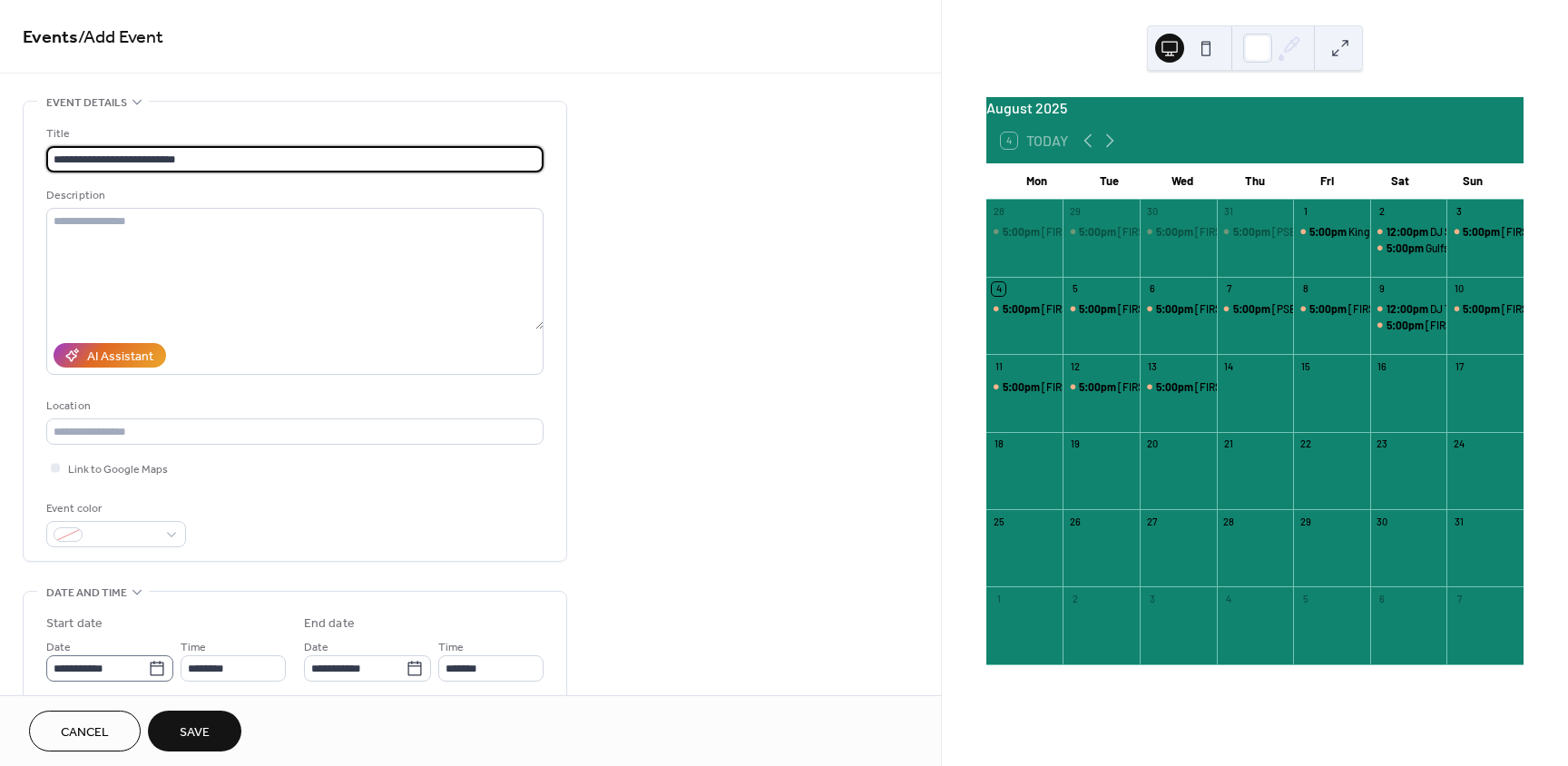 type on "**********" 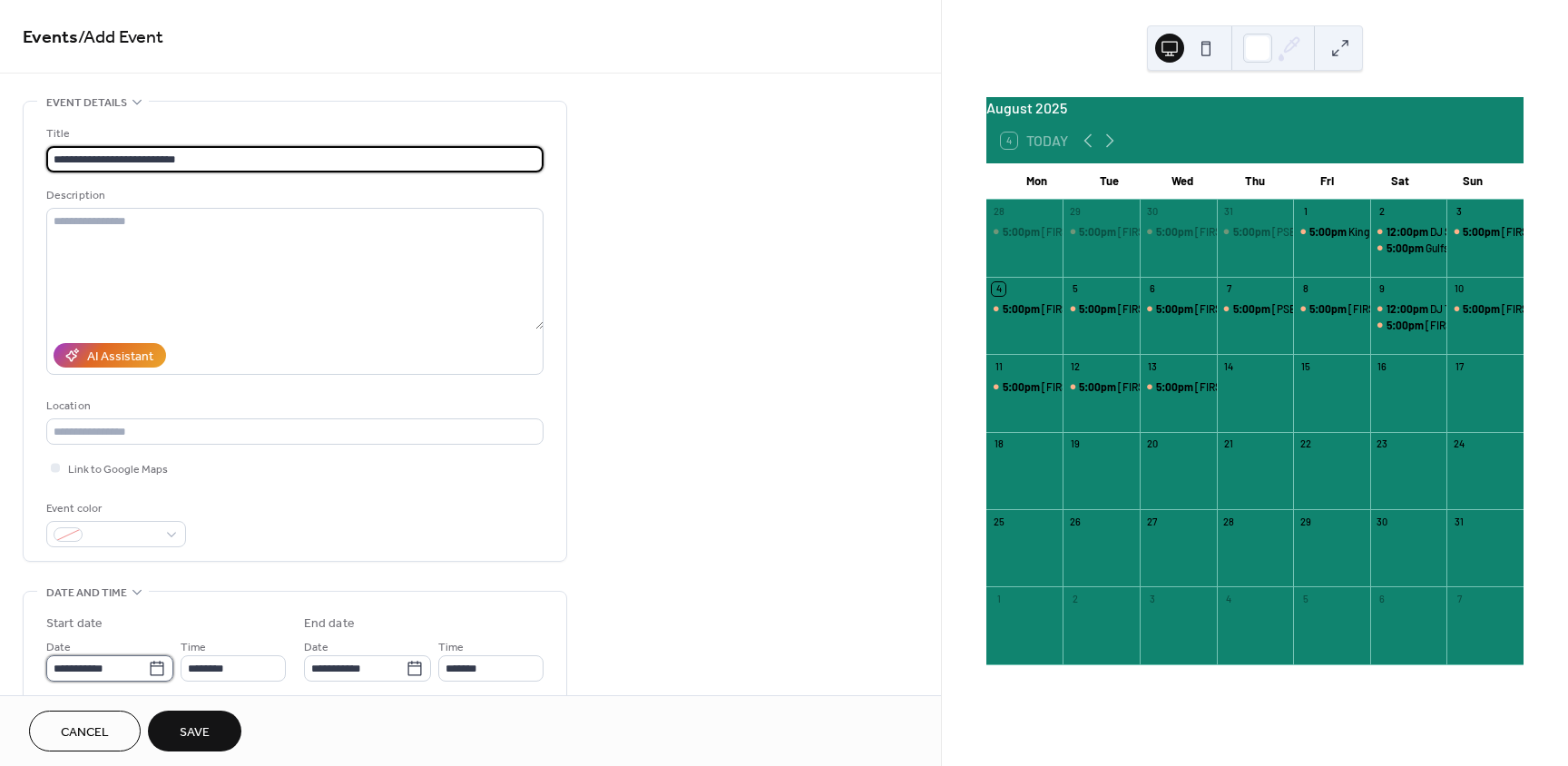 click on "**********" at bounding box center [97, 668] 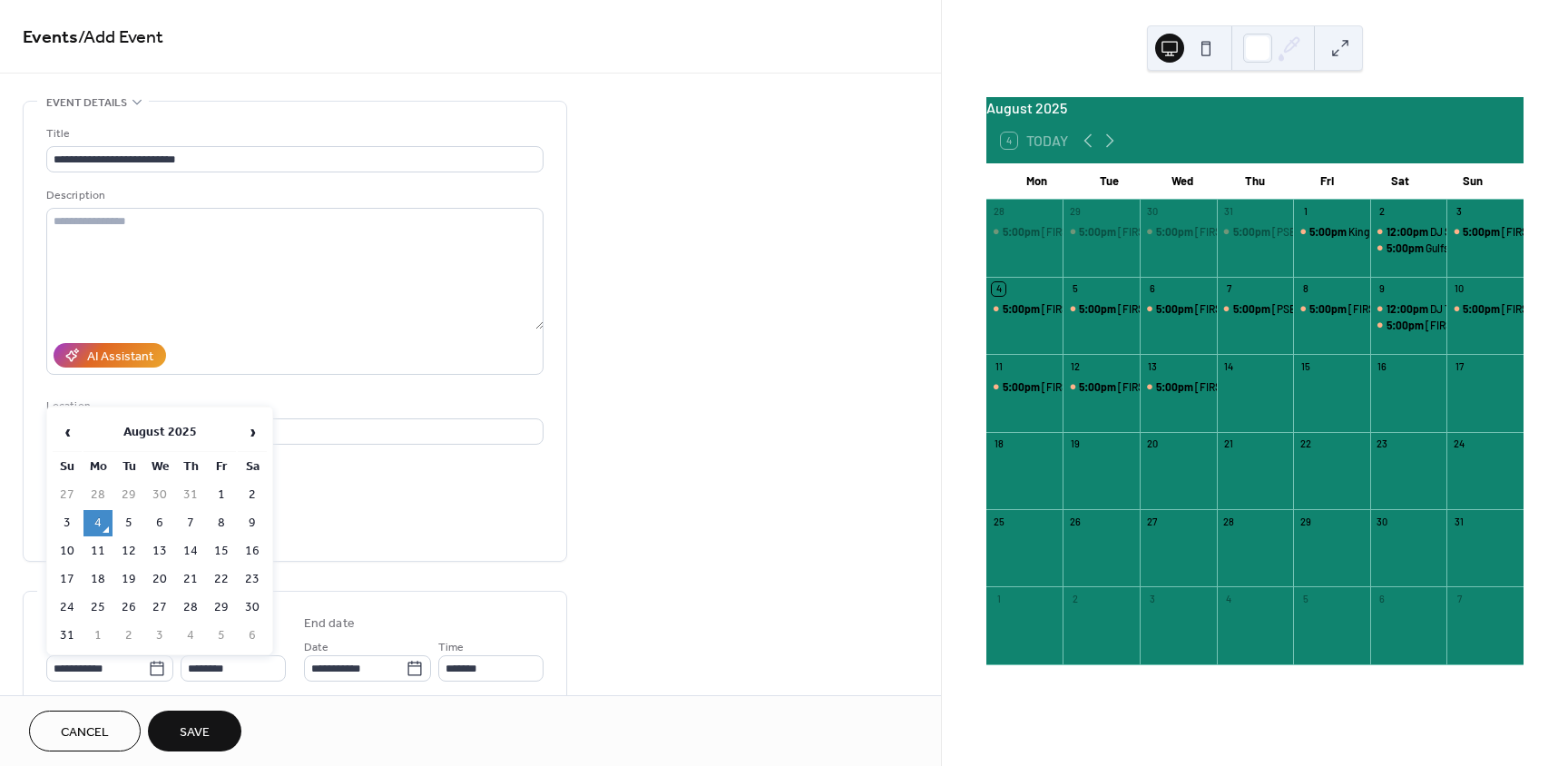 click on "14" at bounding box center [191, 551] 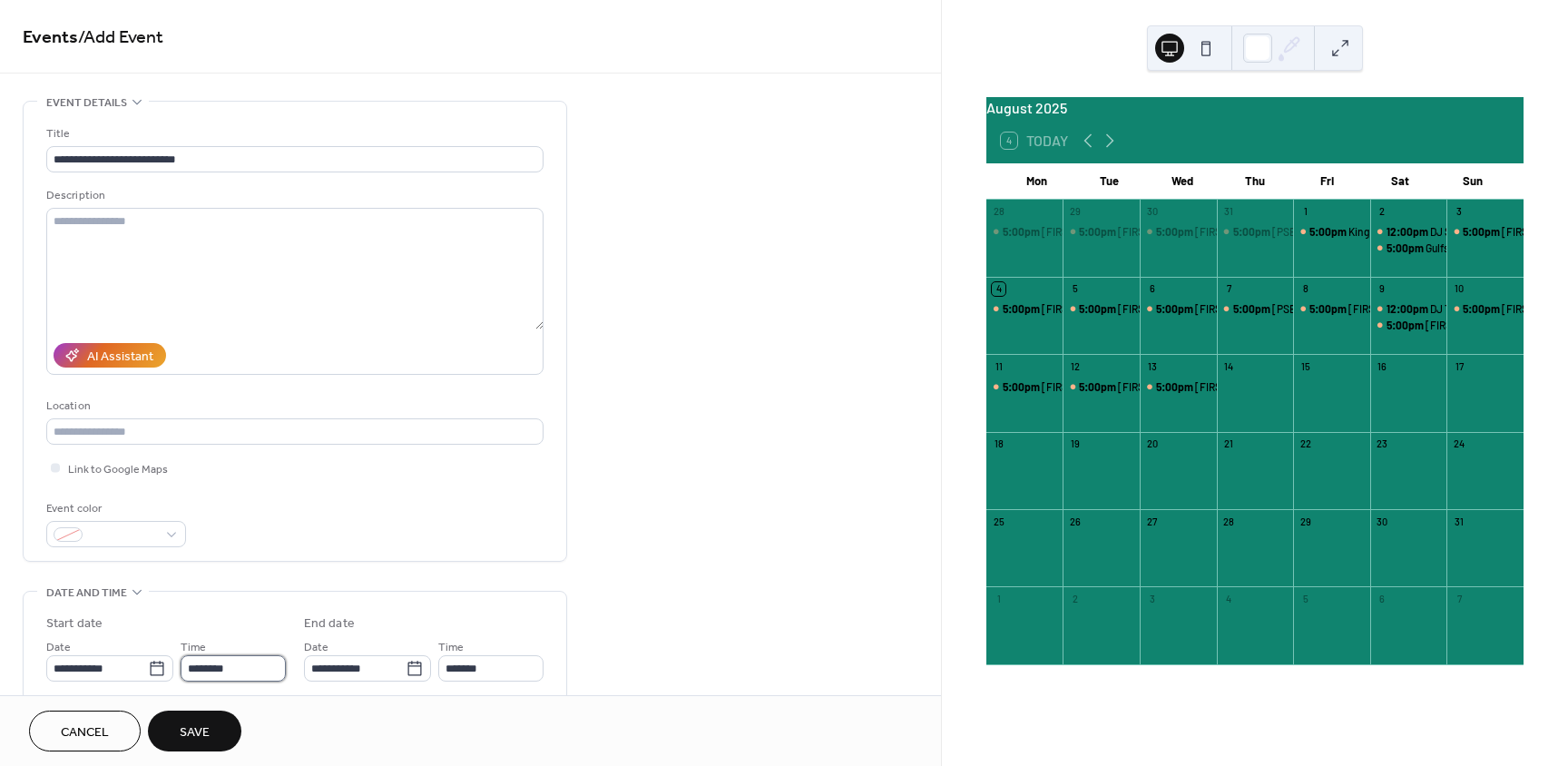 click on "********" at bounding box center (233, 668) 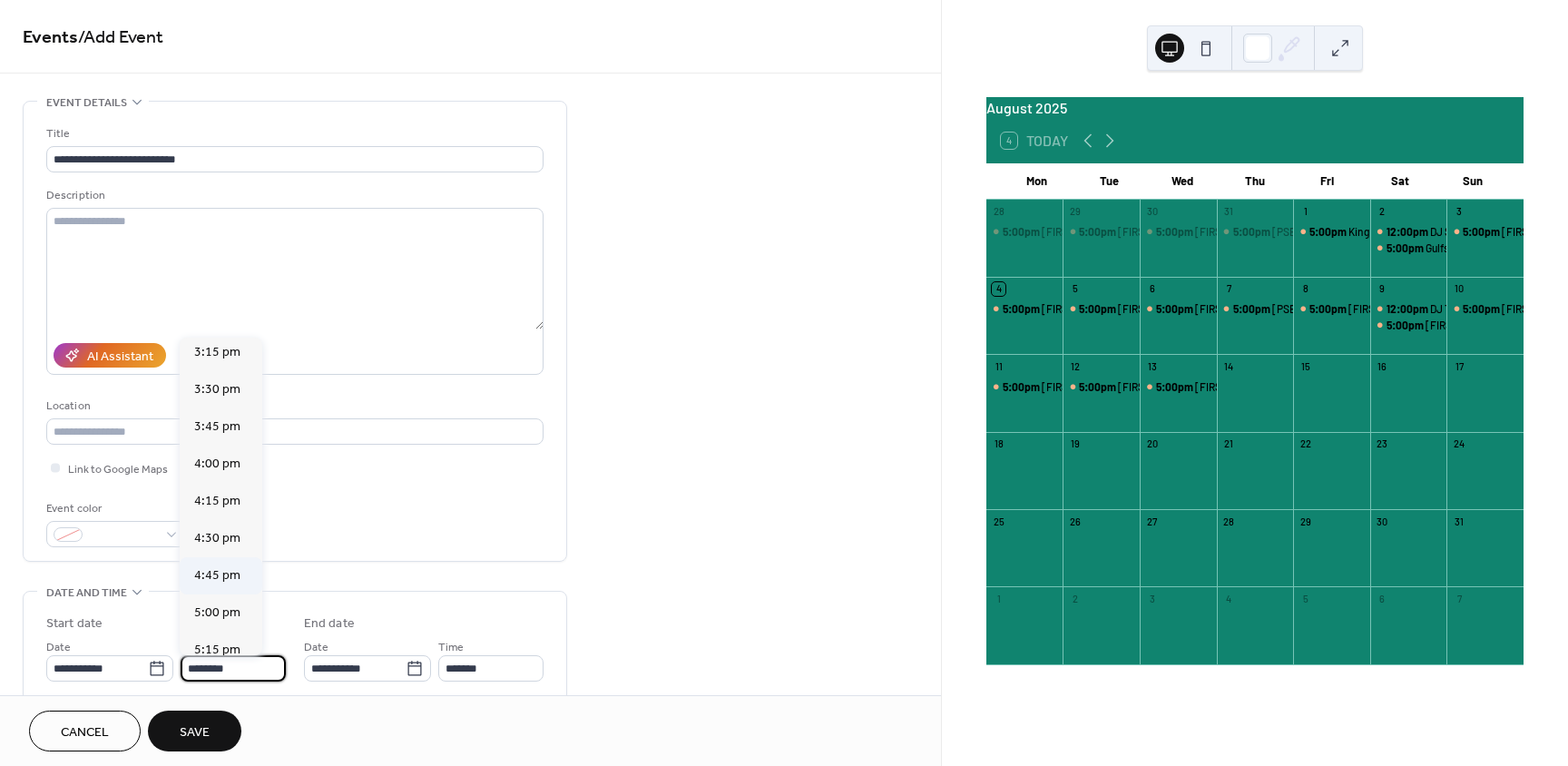 scroll, scrollTop: 2331, scrollLeft: 0, axis: vertical 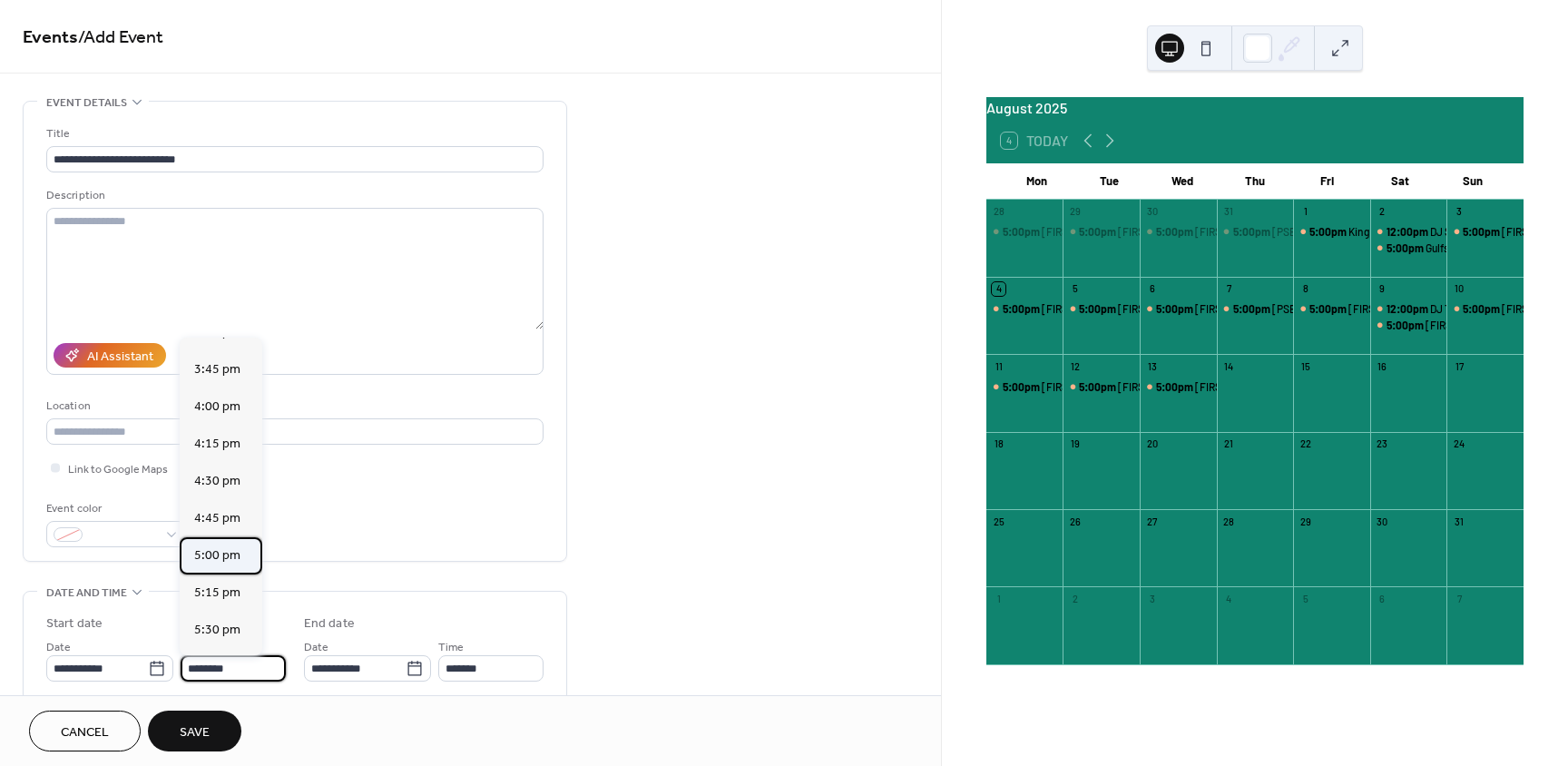 click on "5:00 pm" at bounding box center (217, 555) 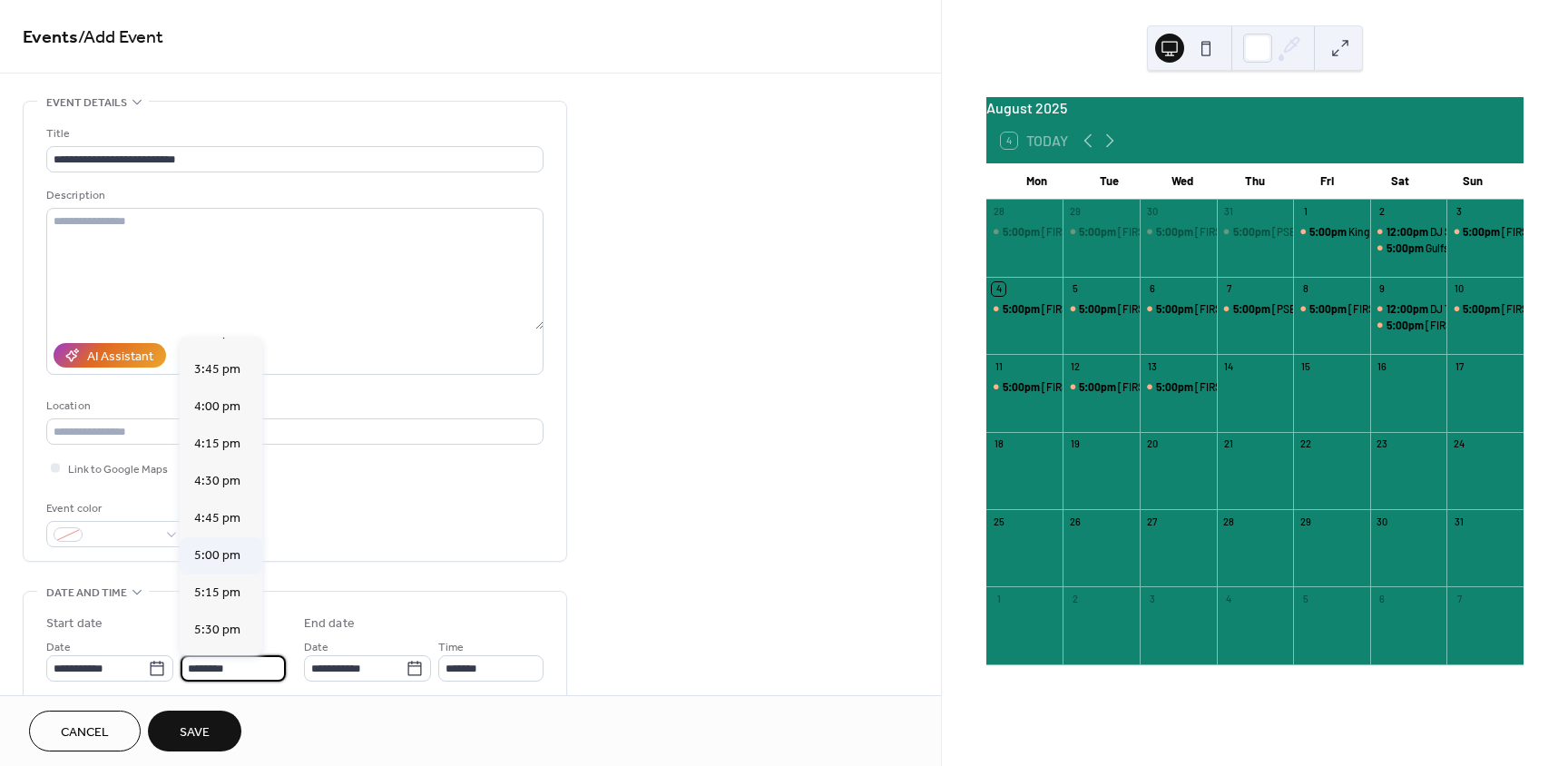 type on "*******" 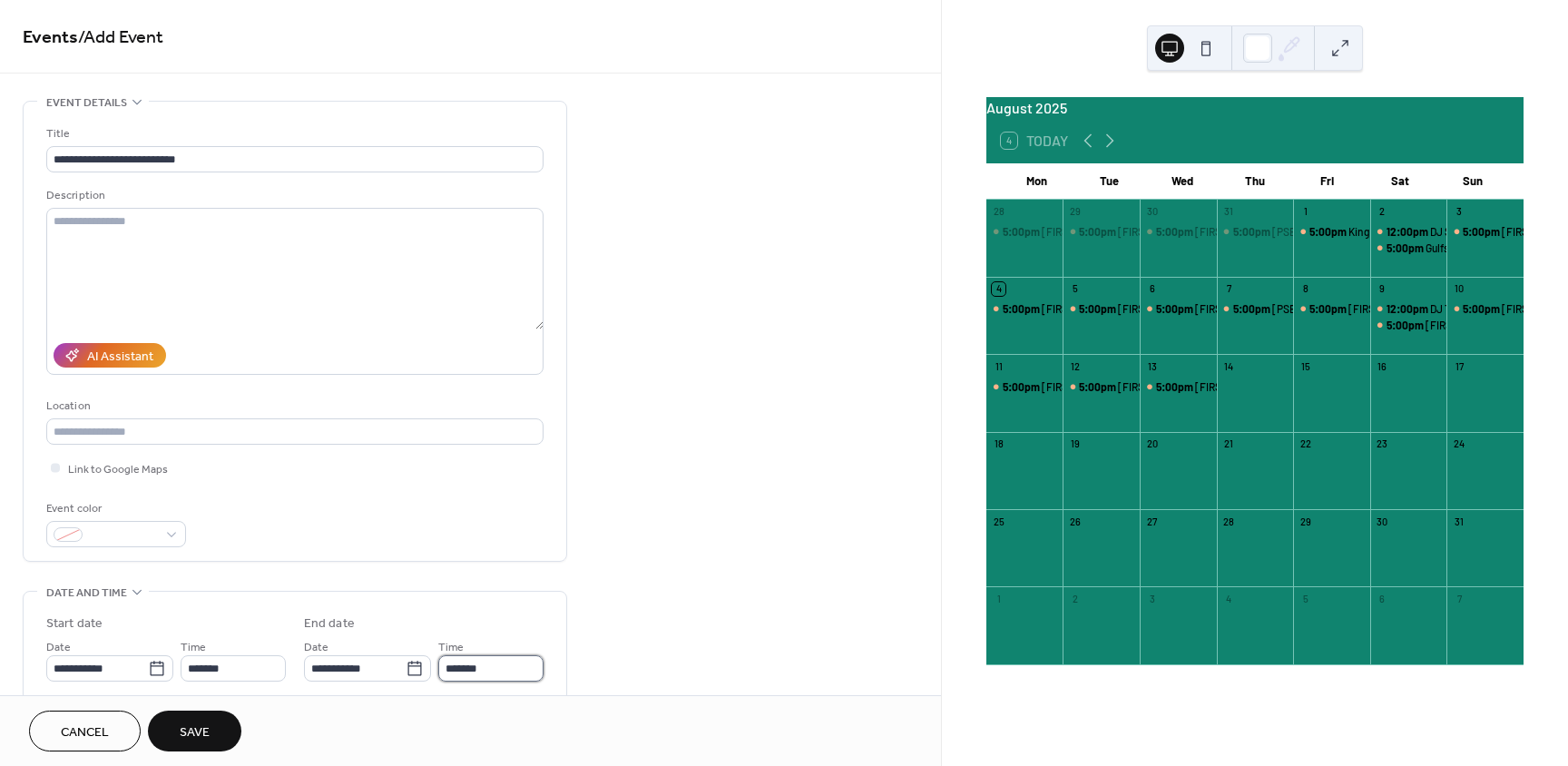 click on "*******" at bounding box center [491, 668] 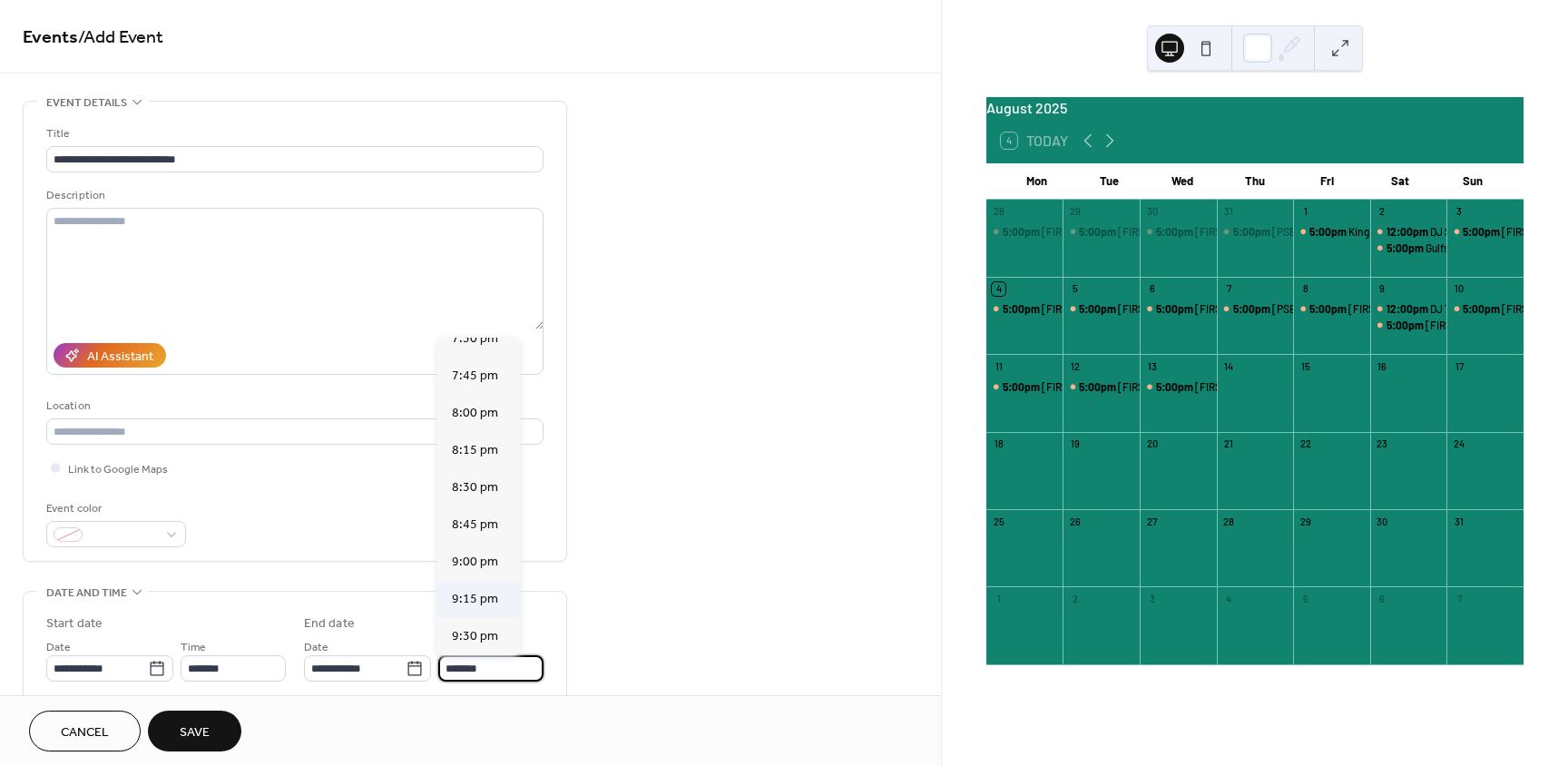 scroll, scrollTop: 363, scrollLeft: 0, axis: vertical 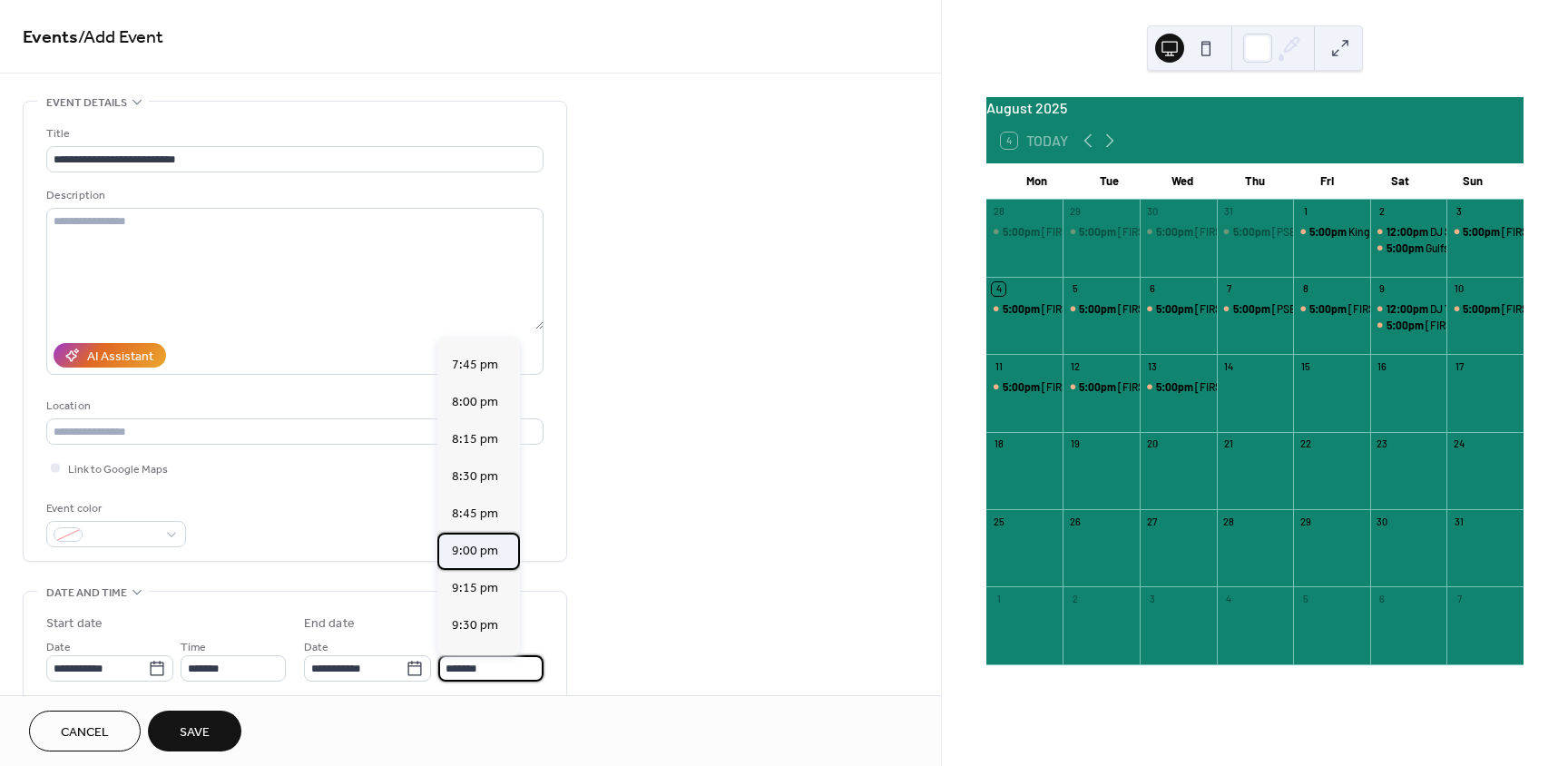 click on "9:00 pm" at bounding box center (475, 551) 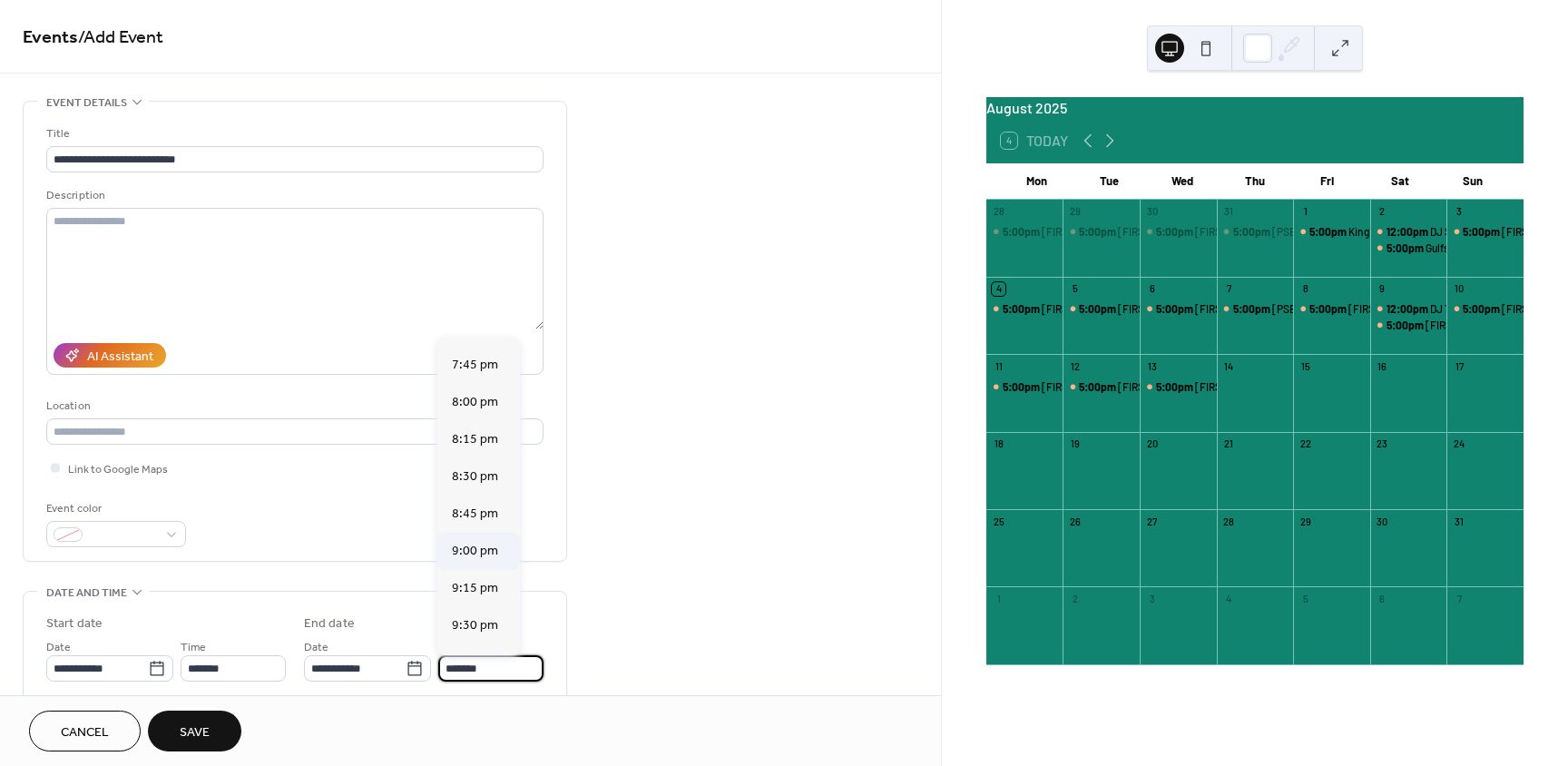 type on "*******" 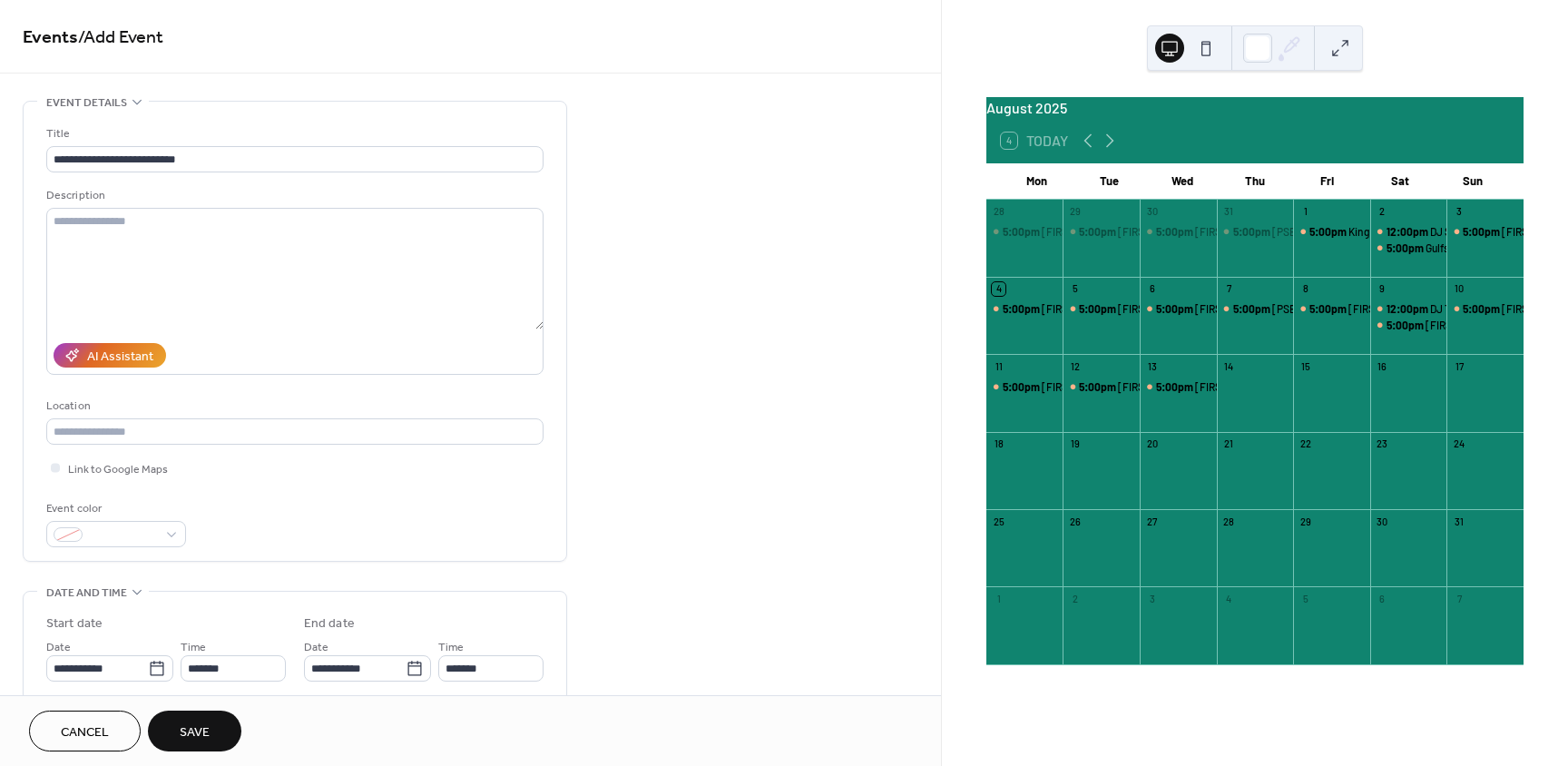 click on "Save" at bounding box center [194, 732] 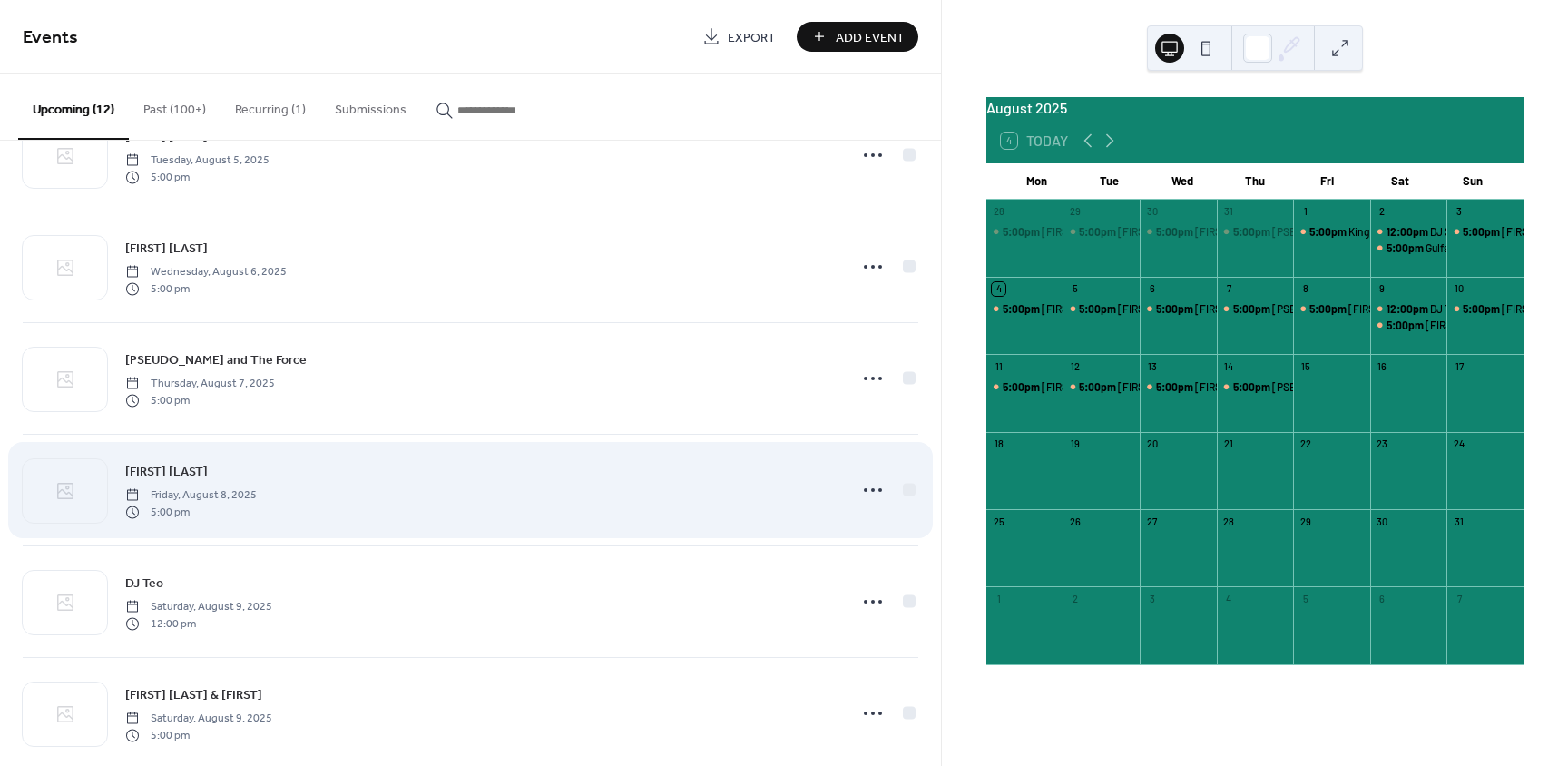 scroll, scrollTop: 182, scrollLeft: 0, axis: vertical 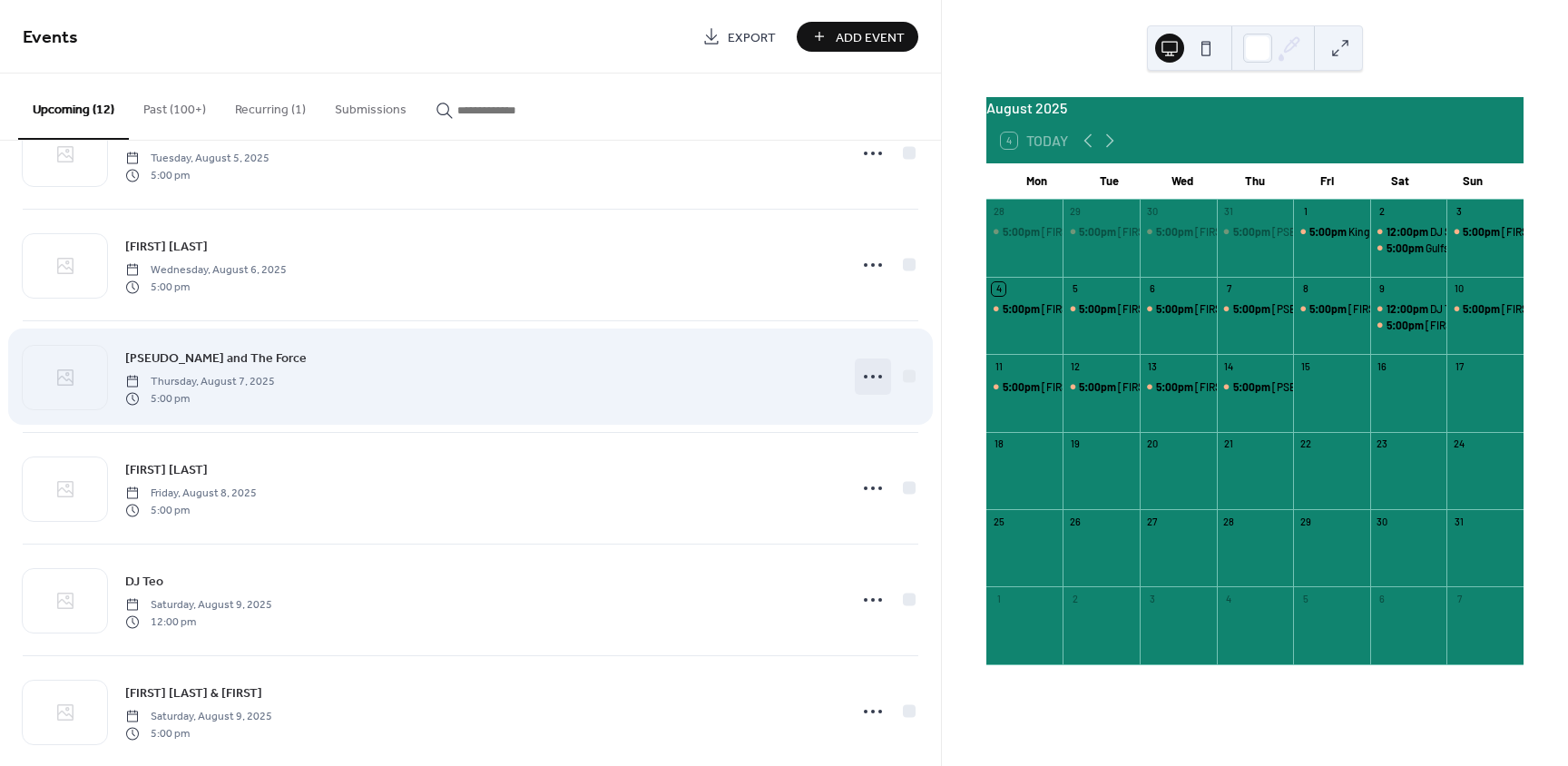 click 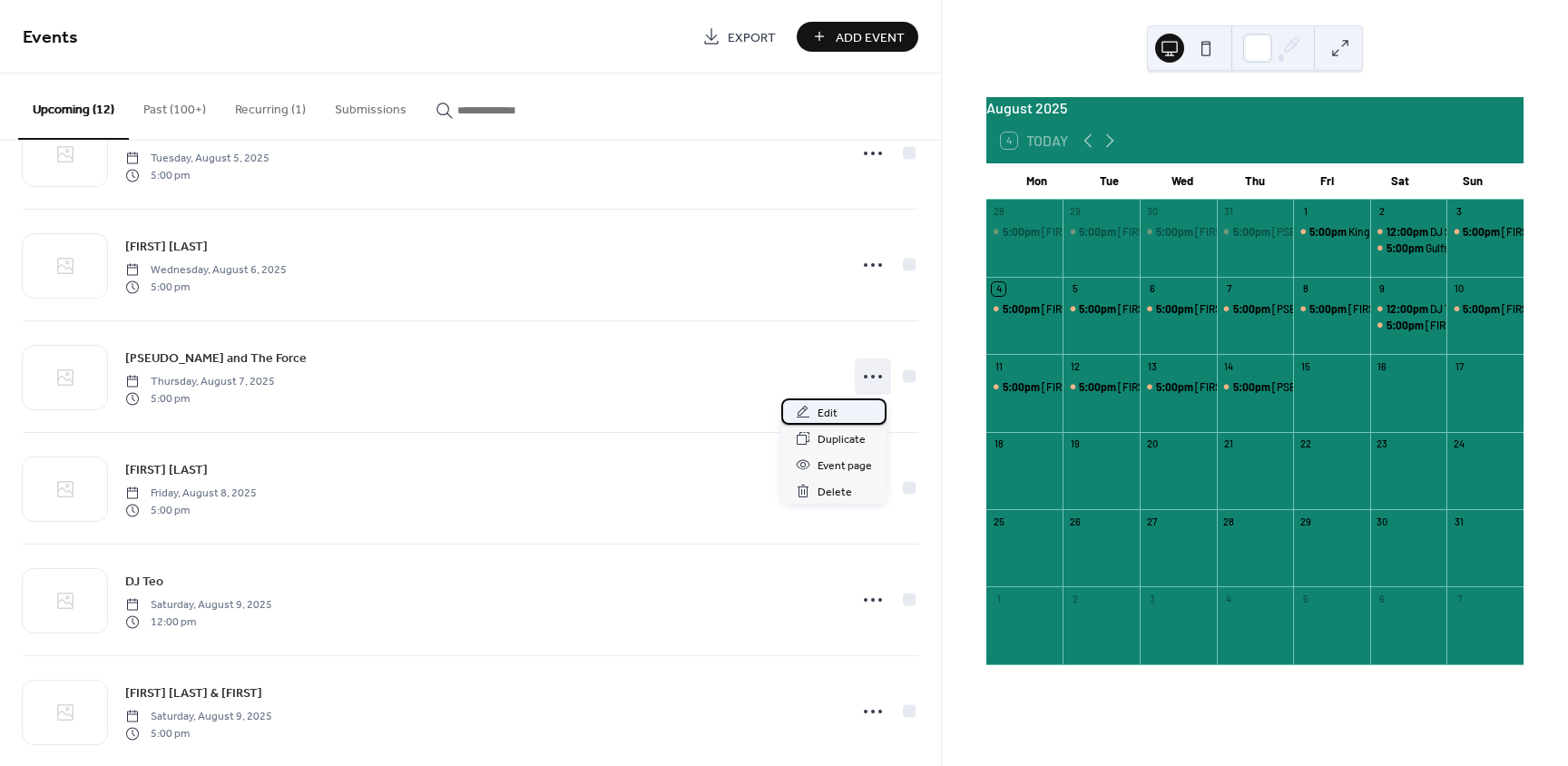 click on "Edit" at bounding box center [834, 411] 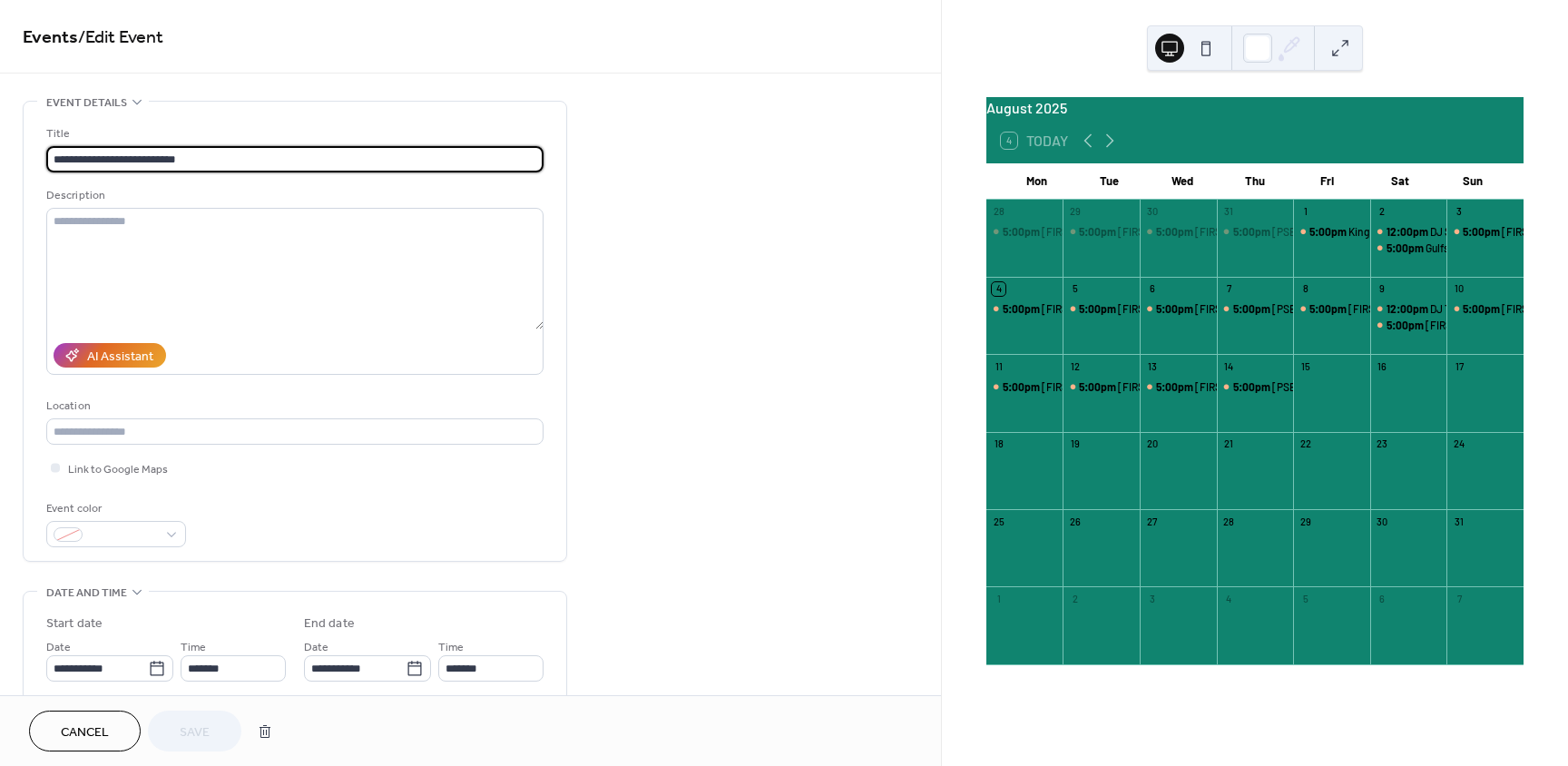 click on "**********" at bounding box center (295, 159) 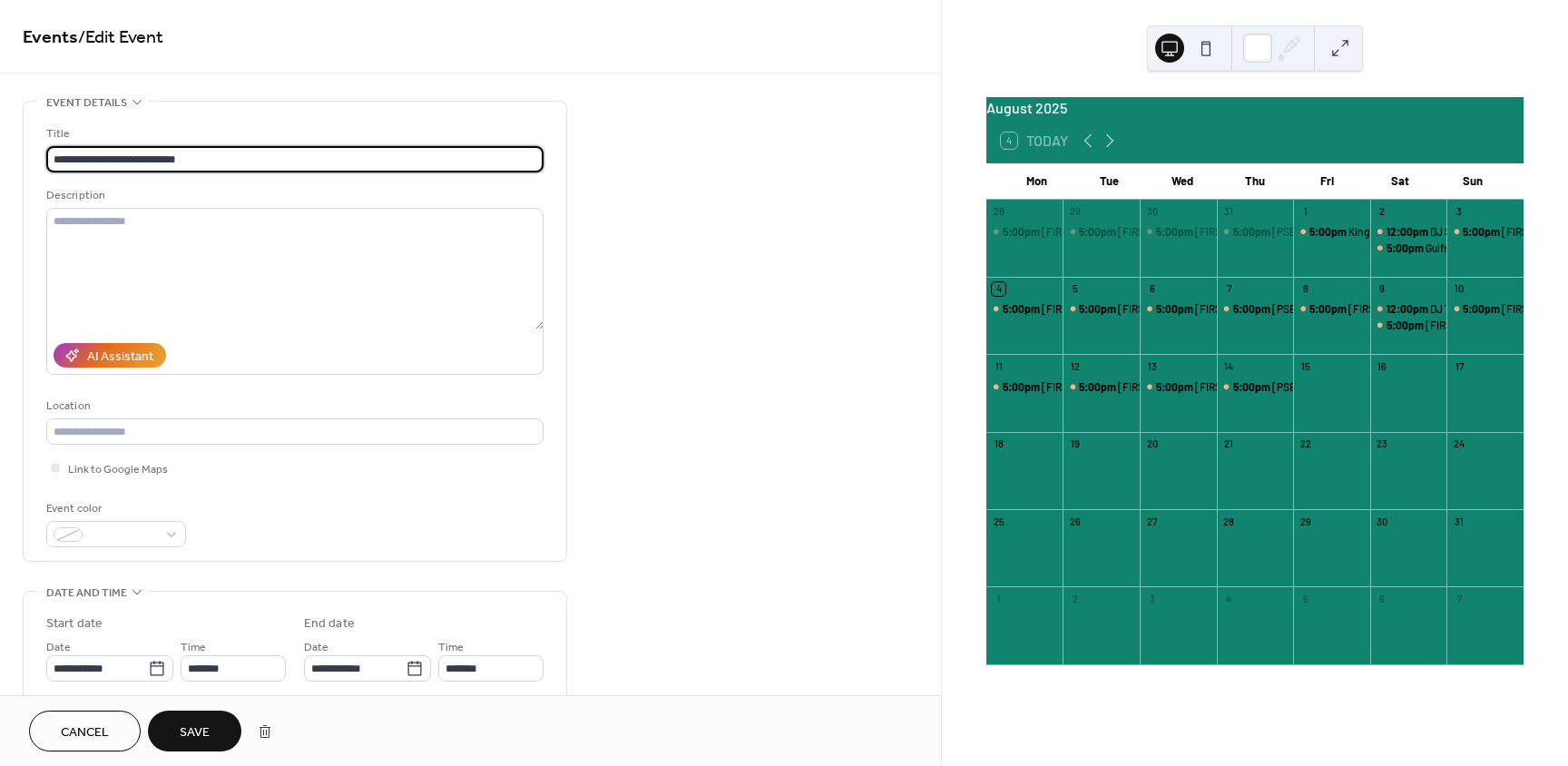 type on "**********" 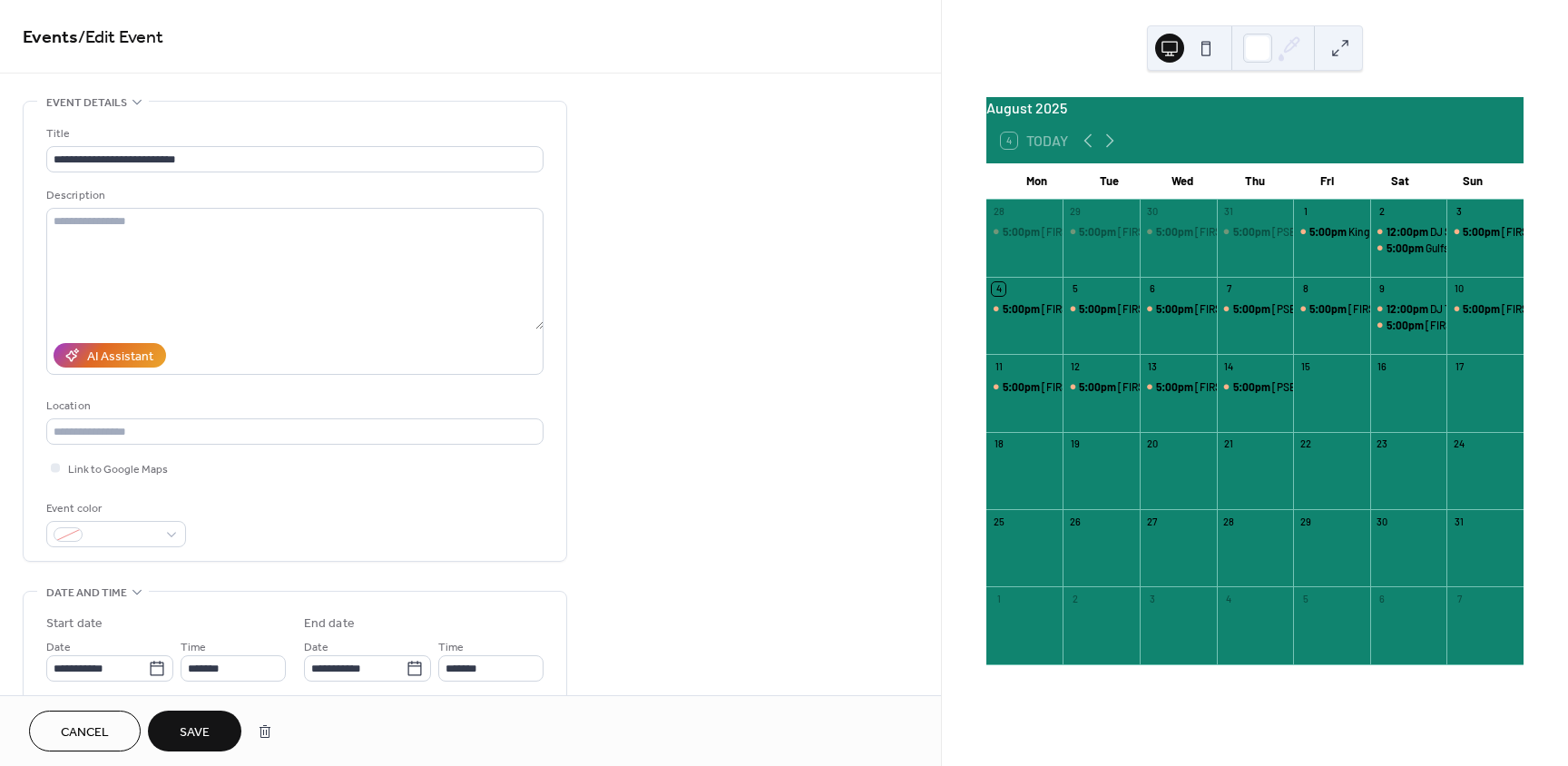 click on "Save" at bounding box center (194, 732) 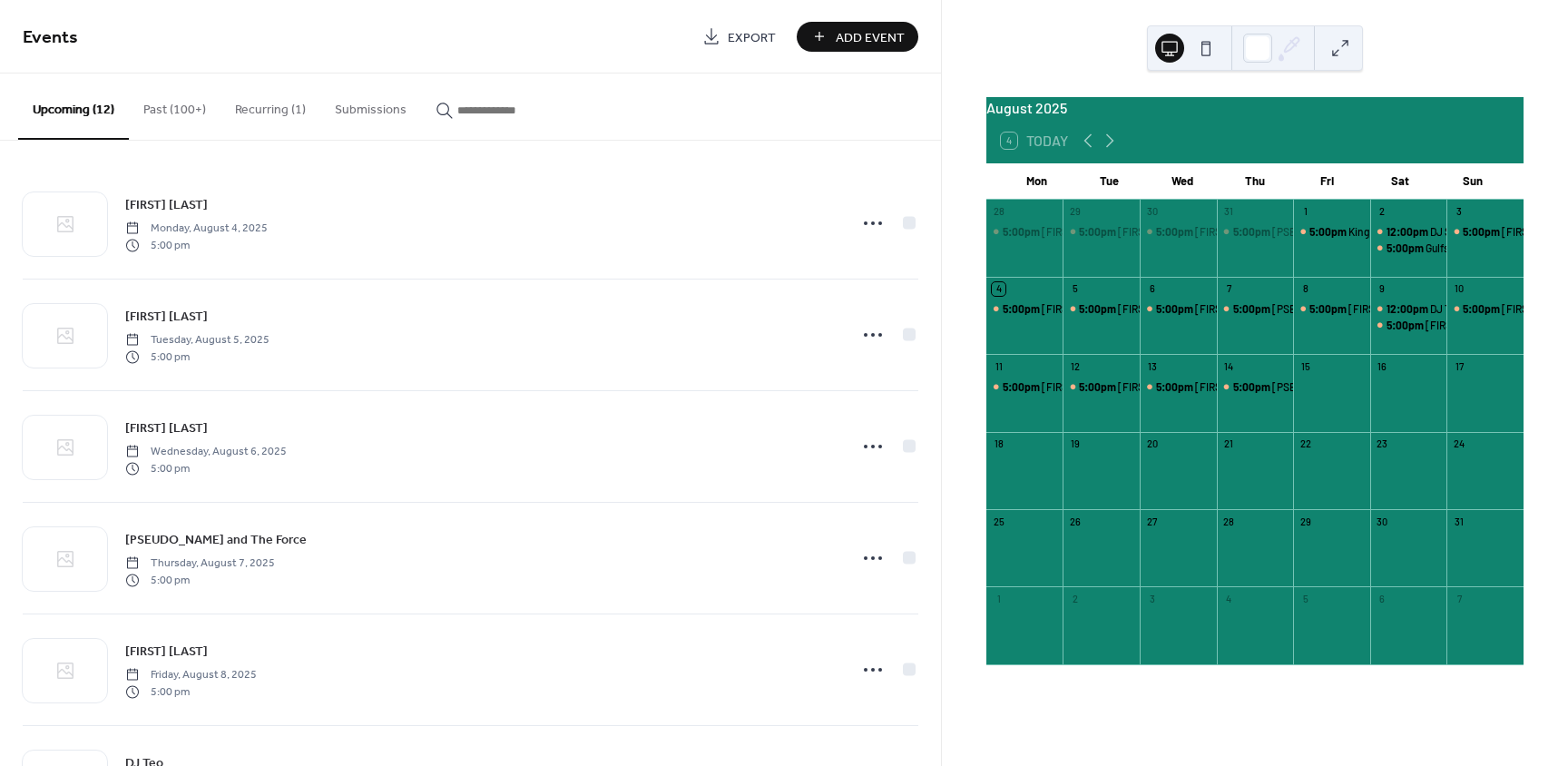 click on "Add Event" at bounding box center (870, 37) 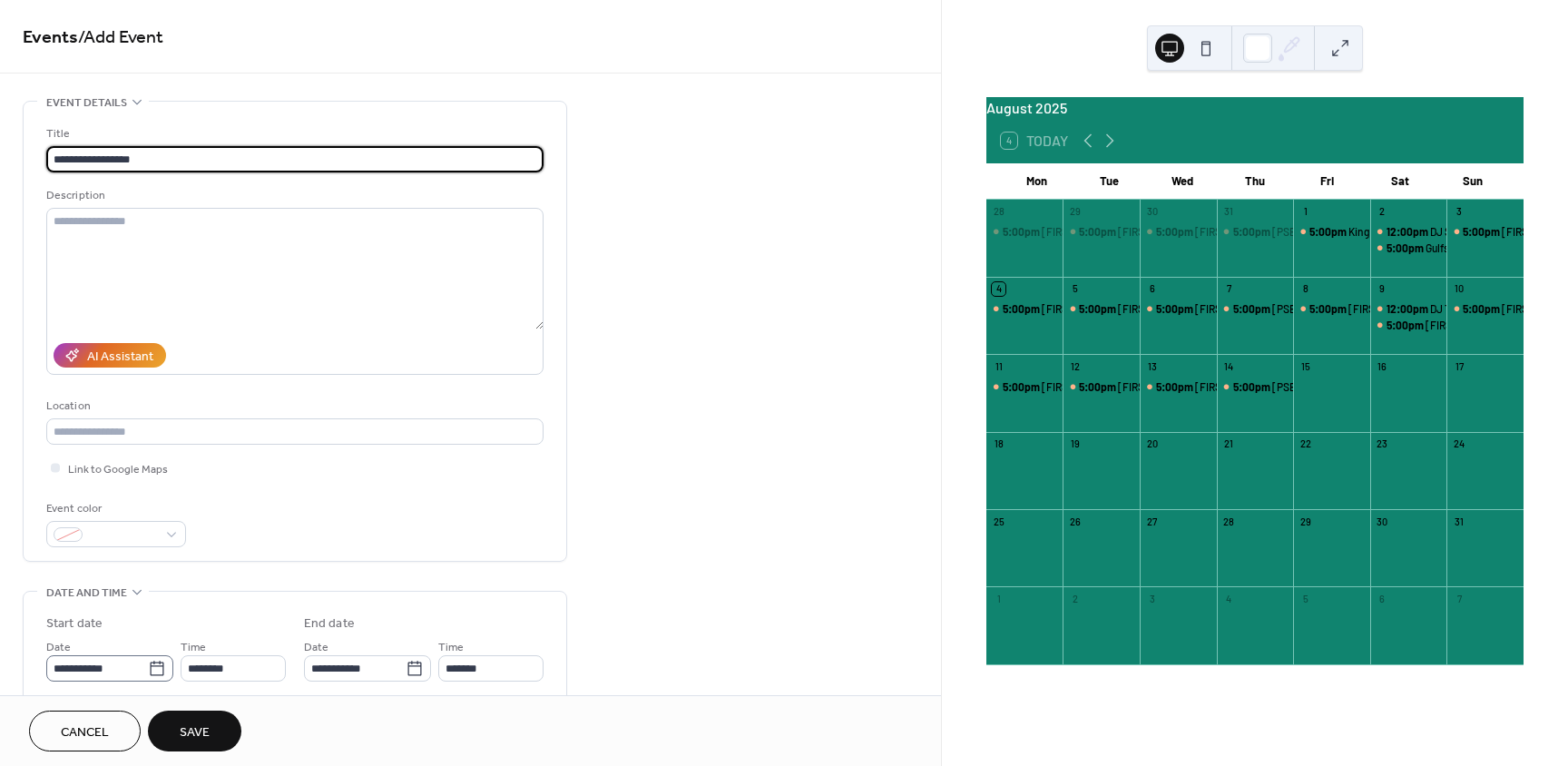 type on "**********" 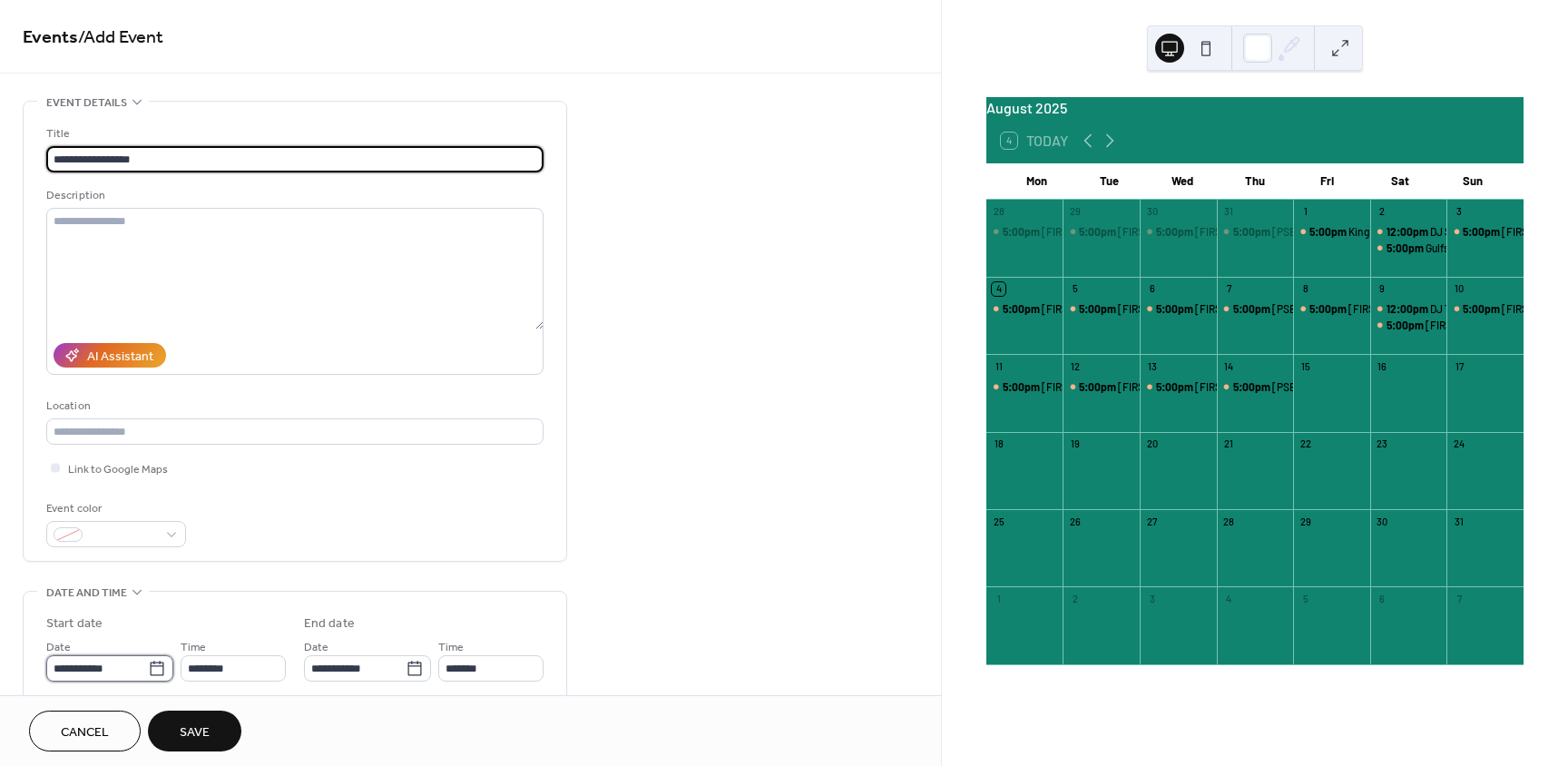 click on "**********" at bounding box center [97, 668] 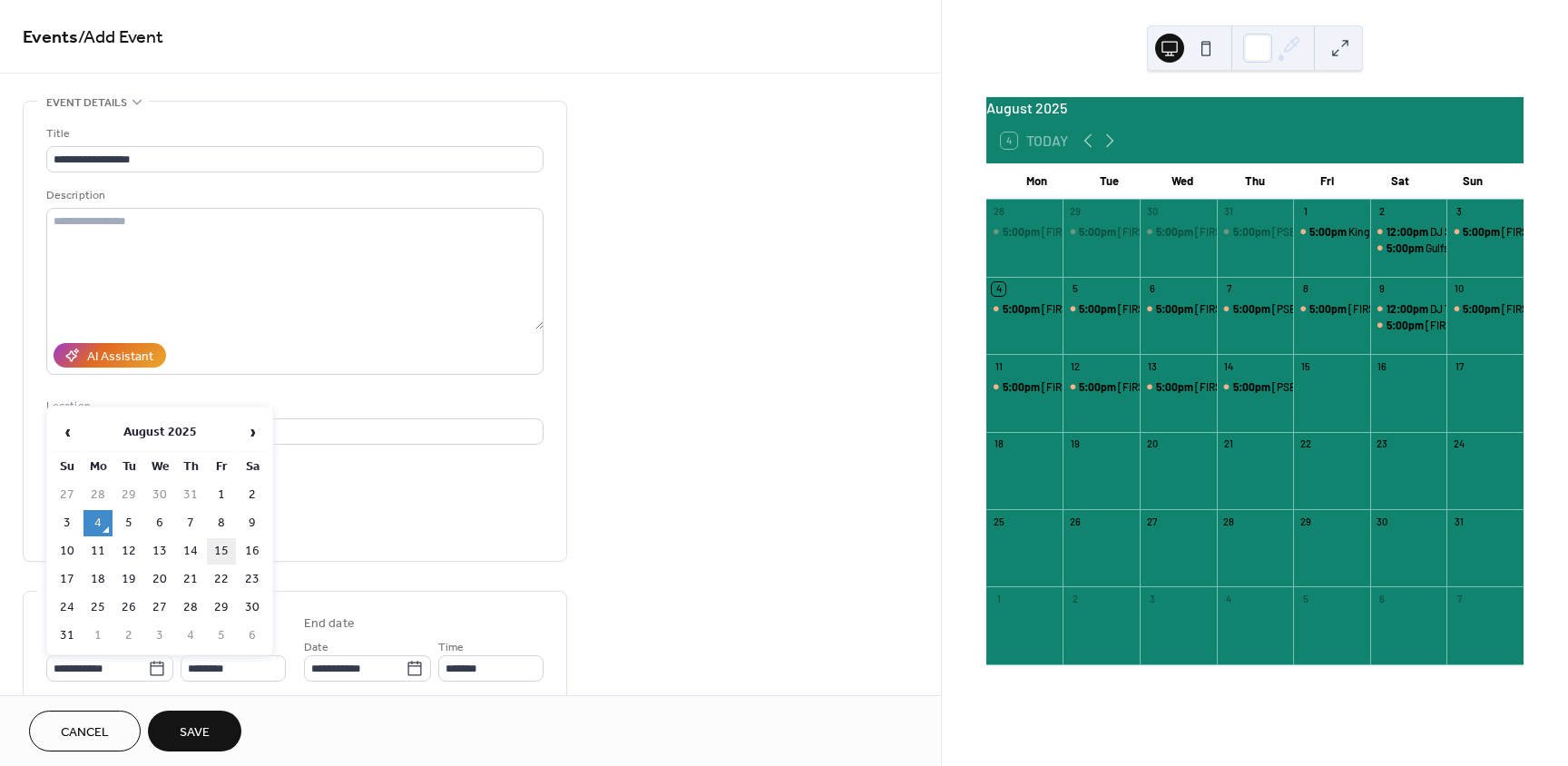 click on "15" at bounding box center (221, 551) 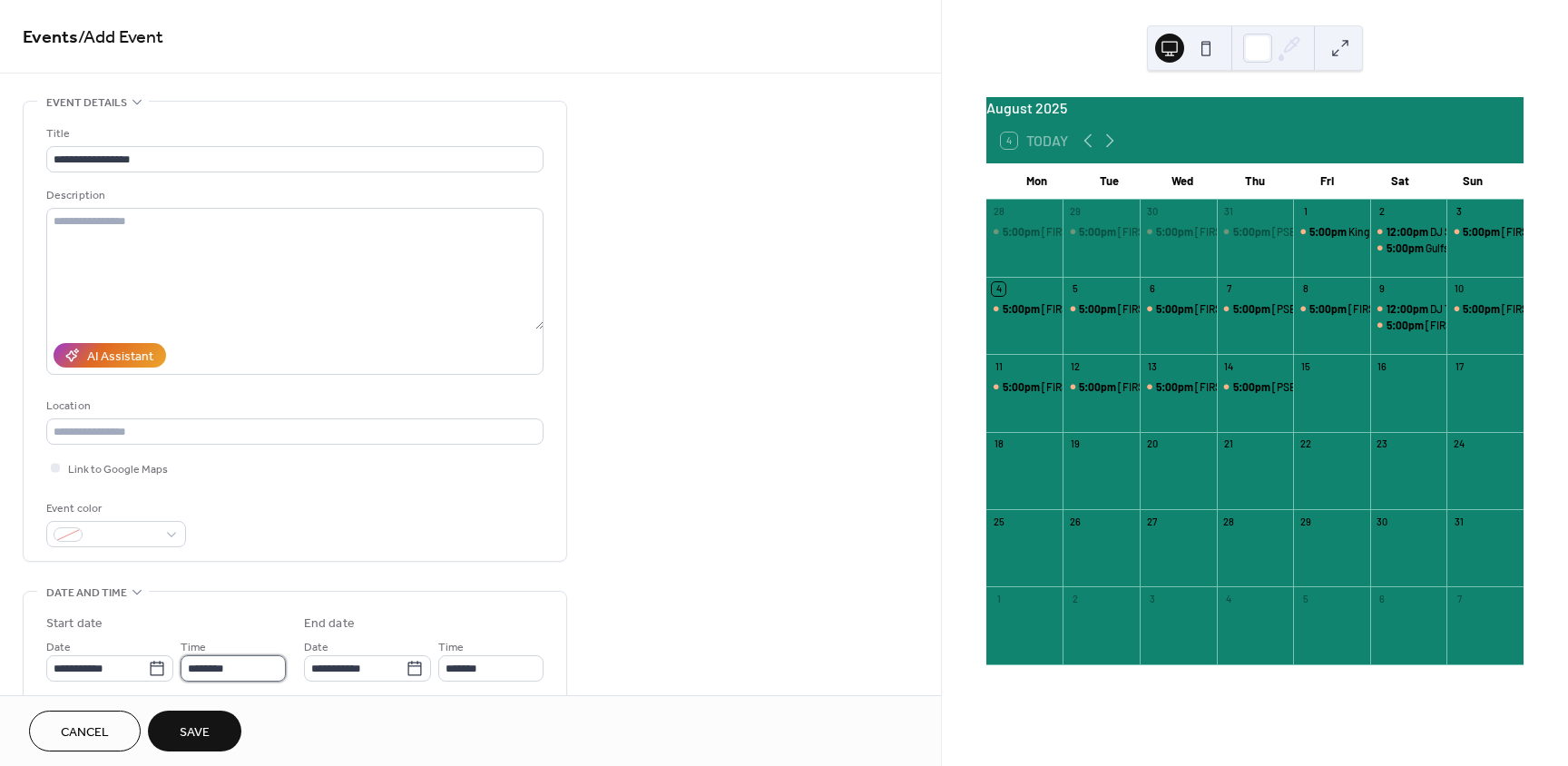 click on "********" at bounding box center [233, 668] 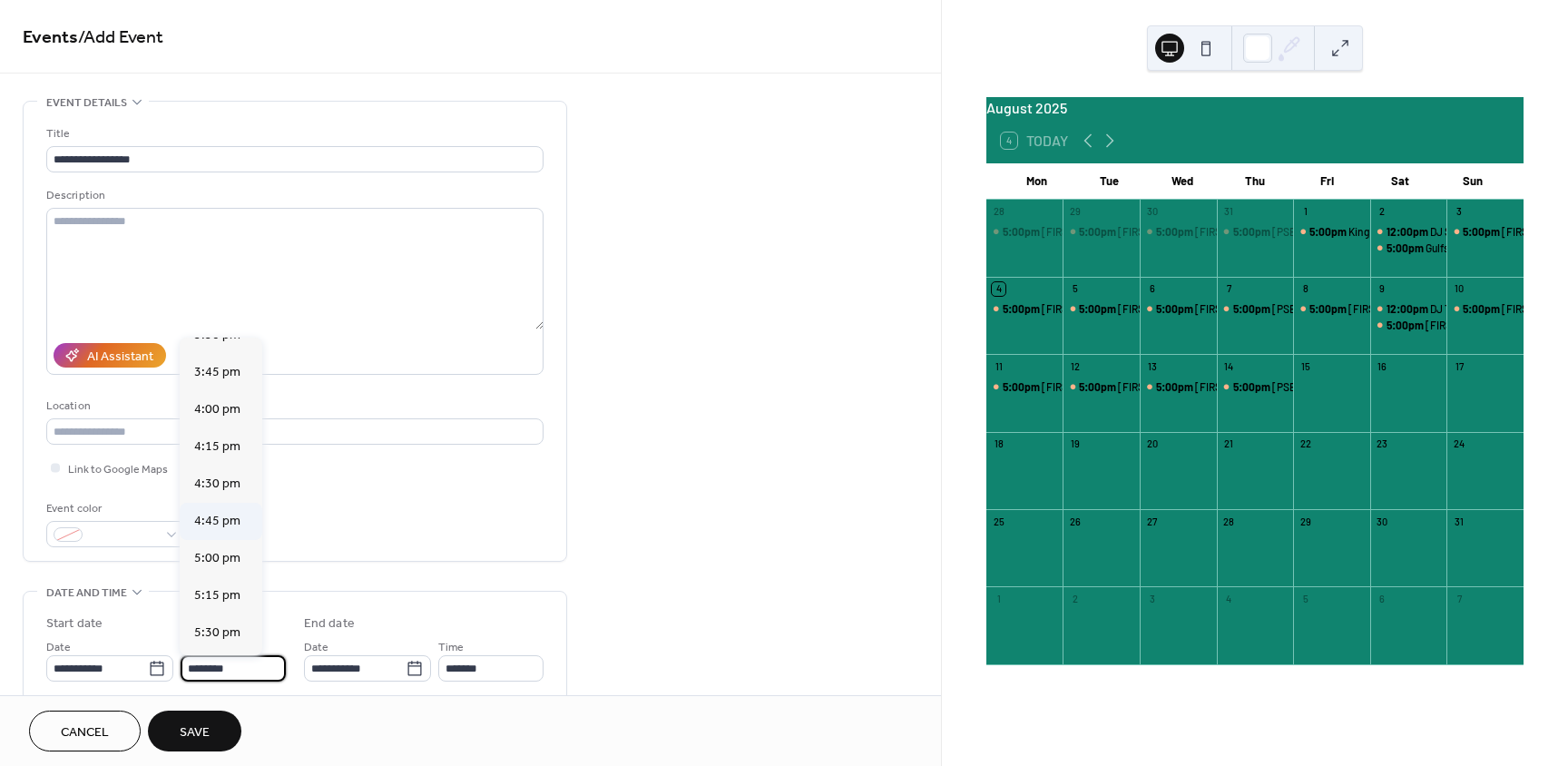 scroll, scrollTop: 2331, scrollLeft: 0, axis: vertical 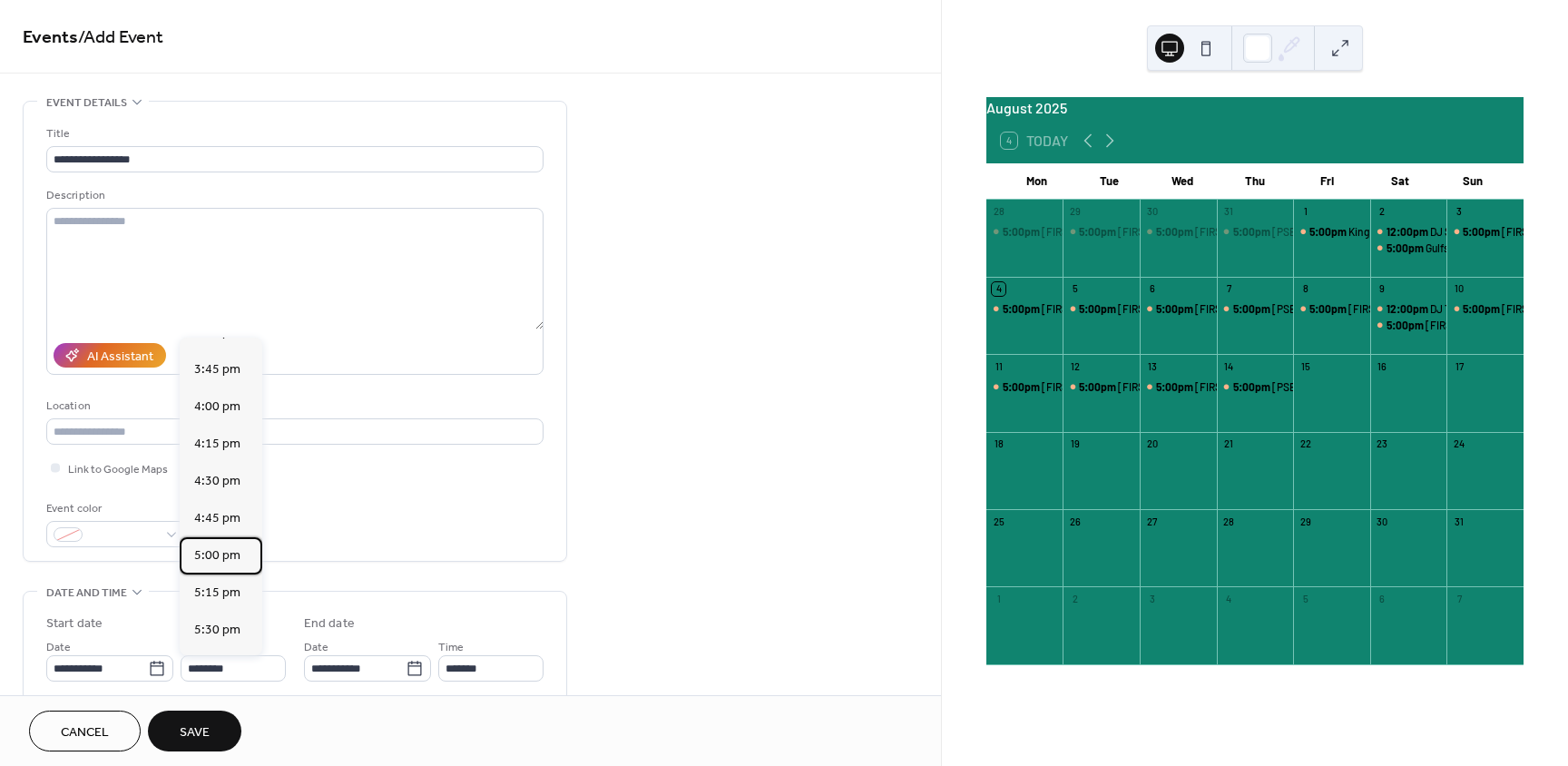 click on "5:00 pm" at bounding box center [217, 555] 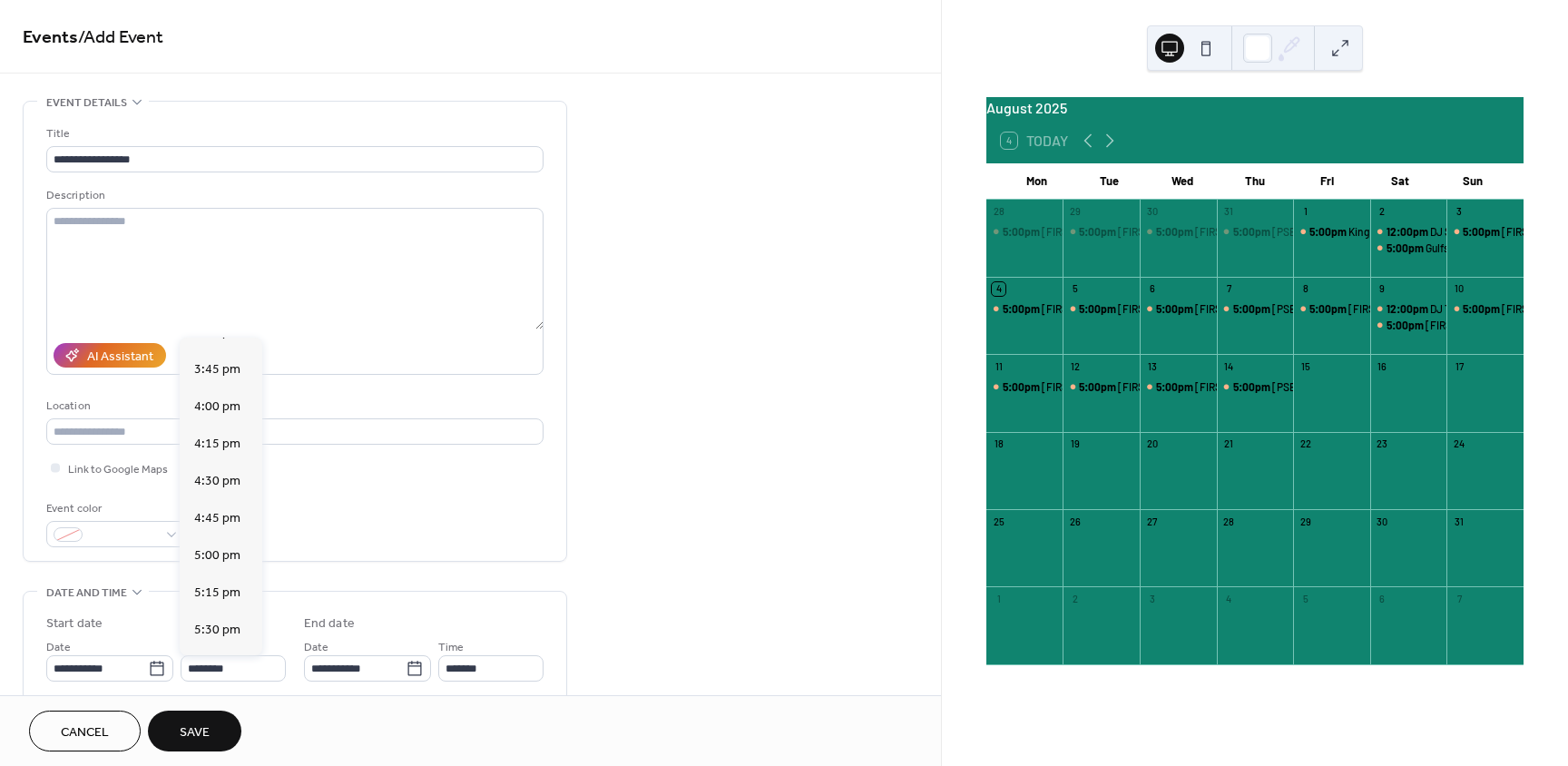 type on "*******" 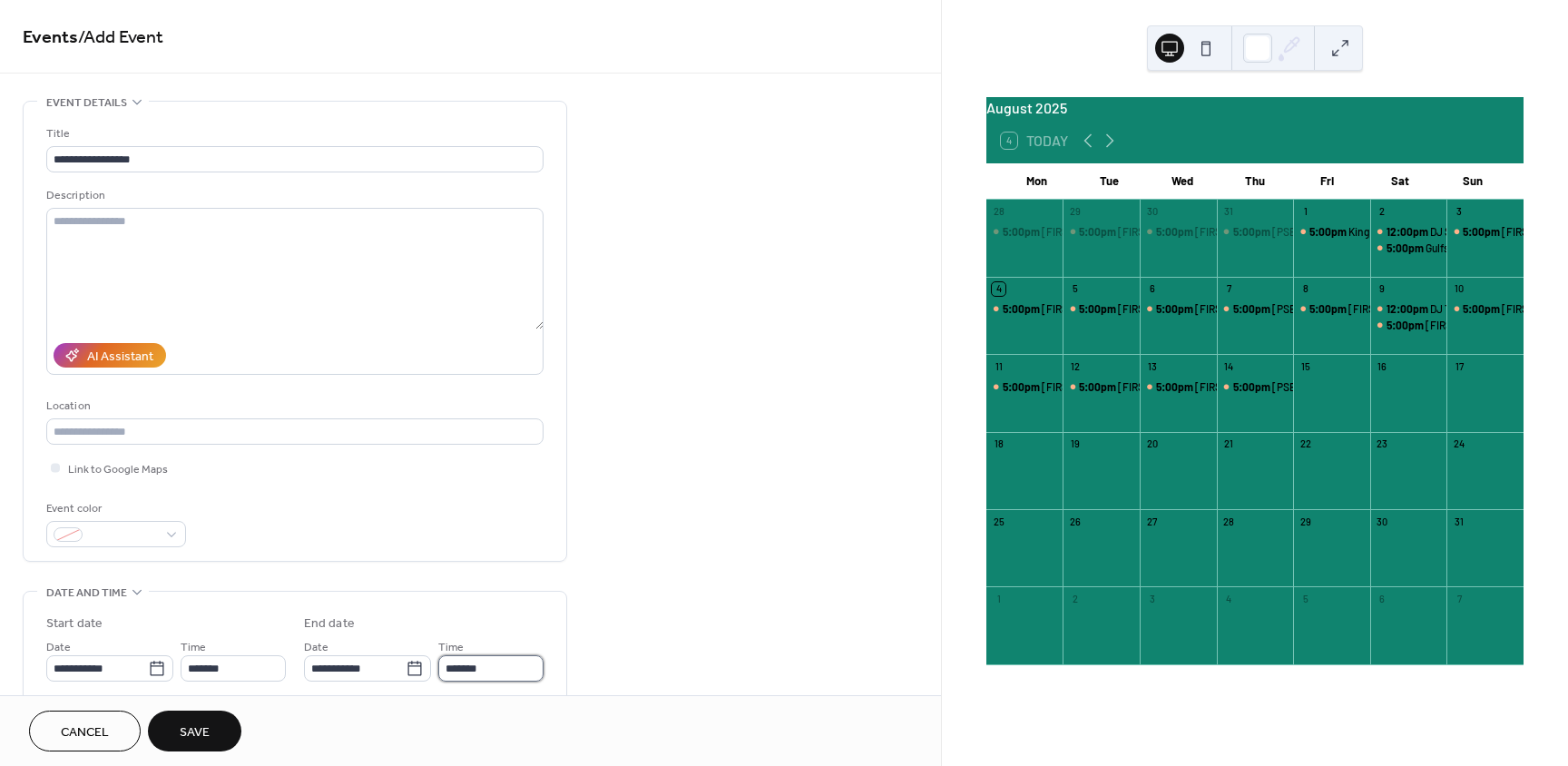click on "*******" at bounding box center [491, 668] 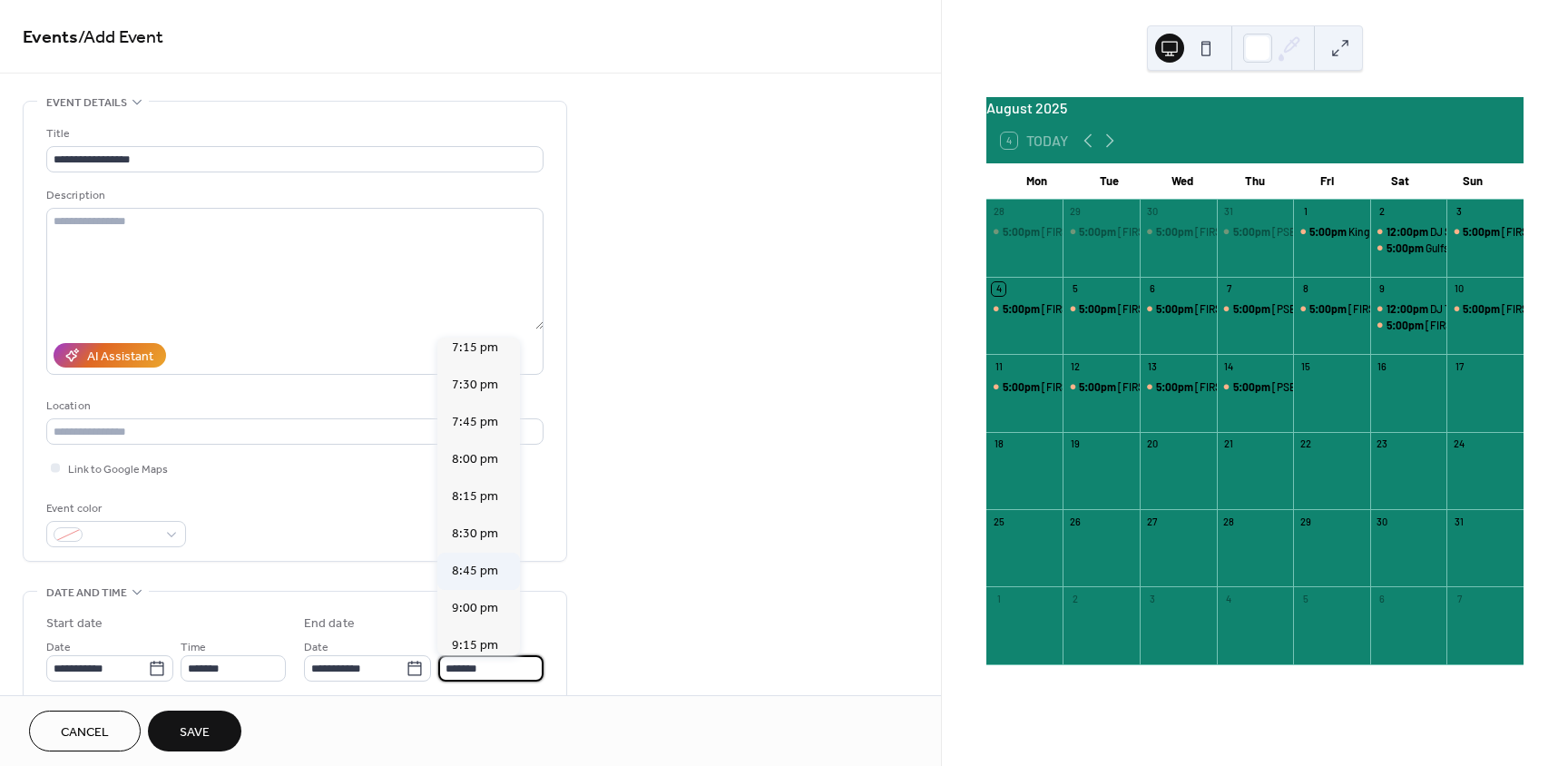 scroll, scrollTop: 363, scrollLeft: 0, axis: vertical 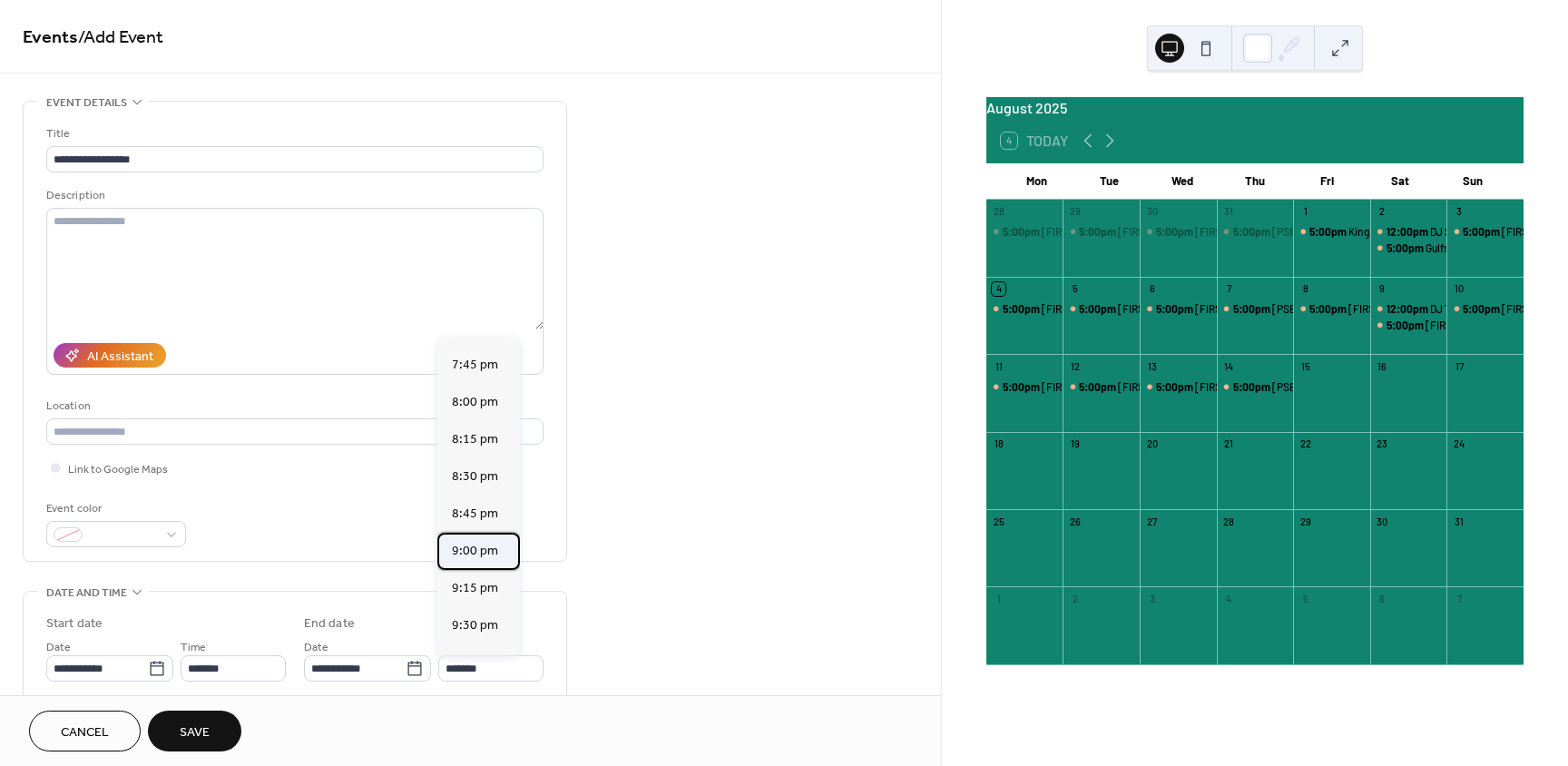 click on "9:00 pm" at bounding box center [475, 551] 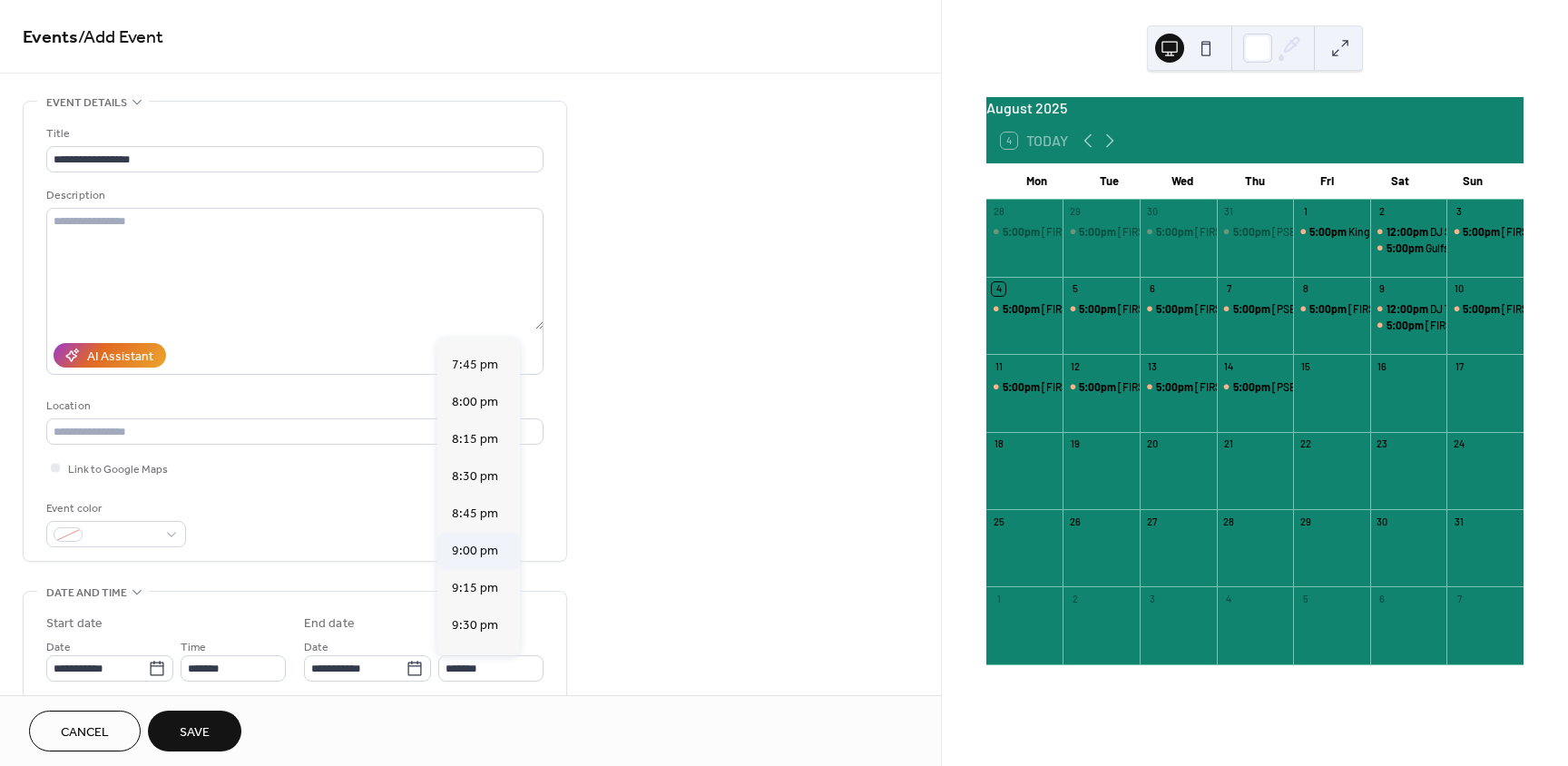 type on "*******" 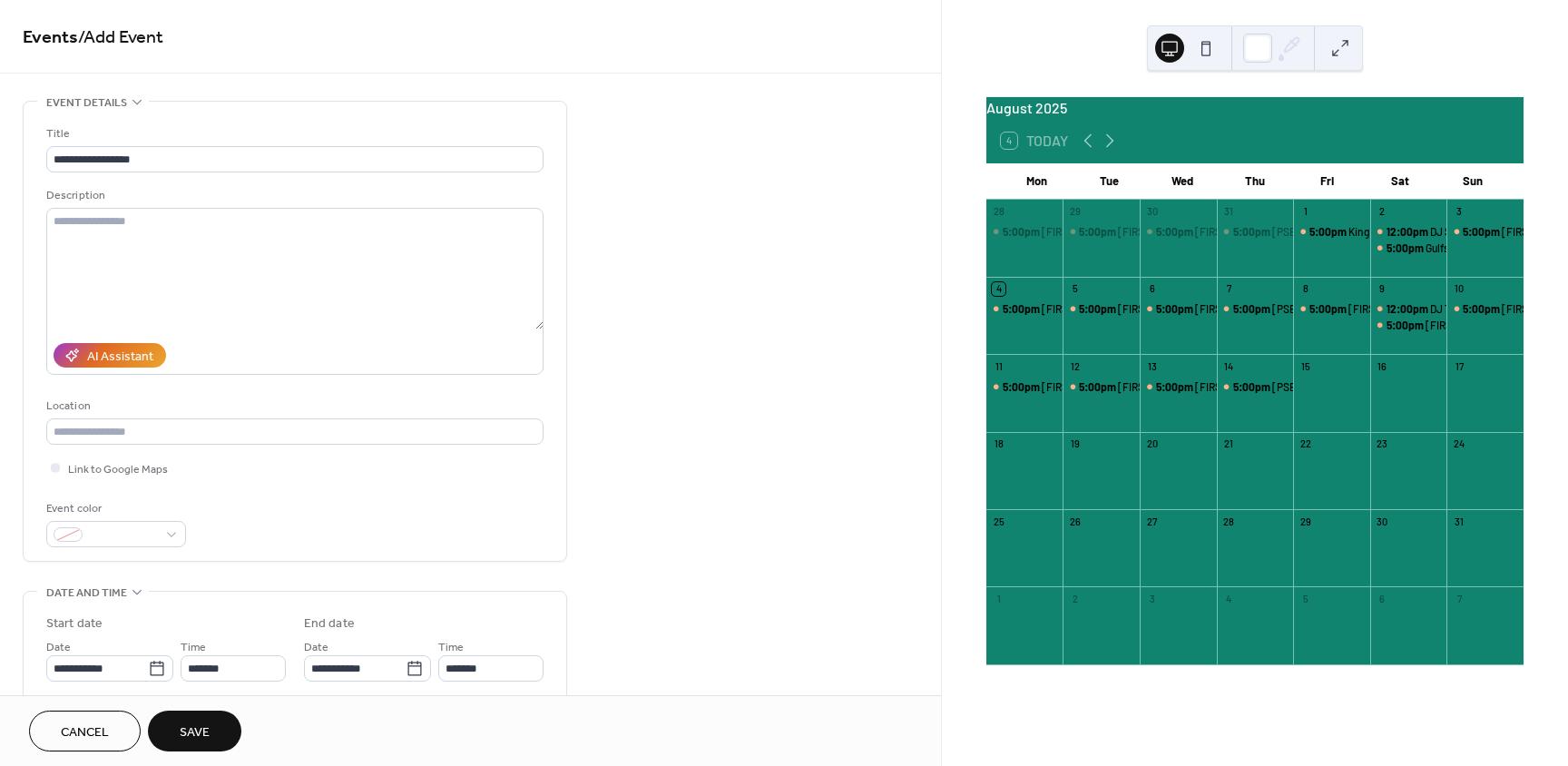 click on "Save" at bounding box center (194, 732) 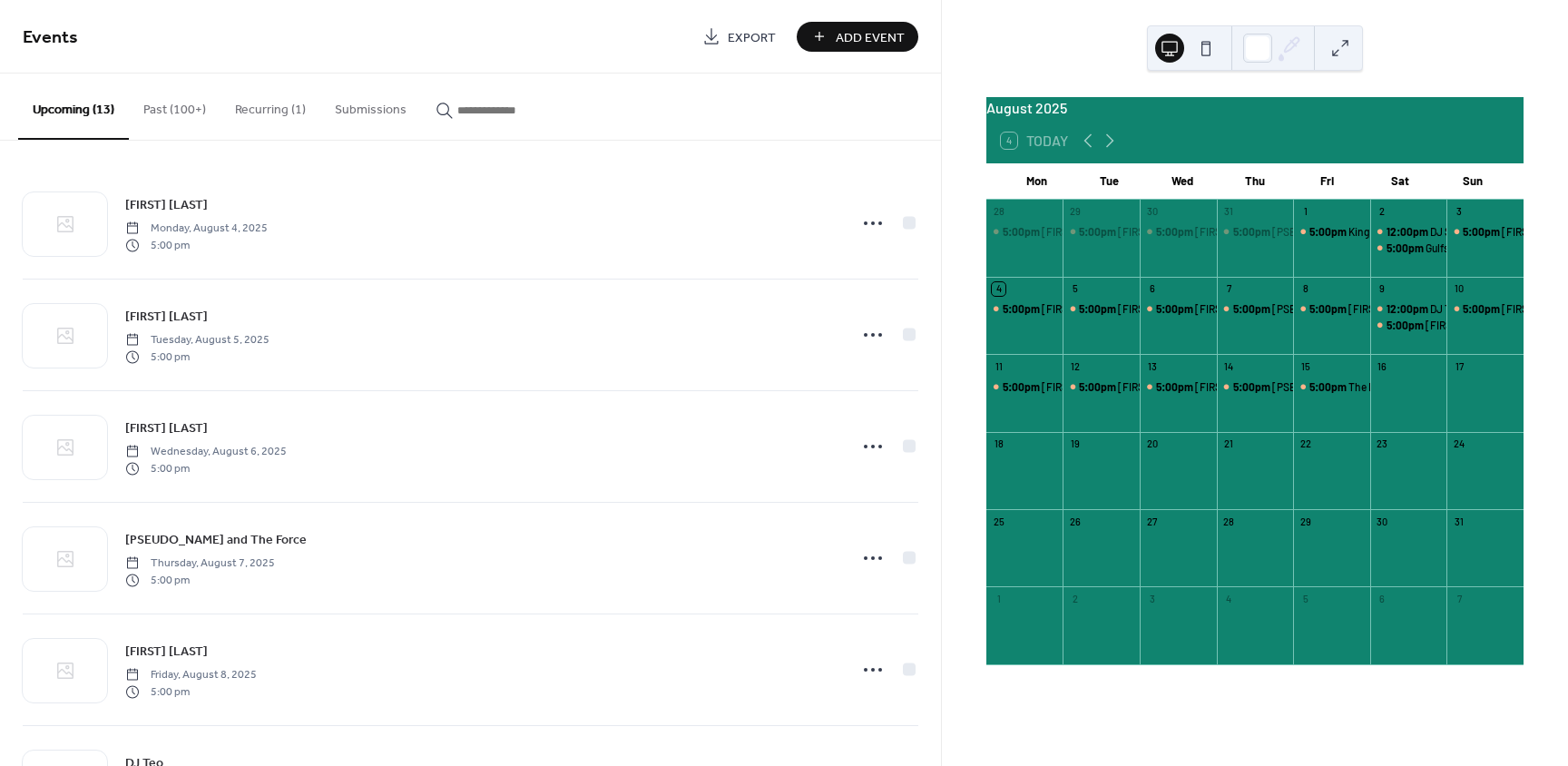 click on "Add Event" at bounding box center (870, 37) 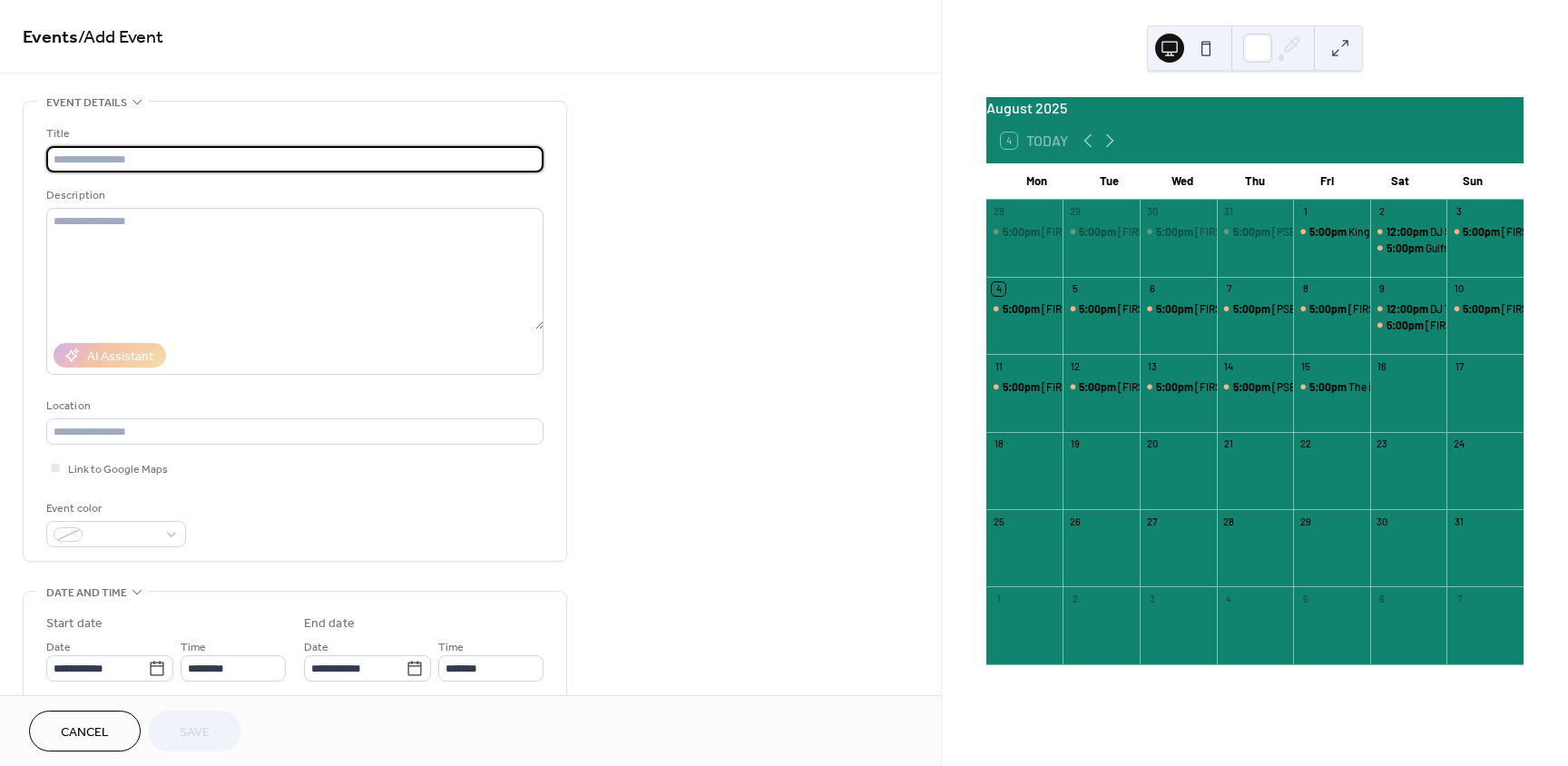 click at bounding box center [295, 159] 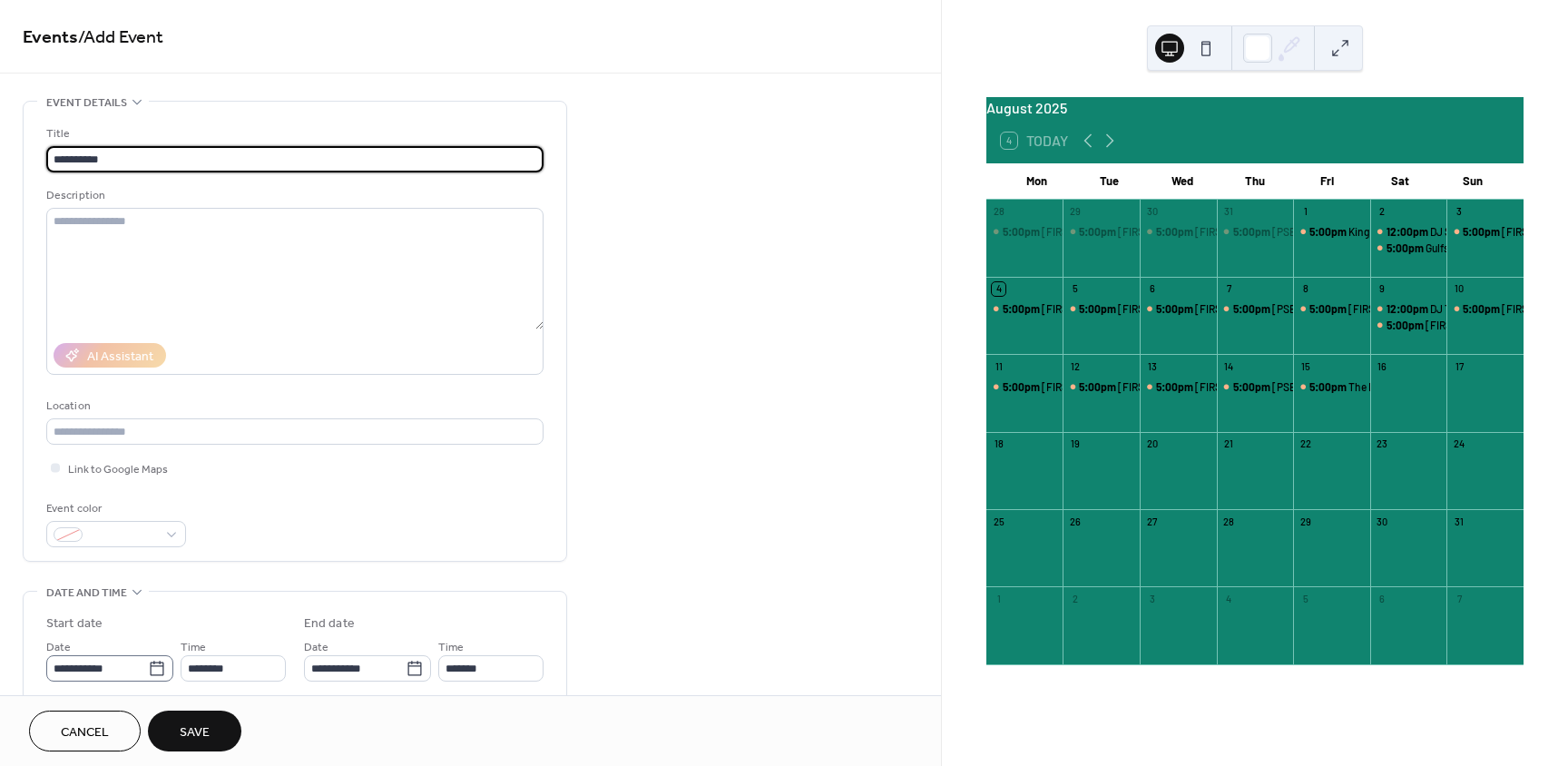 type on "**********" 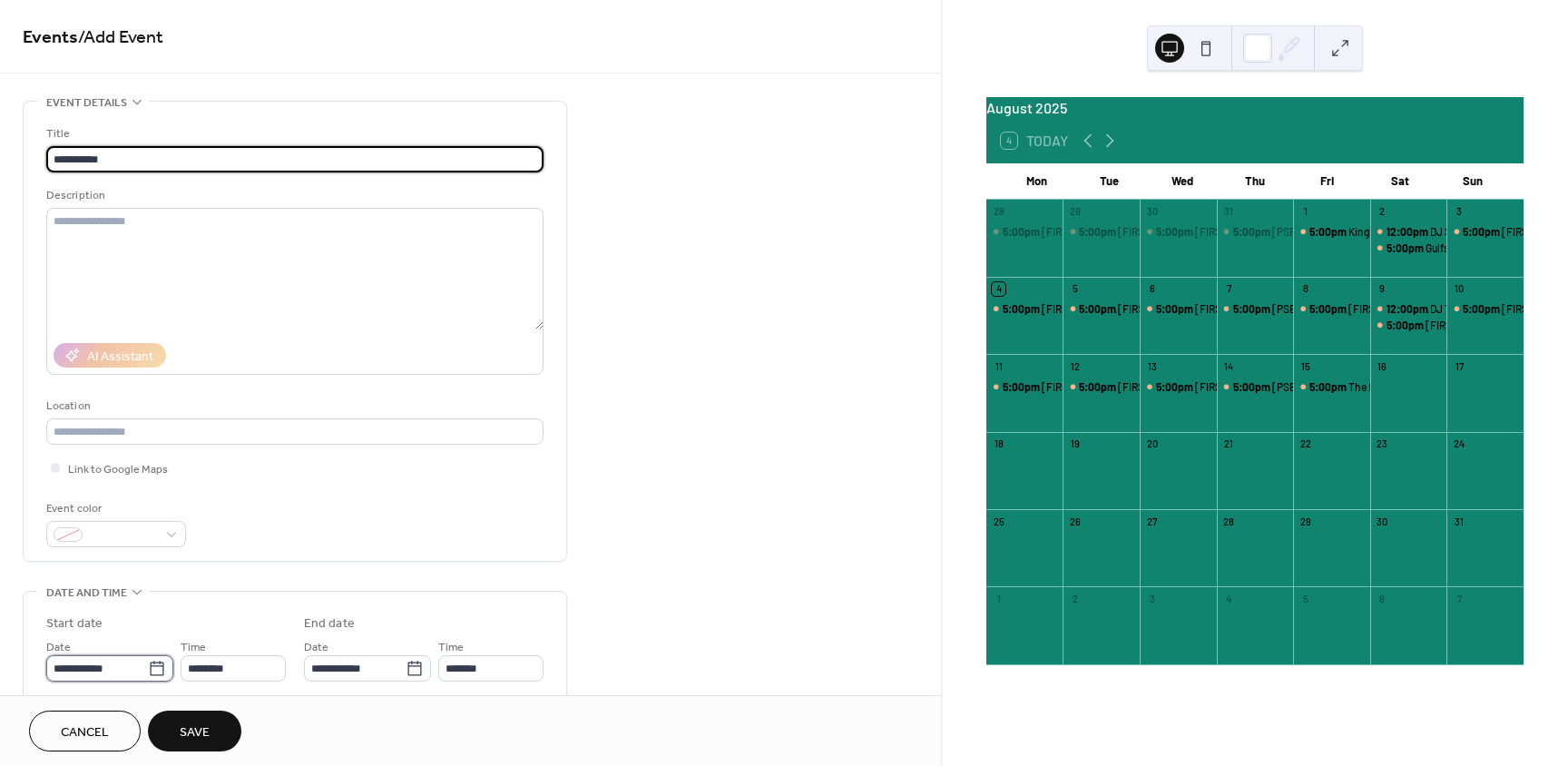 click on "**********" at bounding box center (97, 668) 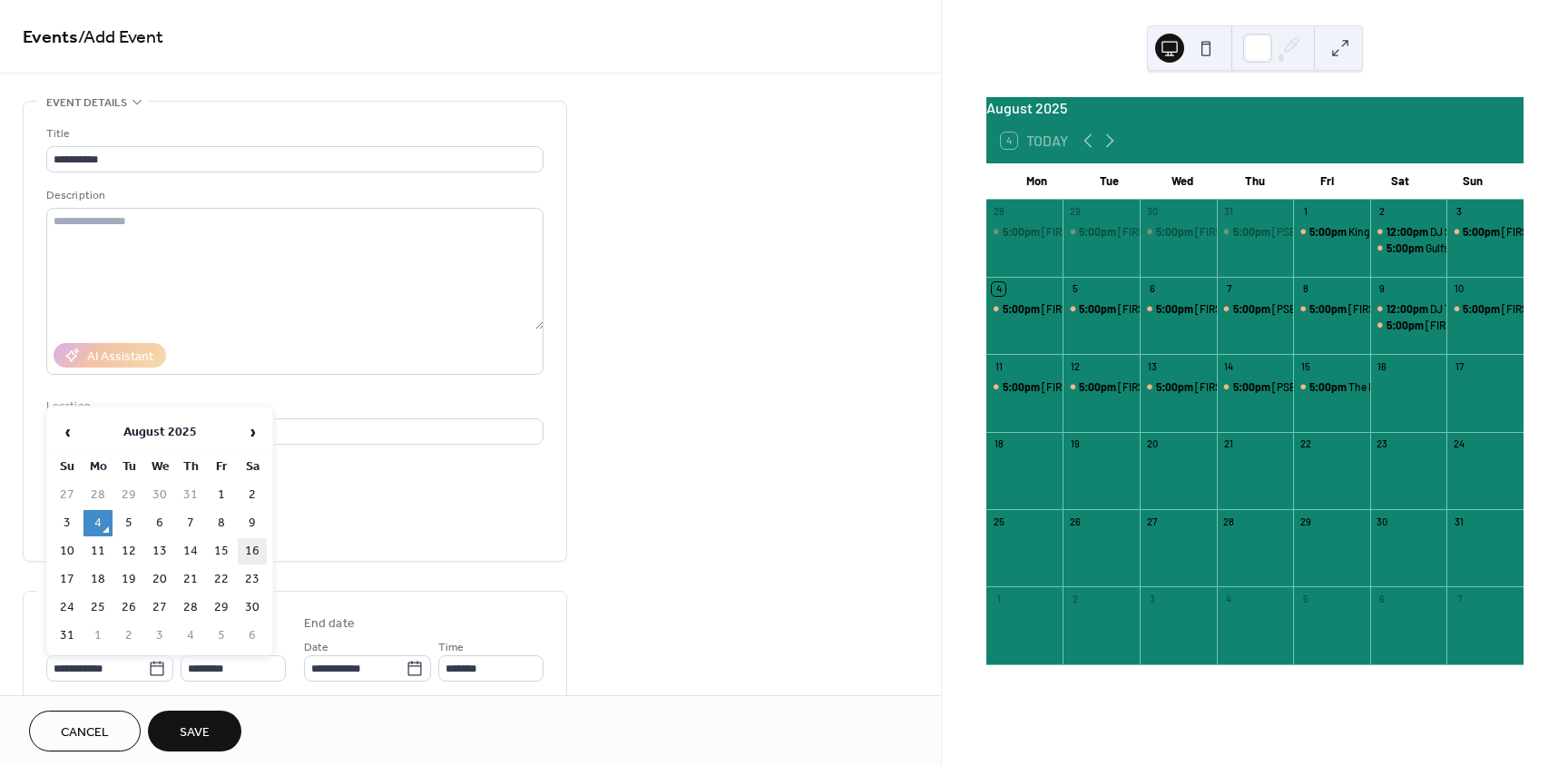 click on "16" at bounding box center [252, 551] 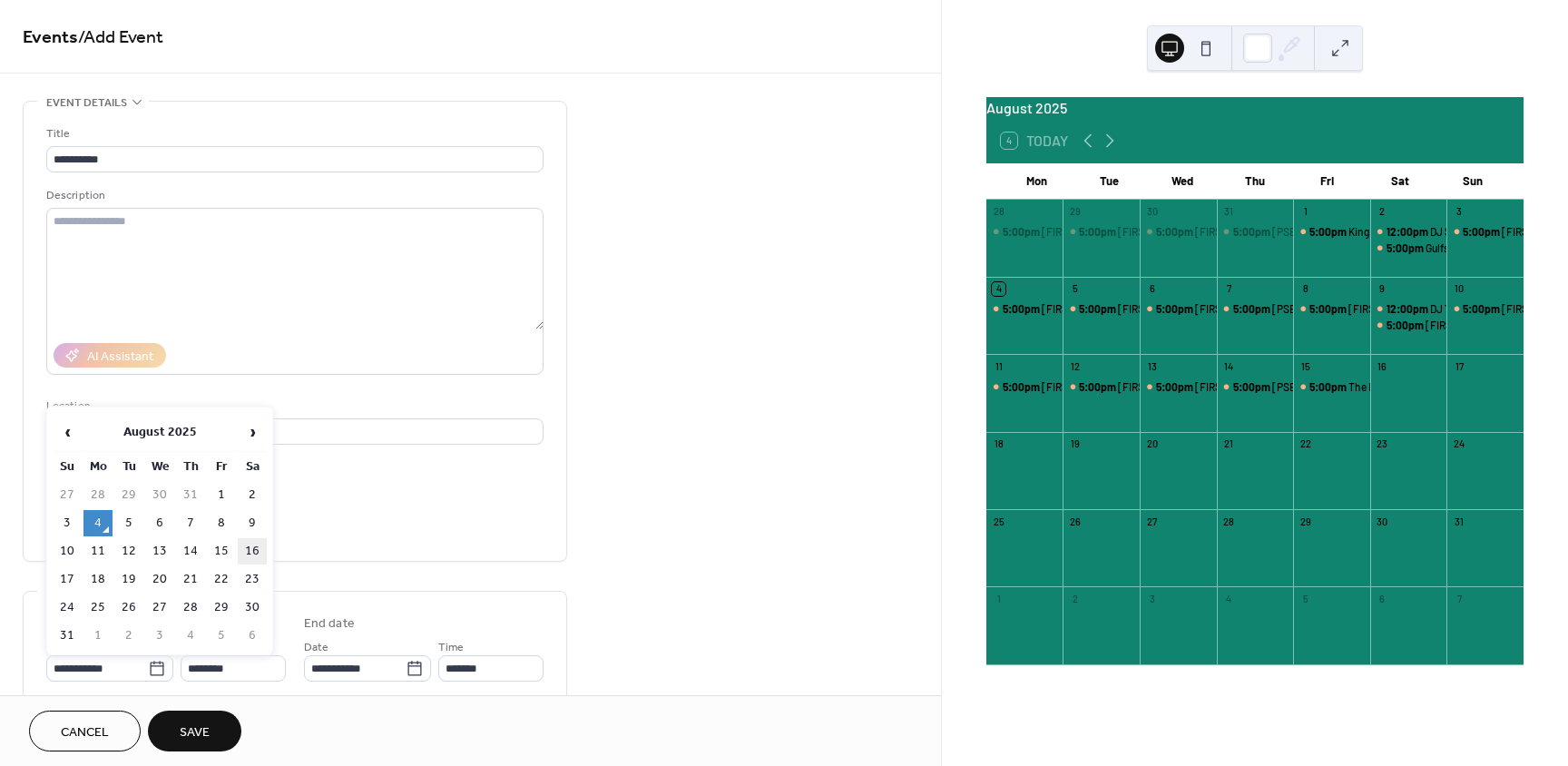 type on "**********" 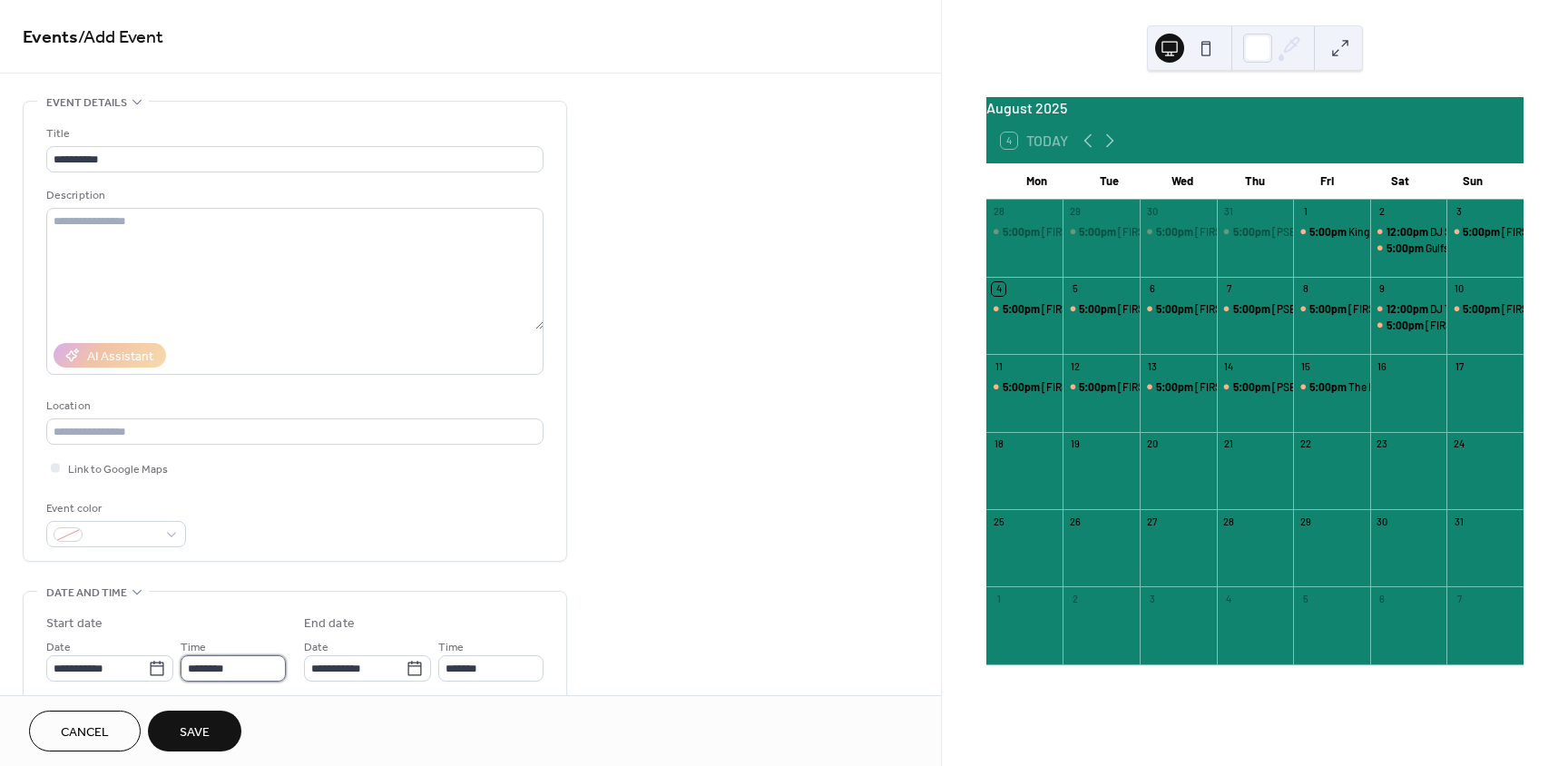 click on "********" at bounding box center (233, 668) 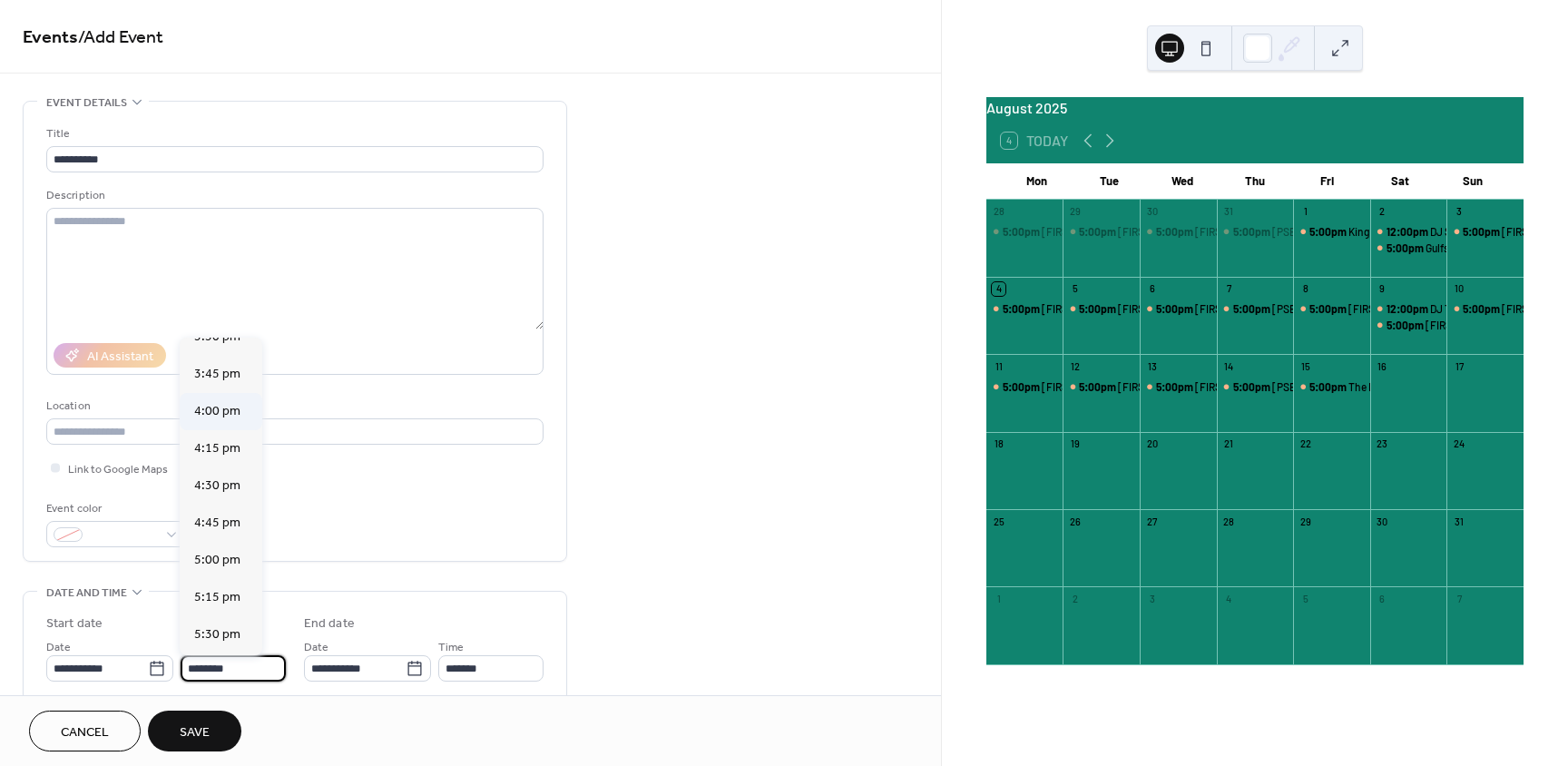 scroll, scrollTop: 2331, scrollLeft: 0, axis: vertical 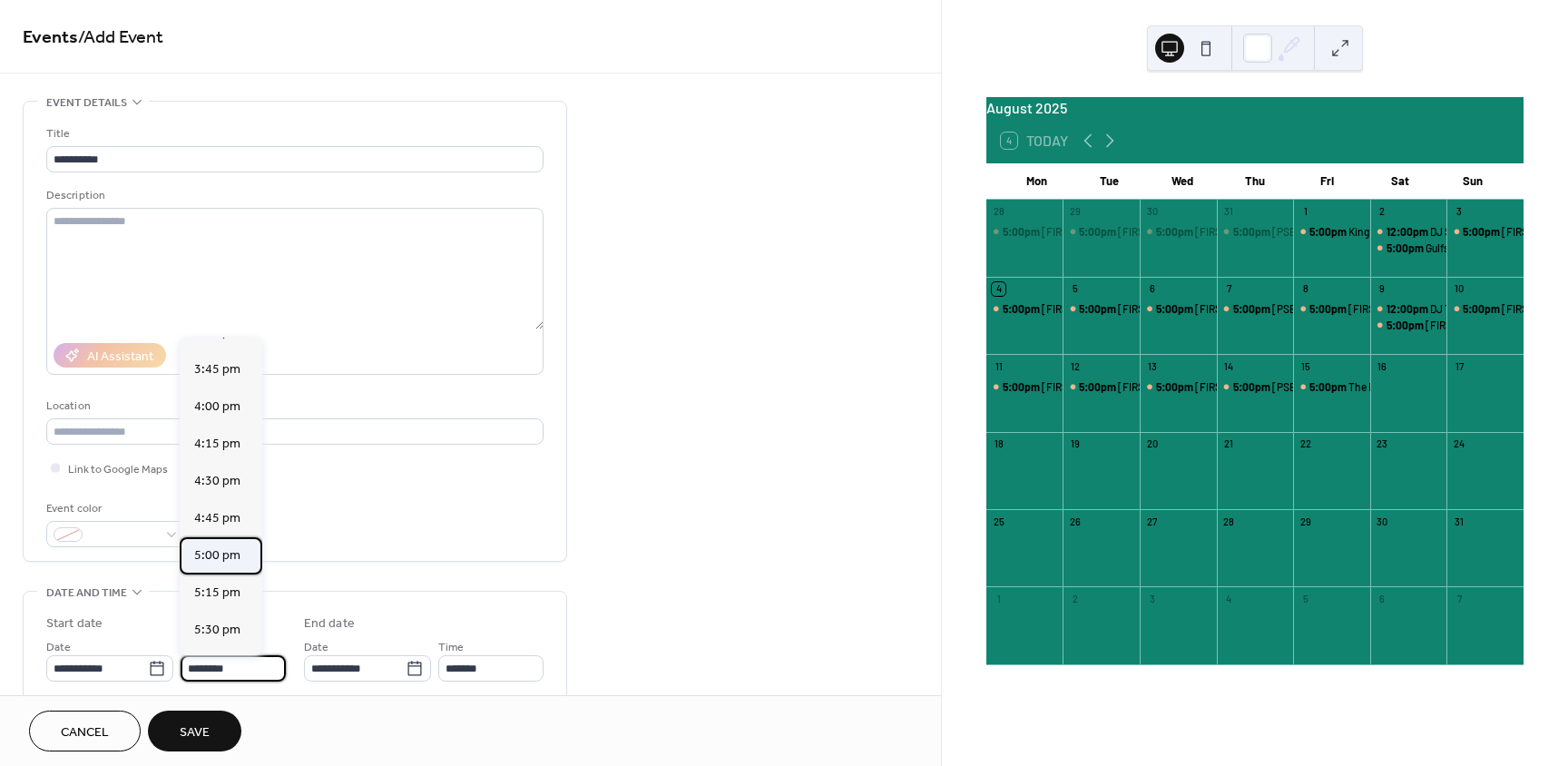 click on "5:00 pm" at bounding box center [217, 555] 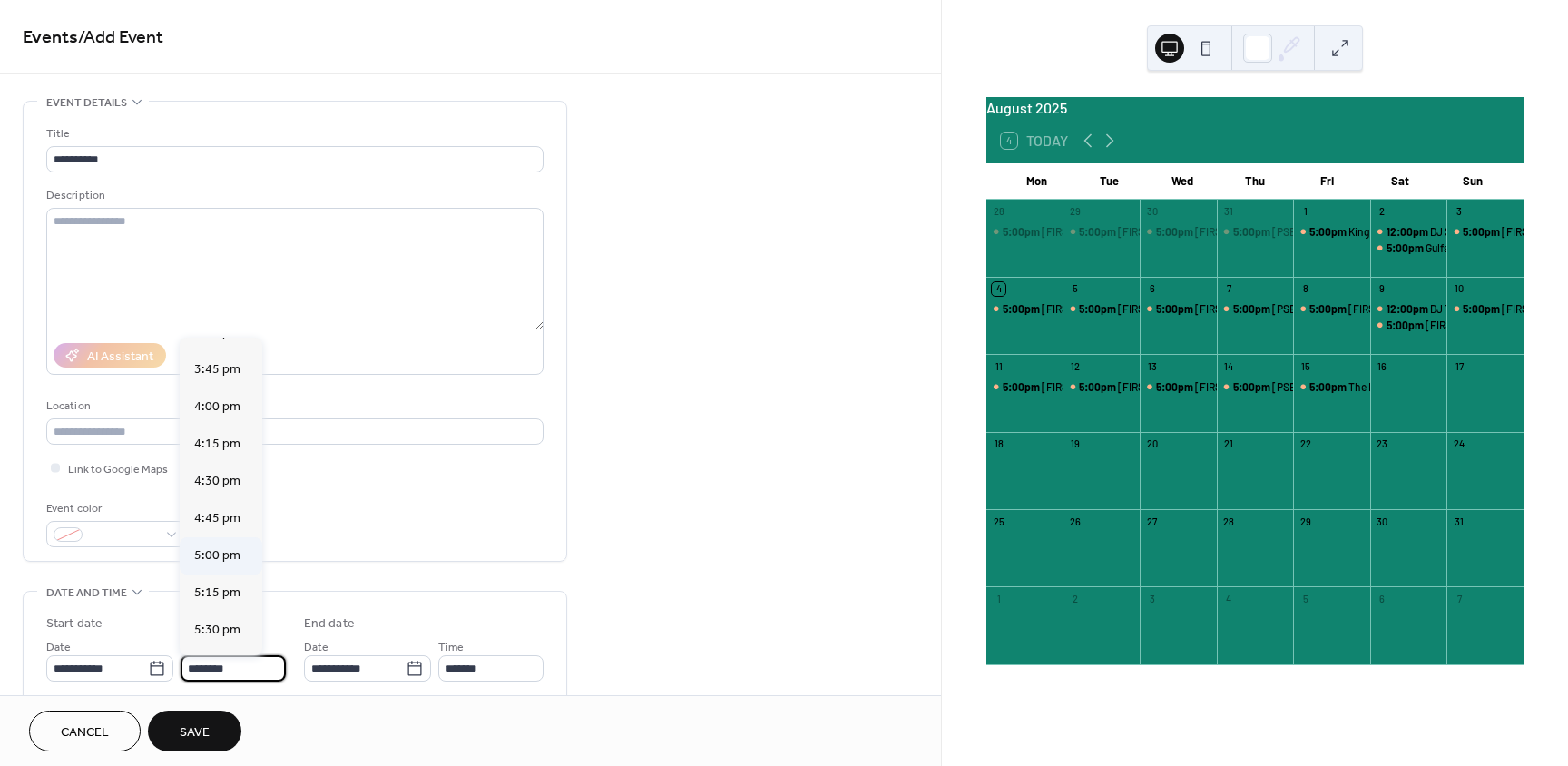 type on "*******" 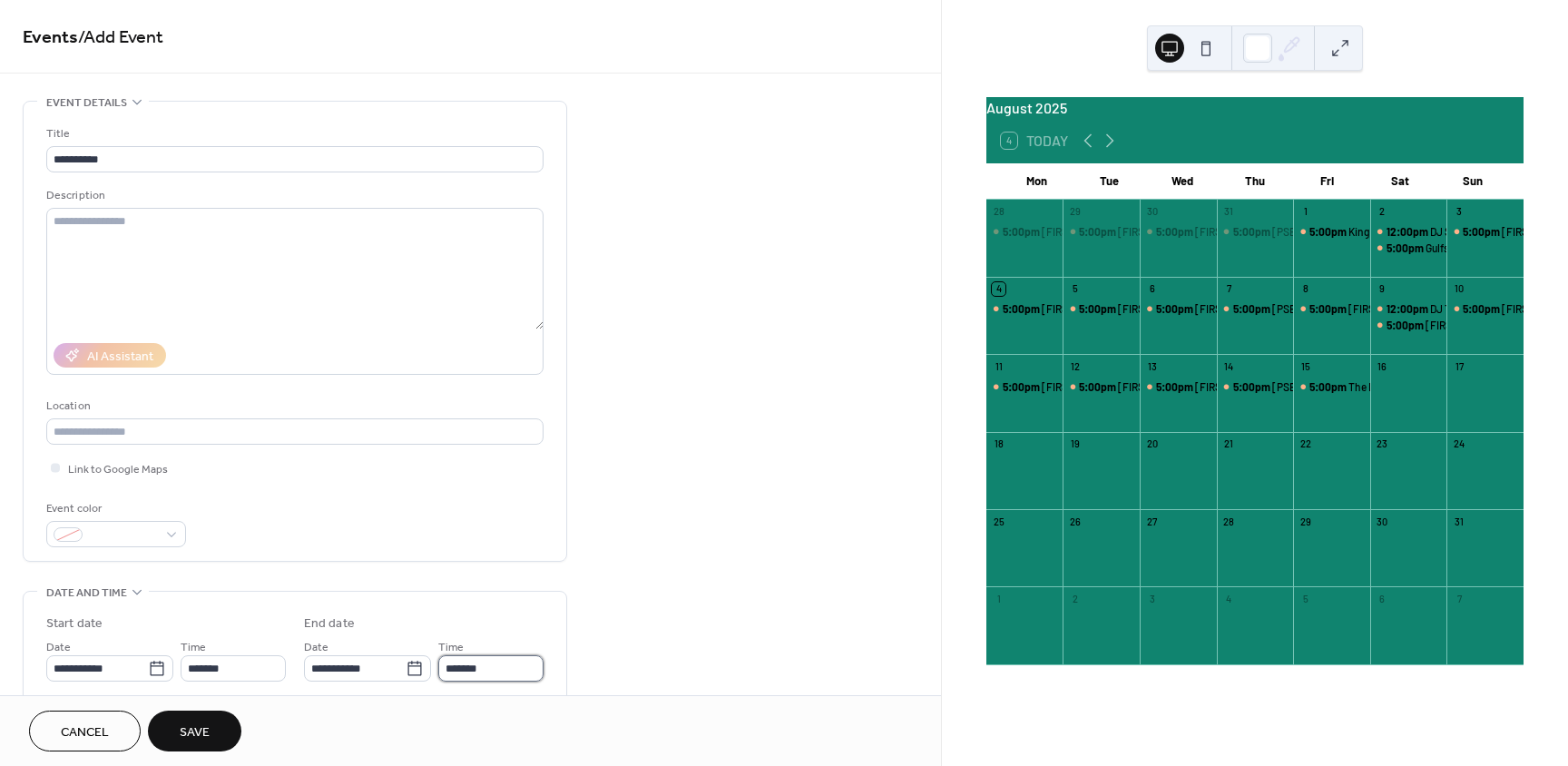 click on "*******" at bounding box center [491, 668] 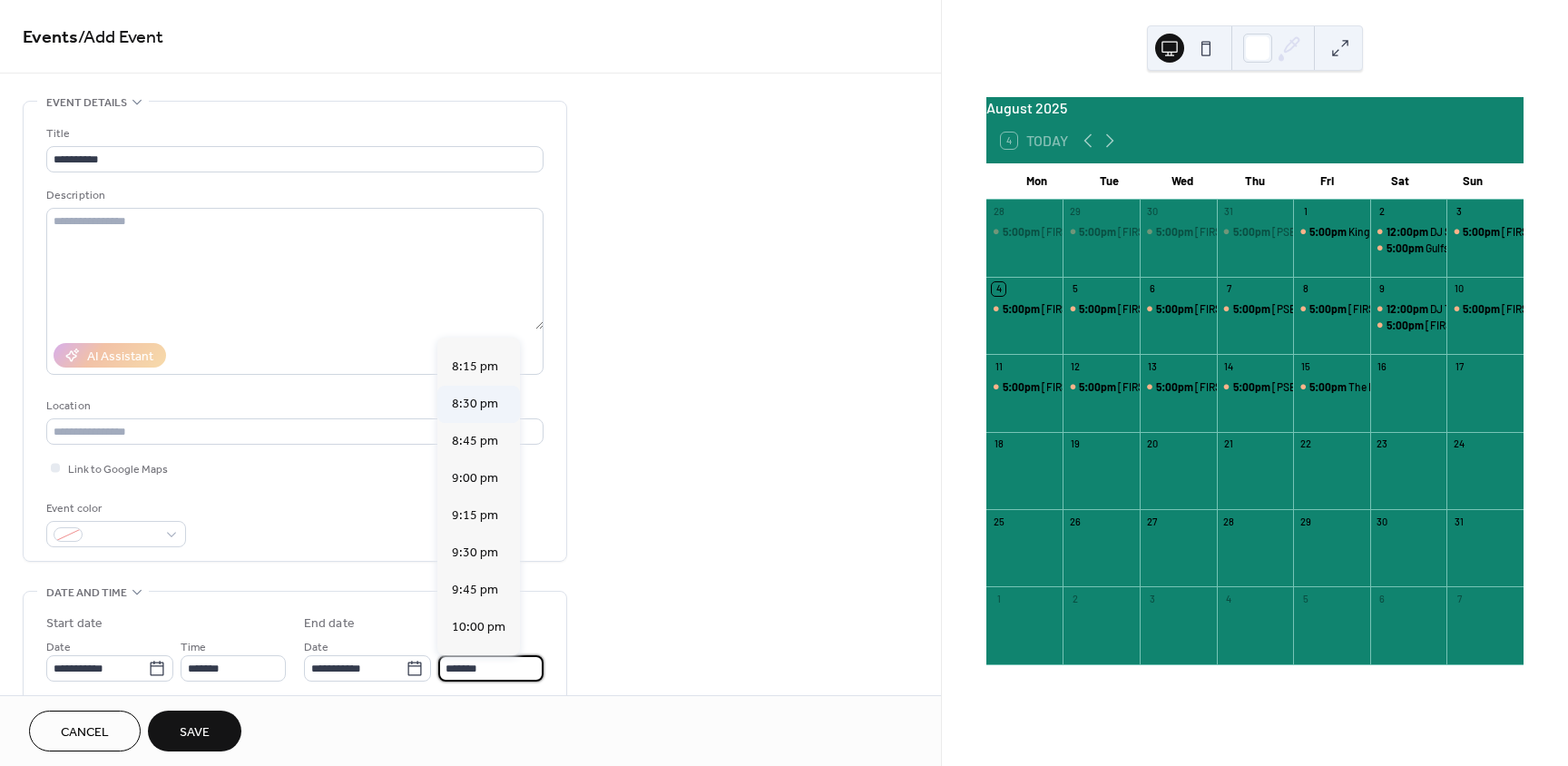 scroll, scrollTop: 454, scrollLeft: 0, axis: vertical 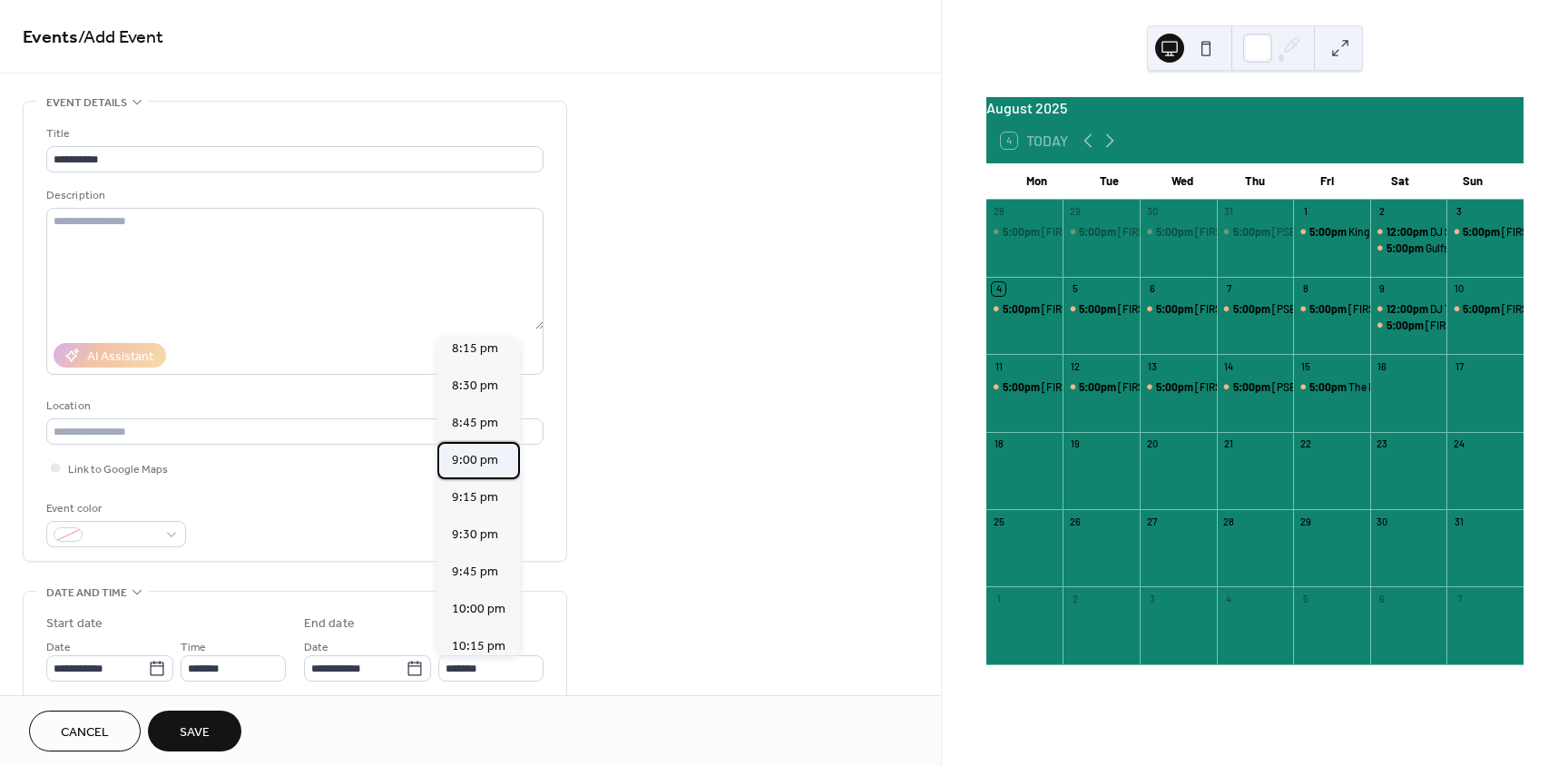 click on "9:00 pm" at bounding box center [475, 460] 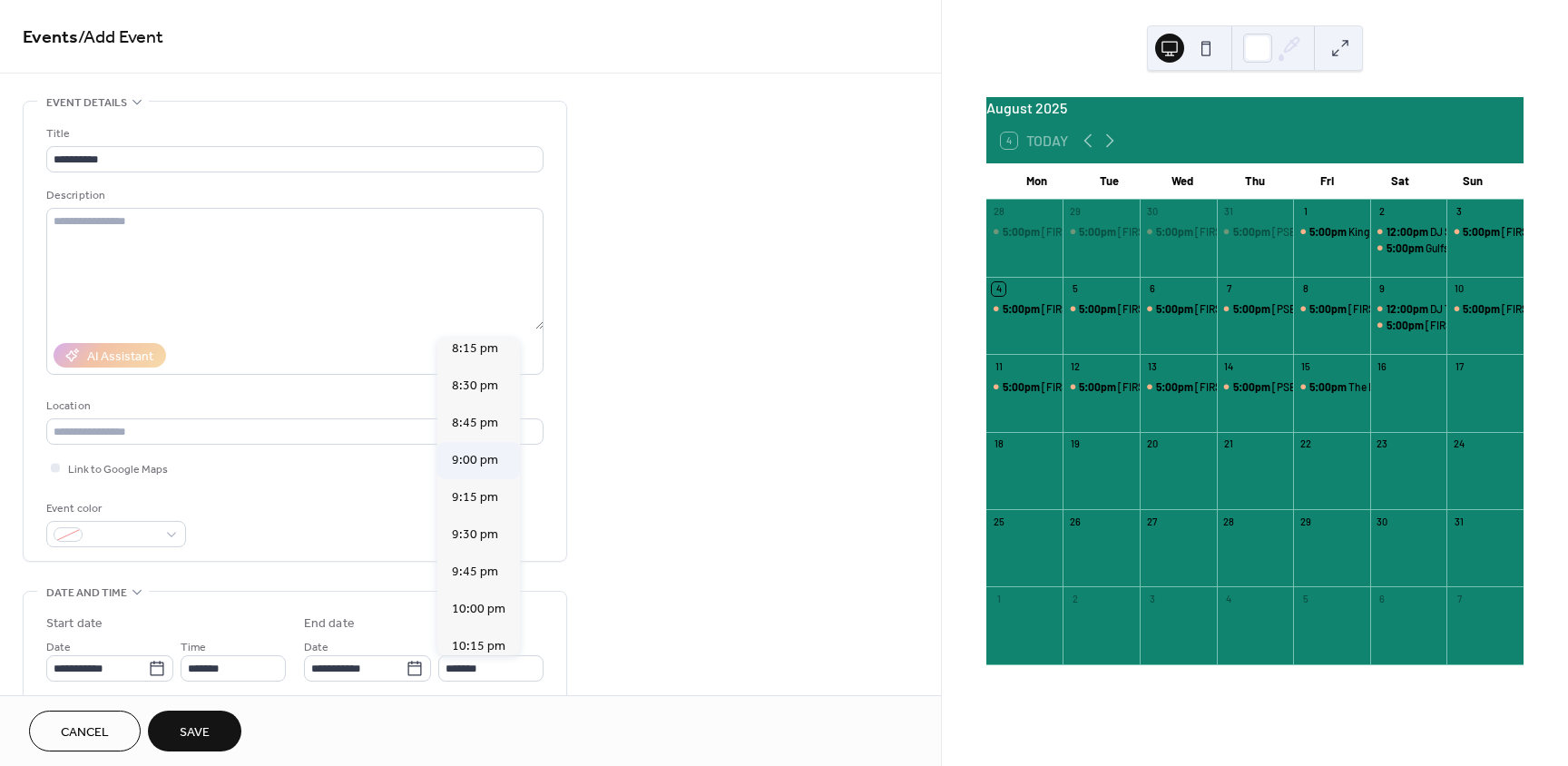 type on "*******" 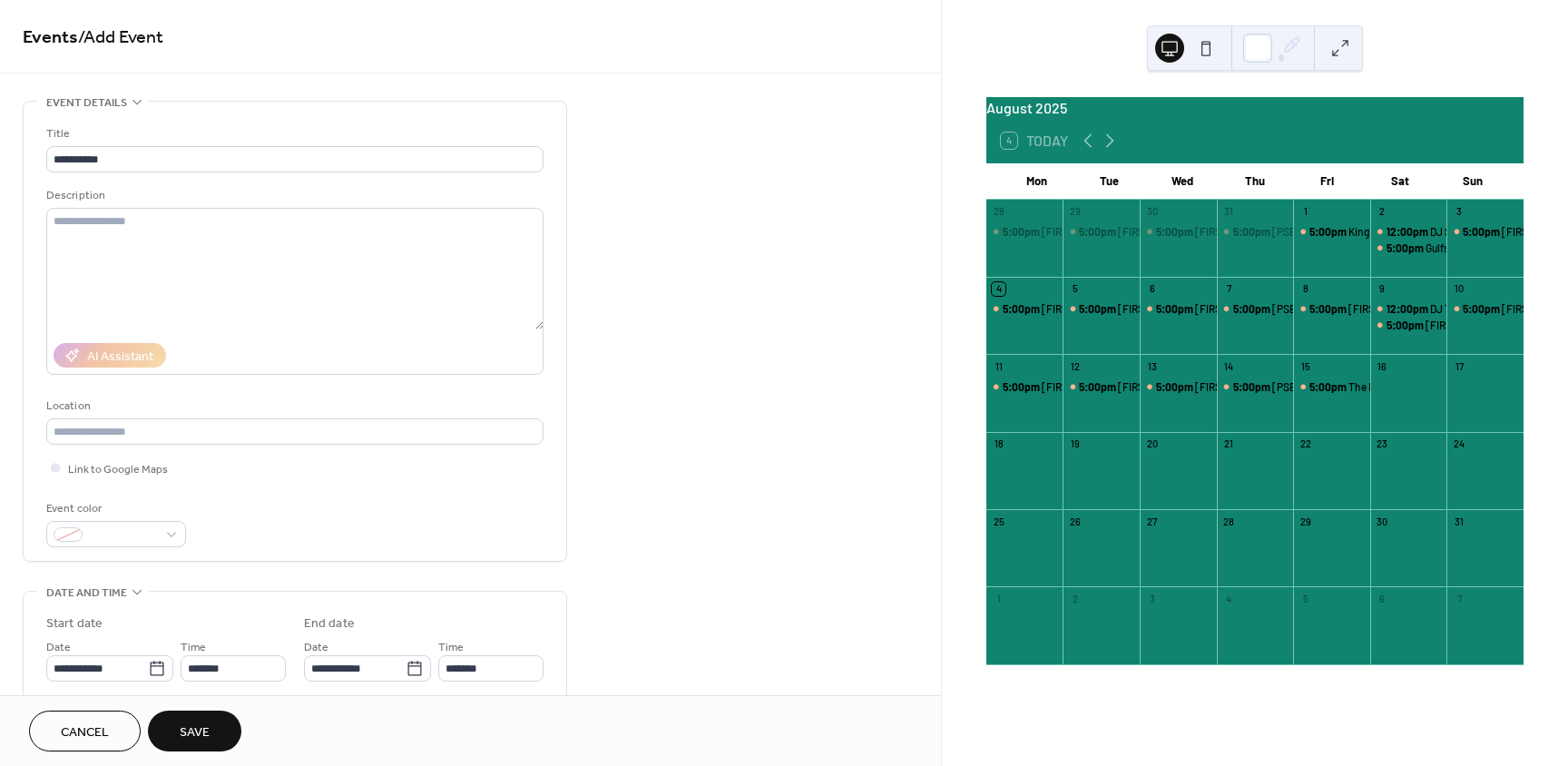click on "Save" at bounding box center (194, 732) 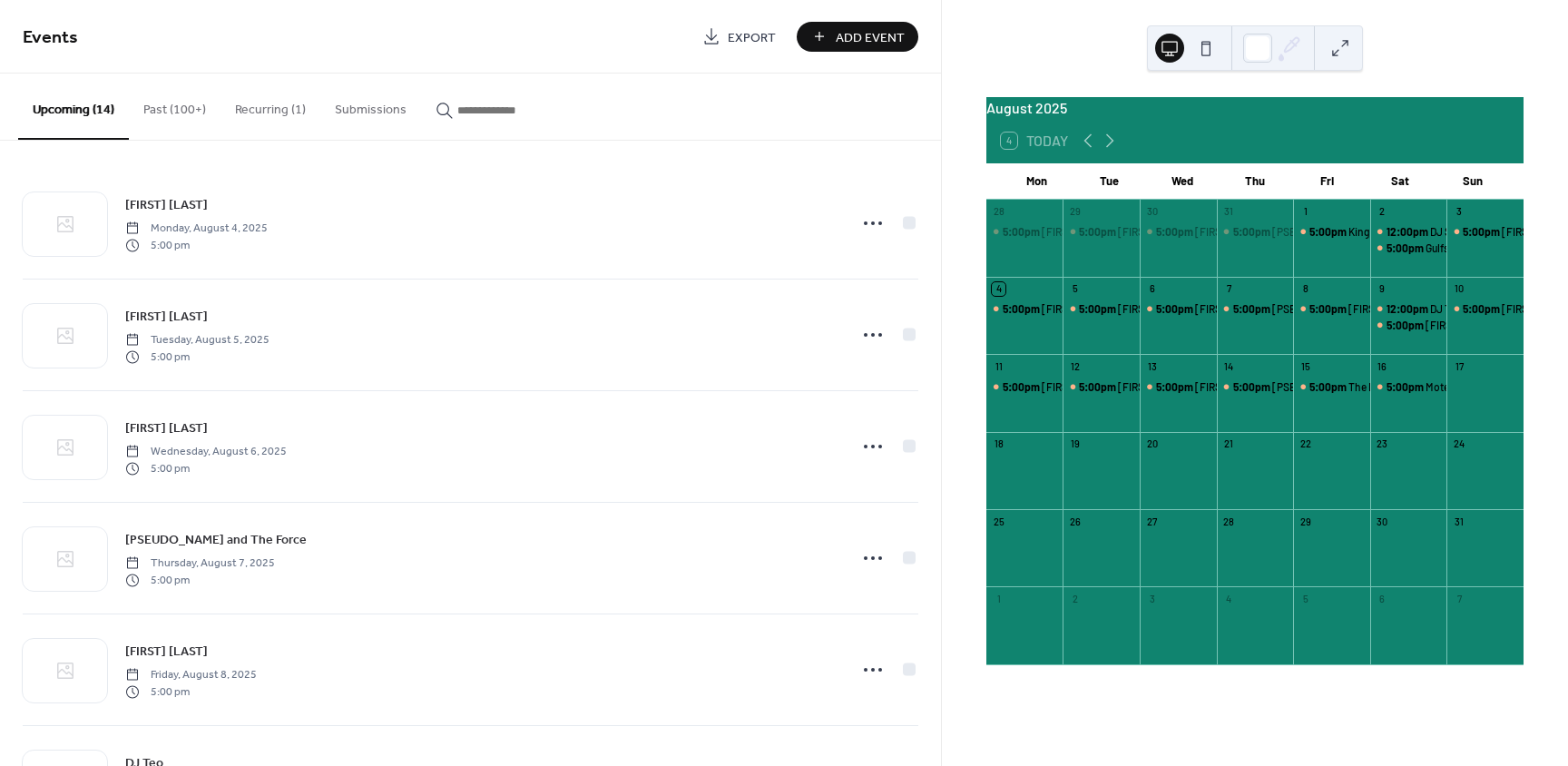 click on "Add Event" at bounding box center (870, 37) 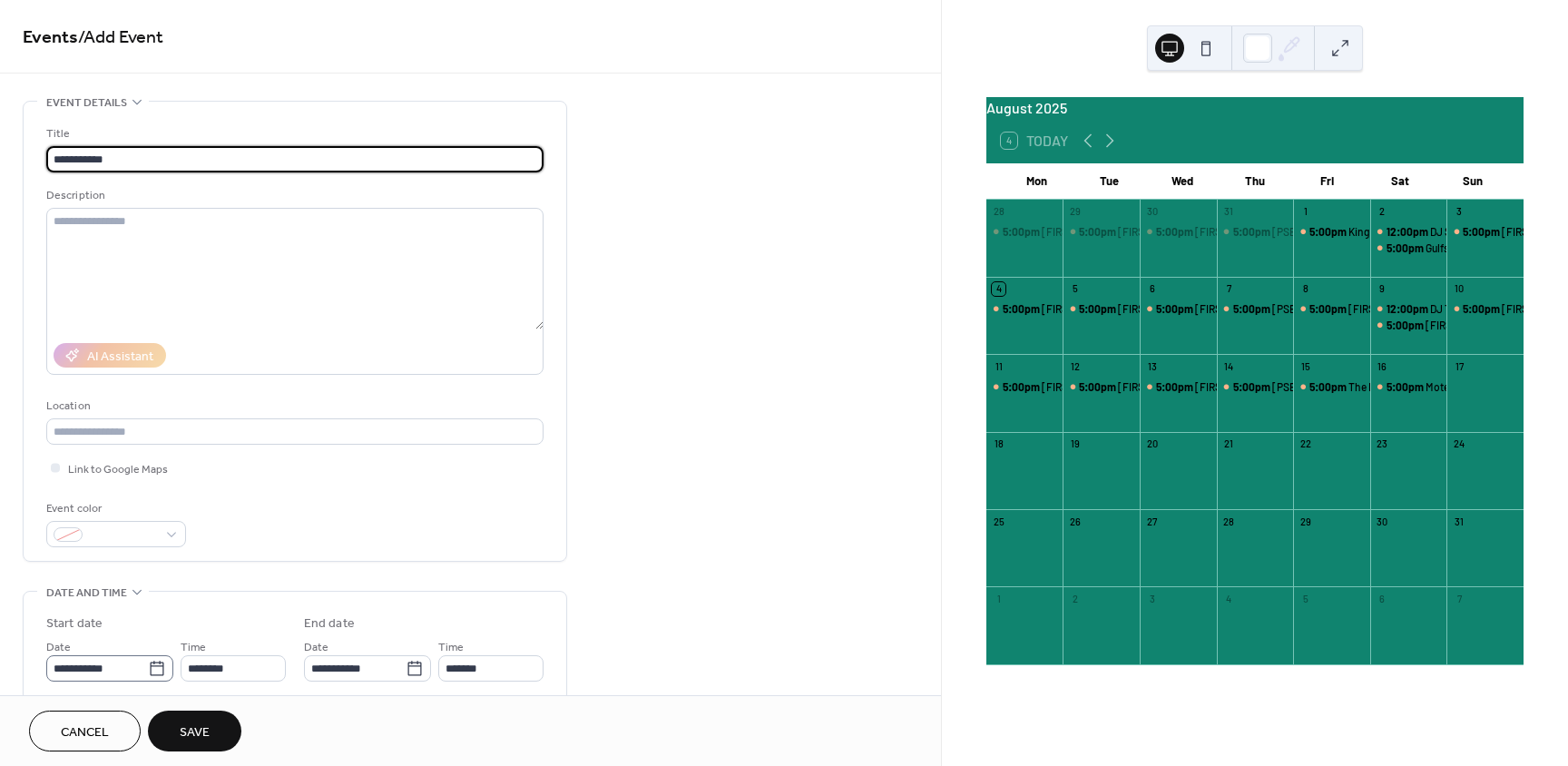 type on "**********" 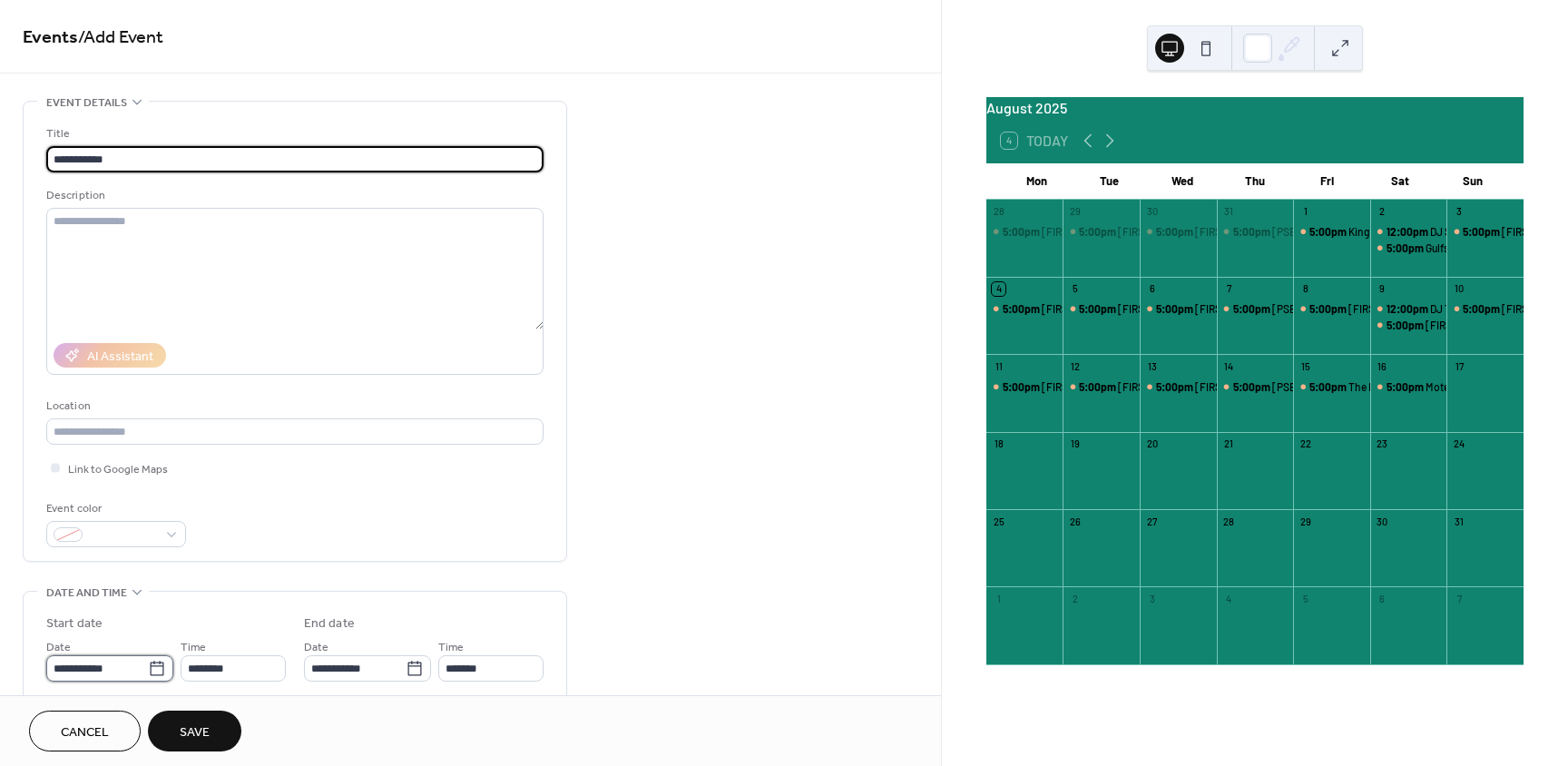 click on "**********" at bounding box center [97, 668] 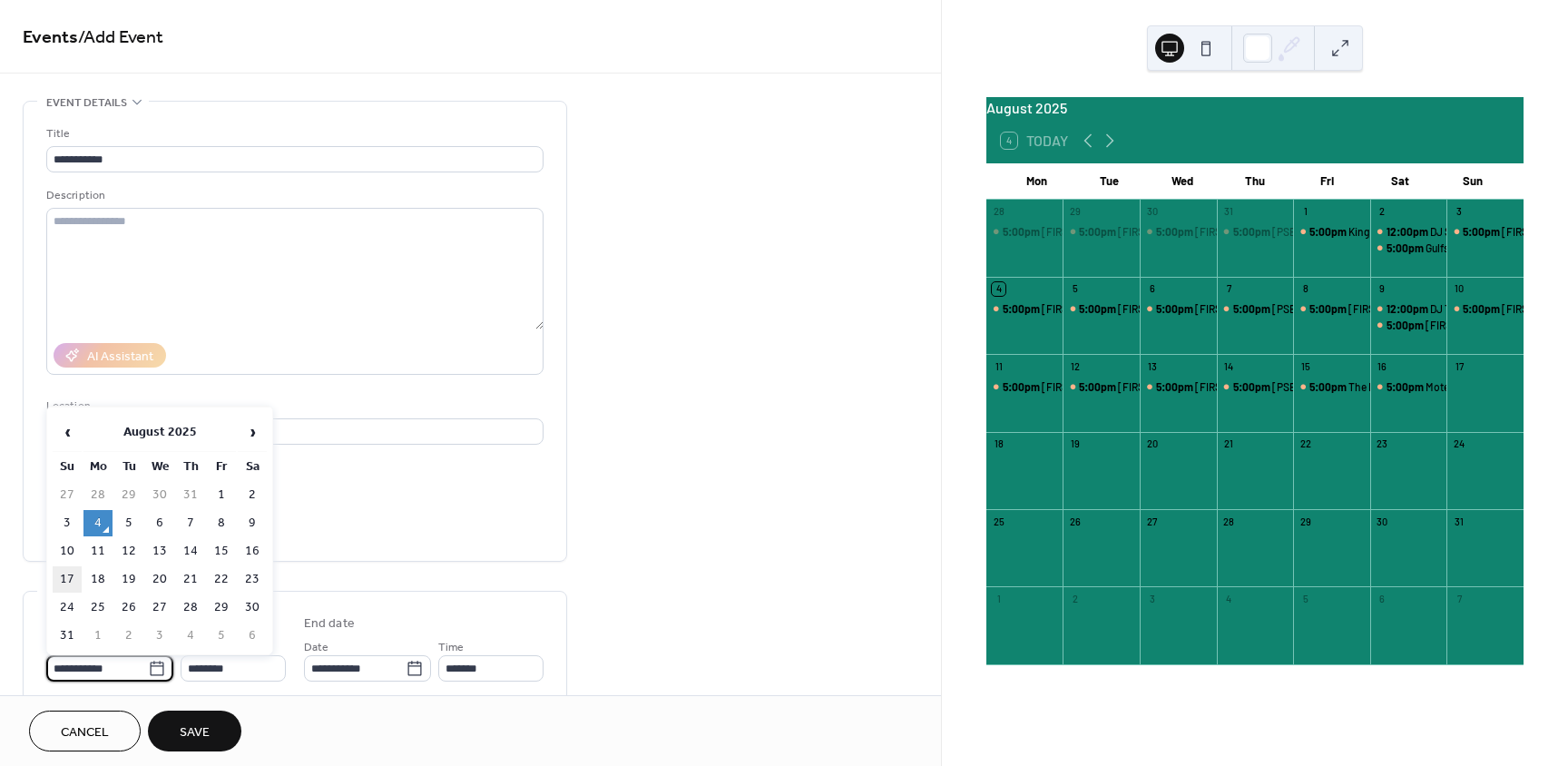 click on "17" at bounding box center [67, 579] 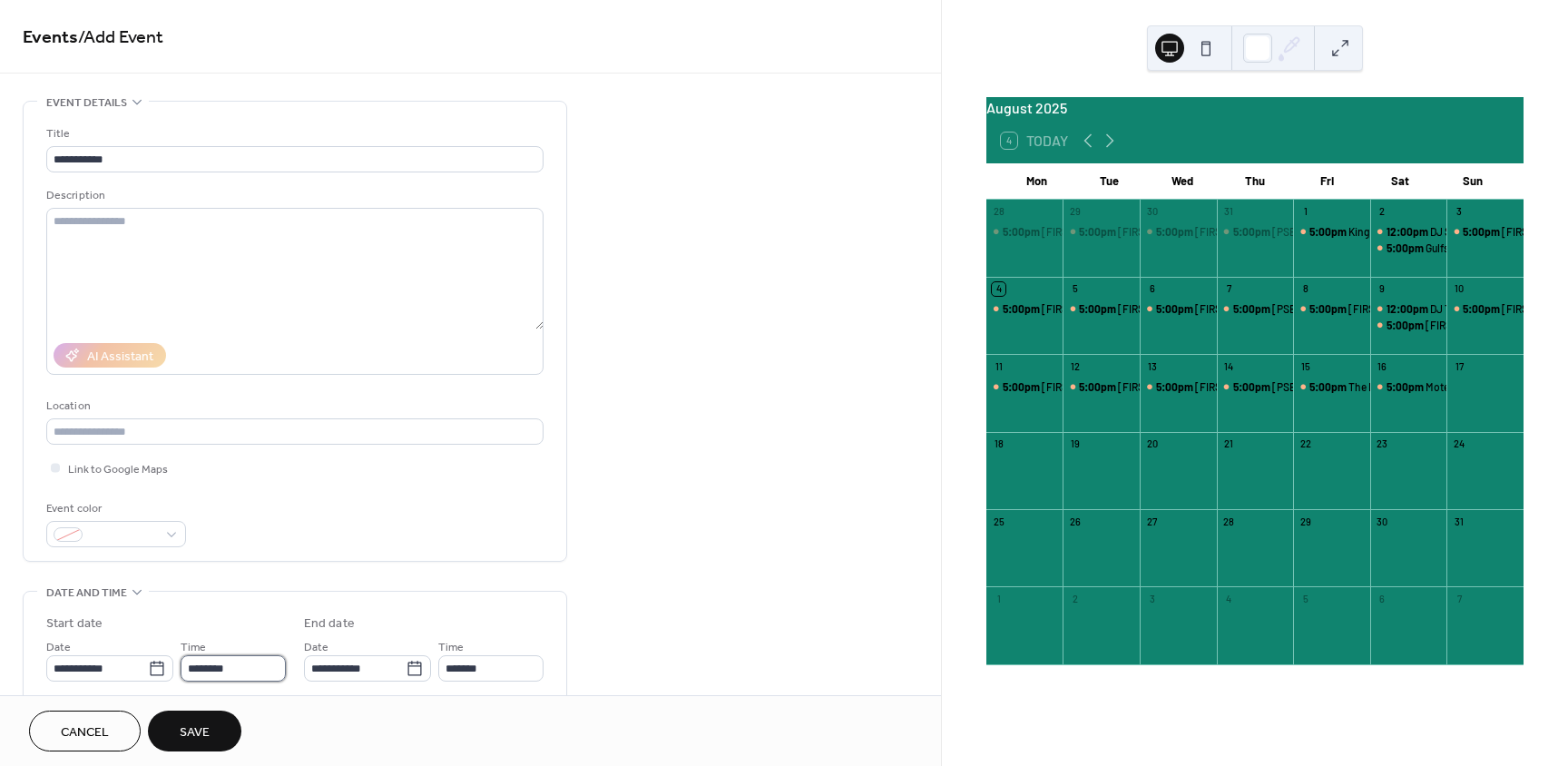 click on "********" at bounding box center [233, 668] 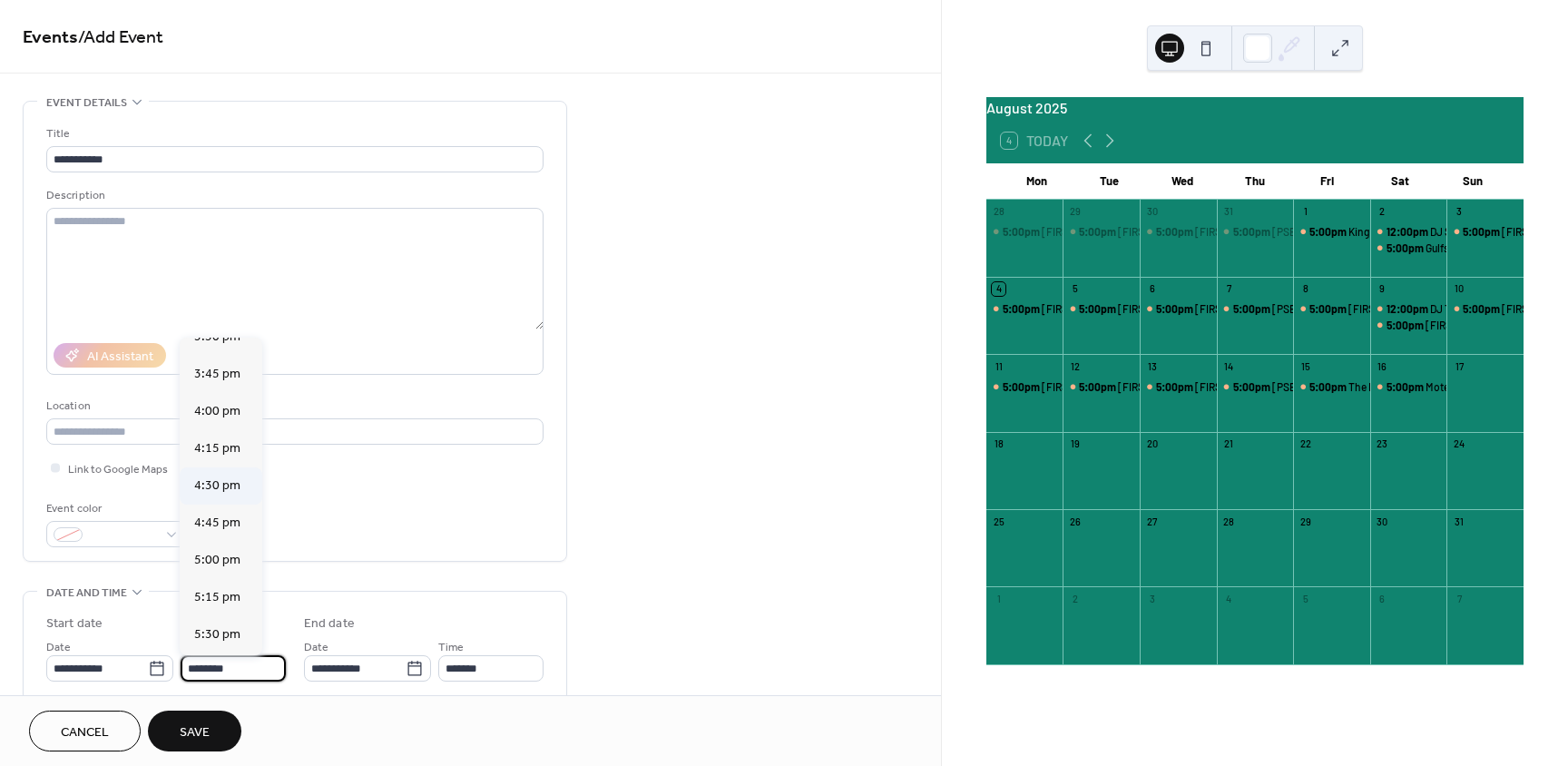 scroll, scrollTop: 2331, scrollLeft: 0, axis: vertical 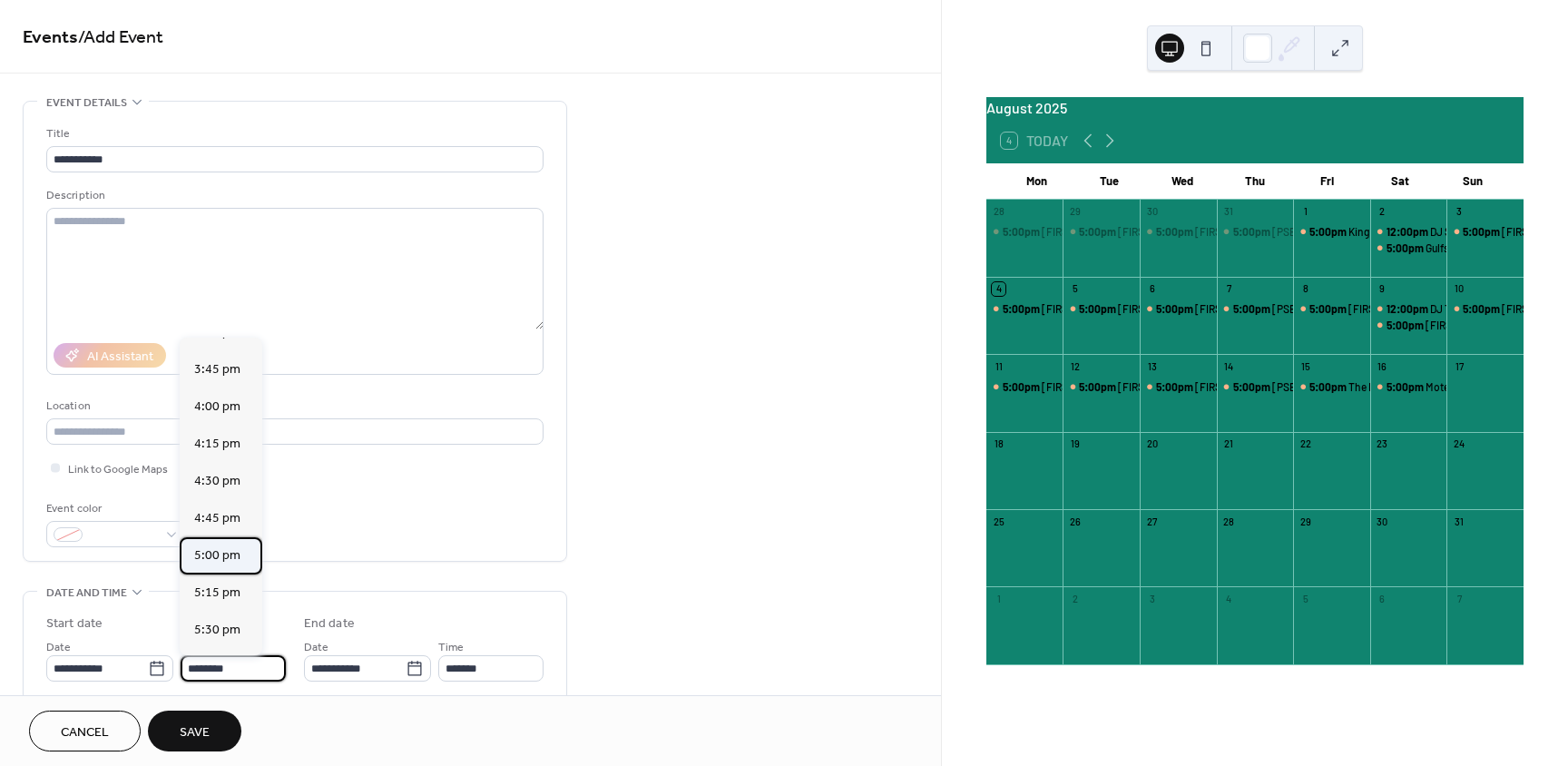 click on "5:00 pm" at bounding box center [217, 555] 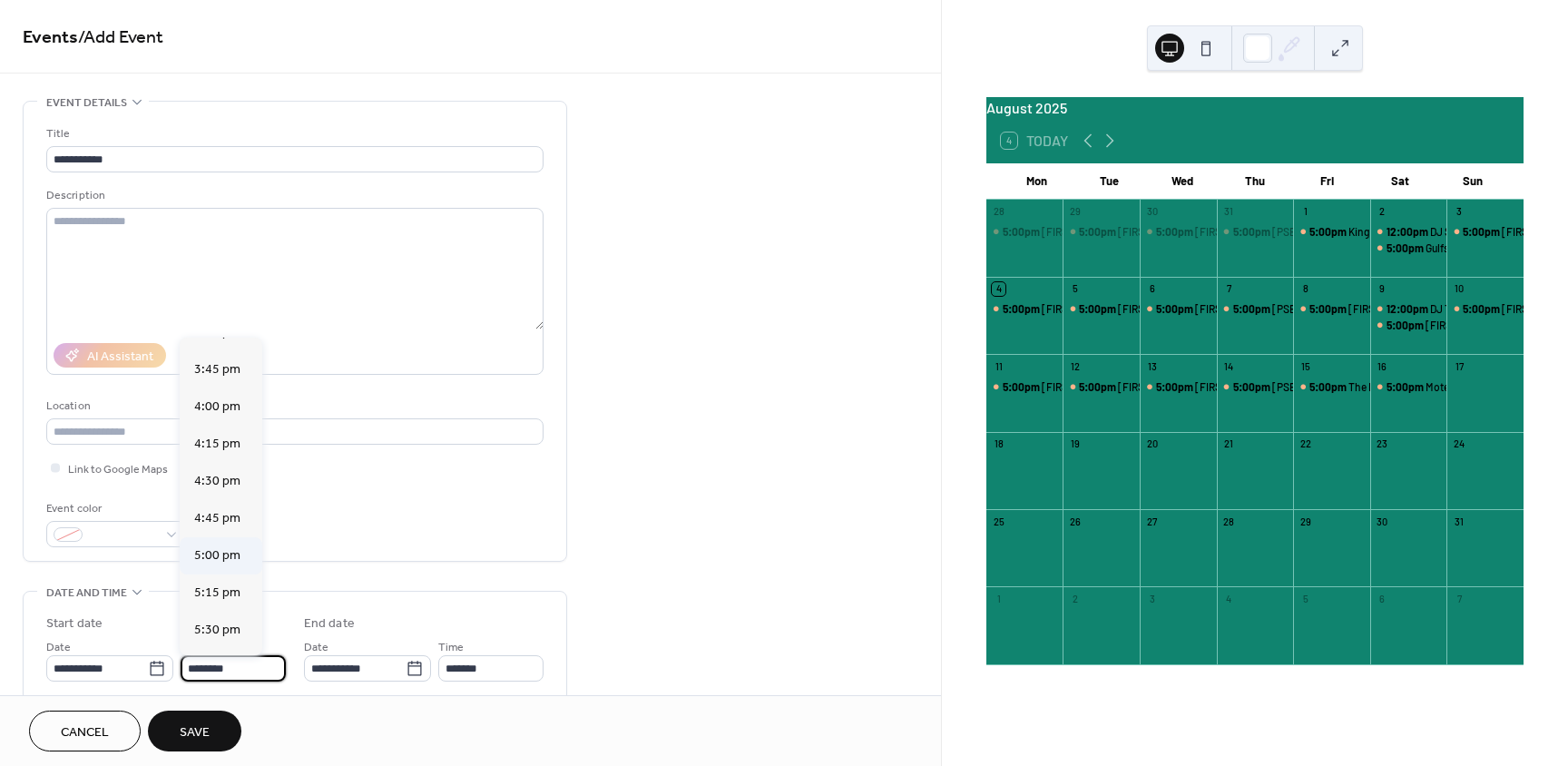 type on "*******" 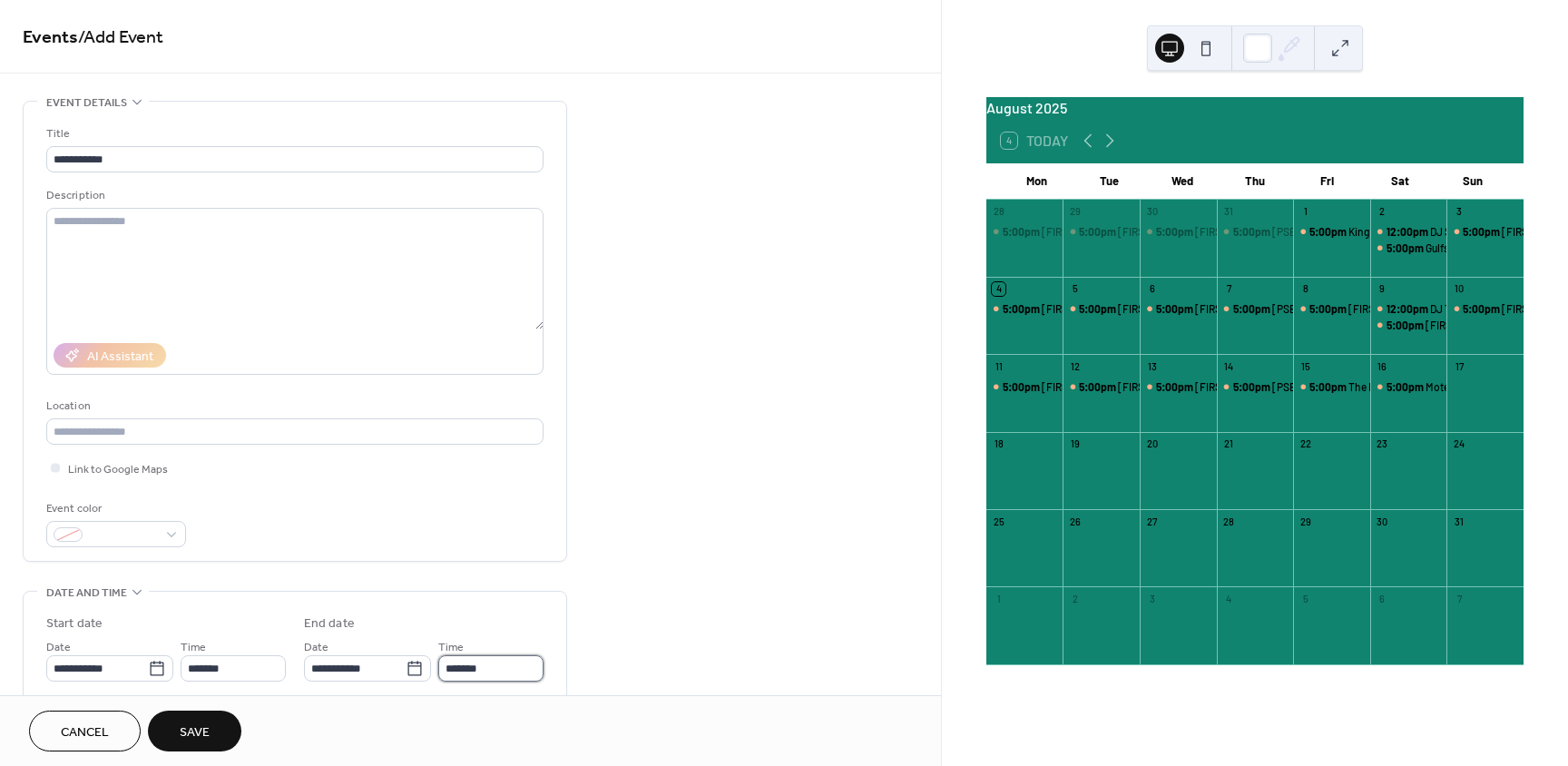click on "*******" at bounding box center (491, 668) 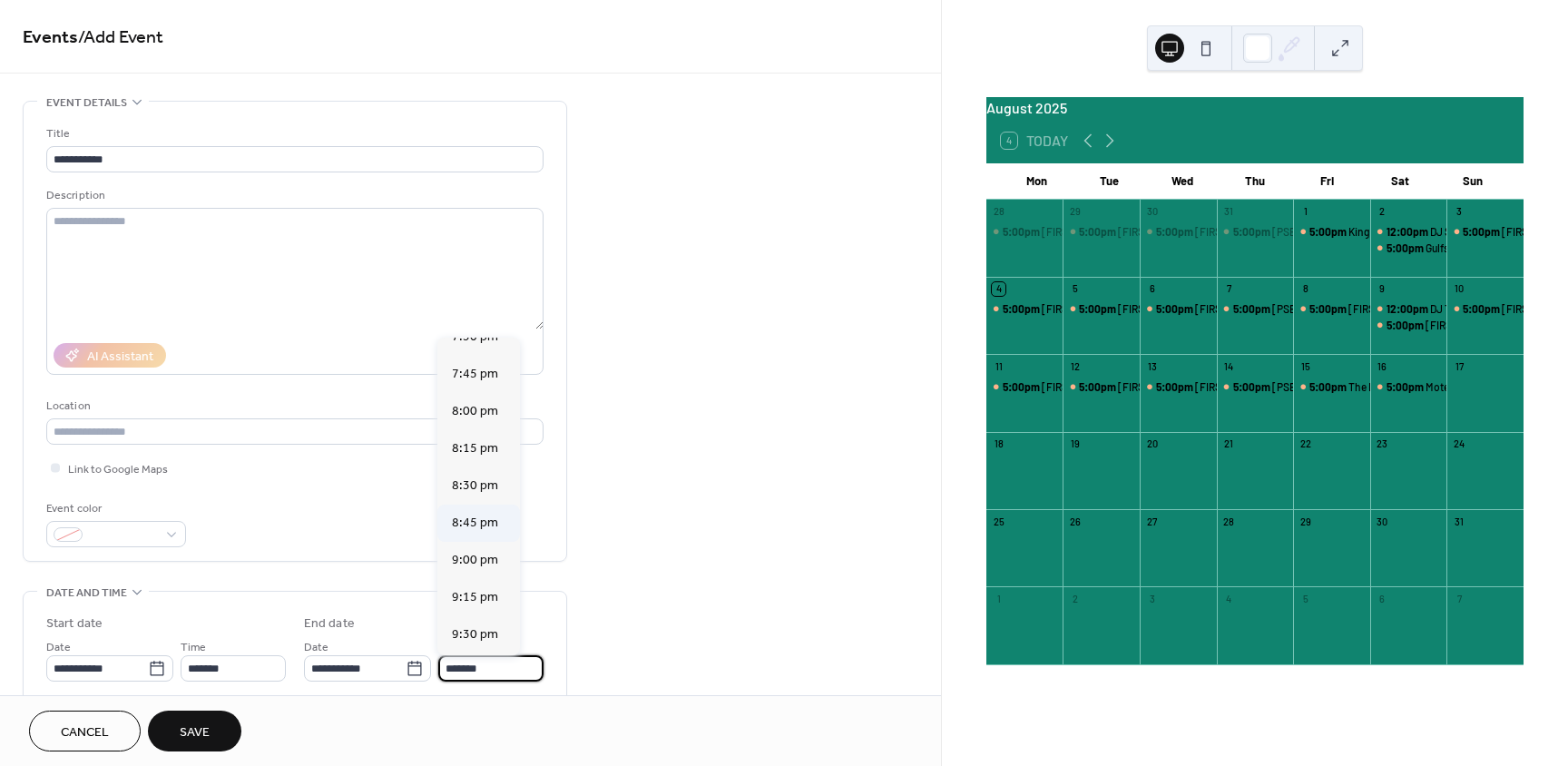 scroll, scrollTop: 363, scrollLeft: 0, axis: vertical 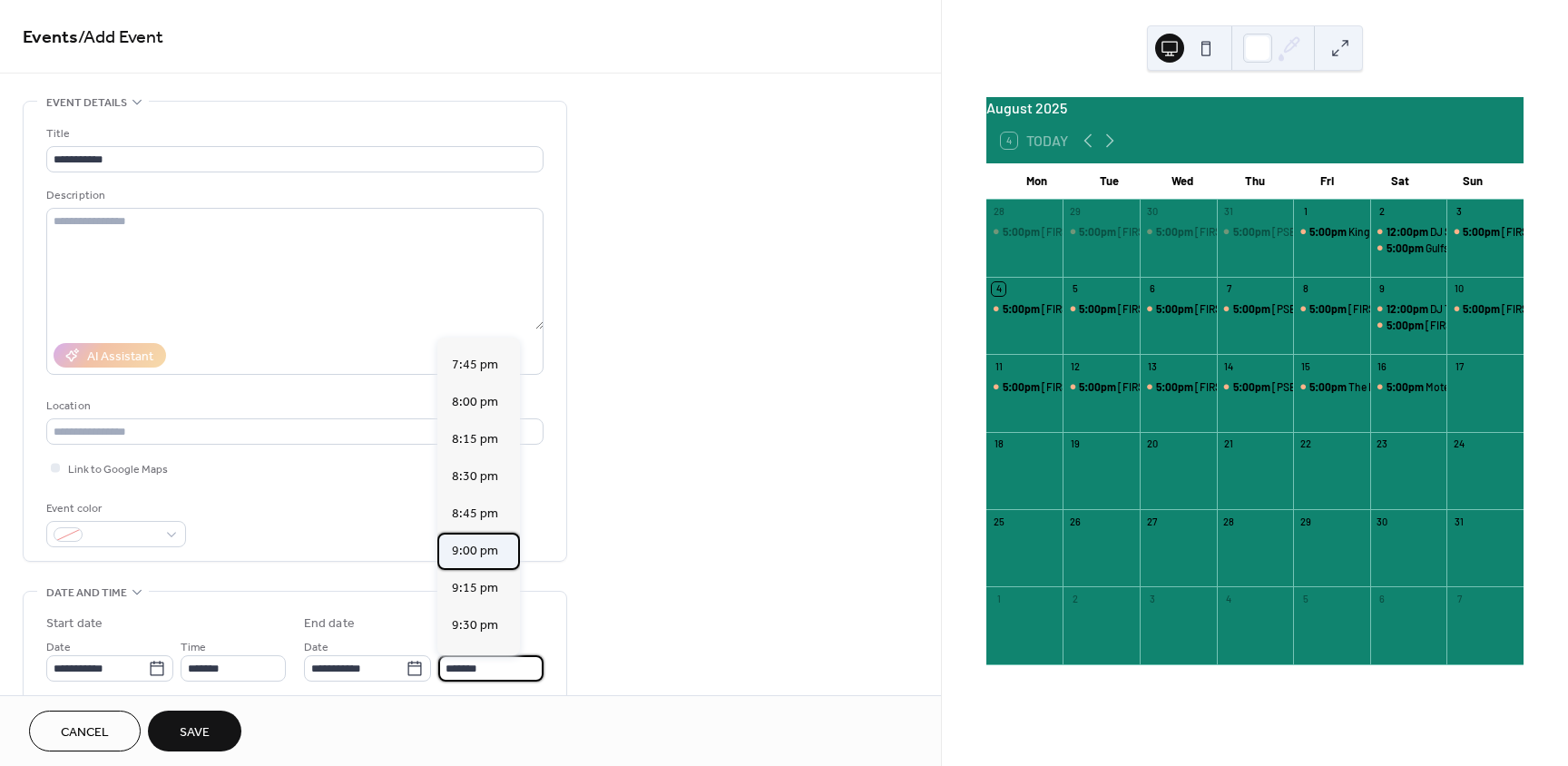 click on "9:00 pm" at bounding box center [475, 551] 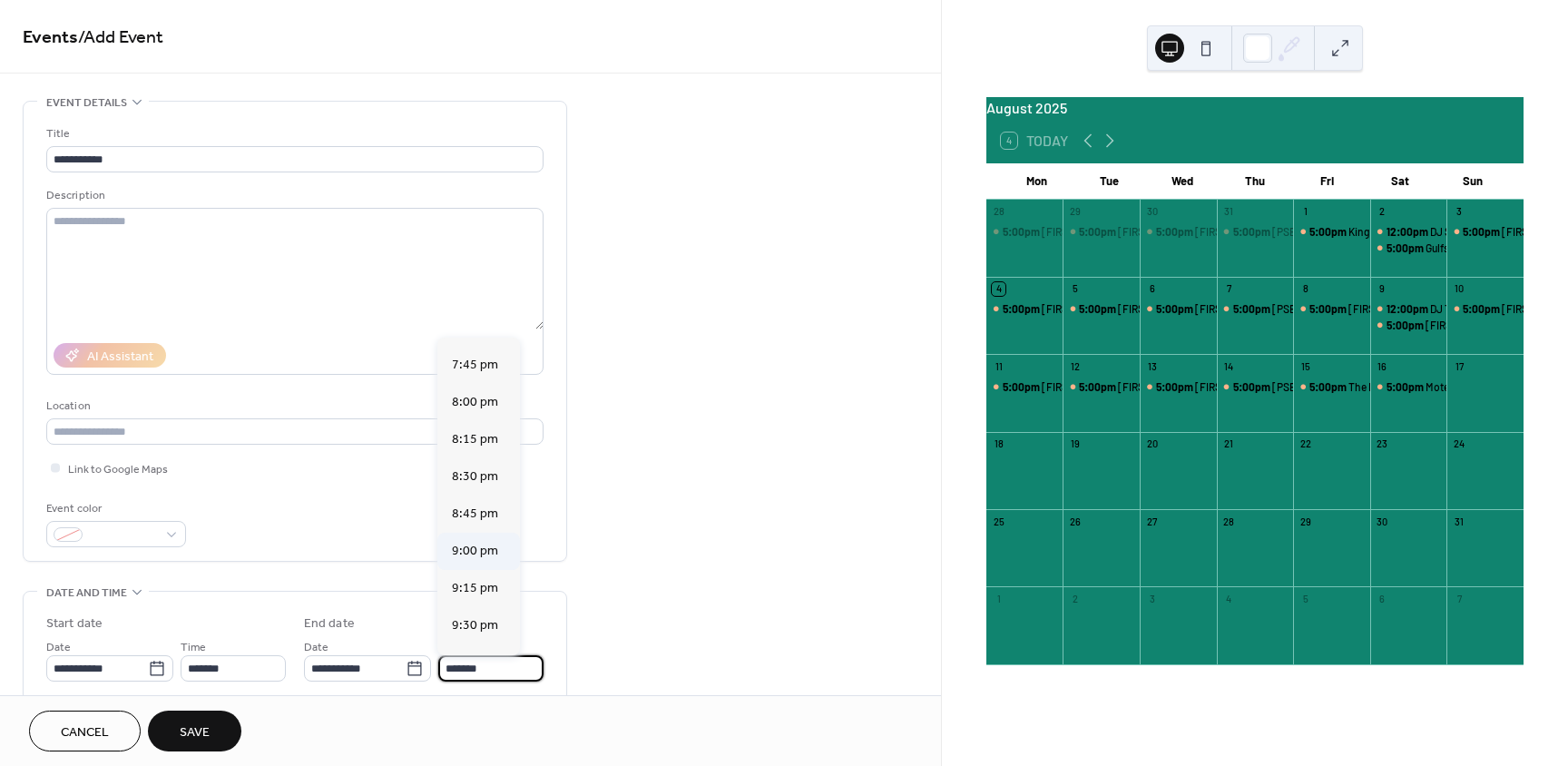 type on "*******" 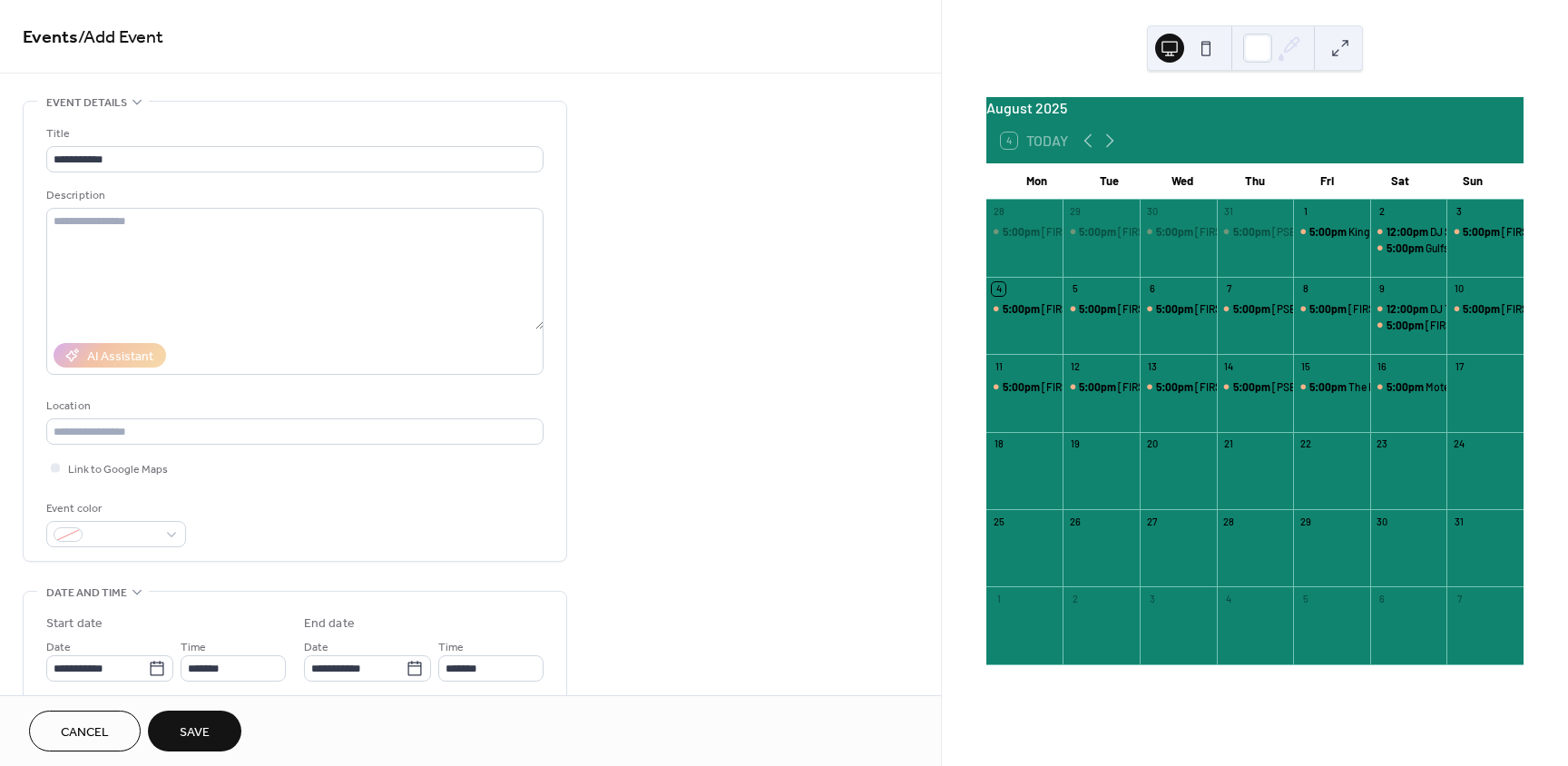 click on "Save" at bounding box center [194, 732] 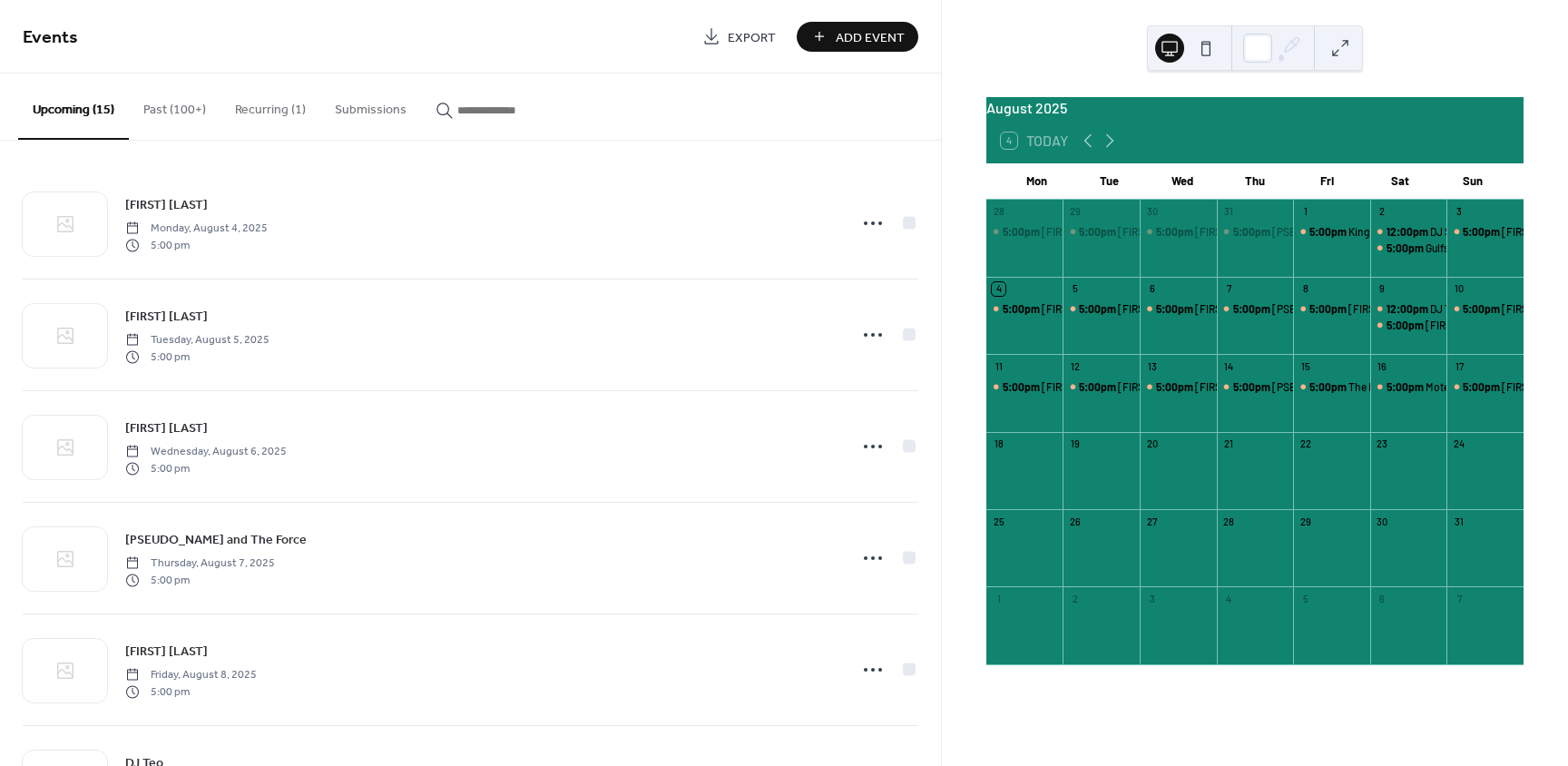 click on "Add Event" at bounding box center [870, 37] 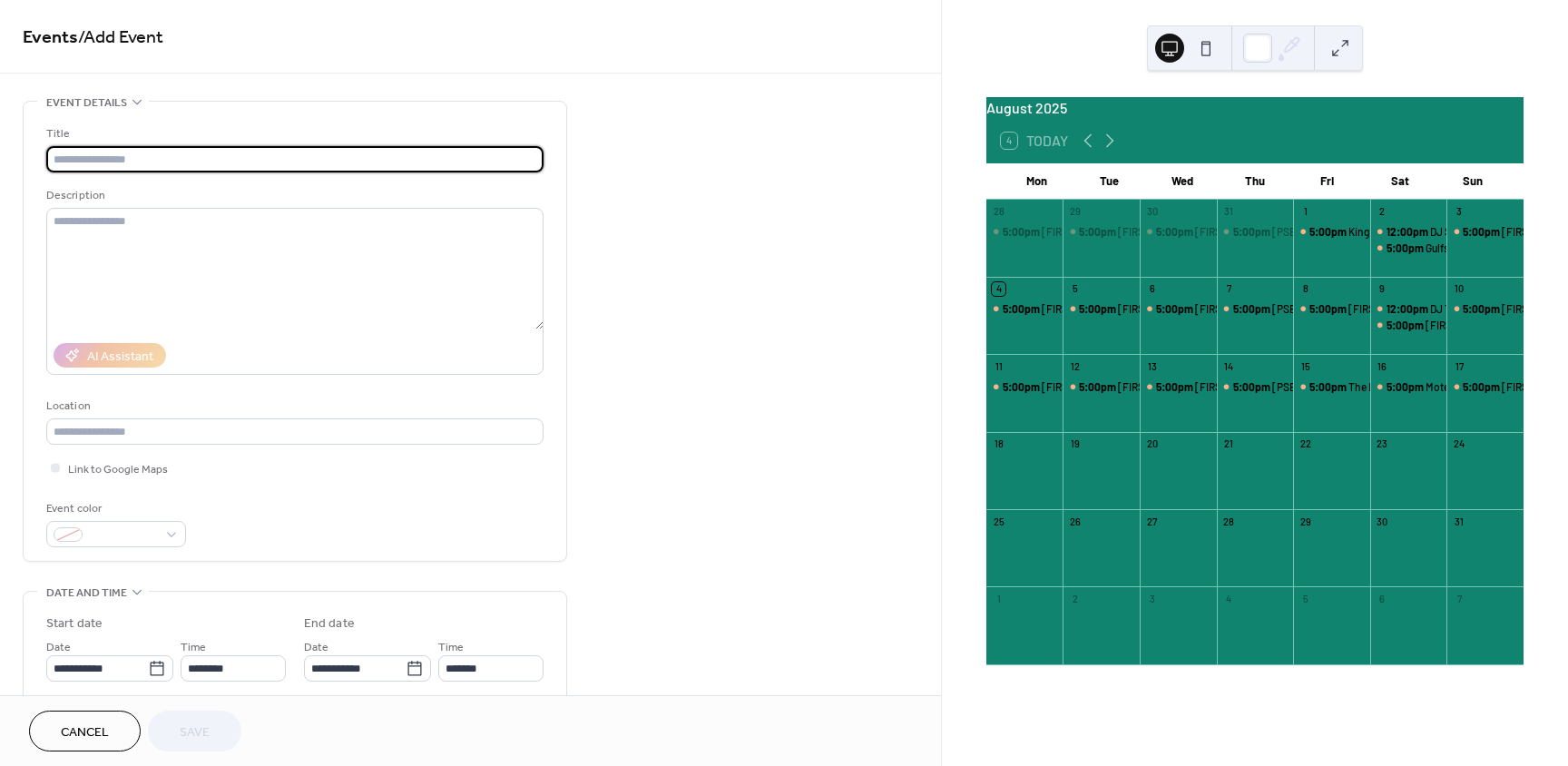 click at bounding box center [295, 159] 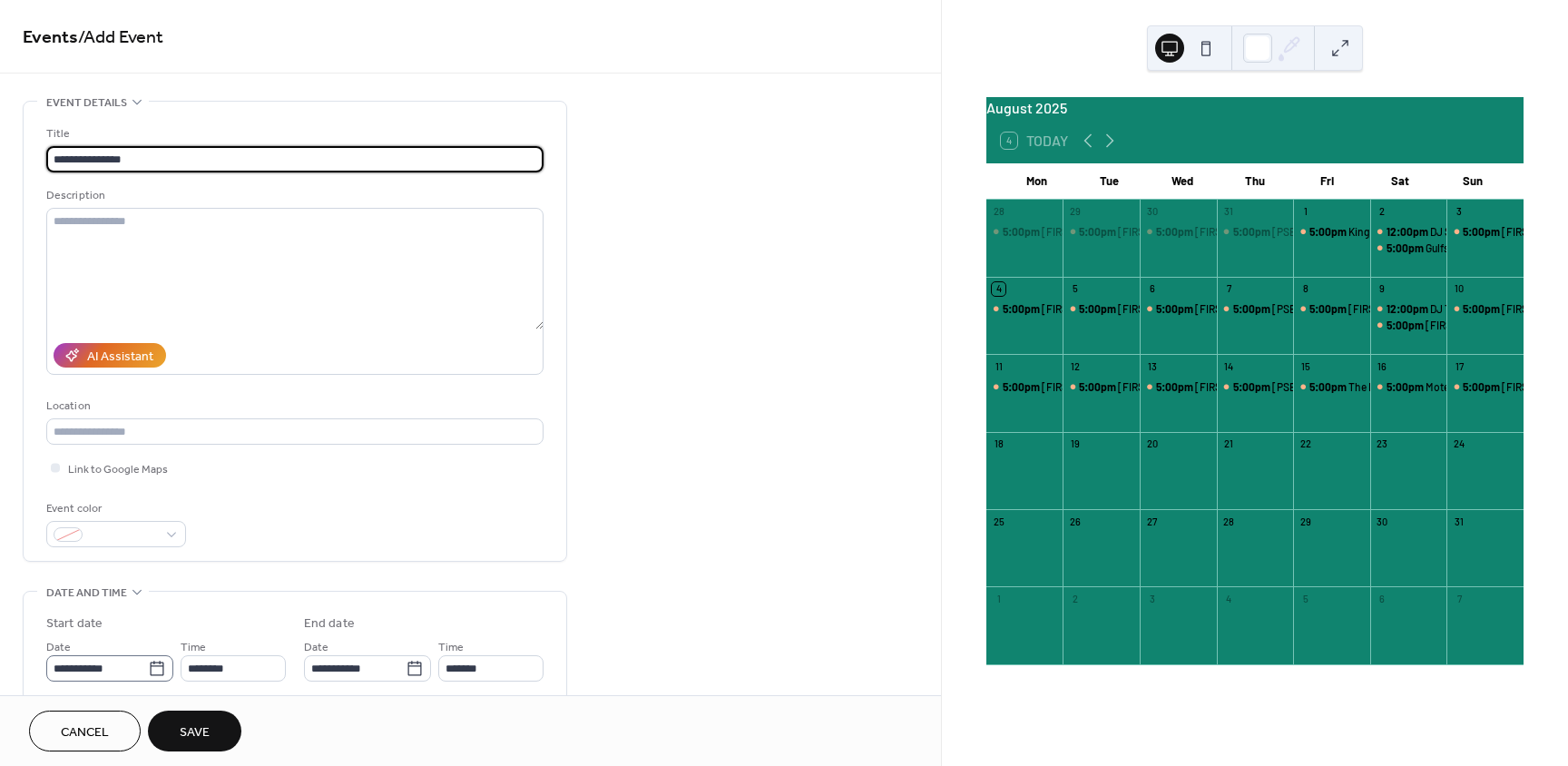 type on "**********" 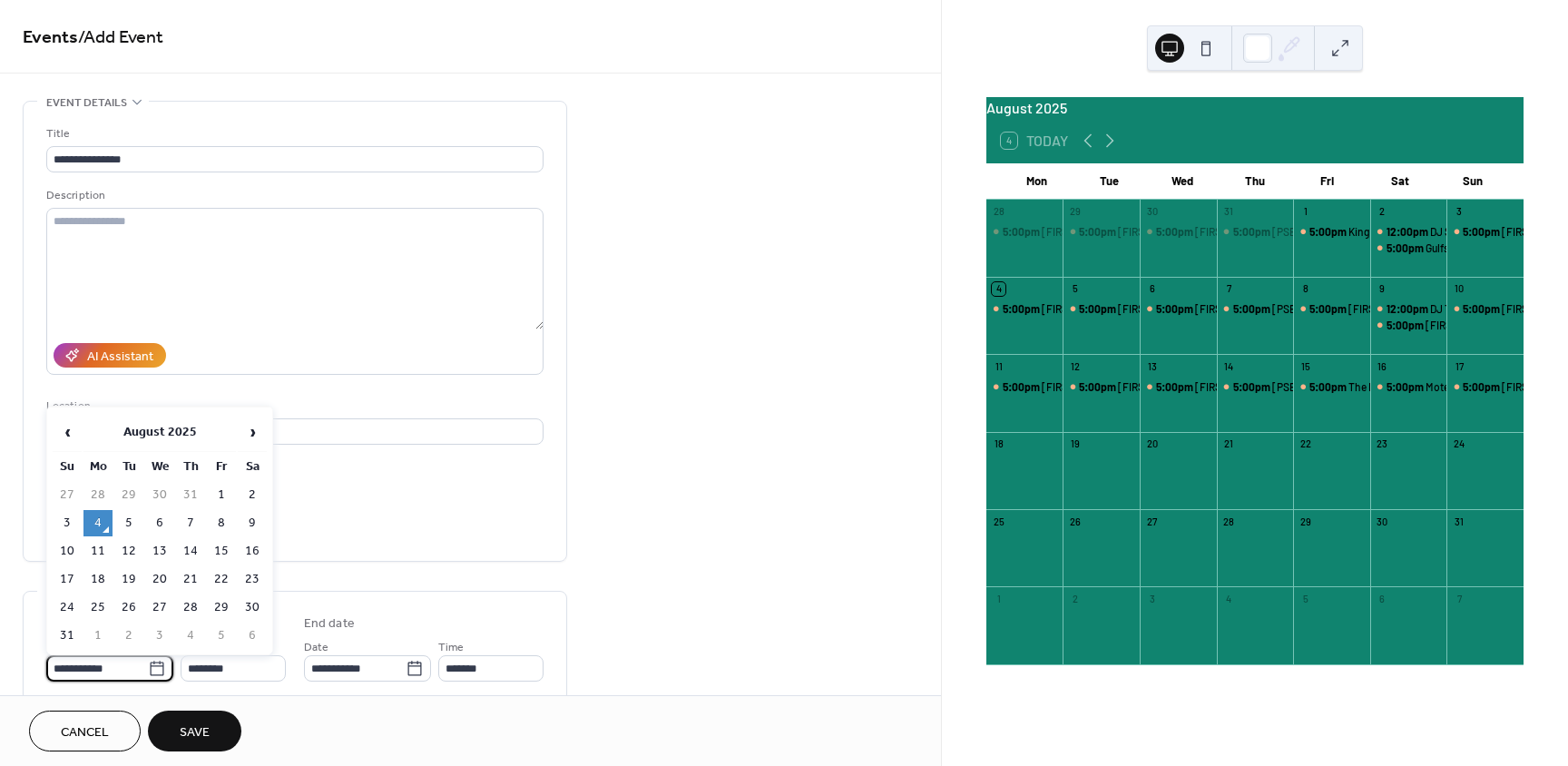 click on "**********" at bounding box center [97, 668] 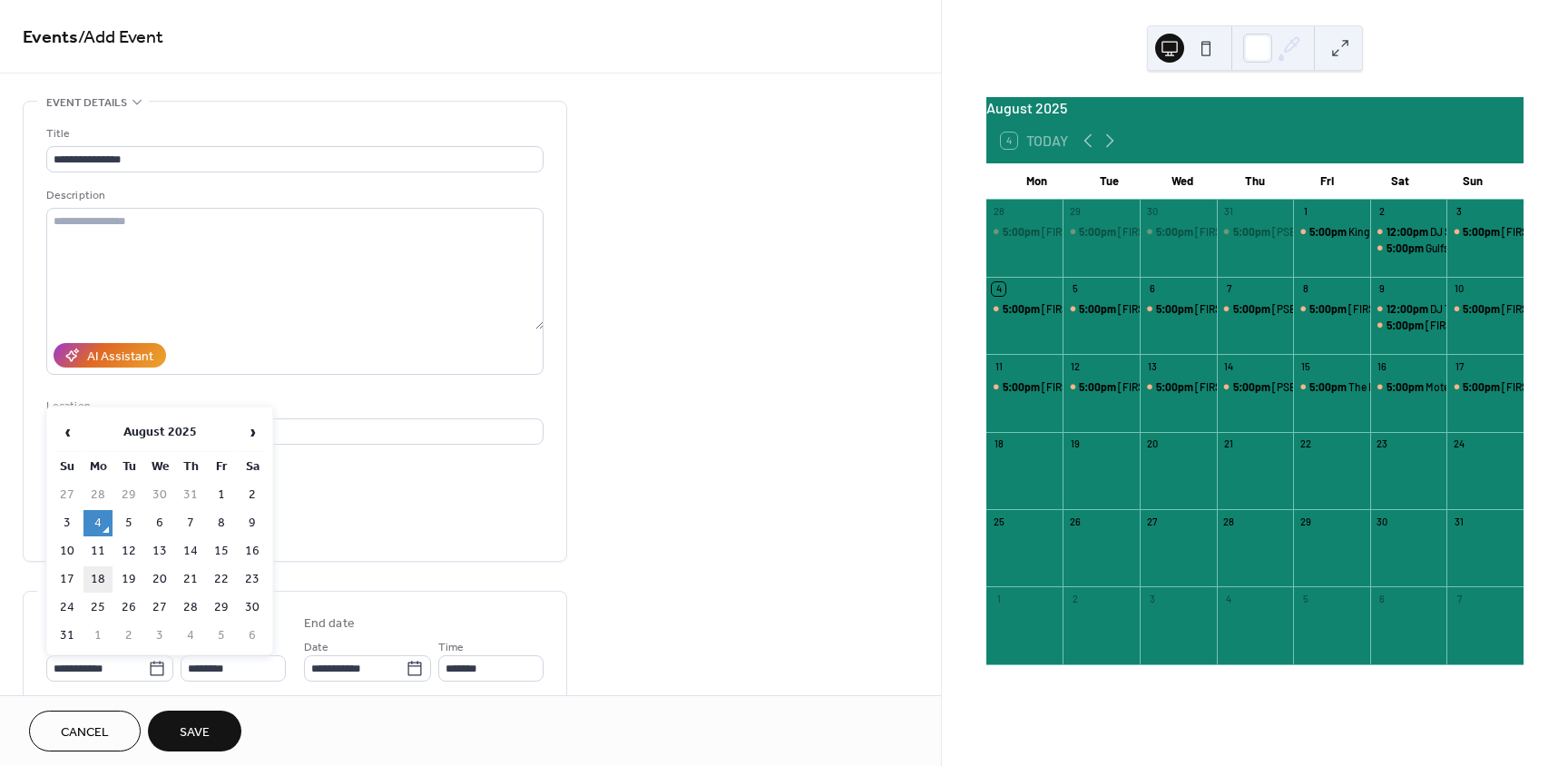 click on "18" at bounding box center (98, 579) 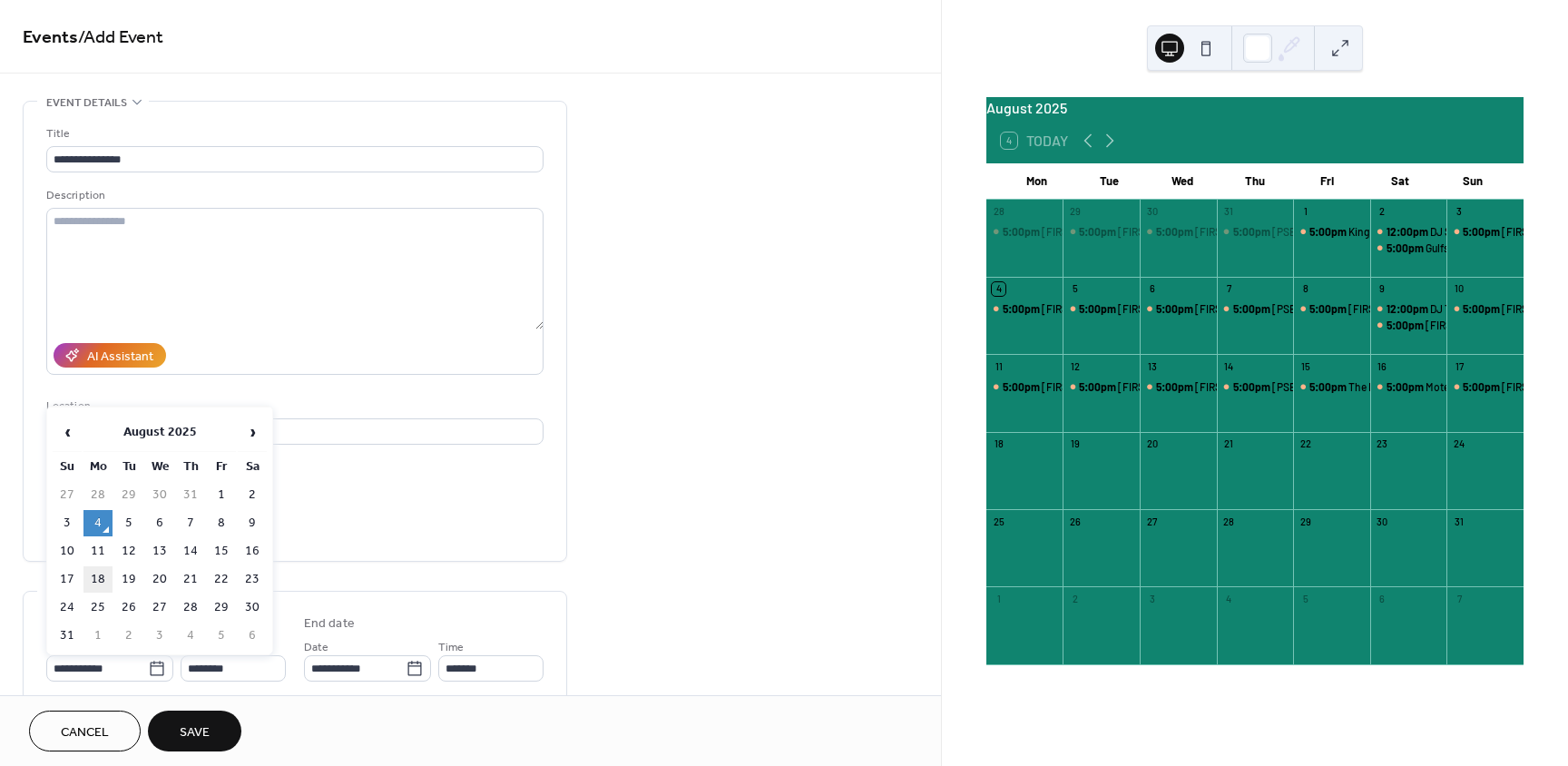type on "**********" 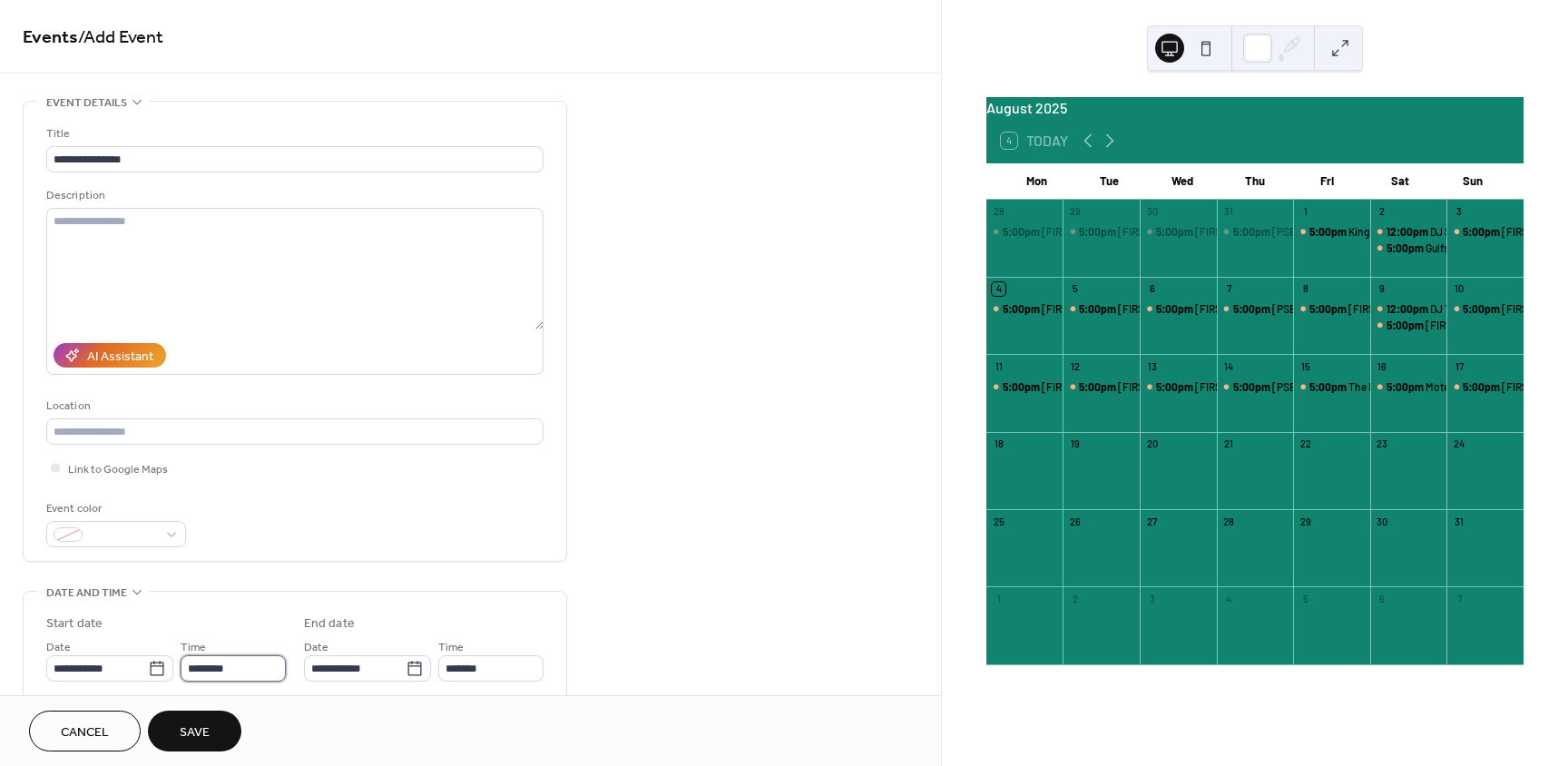 click on "********" at bounding box center (233, 668) 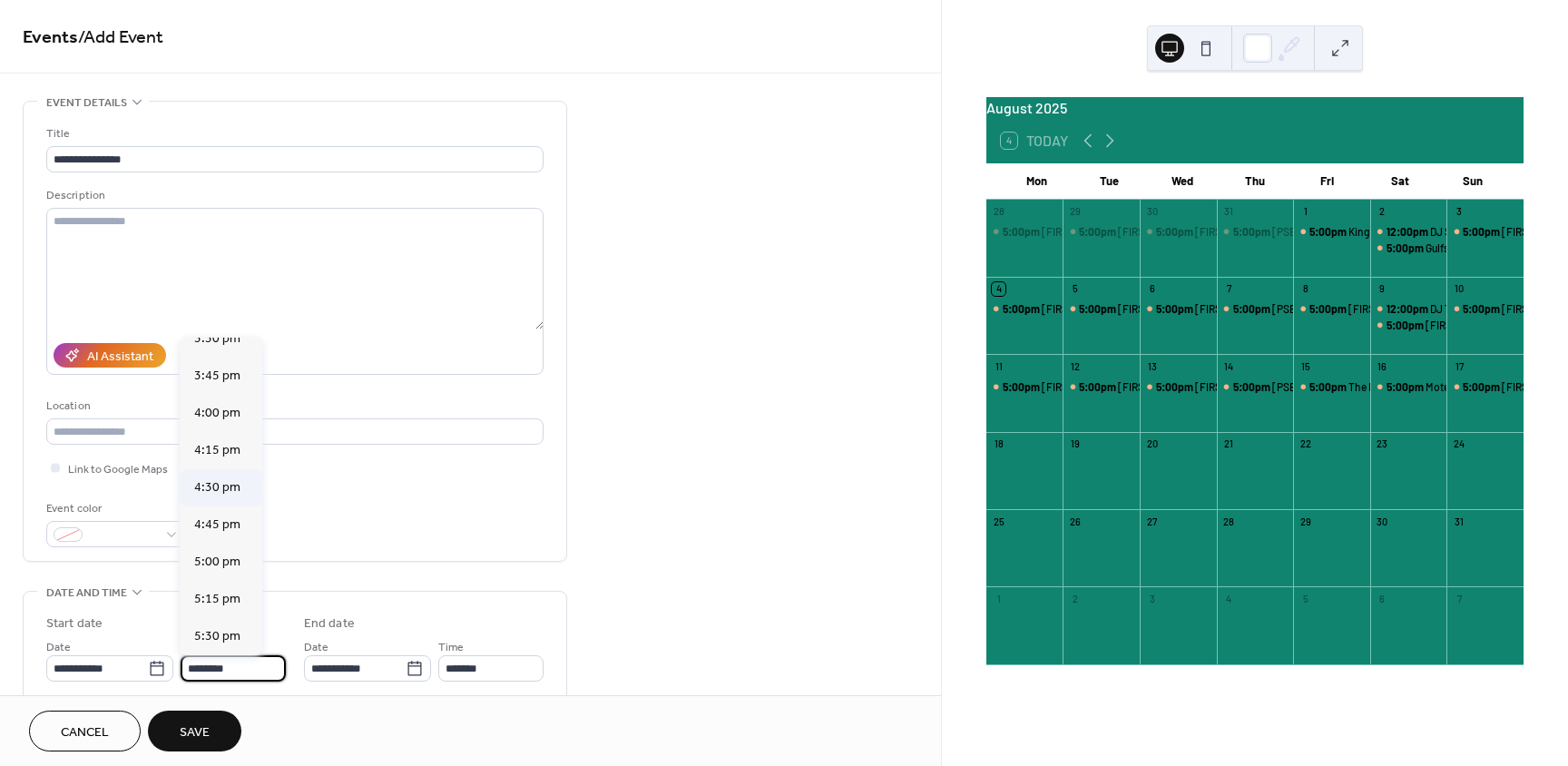 scroll, scrollTop: 2331, scrollLeft: 0, axis: vertical 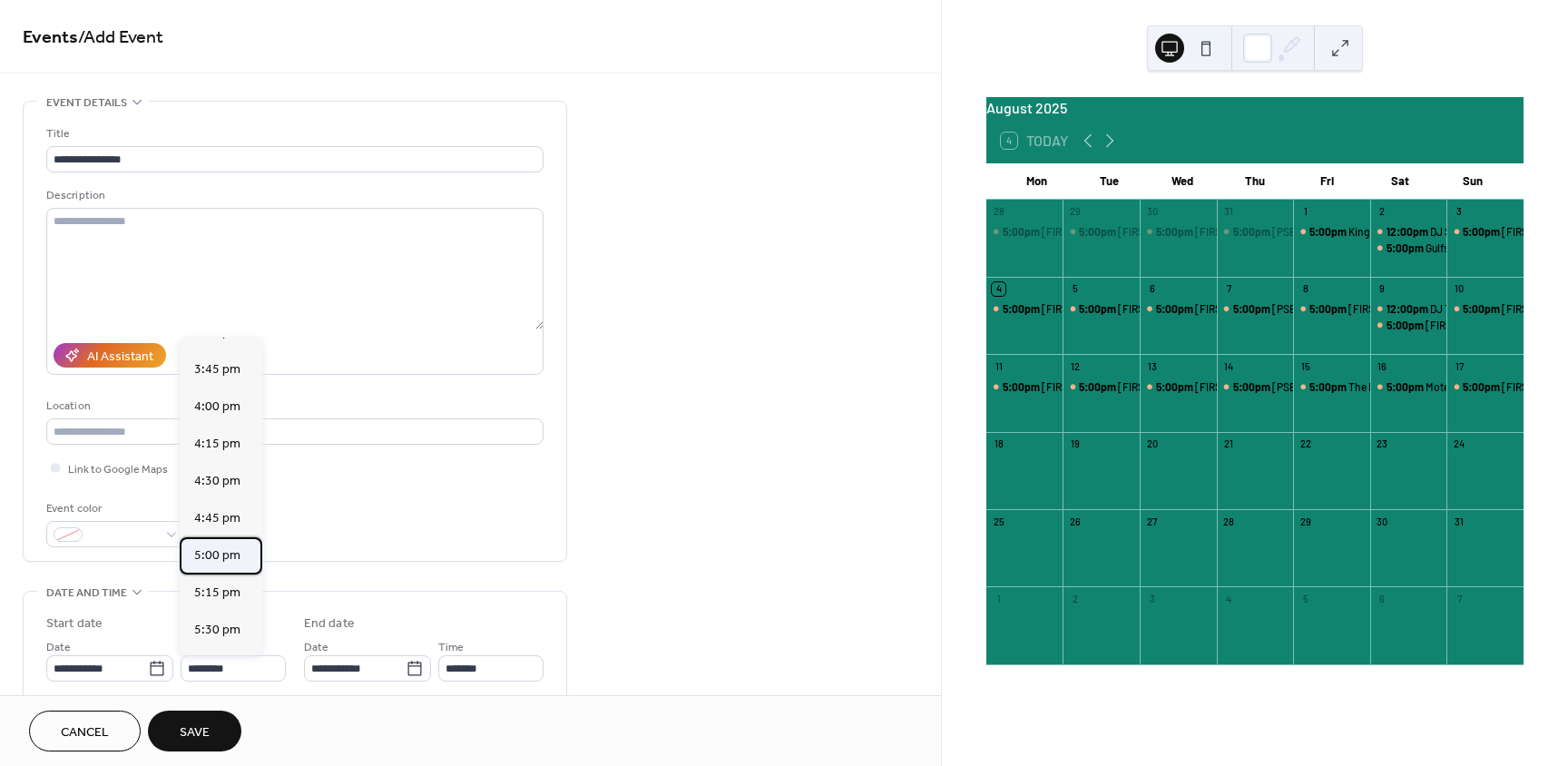 click on "5:00 pm" at bounding box center [217, 555] 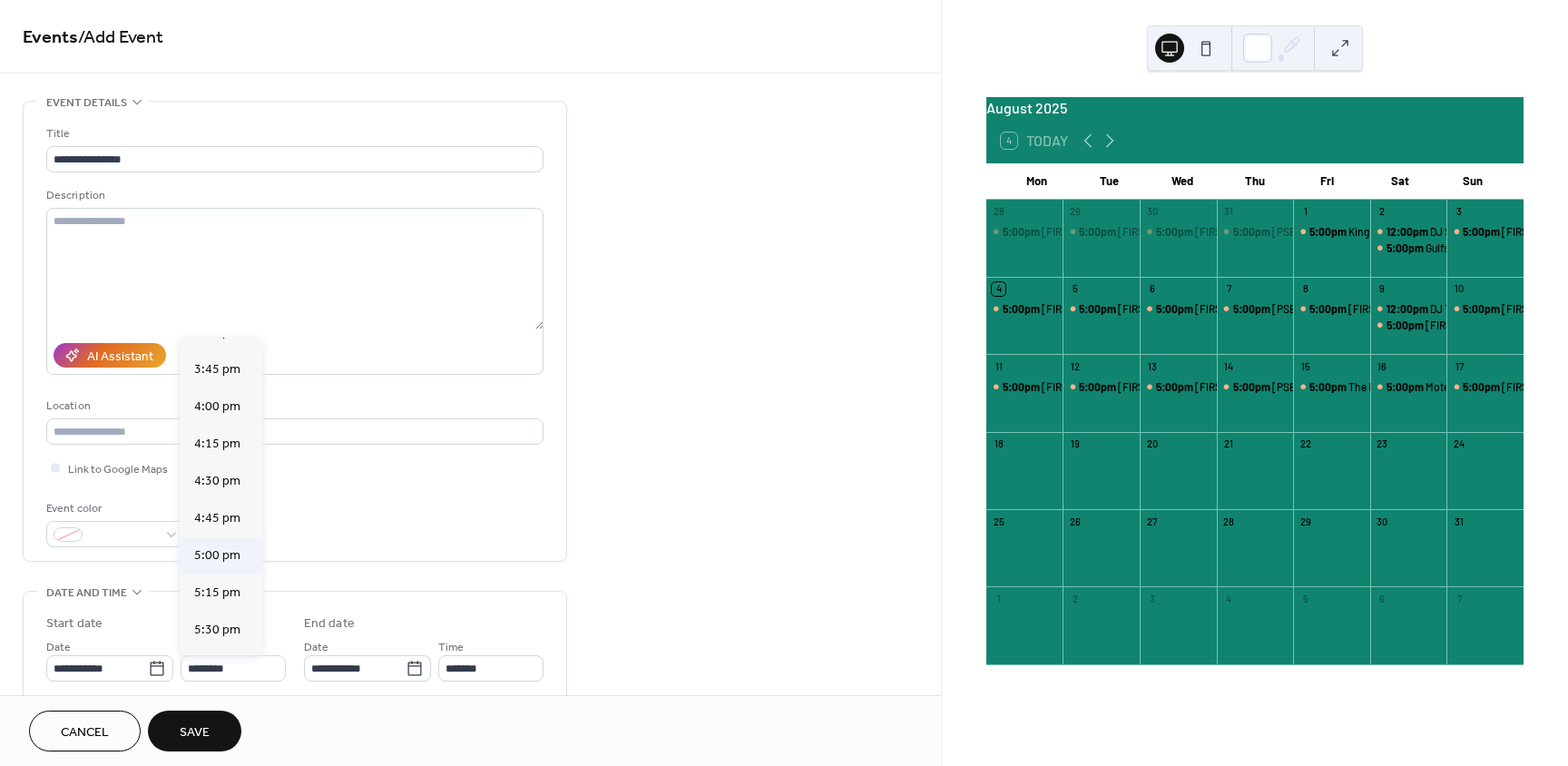 type on "*******" 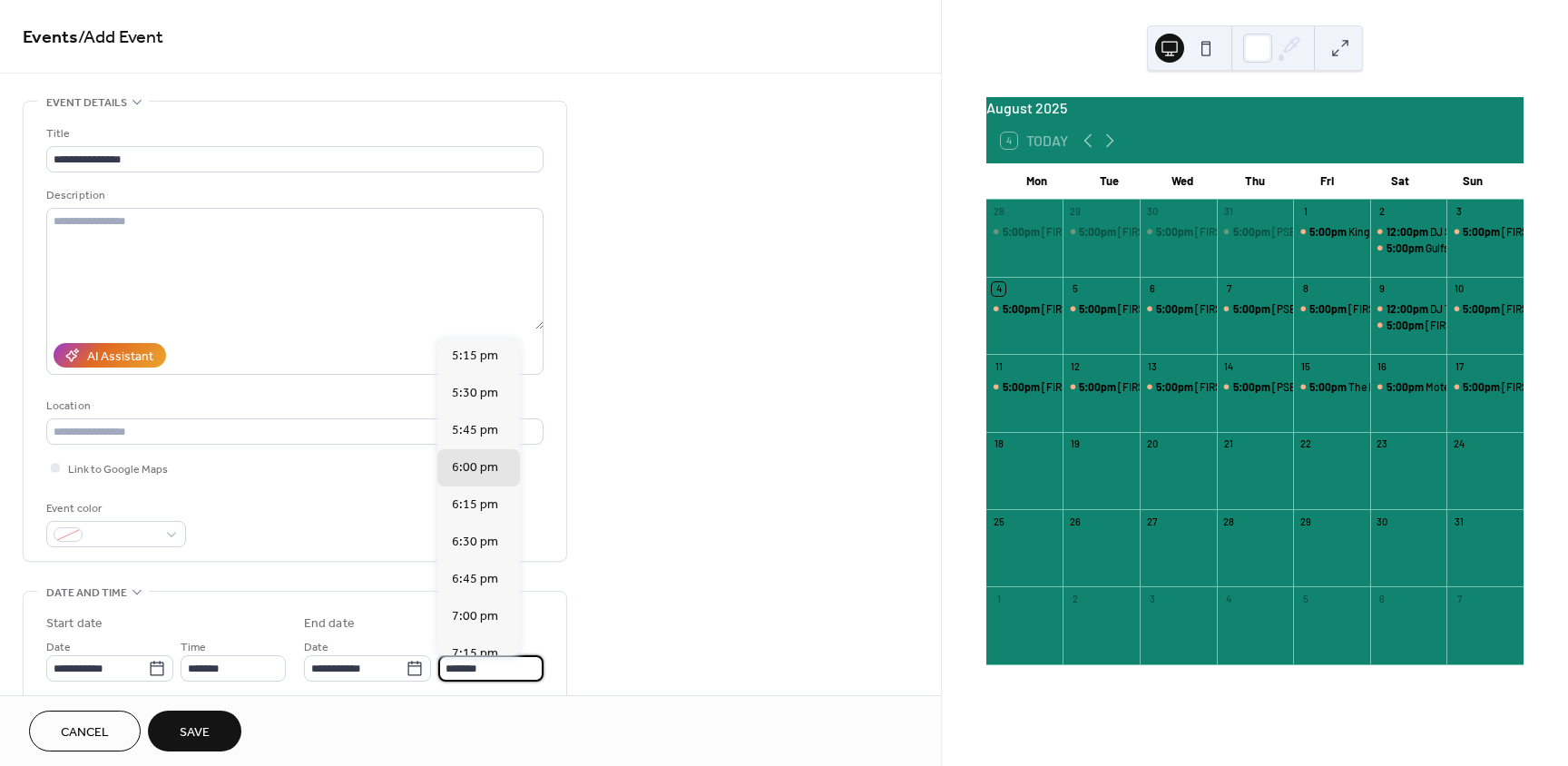 click on "*******" at bounding box center (491, 668) 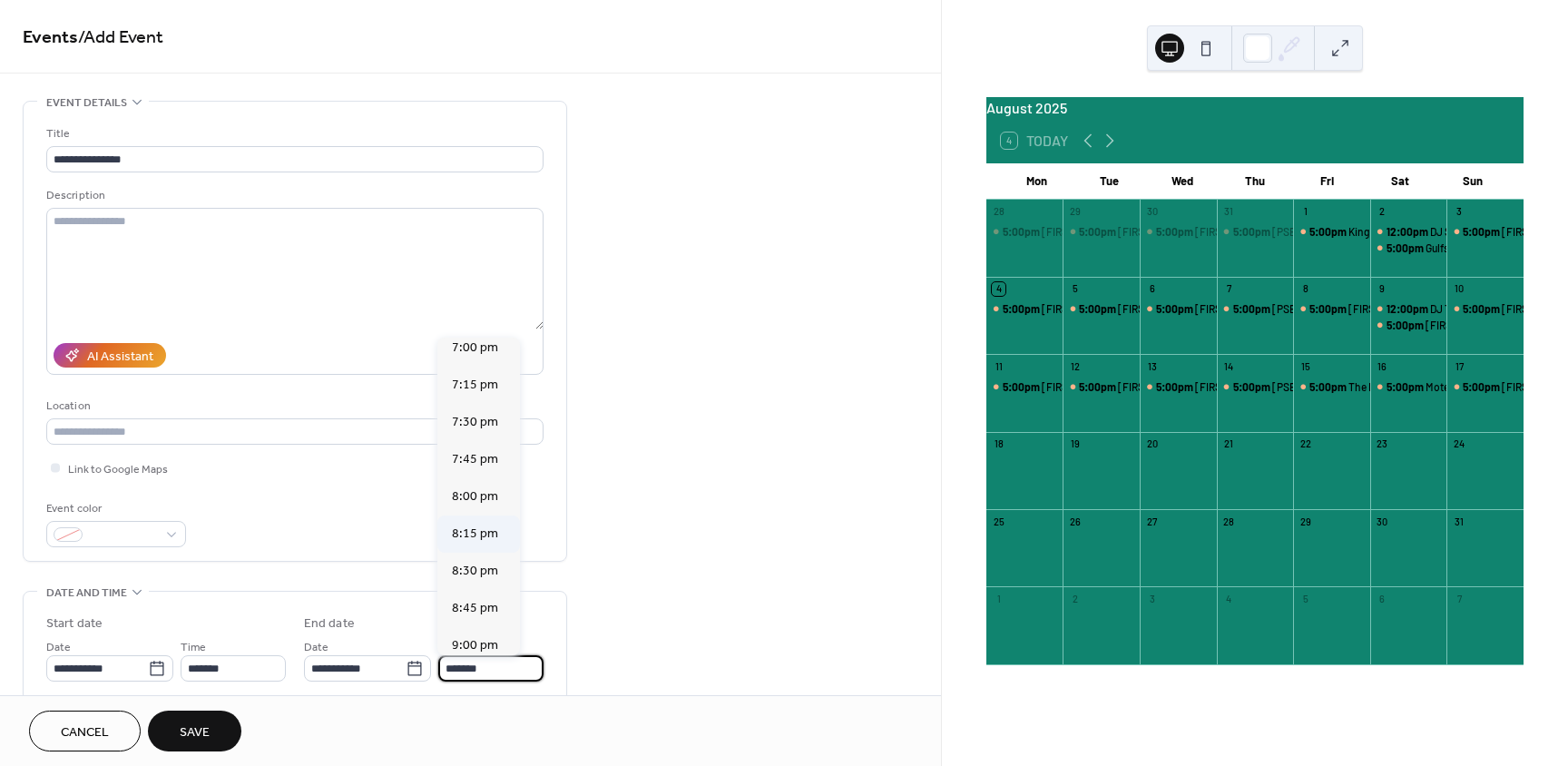 scroll, scrollTop: 272, scrollLeft: 0, axis: vertical 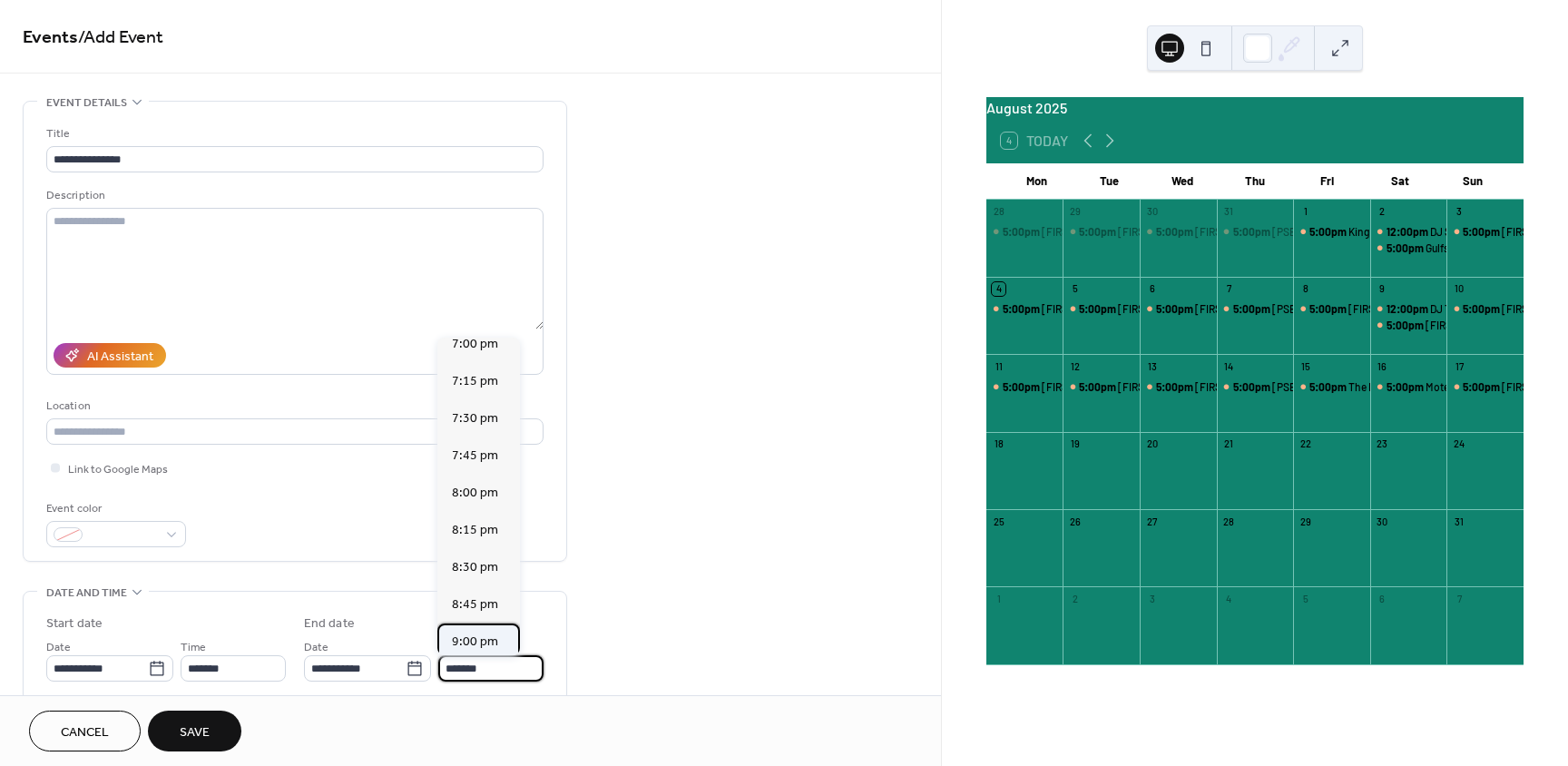 click on "9:00 pm" at bounding box center [475, 642] 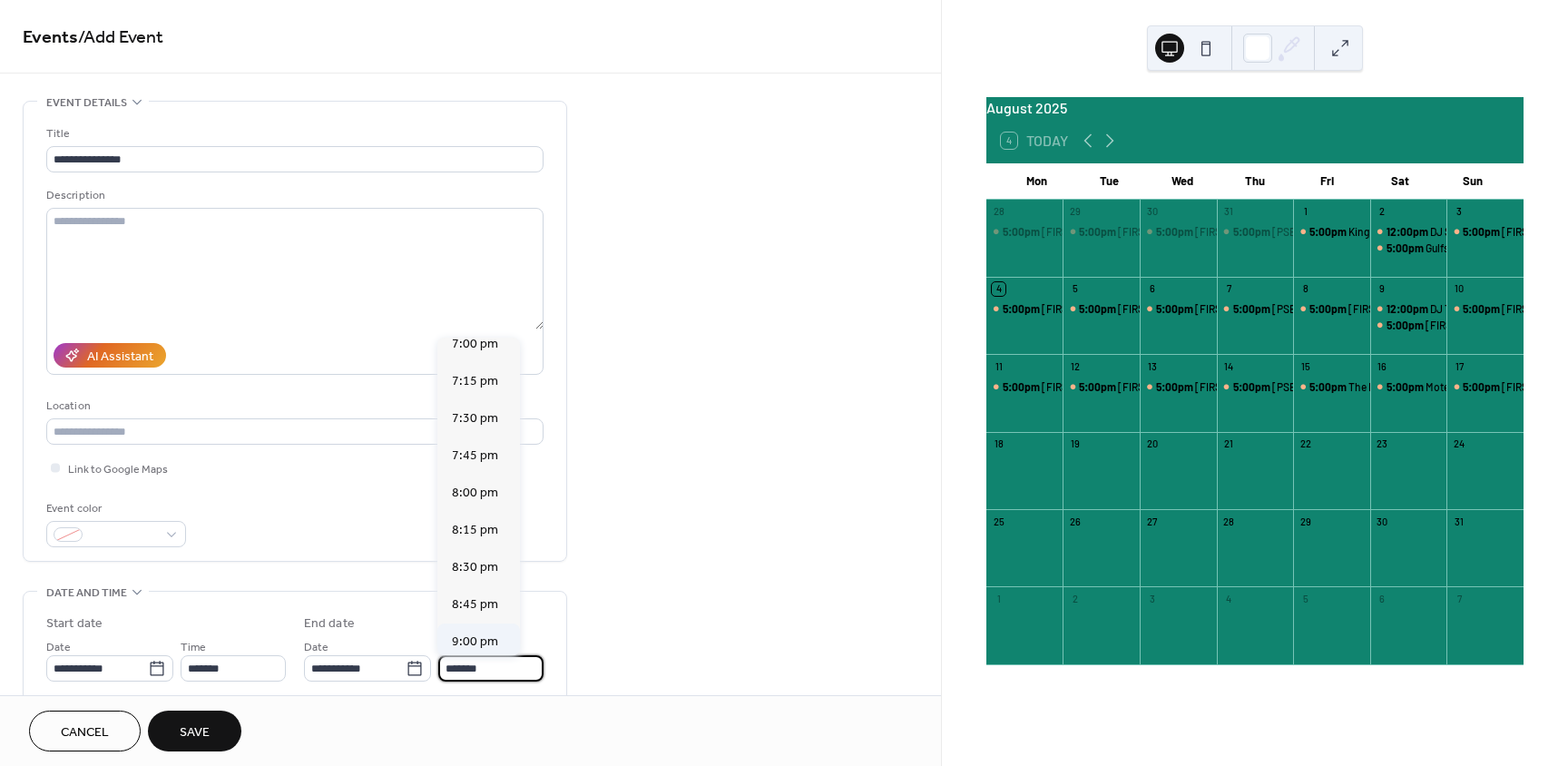 type on "*******" 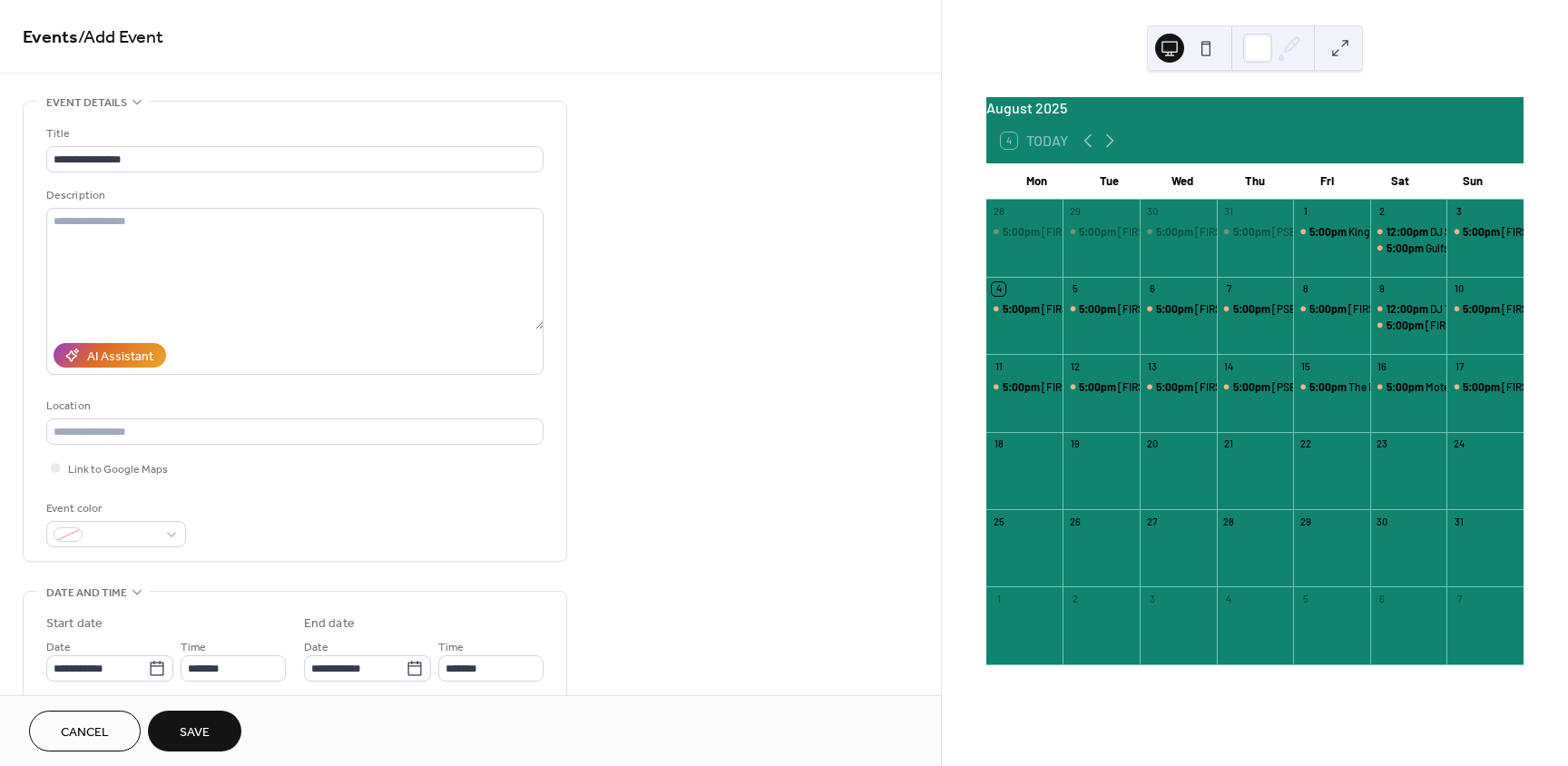 click on "Save" at bounding box center [194, 731] 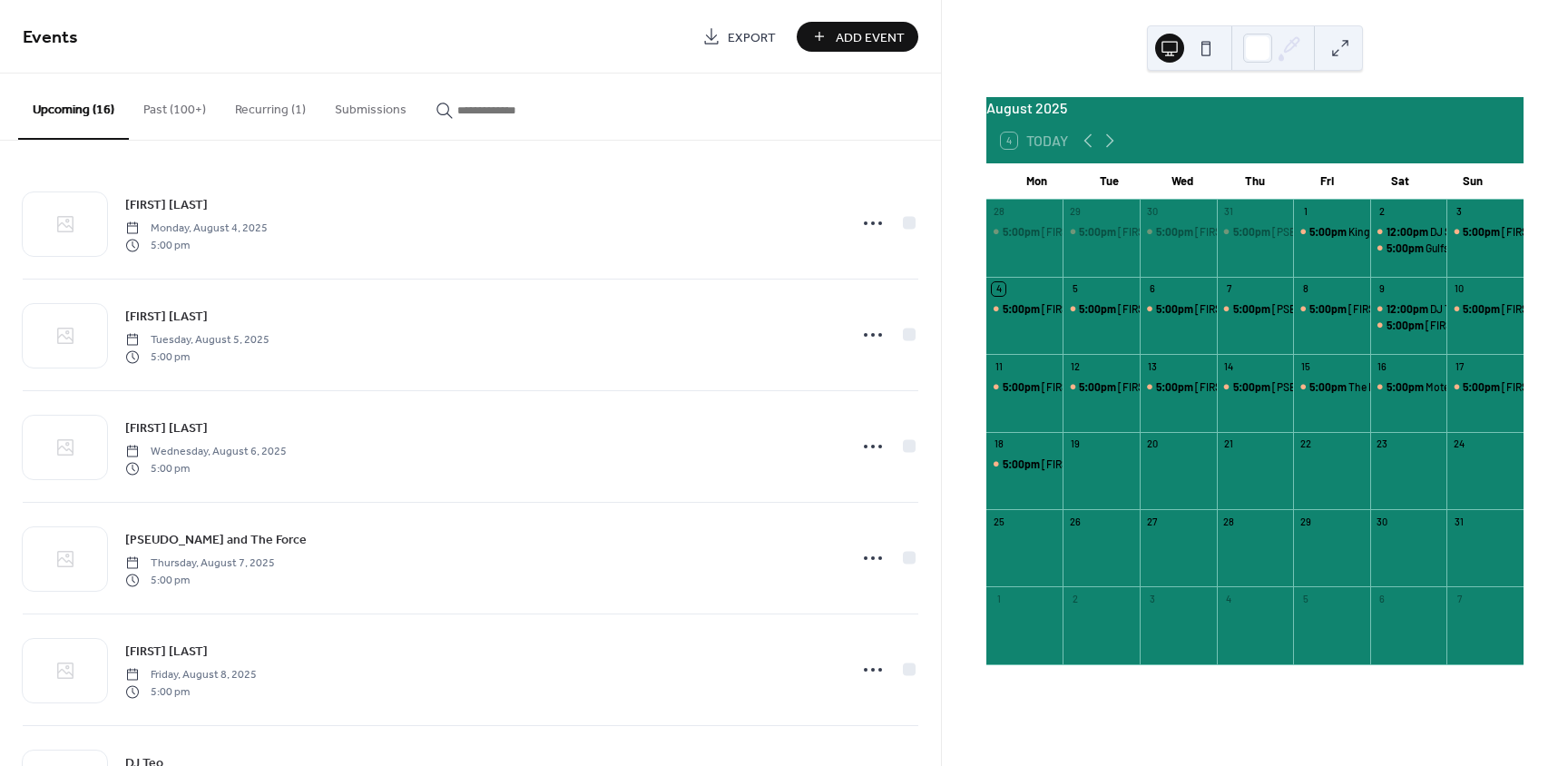 click on "Add Event" at bounding box center [870, 37] 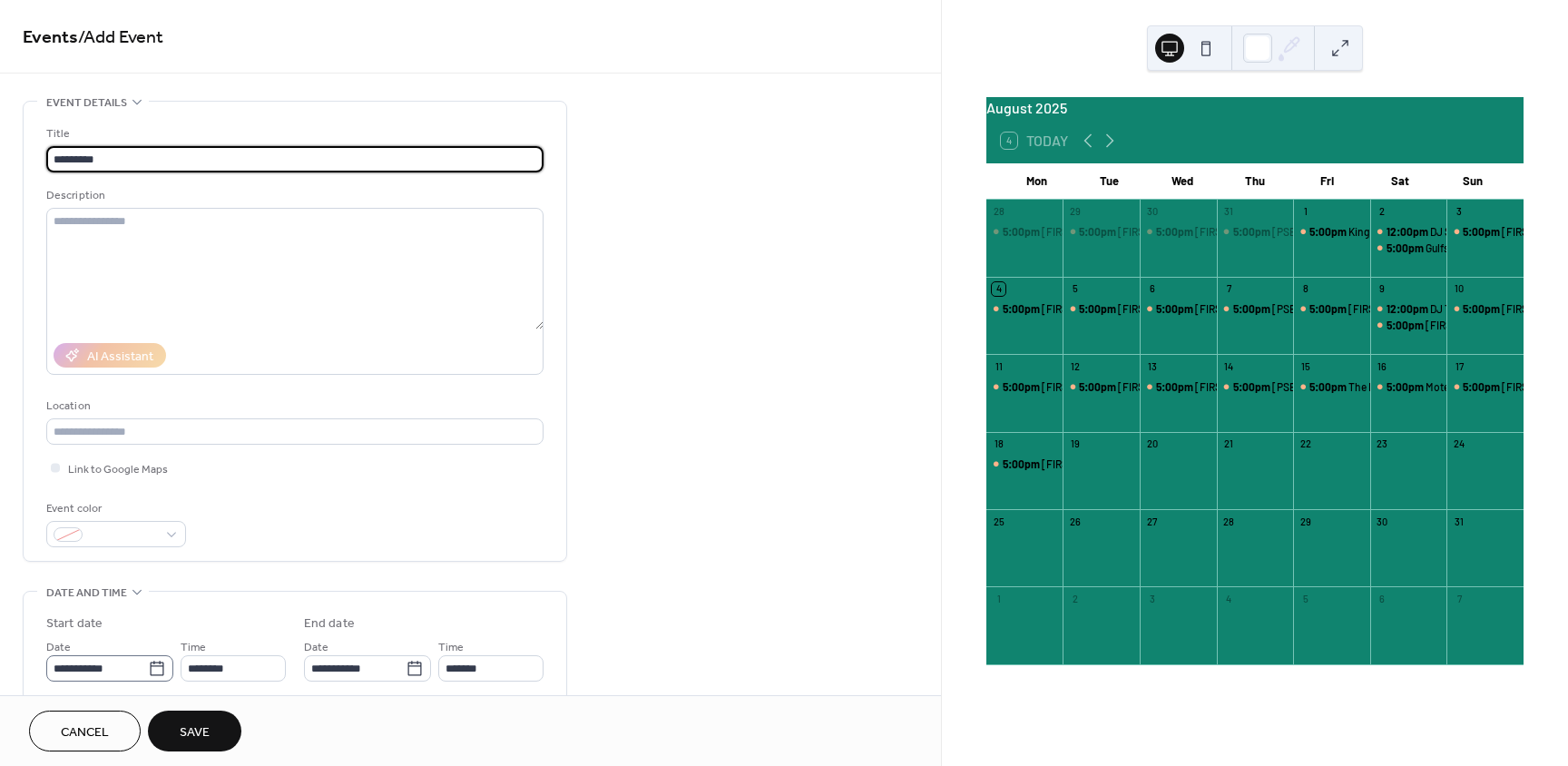 type on "*********" 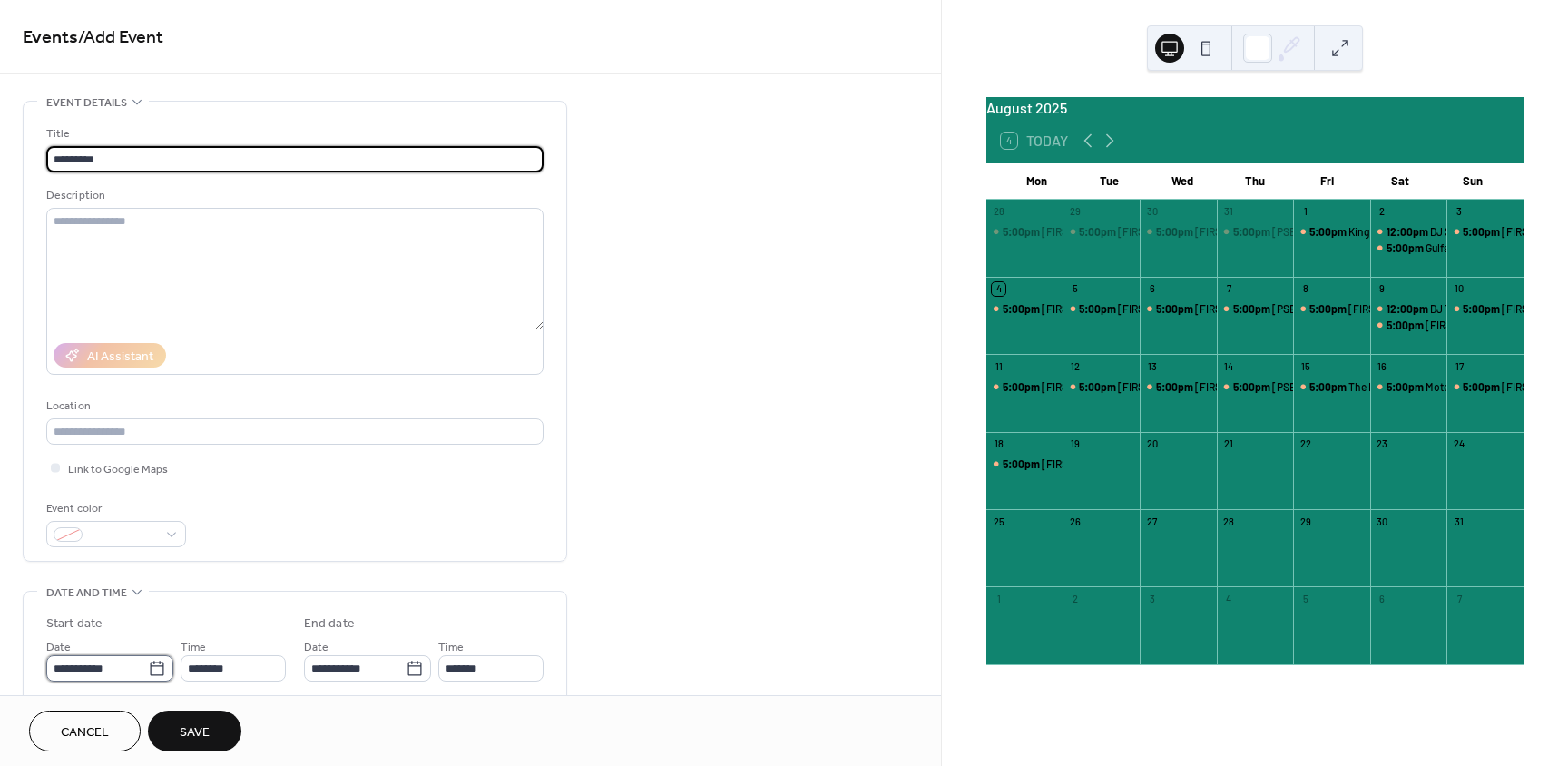 click on "**********" at bounding box center (97, 668) 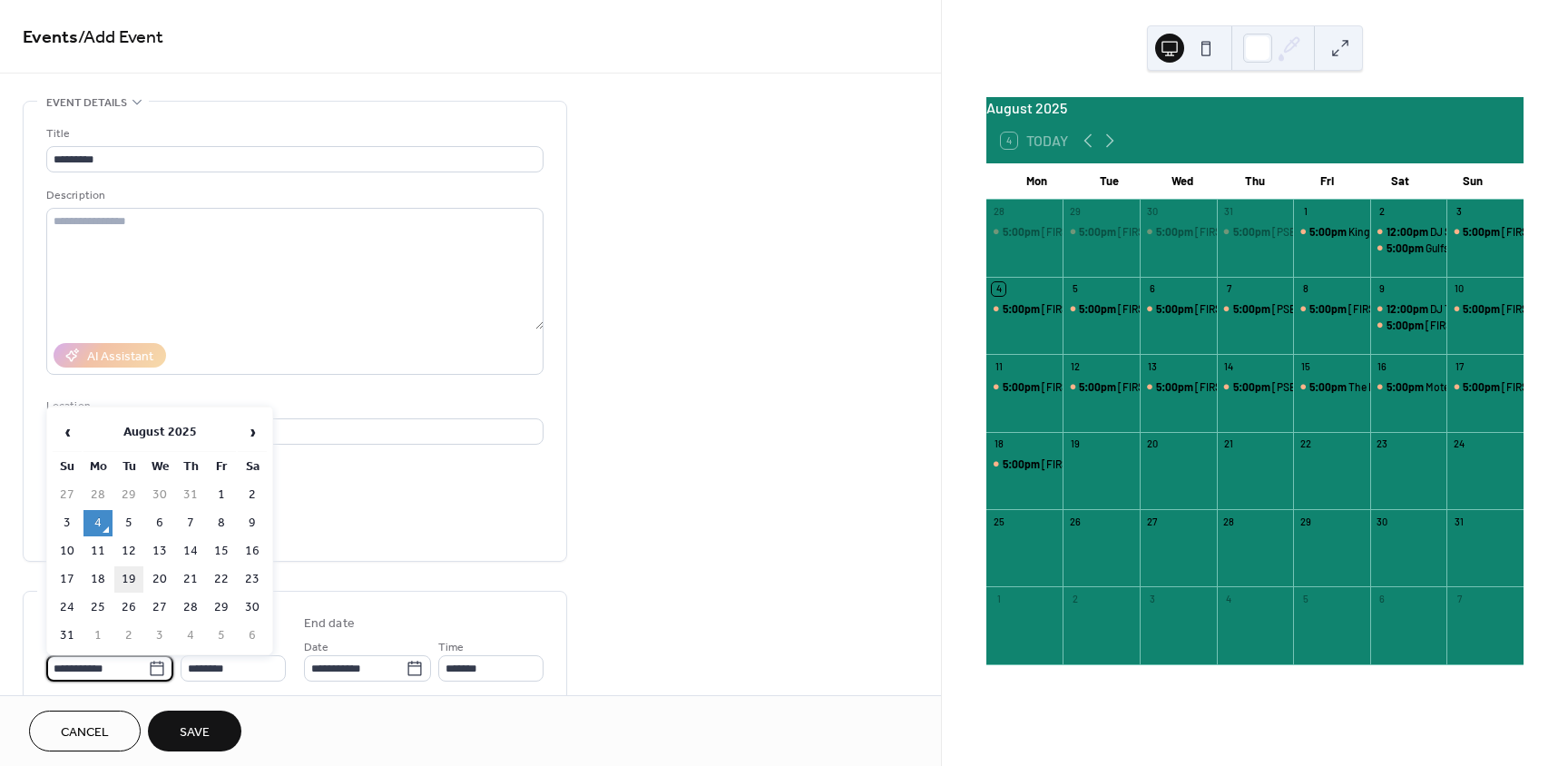 click on "19" at bounding box center (129, 579) 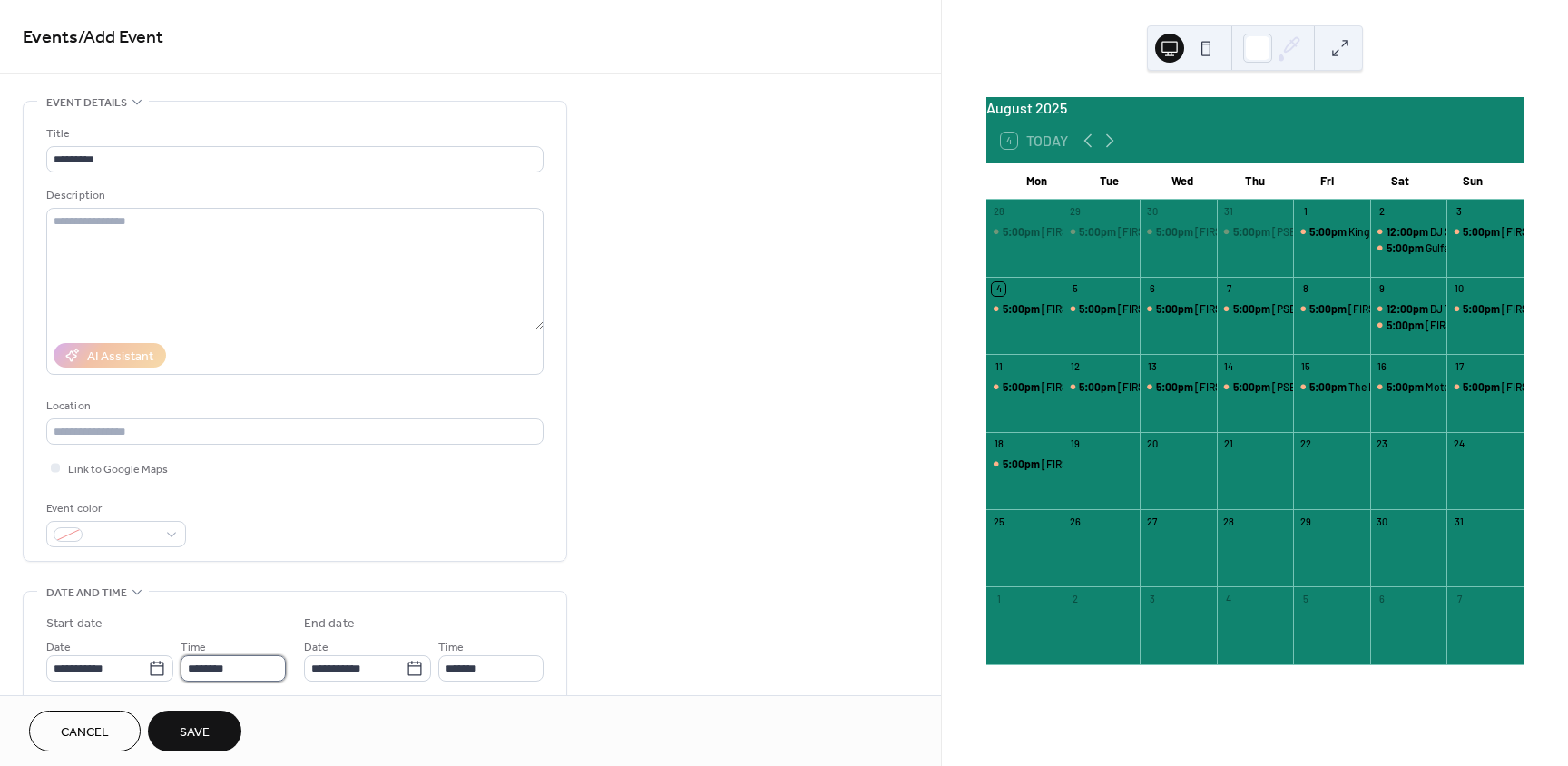 click on "********" at bounding box center (233, 668) 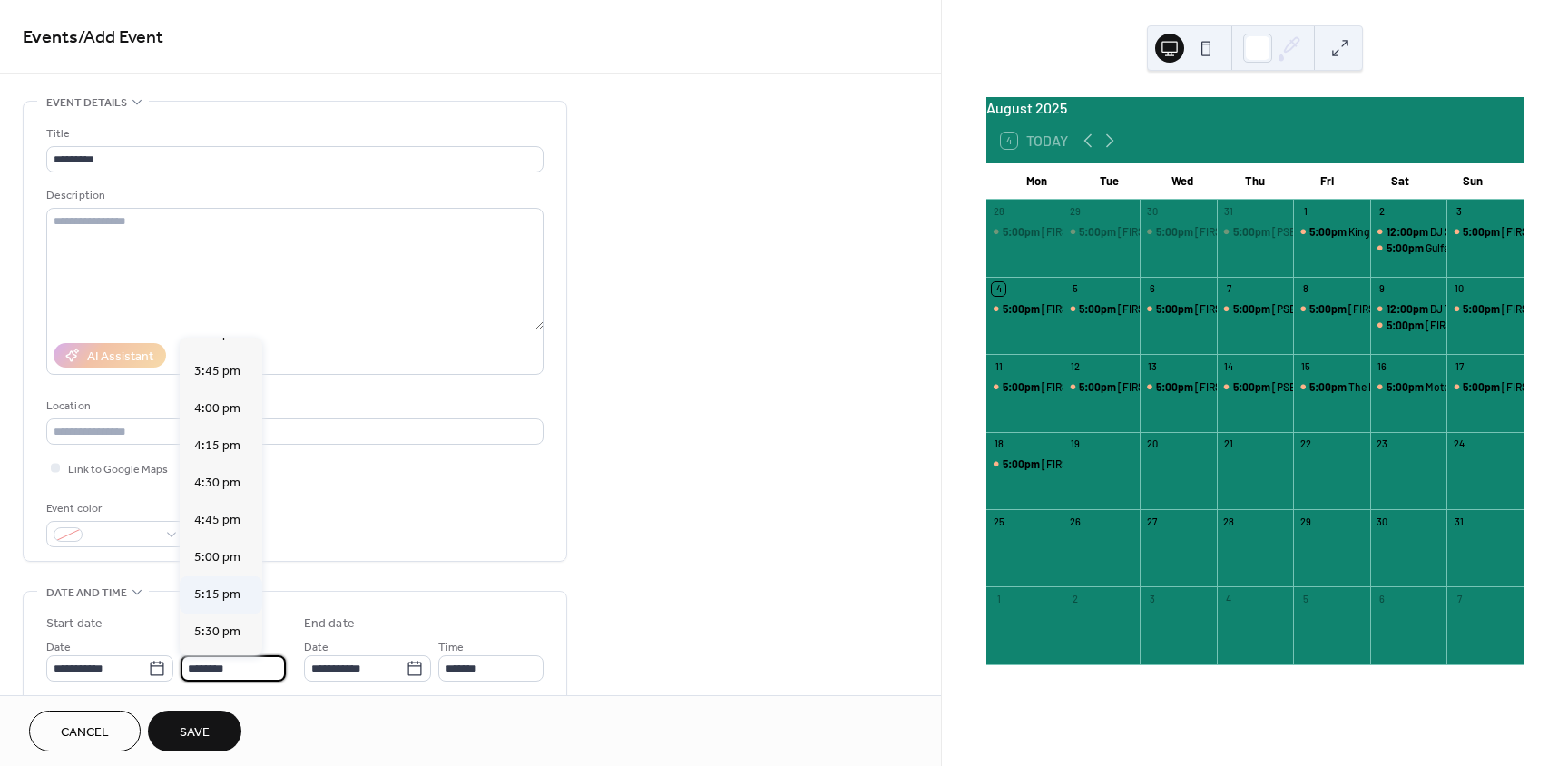 scroll, scrollTop: 2331, scrollLeft: 0, axis: vertical 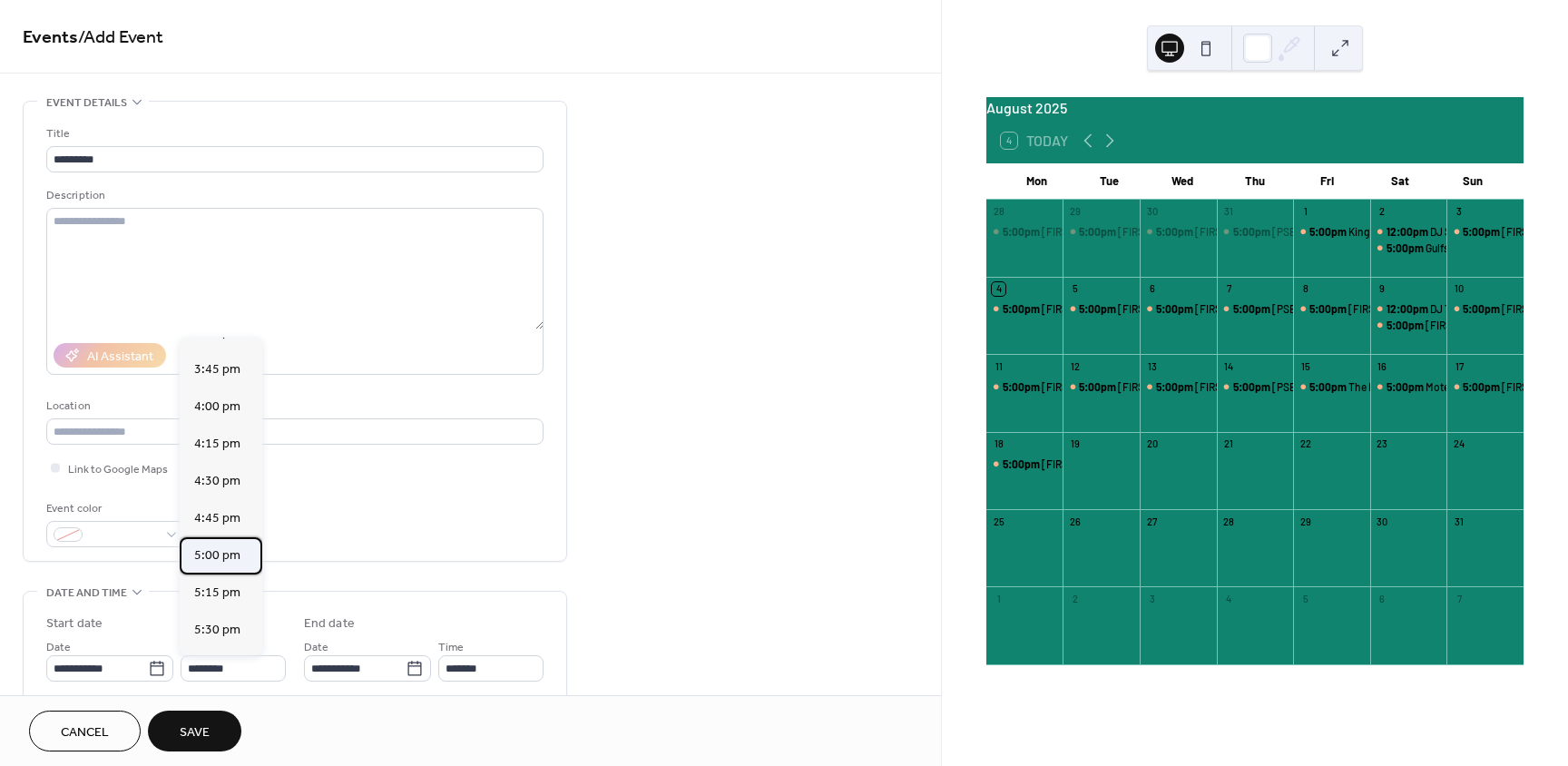 drag, startPoint x: 201, startPoint y: 552, endPoint x: 362, endPoint y: 623, distance: 175.96022 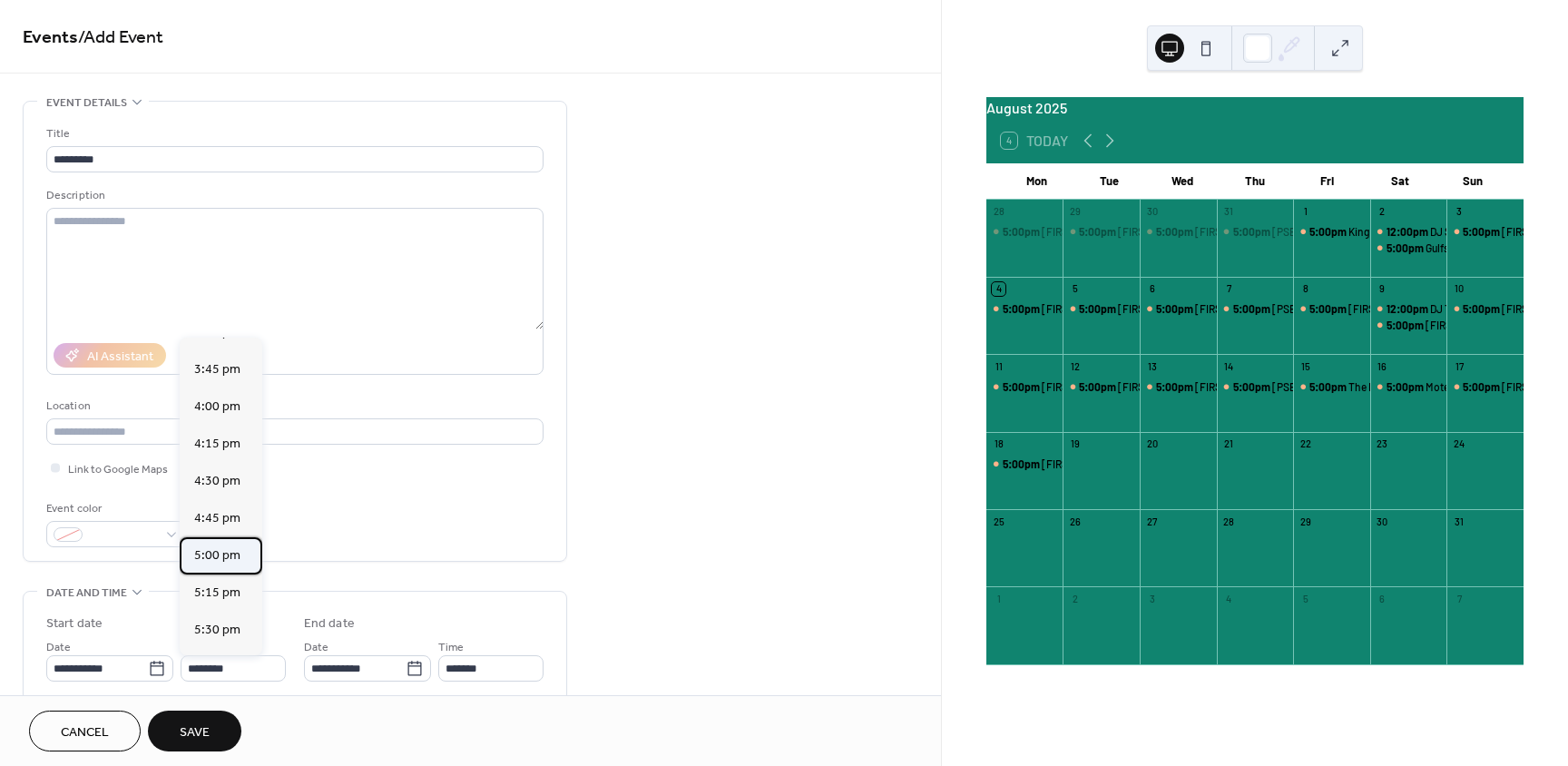 click on "5:00 pm" at bounding box center [217, 555] 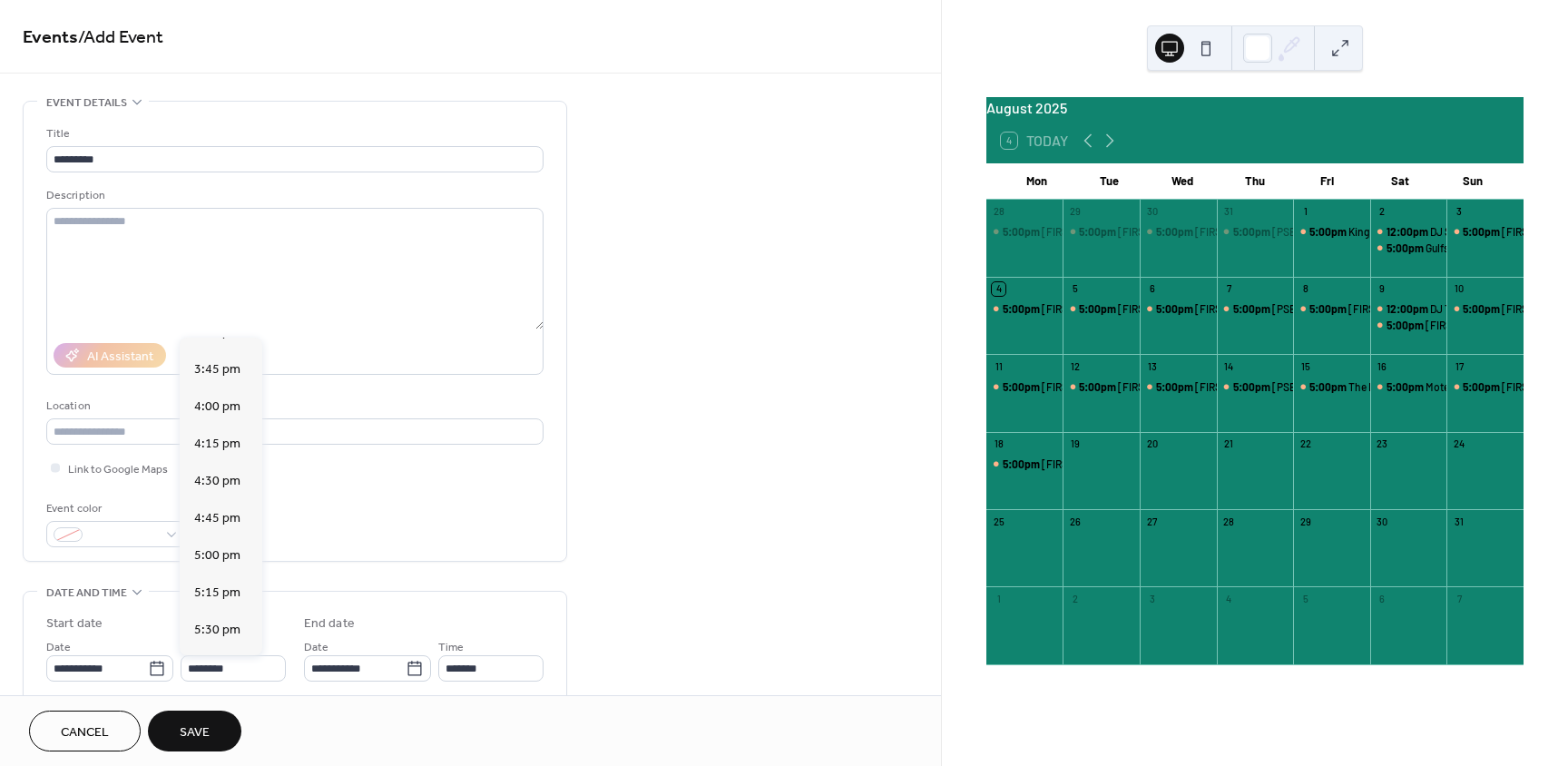 type on "*******" 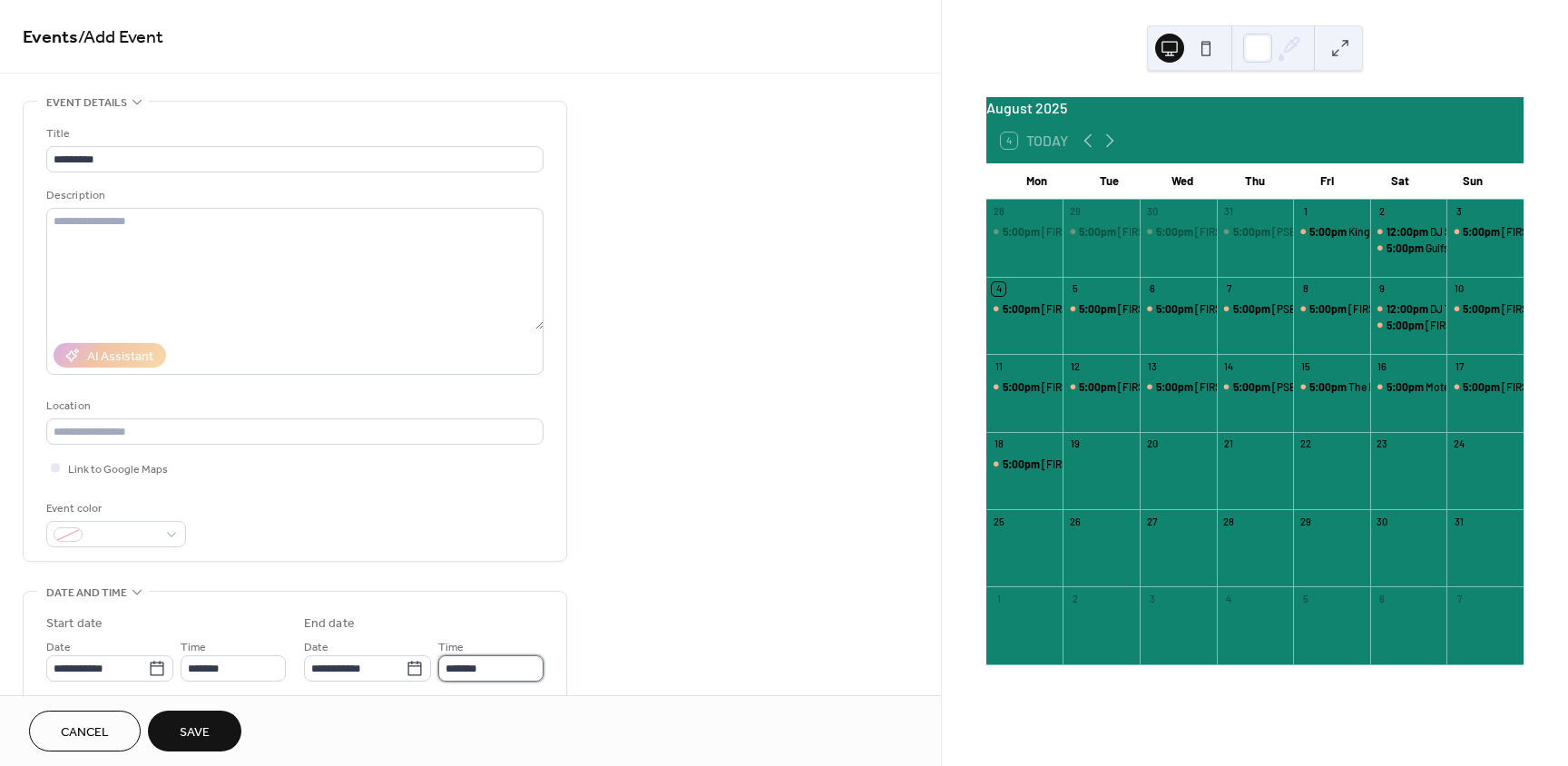 click on "*******" at bounding box center (491, 668) 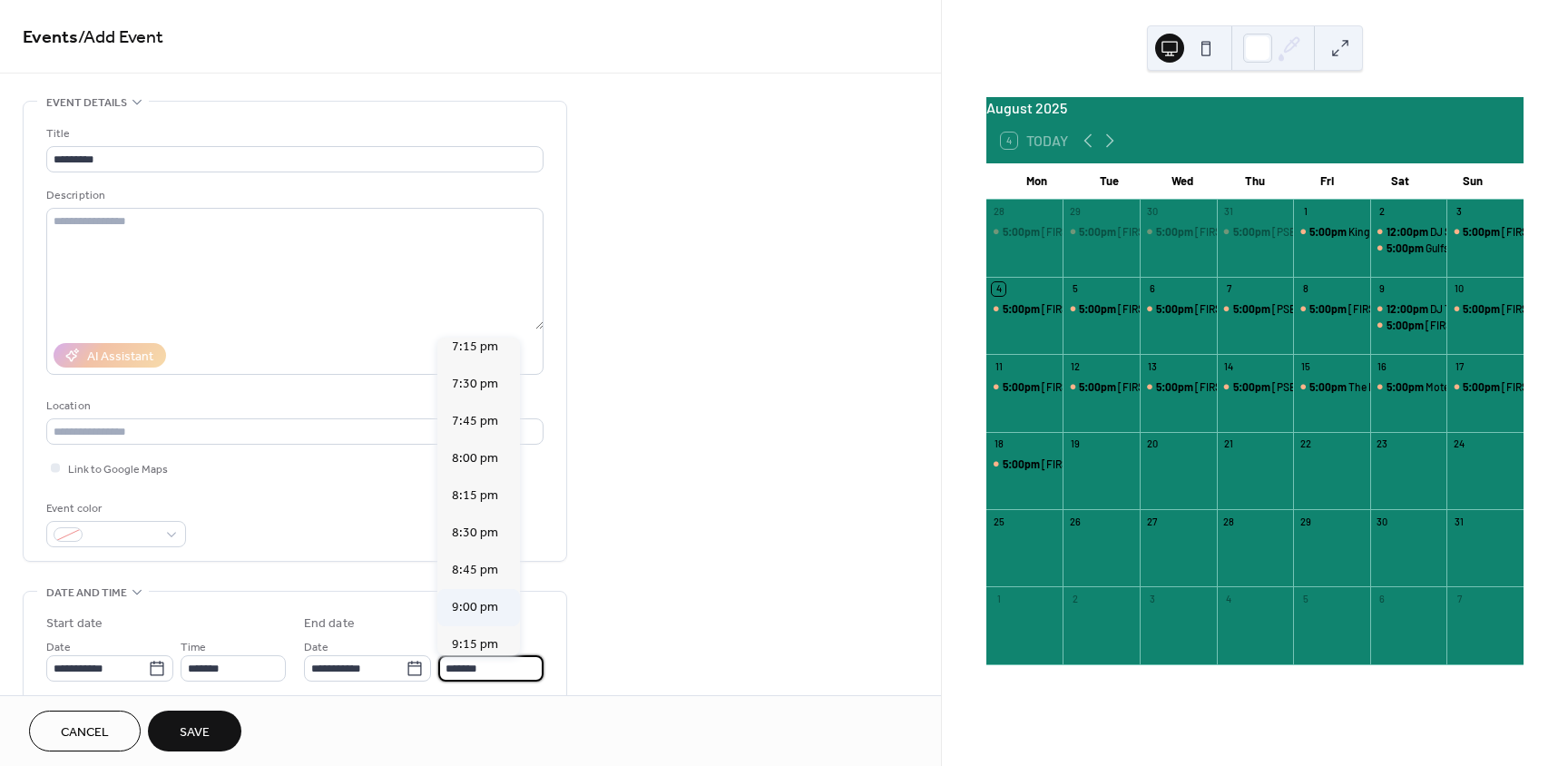 scroll, scrollTop: 363, scrollLeft: 0, axis: vertical 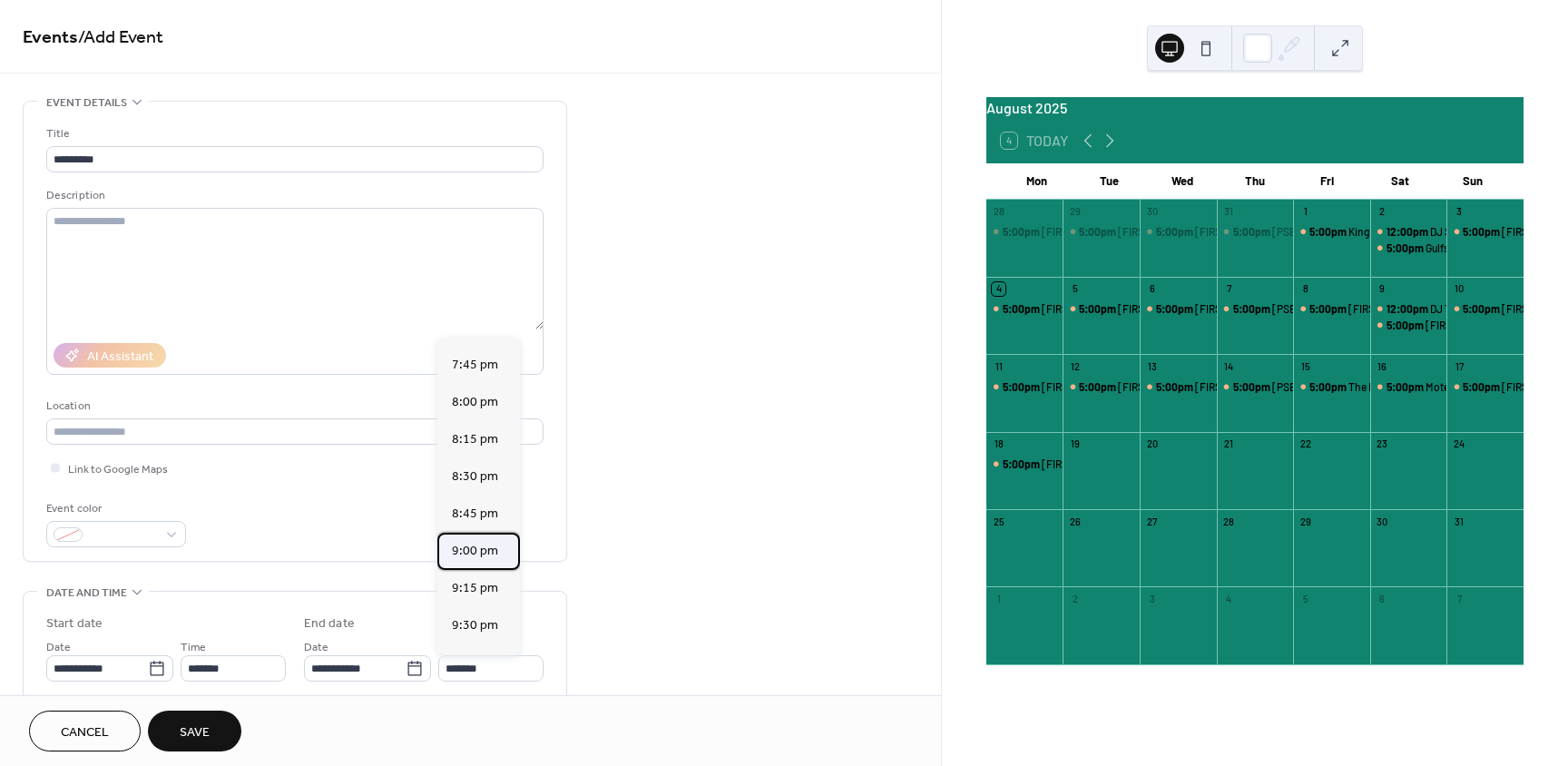 click on "9:00 pm" at bounding box center (475, 551) 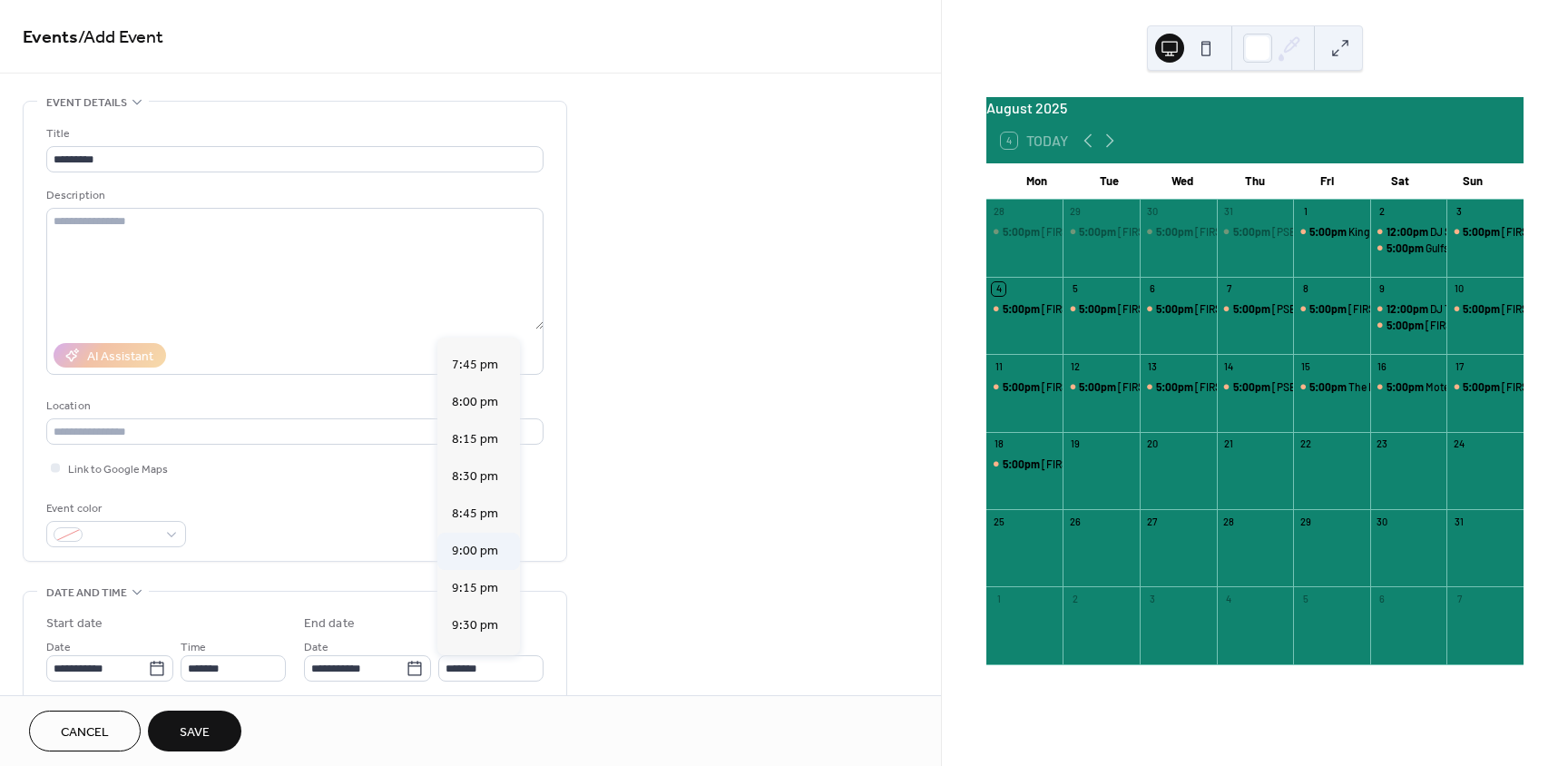 type on "*******" 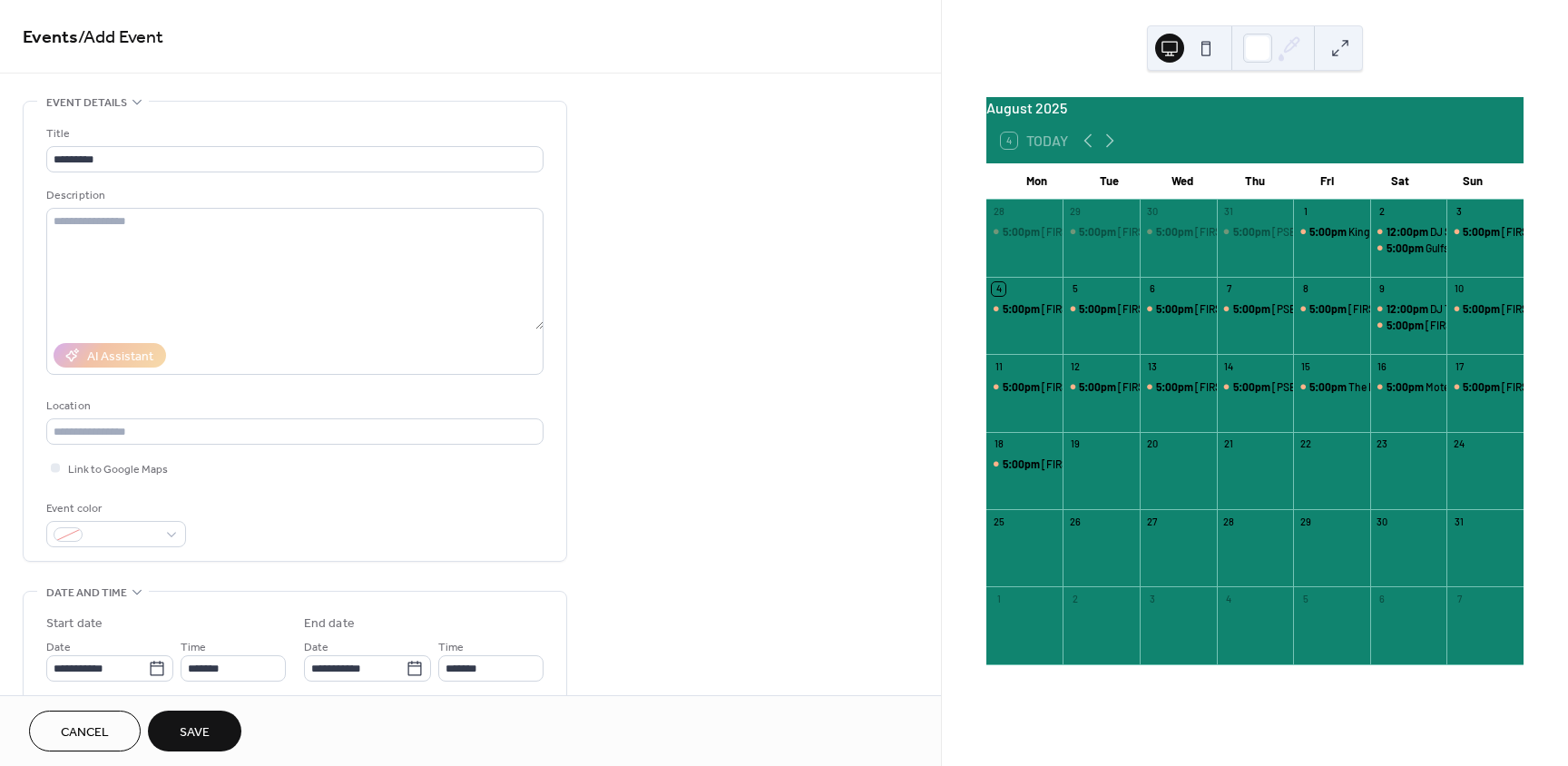 click on "Save" at bounding box center [194, 732] 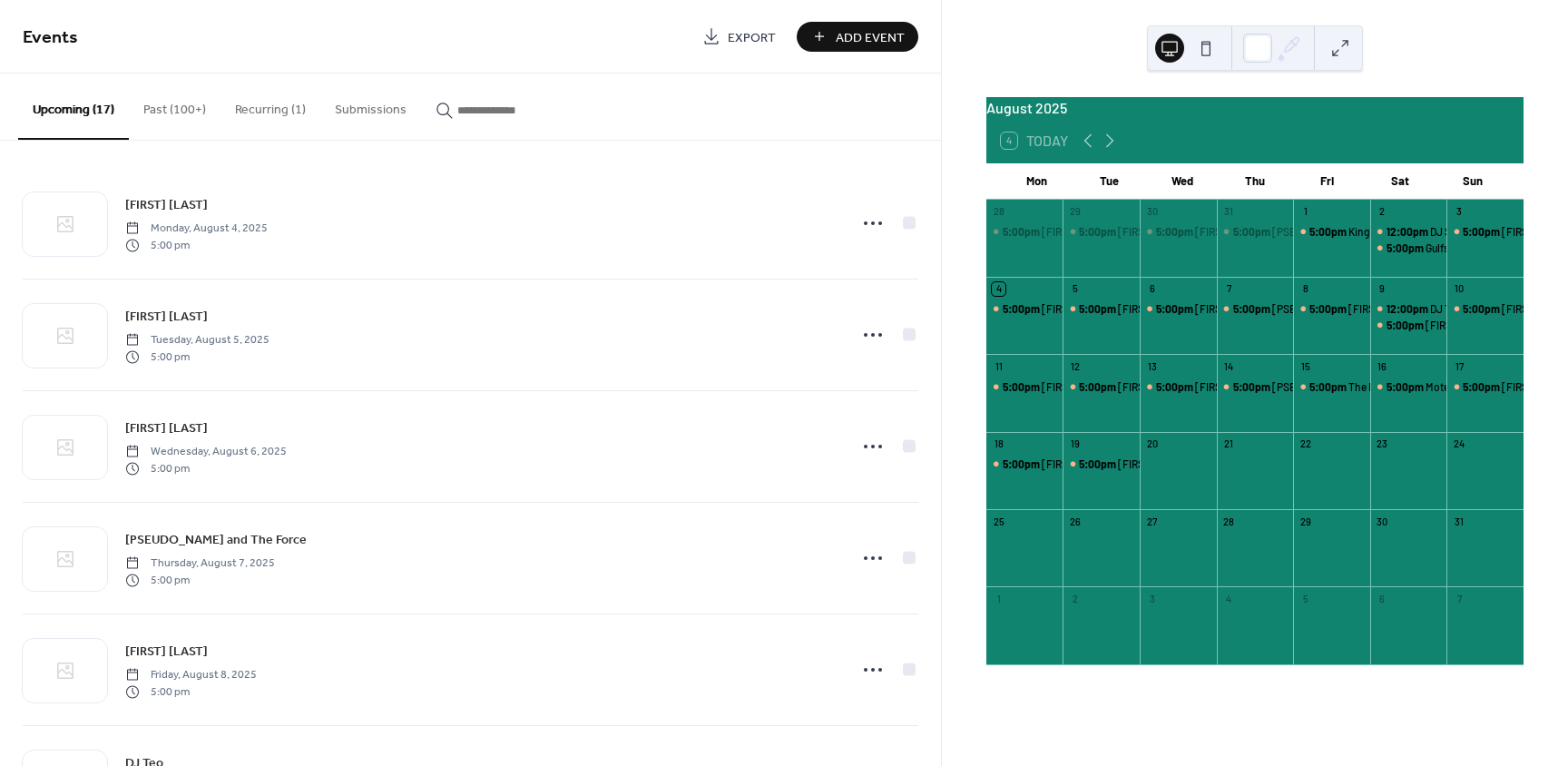 click on "Add Event" at bounding box center (858, 36) 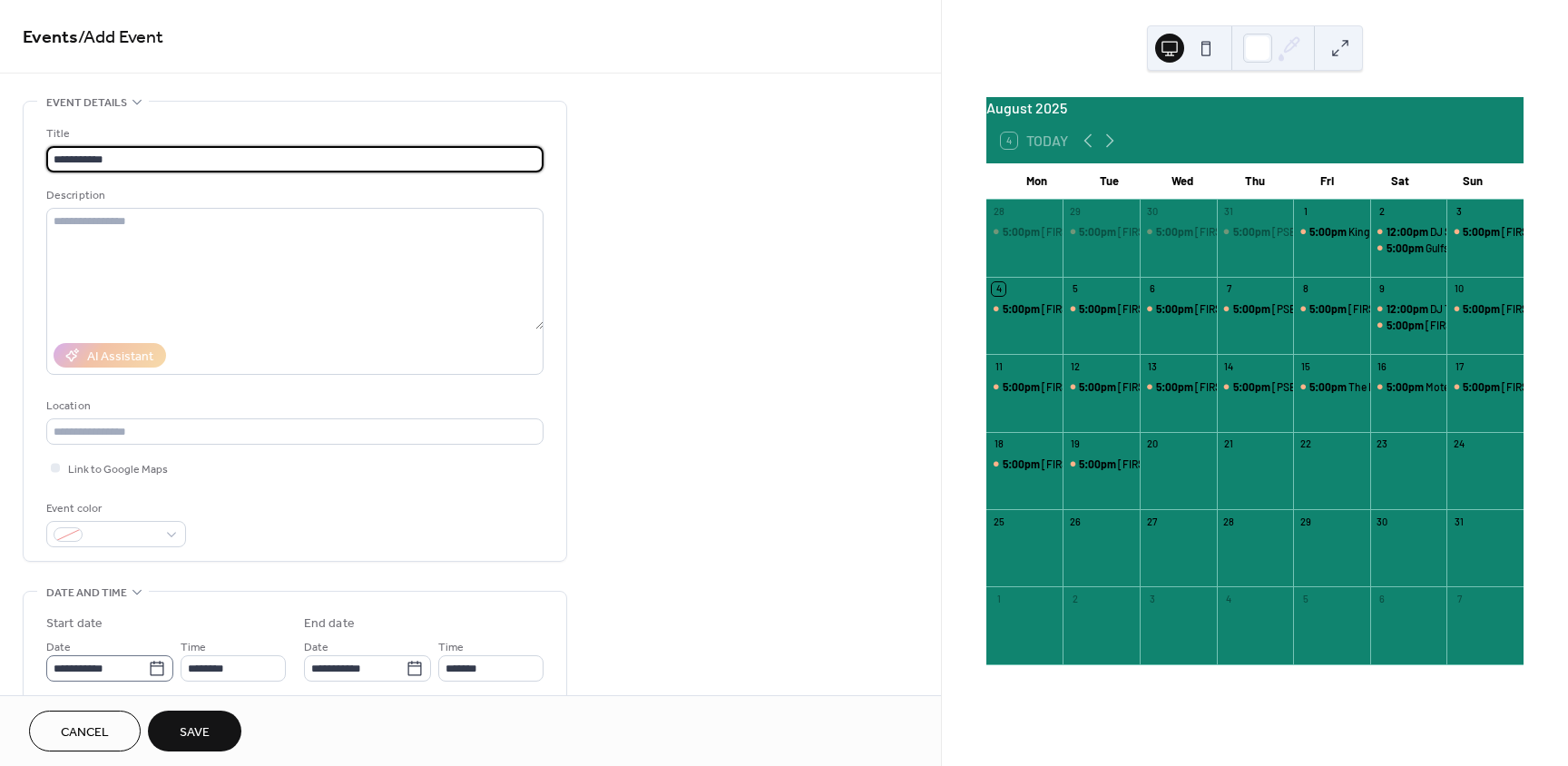 type on "**********" 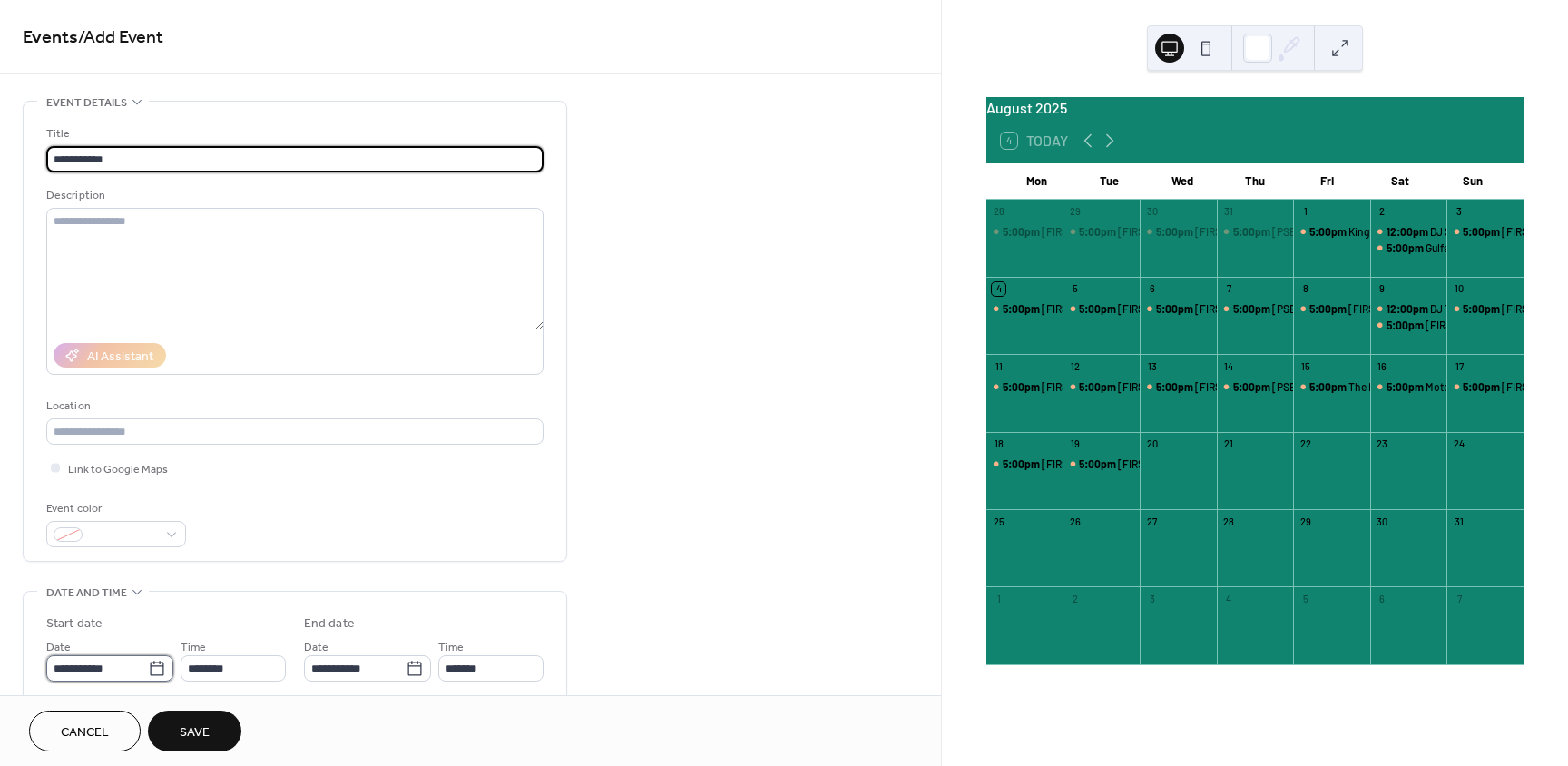 click on "**********" at bounding box center [97, 668] 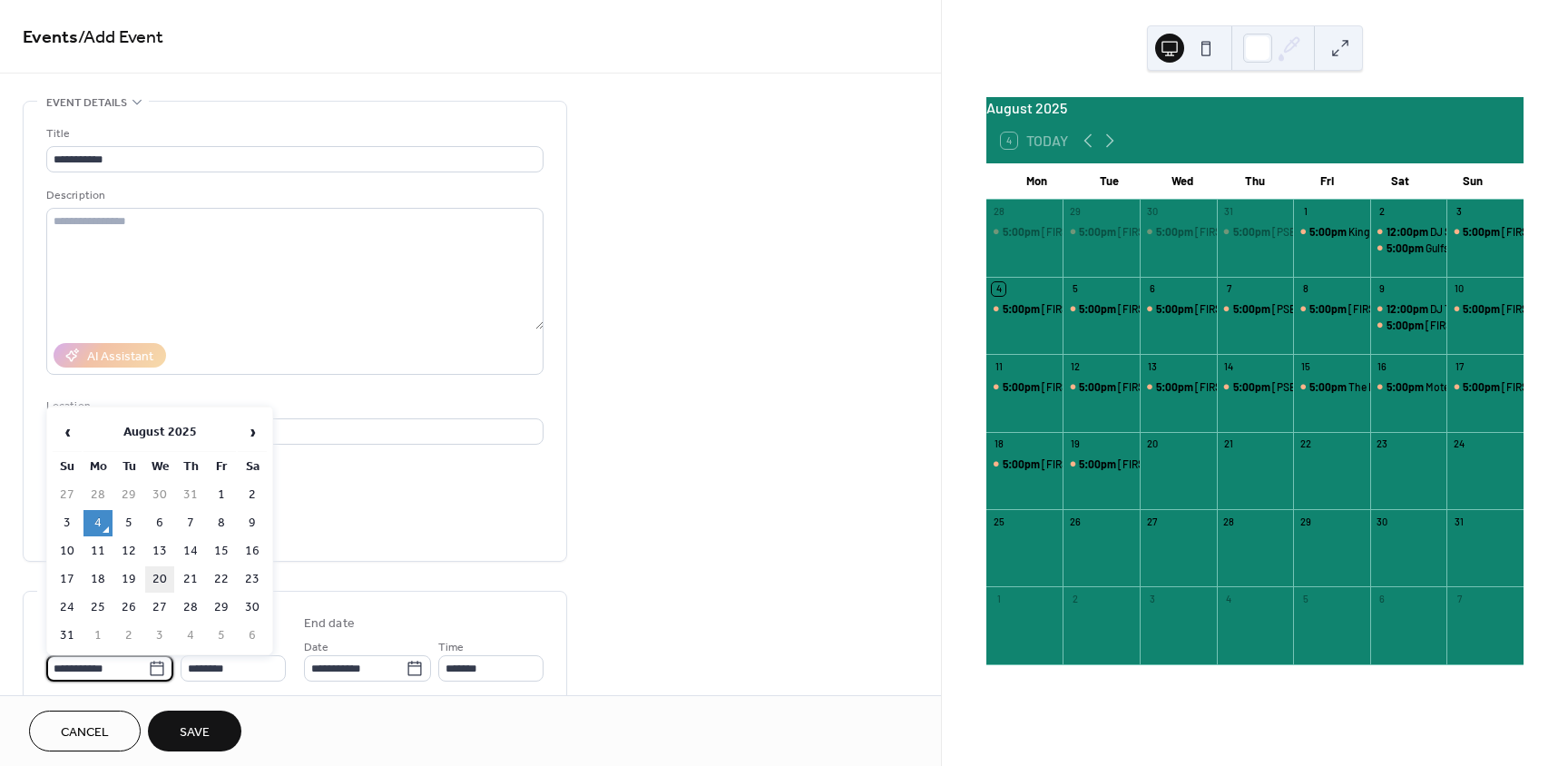 click on "20" at bounding box center [160, 579] 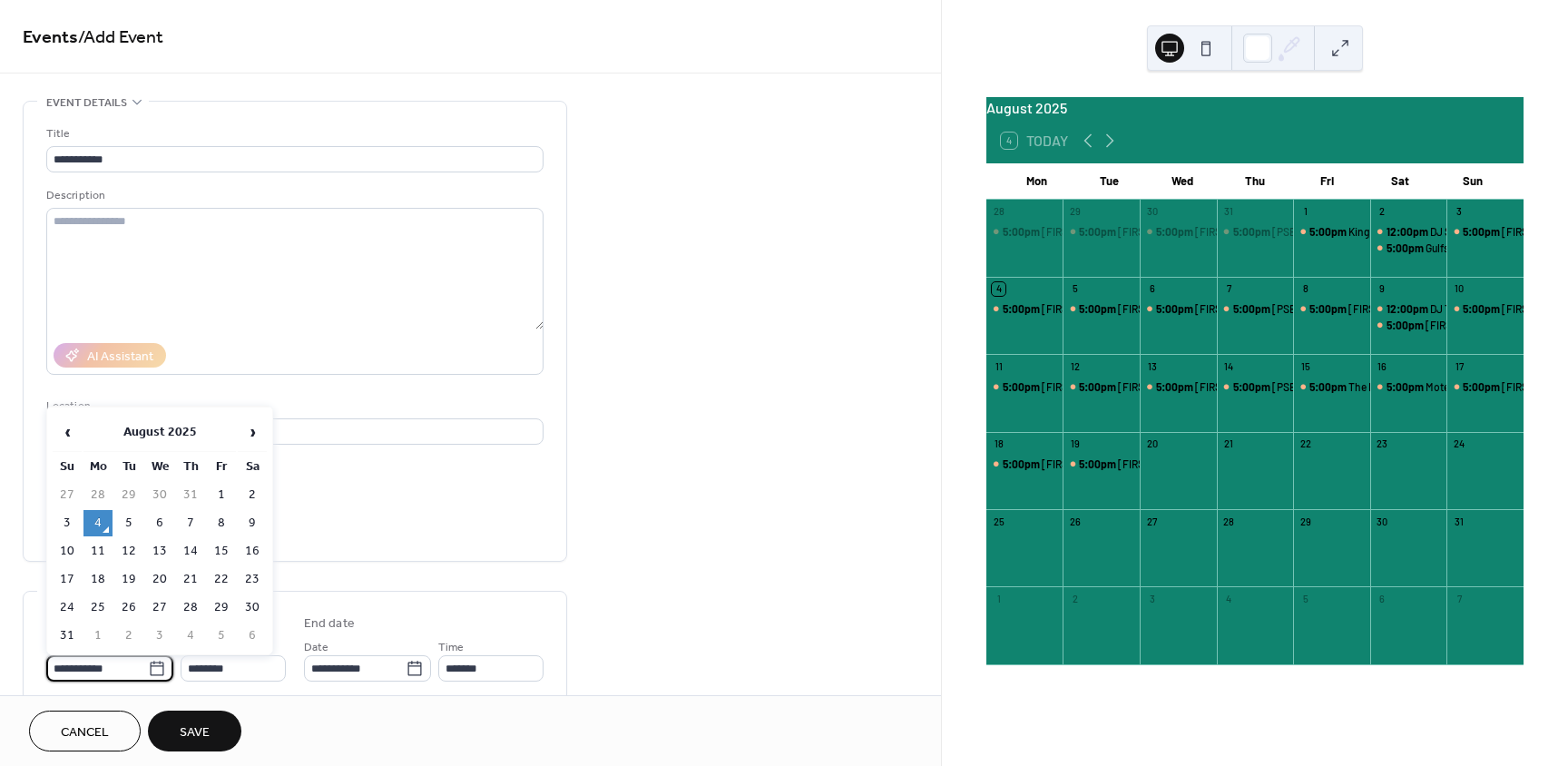 type on "**********" 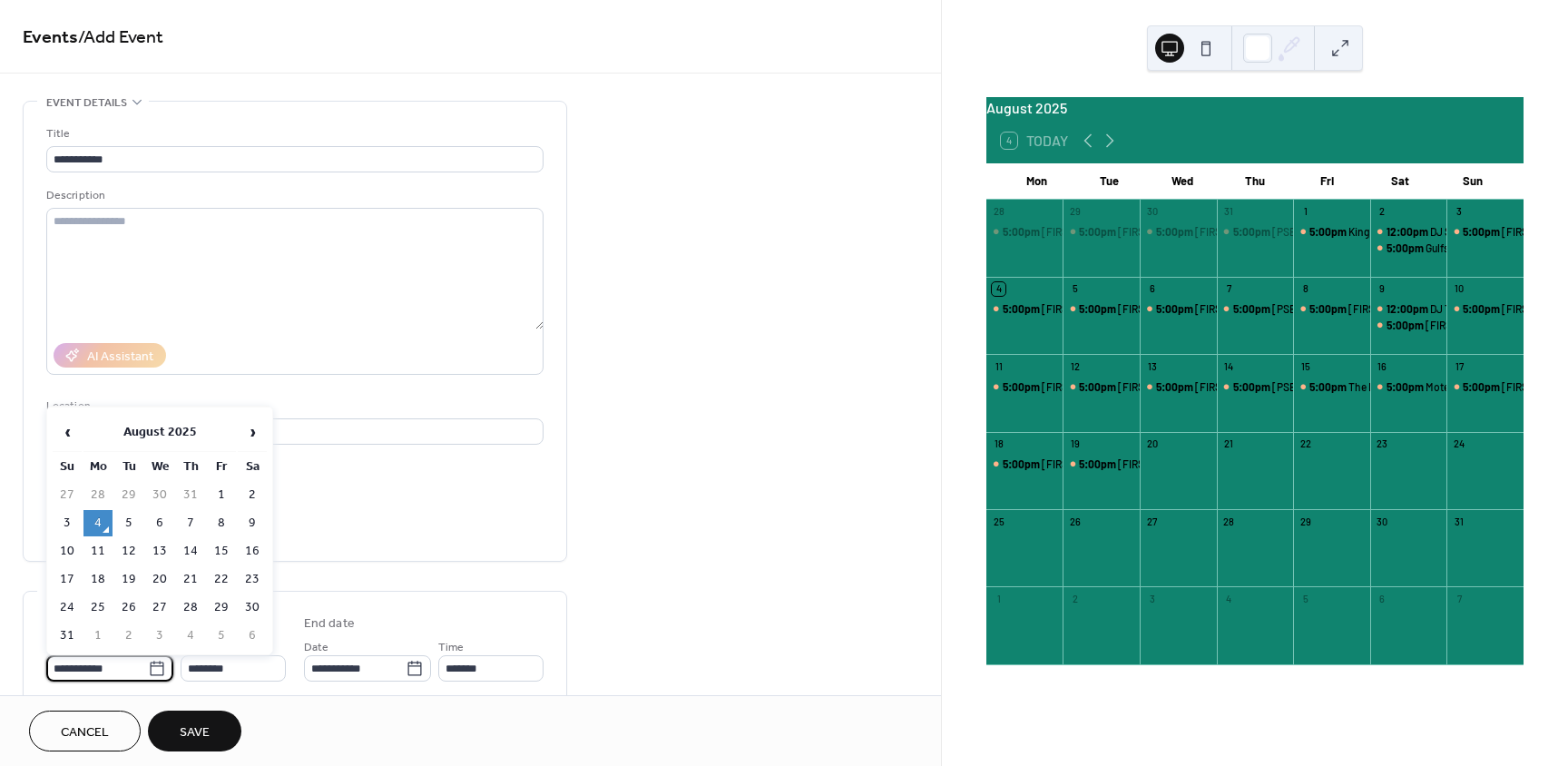 type on "**********" 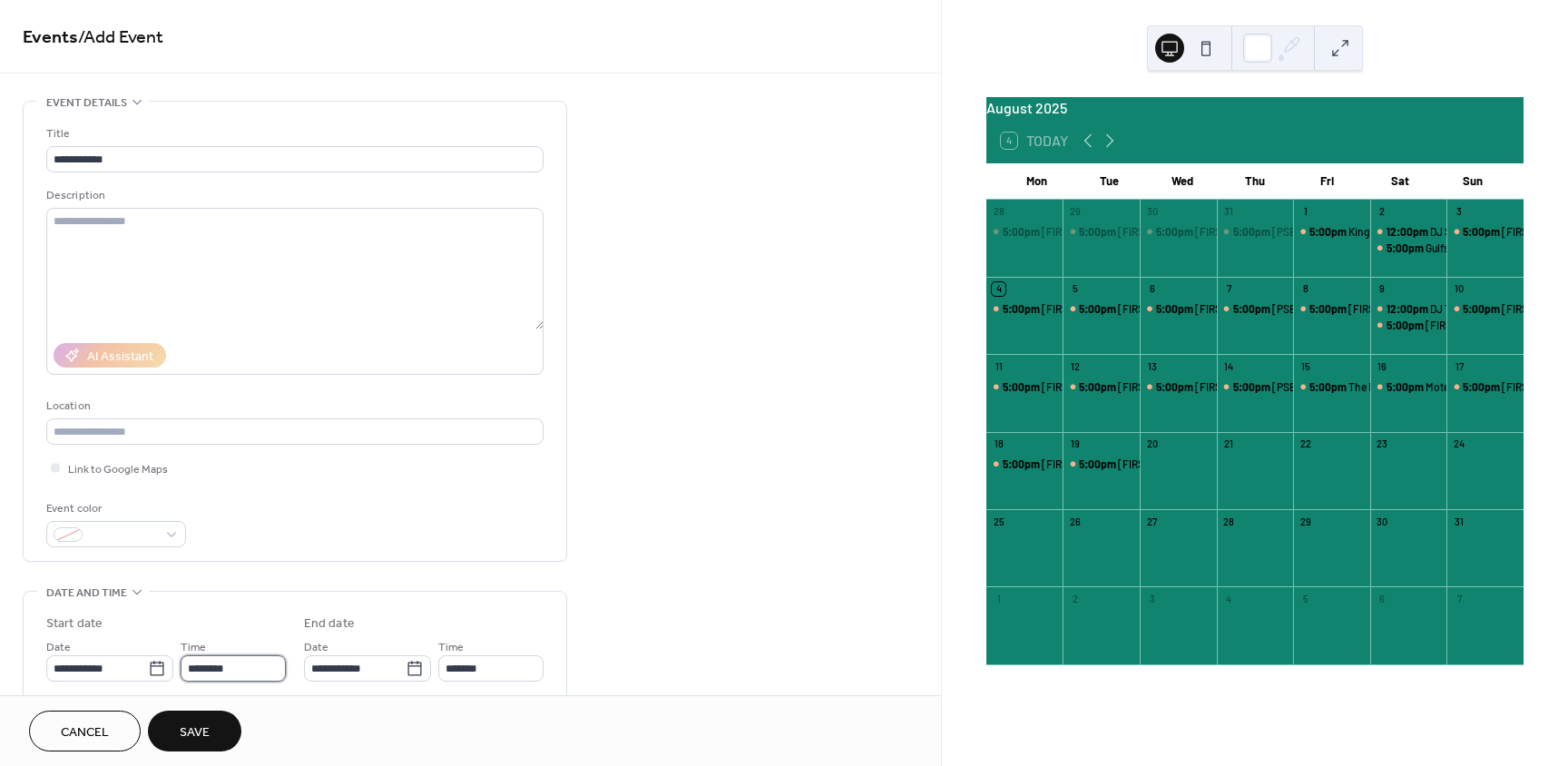 click on "********" at bounding box center (233, 668) 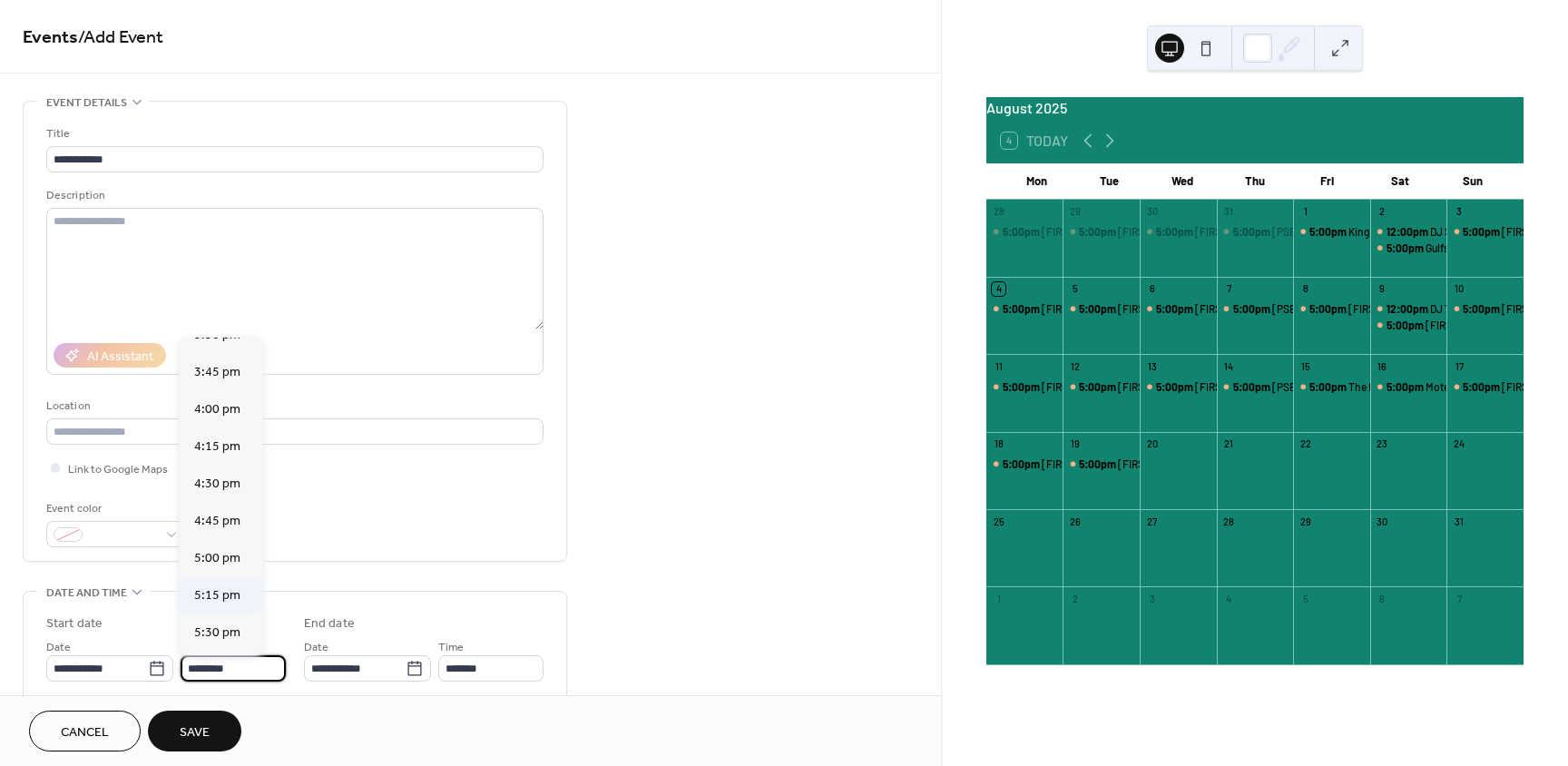 scroll, scrollTop: 2331, scrollLeft: 0, axis: vertical 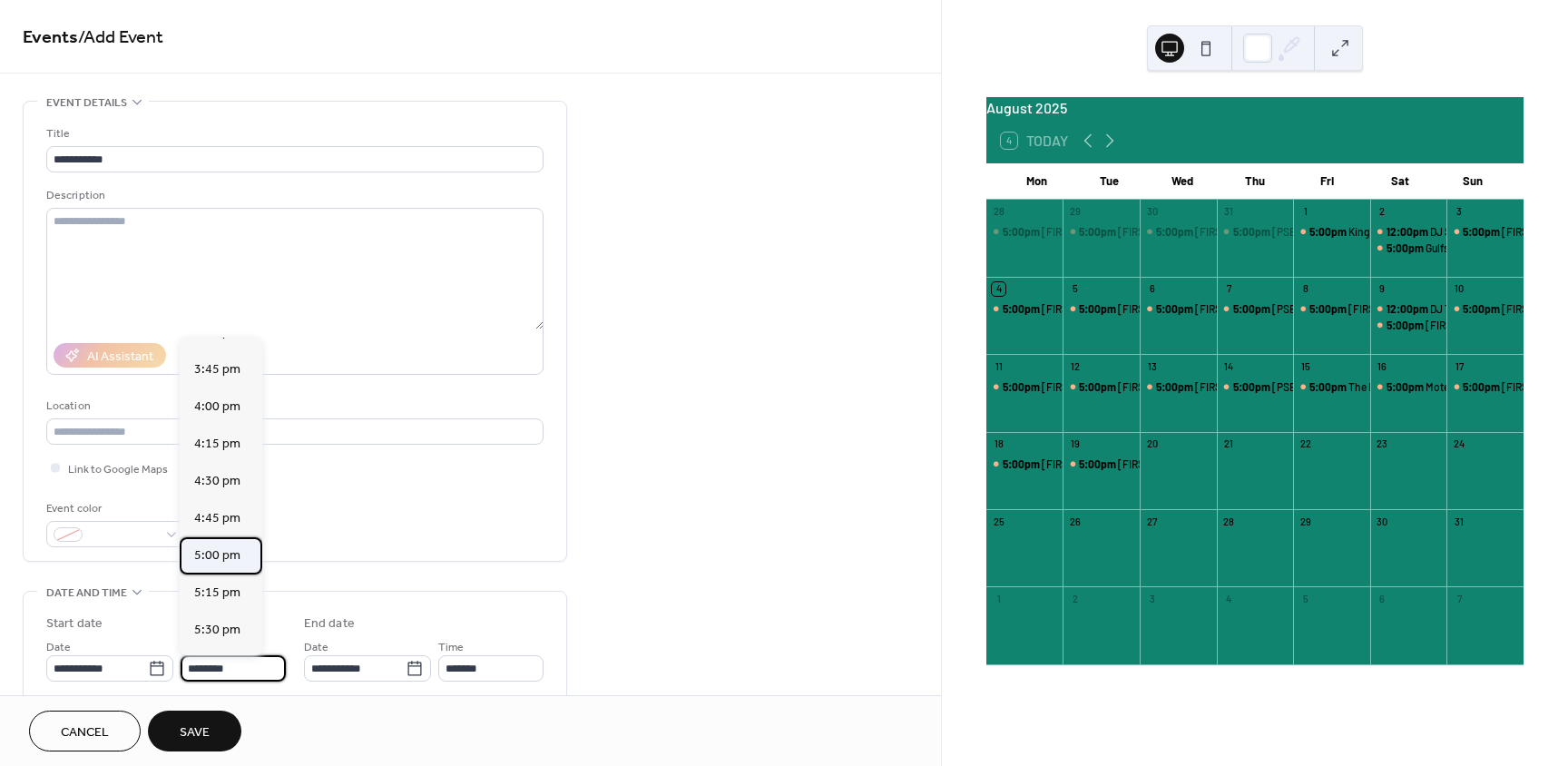 click on "5:00 pm" at bounding box center [217, 555] 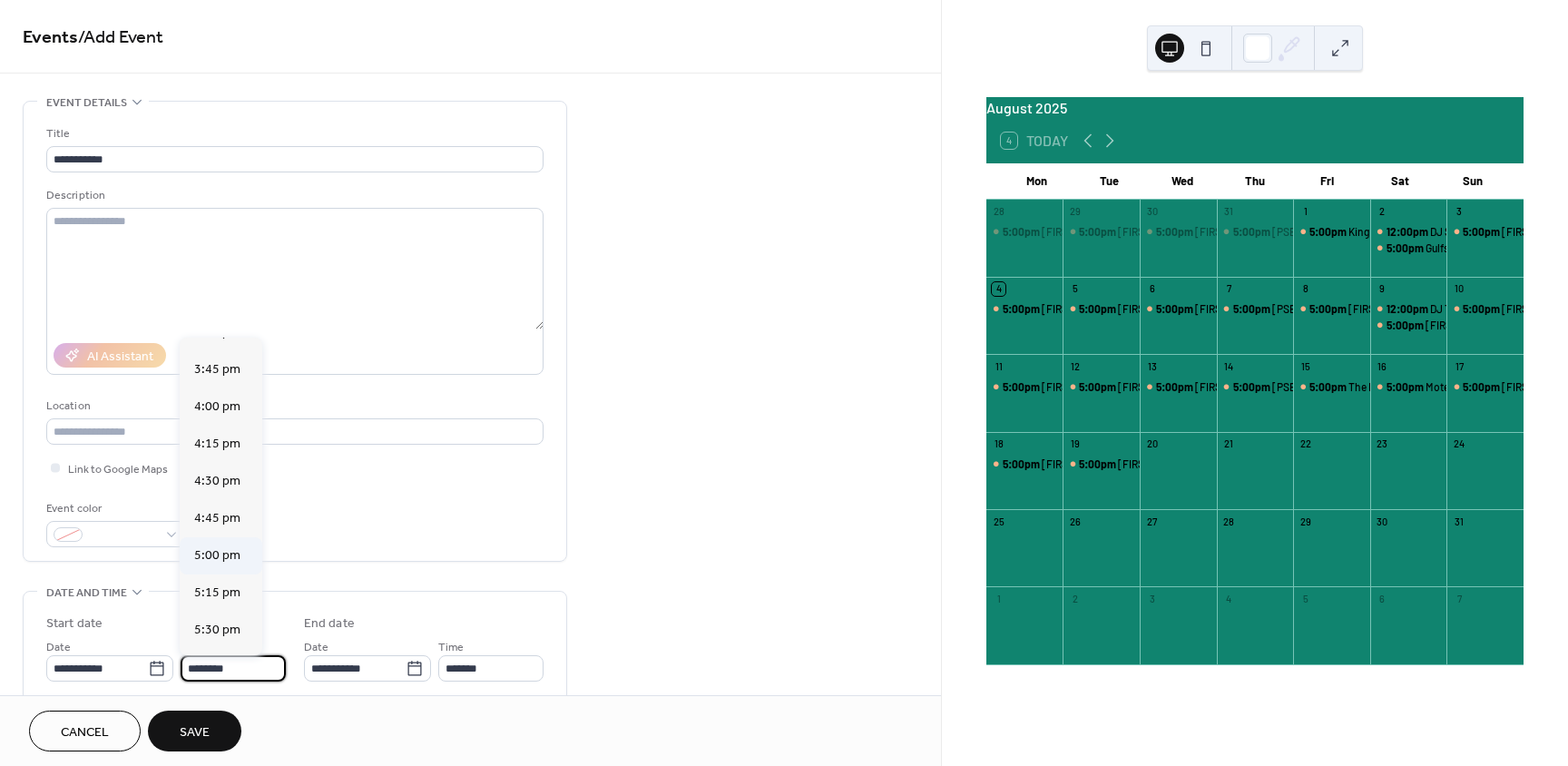 type on "*******" 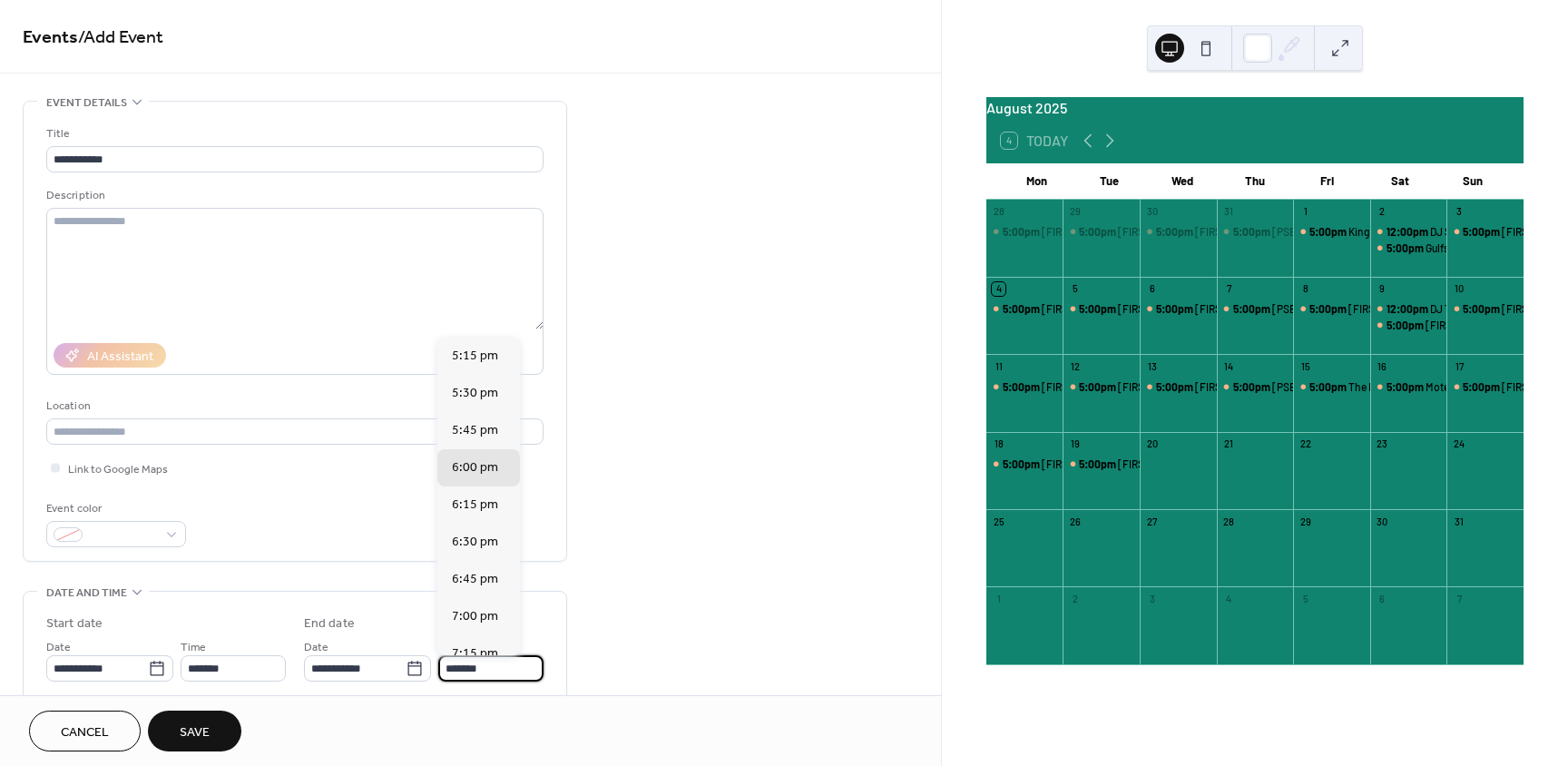 click on "*******" at bounding box center (491, 668) 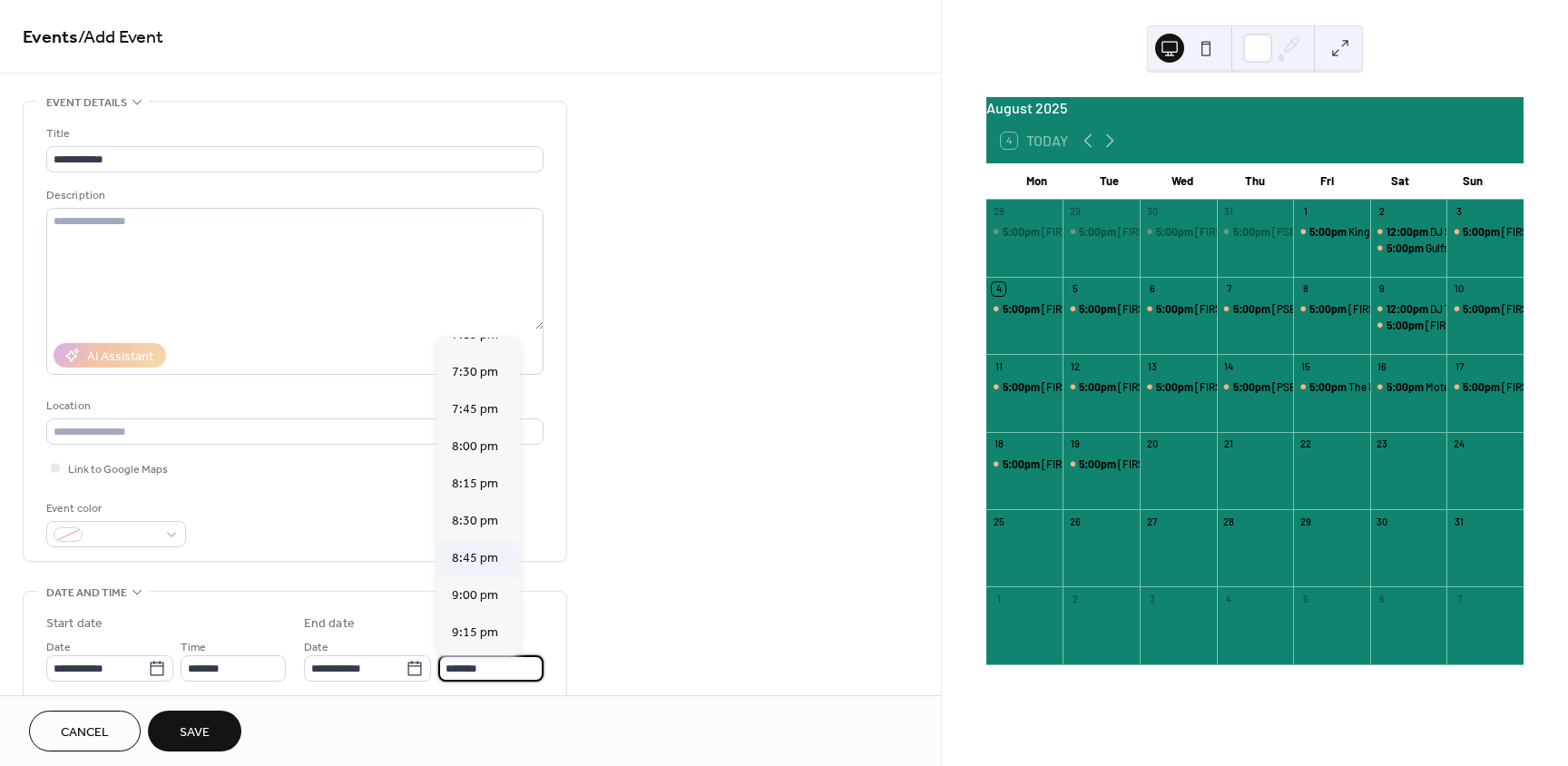 scroll, scrollTop: 363, scrollLeft: 0, axis: vertical 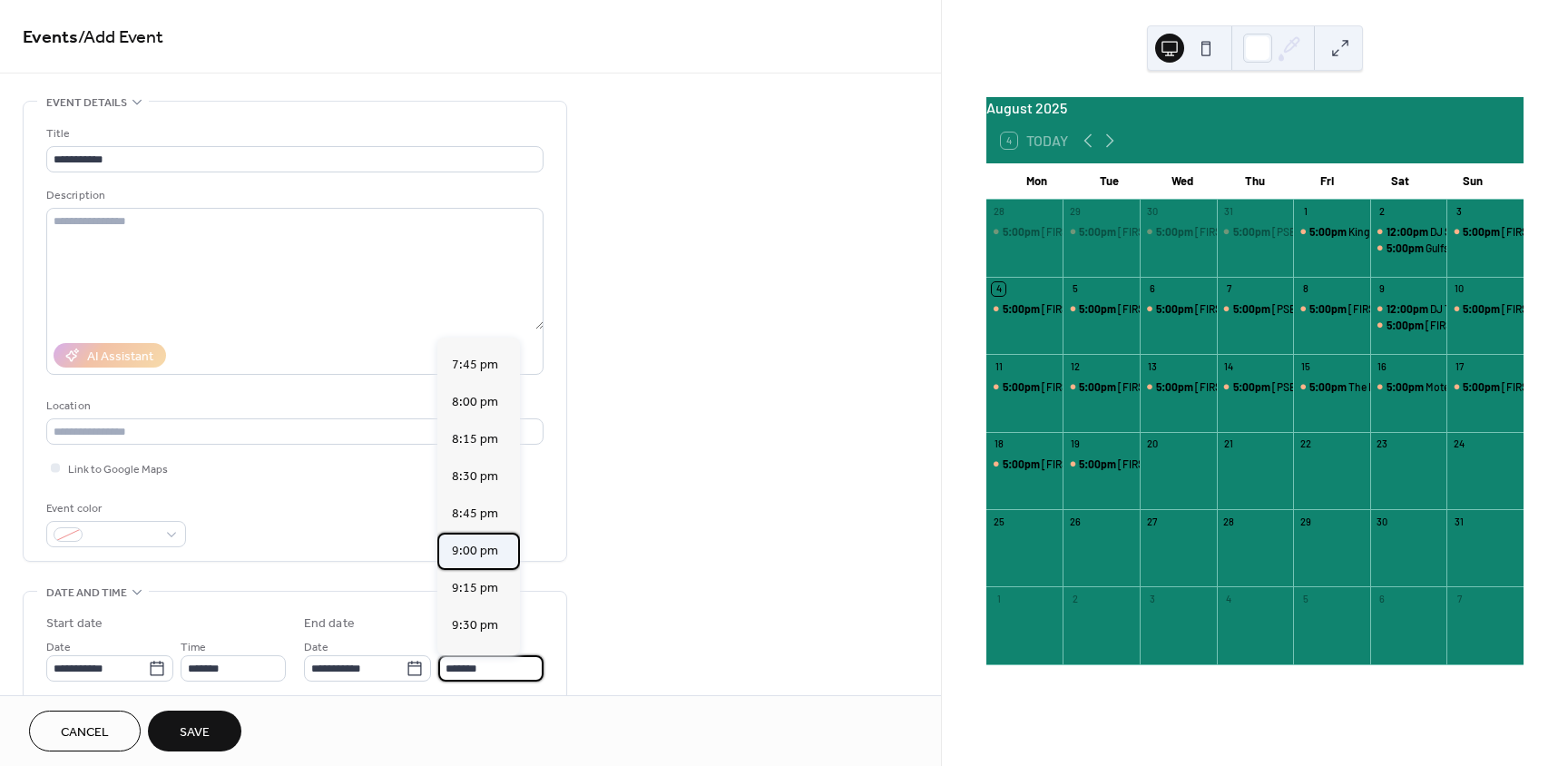 click on "9:00 pm" at bounding box center (475, 551) 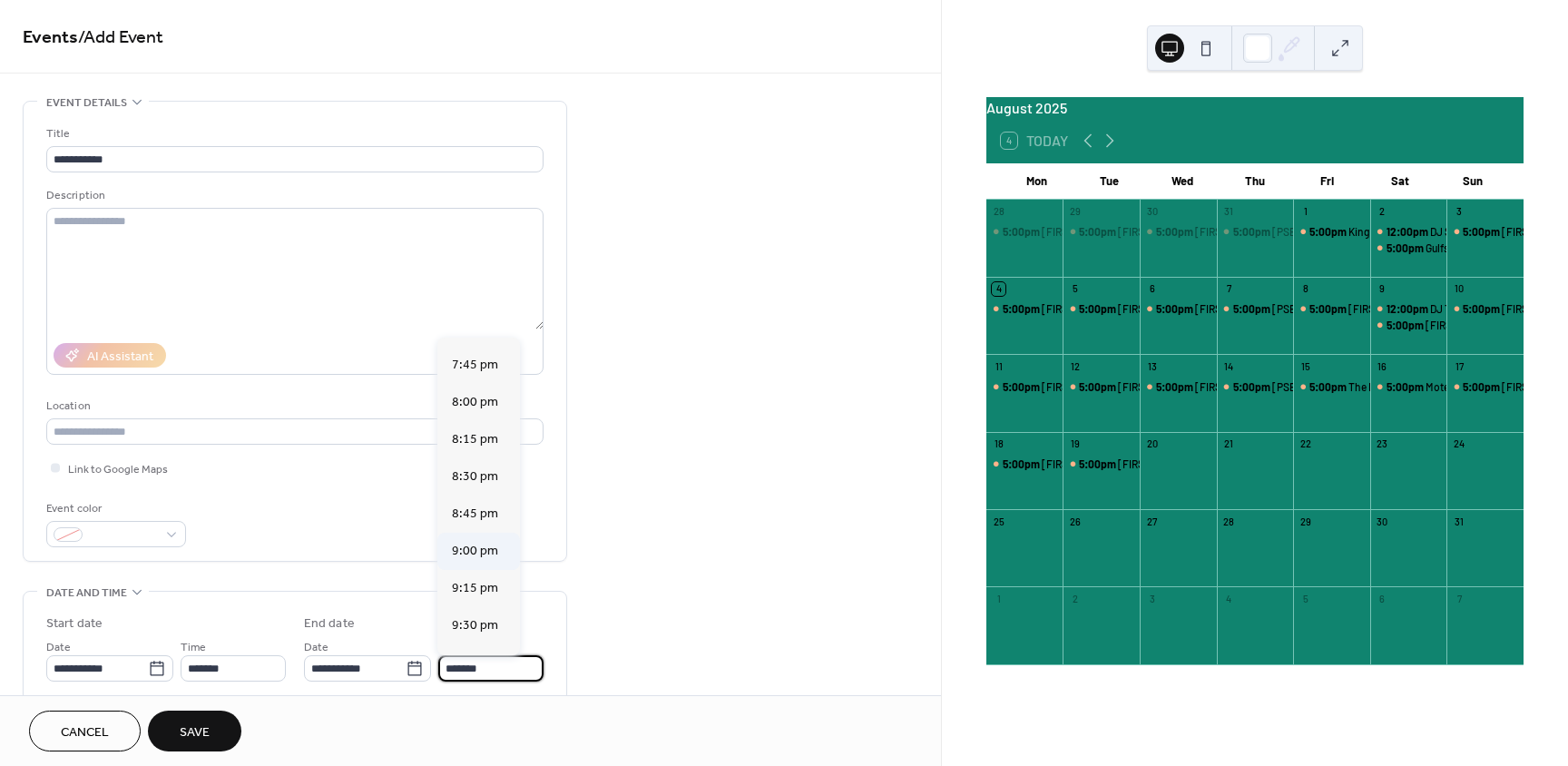 type on "*******" 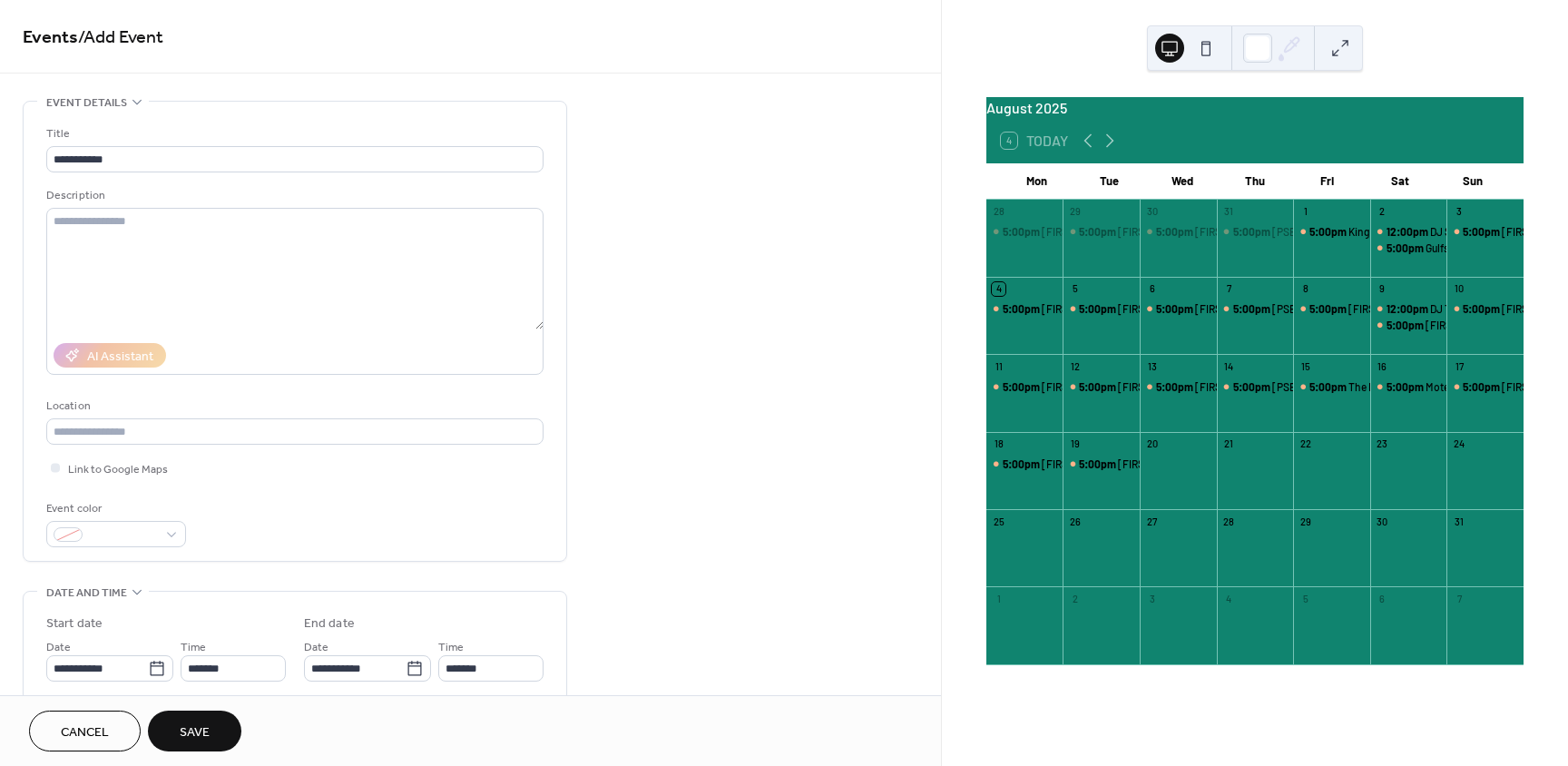 click on "Save" at bounding box center (194, 732) 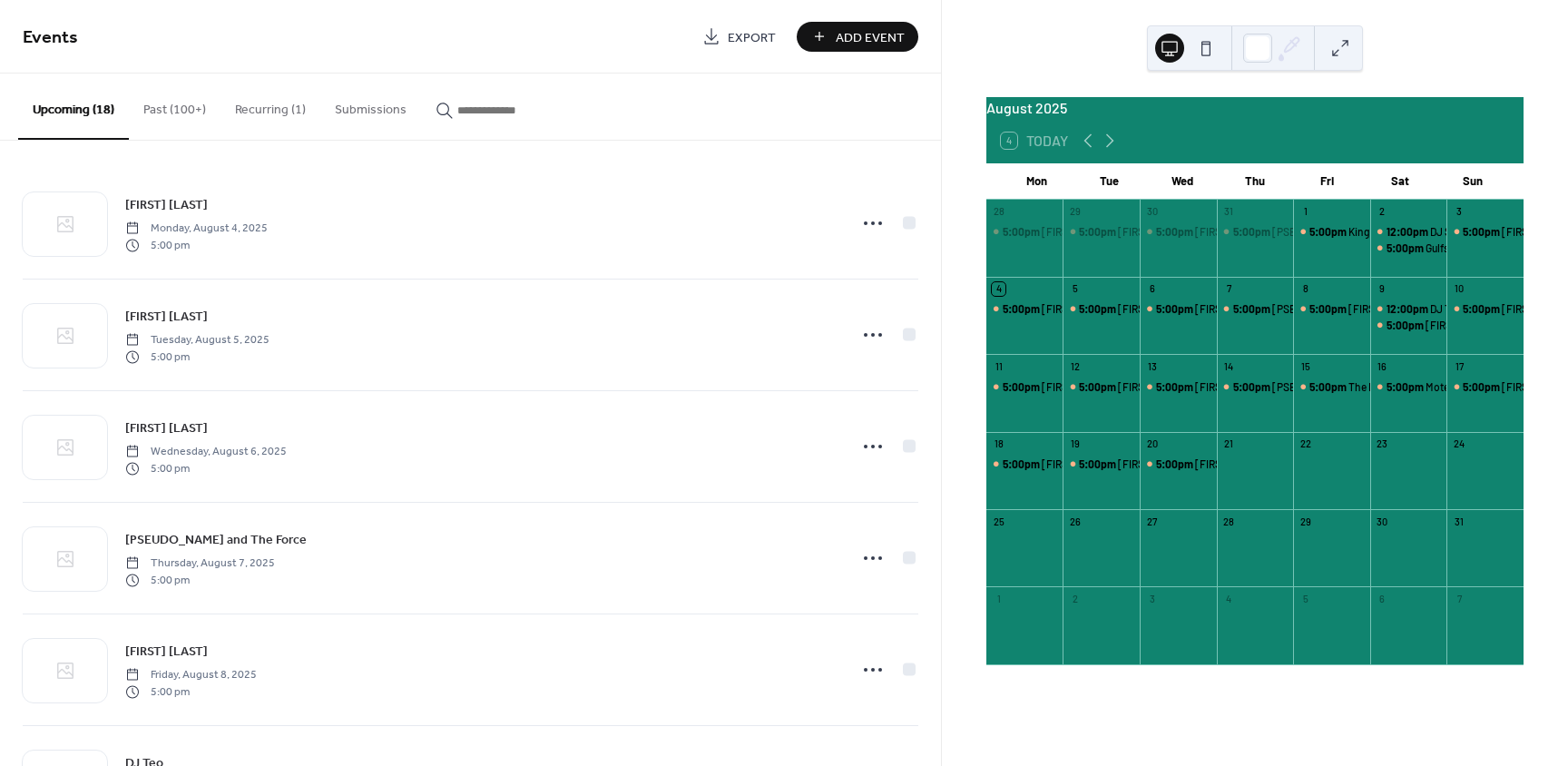 click on "Add Event" at bounding box center [870, 37] 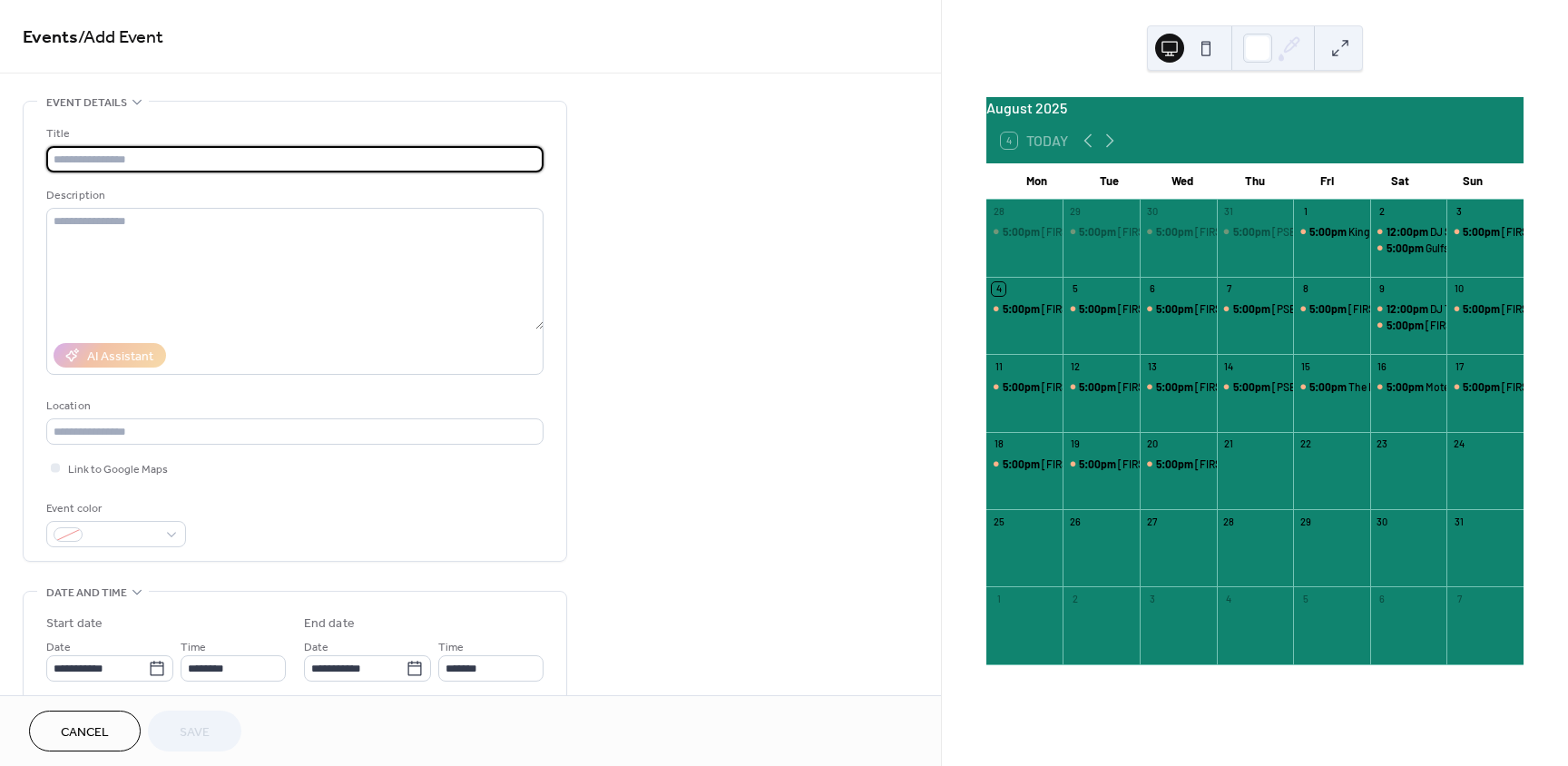 click at bounding box center [295, 159] 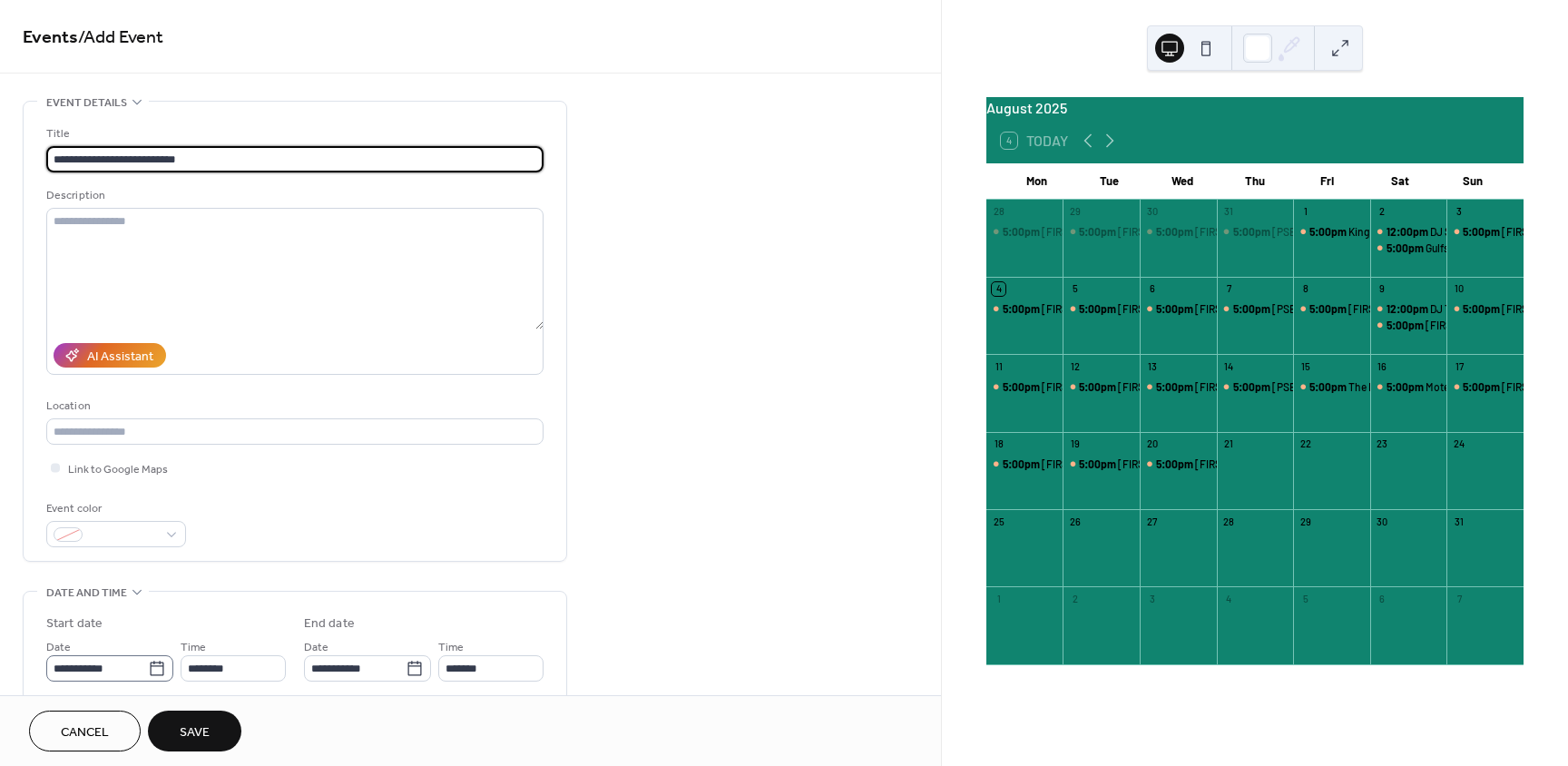 type on "**********" 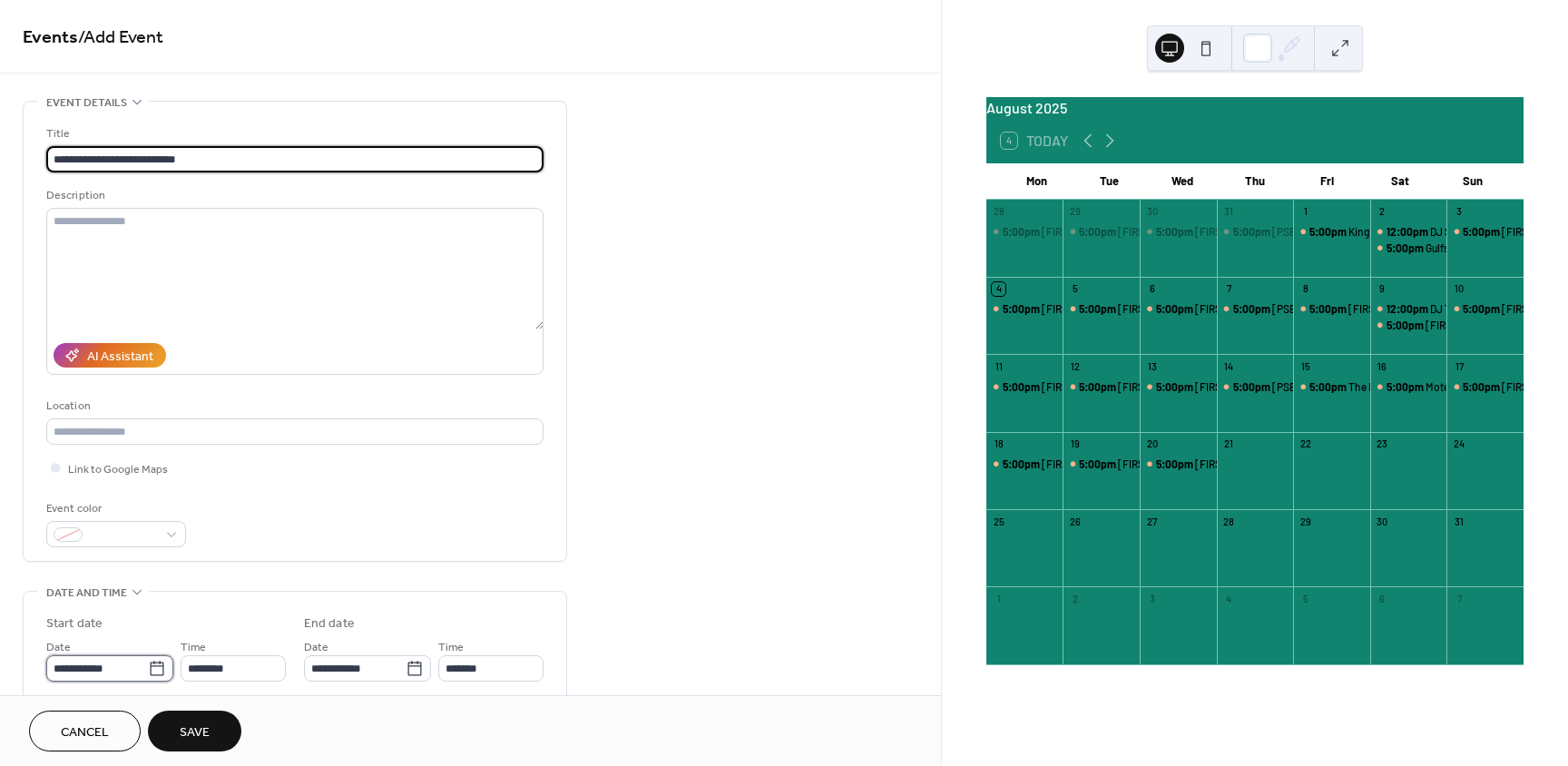 click on "**********" at bounding box center [97, 668] 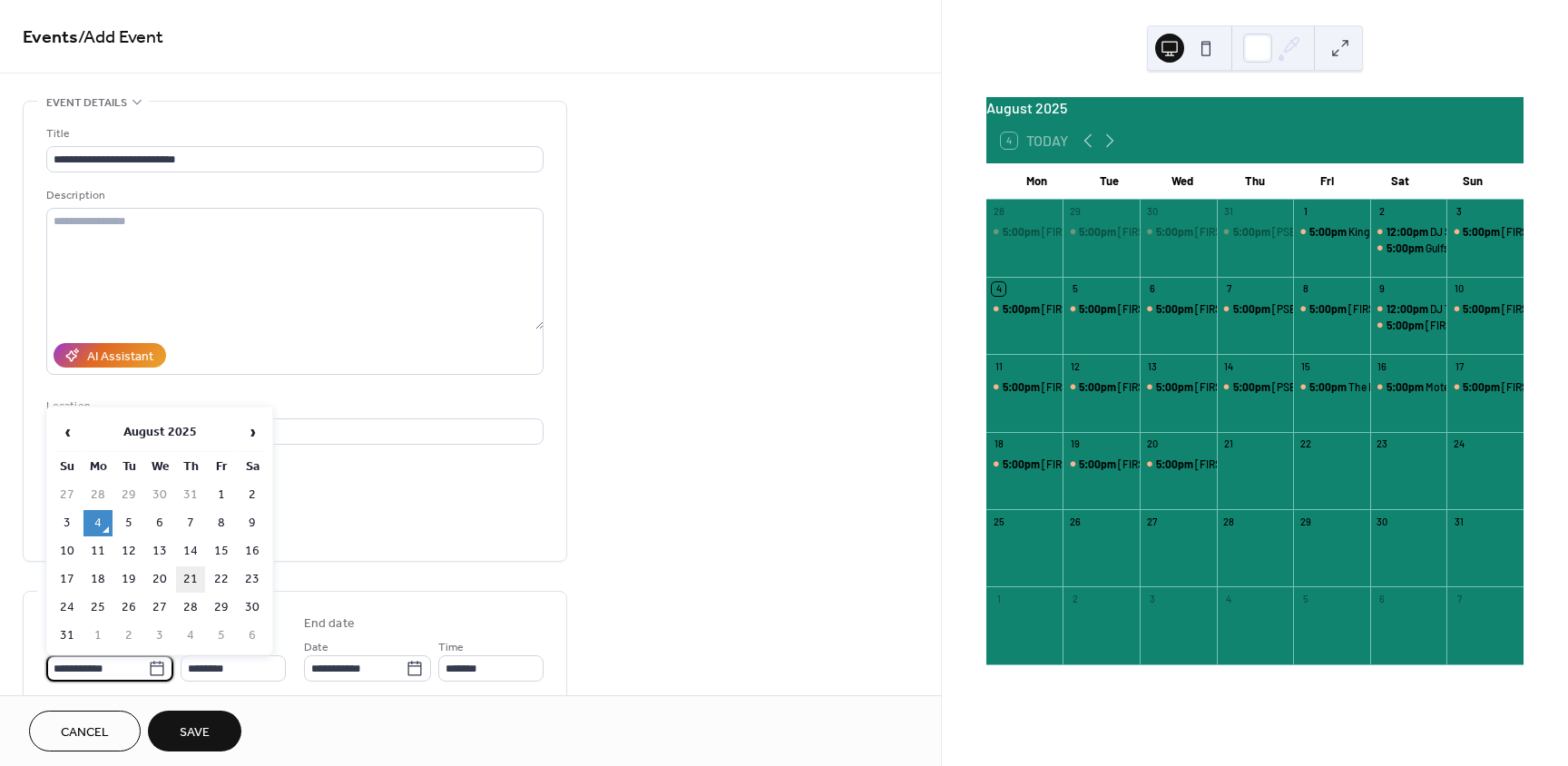 click on "21" at bounding box center [191, 579] 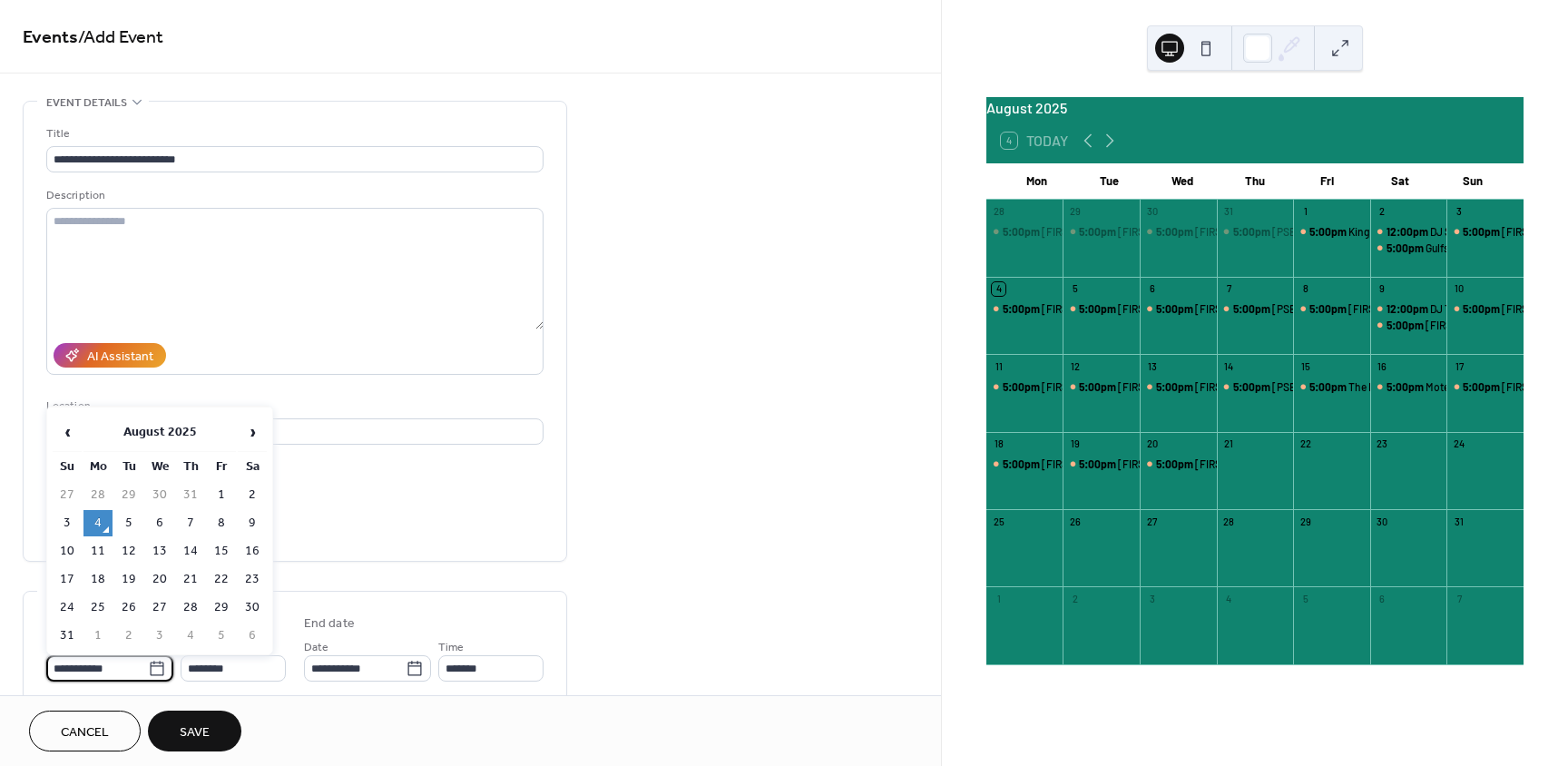 type on "**********" 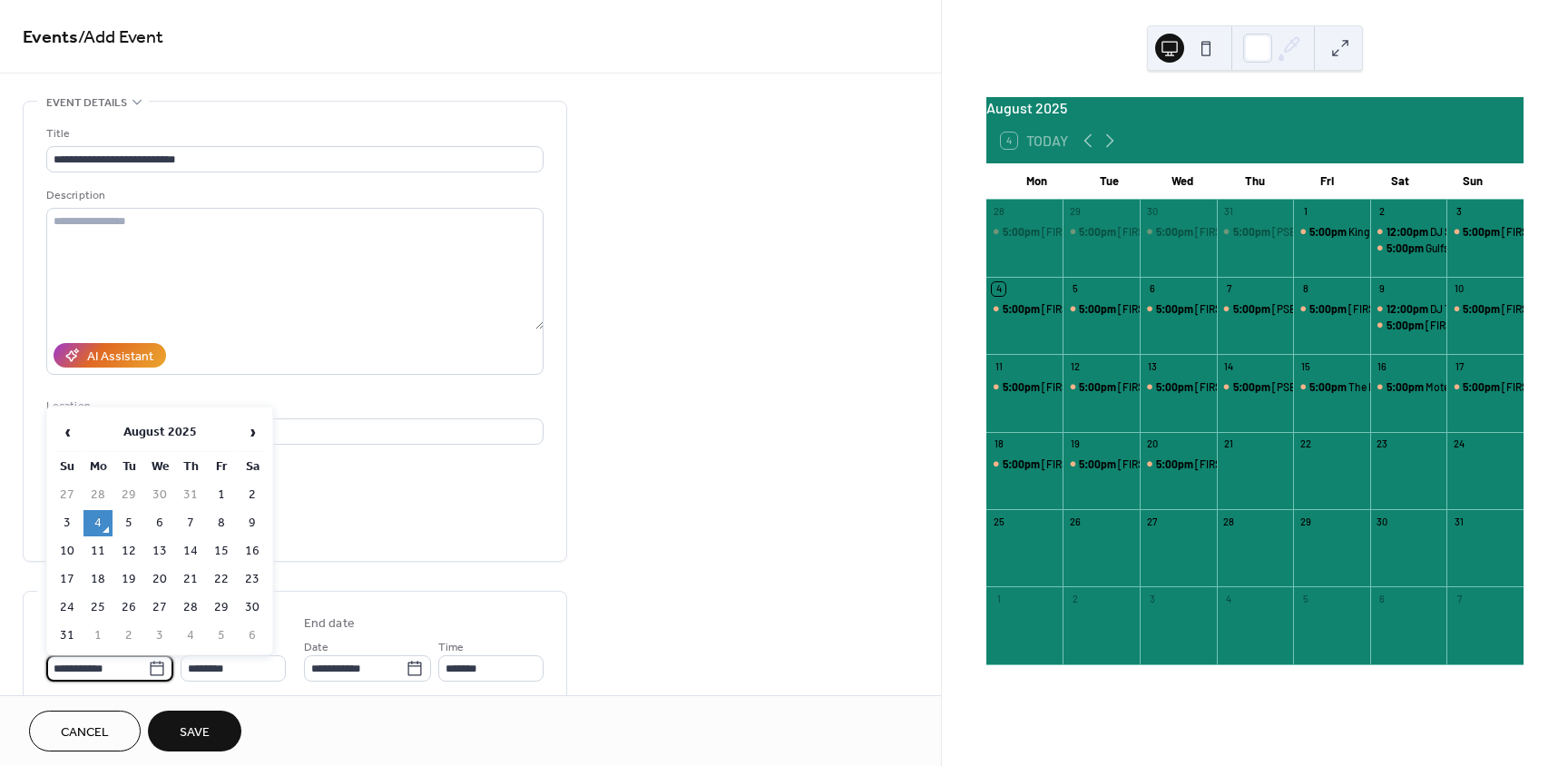 type on "**********" 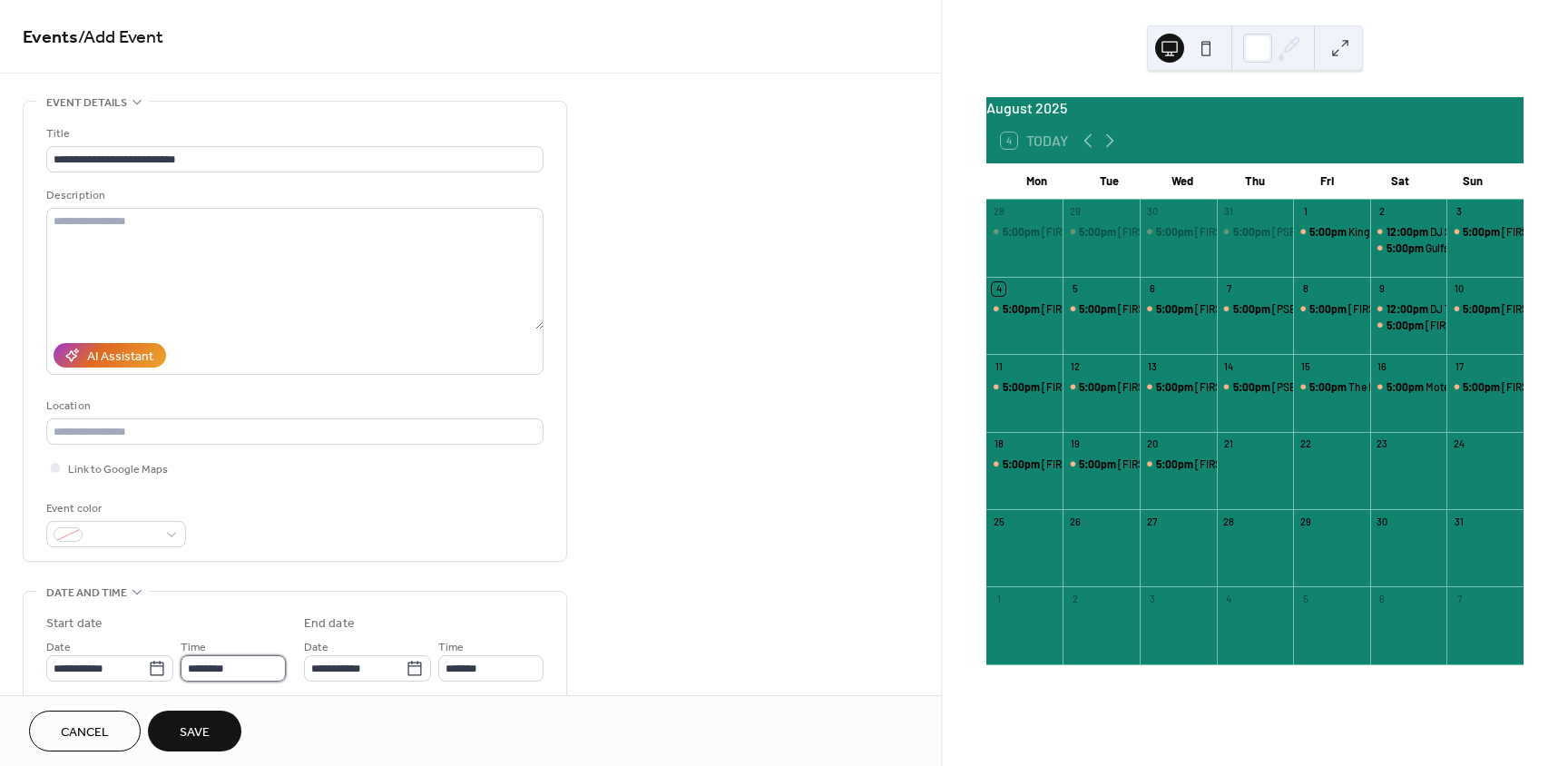 click on "********" at bounding box center [233, 668] 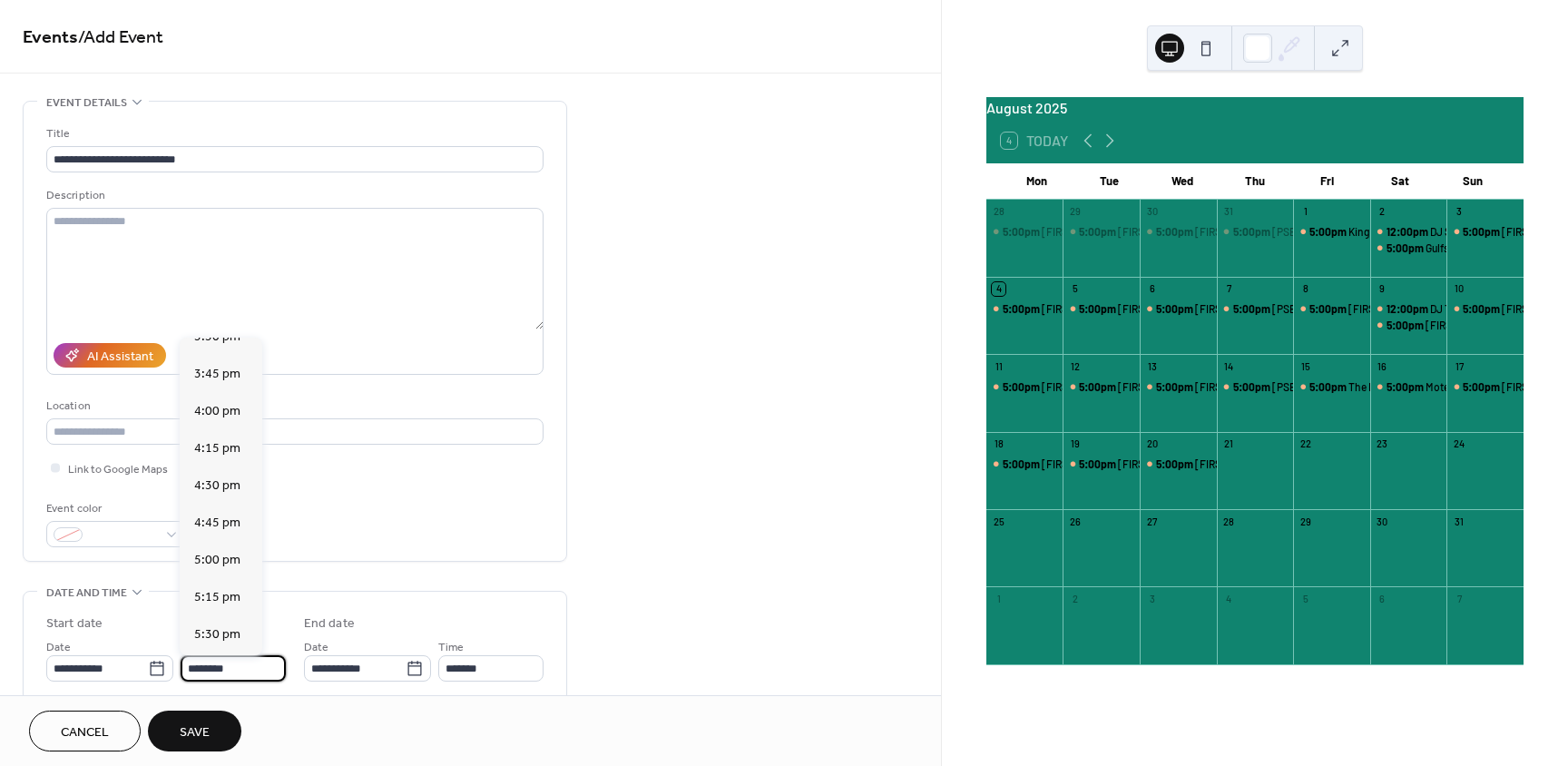 scroll, scrollTop: 2331, scrollLeft: 0, axis: vertical 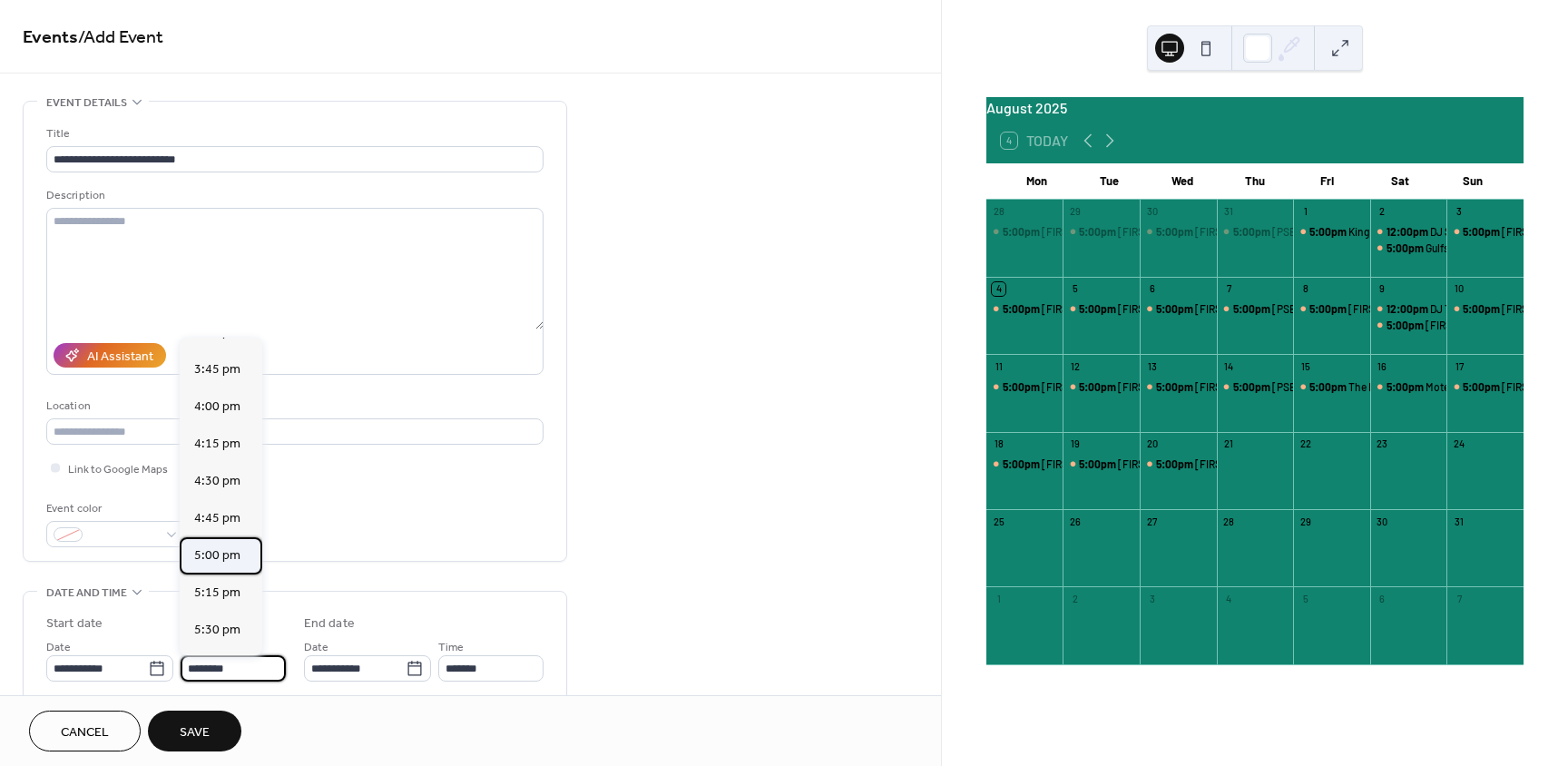 click on "5:00 pm" at bounding box center [217, 555] 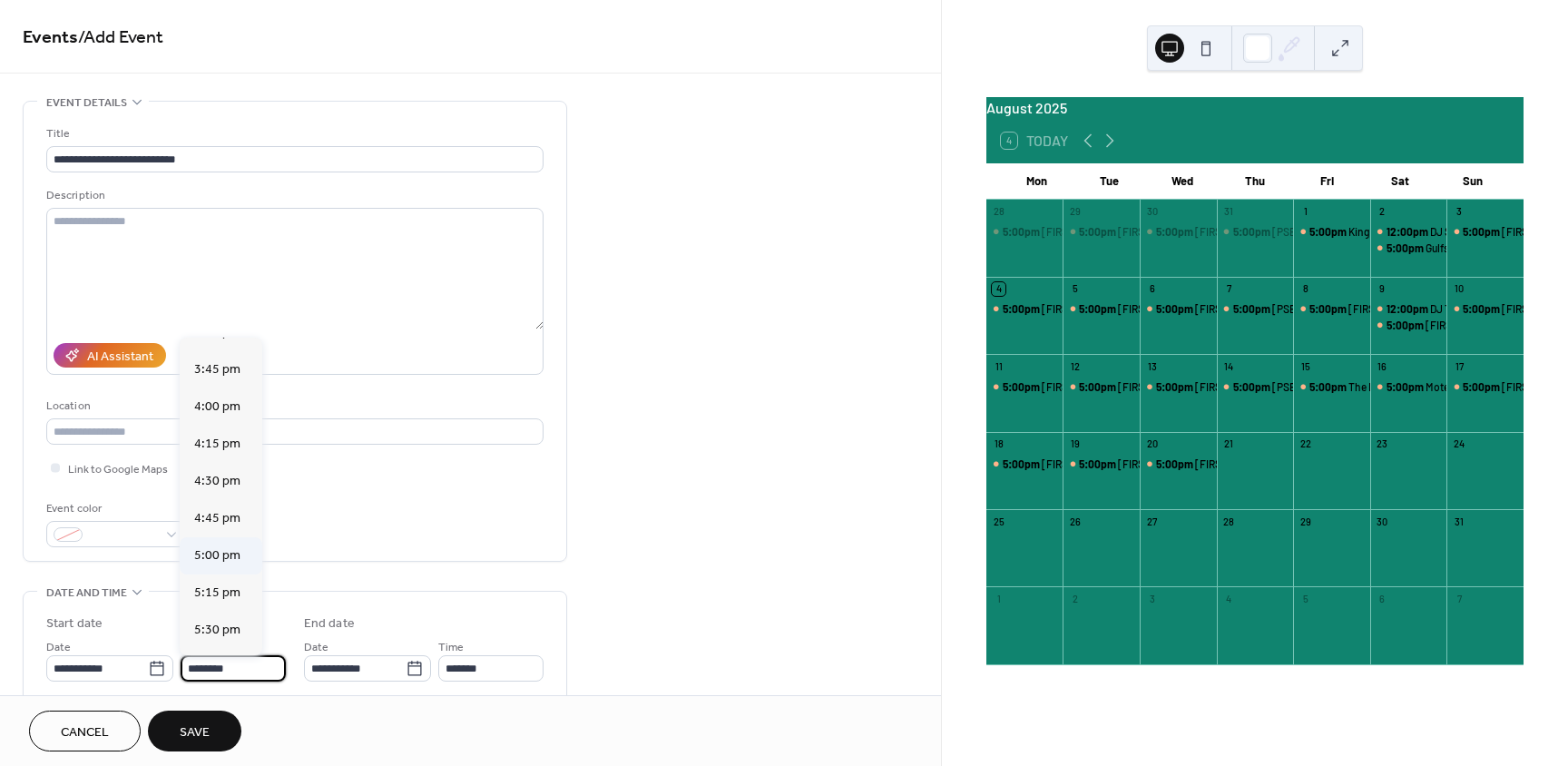 type on "*******" 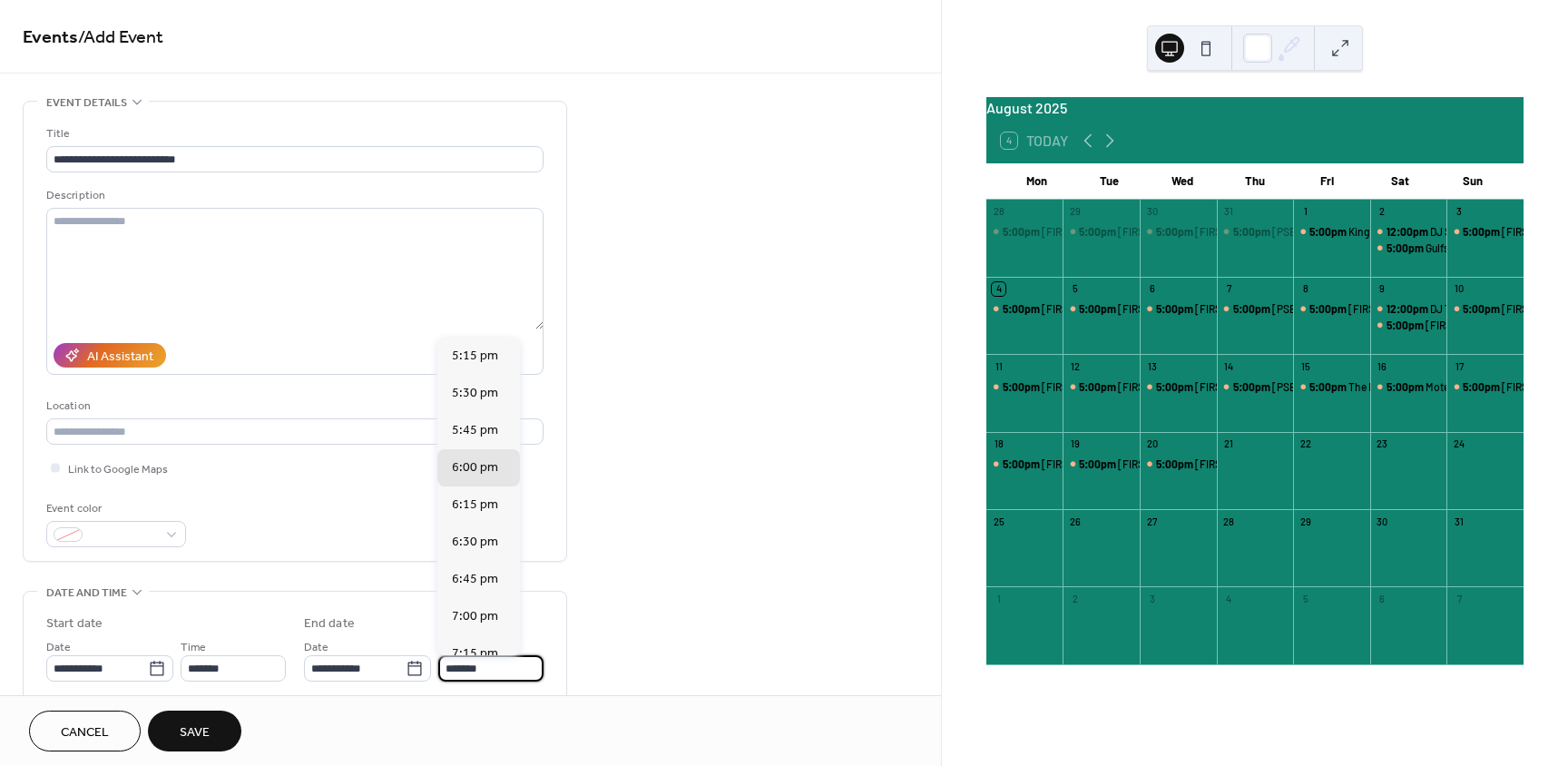 click on "*******" at bounding box center (491, 668) 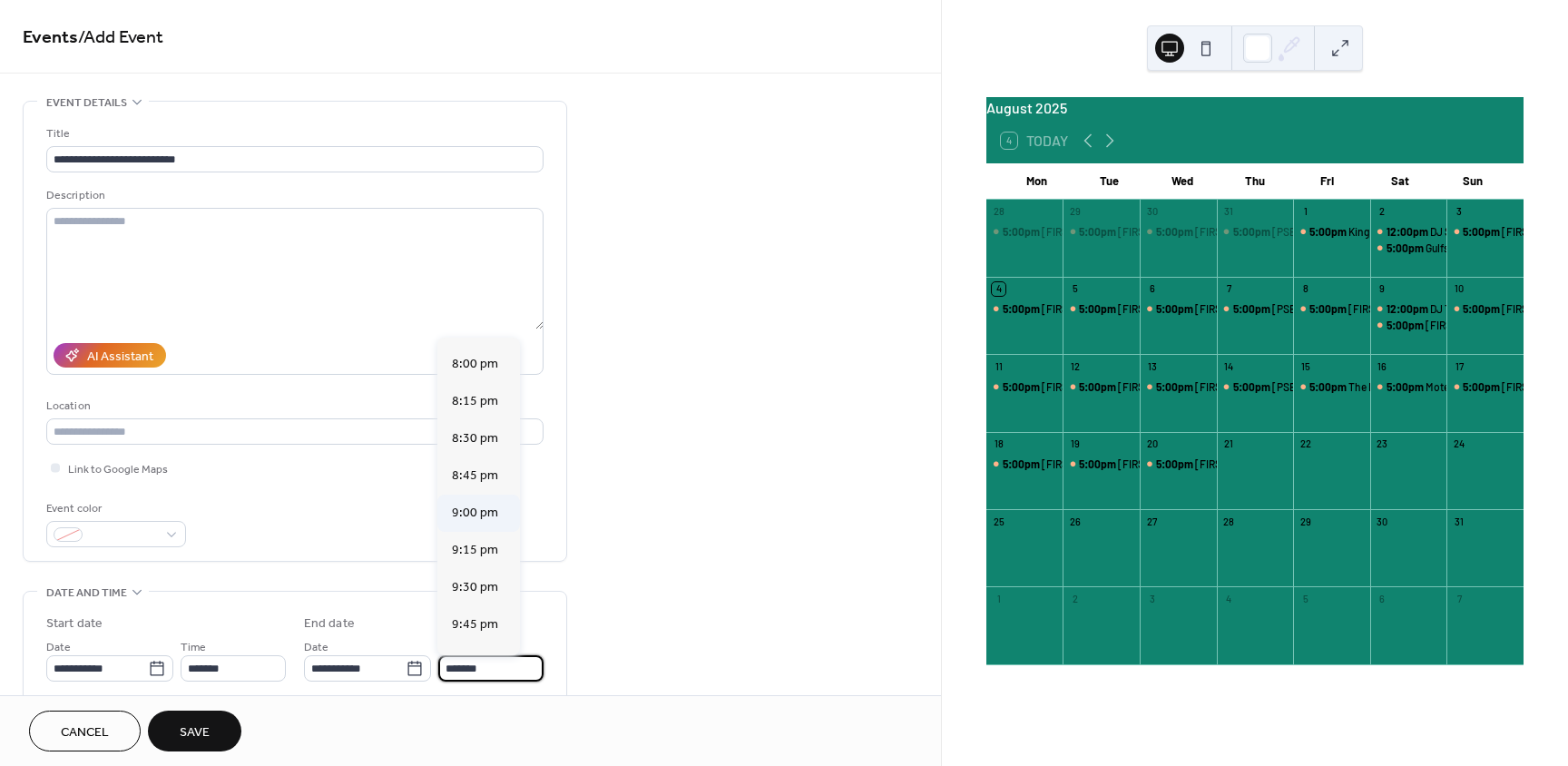 scroll, scrollTop: 454, scrollLeft: 0, axis: vertical 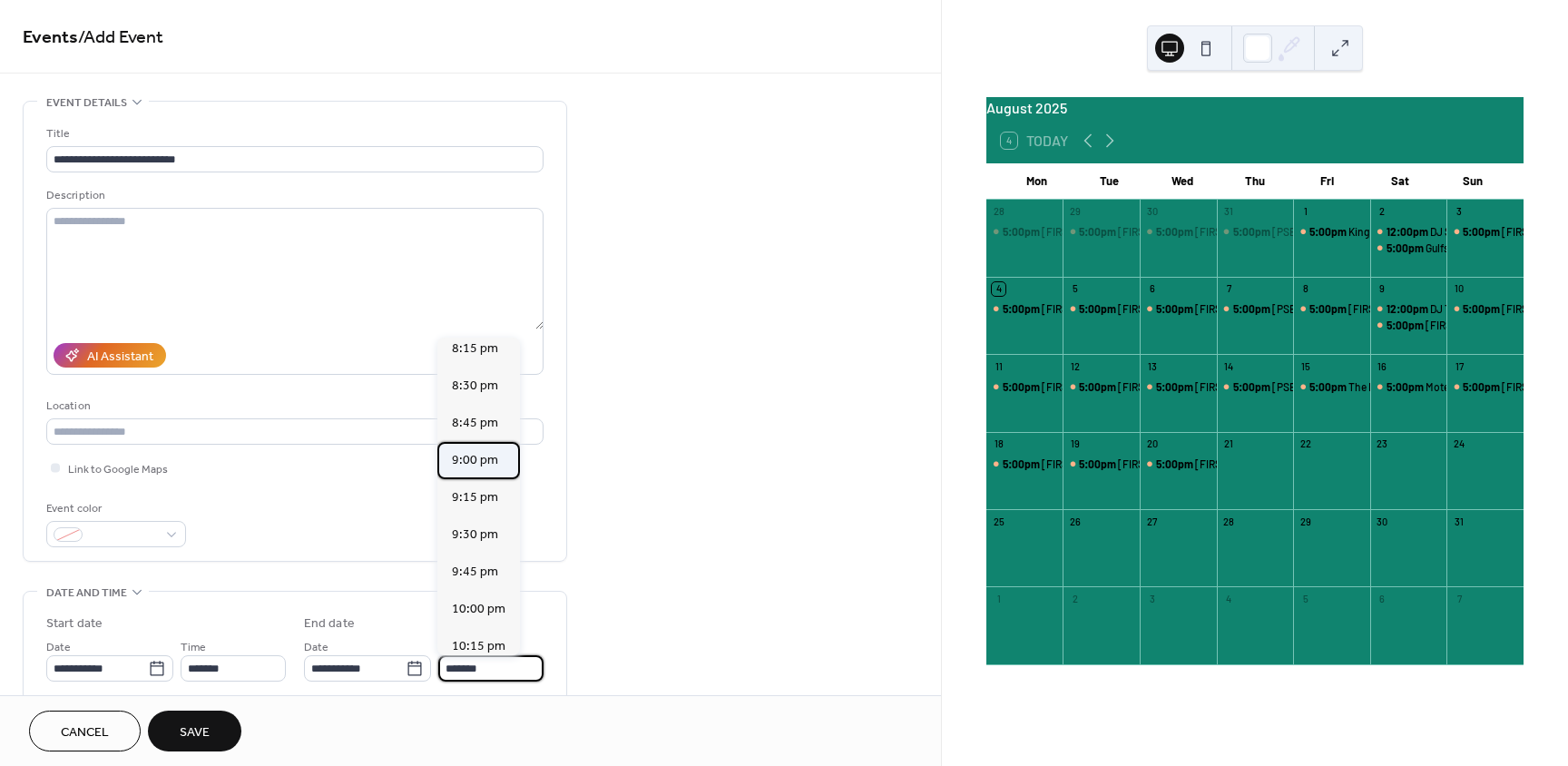 click on "9:00 pm" at bounding box center (475, 460) 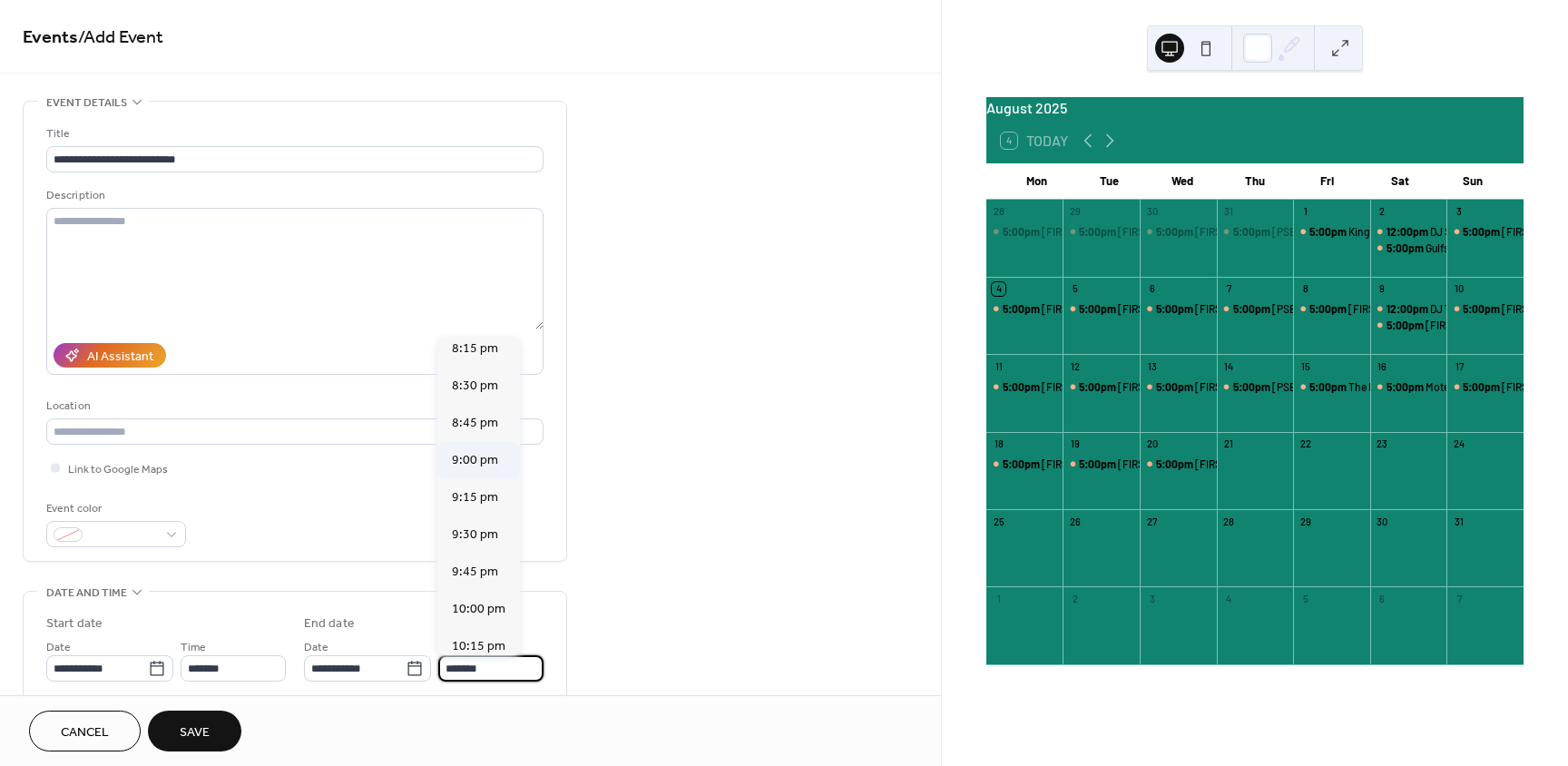 type on "*******" 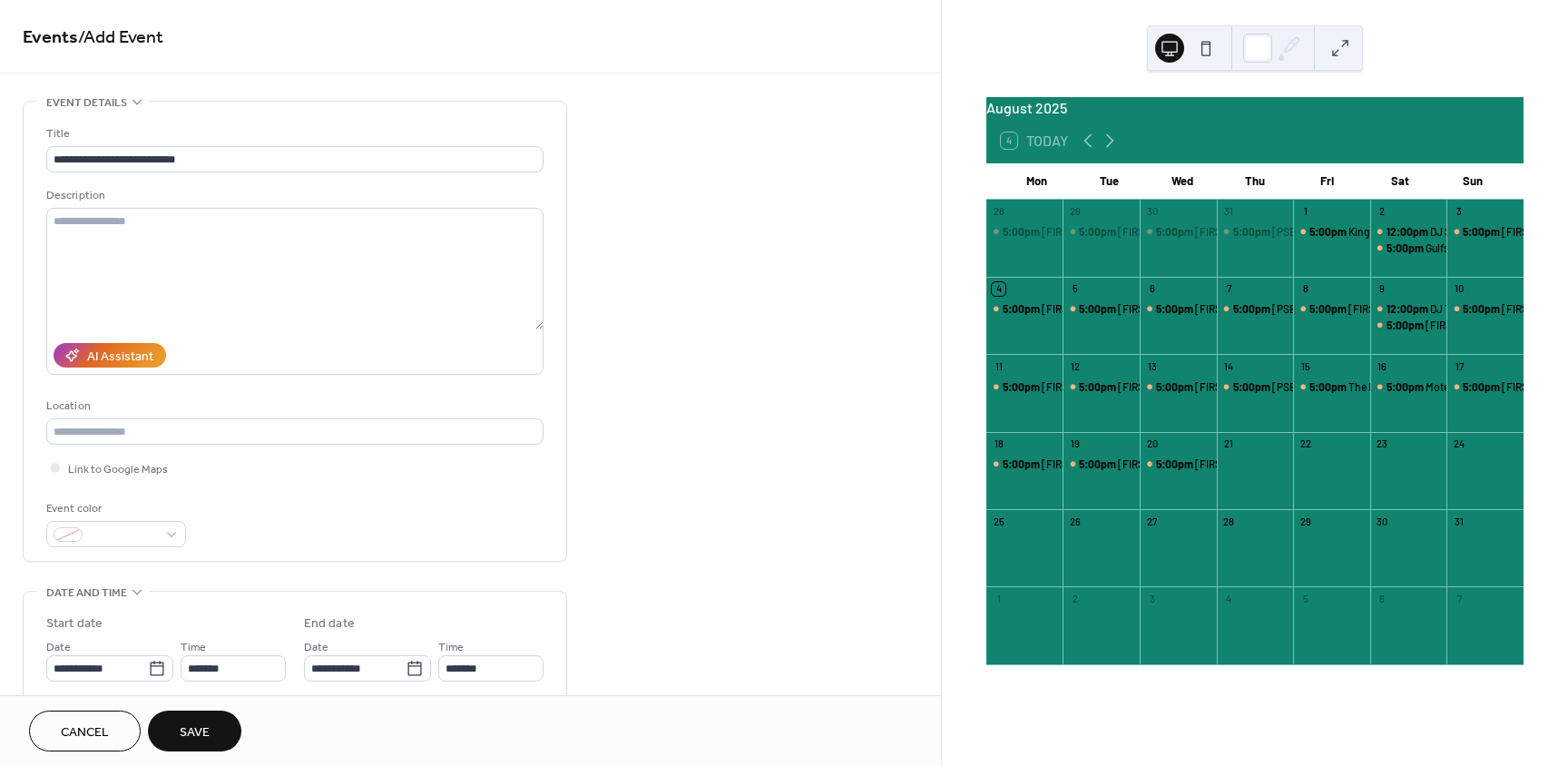 click on "Save" at bounding box center (194, 732) 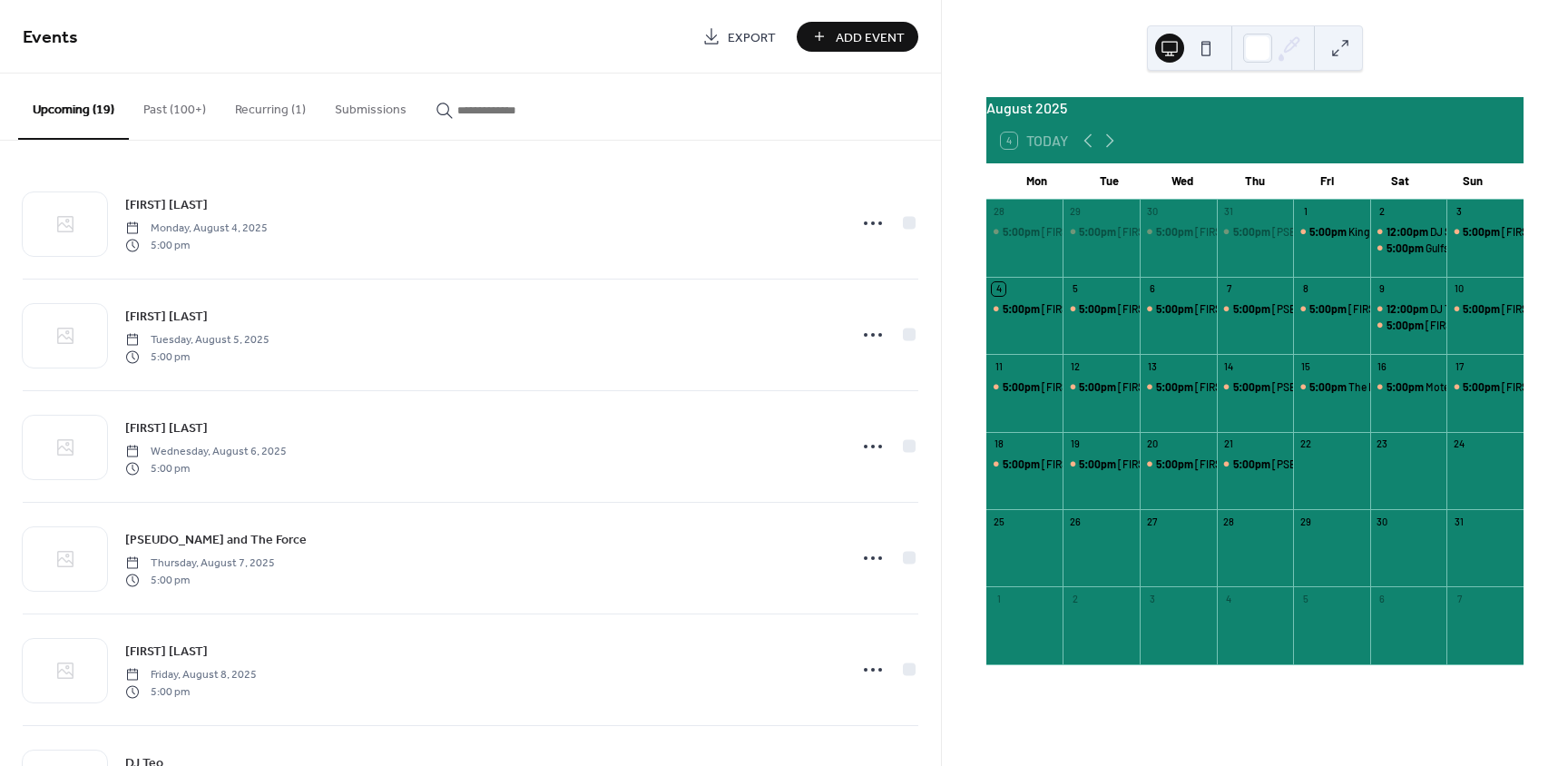 click on "Add Event" at bounding box center (870, 37) 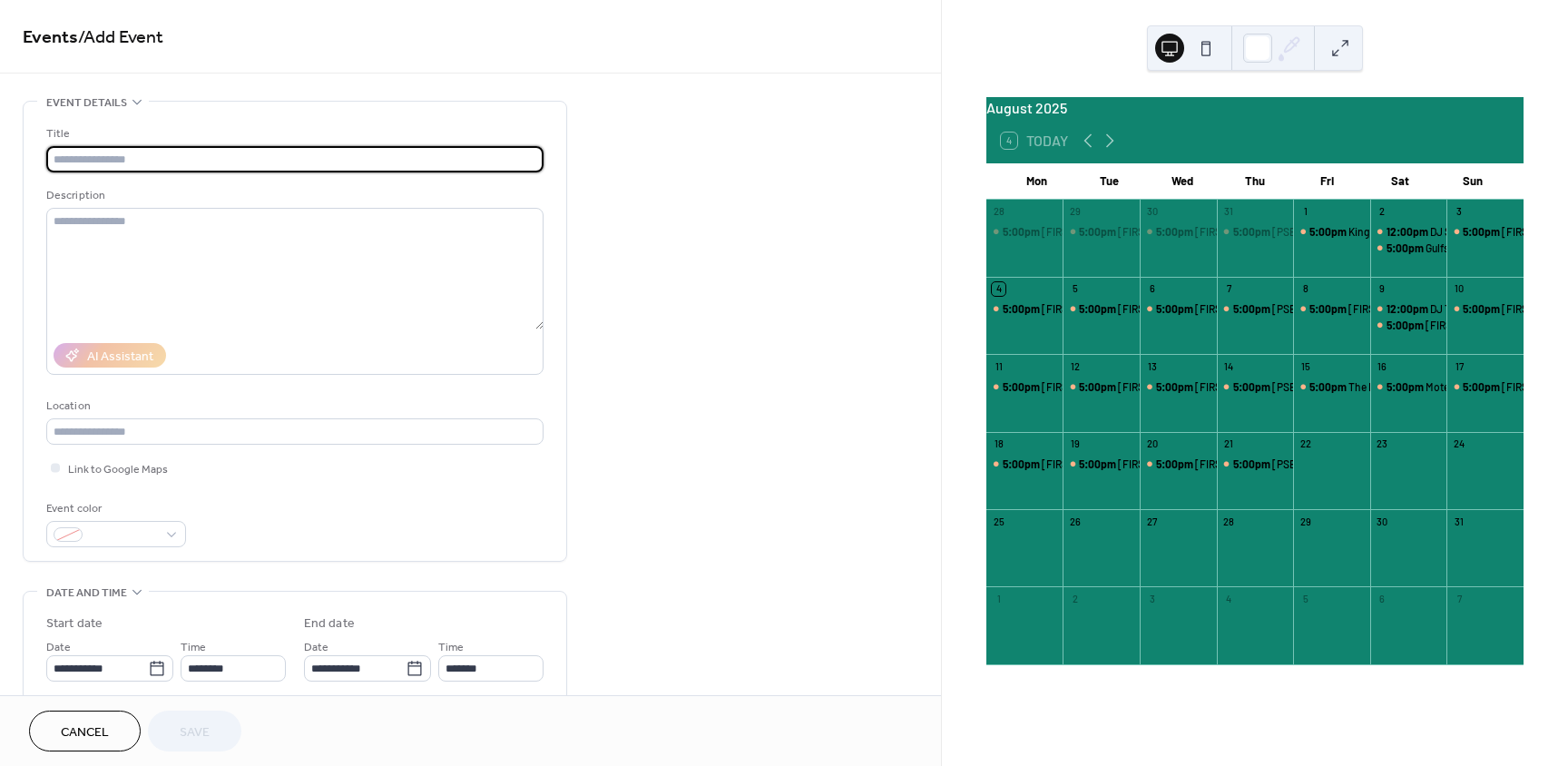 click at bounding box center [295, 159] 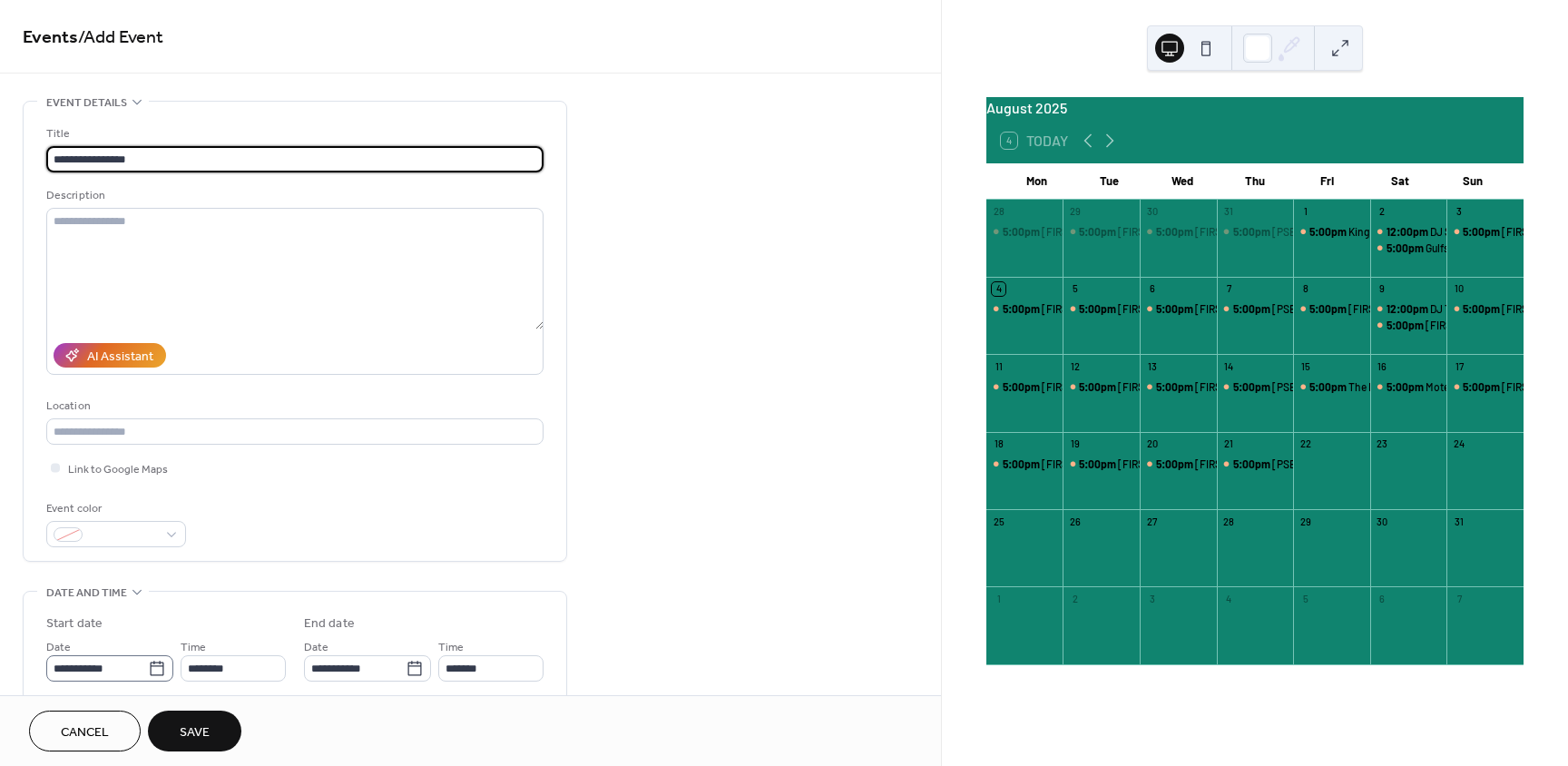 type on "**********" 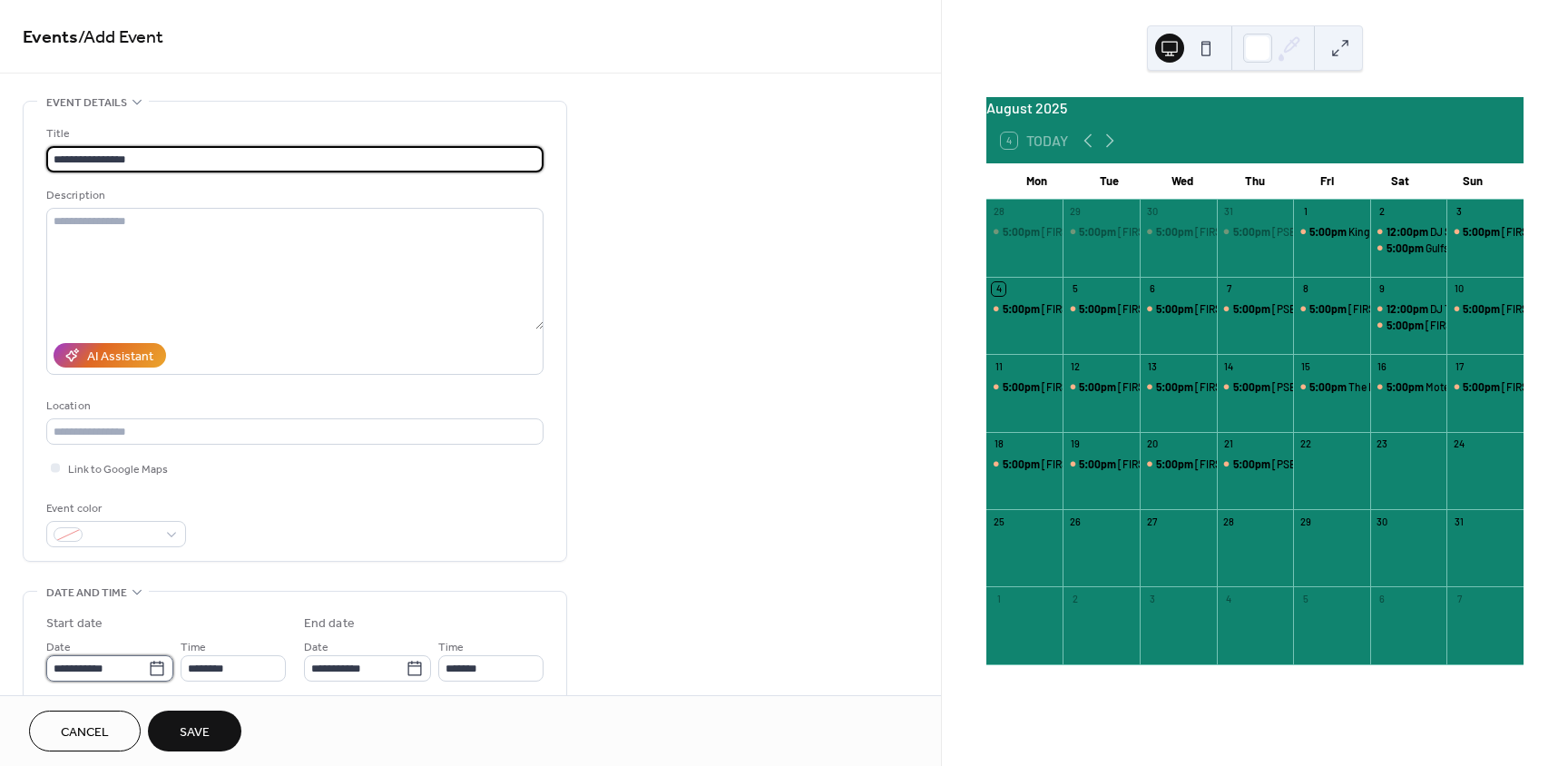 click on "**********" at bounding box center [97, 668] 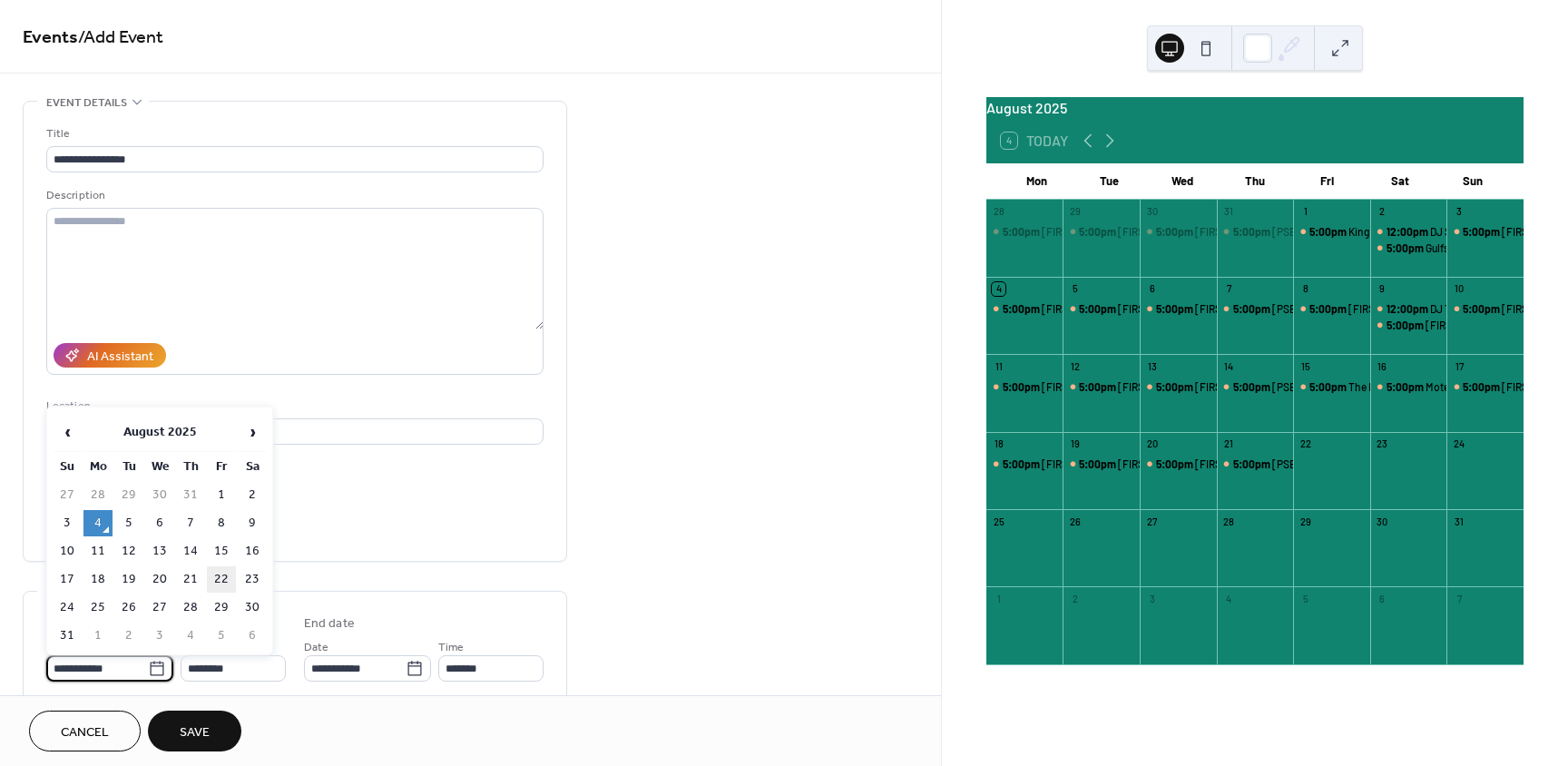 click on "22" at bounding box center (221, 579) 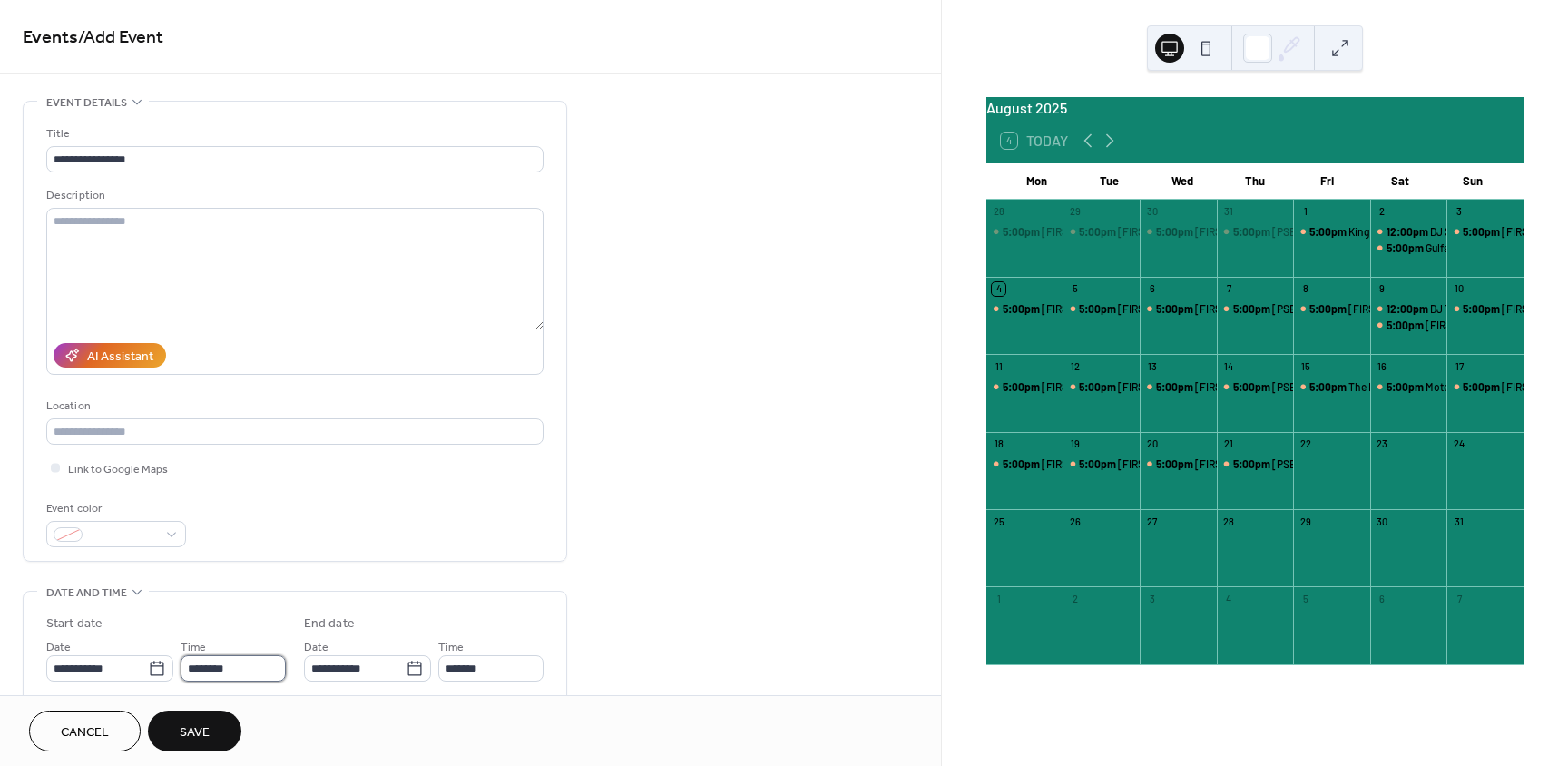 click on "********" at bounding box center (233, 668) 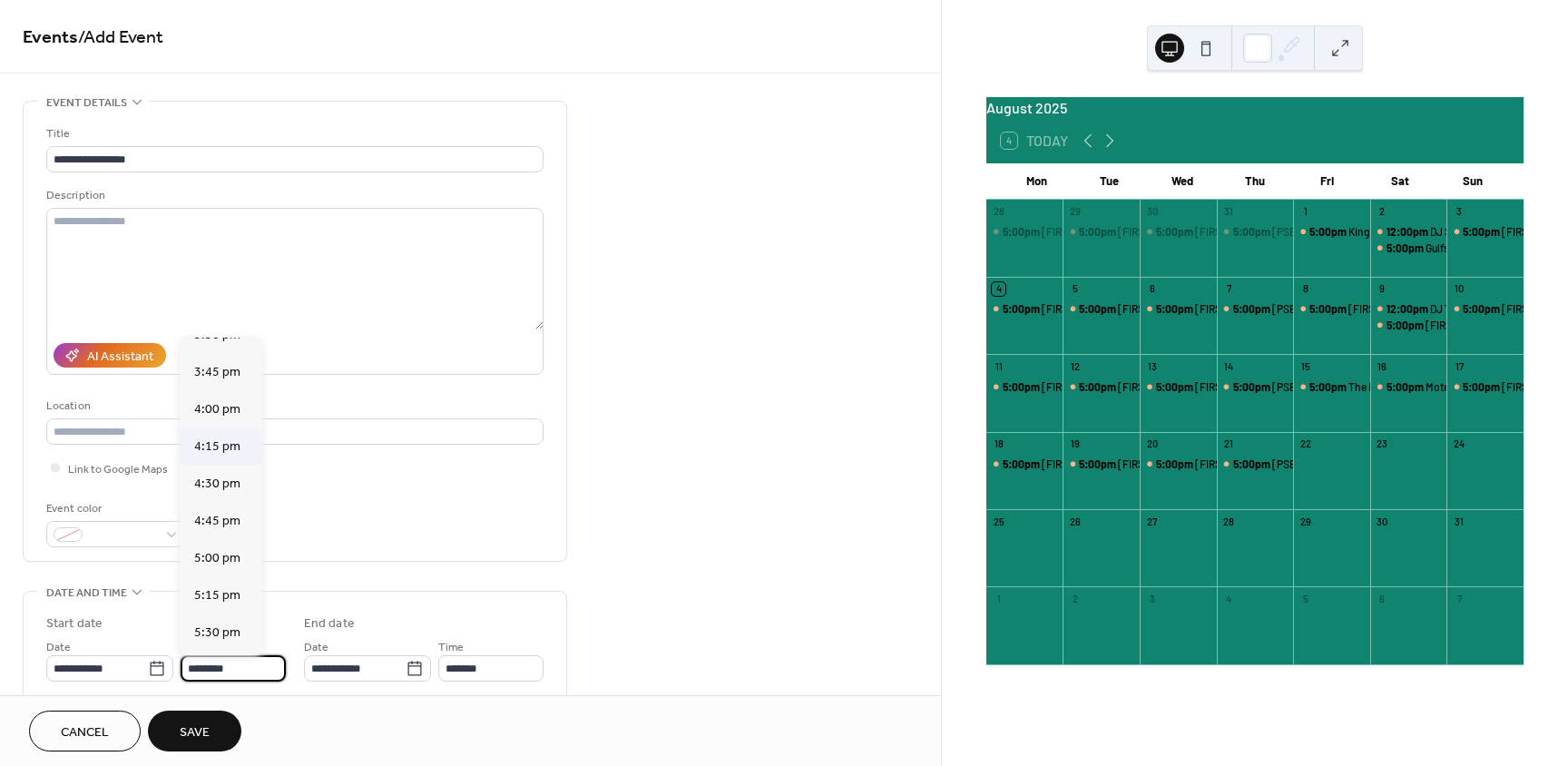scroll, scrollTop: 2331, scrollLeft: 0, axis: vertical 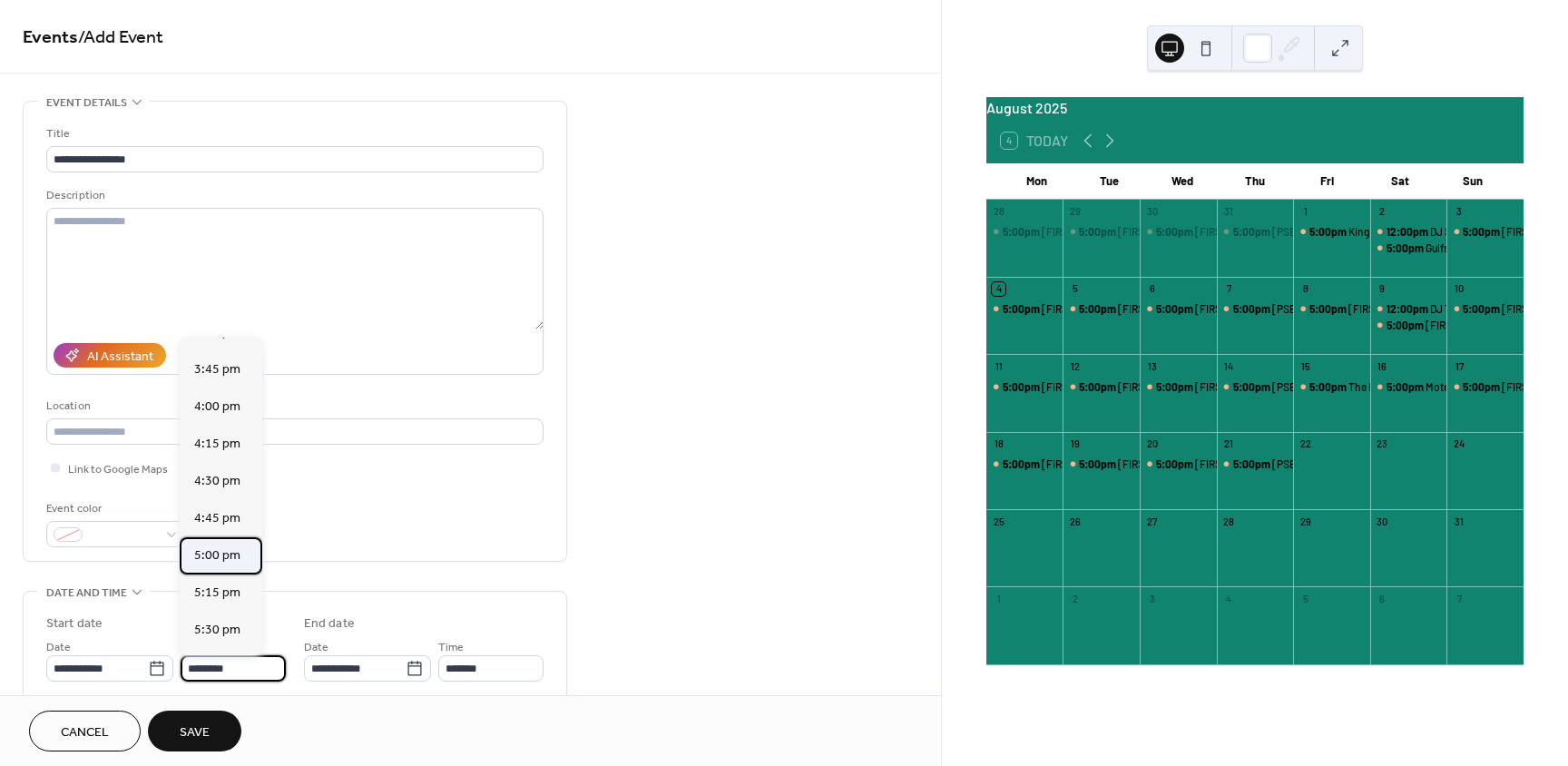 click on "5:00 pm" at bounding box center (217, 555) 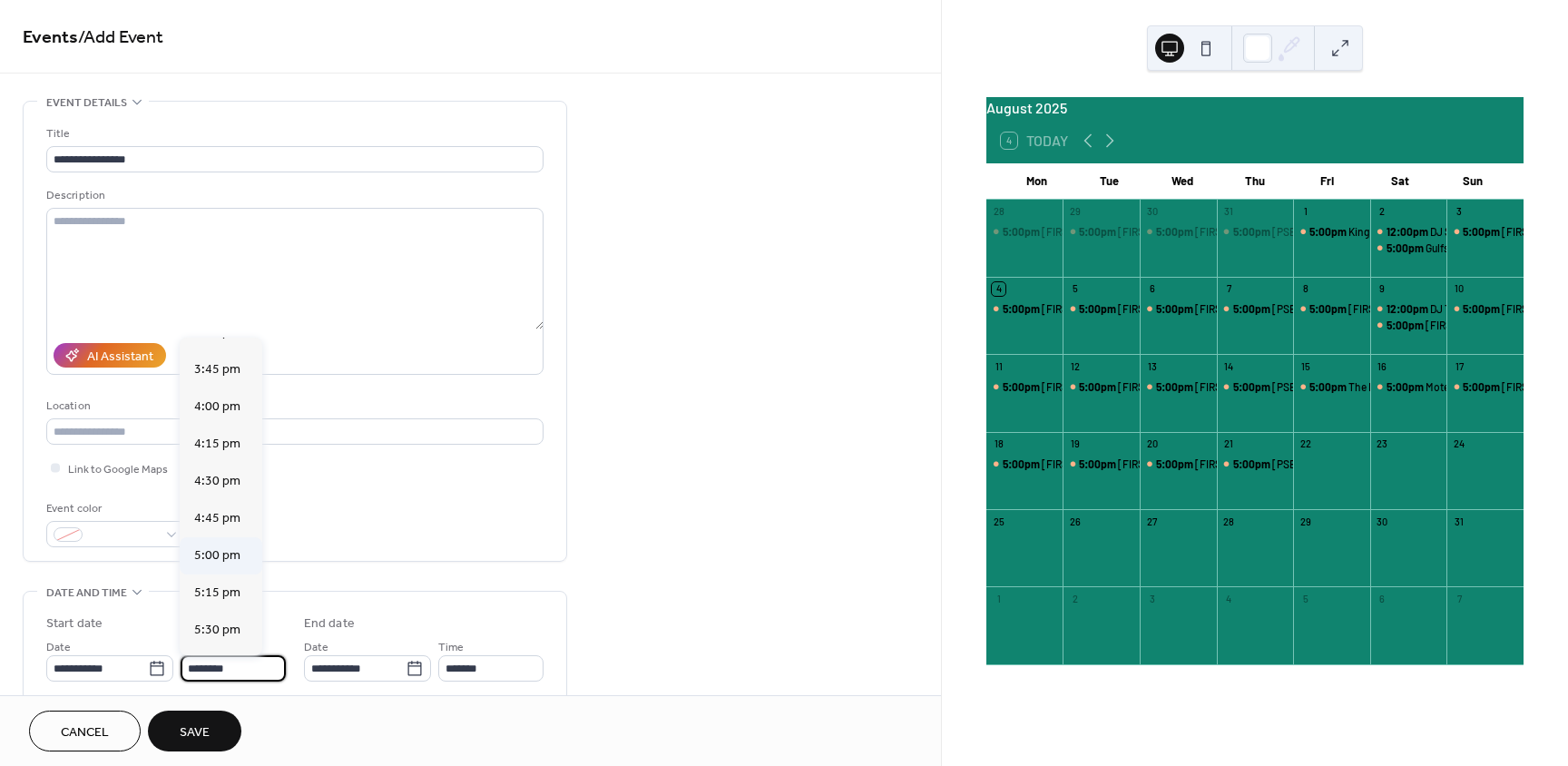 type on "*******" 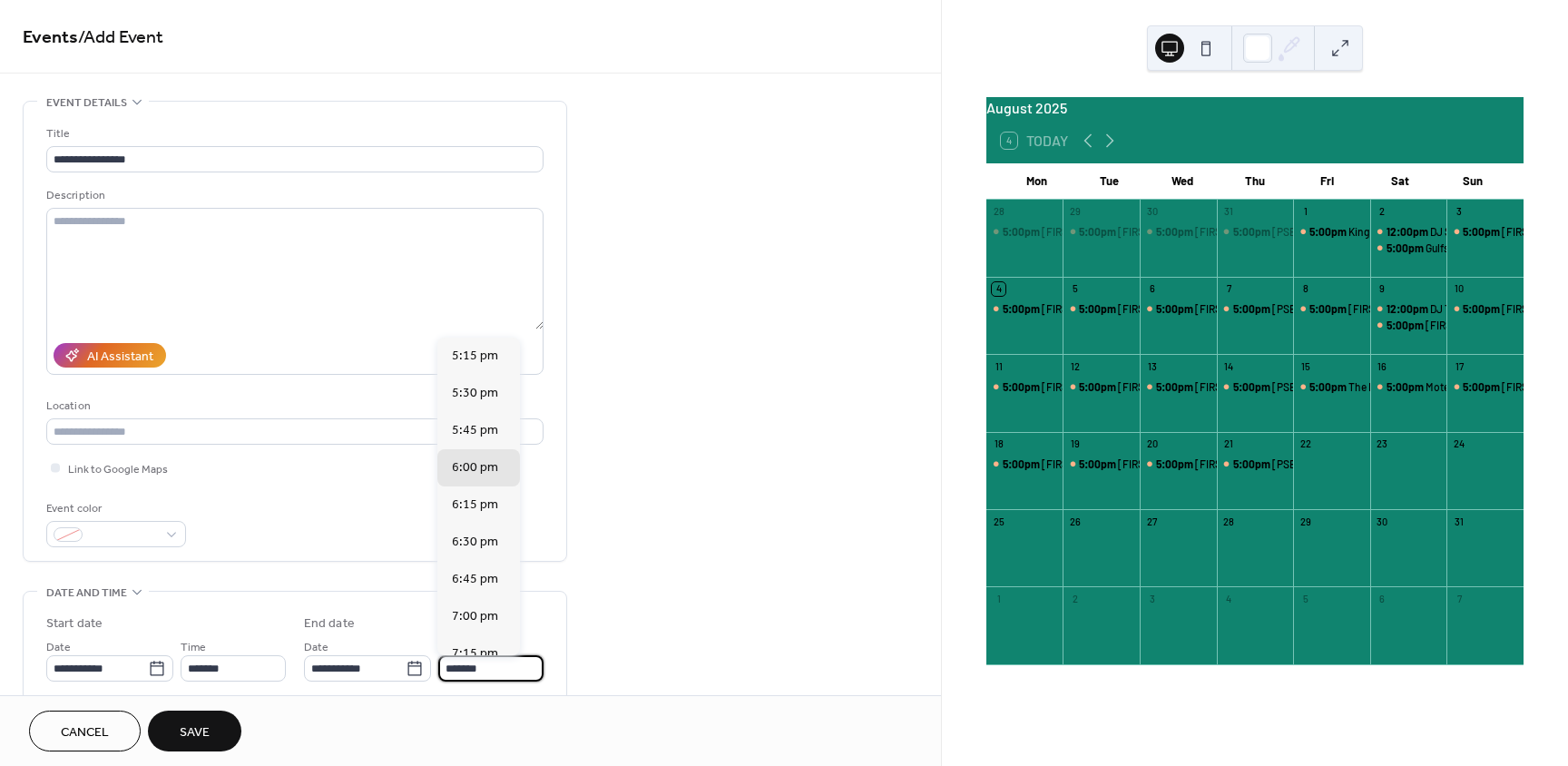click on "*******" at bounding box center [491, 668] 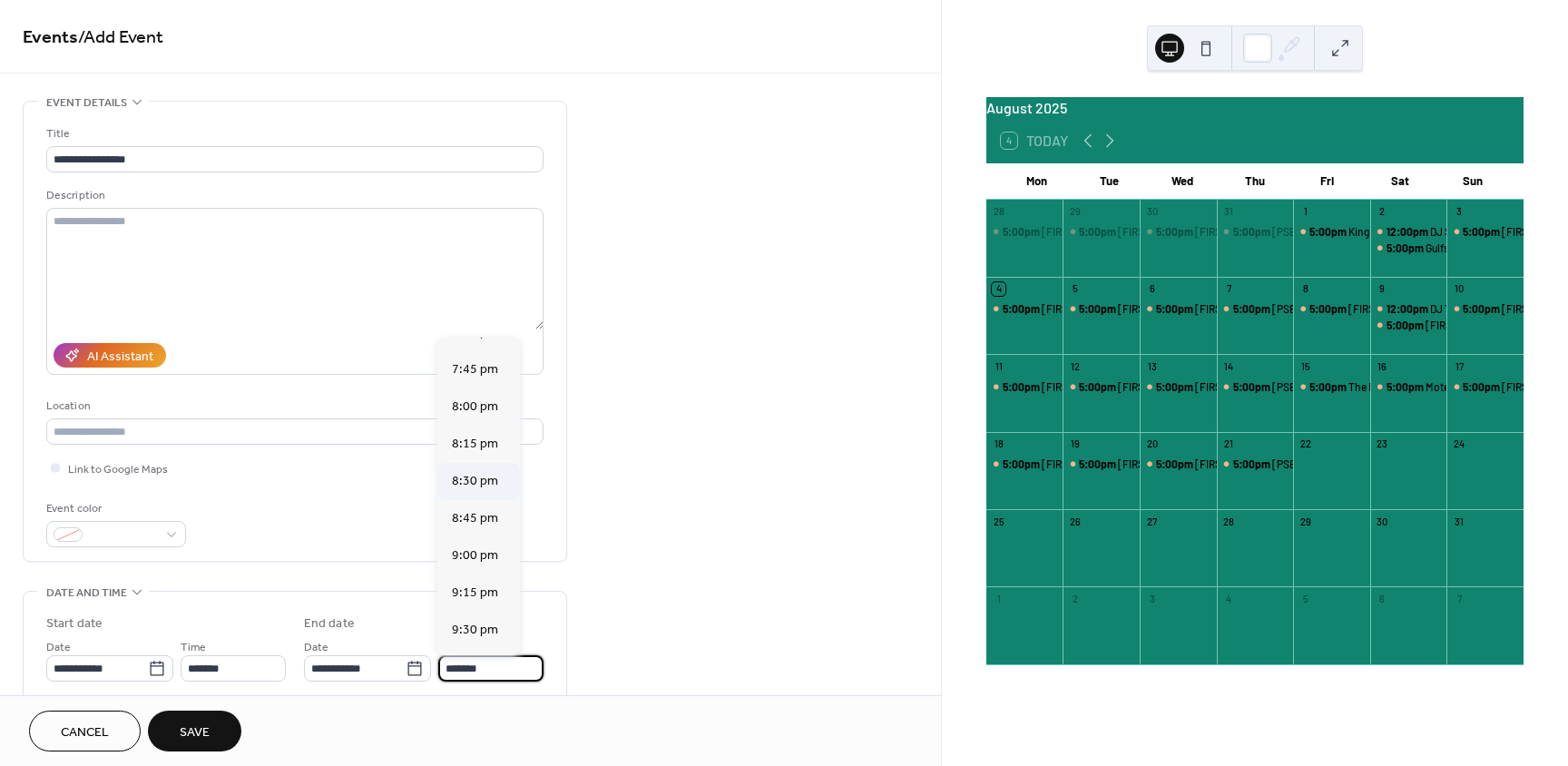 scroll, scrollTop: 363, scrollLeft: 0, axis: vertical 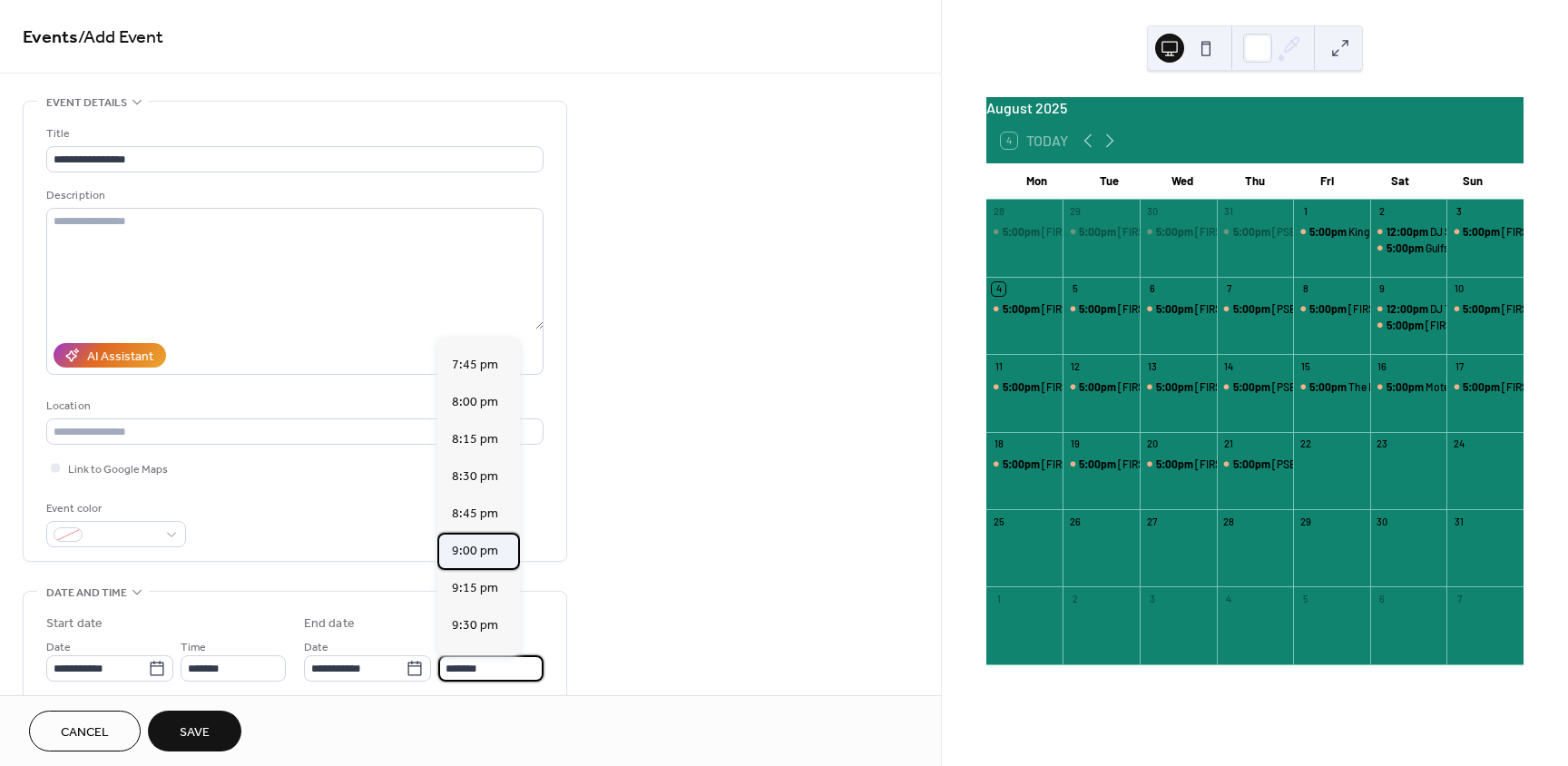 click on "9:00 pm" at bounding box center [475, 551] 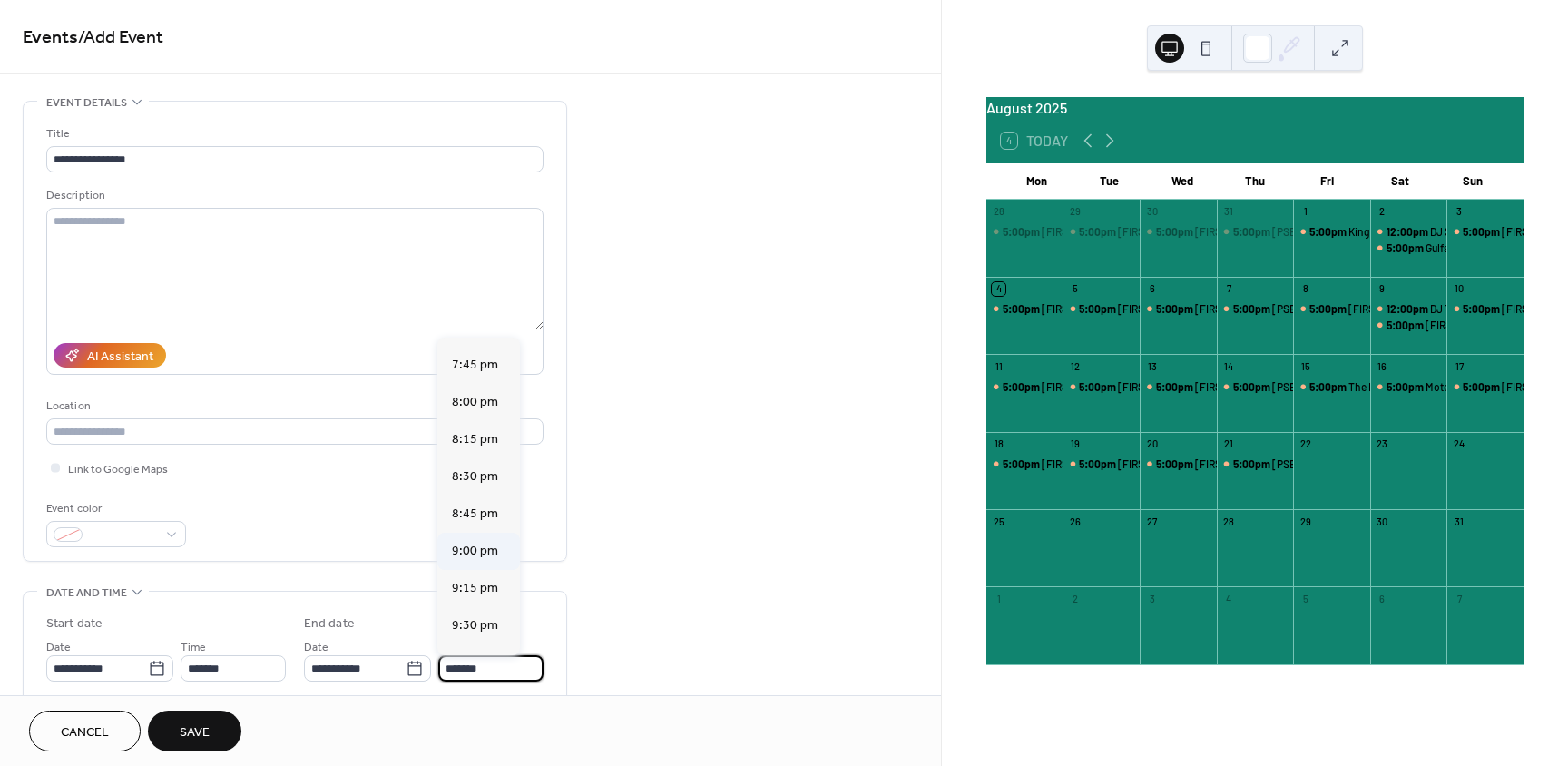 type on "*******" 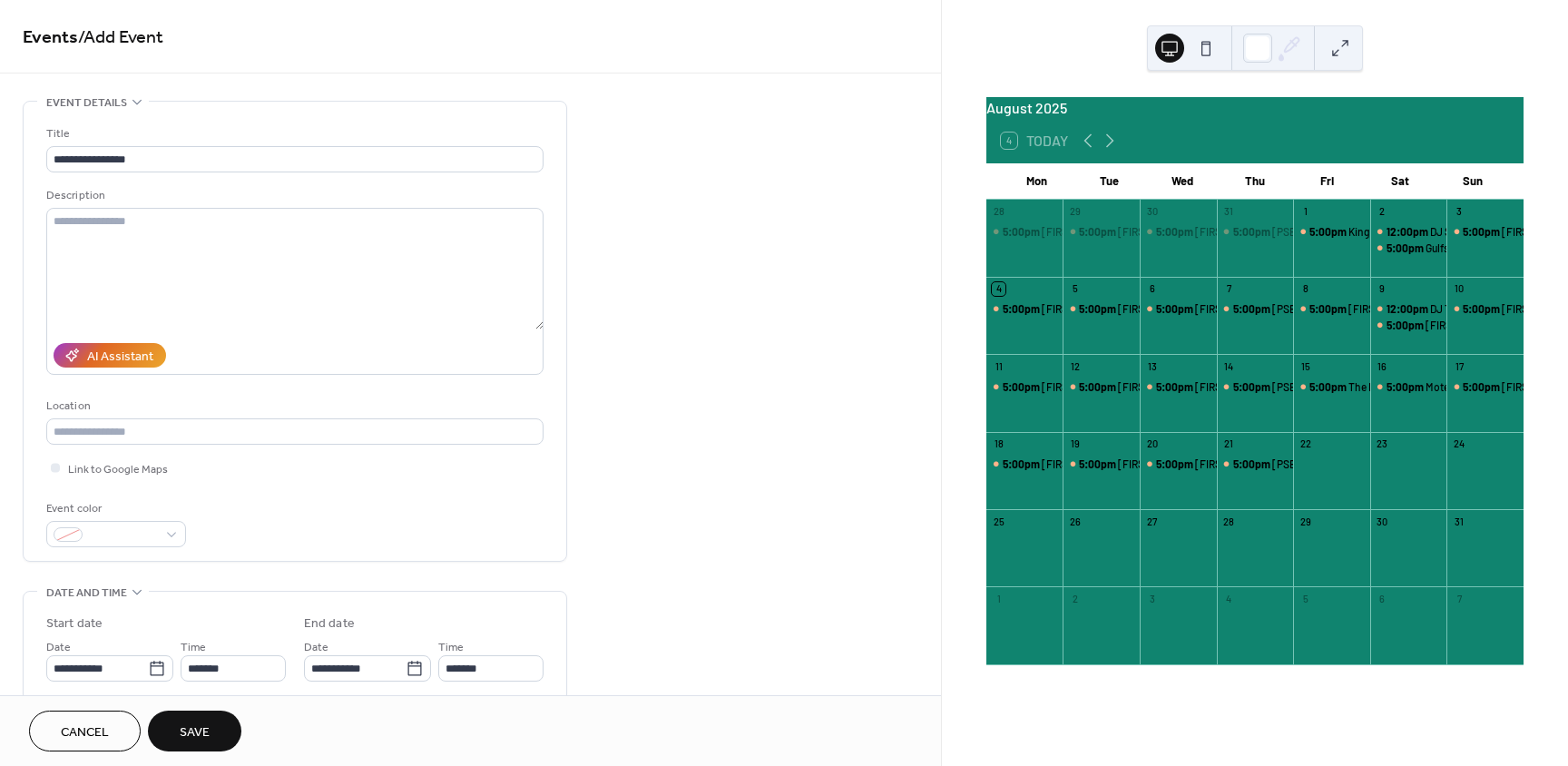 click on "Save" at bounding box center (194, 731) 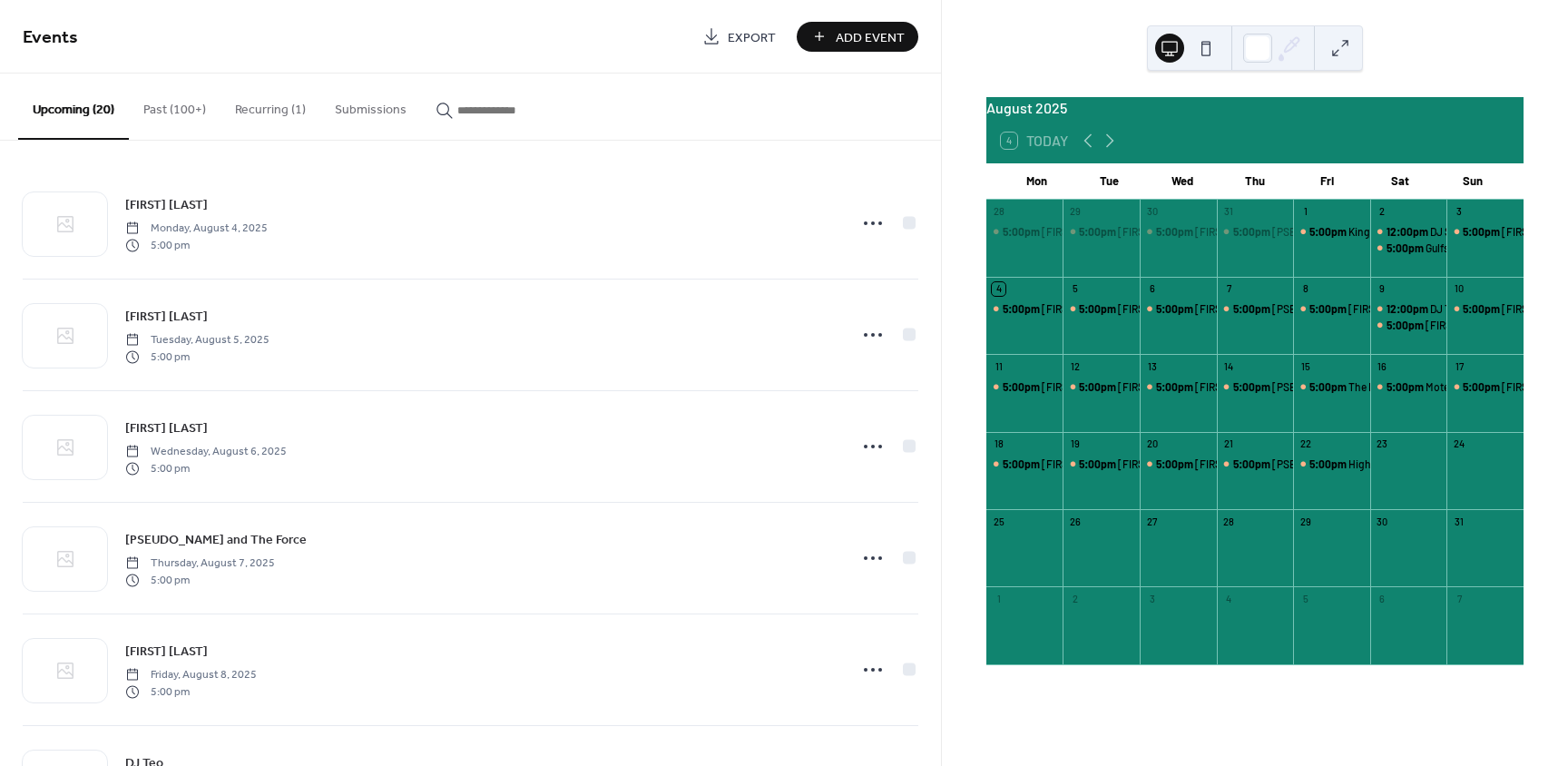 click on "Add Event" at bounding box center (870, 37) 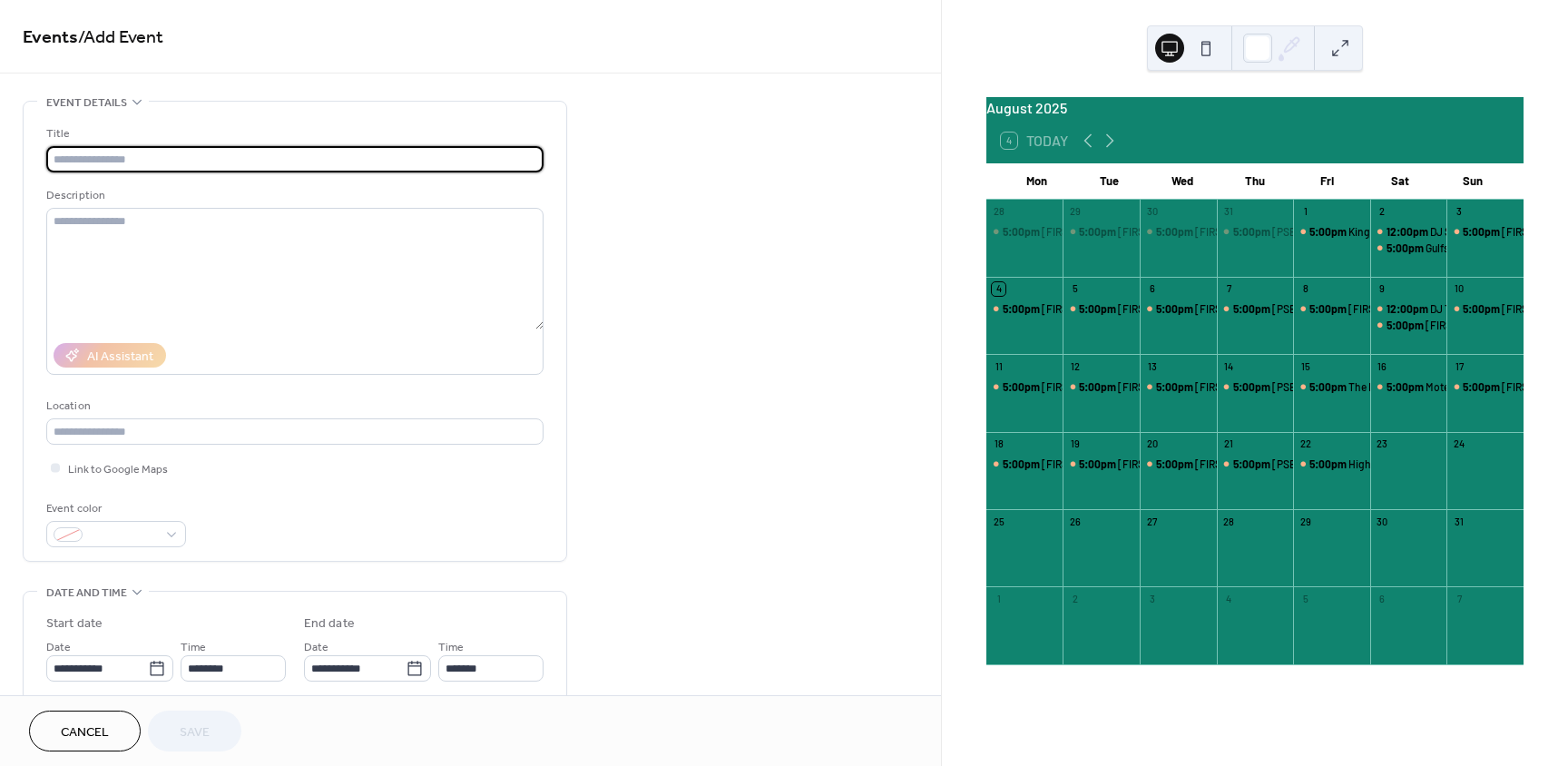 click at bounding box center (295, 159) 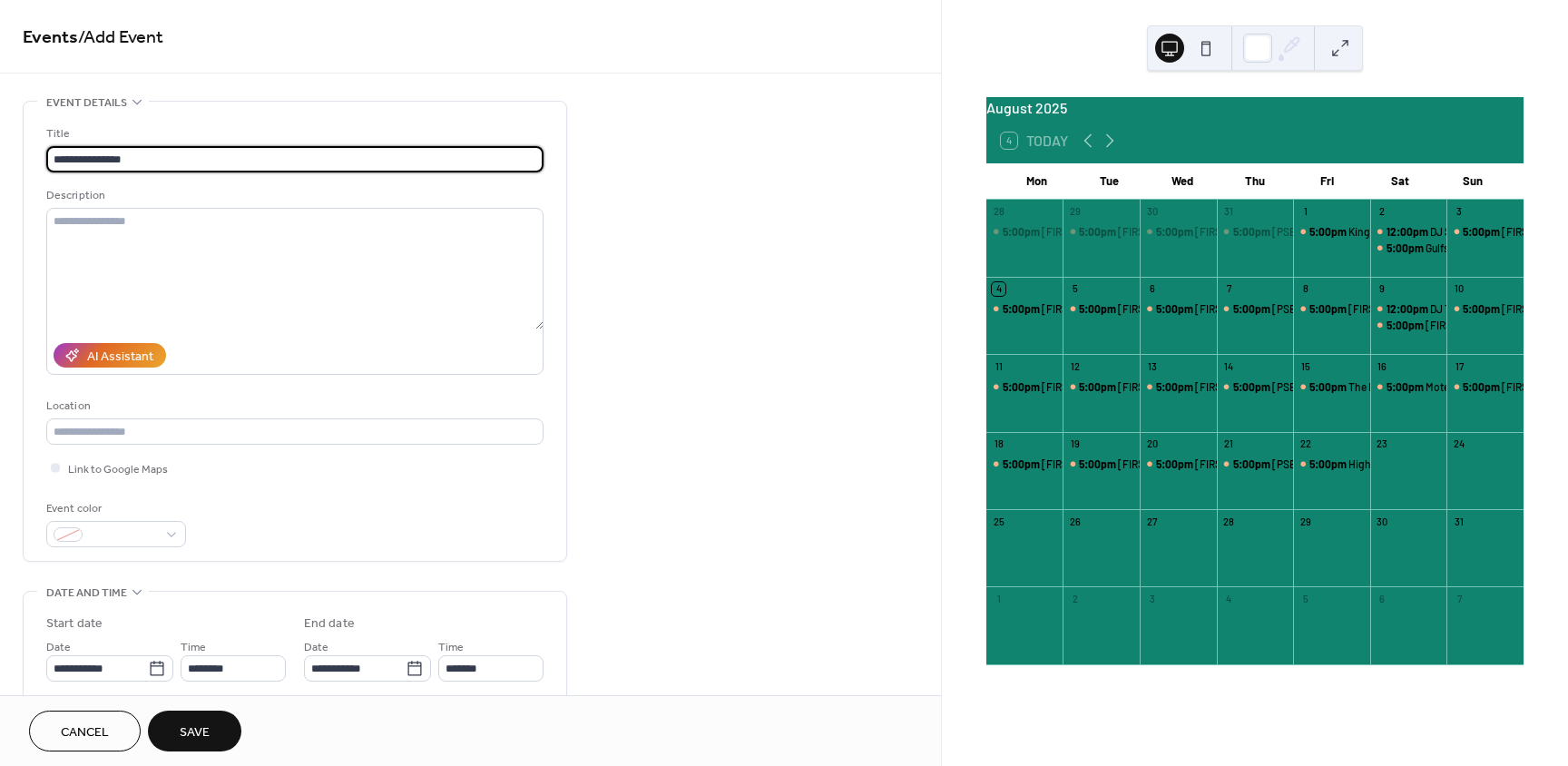 click on "**********" at bounding box center [295, 159] 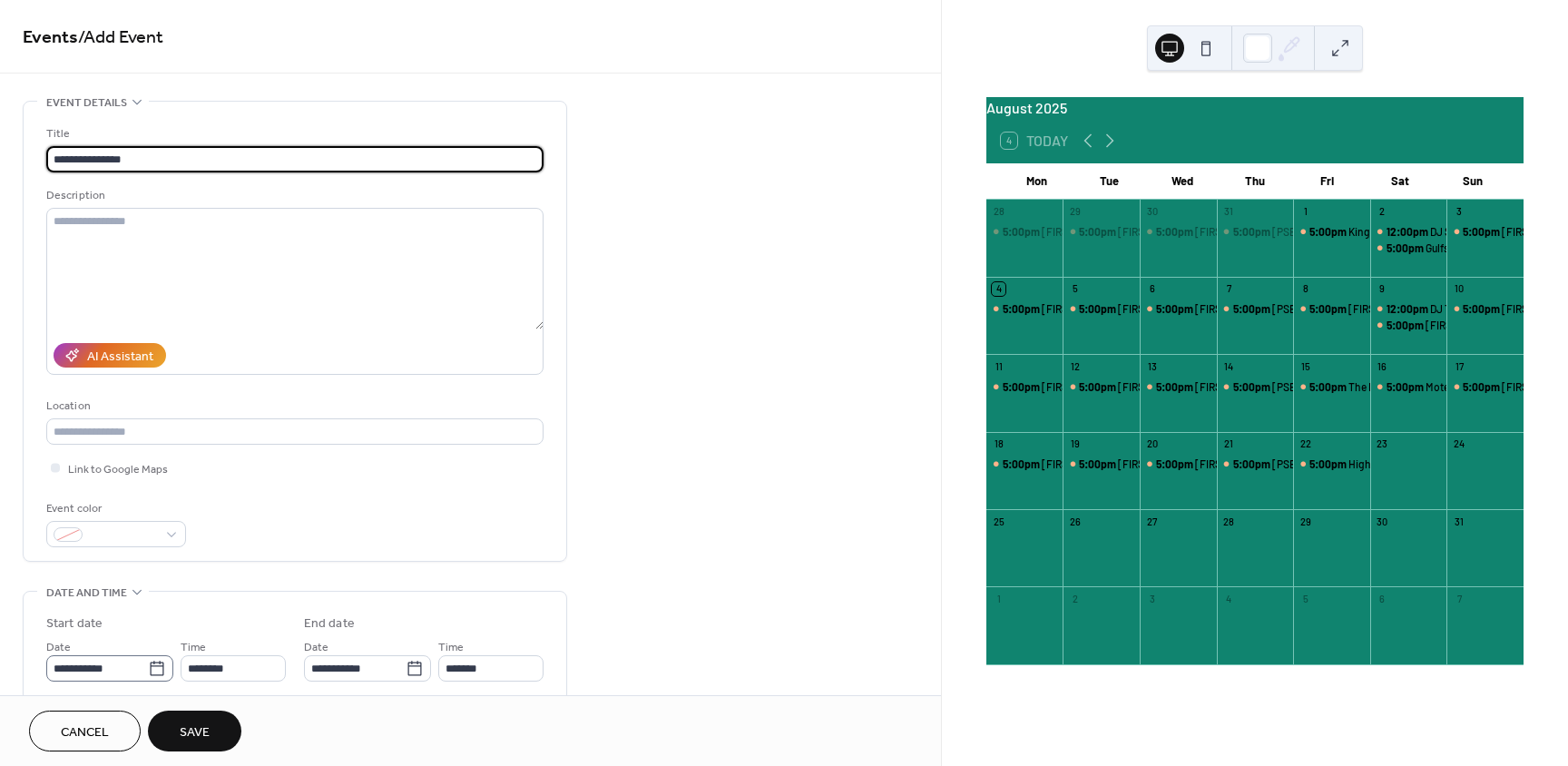 type on "**********" 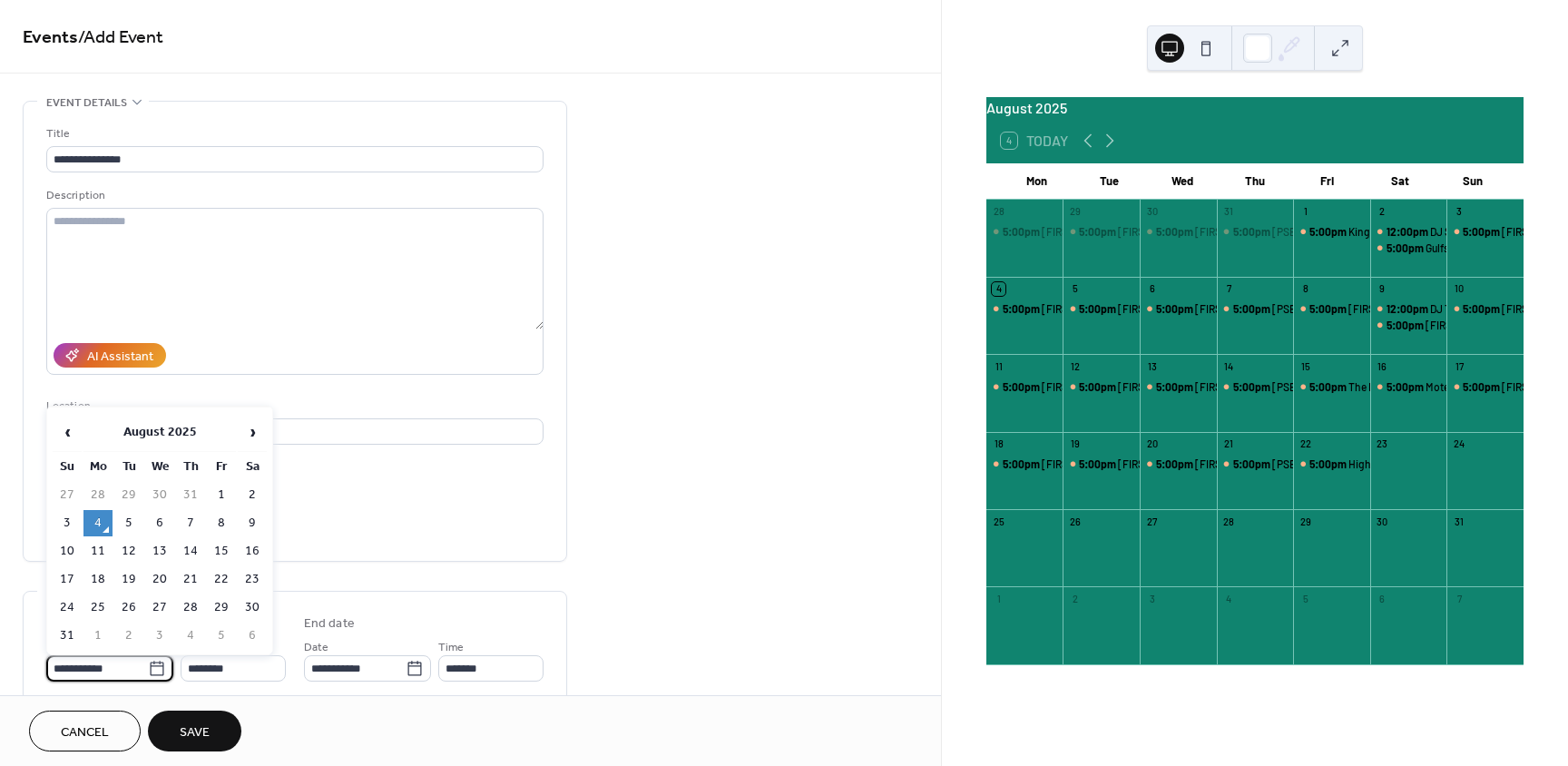 click on "**********" at bounding box center [97, 668] 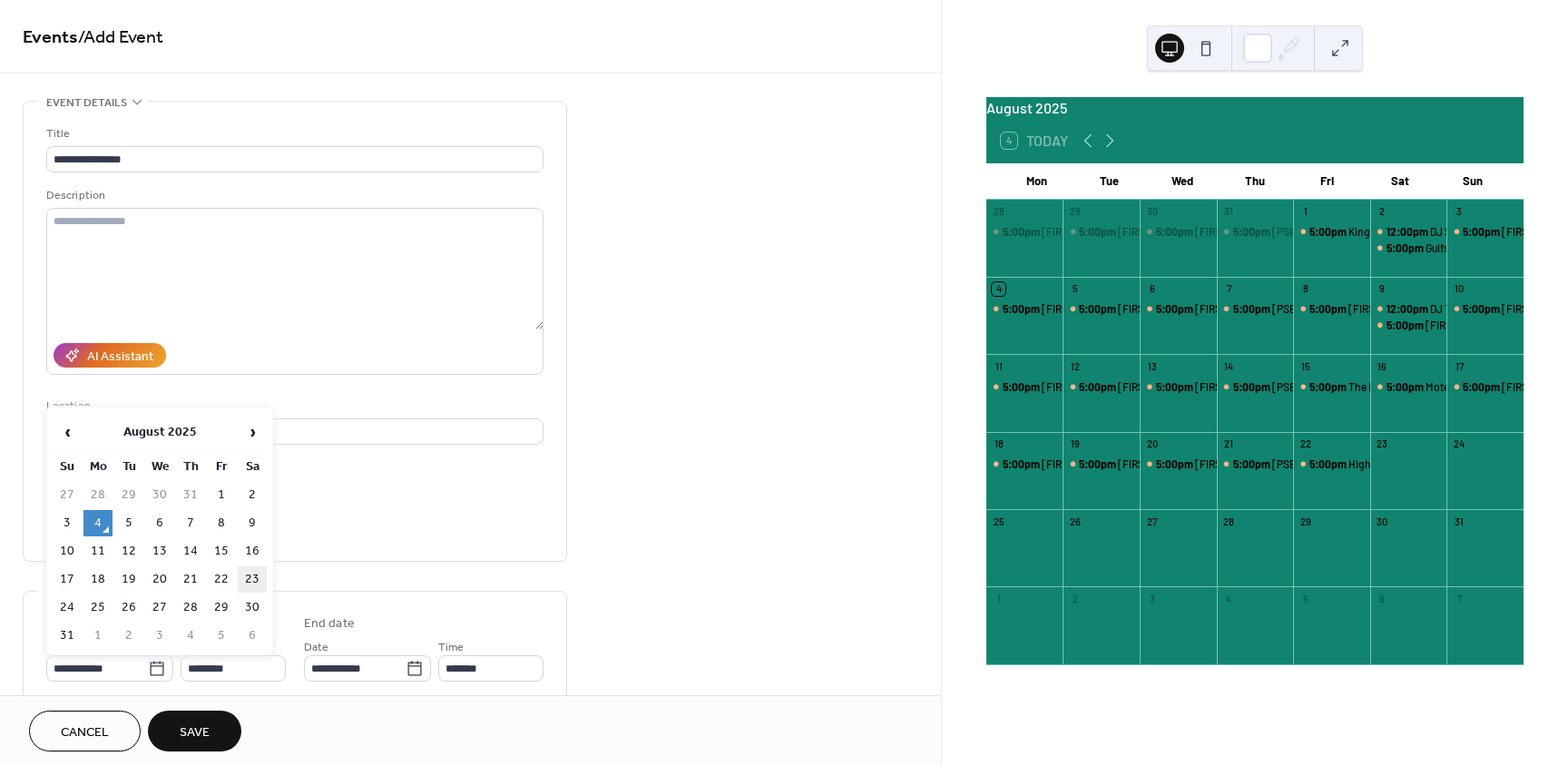 click on "23" at bounding box center (252, 579) 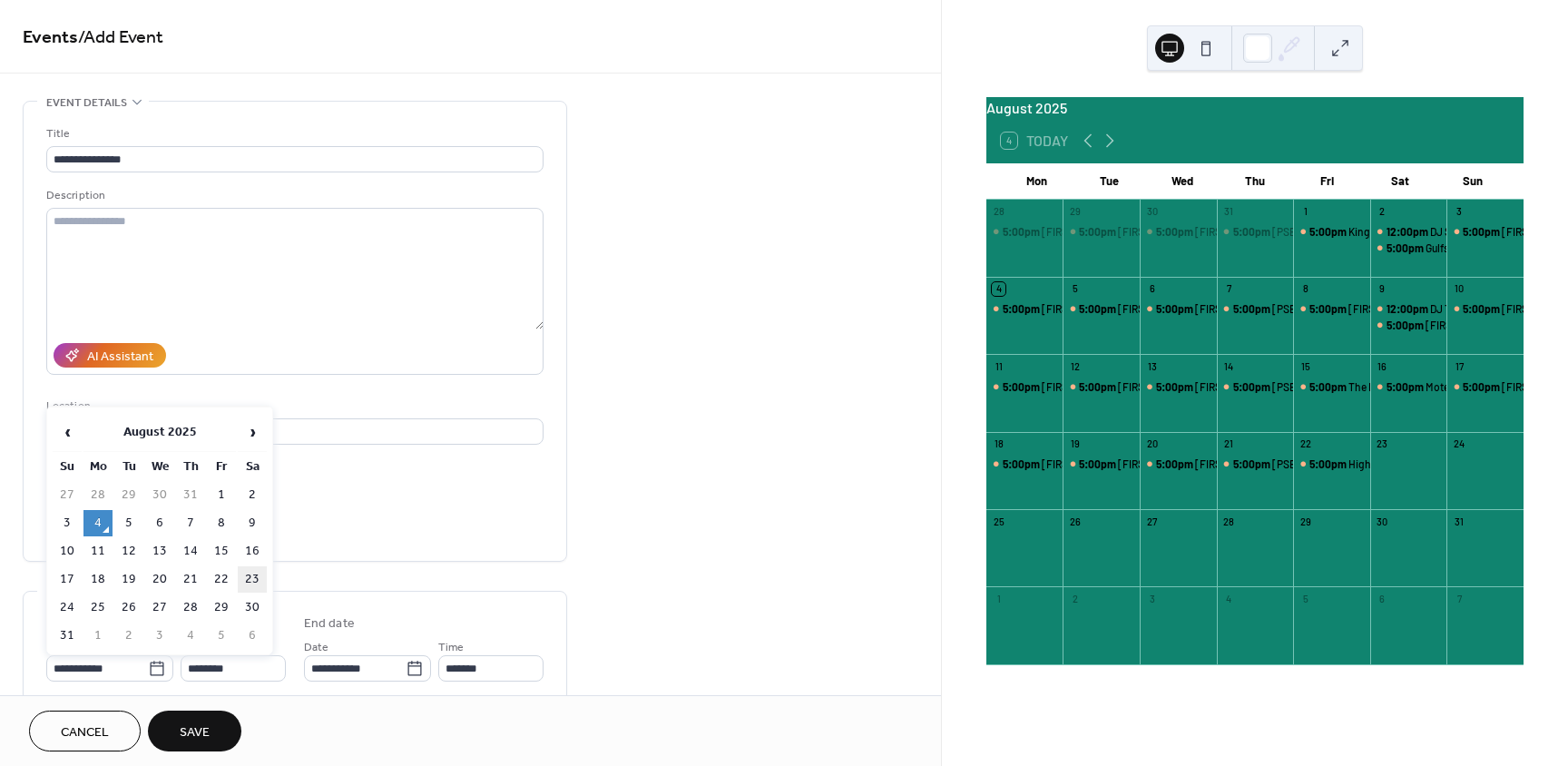 type on "**********" 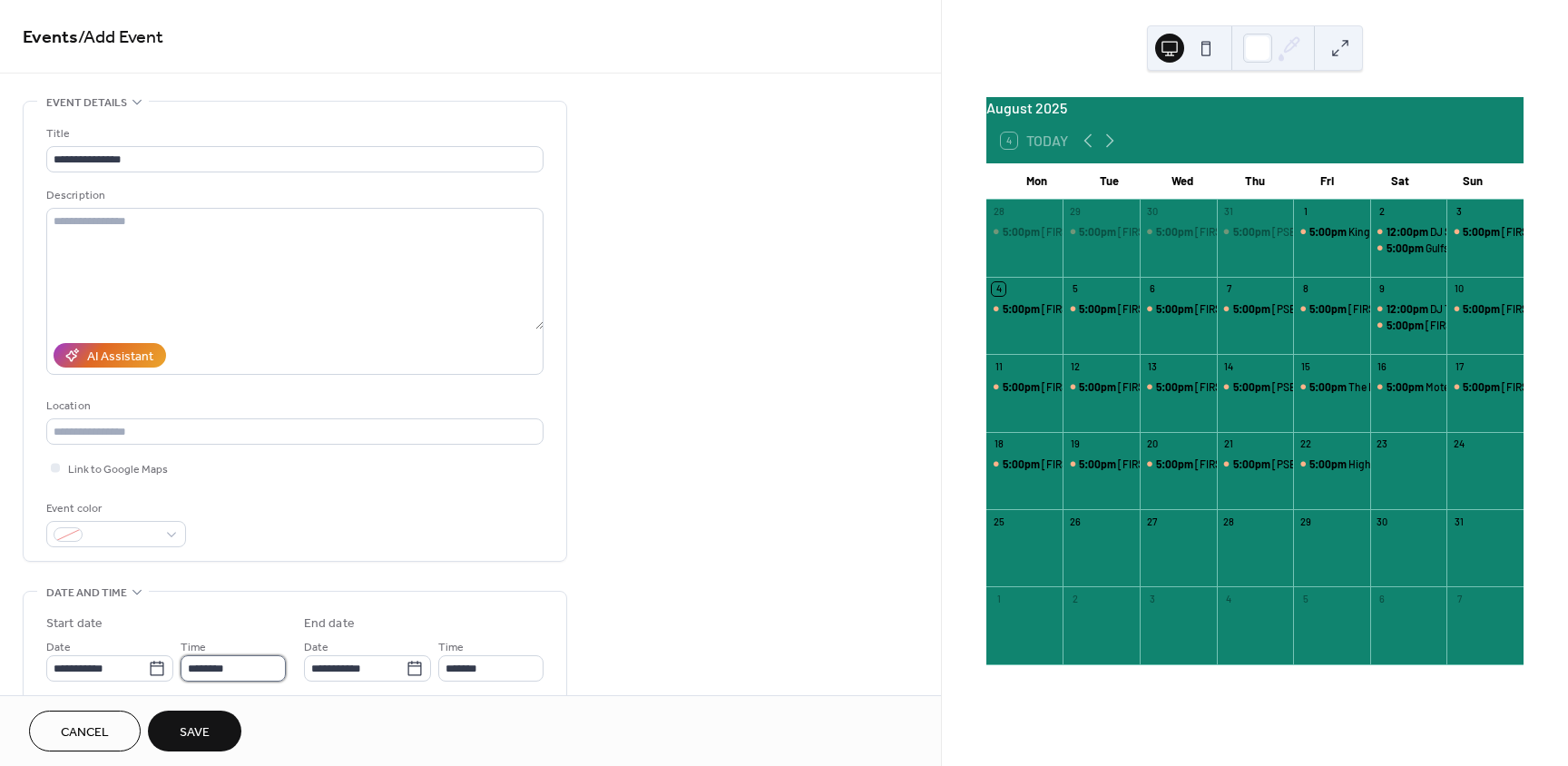 click on "********" at bounding box center (233, 668) 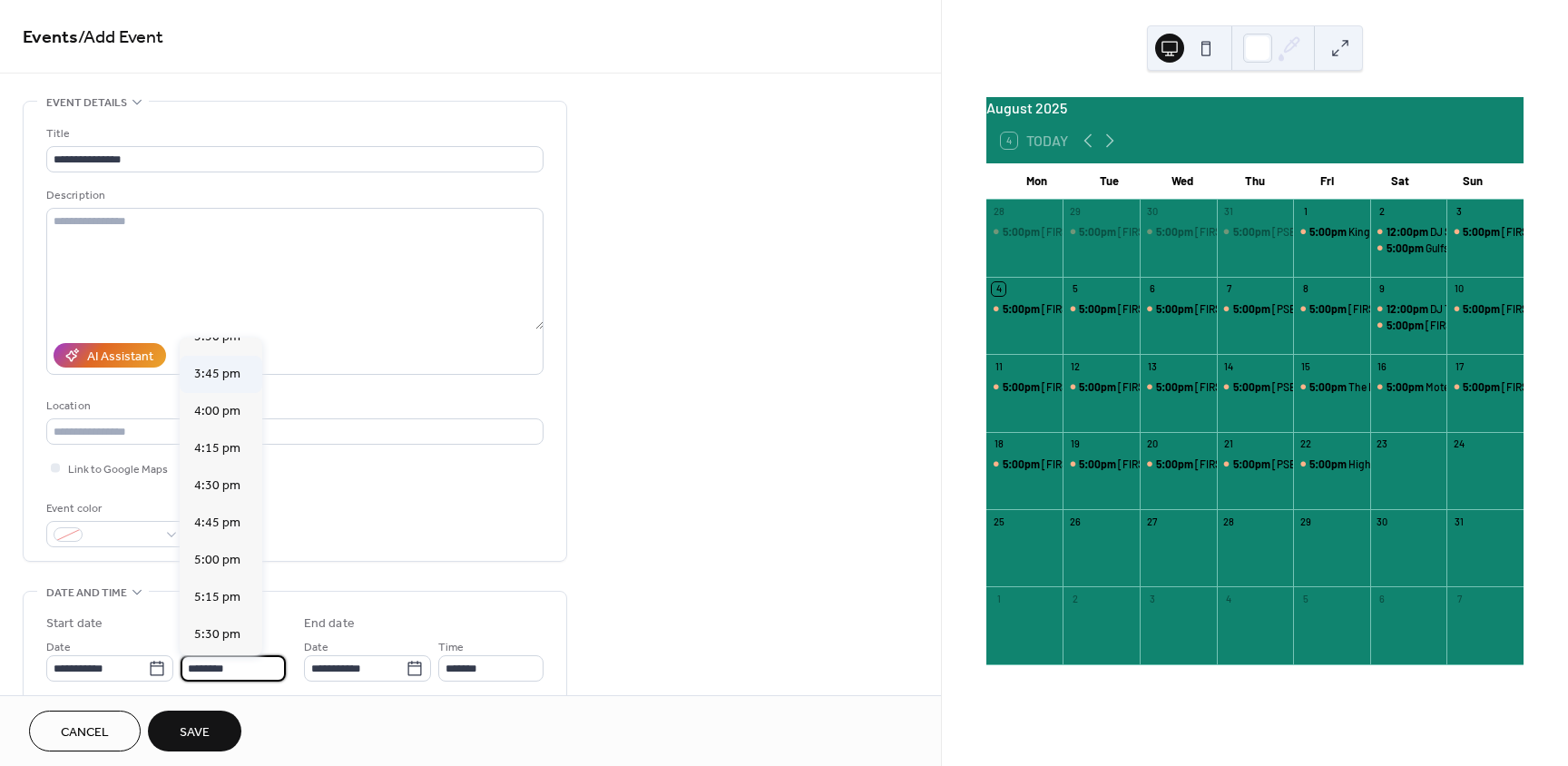 scroll, scrollTop: 2331, scrollLeft: 0, axis: vertical 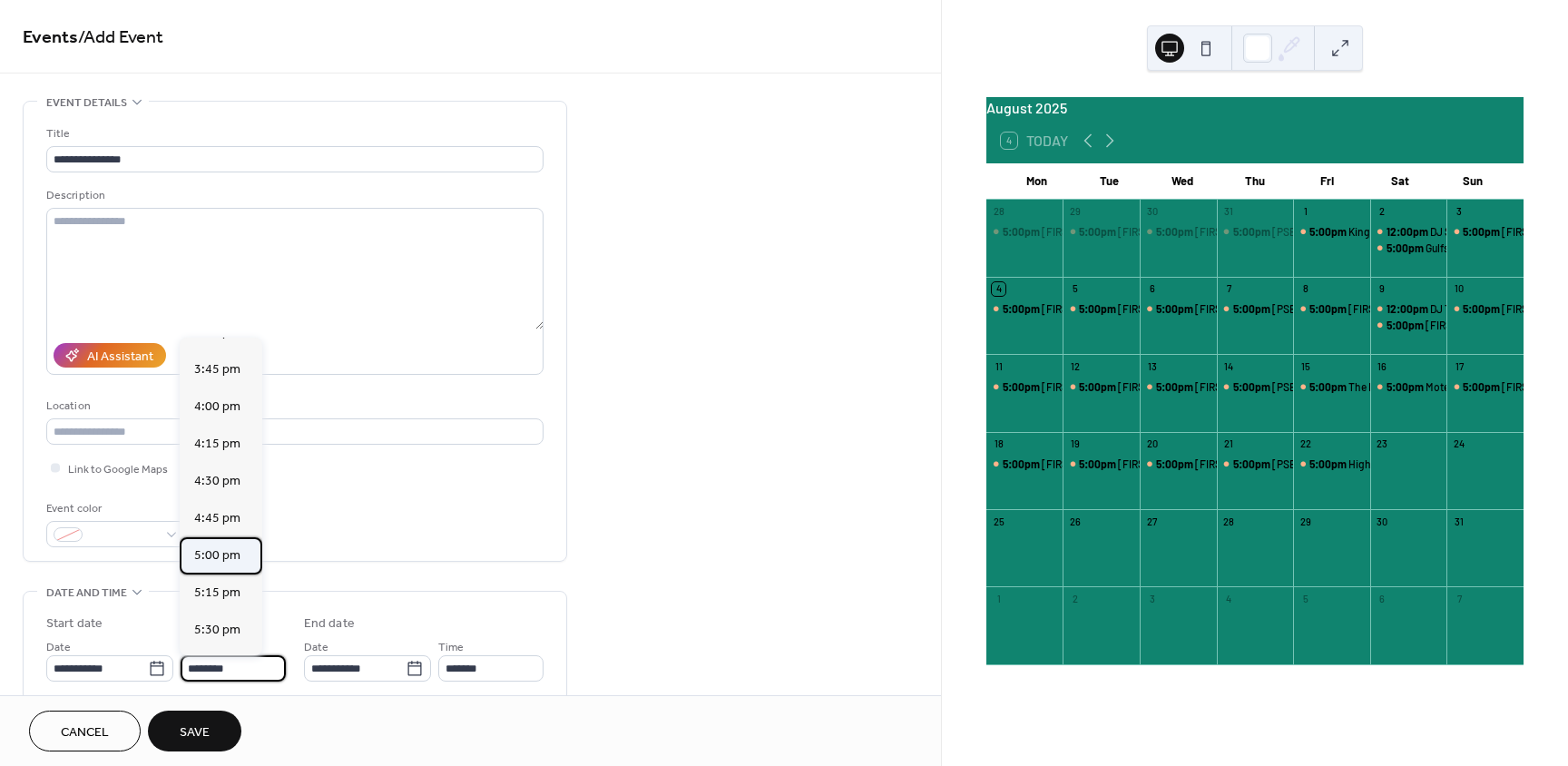 click on "5:00 pm" at bounding box center (217, 555) 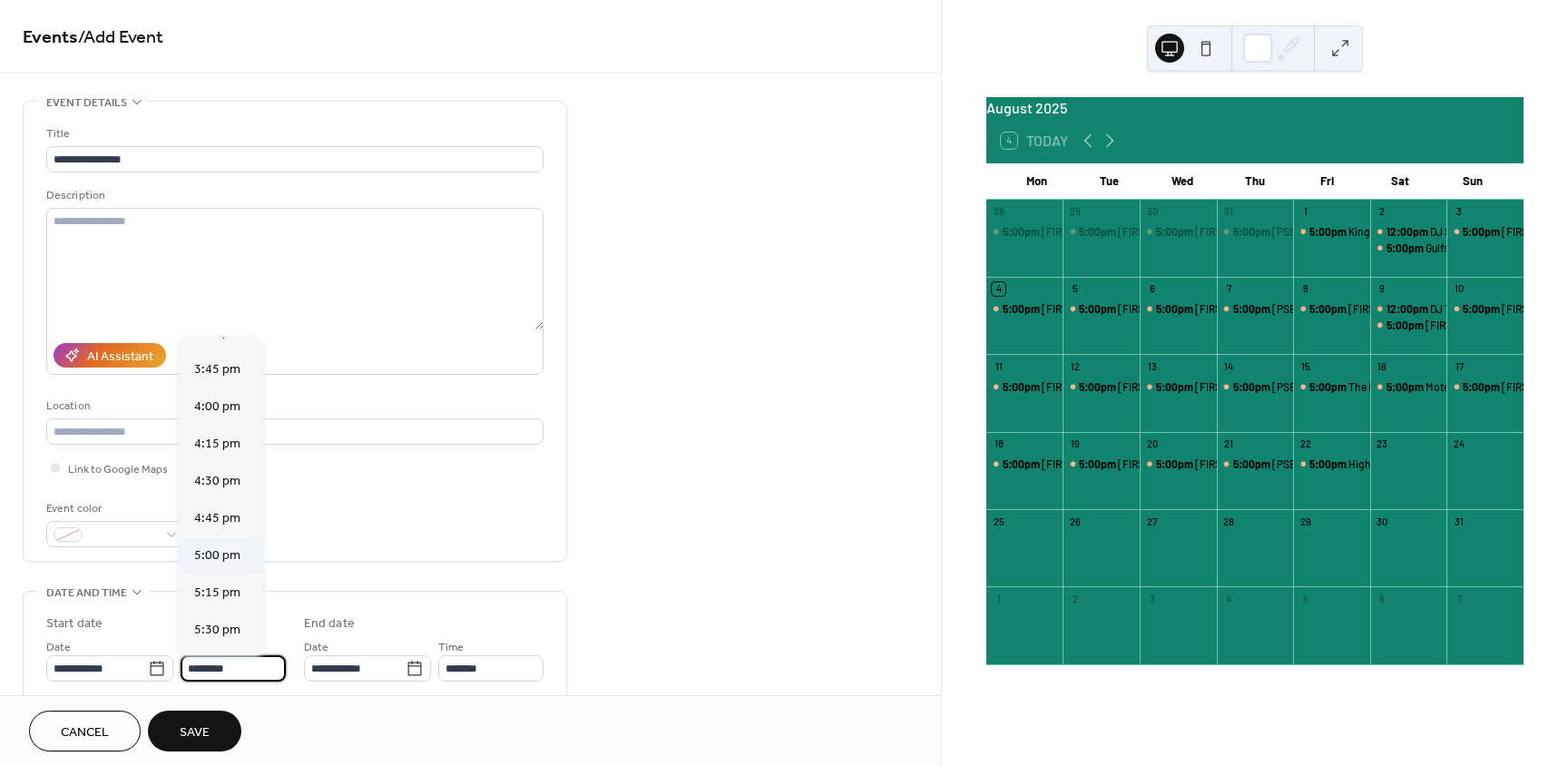 type on "*******" 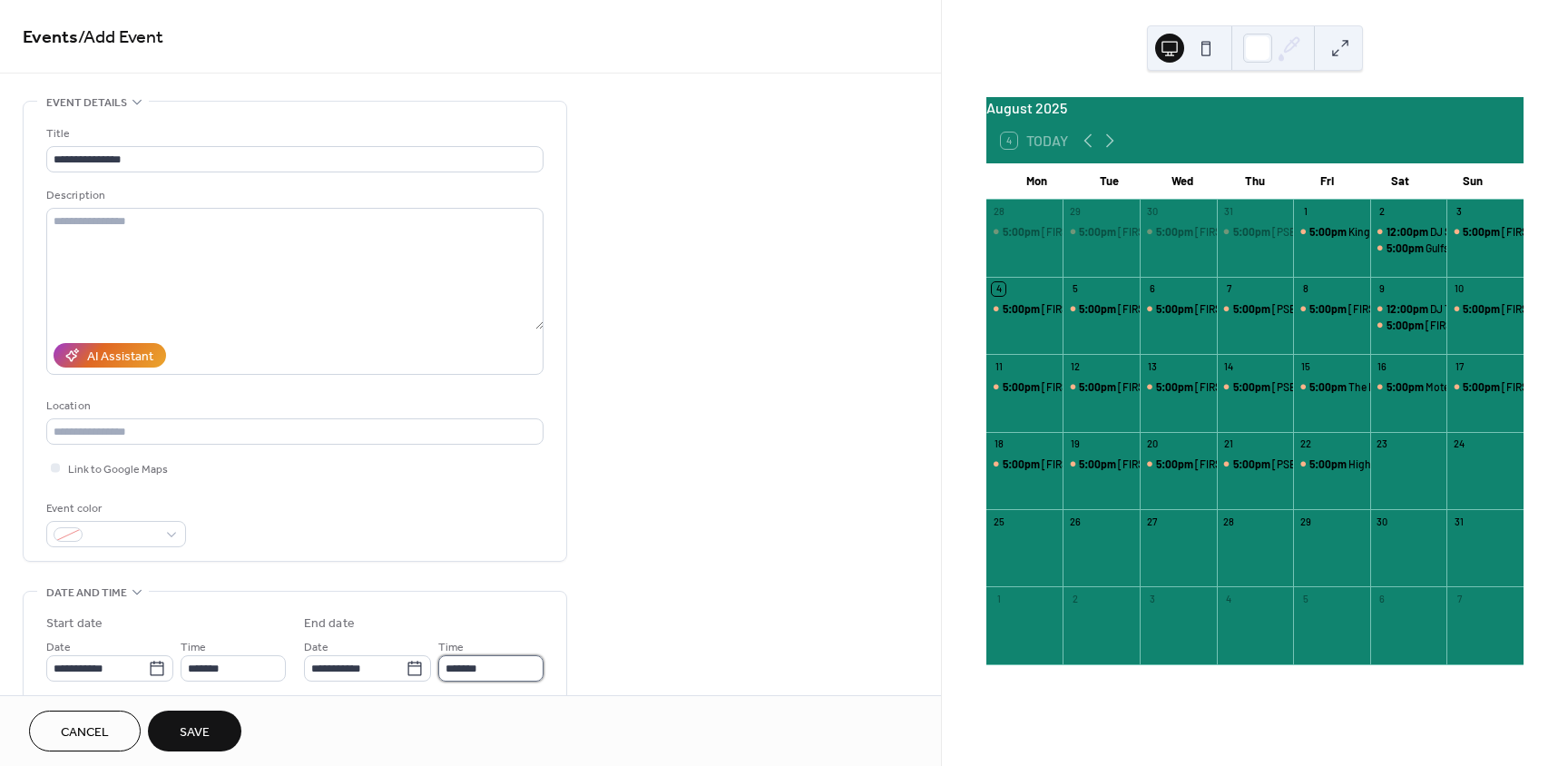click on "*******" at bounding box center [491, 668] 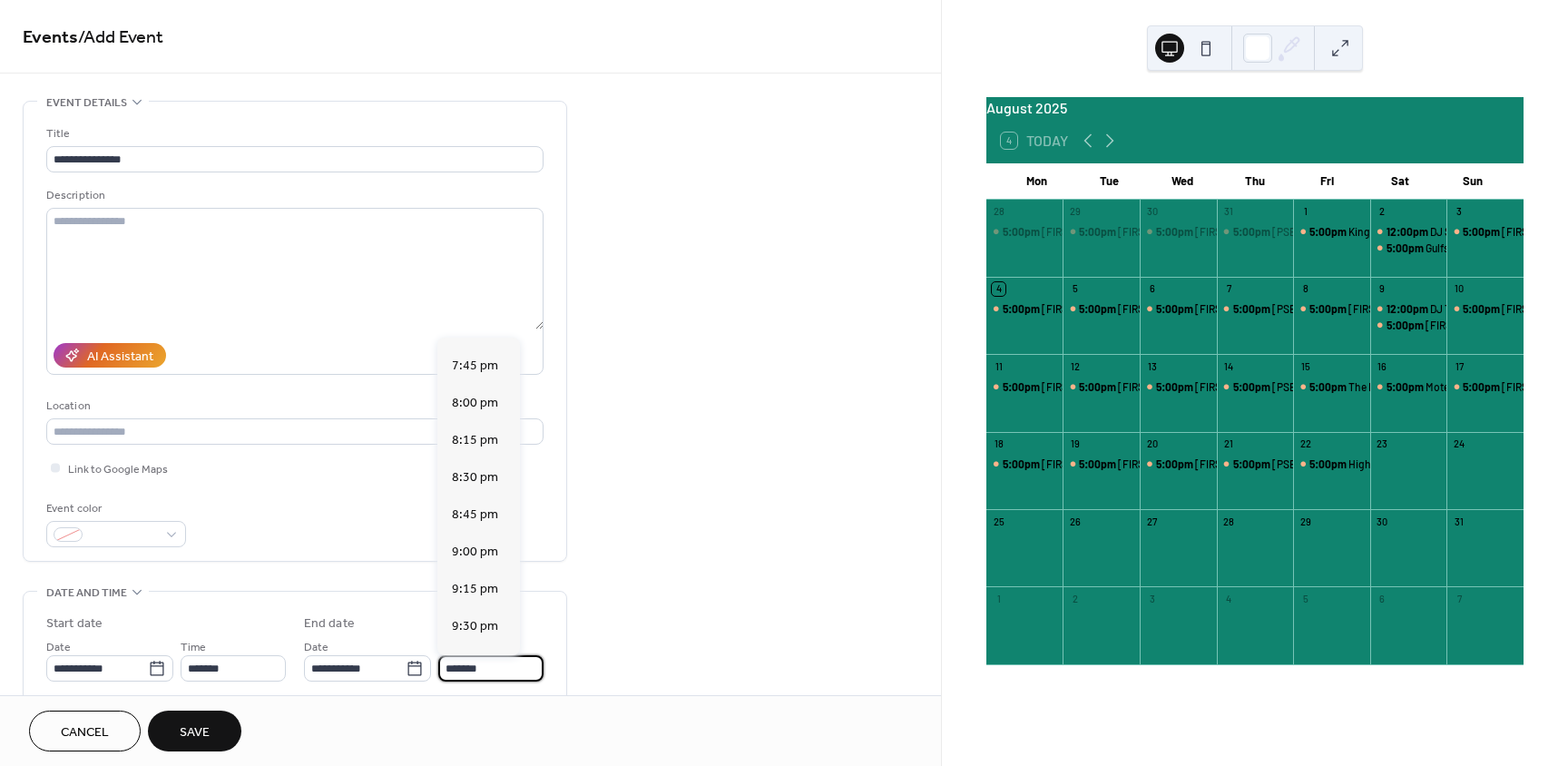 scroll, scrollTop: 363, scrollLeft: 0, axis: vertical 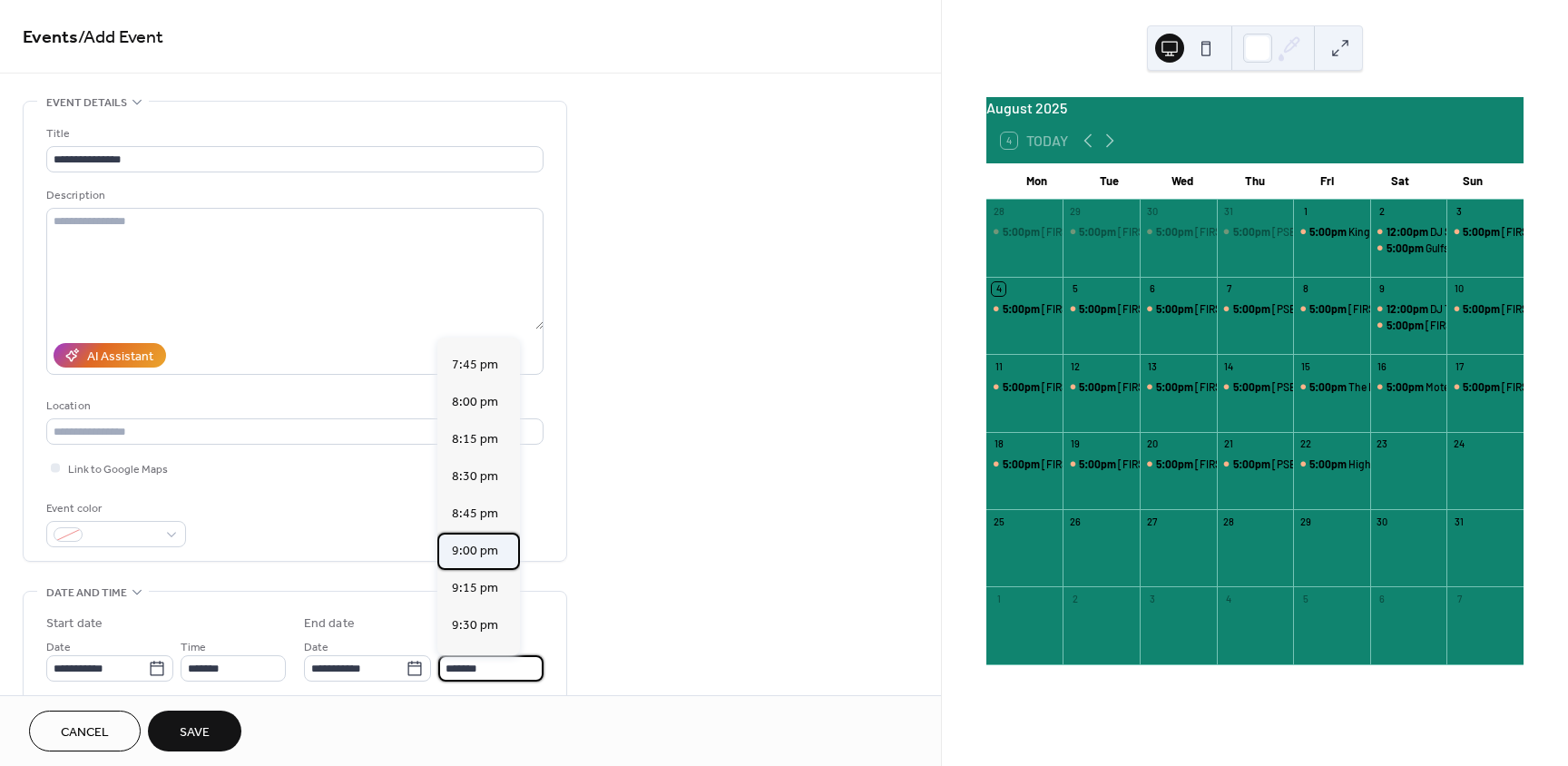 click on "9:00 pm" at bounding box center (475, 551) 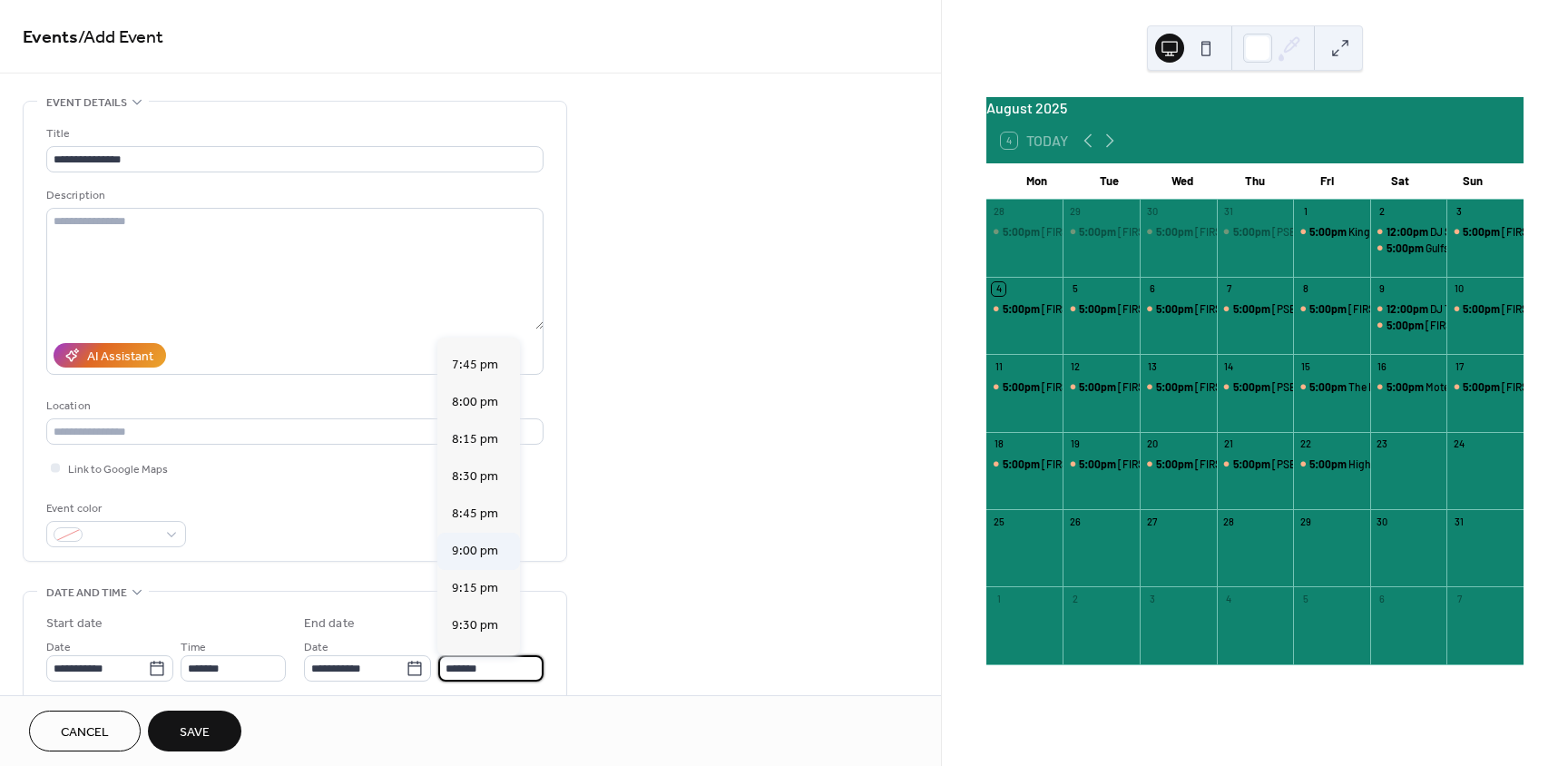 type on "*******" 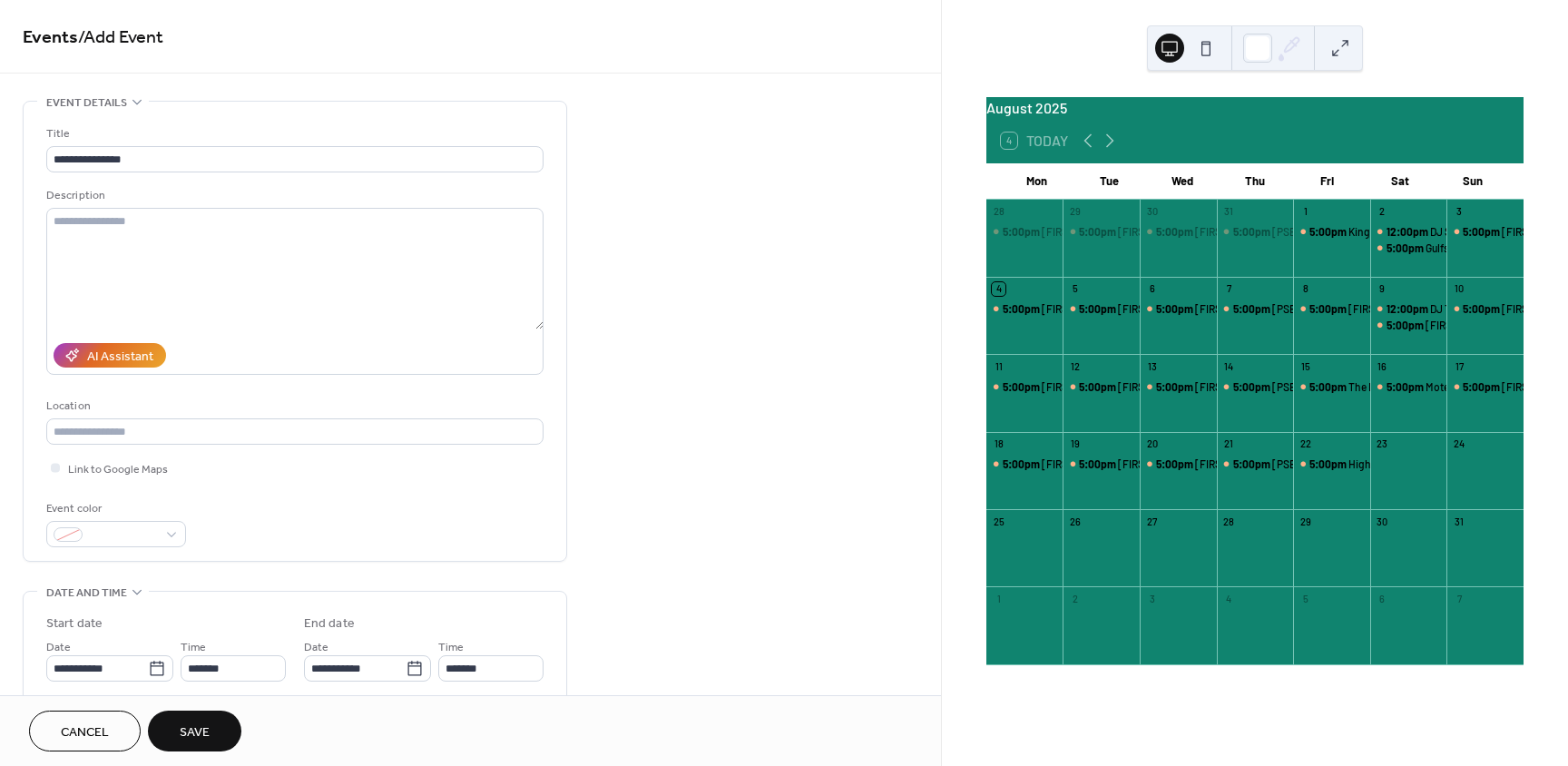 click on "Save" at bounding box center [194, 731] 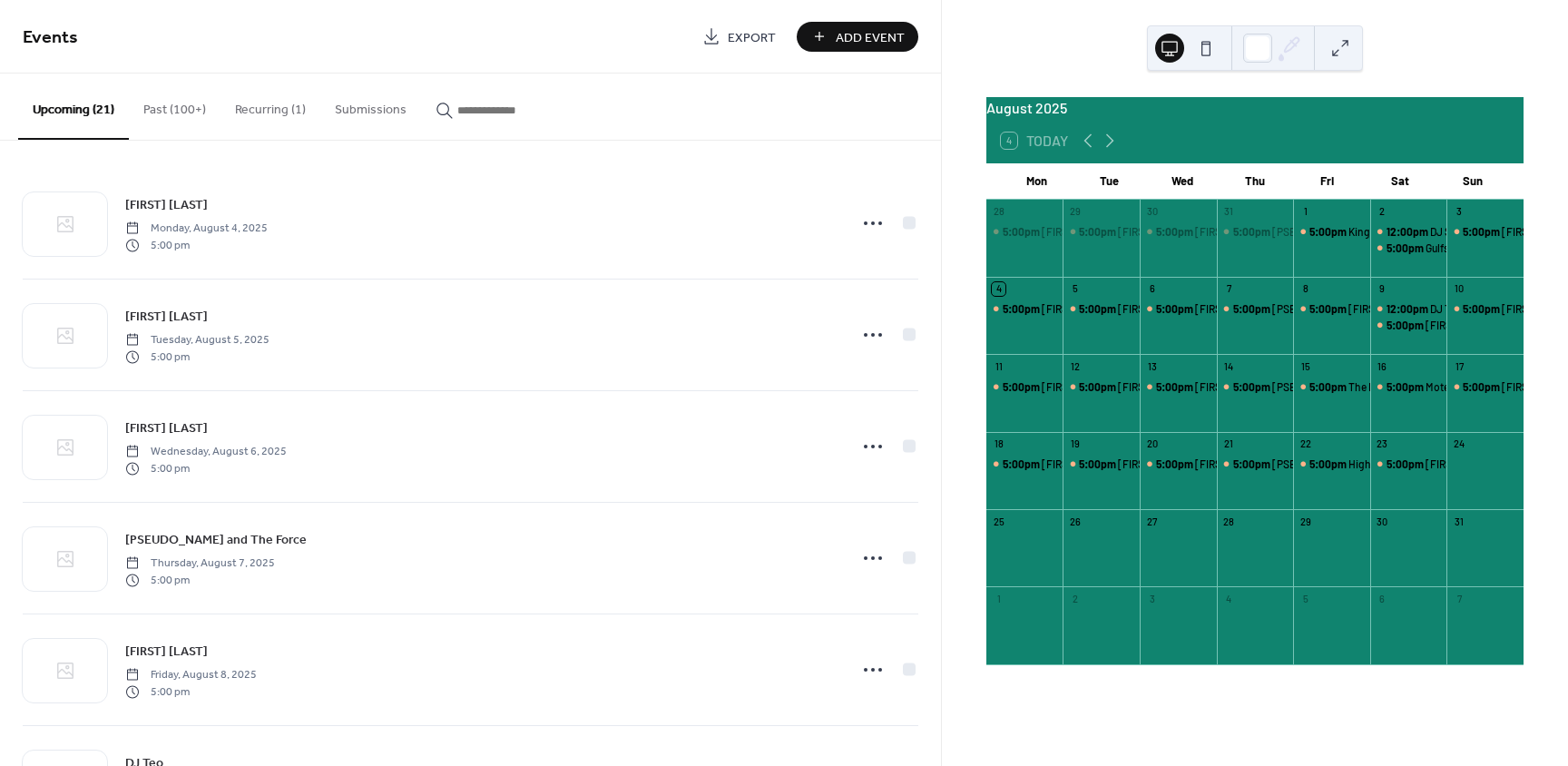 click on "Add Event" at bounding box center [870, 37] 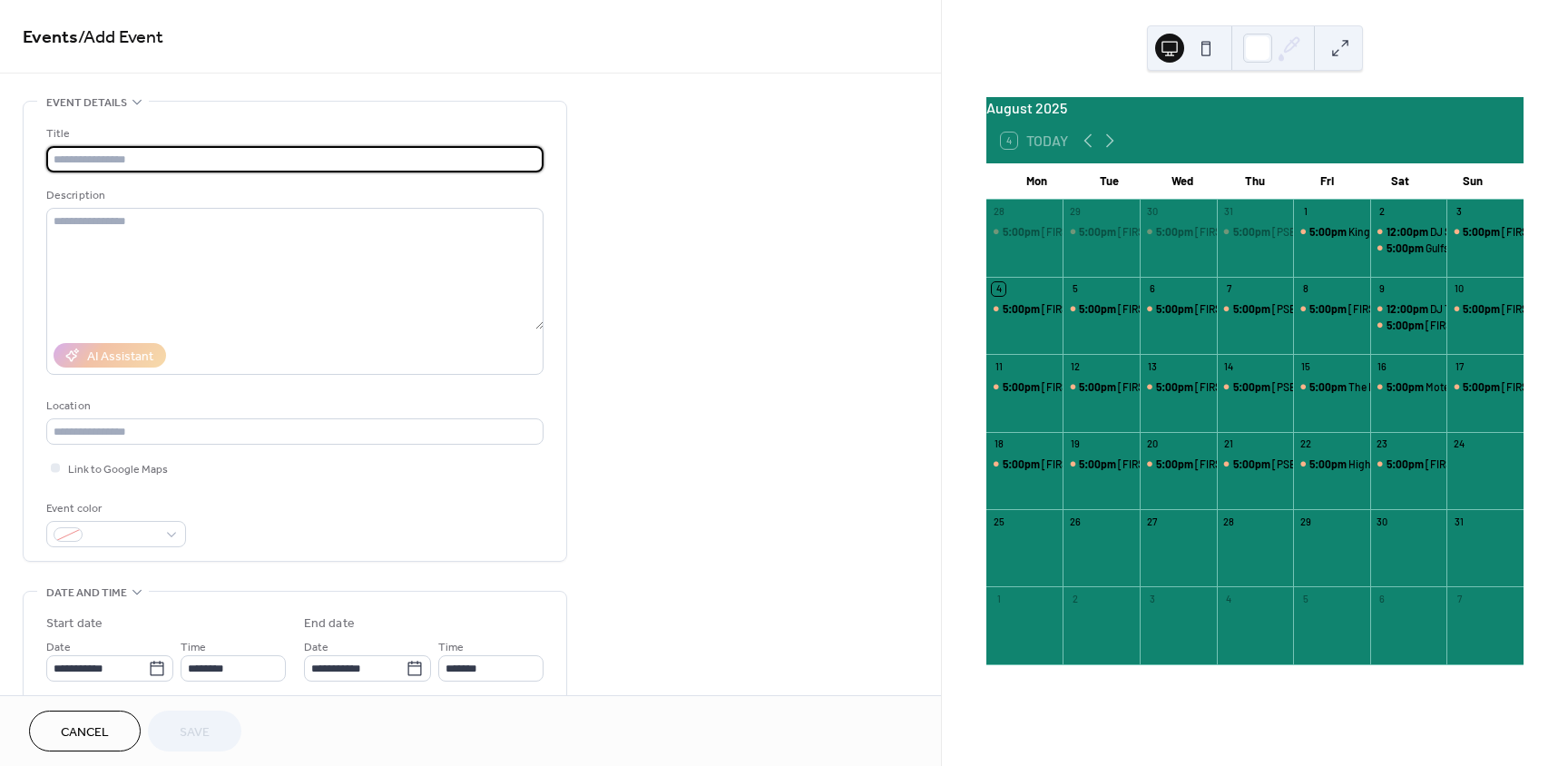 click at bounding box center (295, 159) 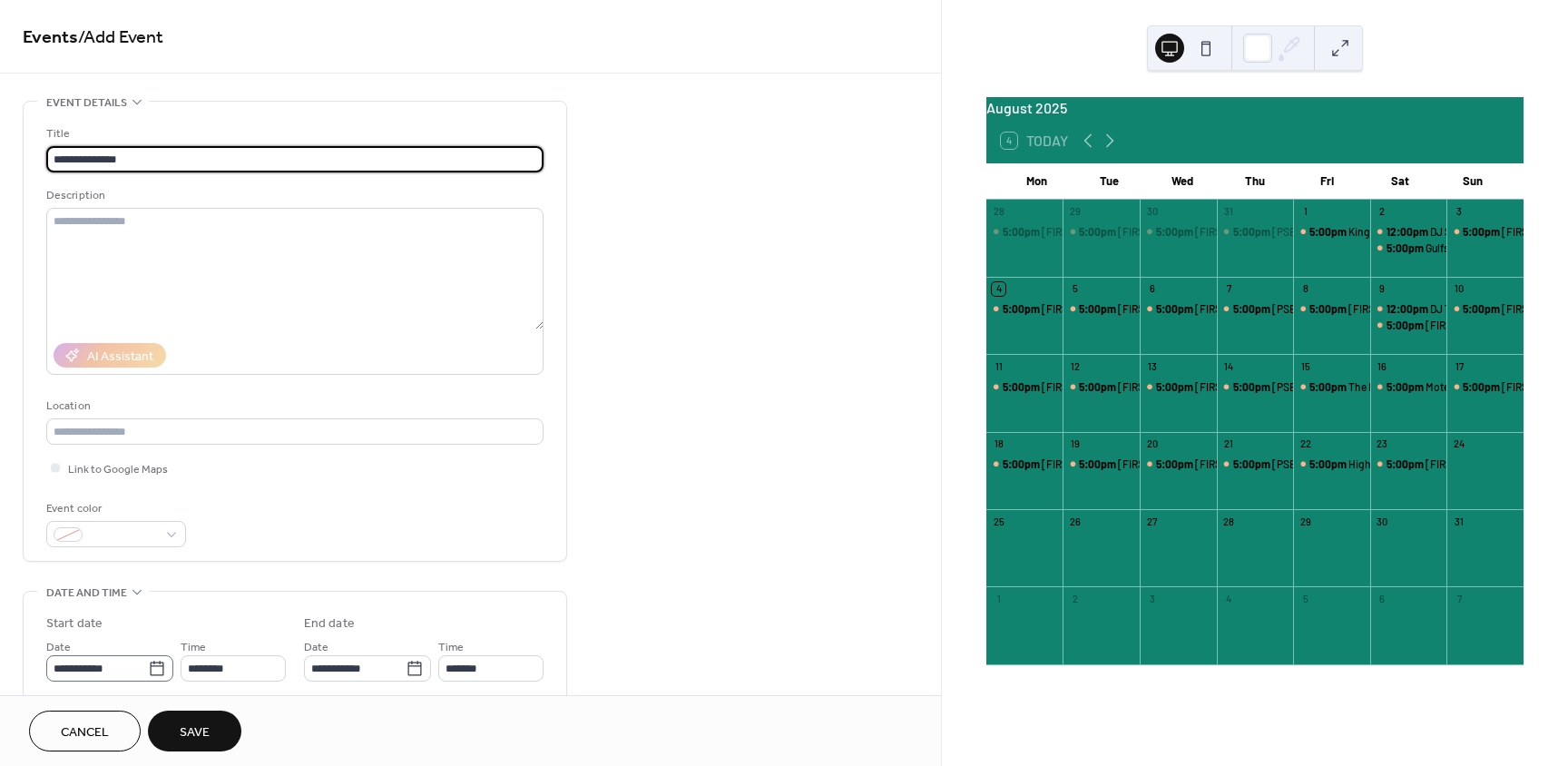 type on "**********" 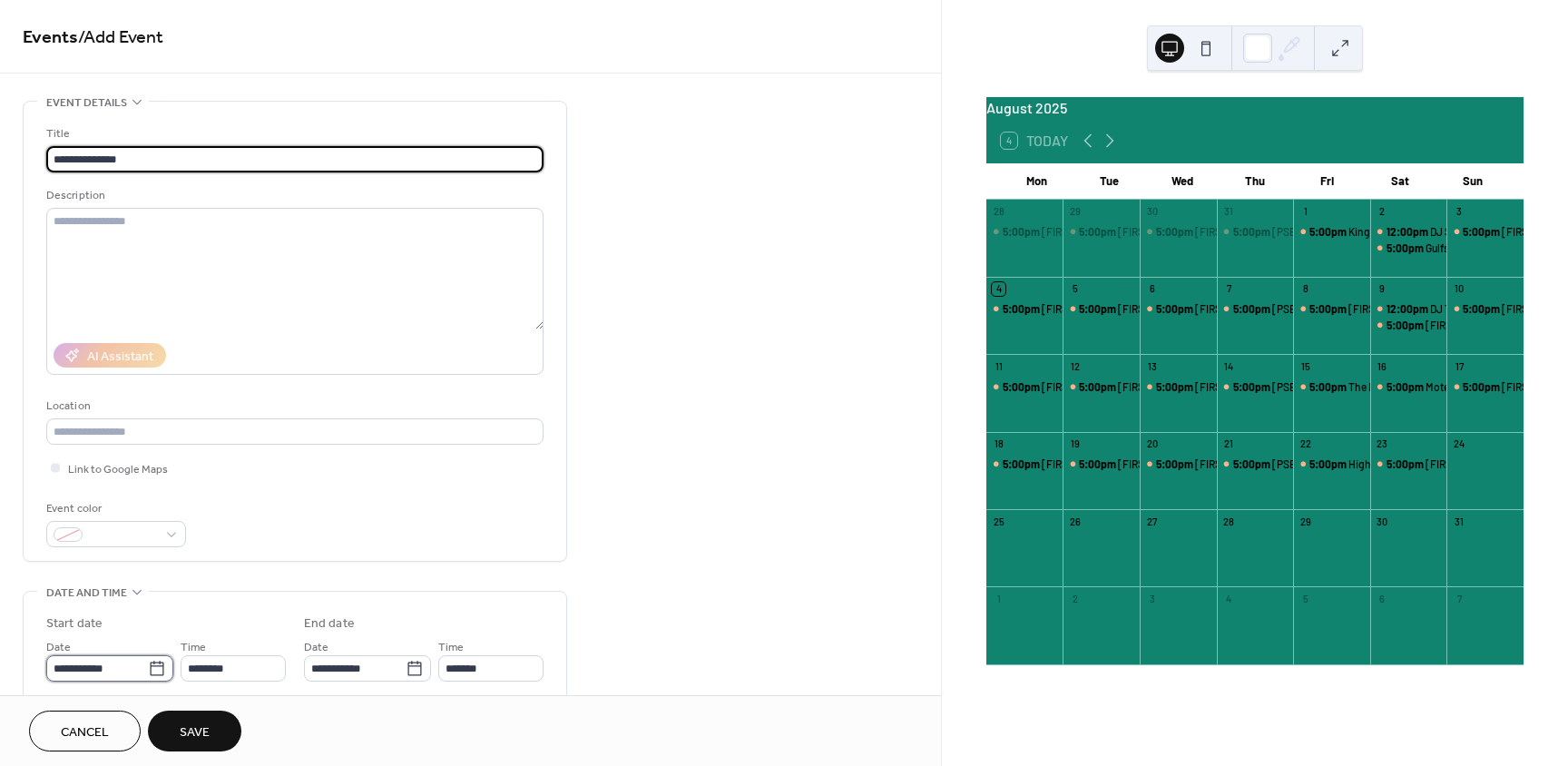 click on "**********" at bounding box center (97, 668) 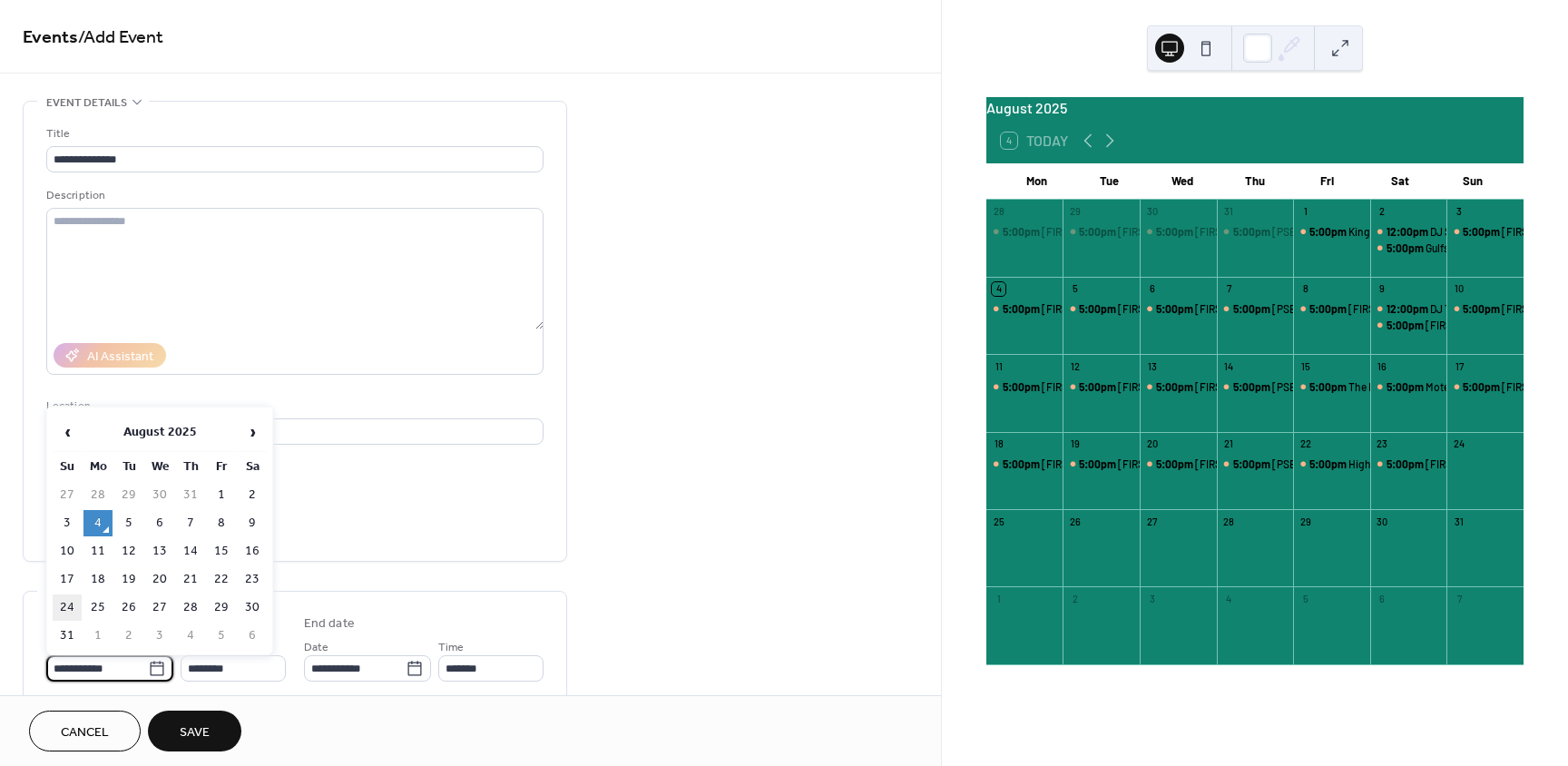click on "24" at bounding box center [67, 607] 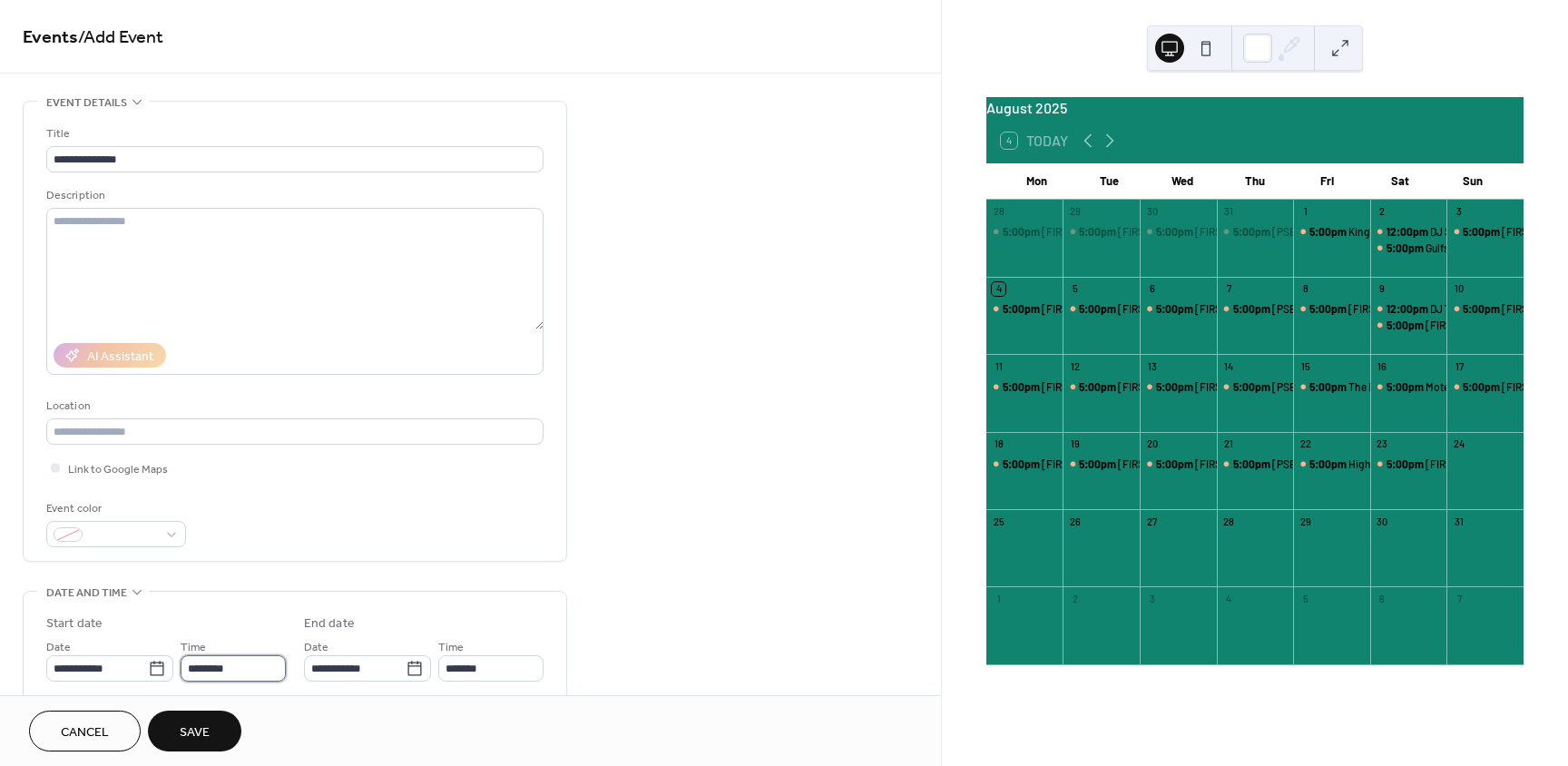 click on "********" at bounding box center [233, 668] 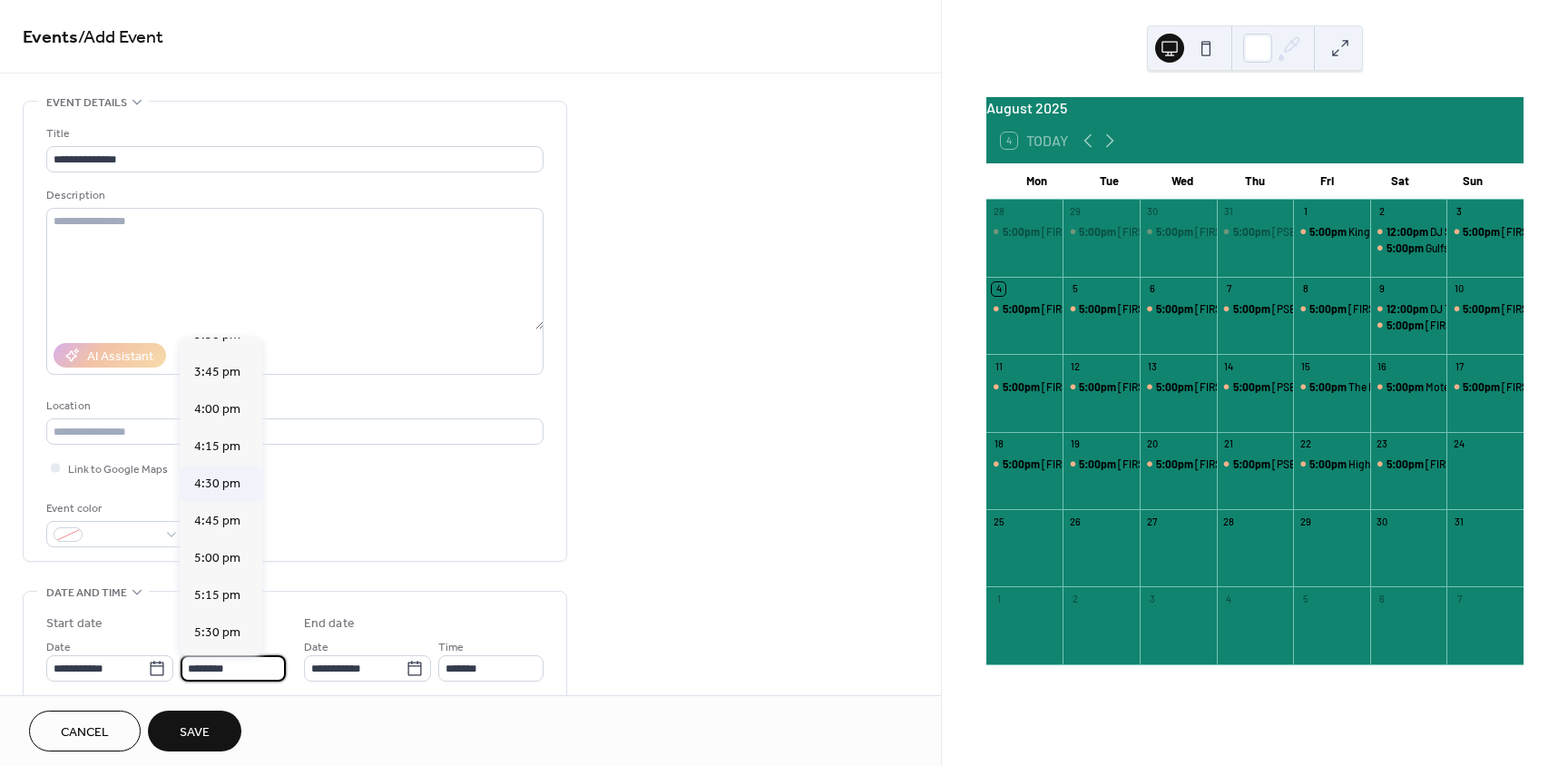 scroll, scrollTop: 2331, scrollLeft: 0, axis: vertical 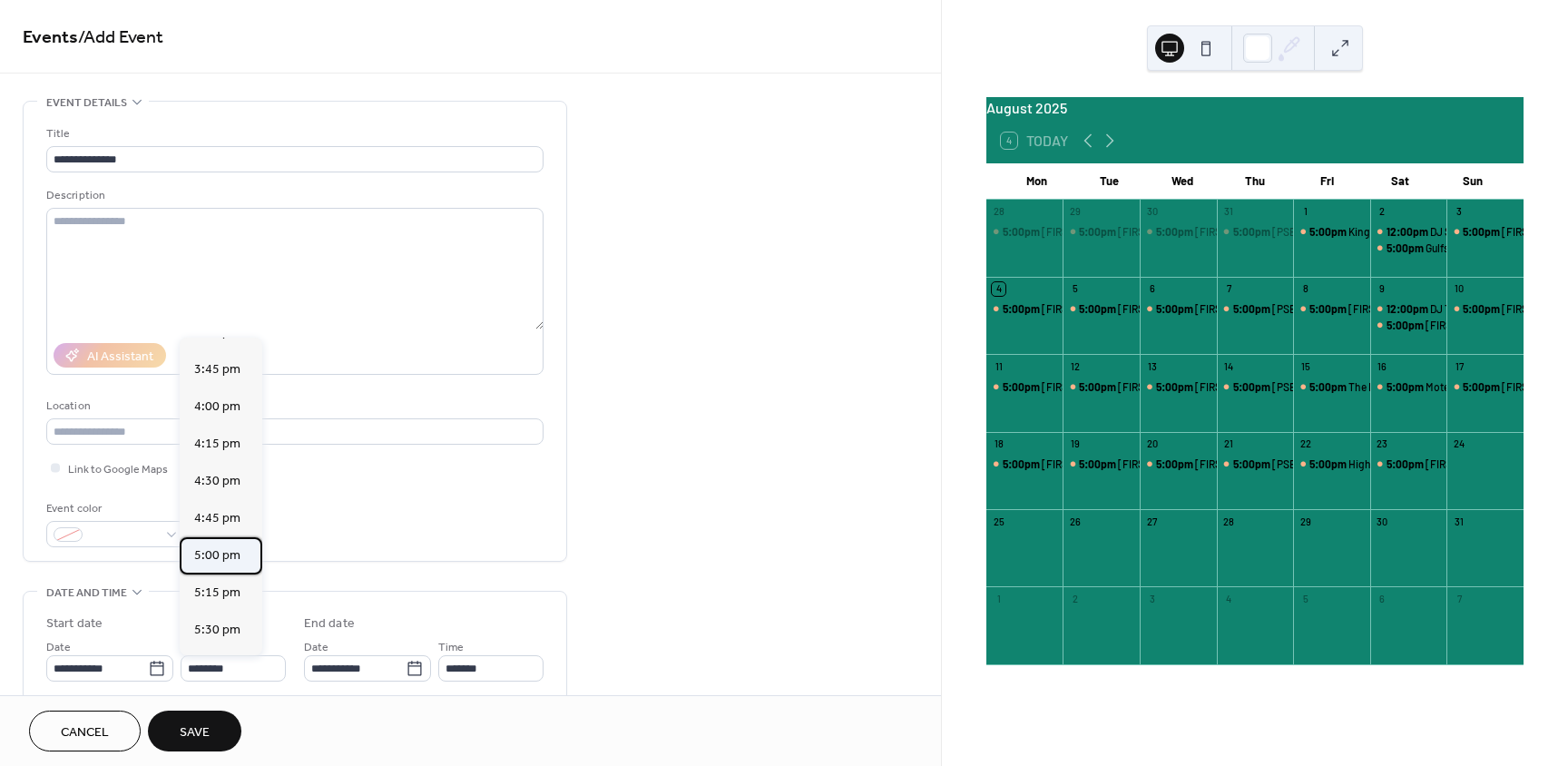 click on "5:00 pm" at bounding box center [217, 555] 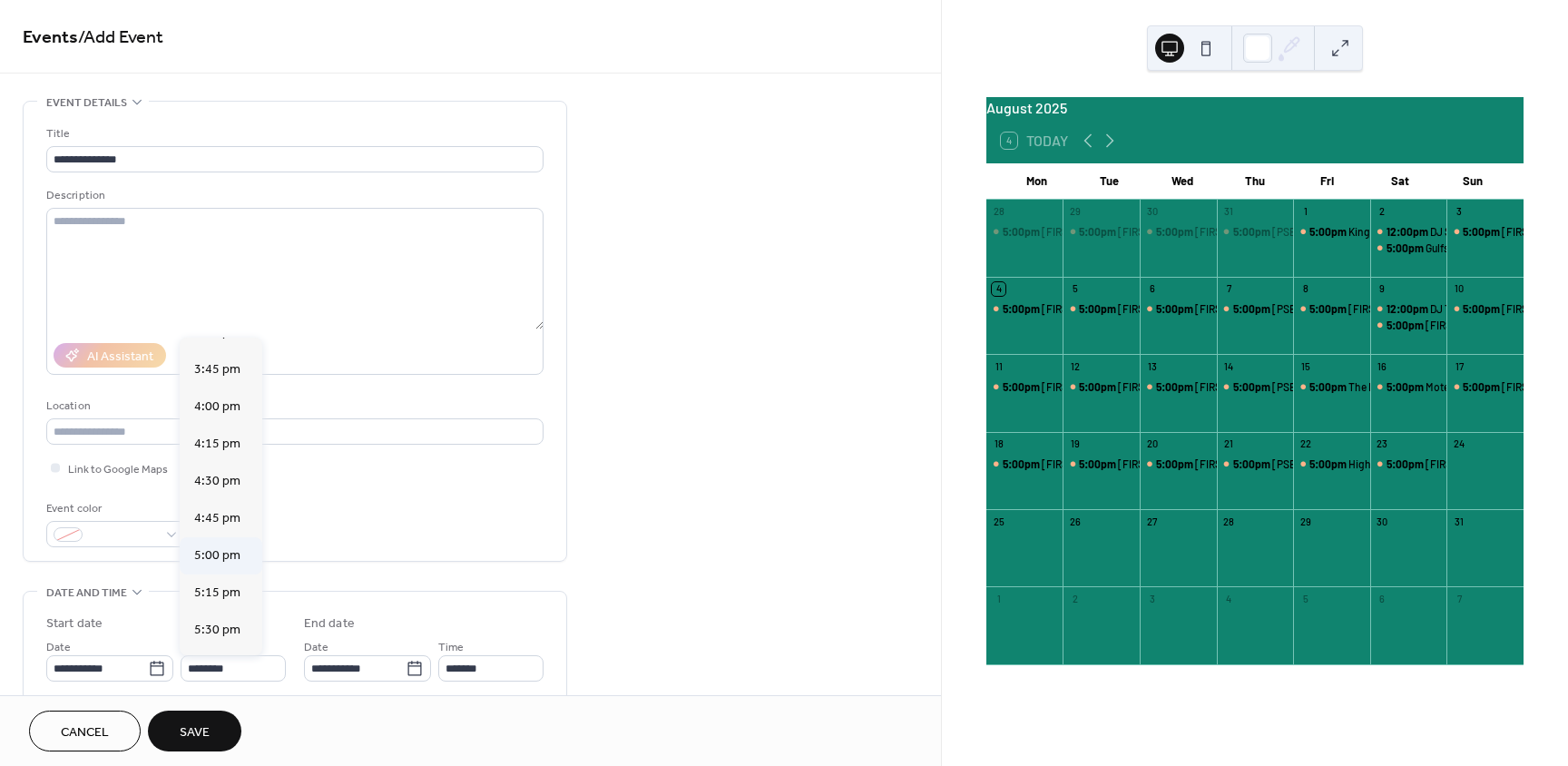 type on "*******" 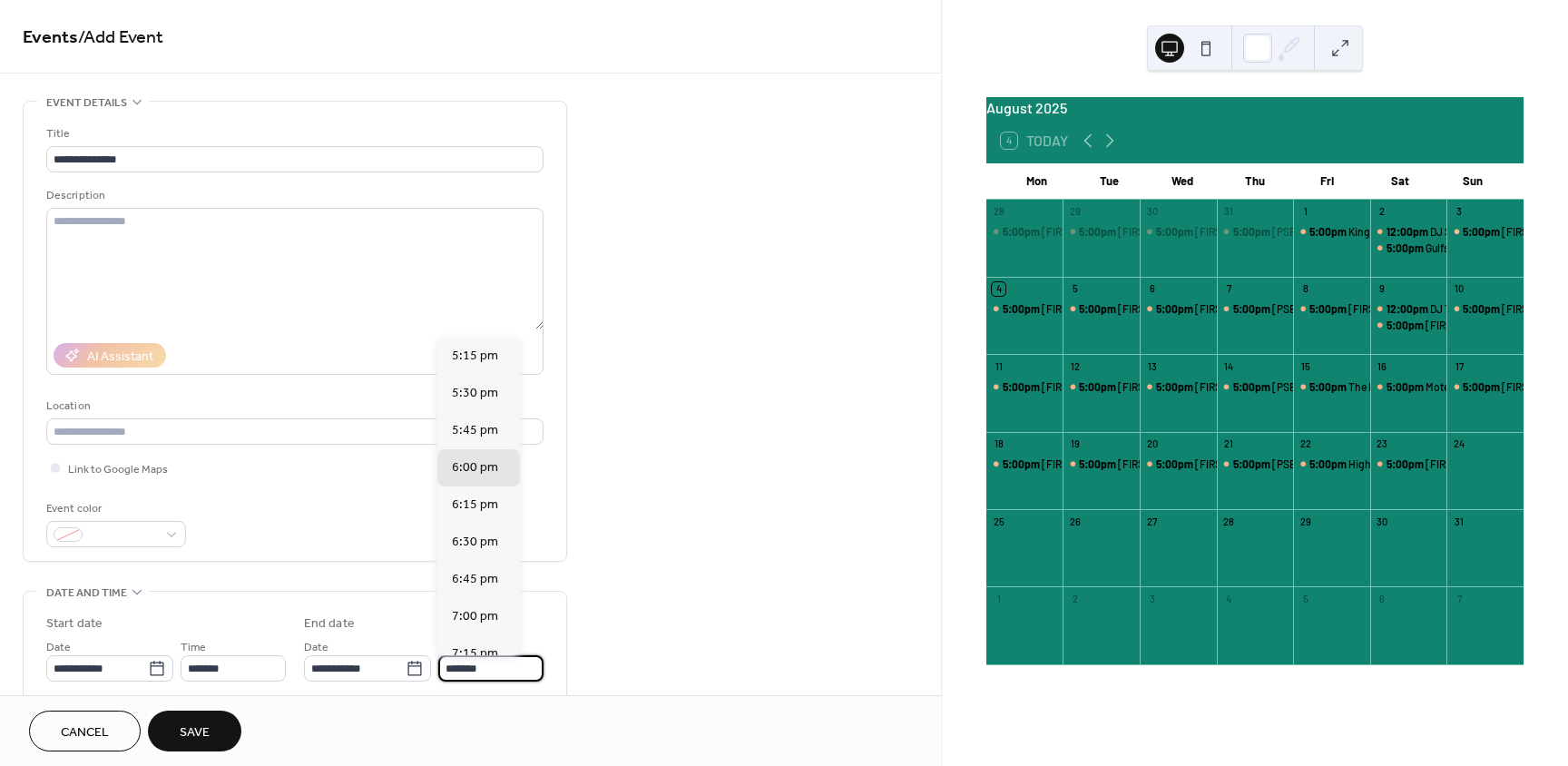 click on "*******" at bounding box center (491, 668) 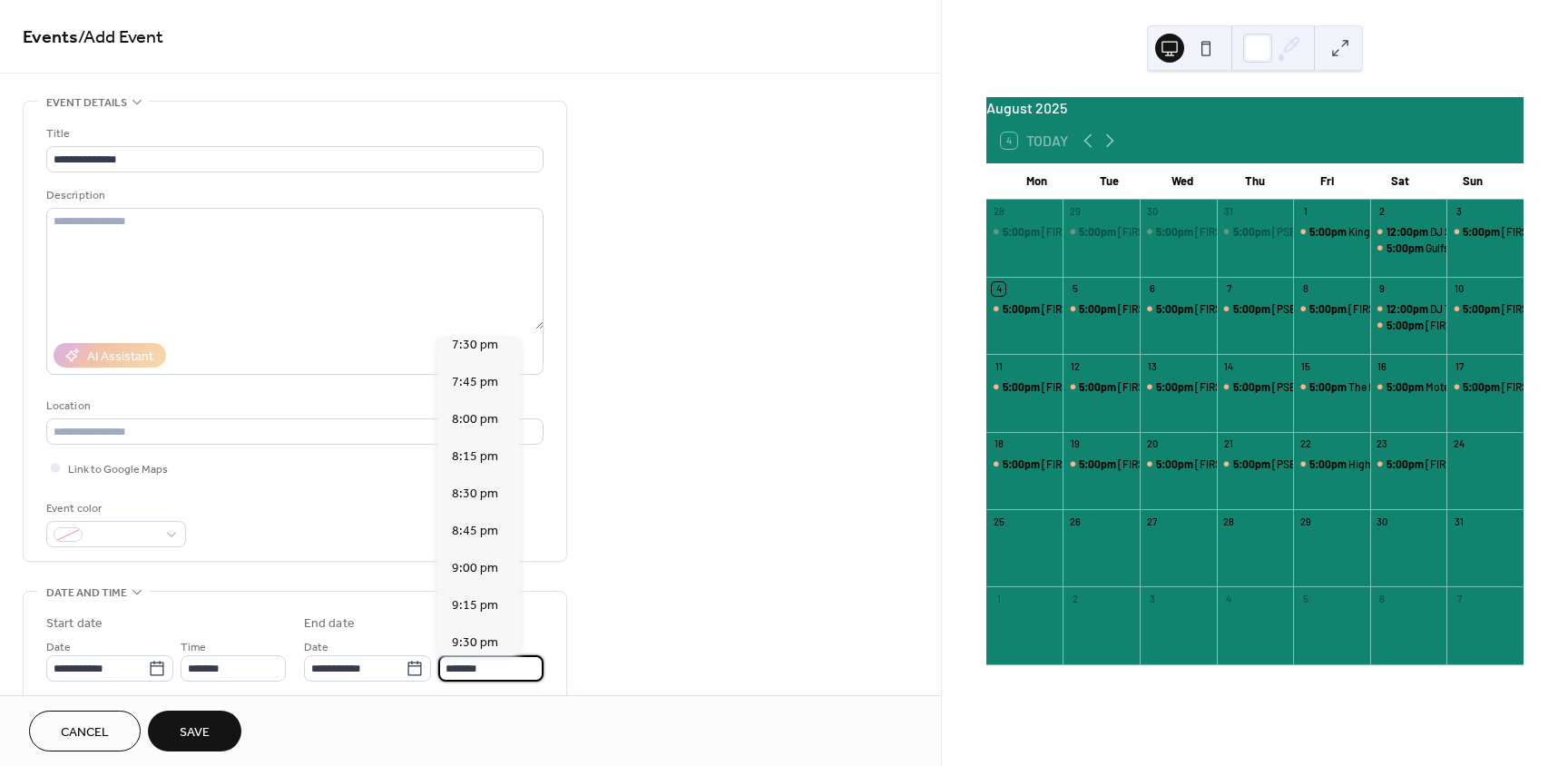scroll, scrollTop: 363, scrollLeft: 0, axis: vertical 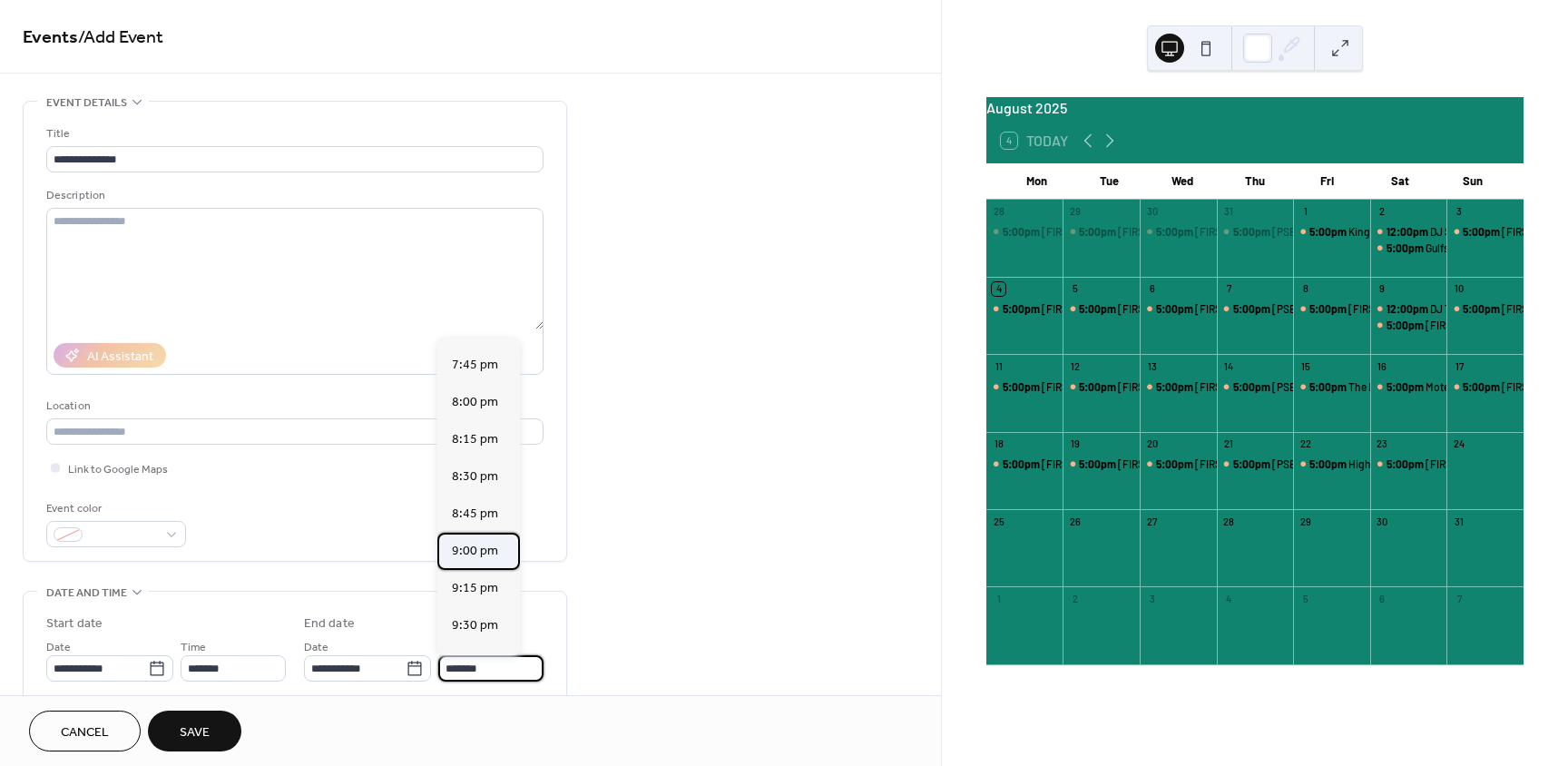 click on "9:00 pm" at bounding box center (475, 551) 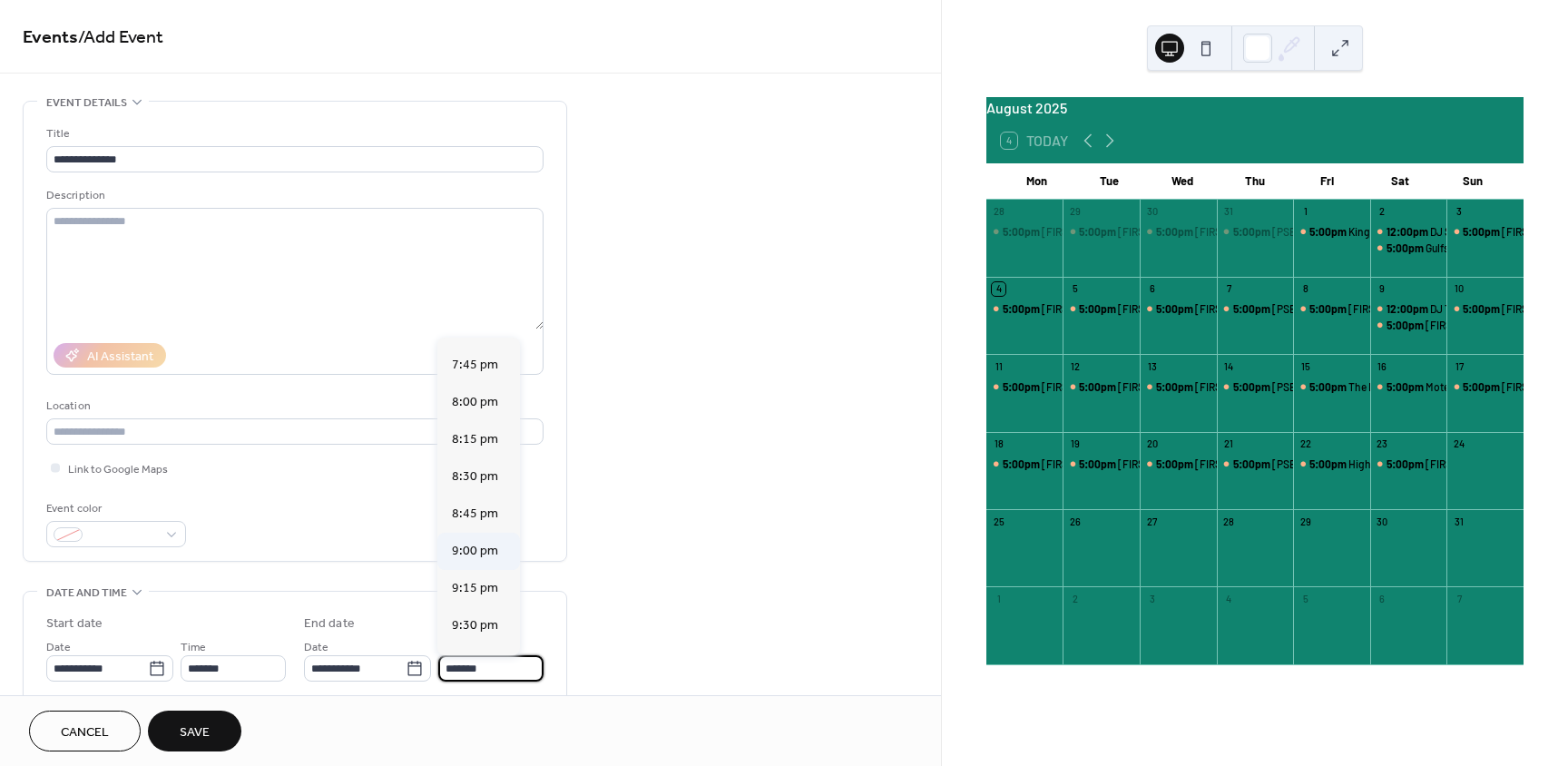 type on "*******" 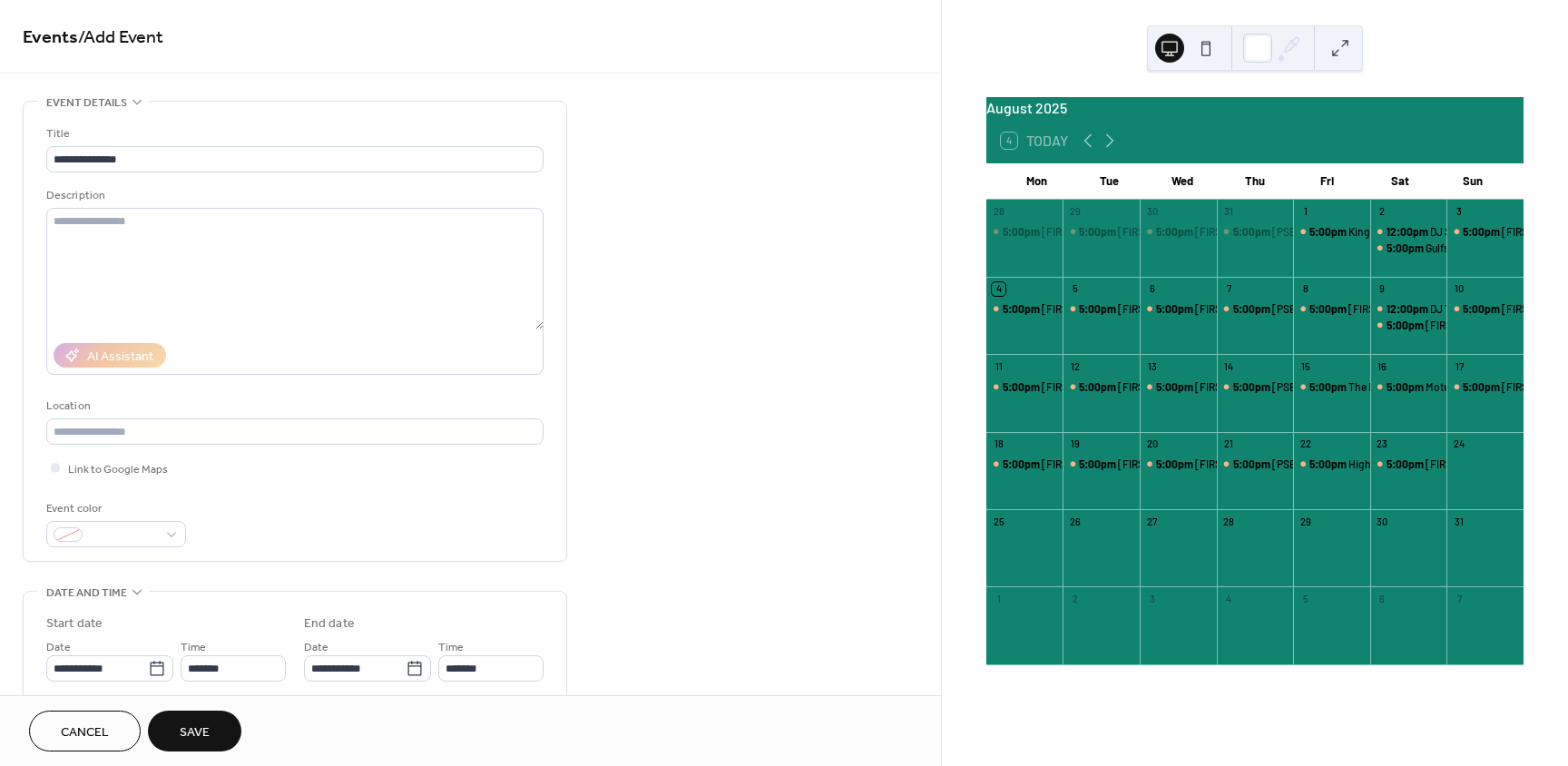click on "Save" at bounding box center (194, 732) 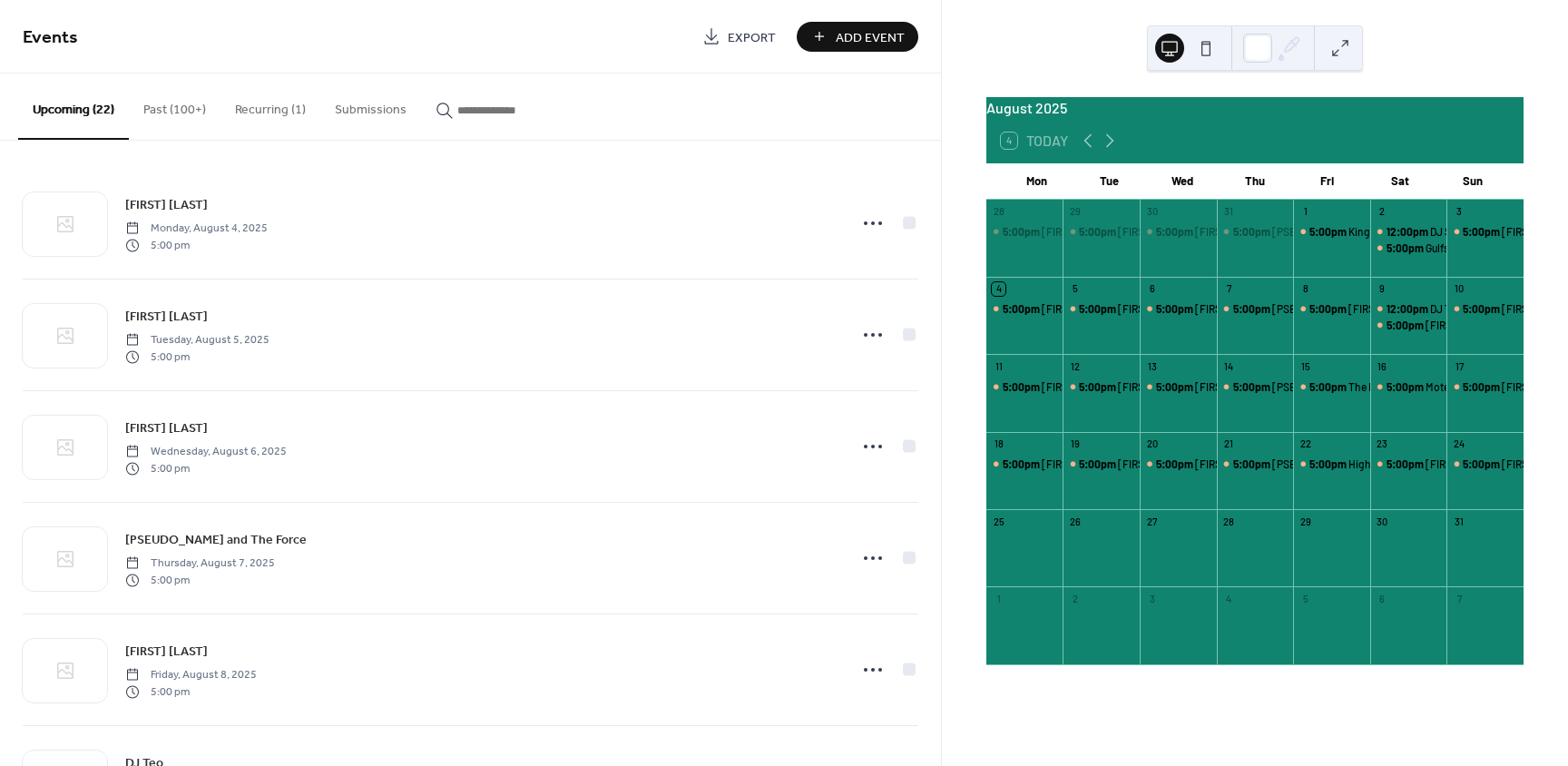 click on "Add Event" at bounding box center [870, 37] 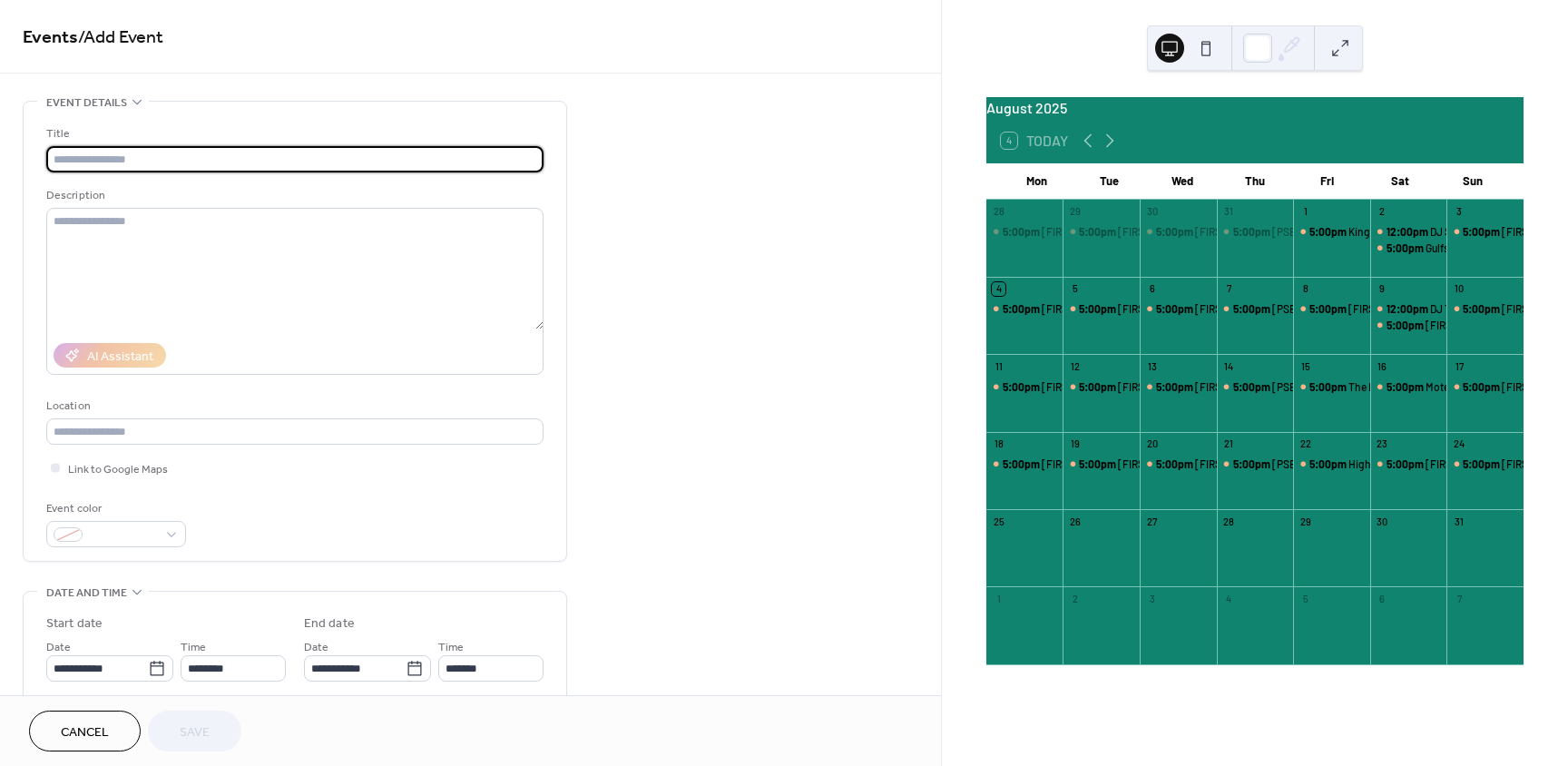 click at bounding box center (295, 159) 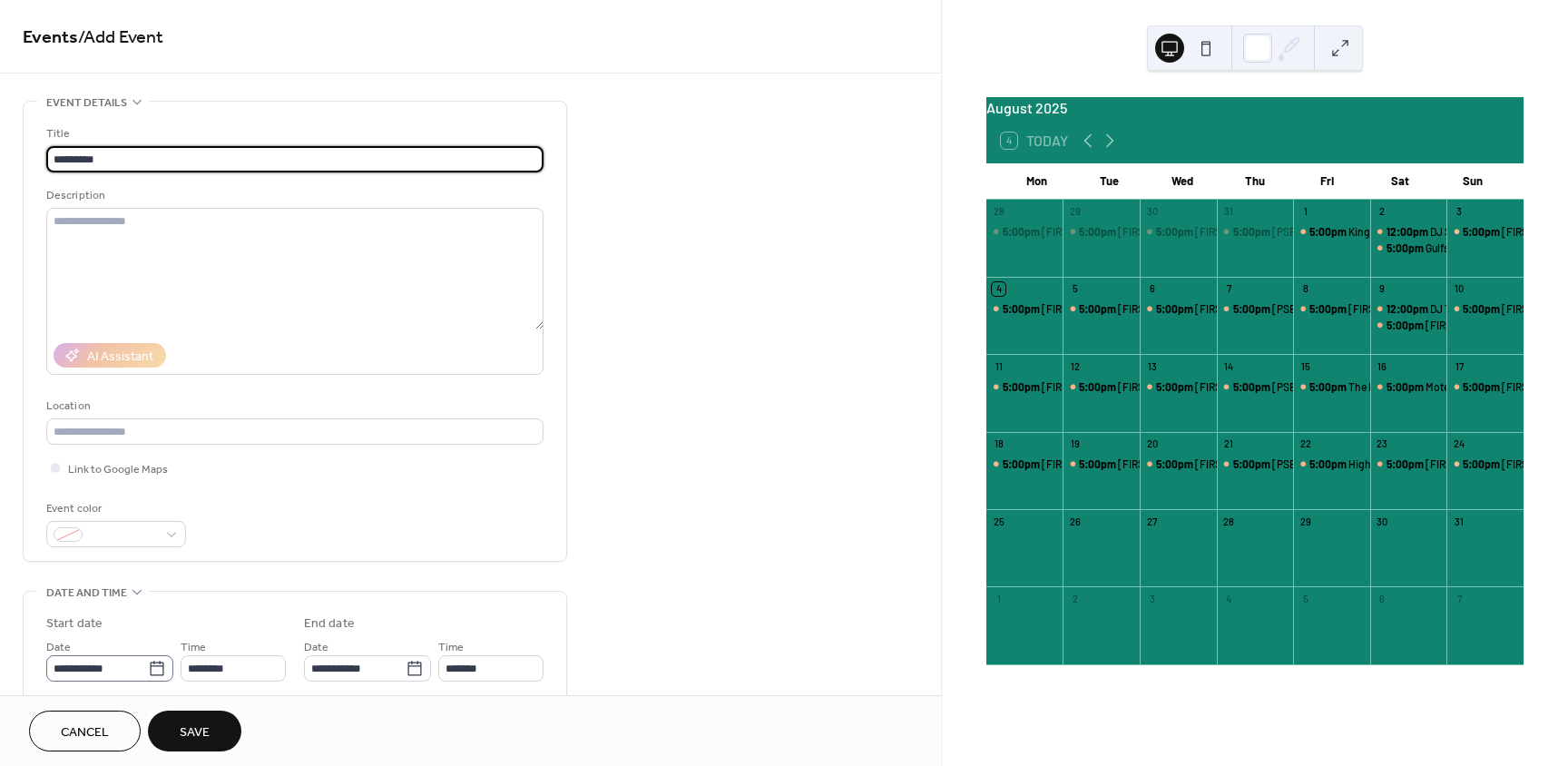 type on "*********" 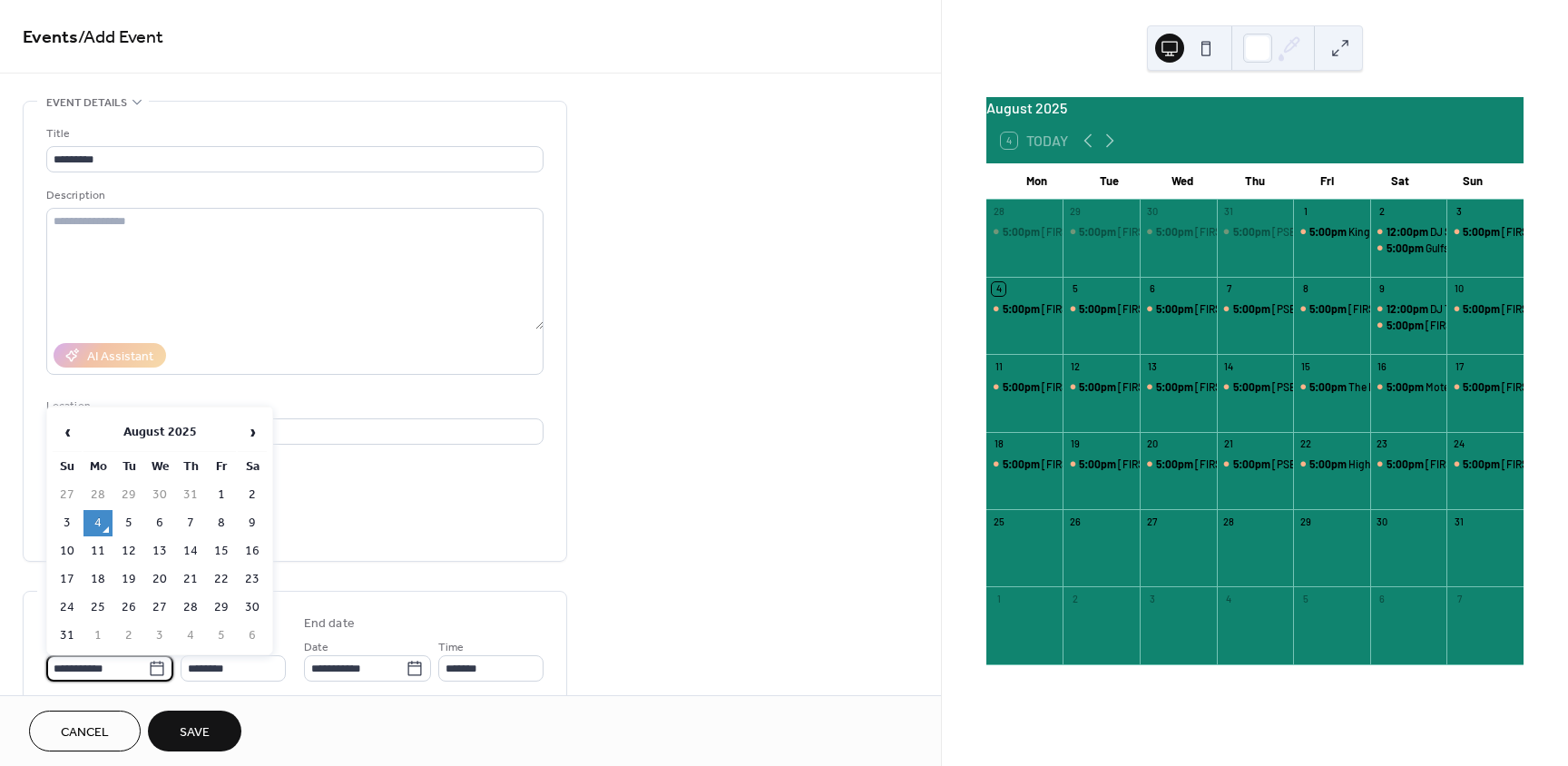 click on "**********" at bounding box center (97, 668) 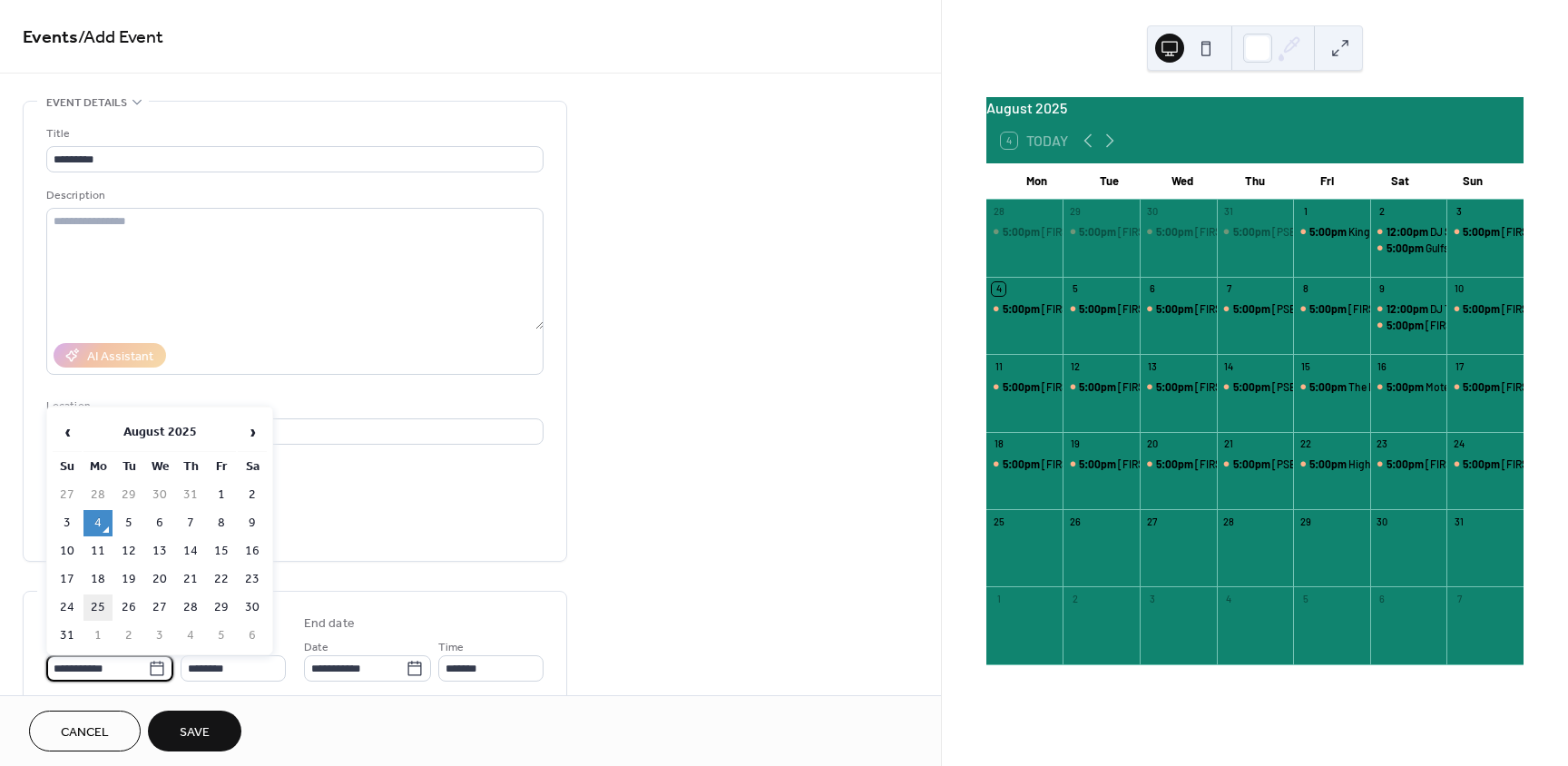 click on "25" at bounding box center (98, 607) 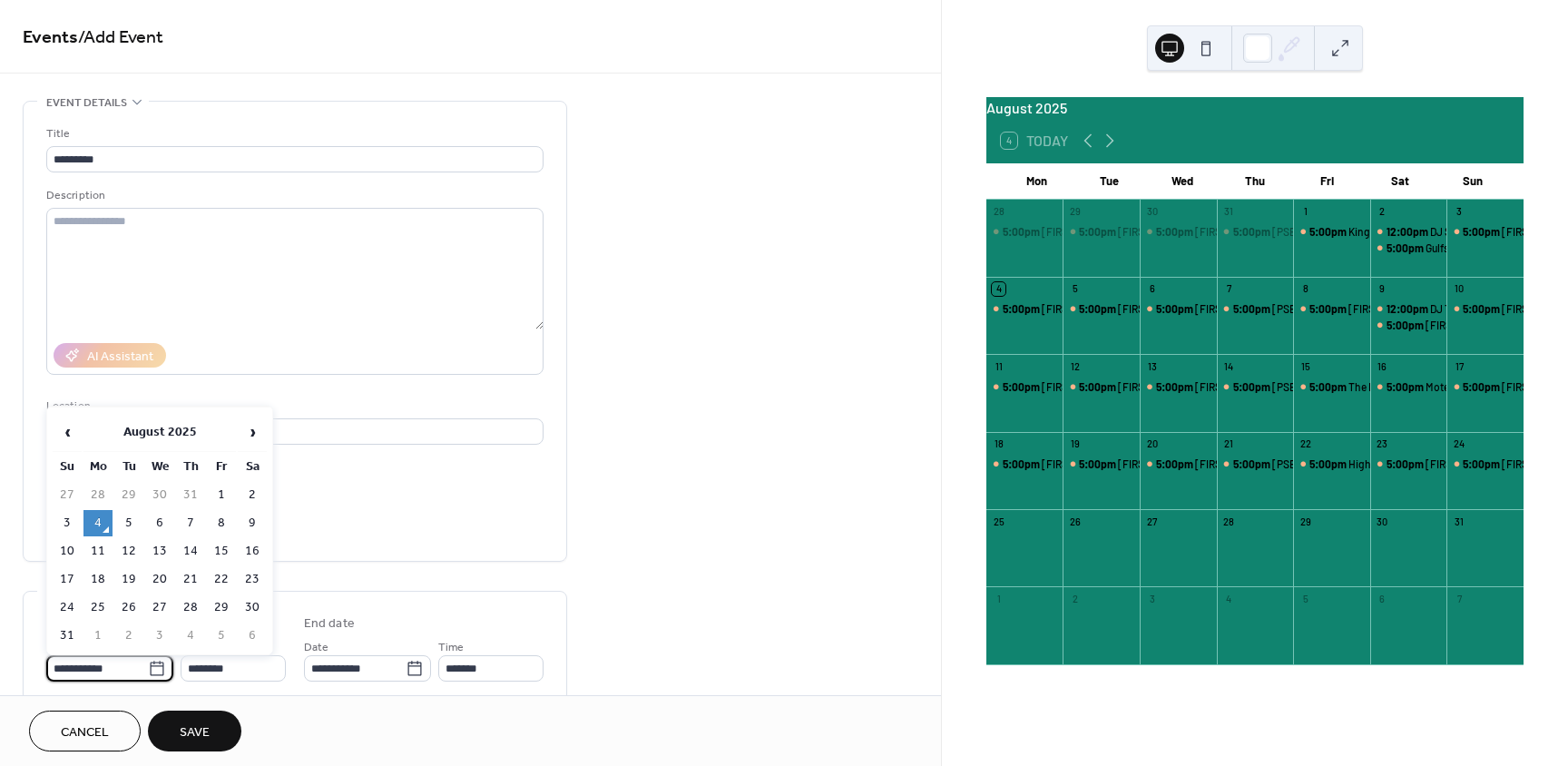 type on "**********" 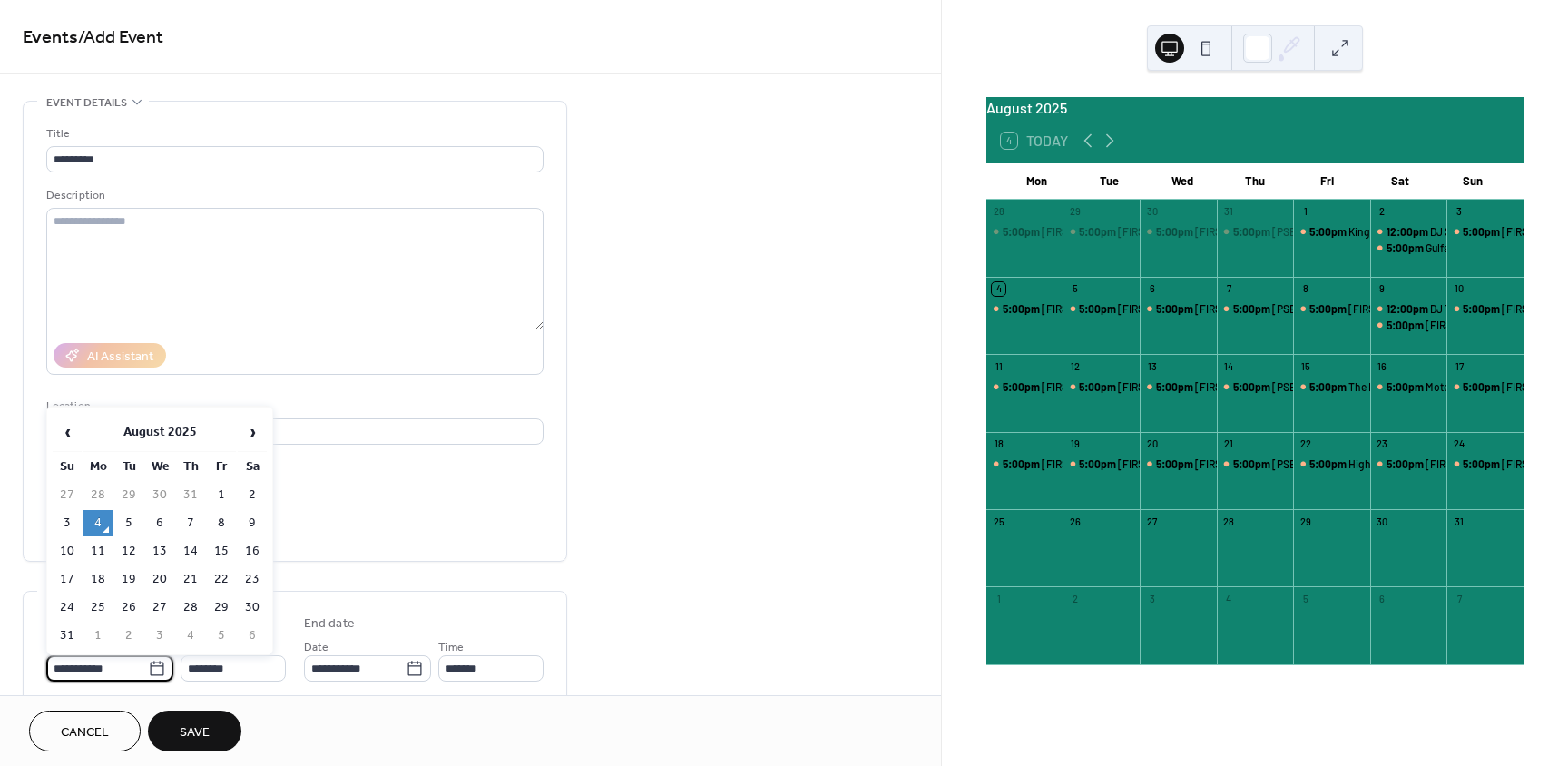 type on "**********" 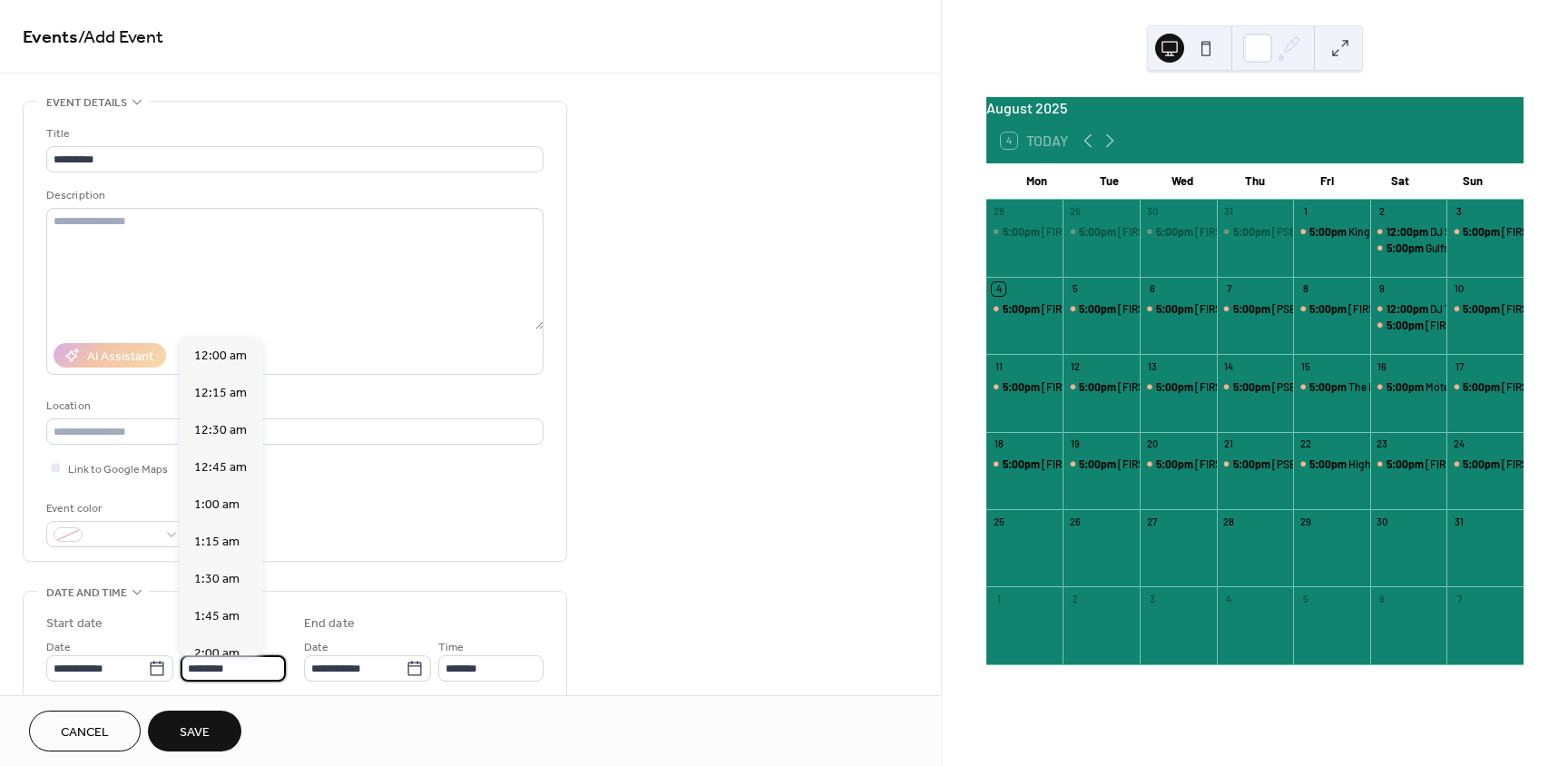 click on "********" at bounding box center [233, 668] 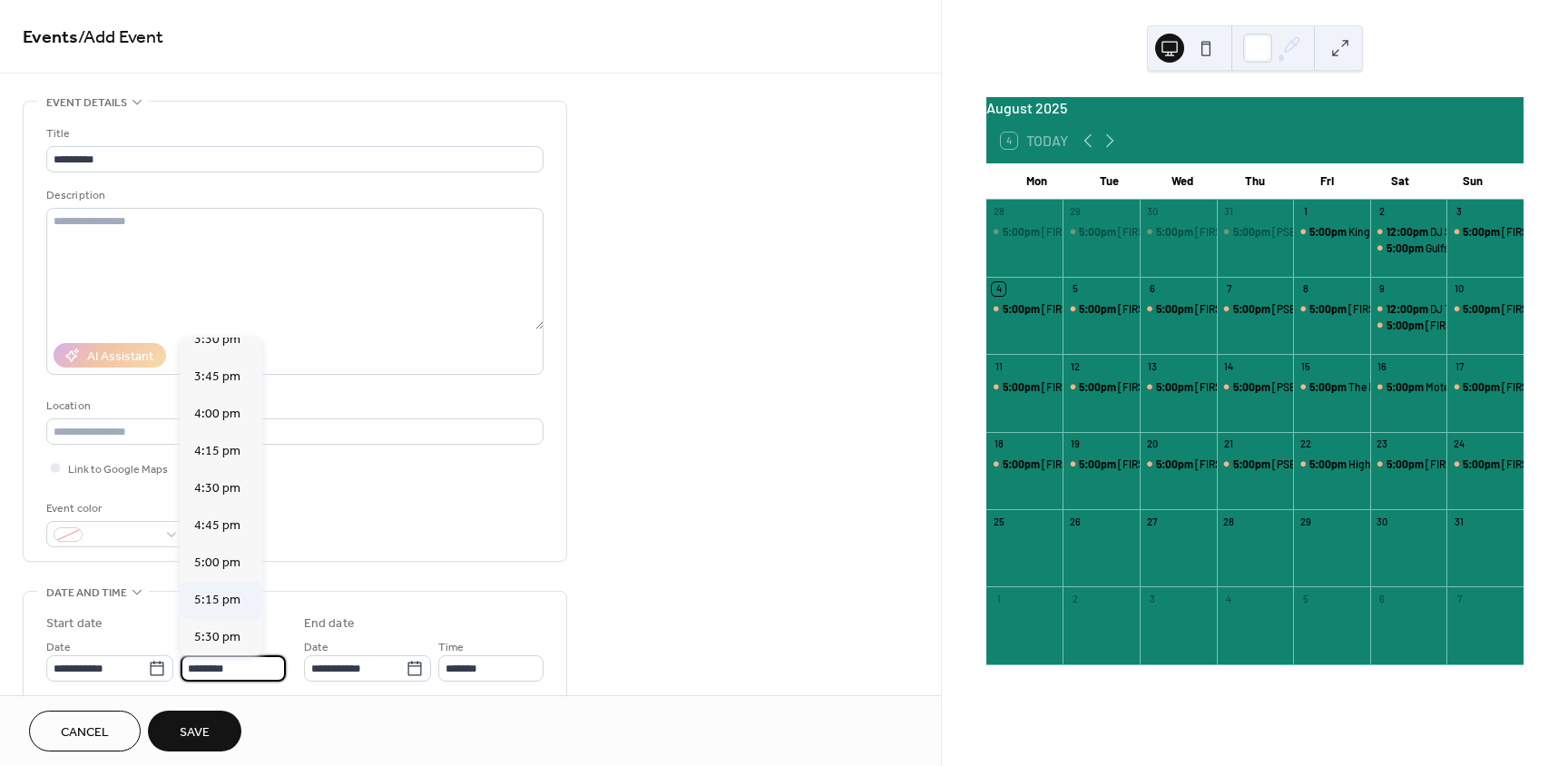 scroll, scrollTop: 2331, scrollLeft: 0, axis: vertical 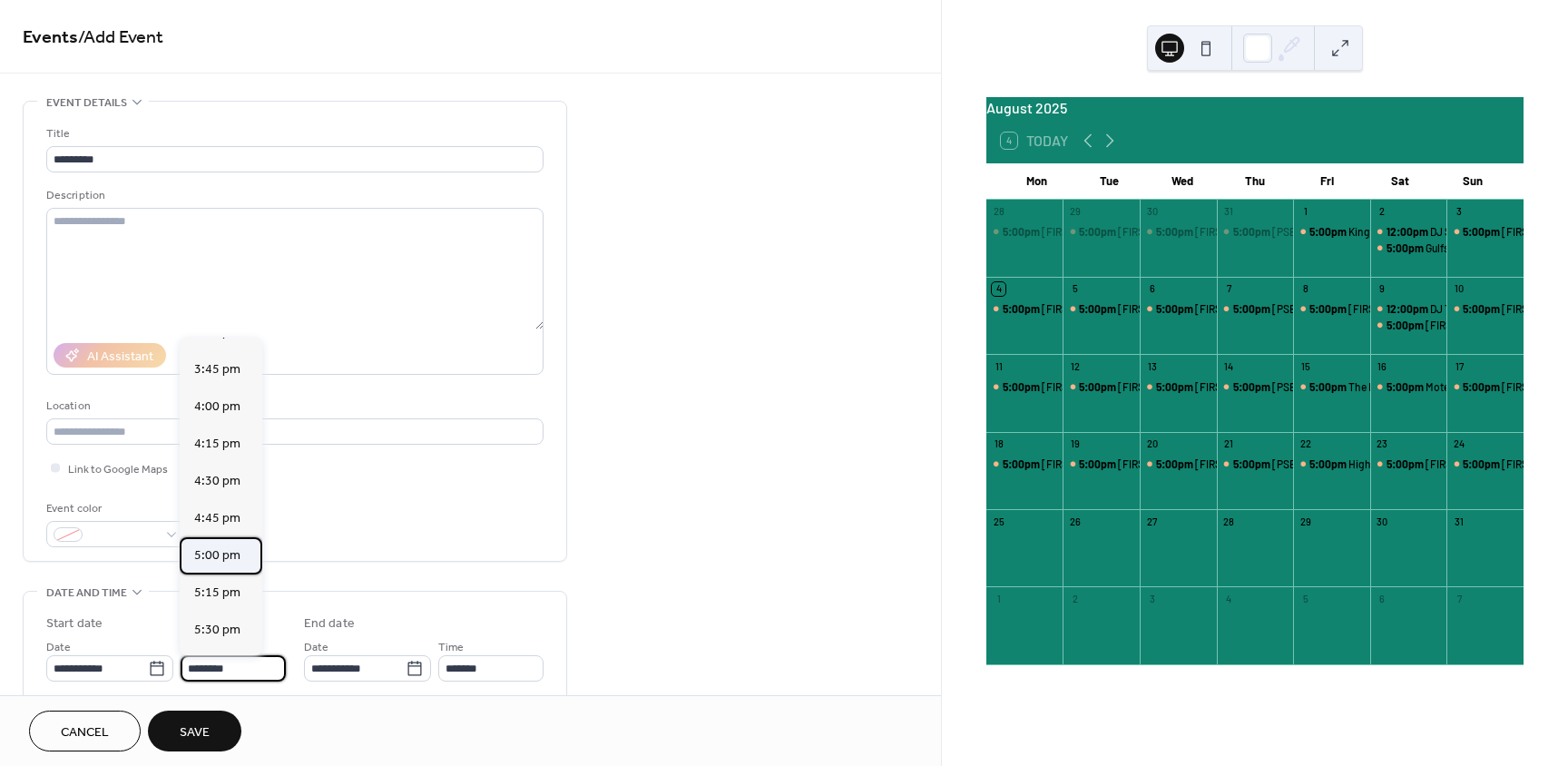 click on "5:00 pm" at bounding box center (217, 555) 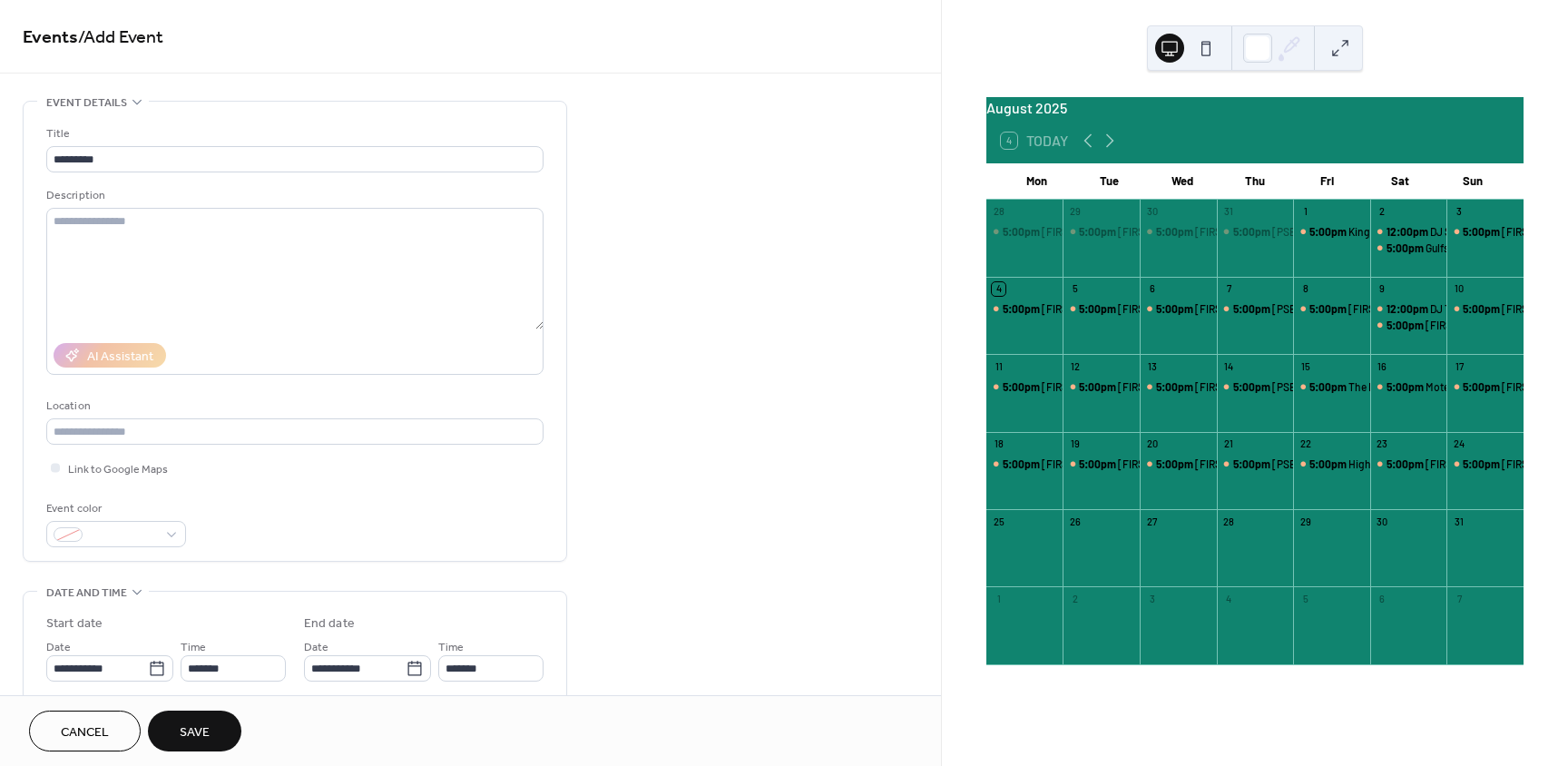 type on "*******" 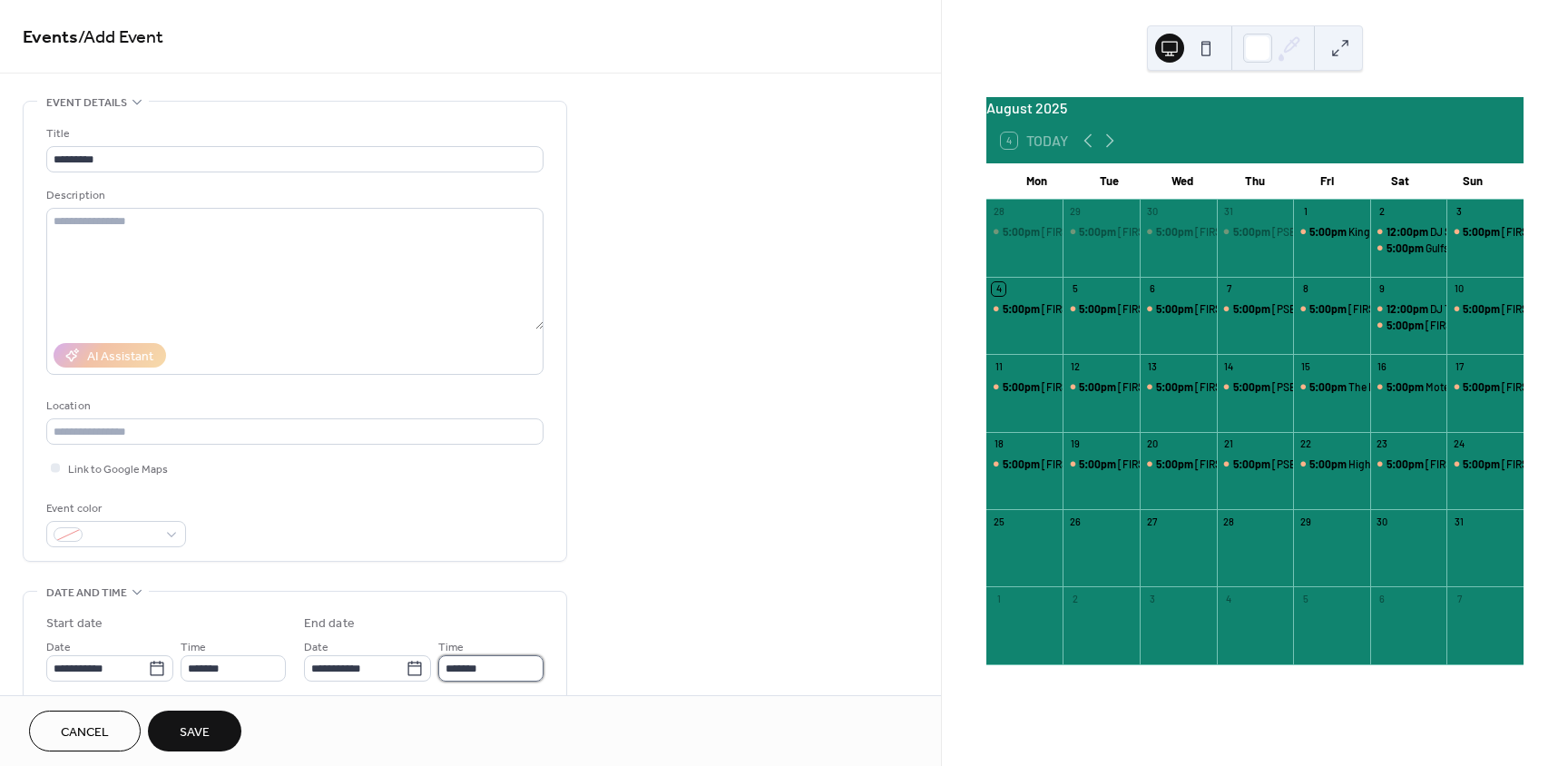click on "*******" at bounding box center (491, 668) 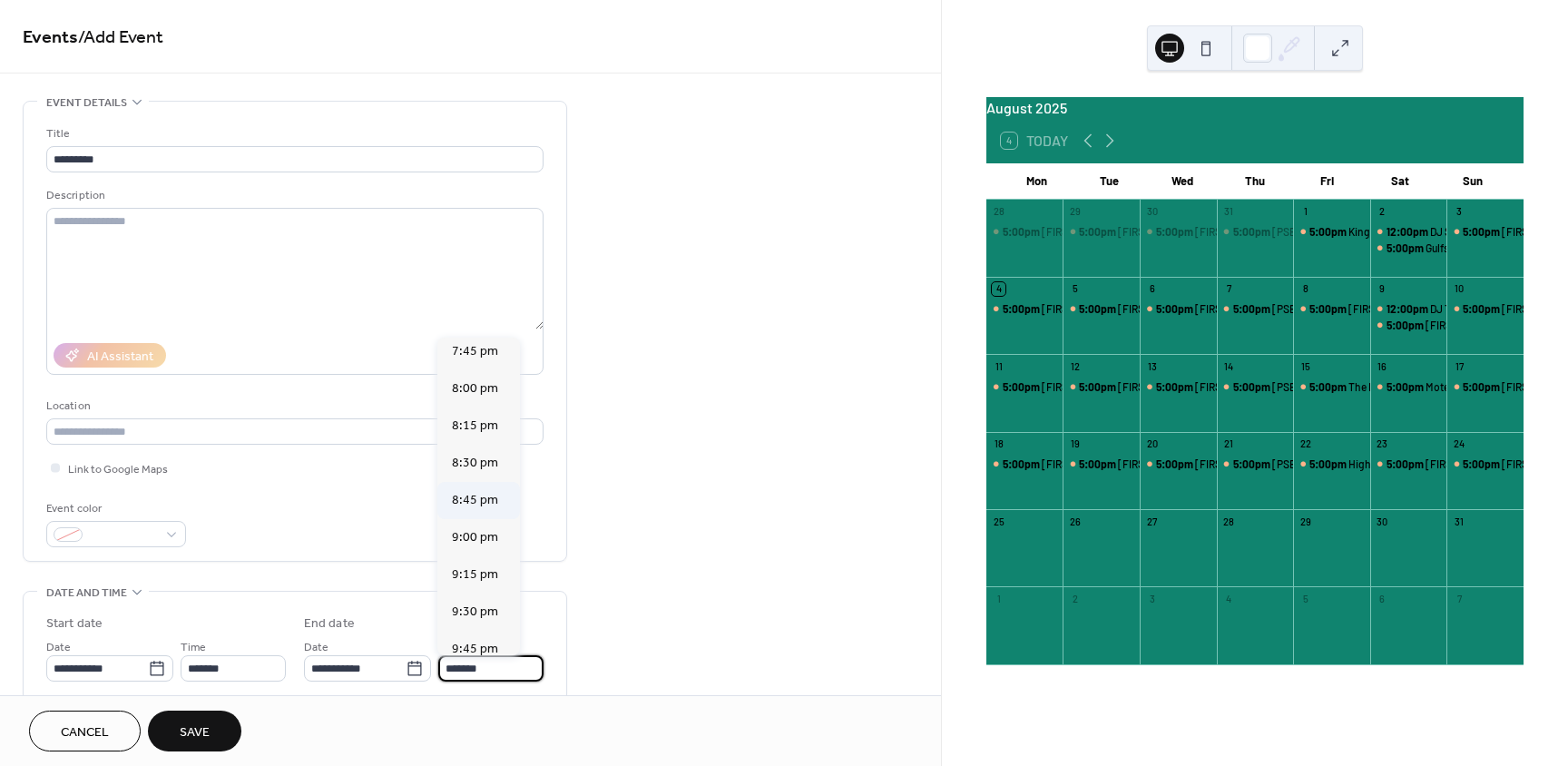 scroll, scrollTop: 454, scrollLeft: 0, axis: vertical 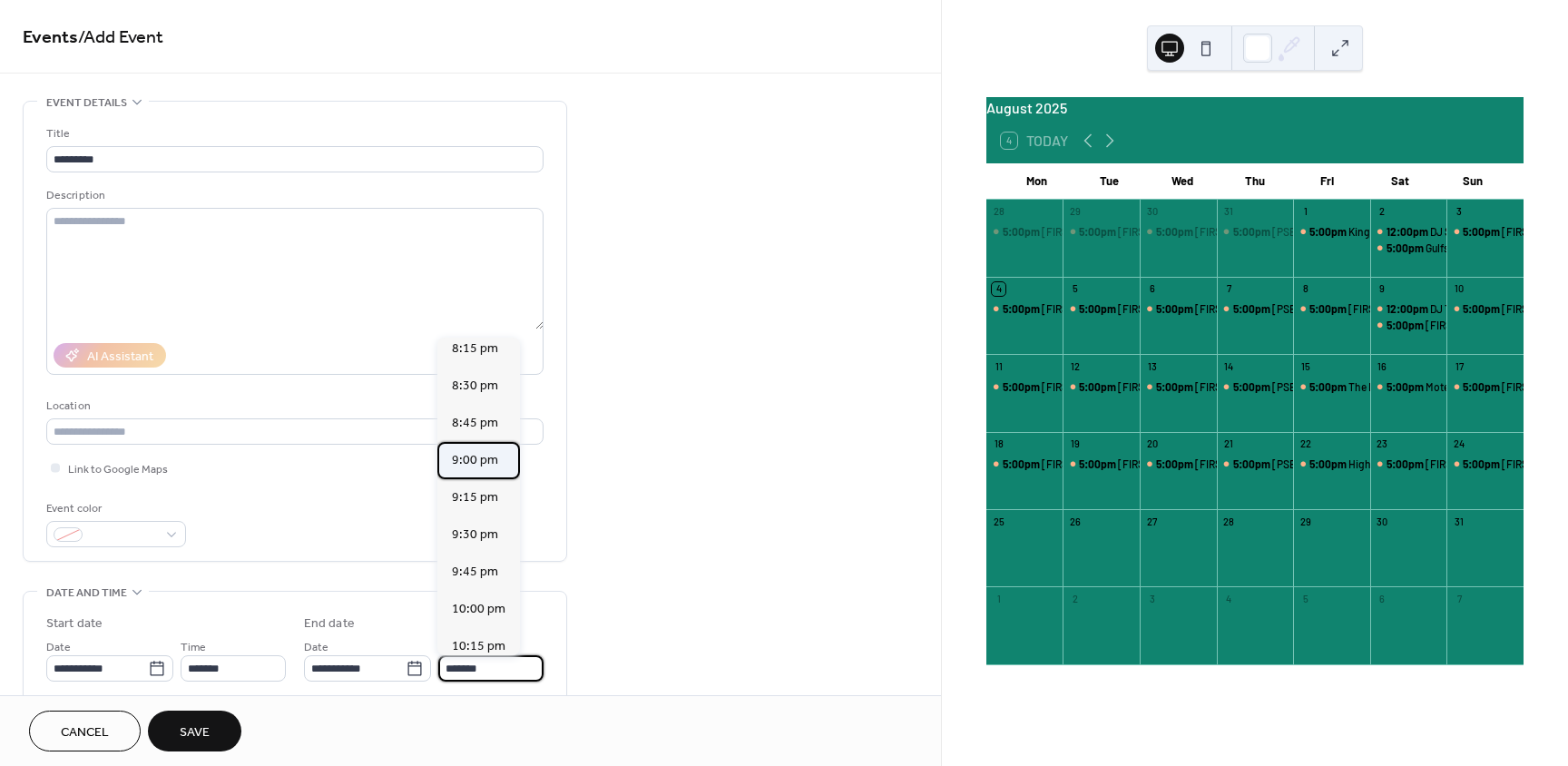 click on "9:00 pm" at bounding box center [475, 460] 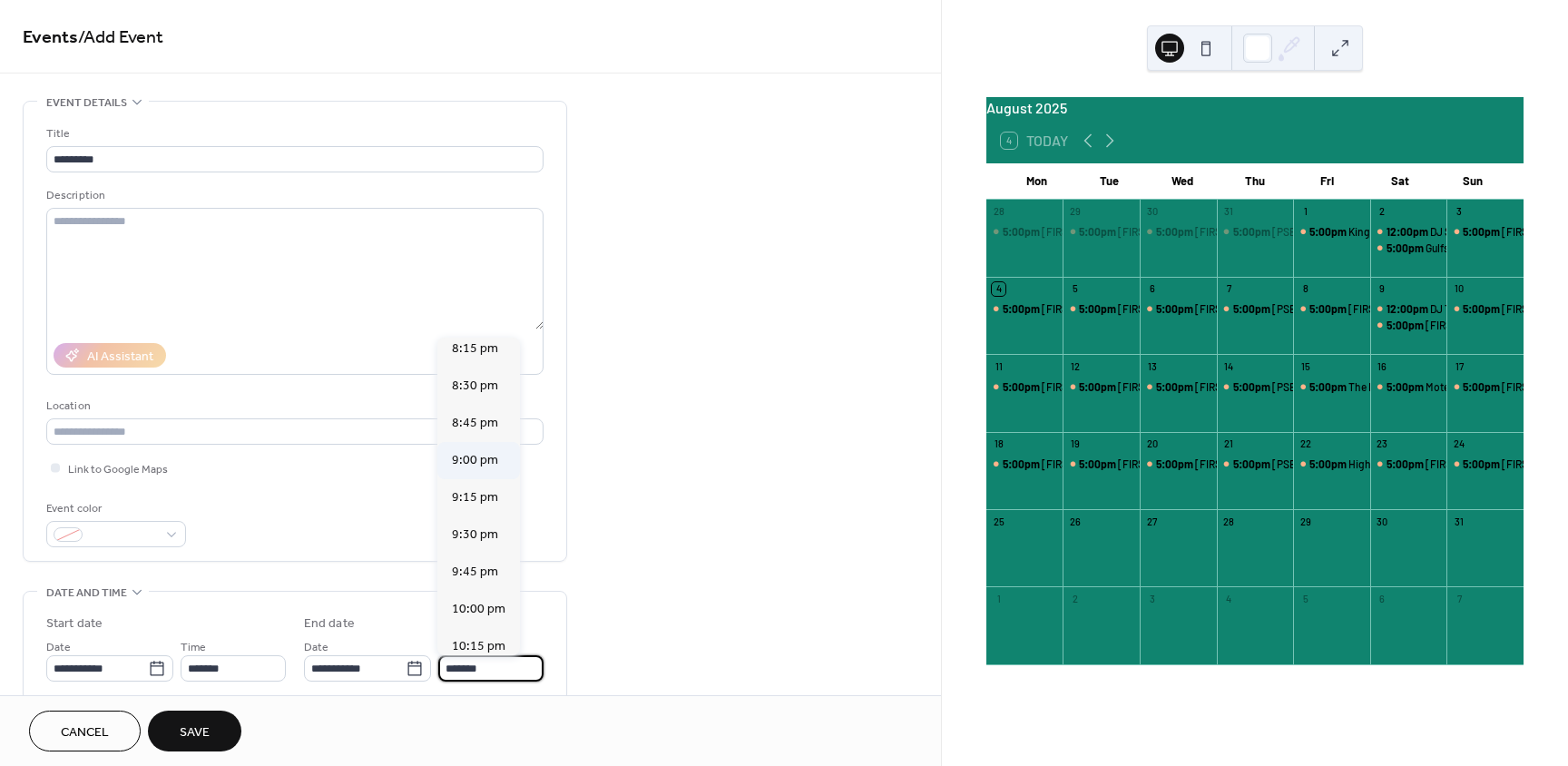 type on "*******" 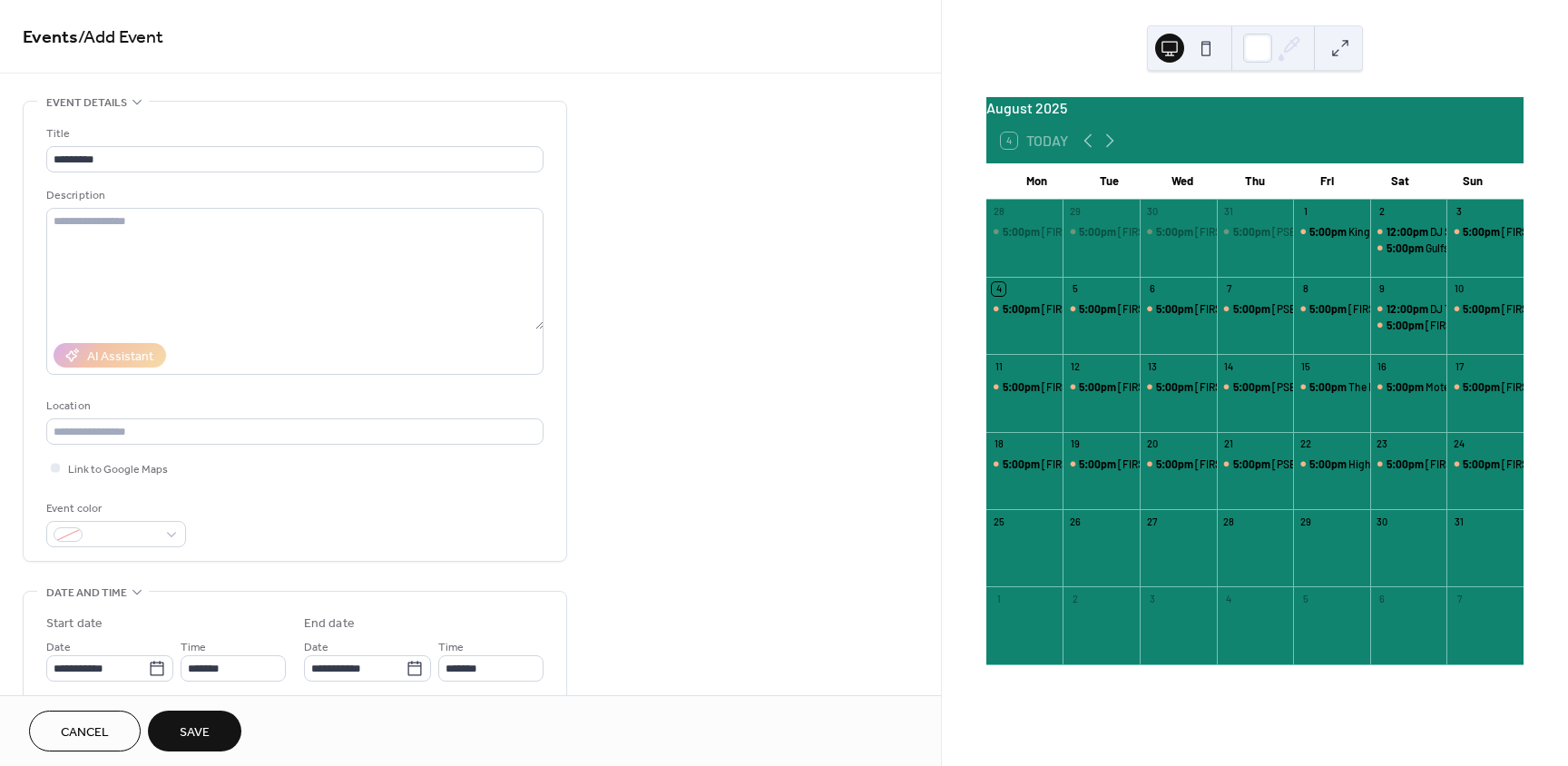 click on "Save" at bounding box center (194, 732) 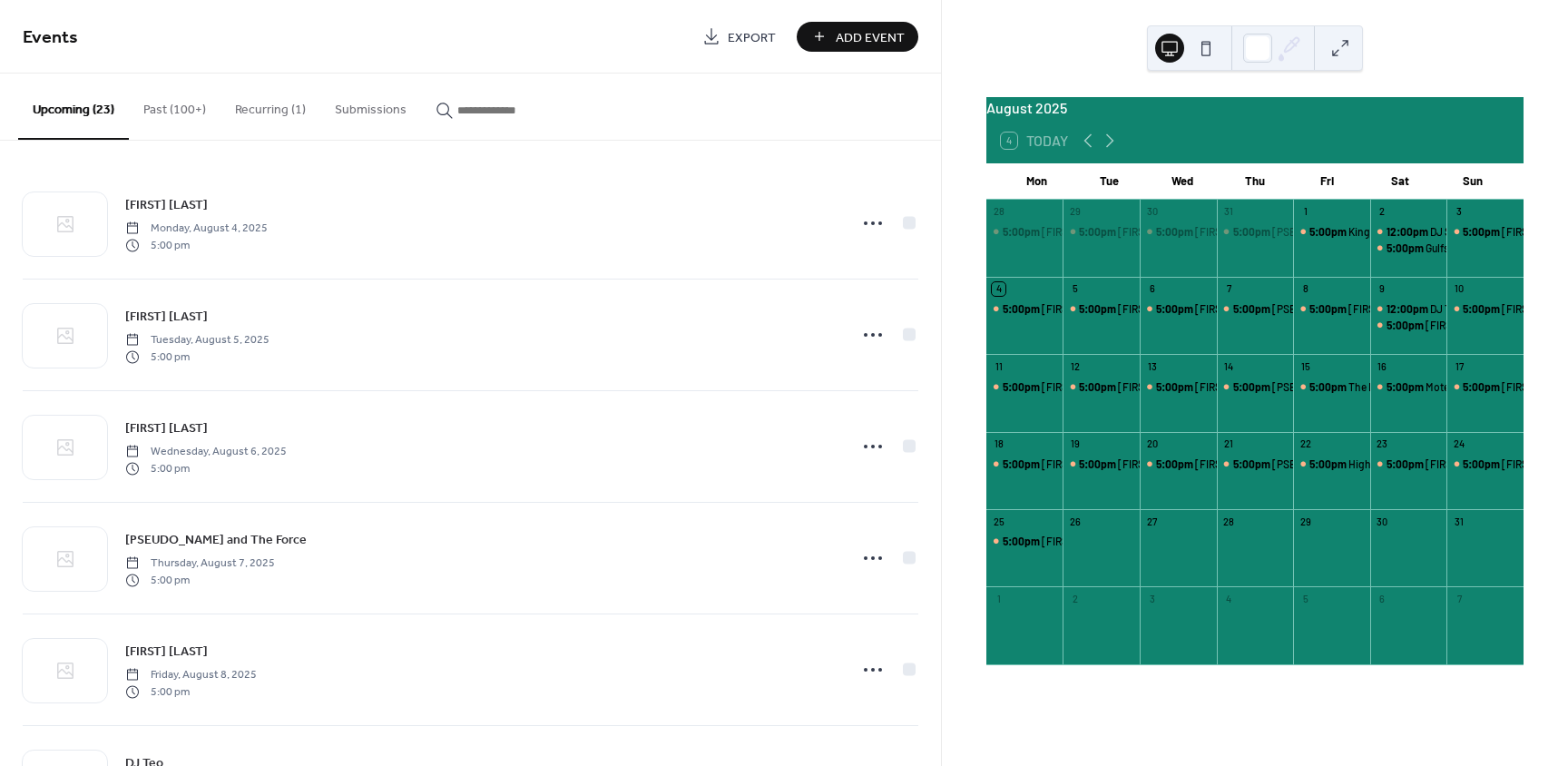 click on "Add Event" at bounding box center (870, 37) 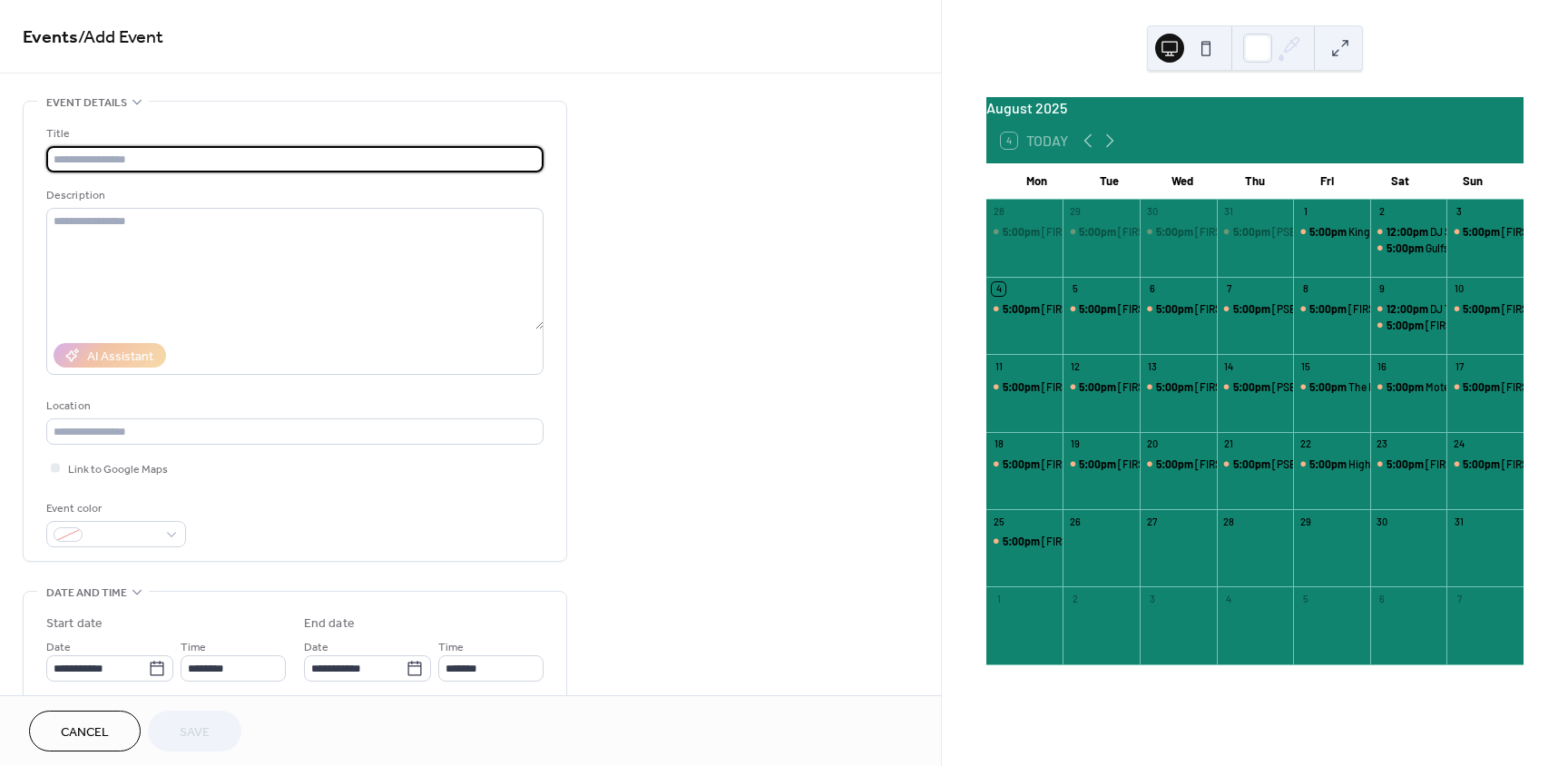 click at bounding box center (295, 159) 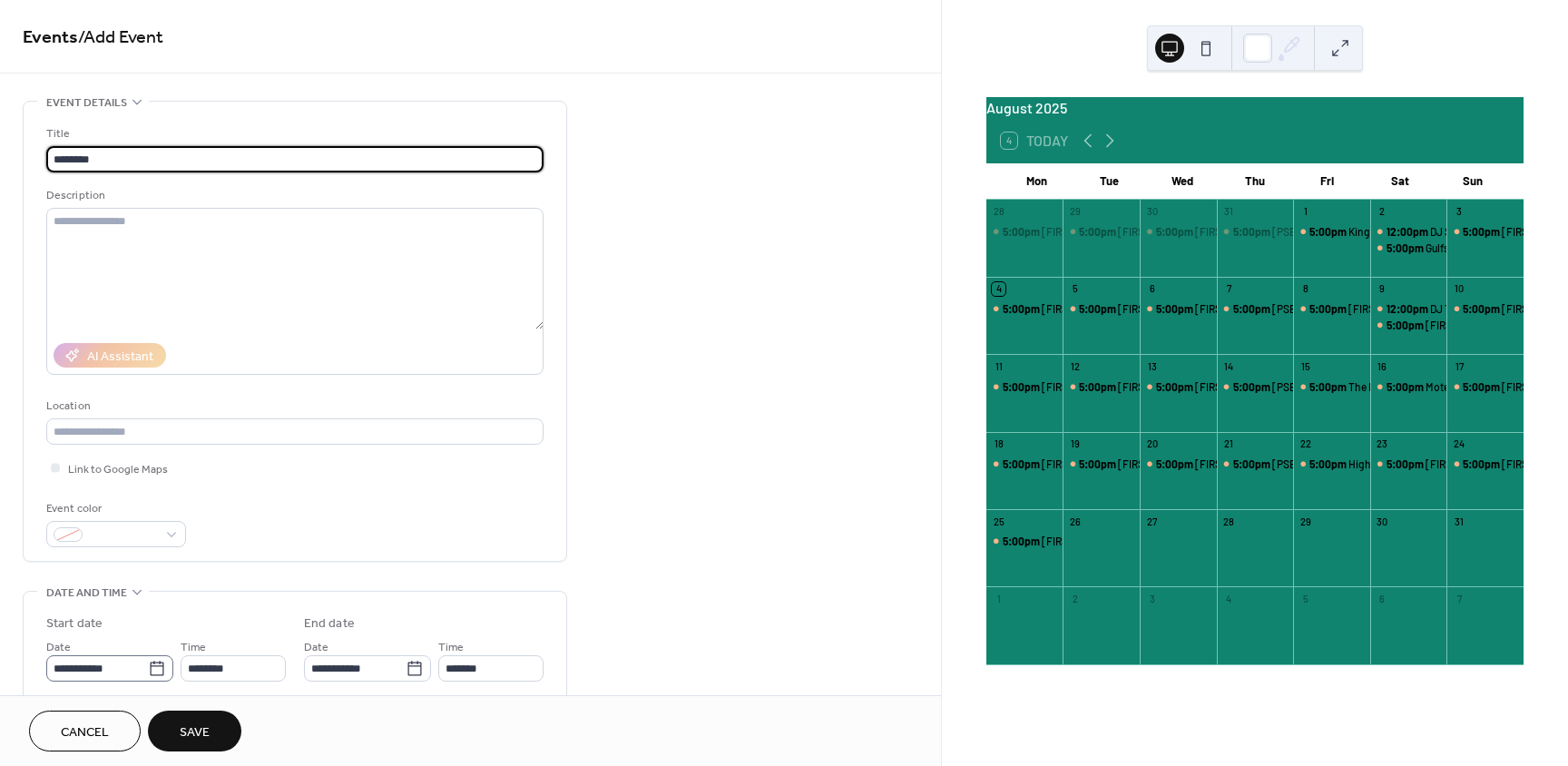 type on "********" 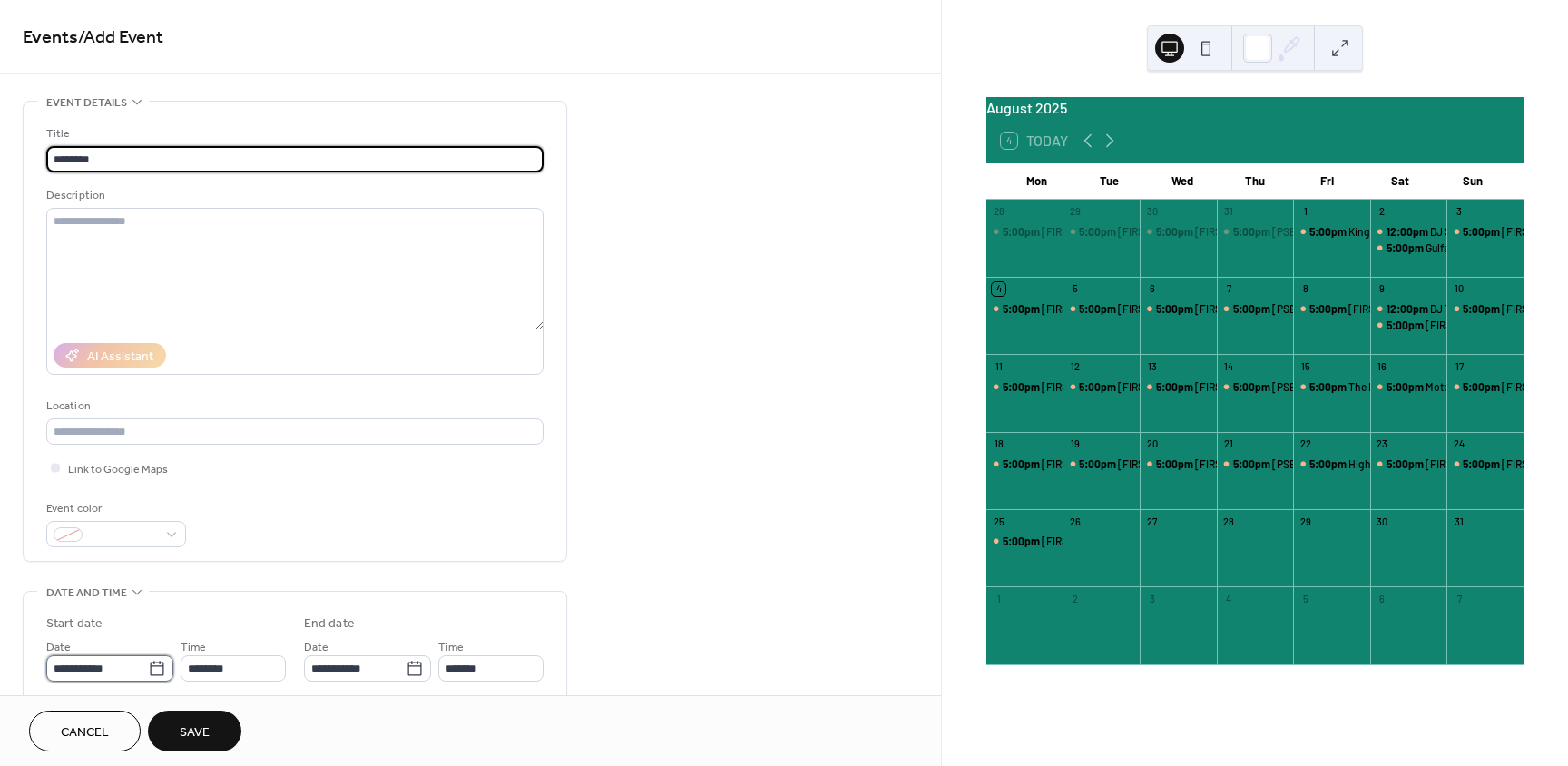 click on "**********" at bounding box center [97, 668] 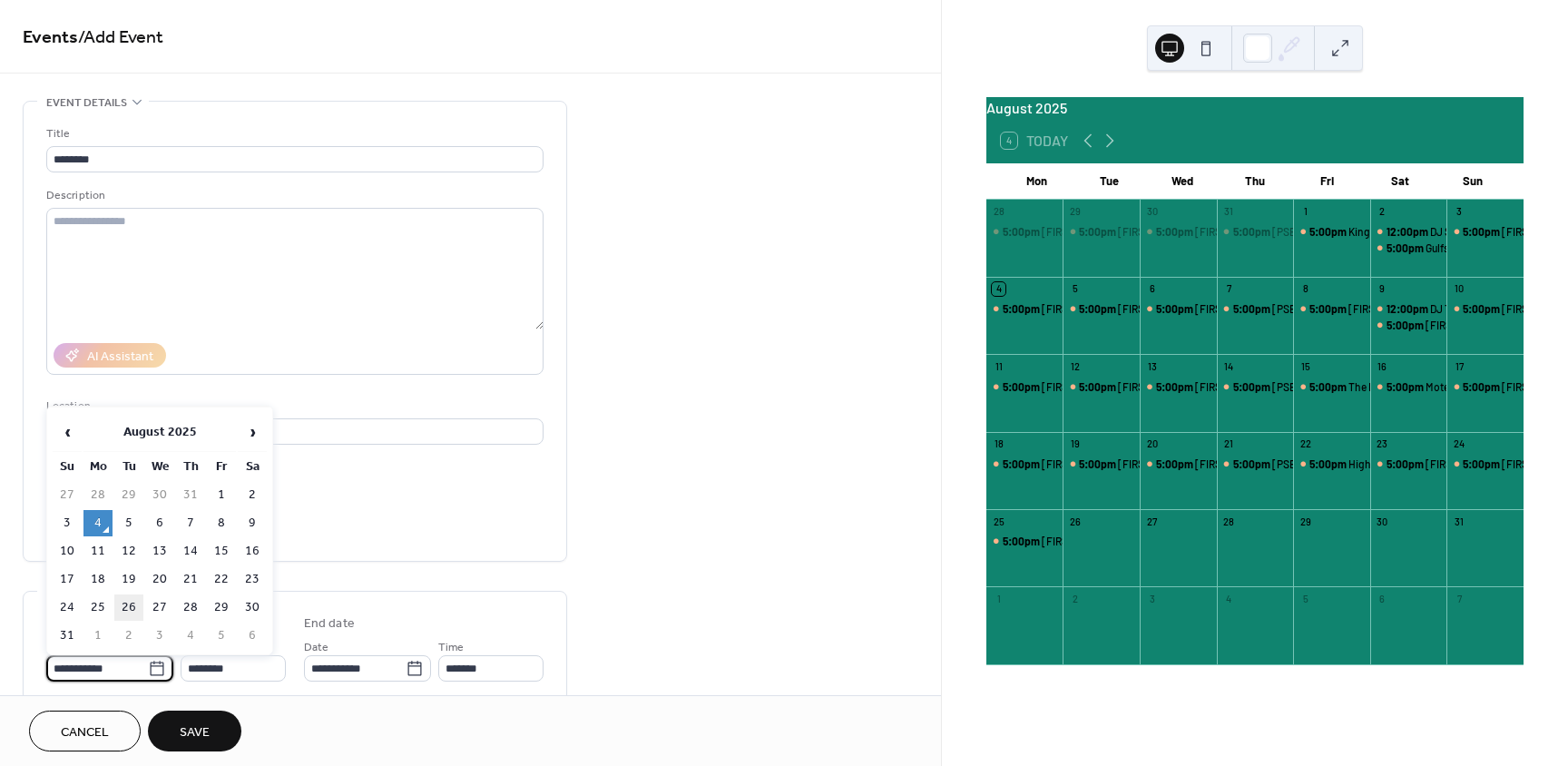 click on "26" at bounding box center [129, 607] 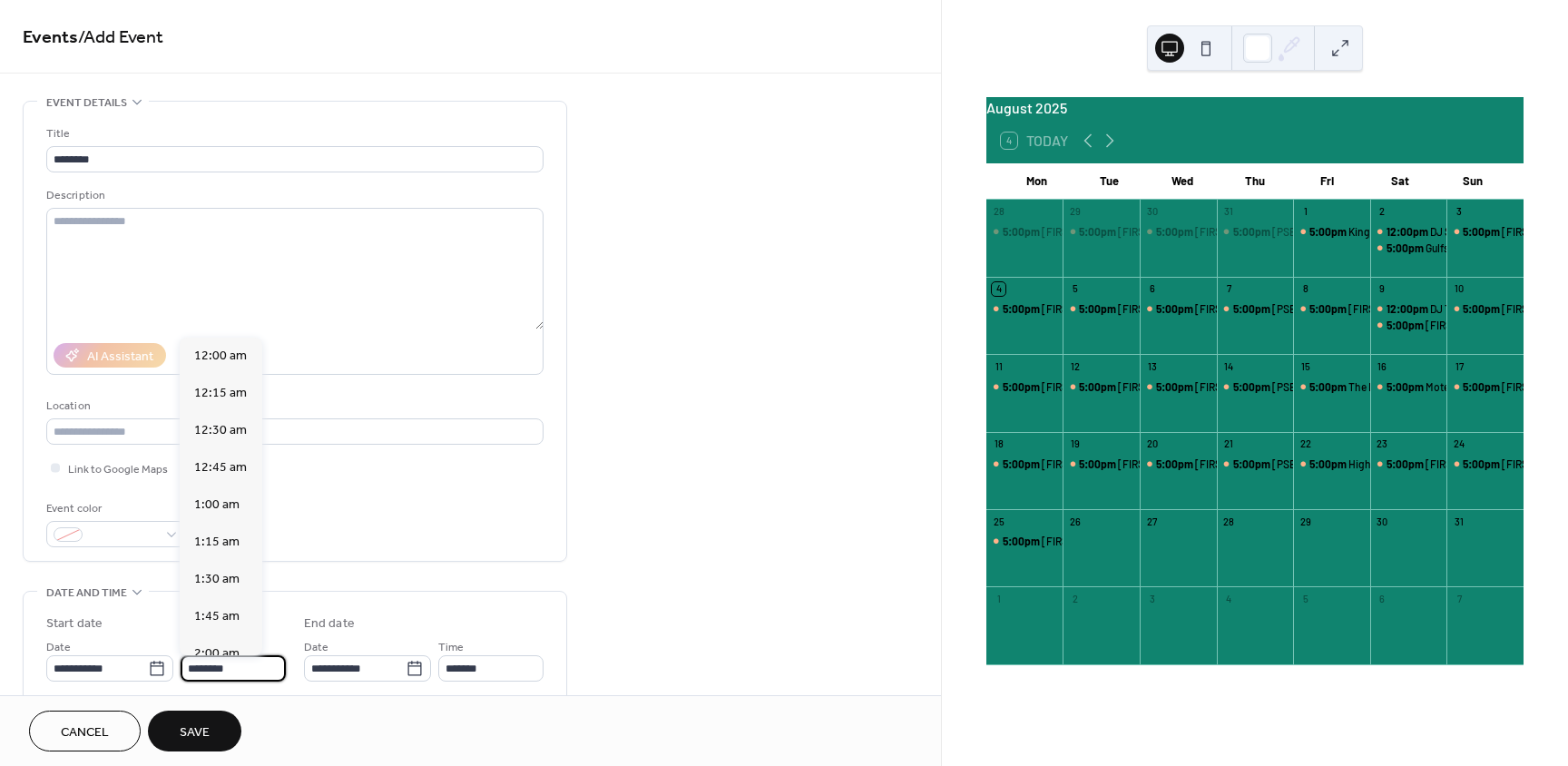 click on "********" at bounding box center (233, 668) 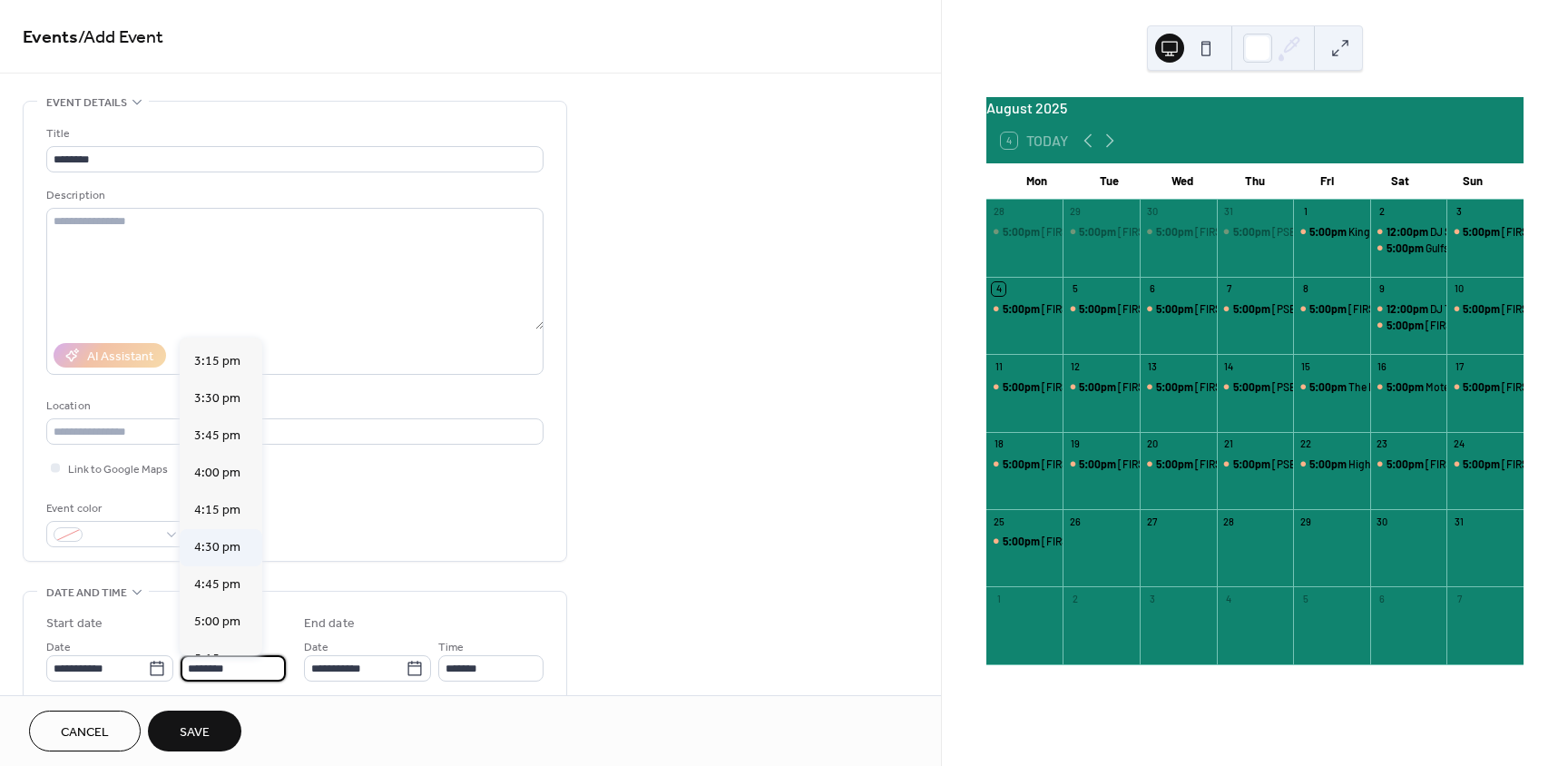 scroll, scrollTop: 2331, scrollLeft: 0, axis: vertical 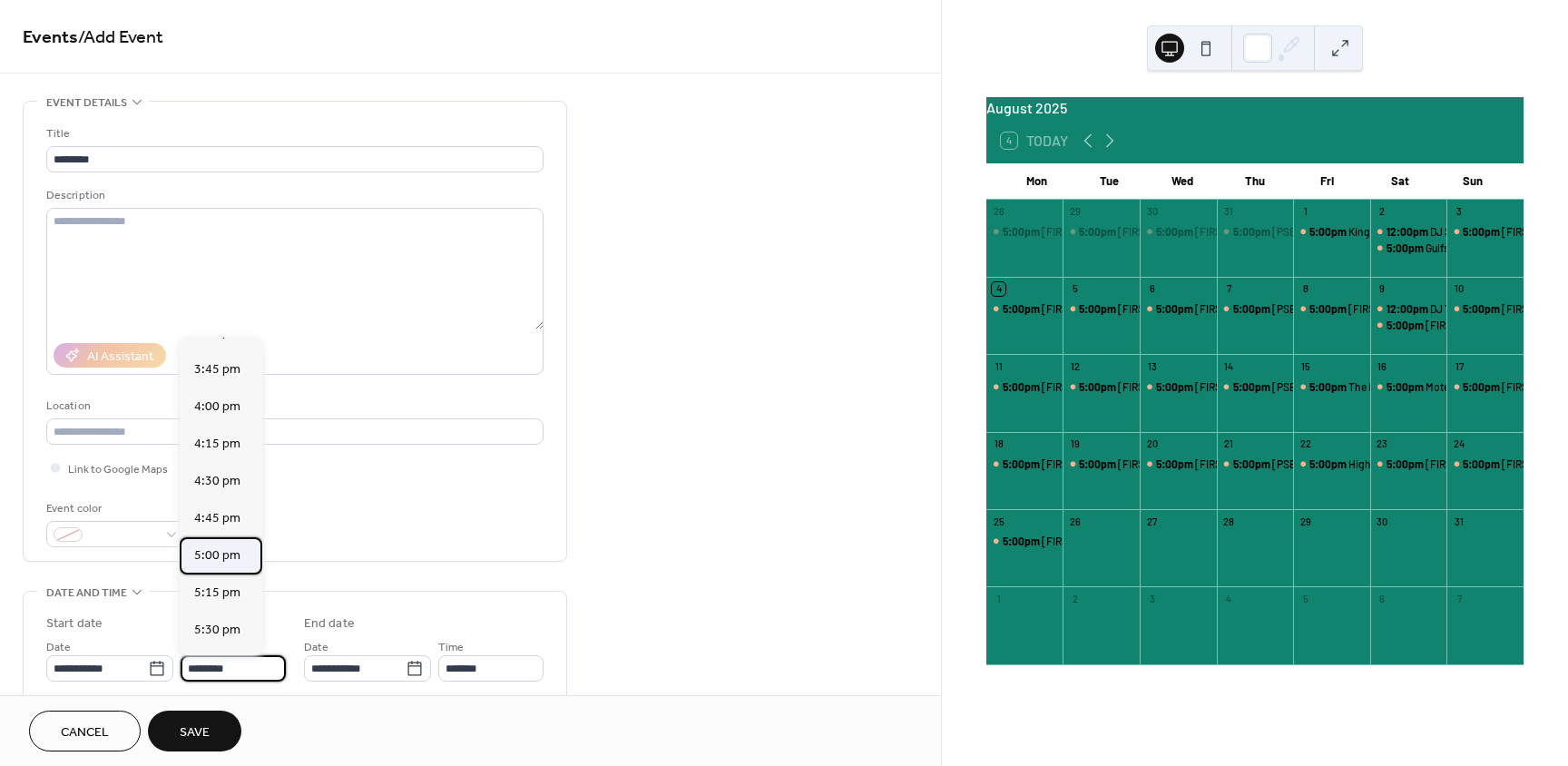 click on "5:00 pm" at bounding box center (217, 555) 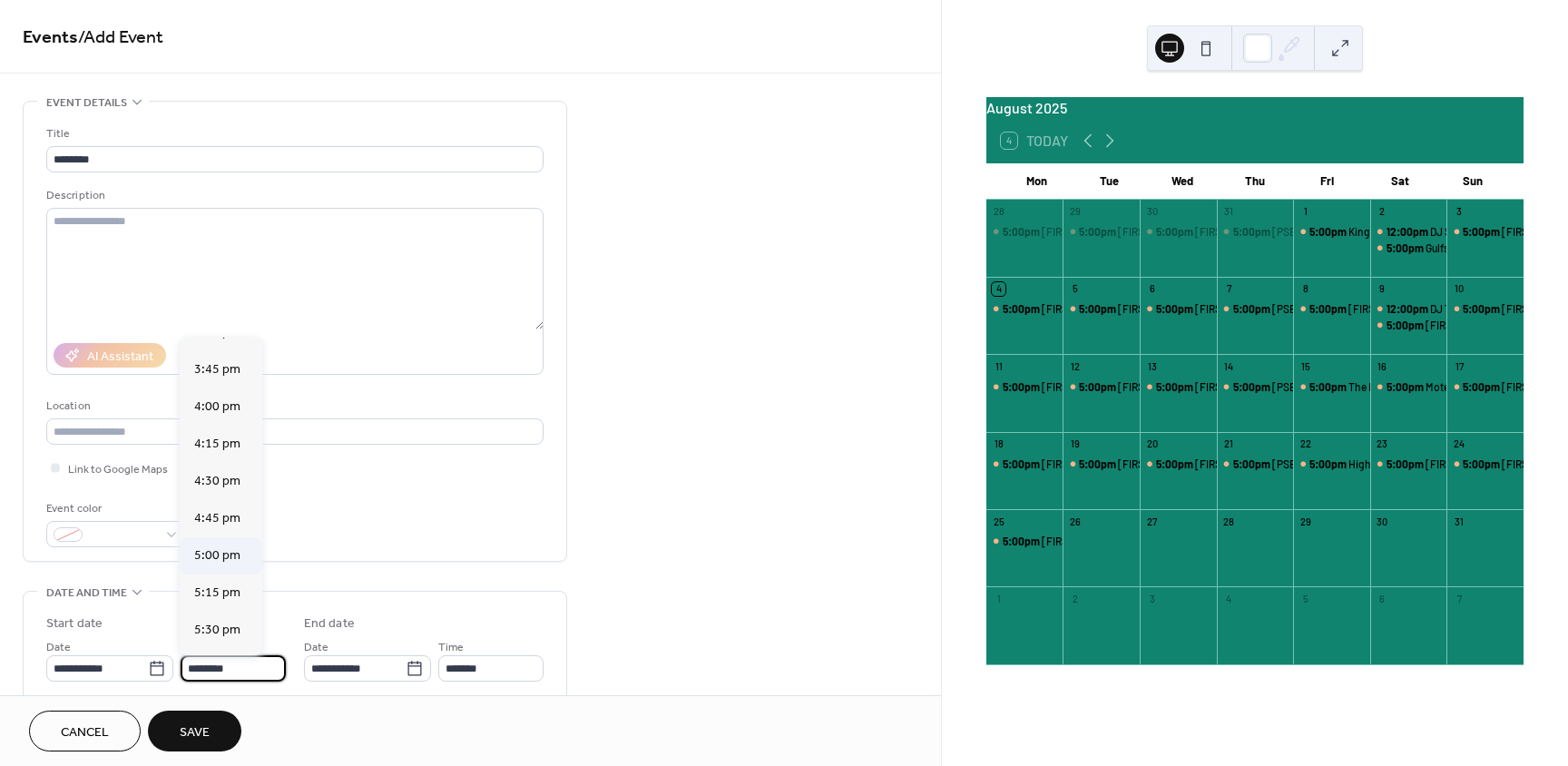 type on "*******" 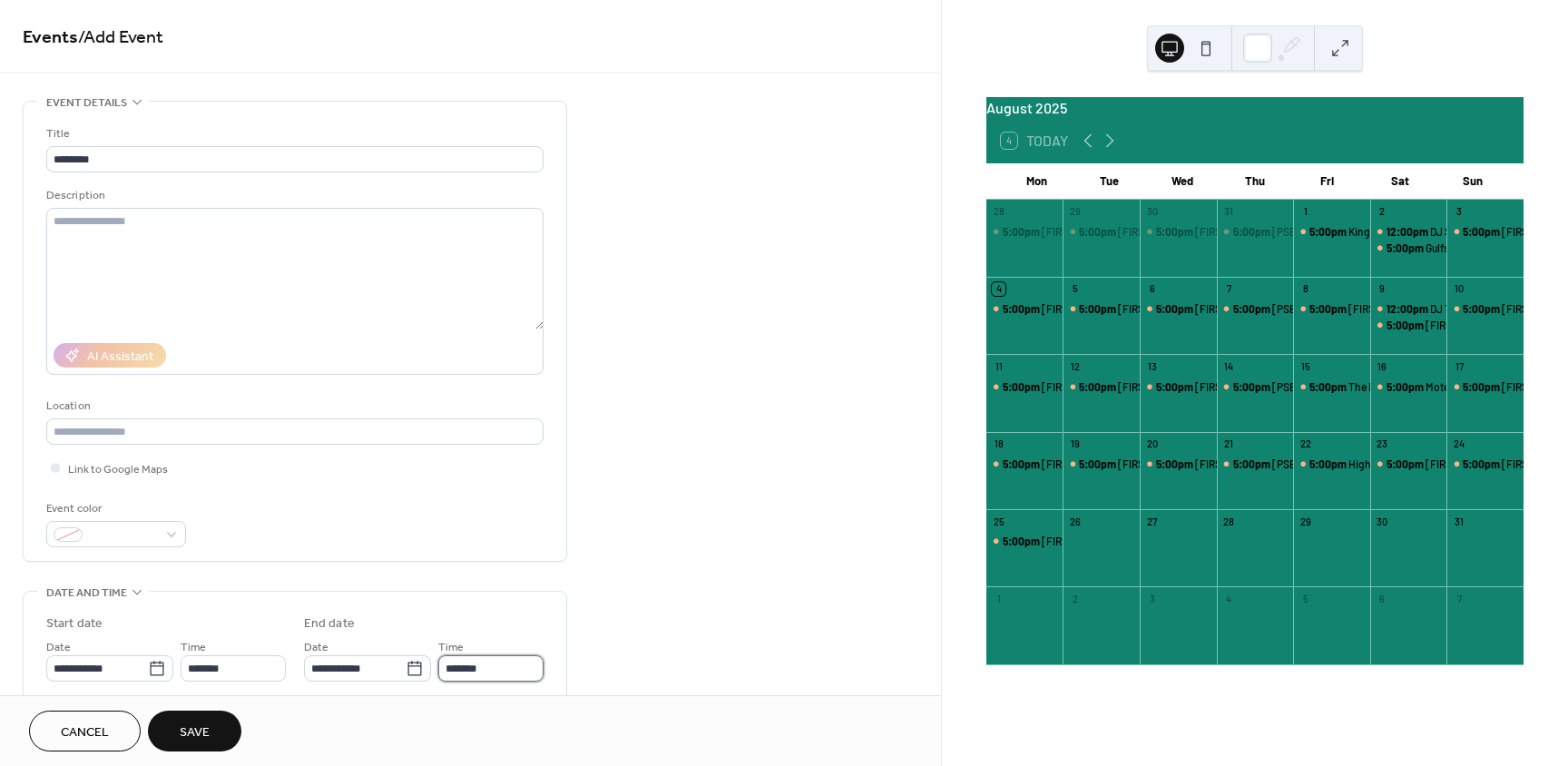 click on "*******" at bounding box center (491, 668) 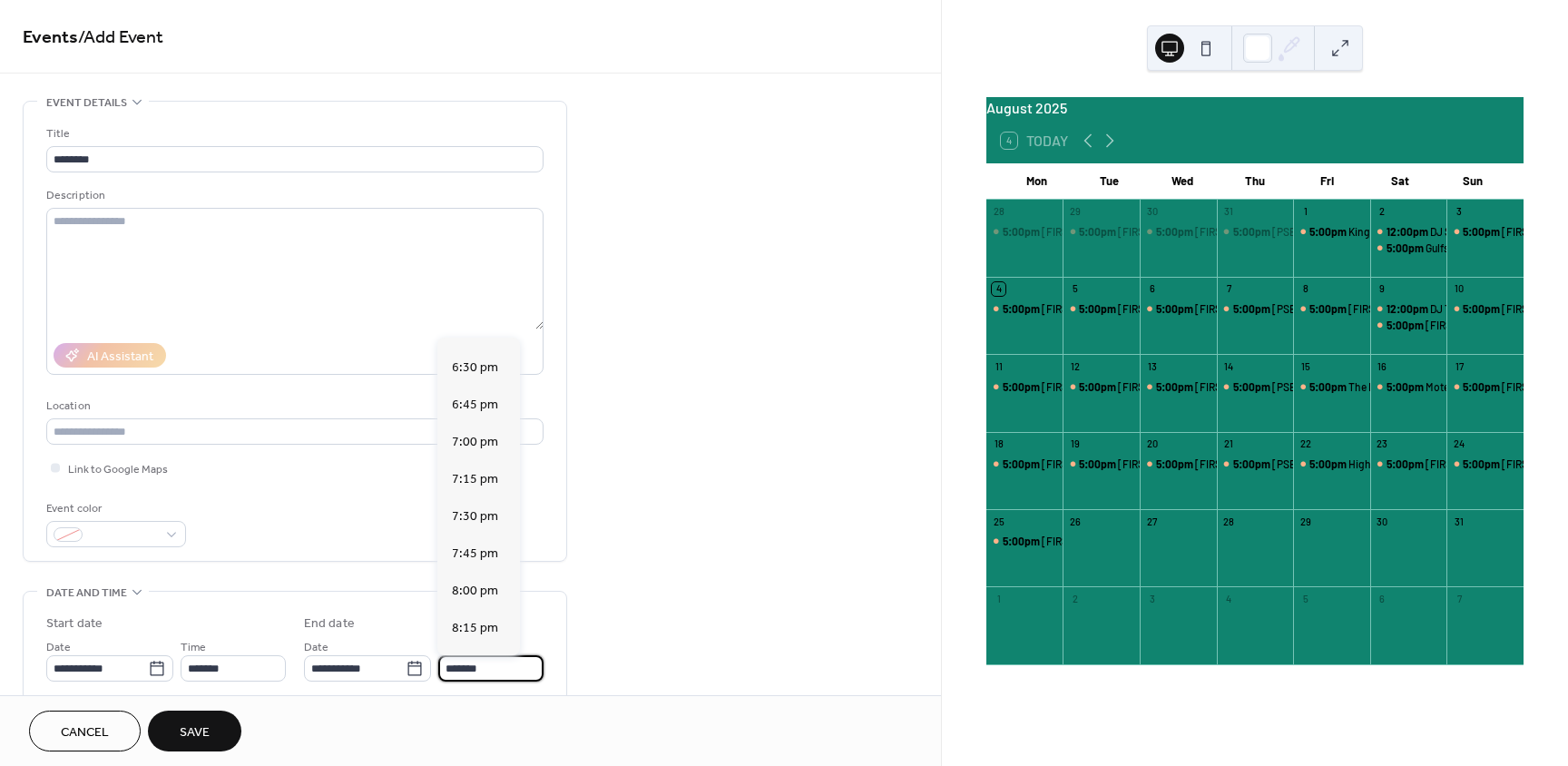 scroll, scrollTop: 363, scrollLeft: 0, axis: vertical 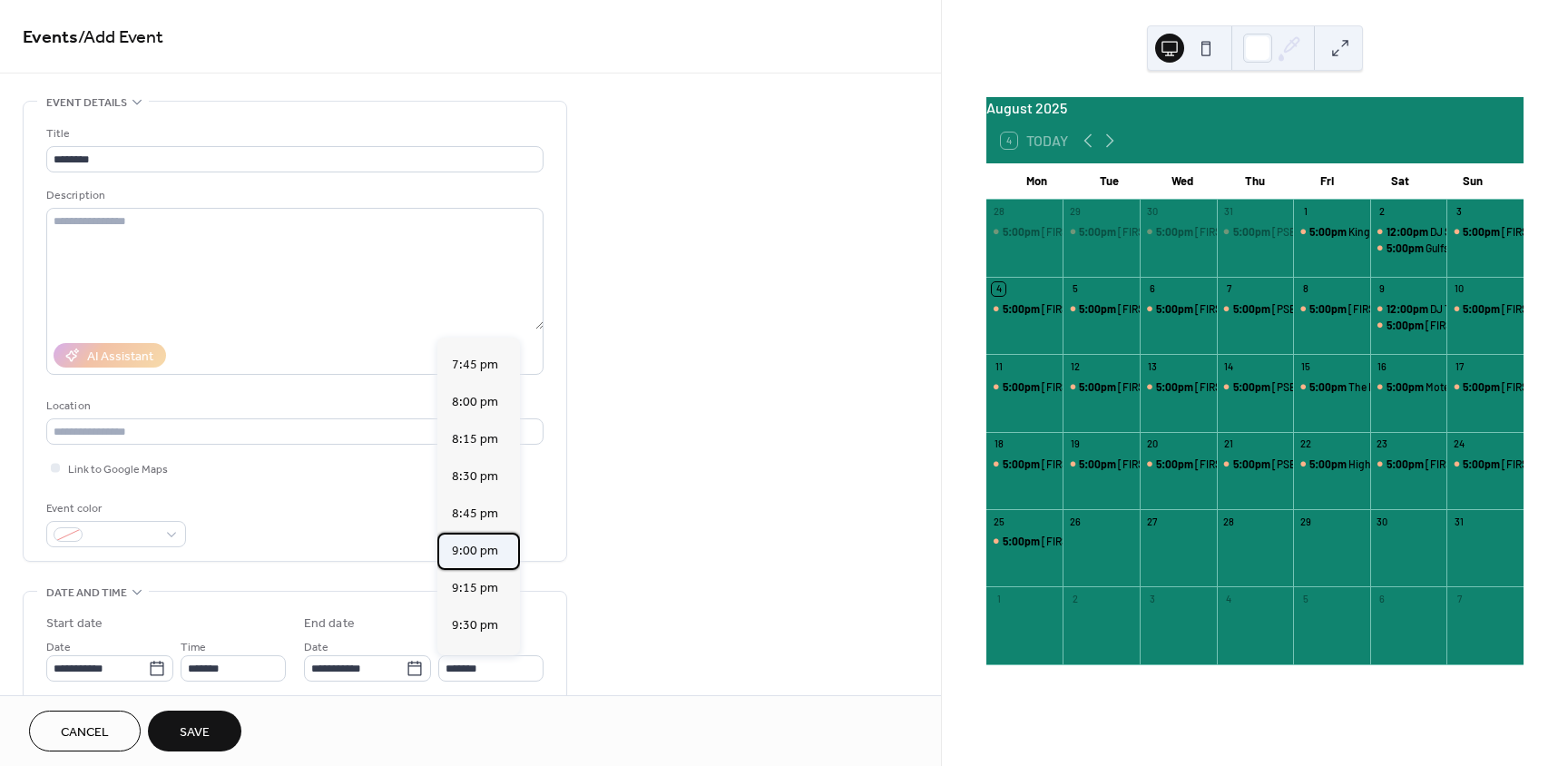 click on "9:00 pm" at bounding box center [475, 551] 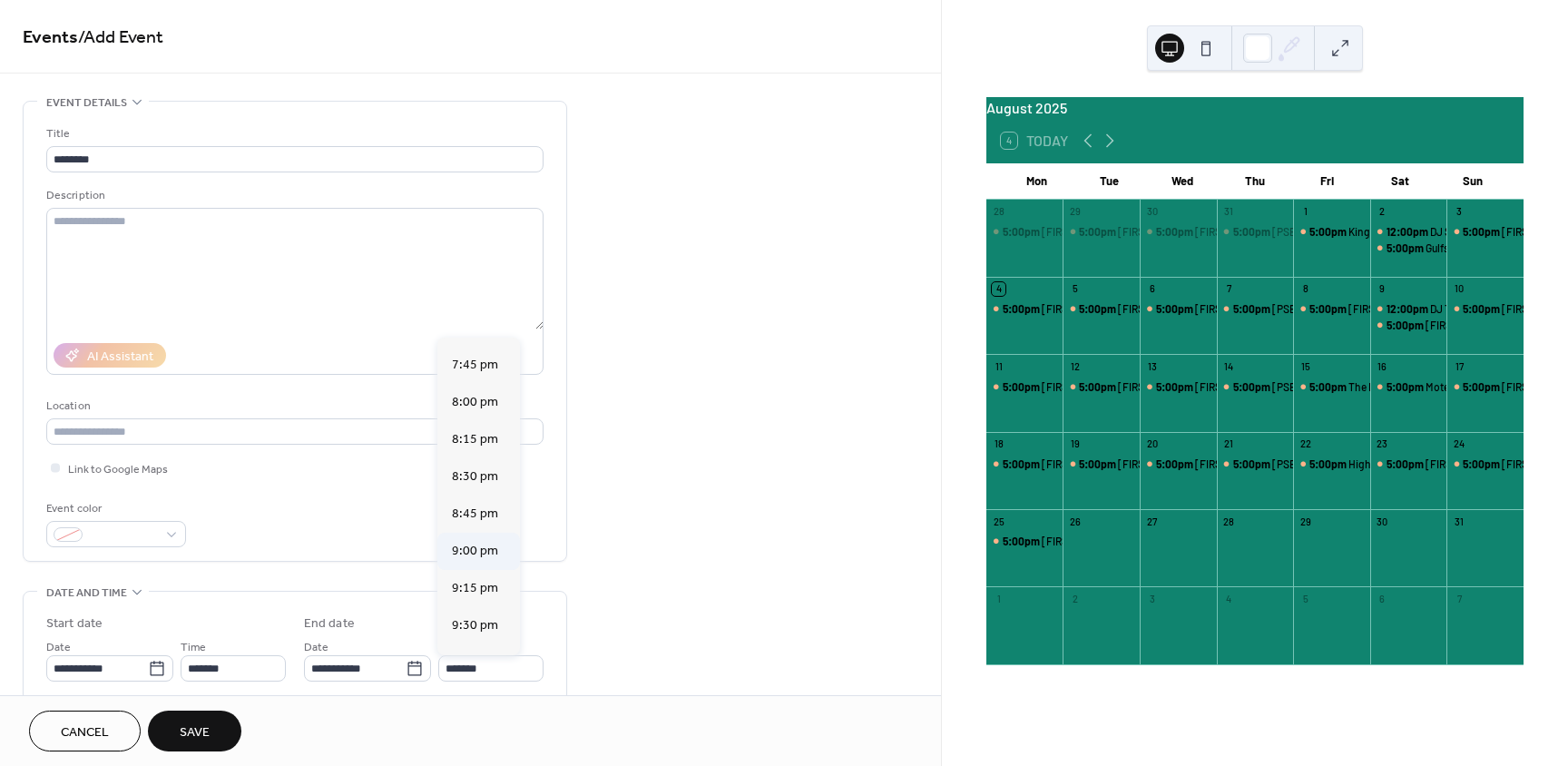 type on "*******" 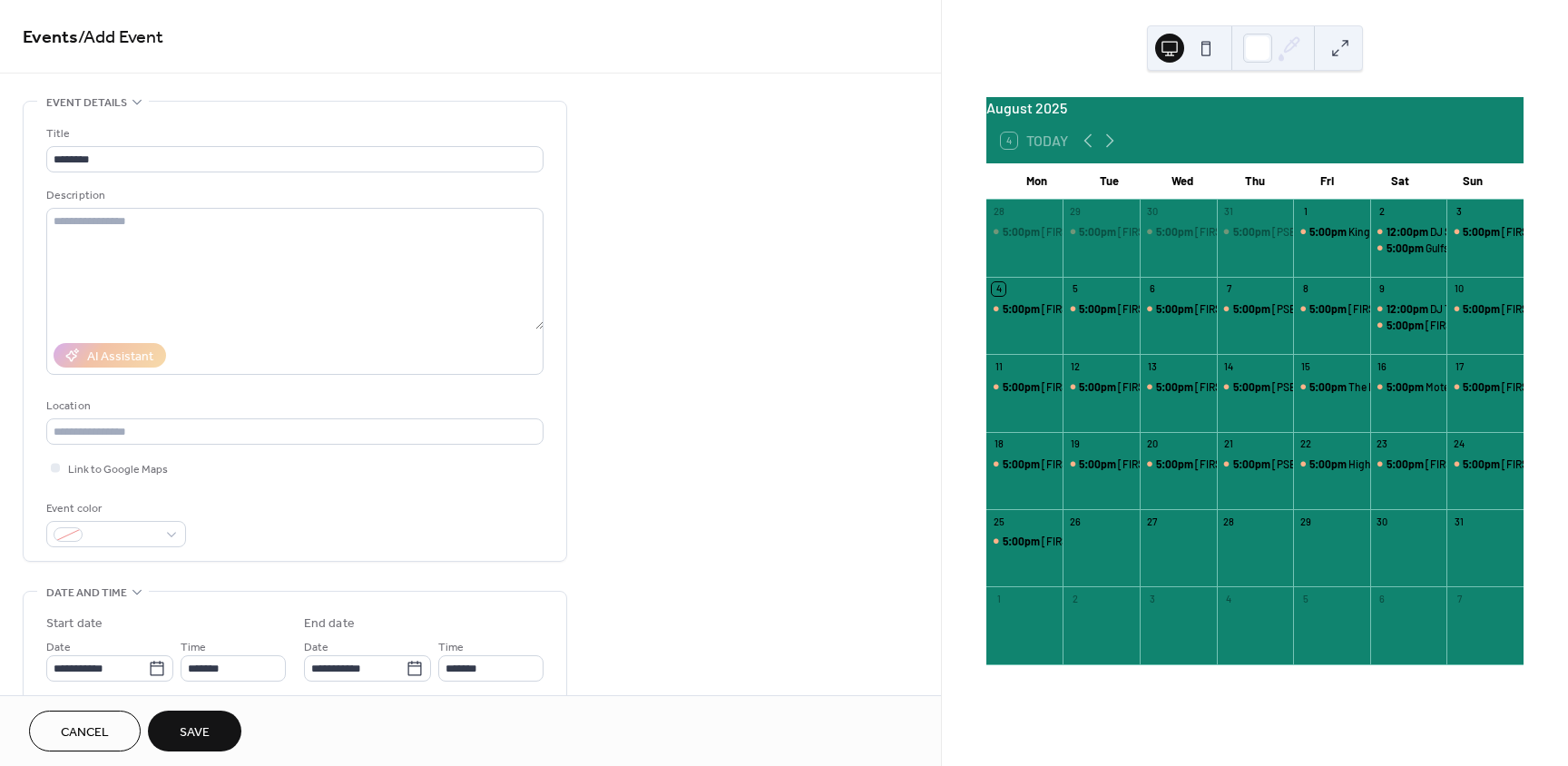 click on "Save" at bounding box center (194, 732) 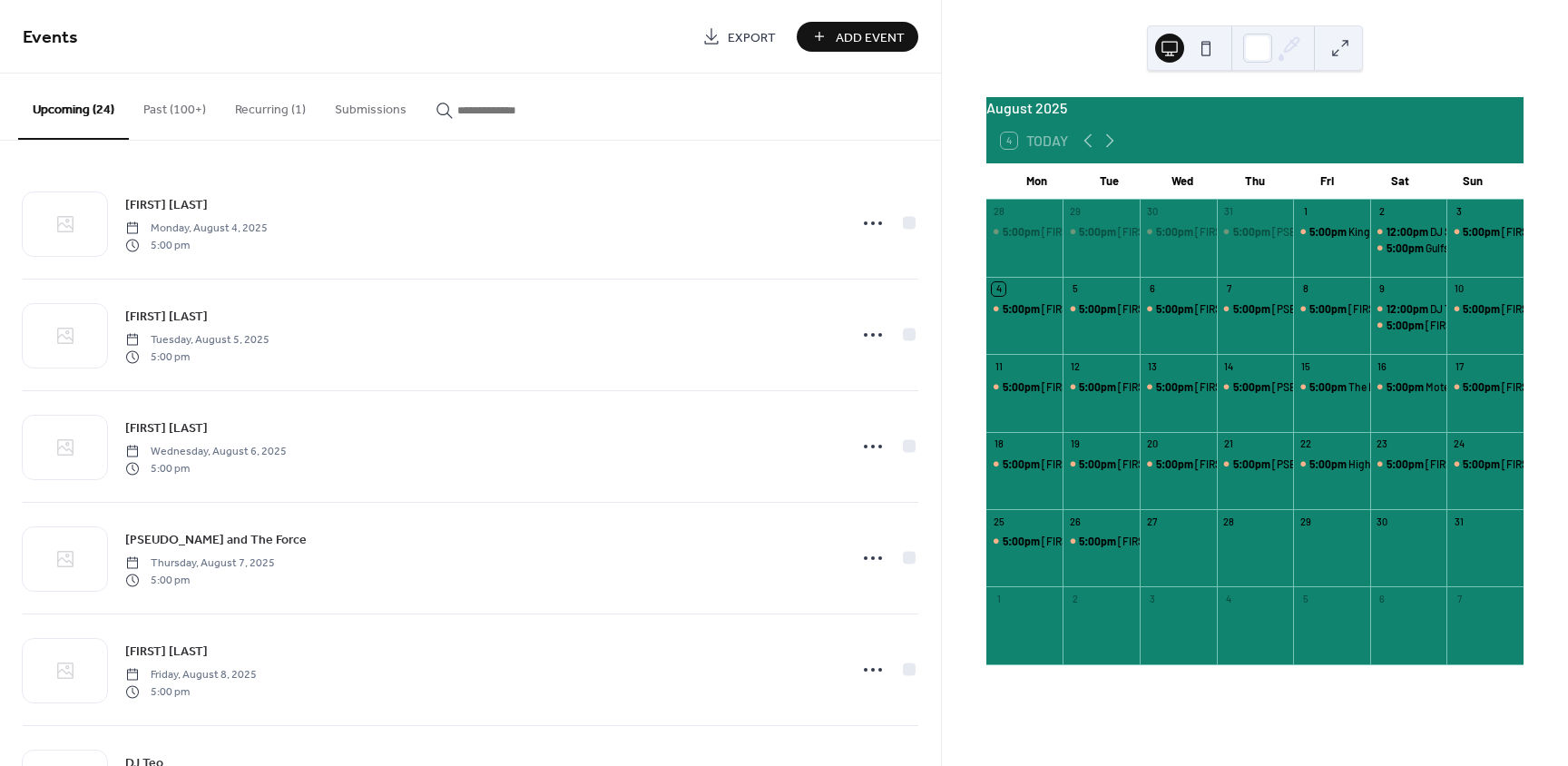 click on "Add Event" at bounding box center (870, 37) 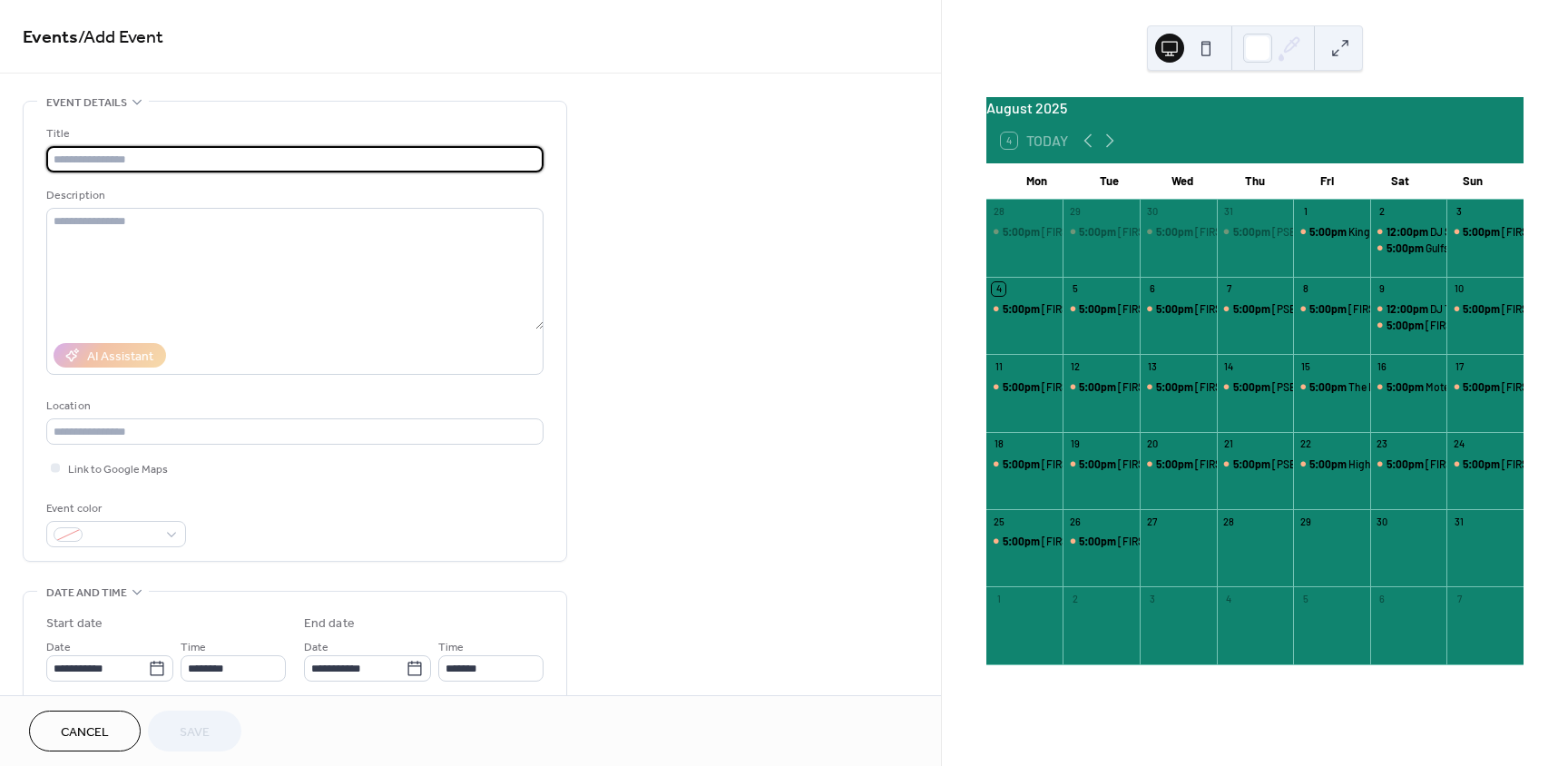 click at bounding box center [295, 159] 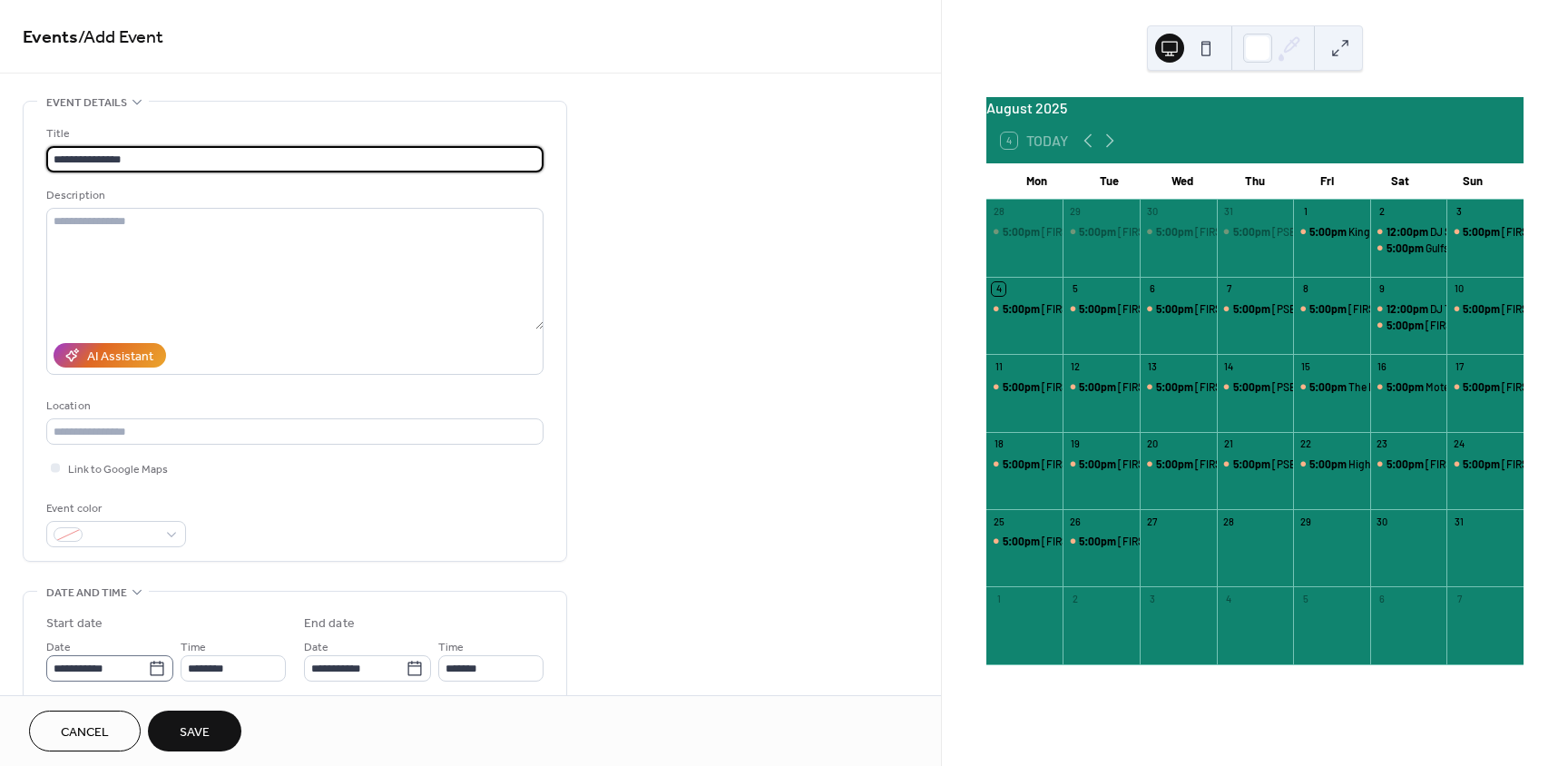type on "**********" 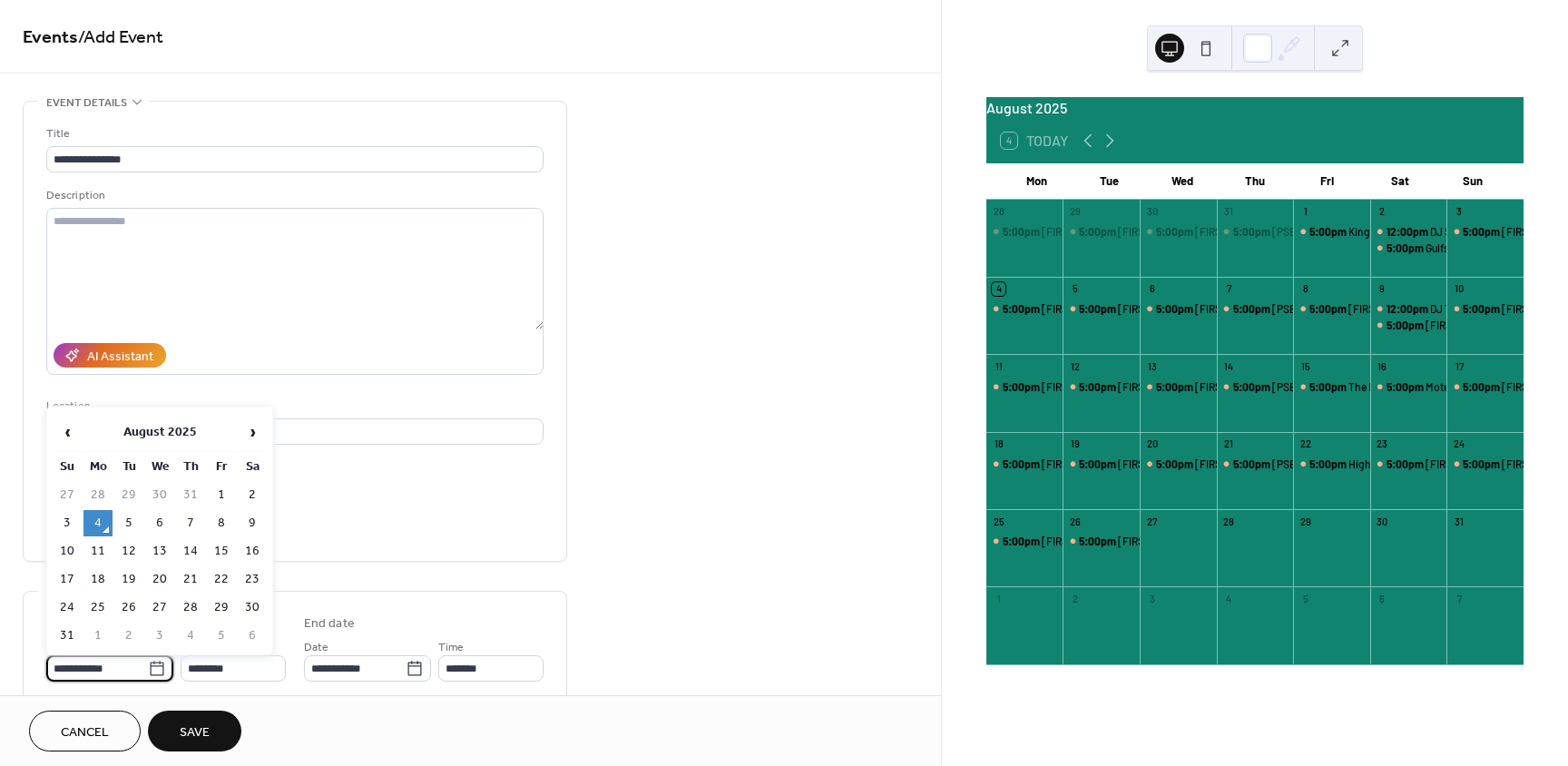 click on "**********" at bounding box center [97, 668] 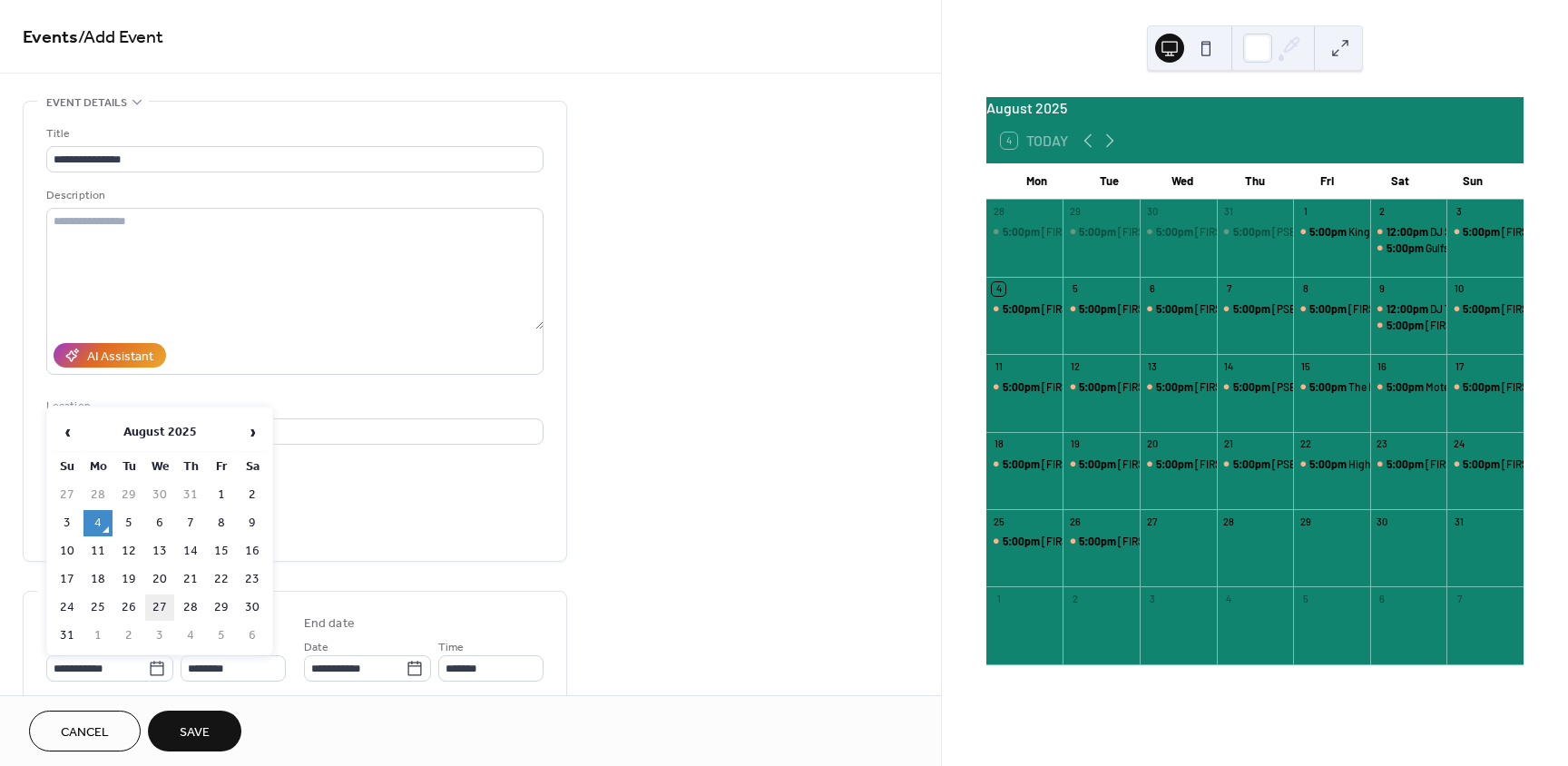 click on "27" at bounding box center [160, 607] 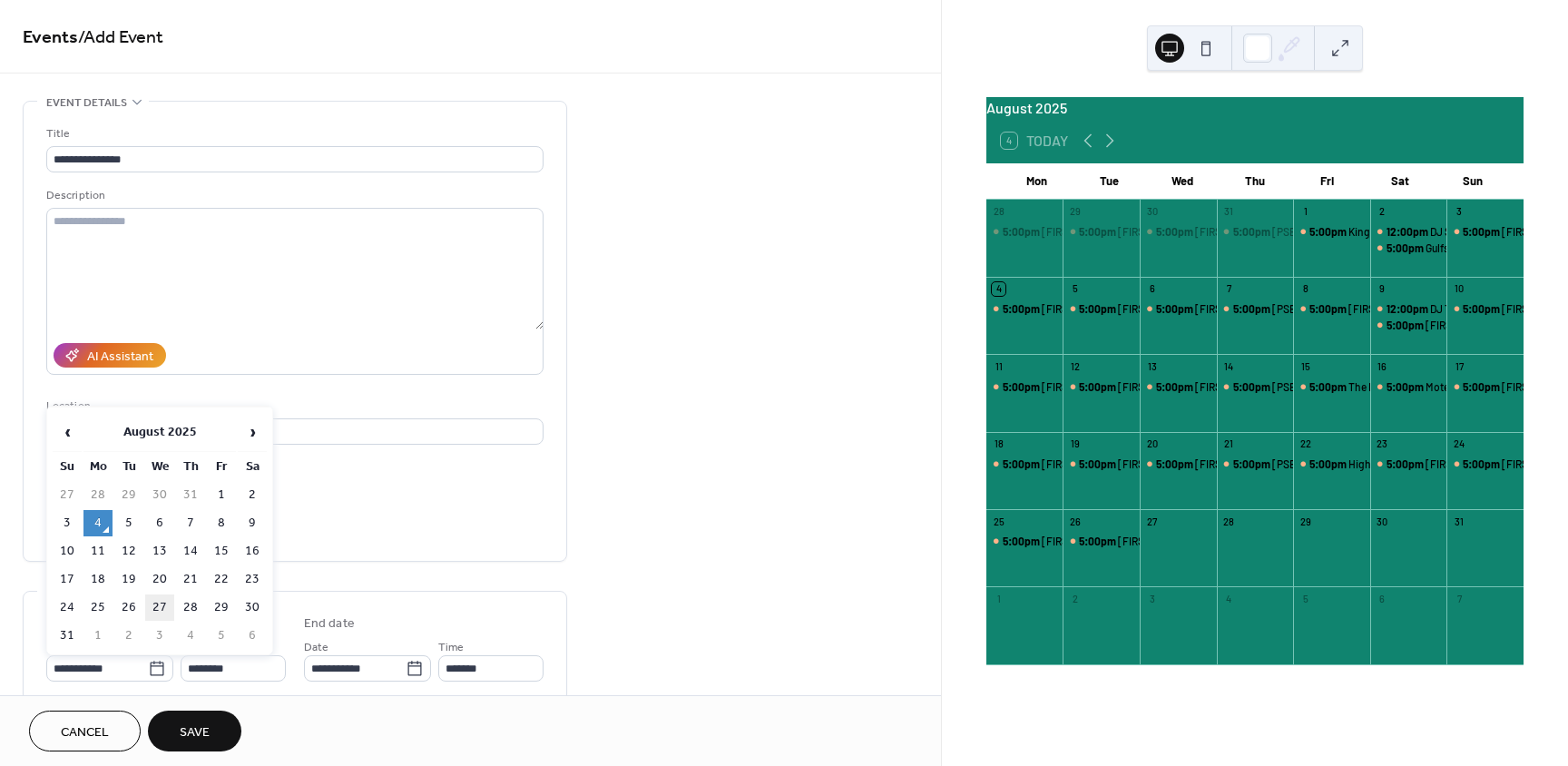 type on "**********" 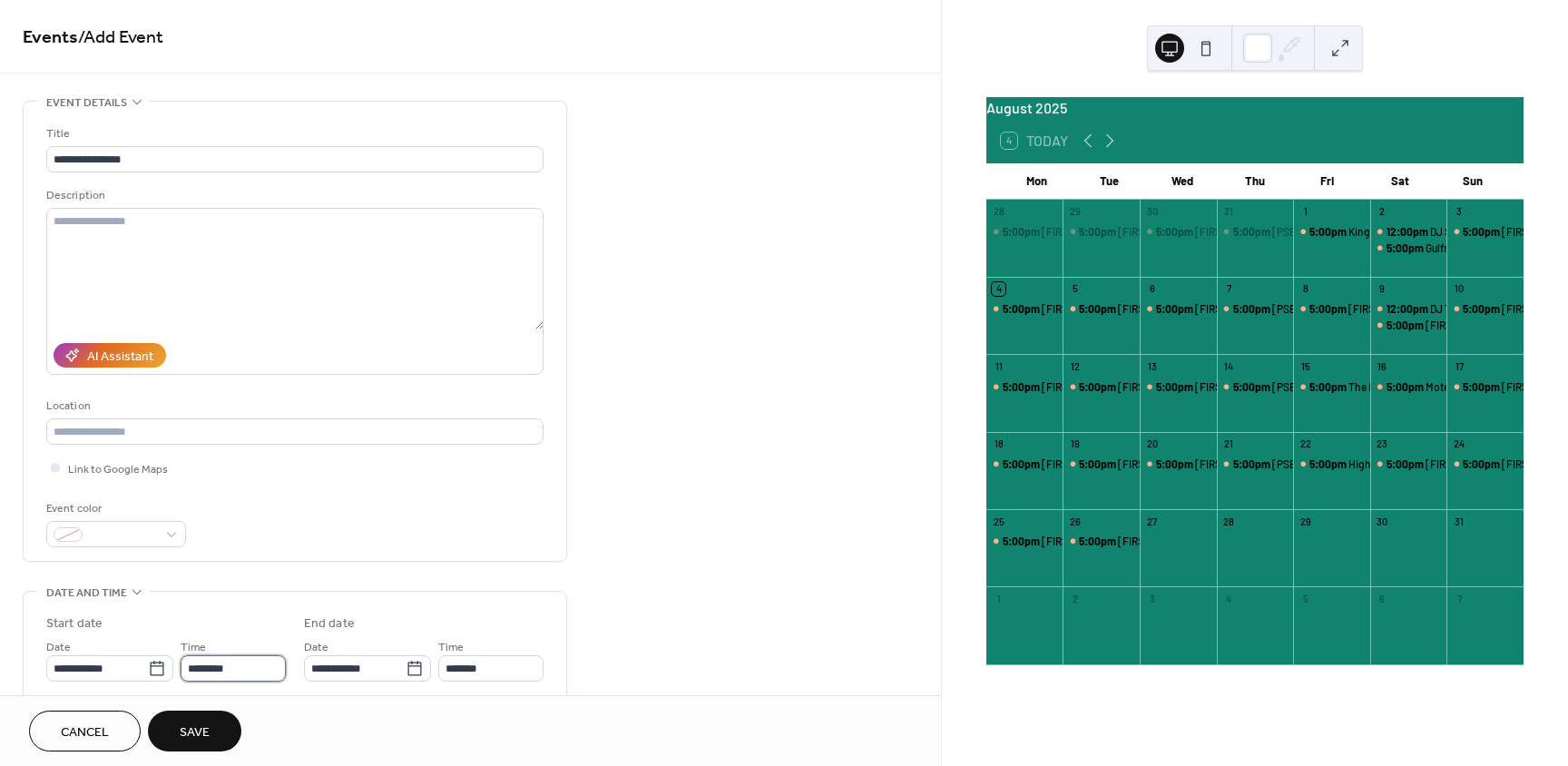 click on "********" at bounding box center [233, 668] 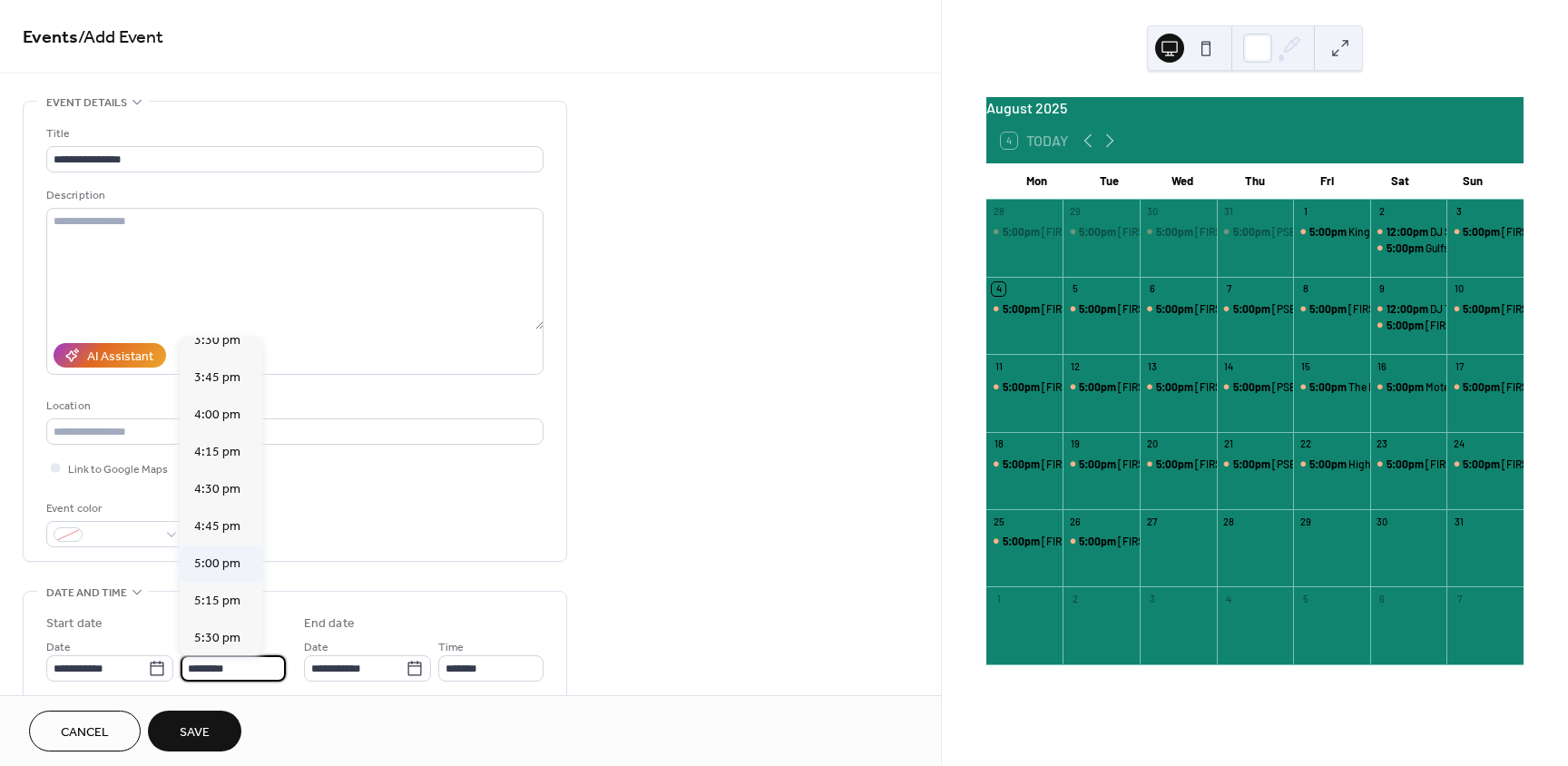 scroll, scrollTop: 2331, scrollLeft: 0, axis: vertical 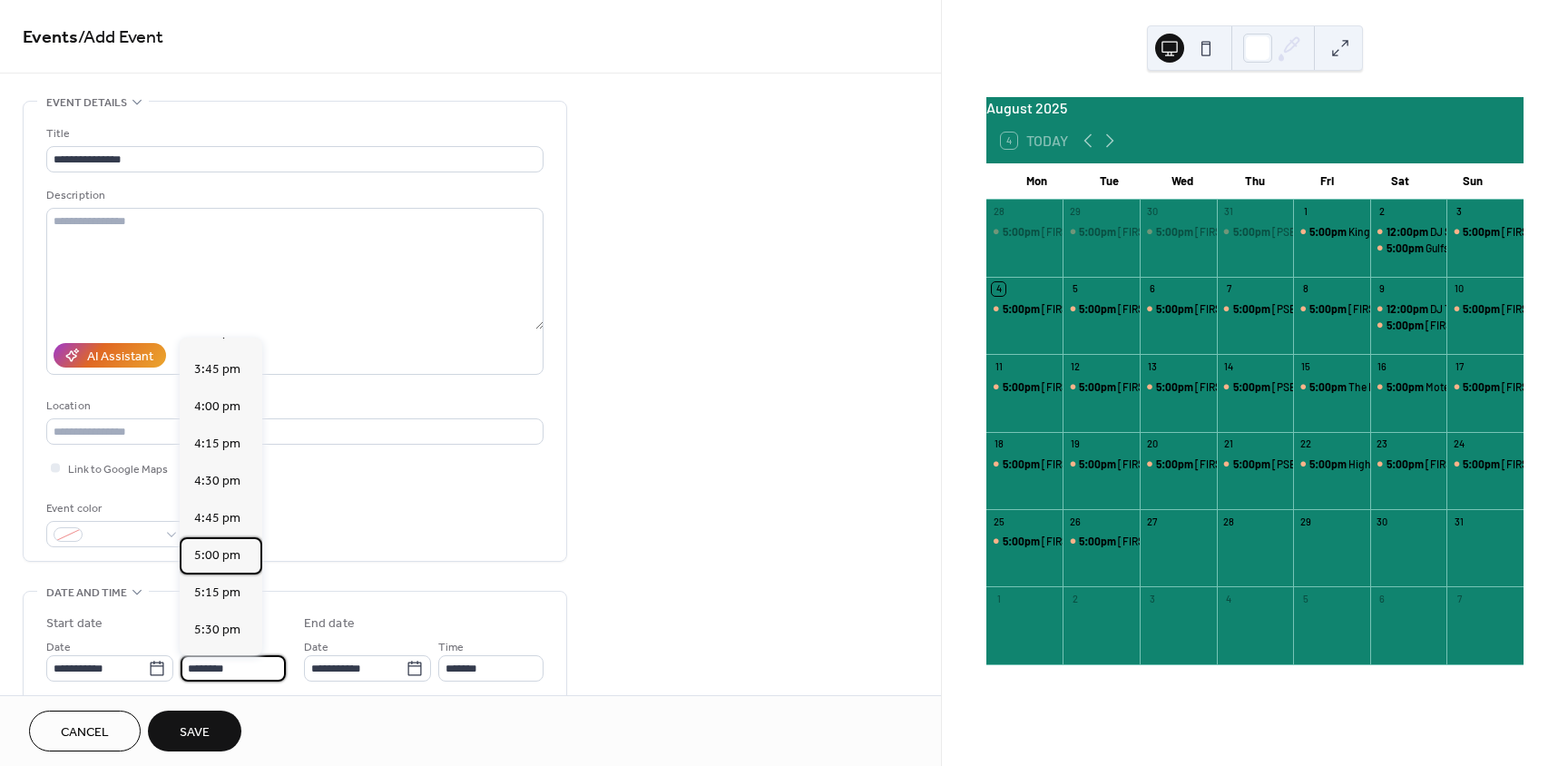 click on "5:00 pm" at bounding box center [217, 555] 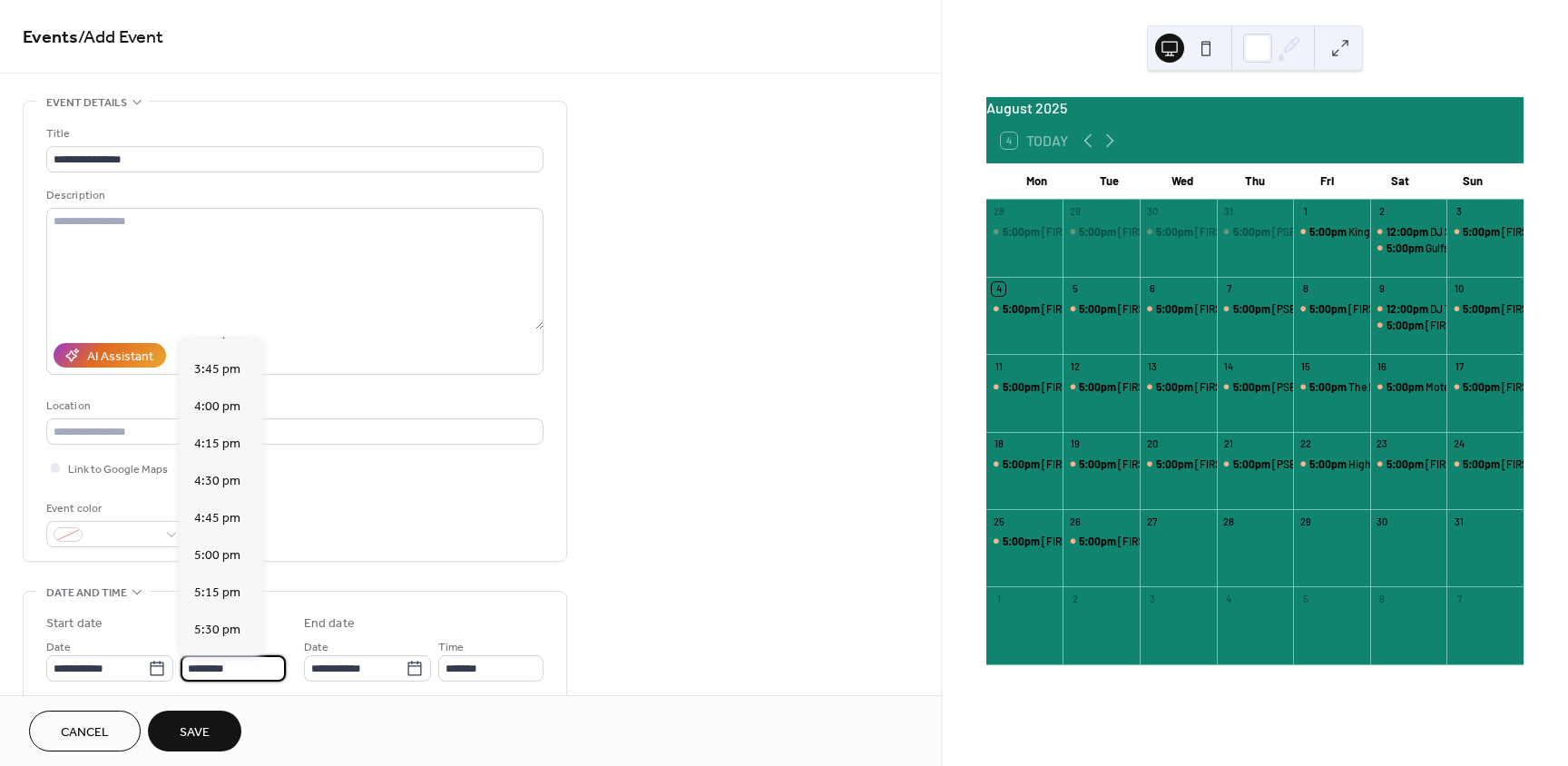 type on "*******" 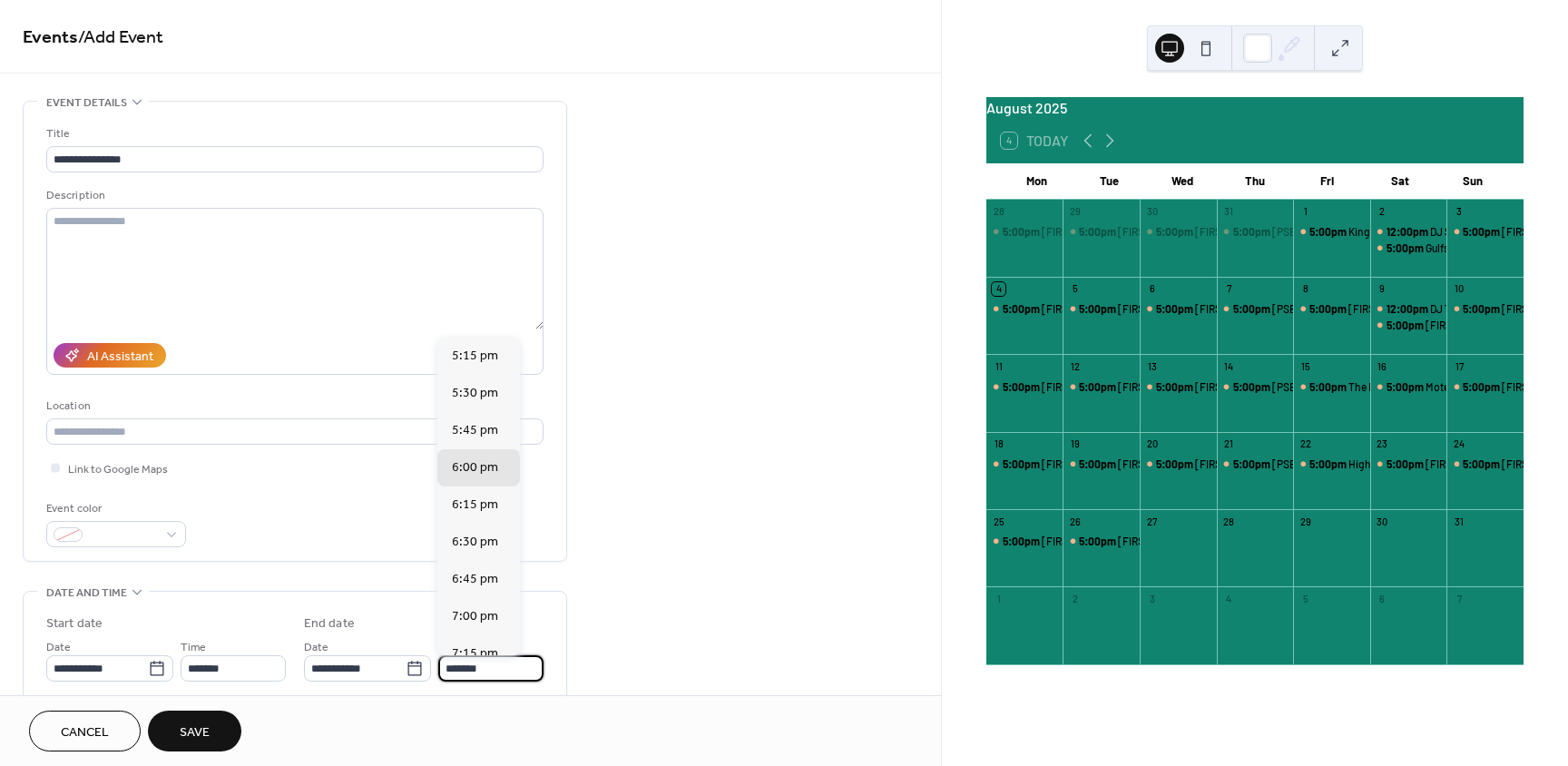 click on "*******" at bounding box center [491, 668] 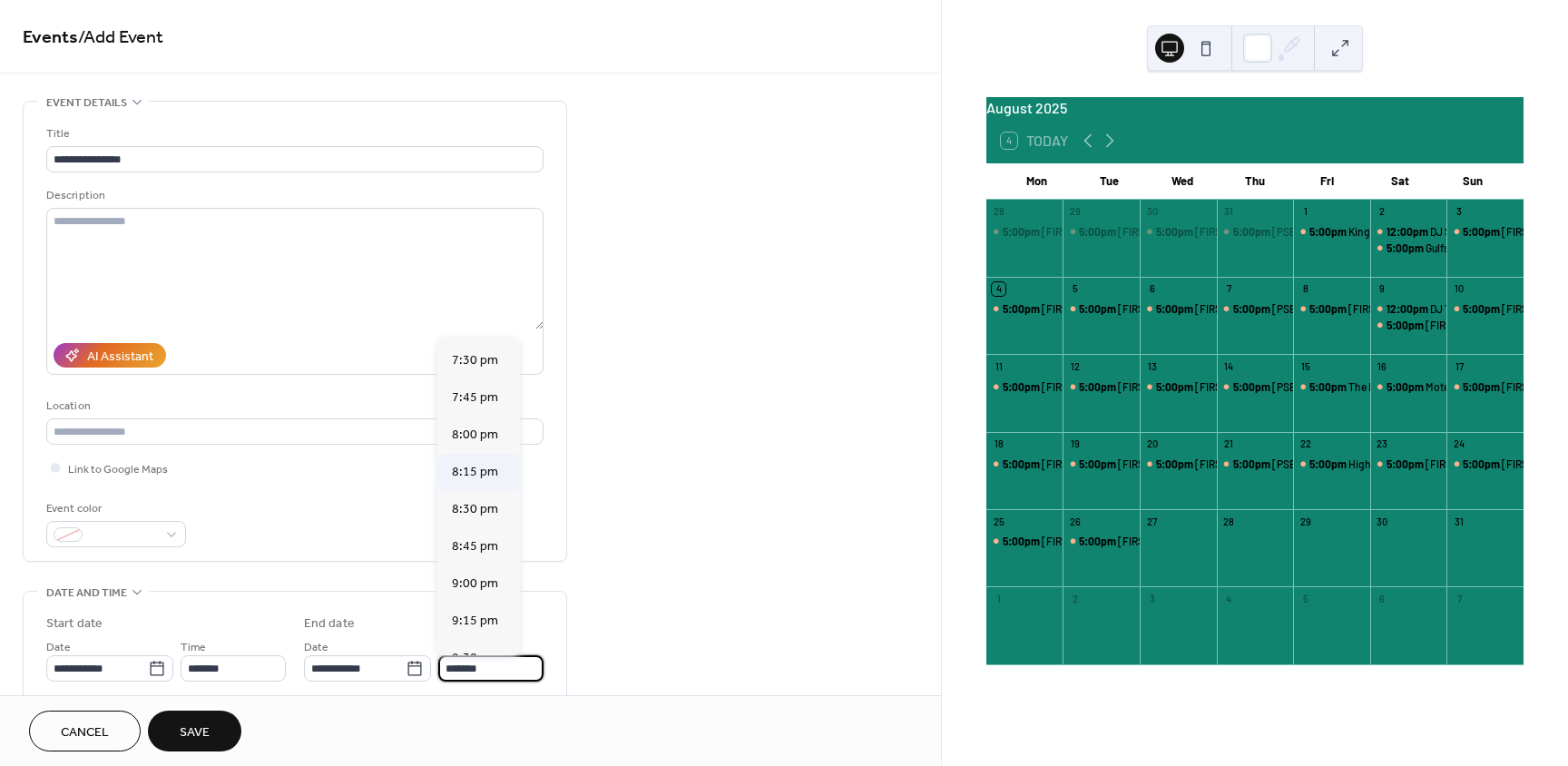 scroll, scrollTop: 363, scrollLeft: 0, axis: vertical 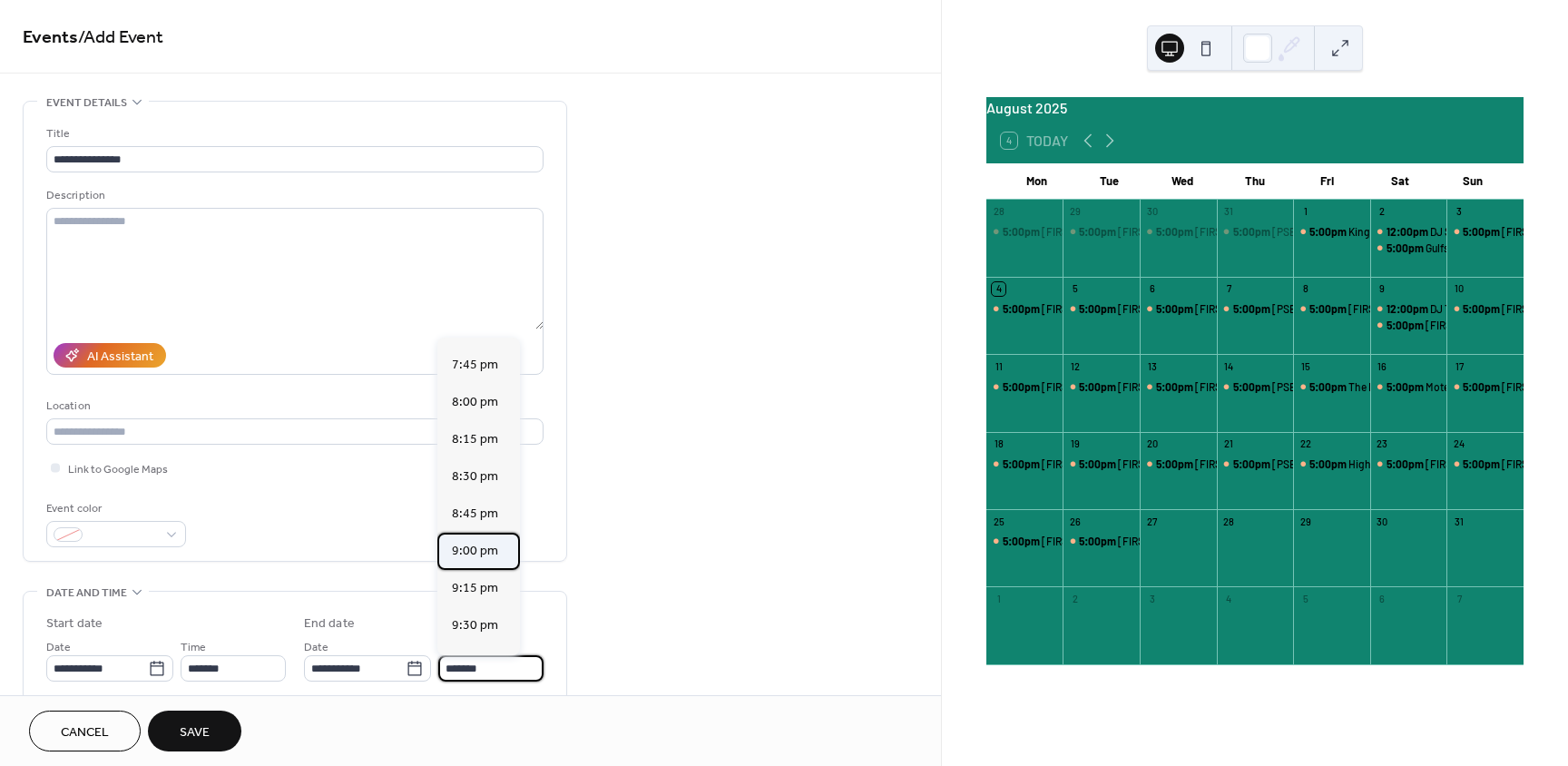 click on "9:00 pm" at bounding box center (475, 551) 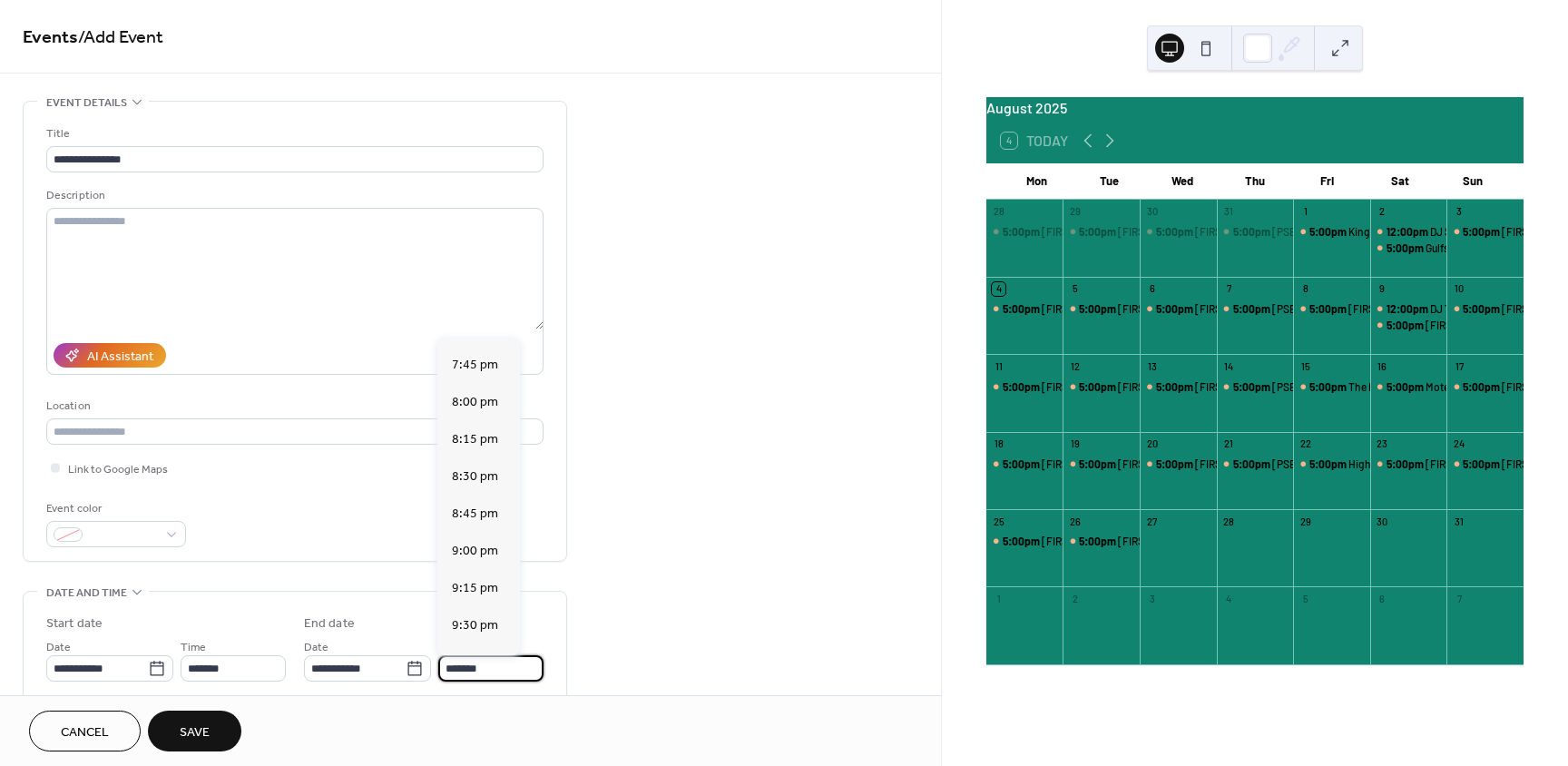 type on "*******" 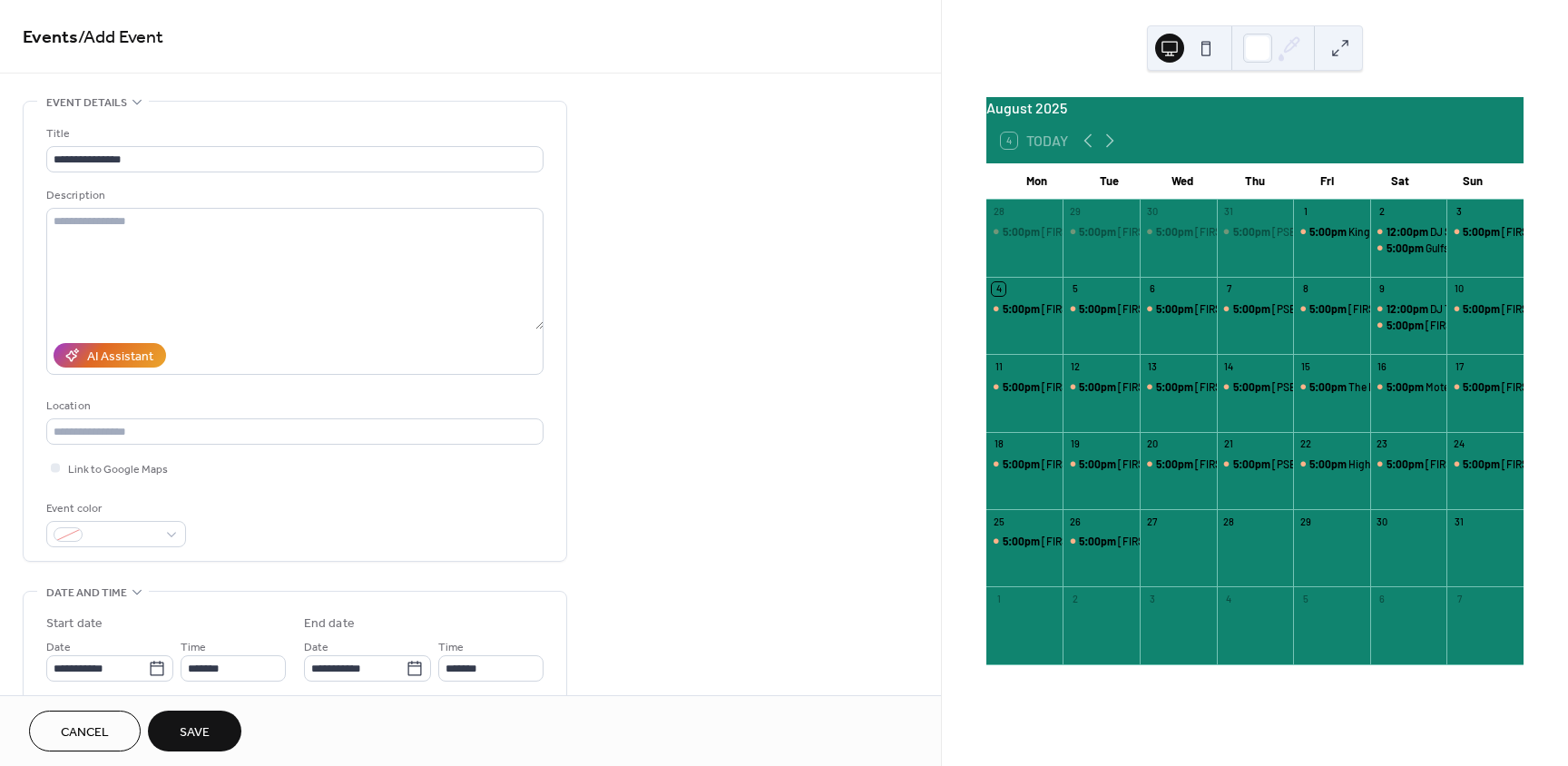click on "Save" at bounding box center (194, 731) 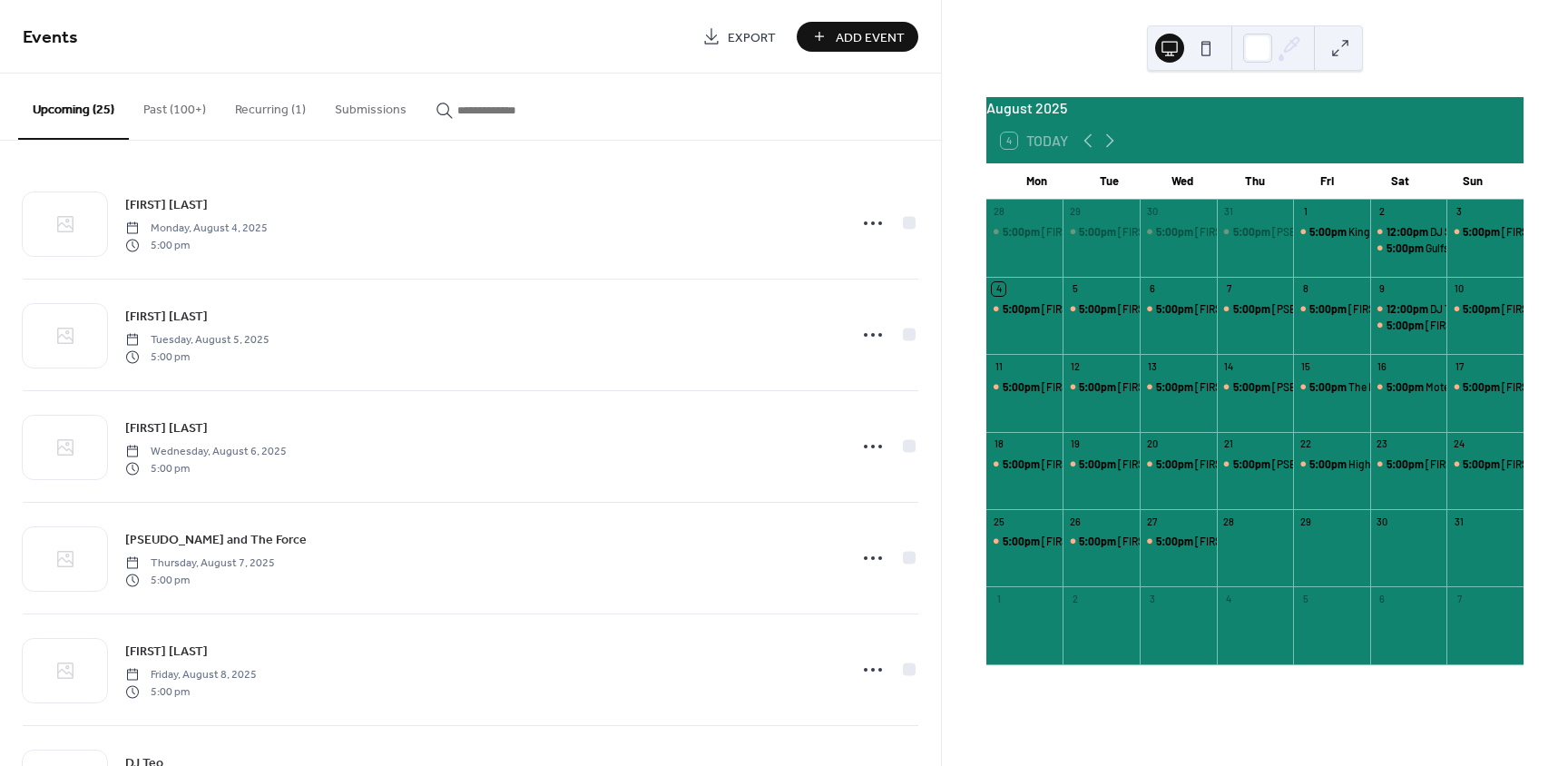 click on "Add Event" at bounding box center (870, 37) 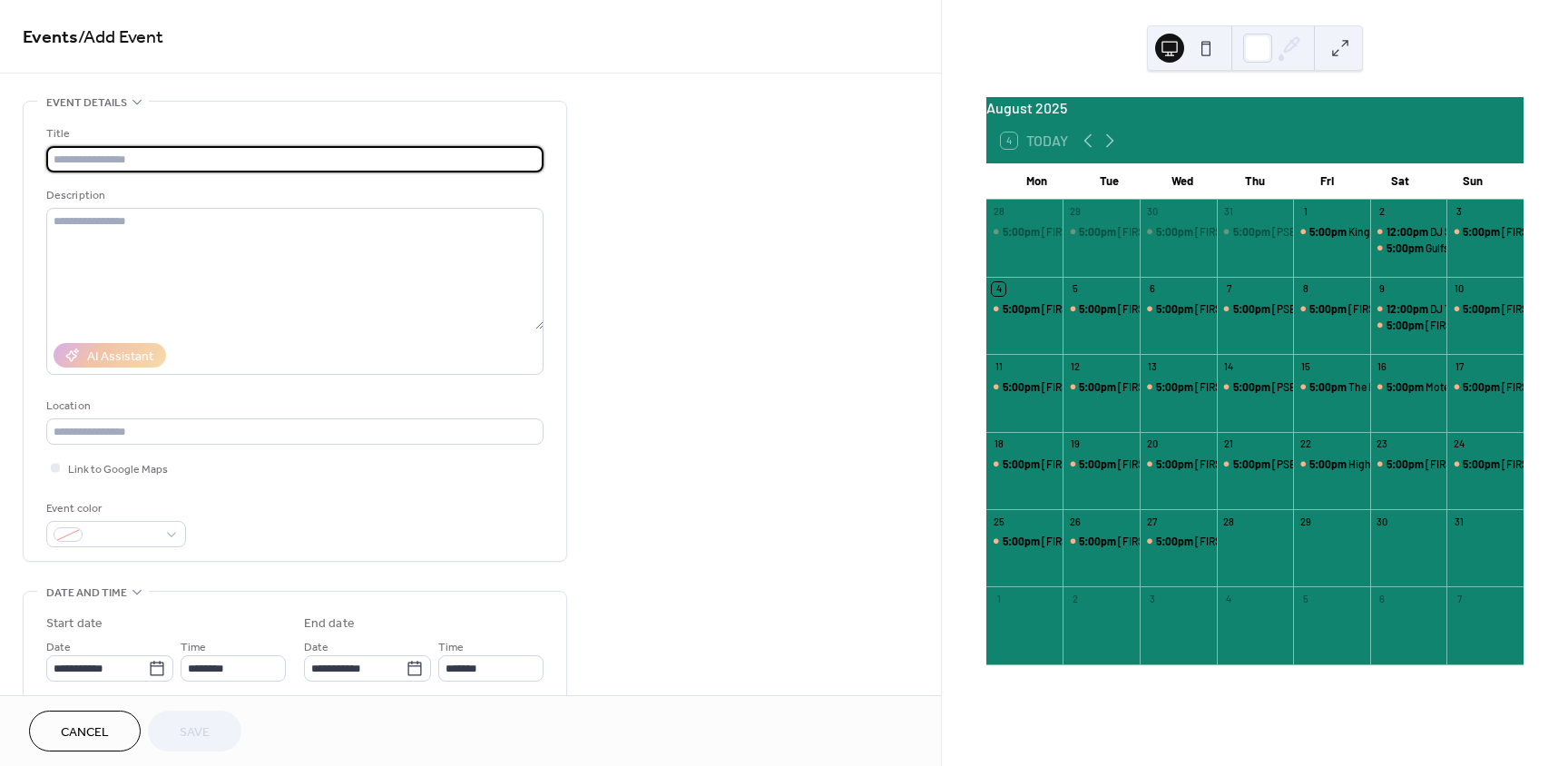 click at bounding box center (295, 159) 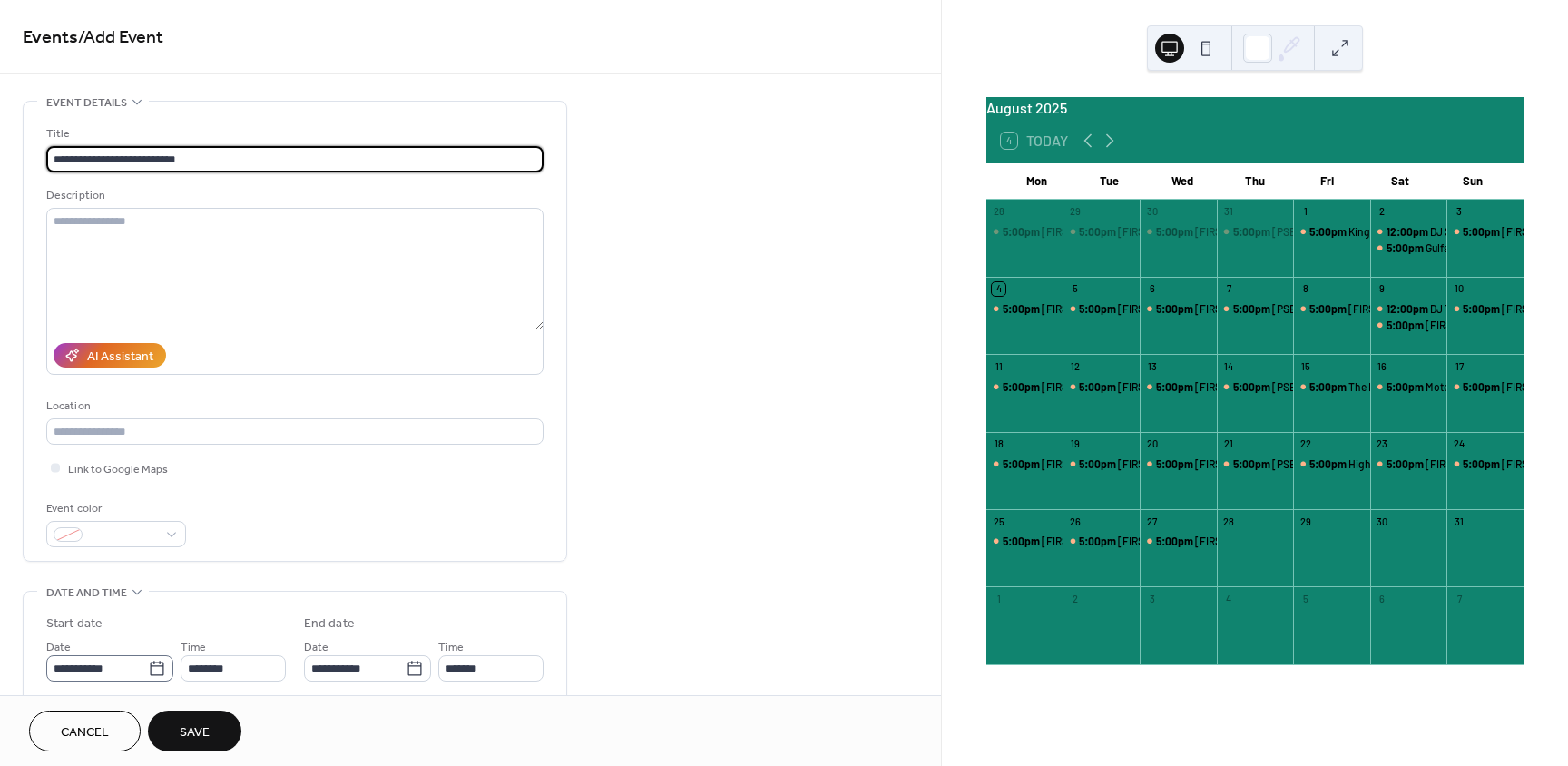 type on "**********" 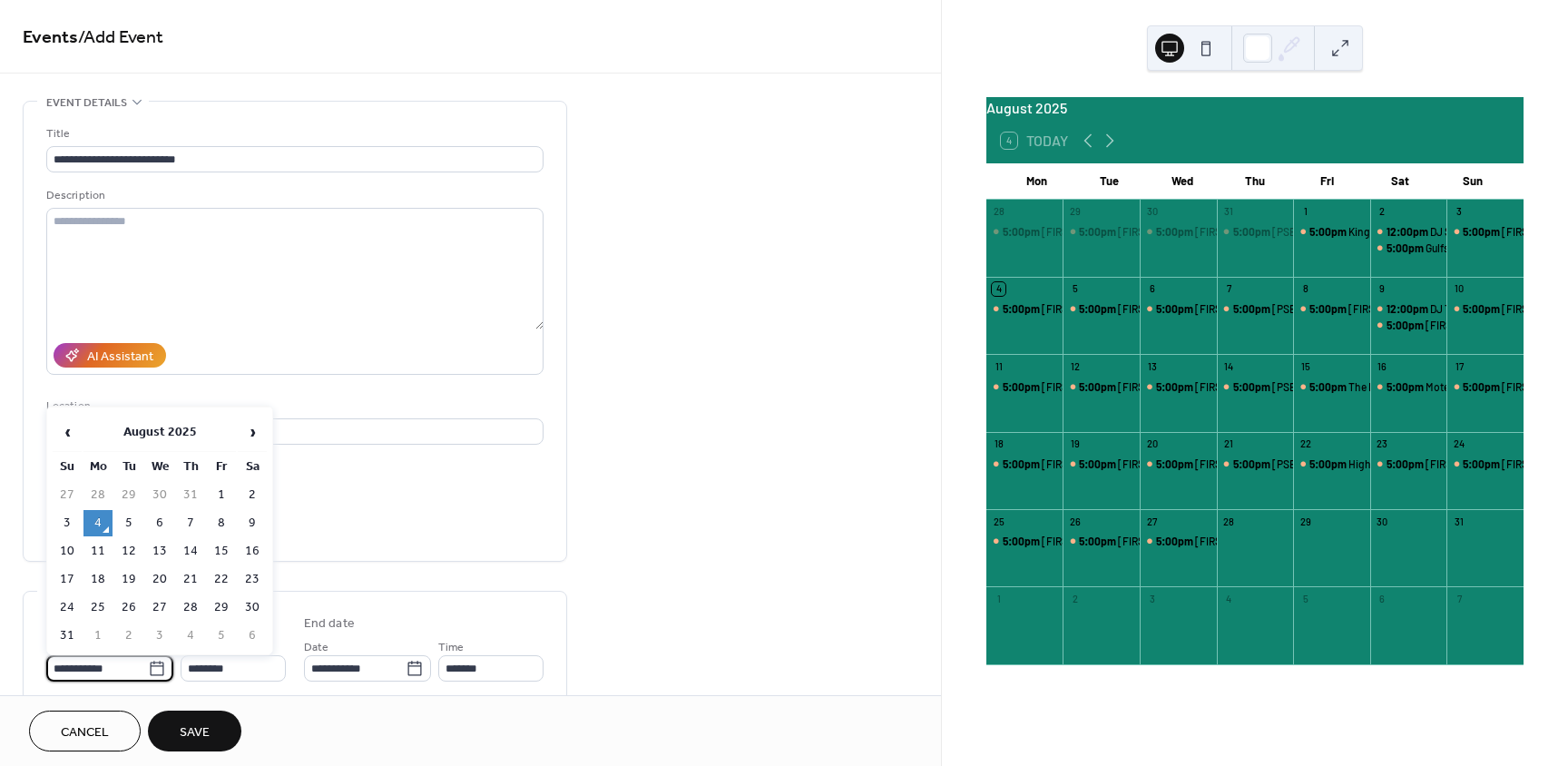 click on "**********" at bounding box center [97, 668] 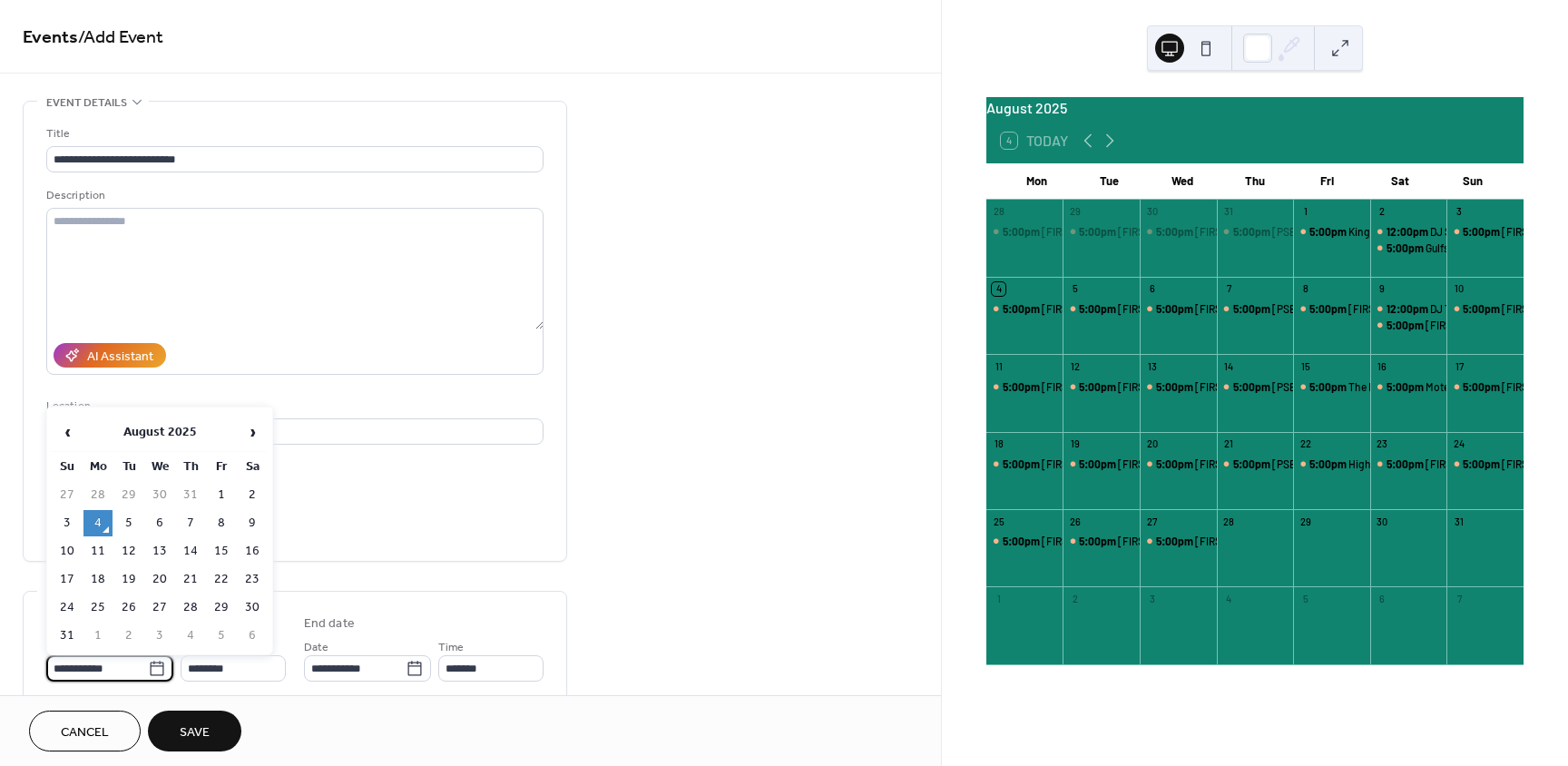 drag, startPoint x: 191, startPoint y: 612, endPoint x: 219, endPoint y: 636, distance: 36.87818 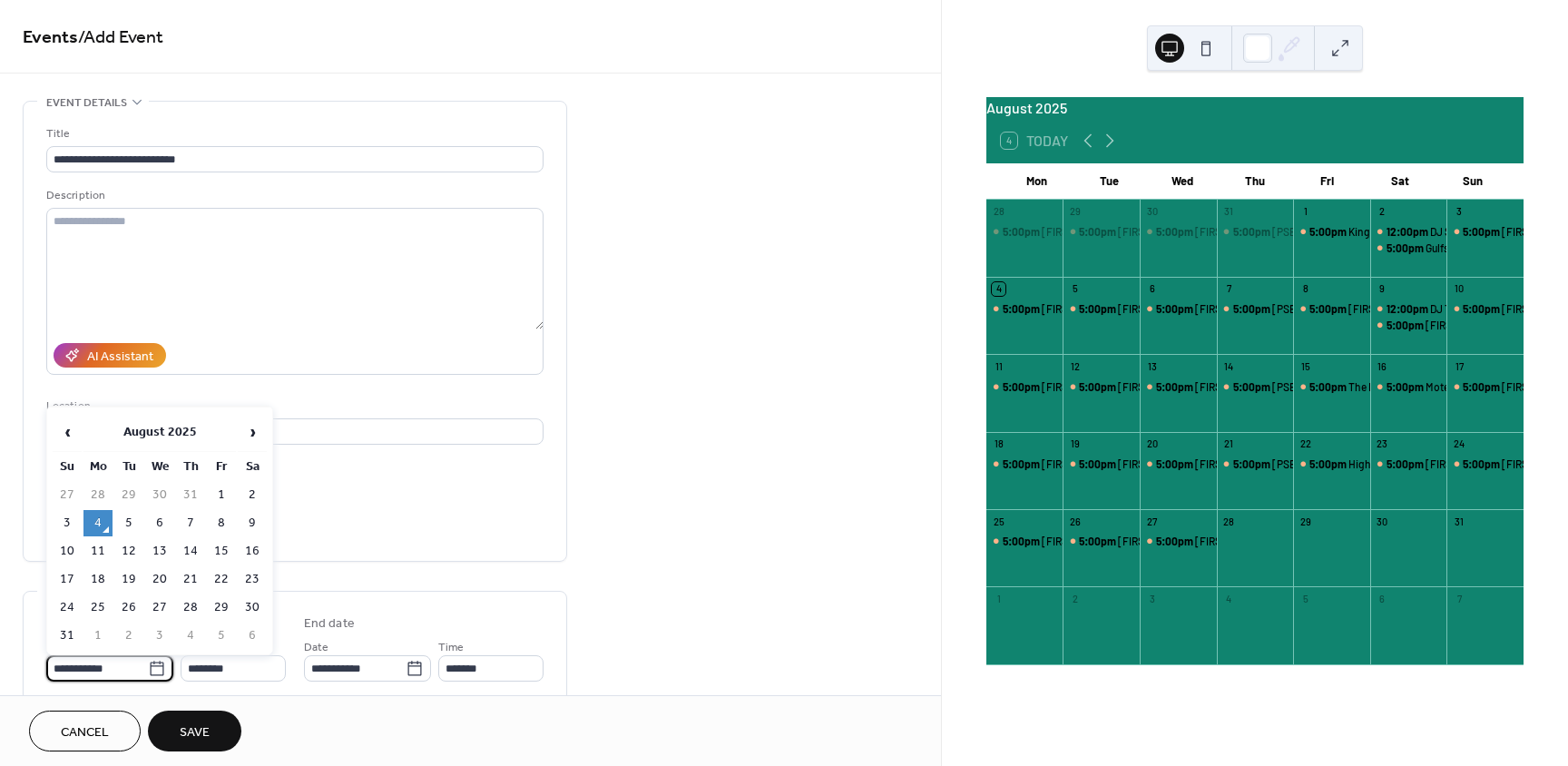 click on "28" at bounding box center [191, 607] 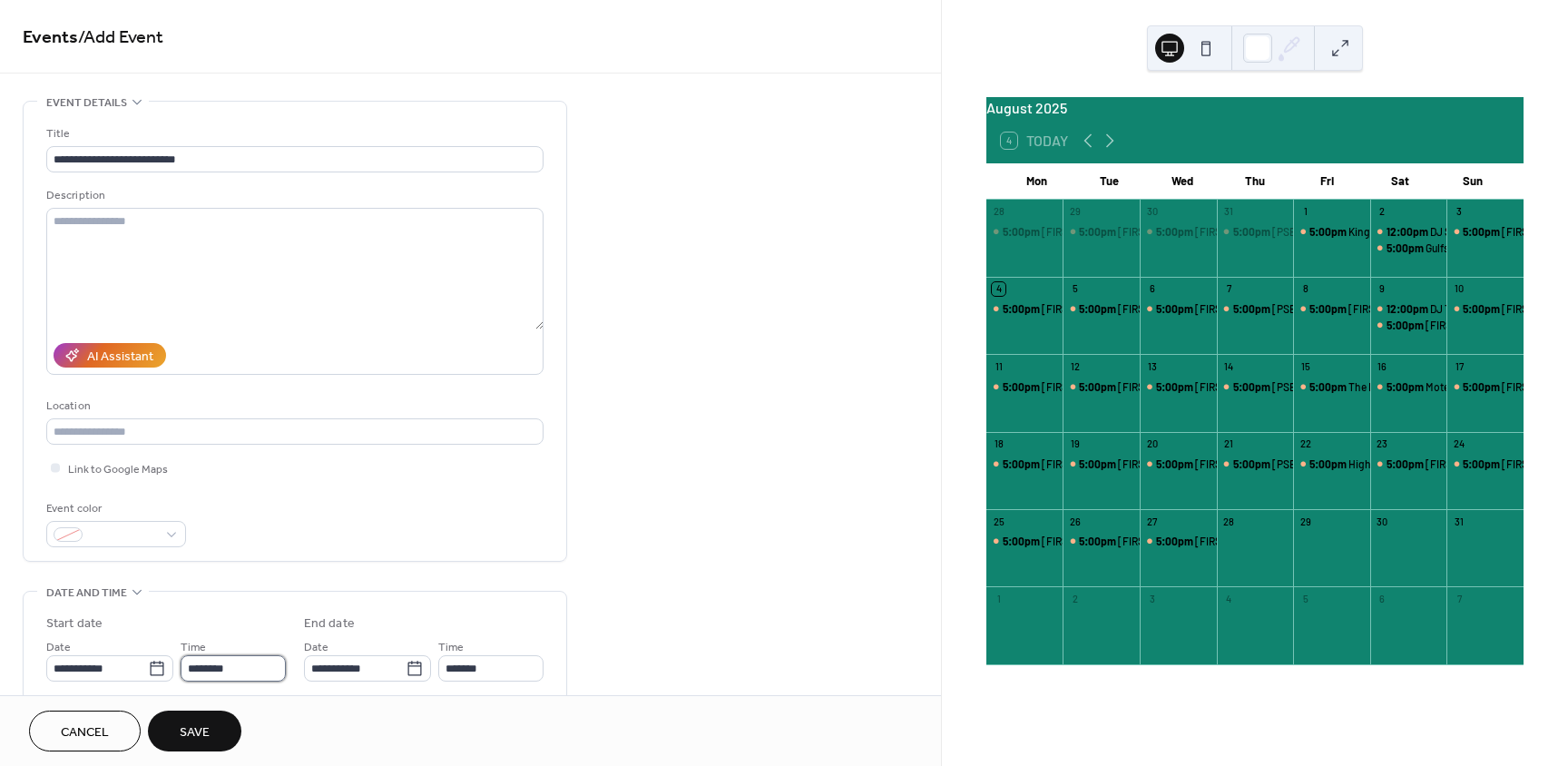 click on "********" at bounding box center (233, 668) 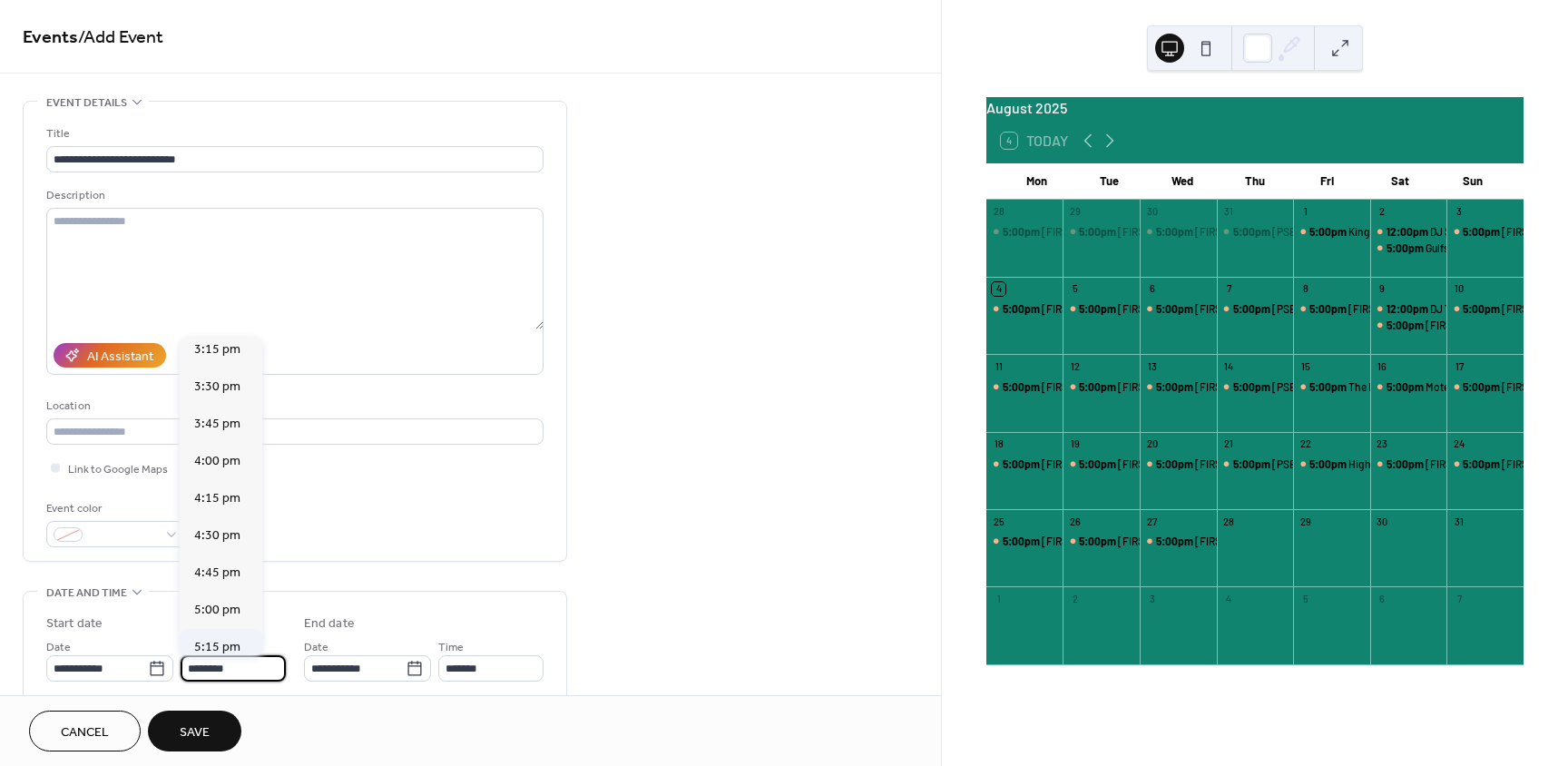 scroll, scrollTop: 2331, scrollLeft: 0, axis: vertical 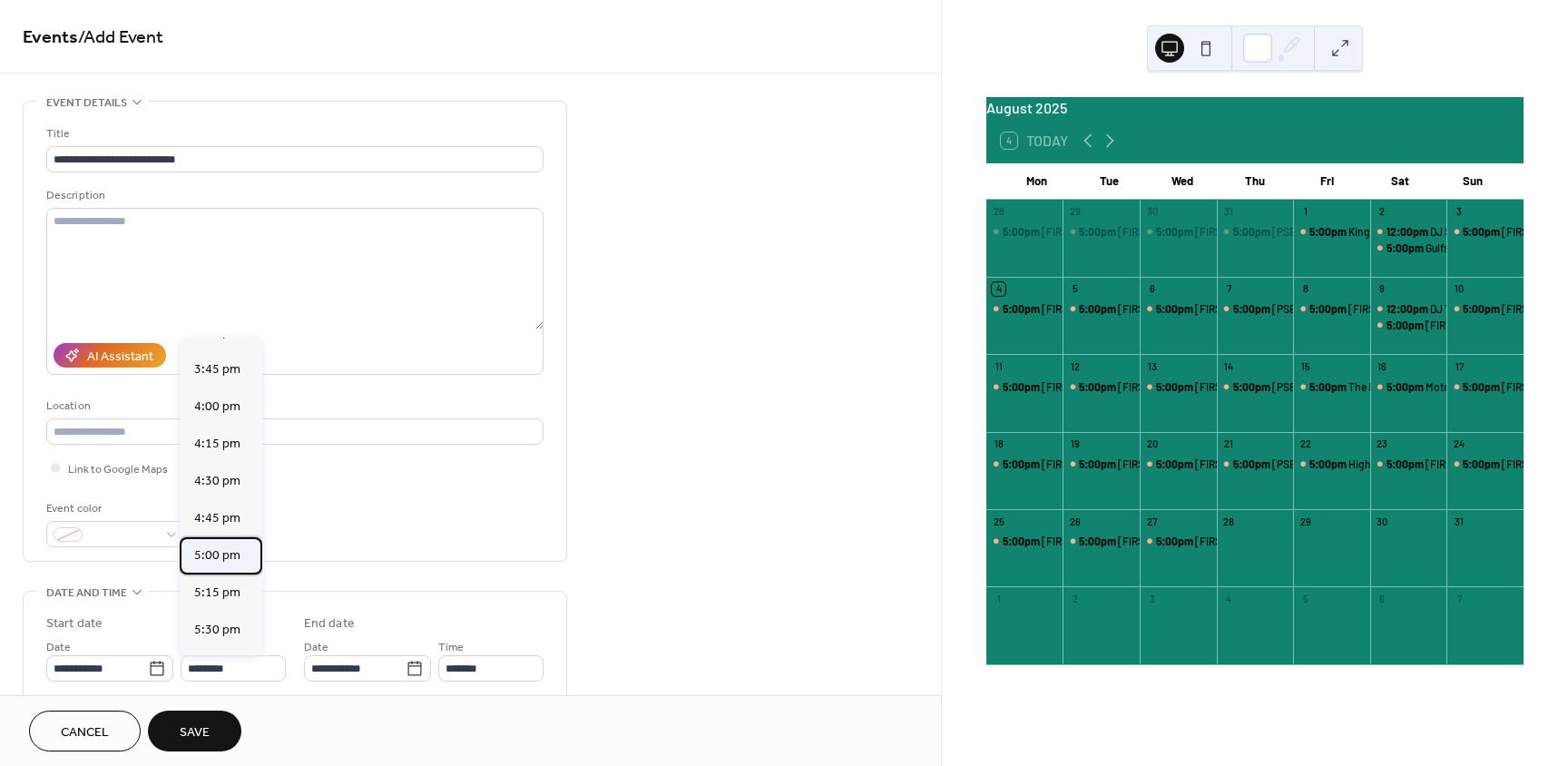 click on "5:00 pm" at bounding box center (217, 555) 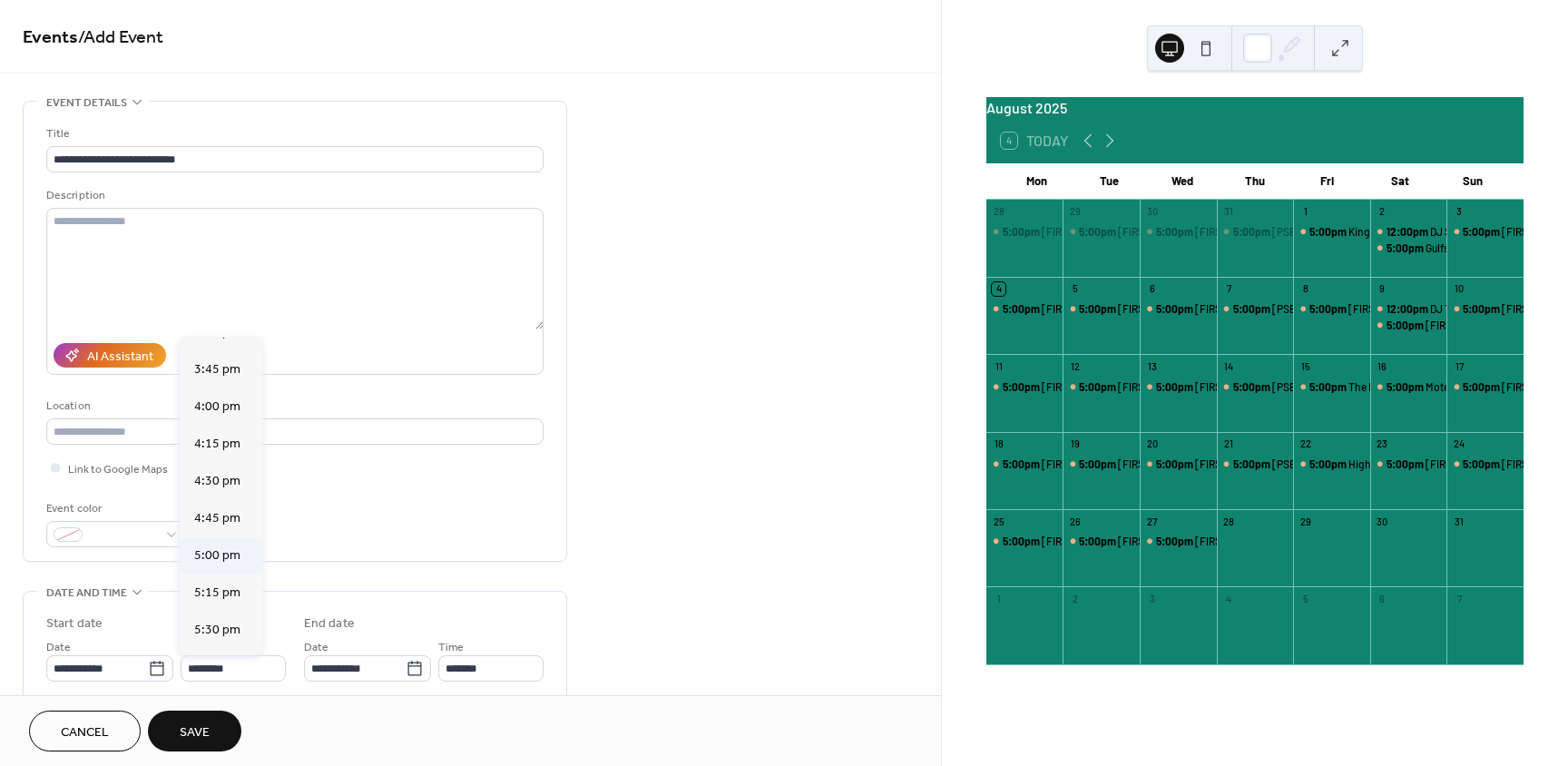 type on "*******" 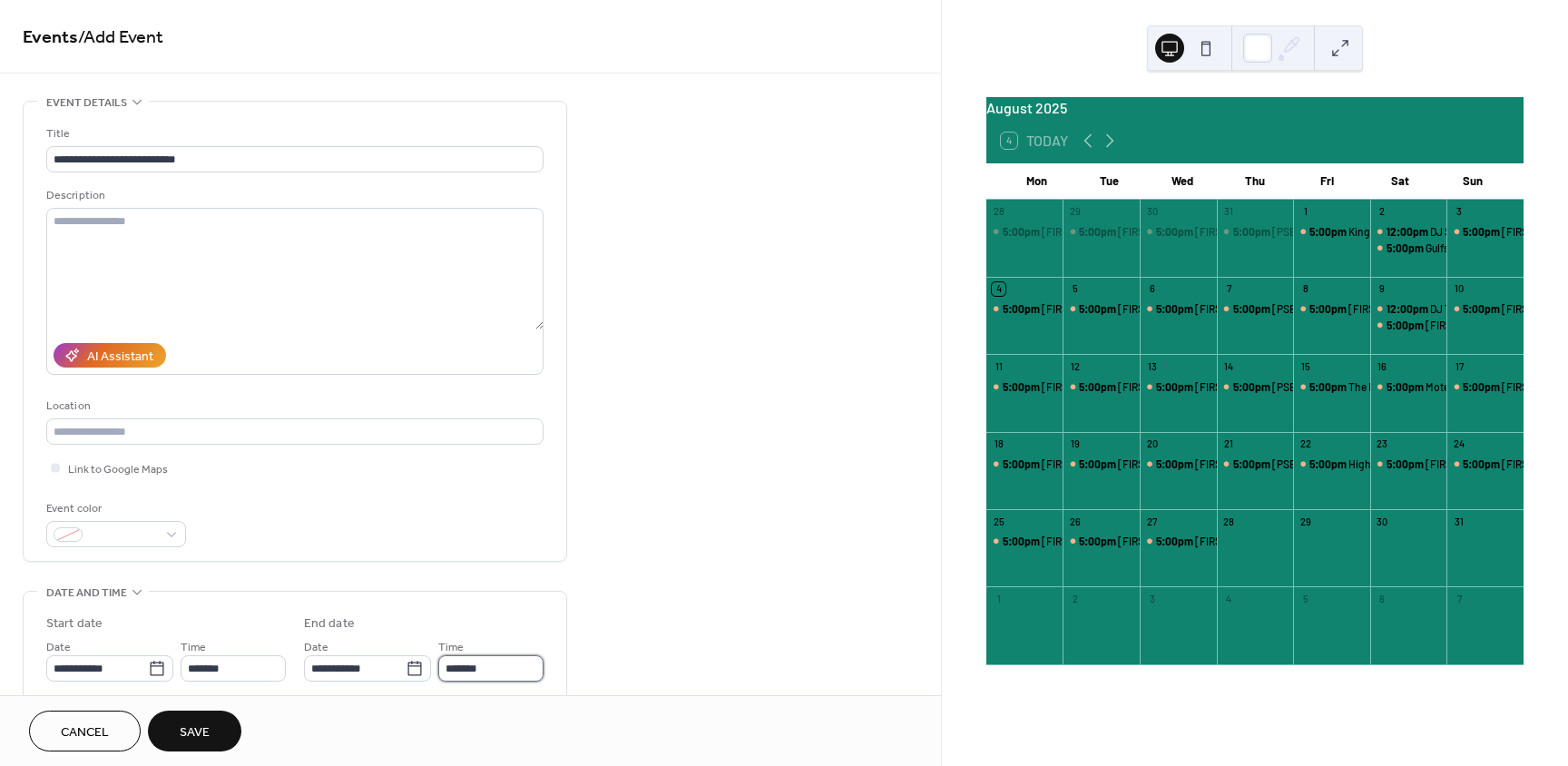 click on "*******" at bounding box center (491, 668) 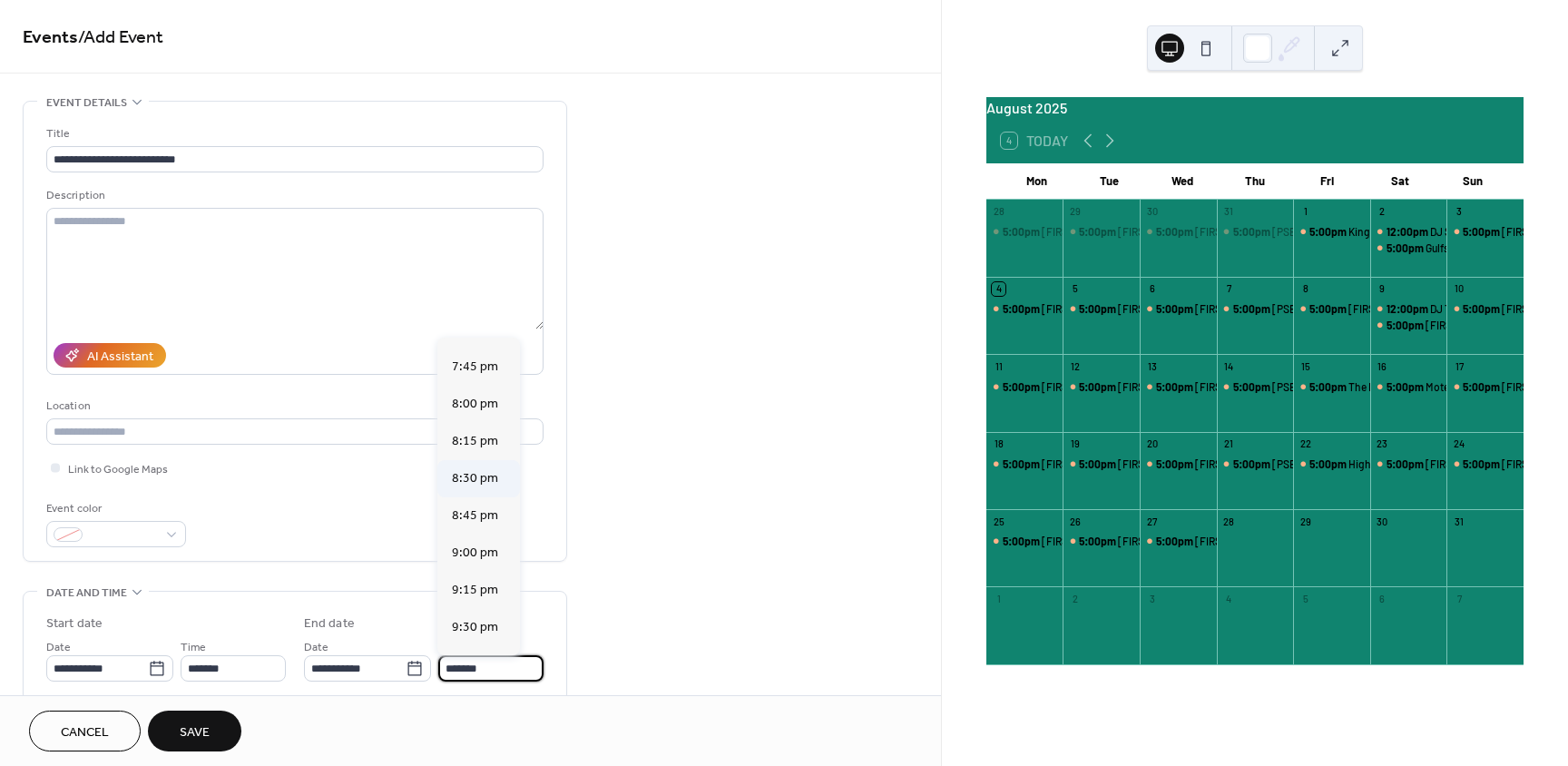 scroll, scrollTop: 363, scrollLeft: 0, axis: vertical 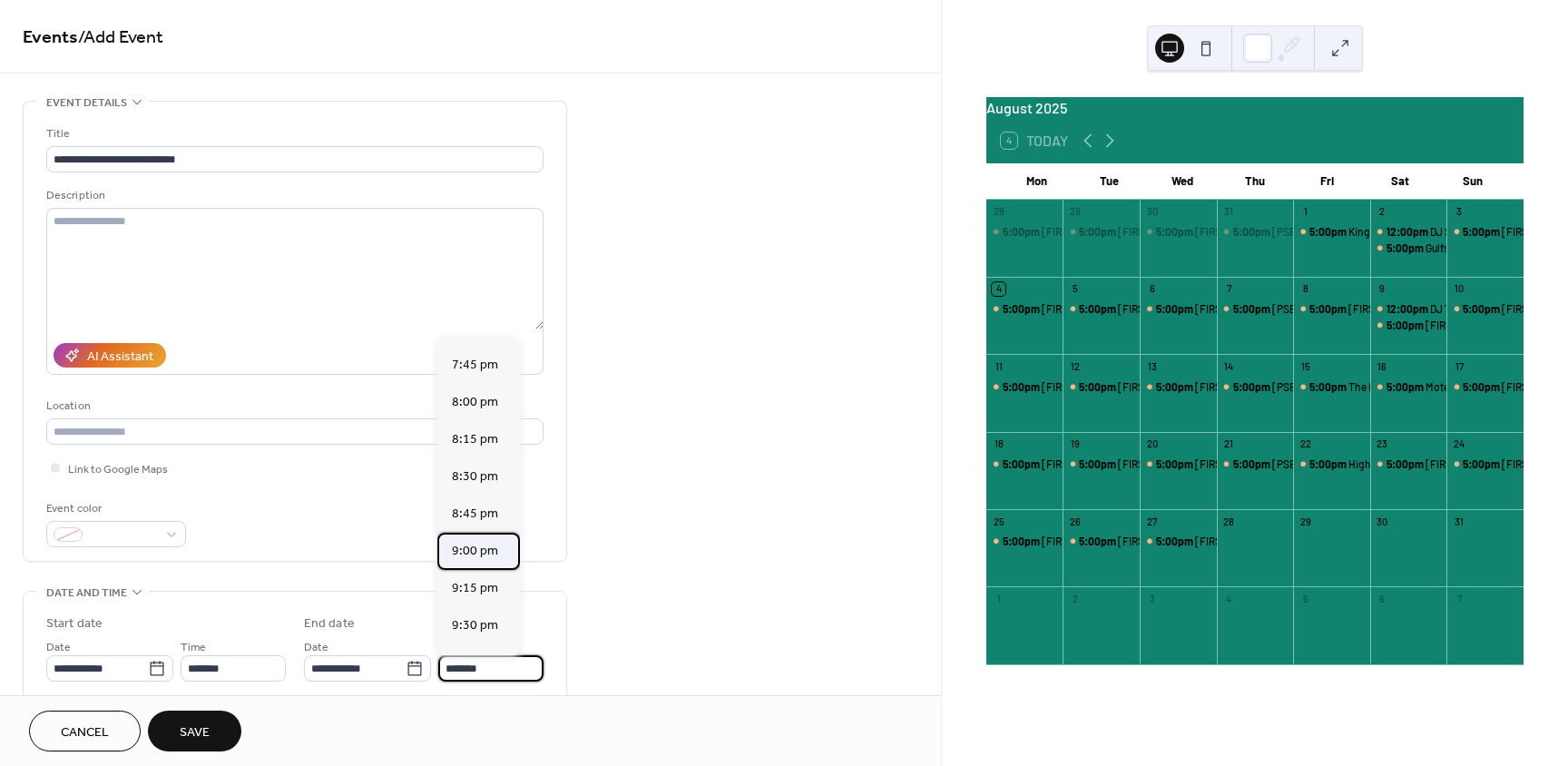 click on "9:00 pm" at bounding box center [475, 551] 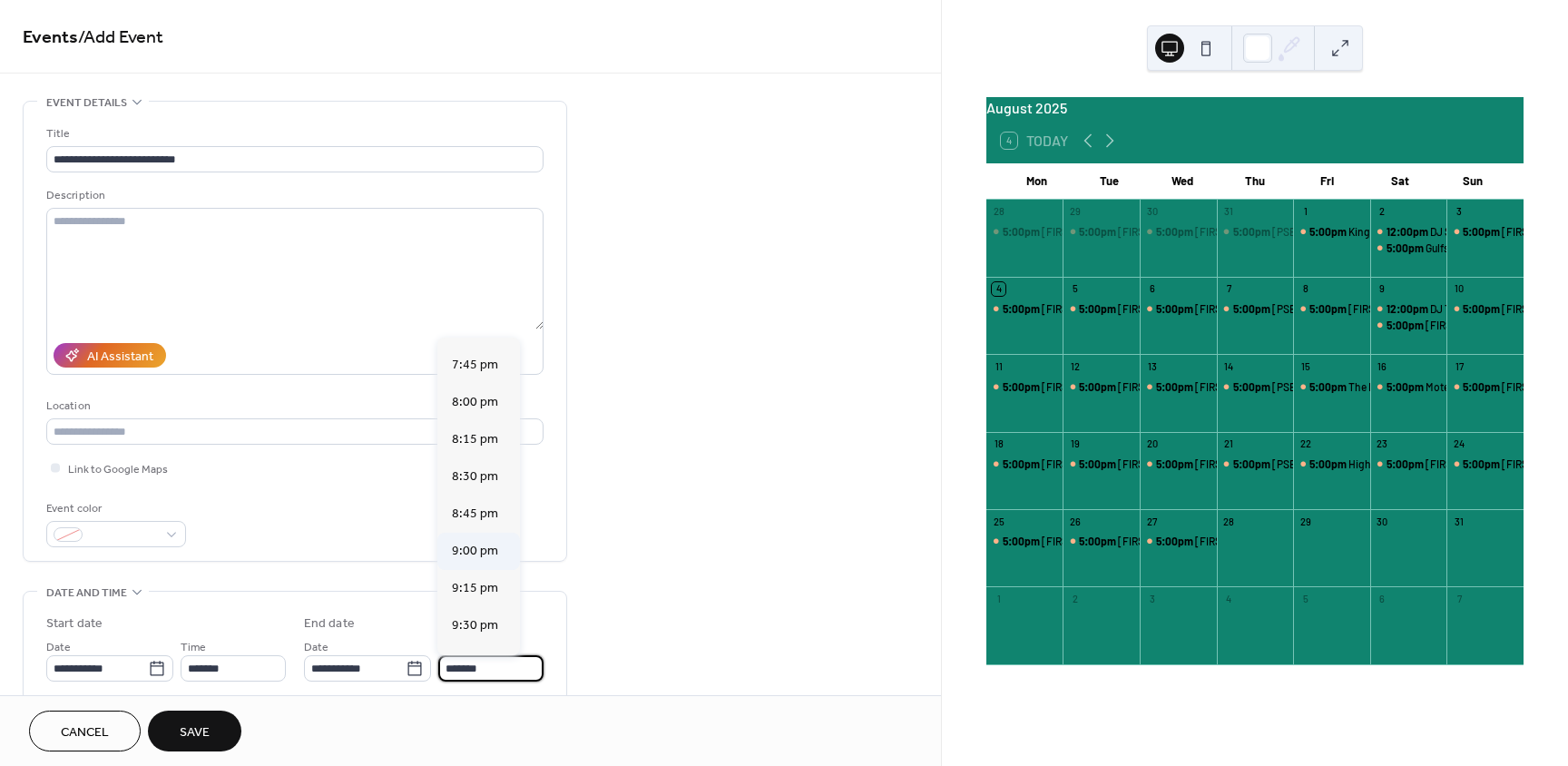type on "*******" 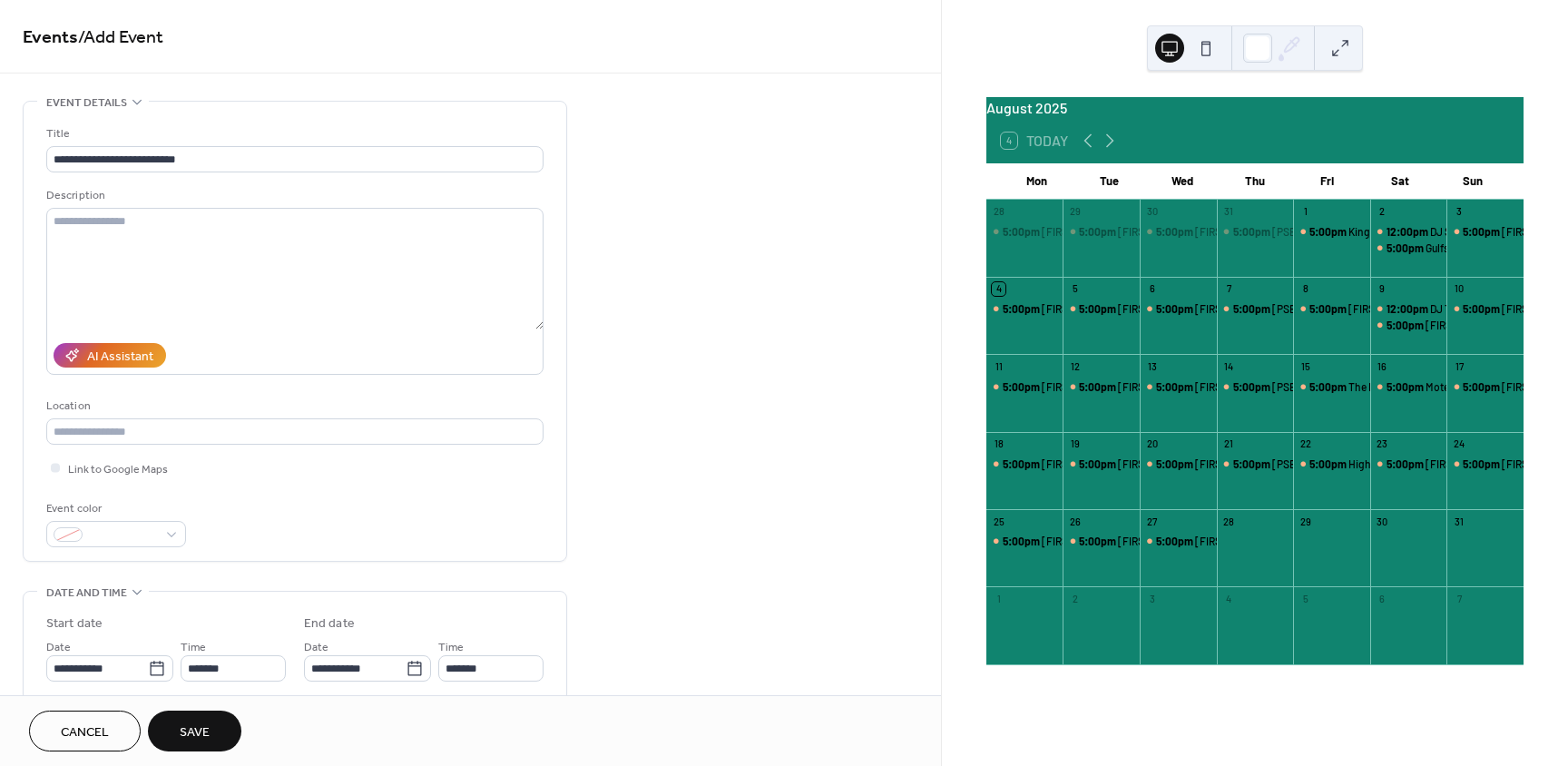click on "Save" at bounding box center (194, 732) 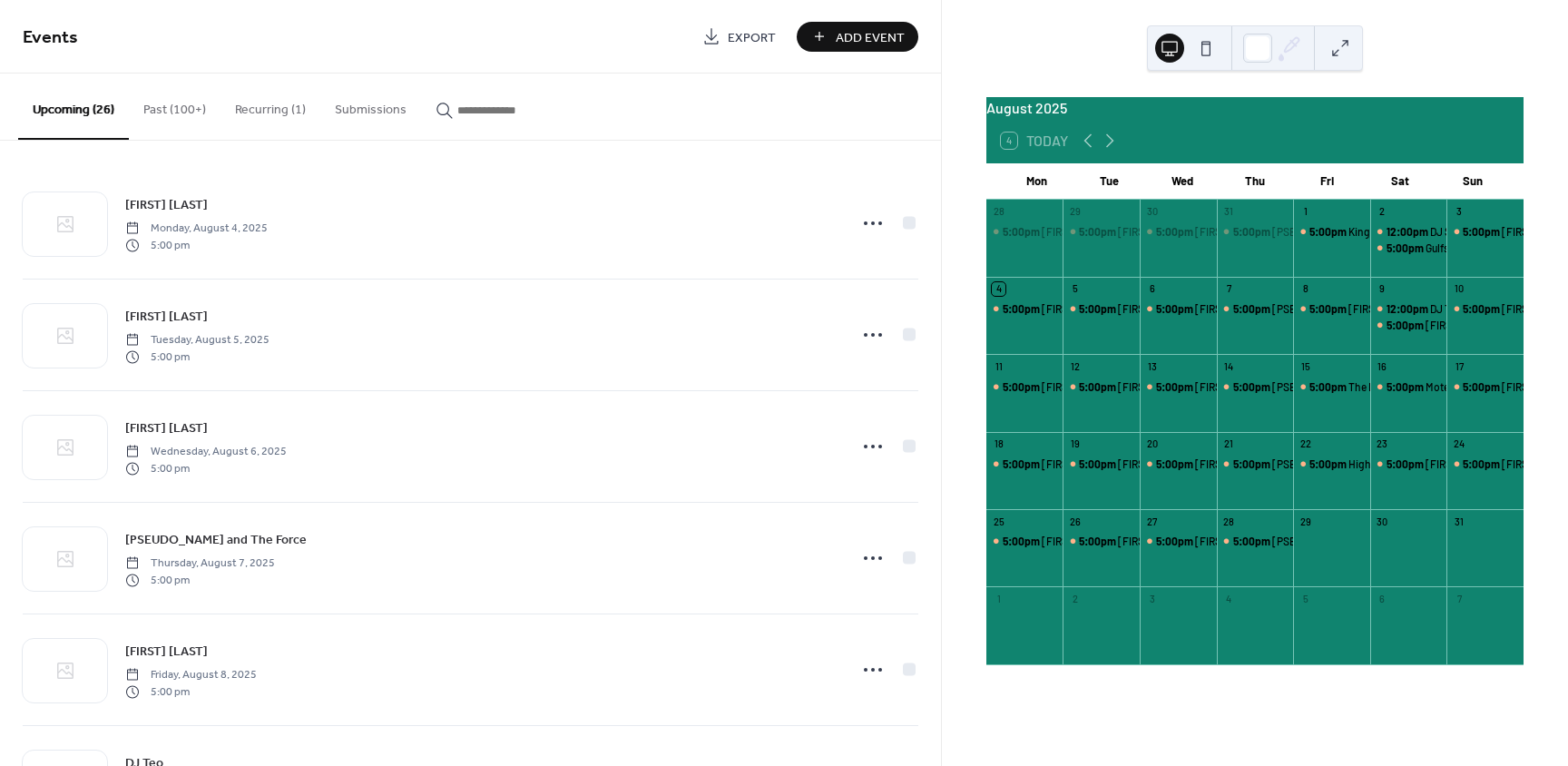 click on "Add Event" at bounding box center [870, 37] 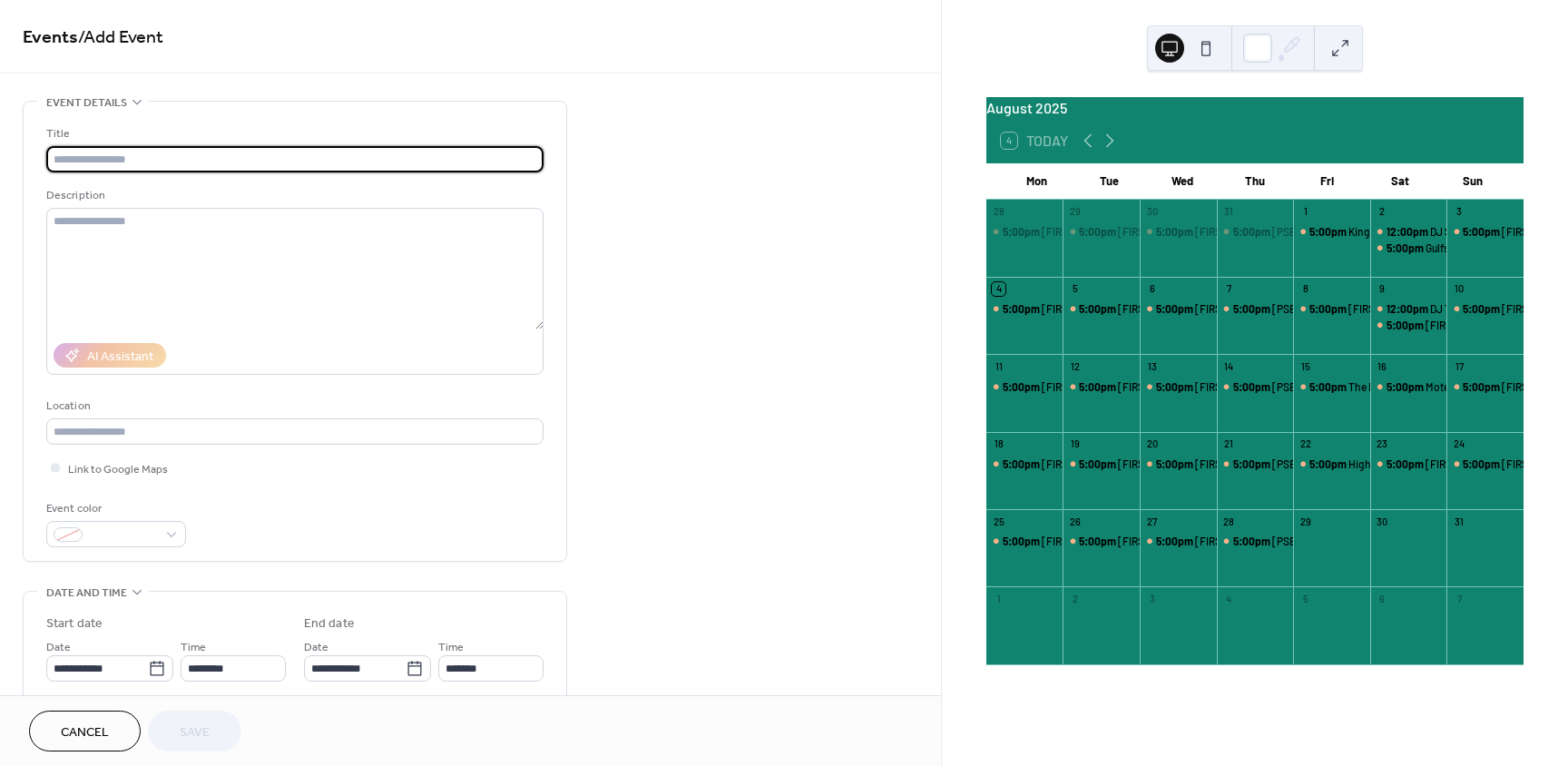 click at bounding box center [295, 159] 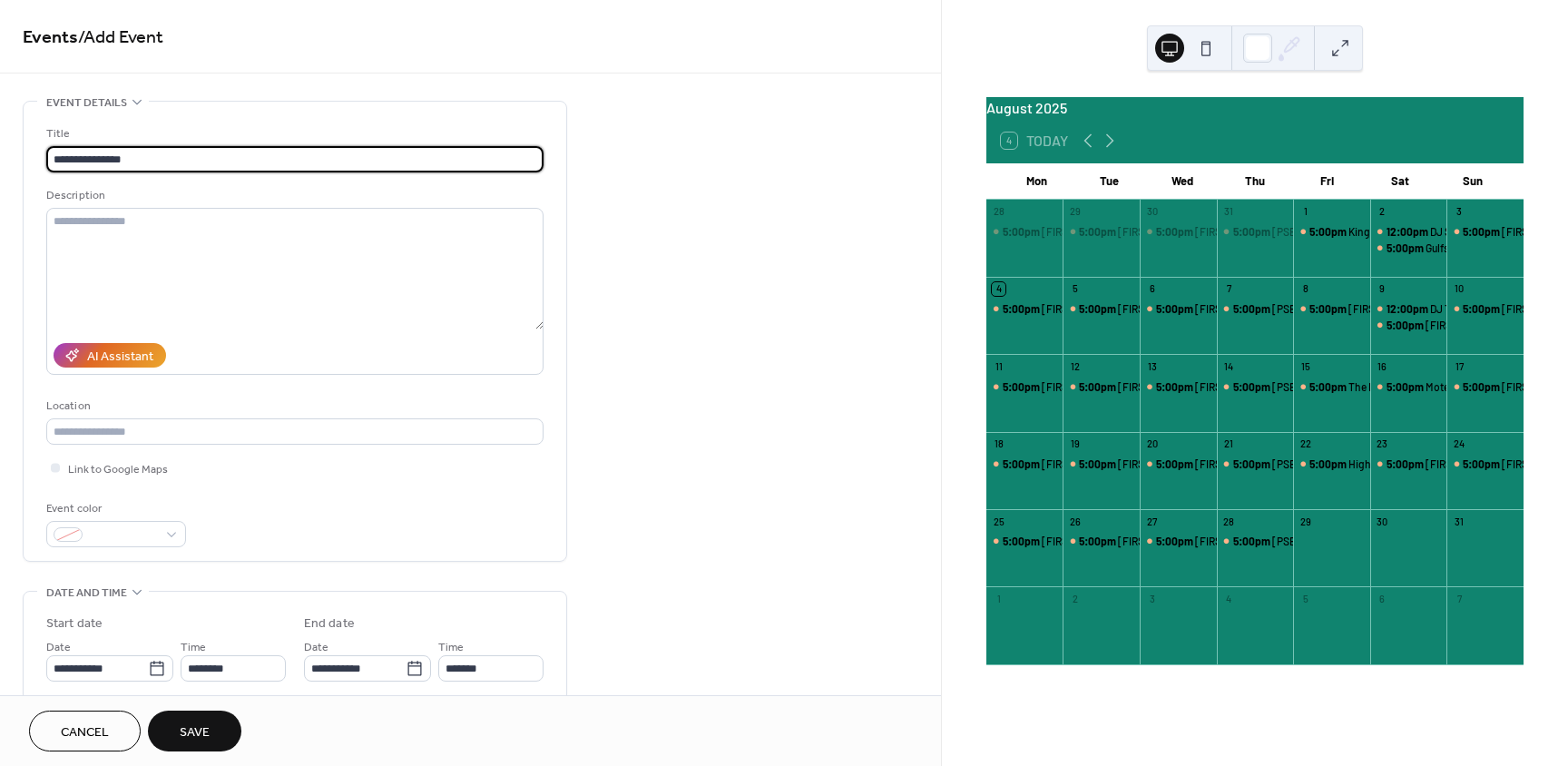 drag, startPoint x: 161, startPoint y: 154, endPoint x: -9, endPoint y: 165, distance: 170.35551 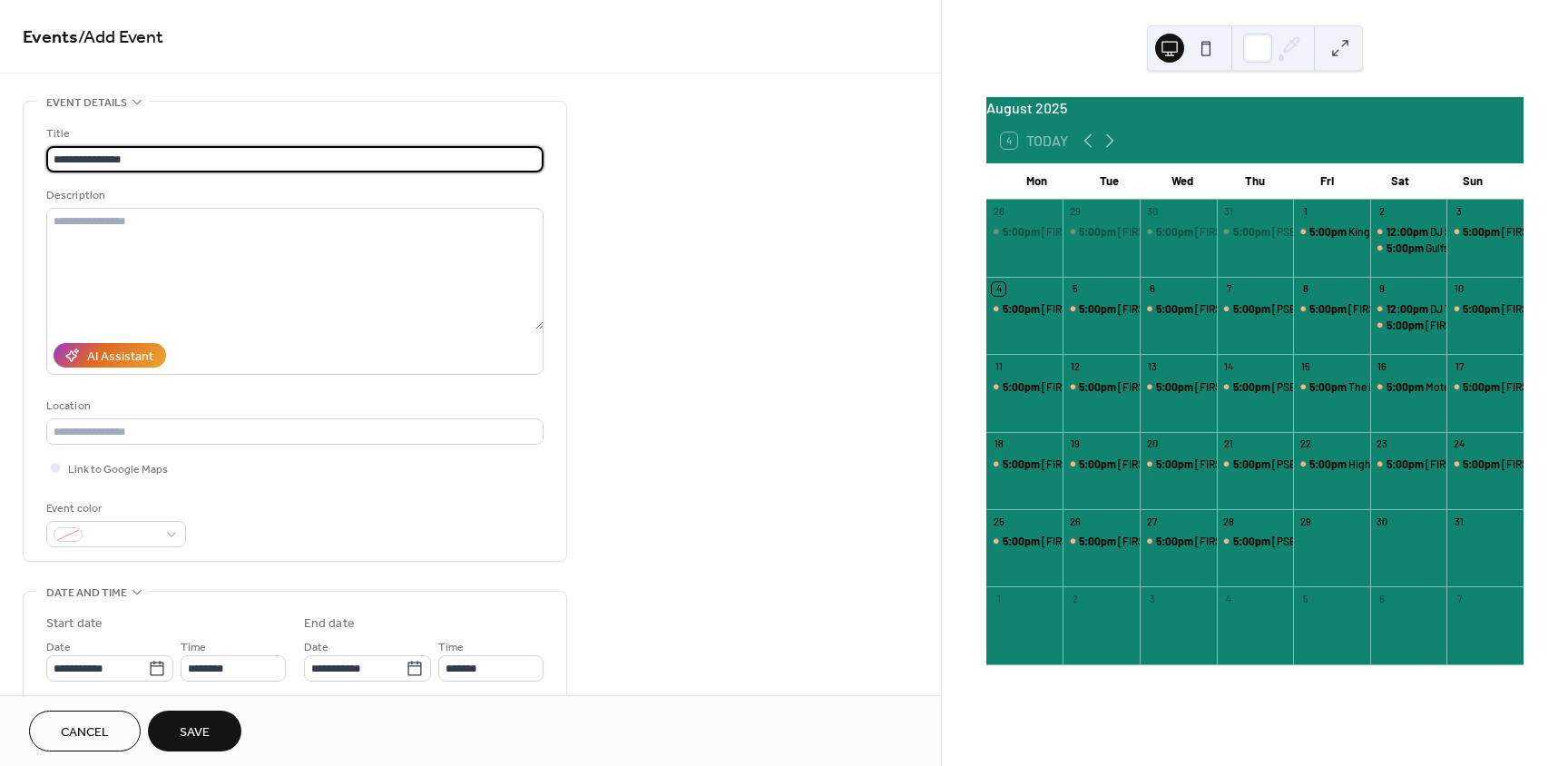click on "**********" at bounding box center (784, 383) 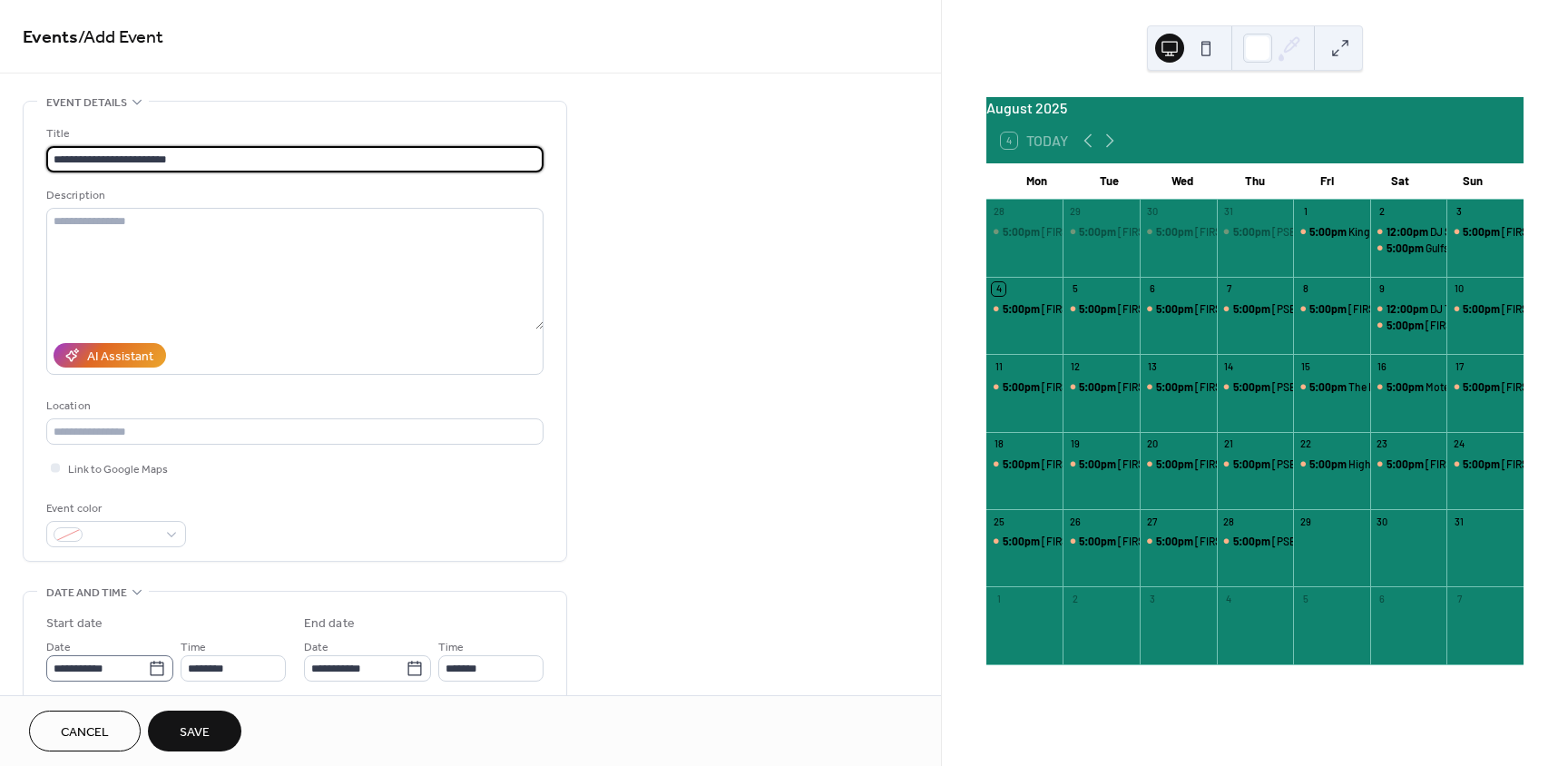 type on "**********" 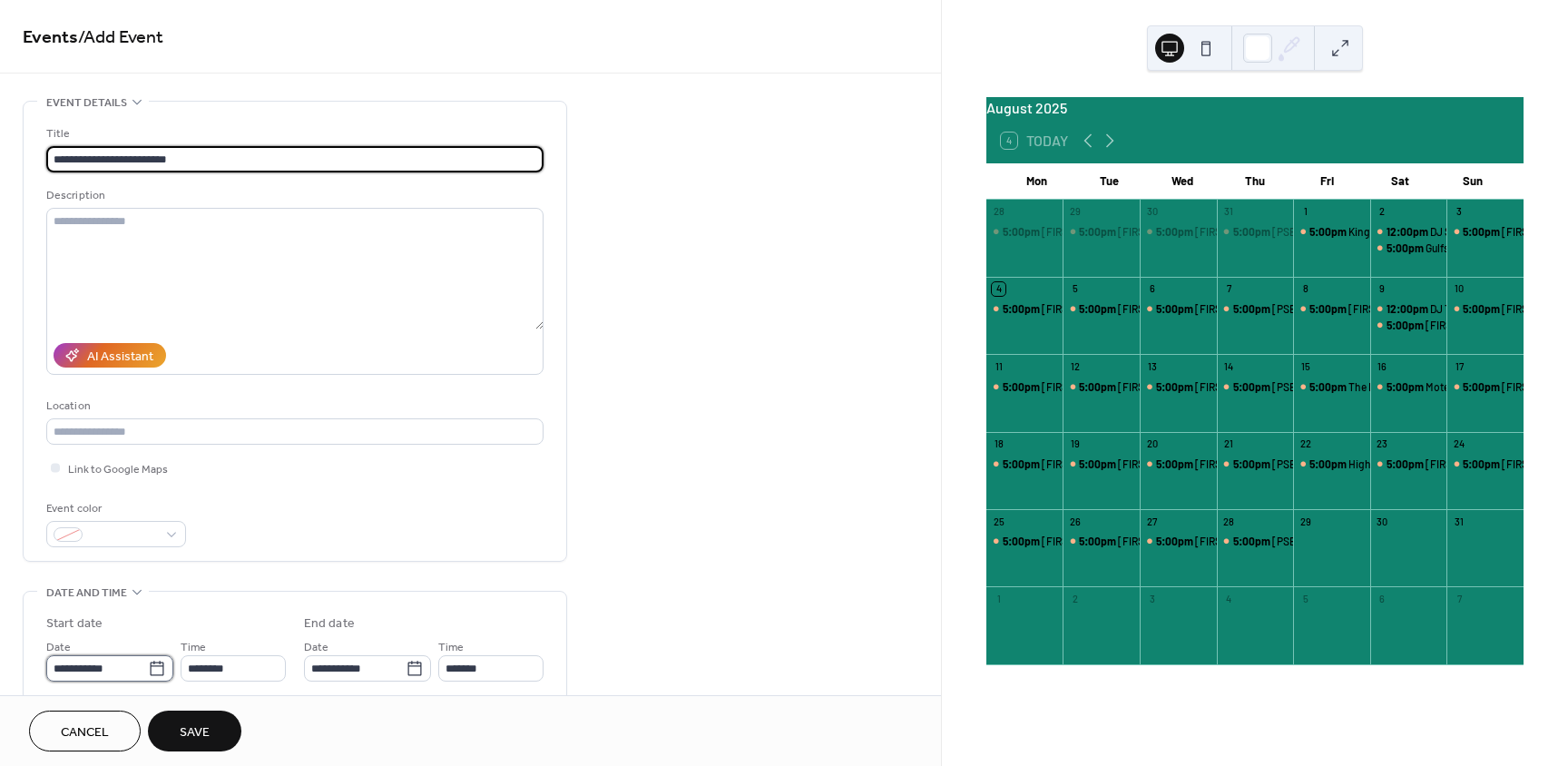 click on "**********" at bounding box center (97, 668) 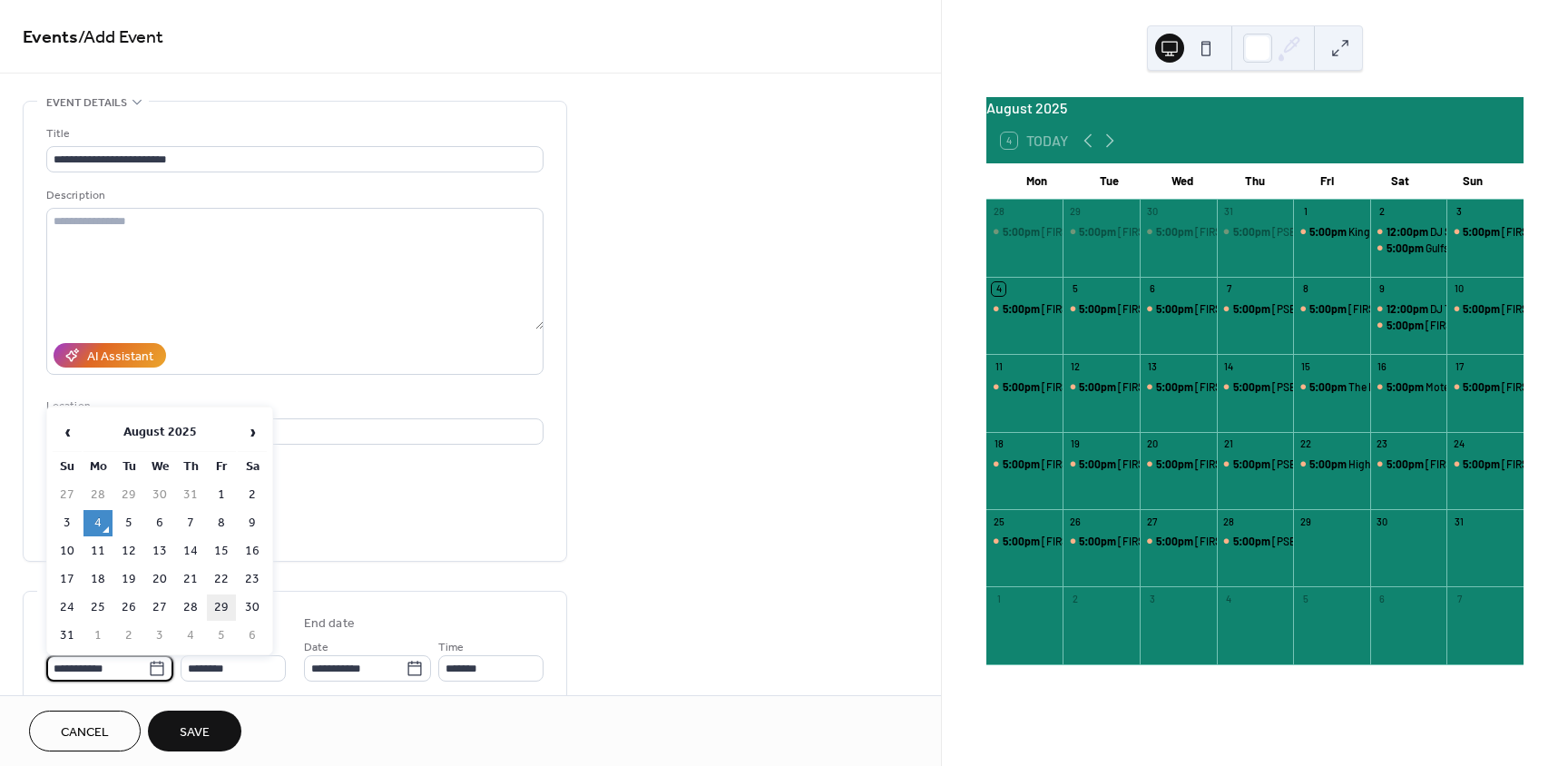 click on "29" at bounding box center (221, 607) 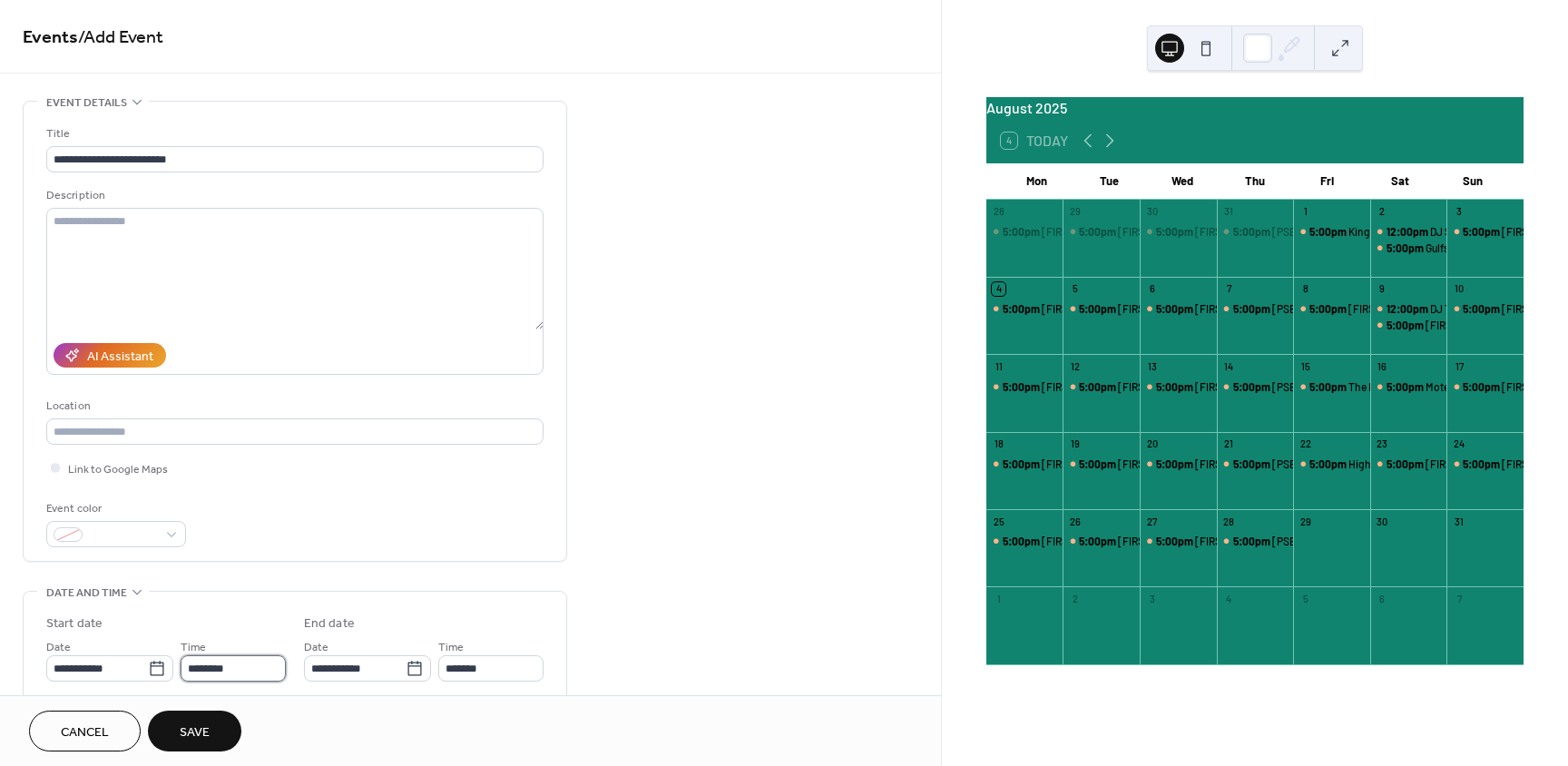 click on "********" at bounding box center (233, 668) 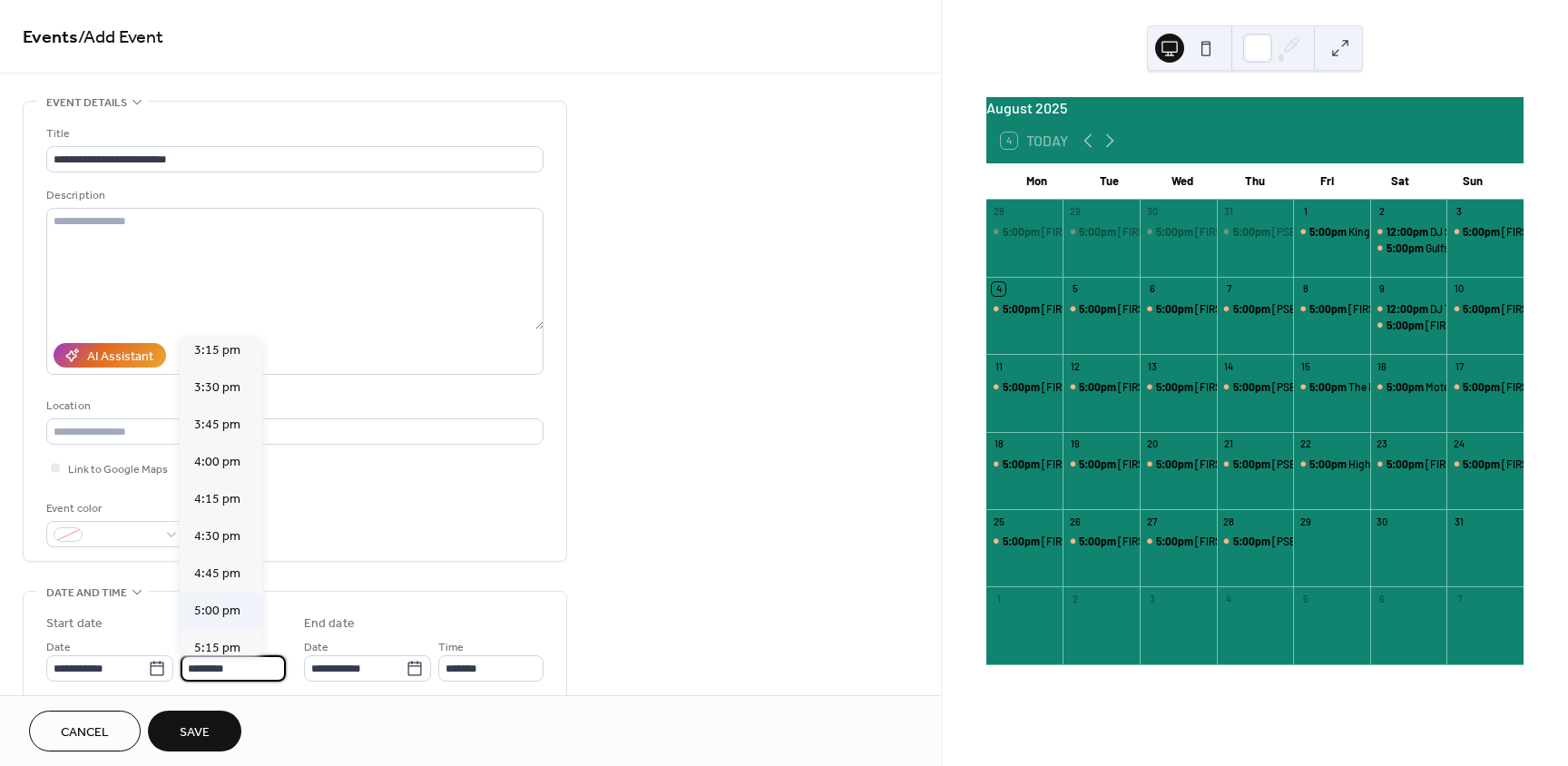 scroll, scrollTop: 2331, scrollLeft: 0, axis: vertical 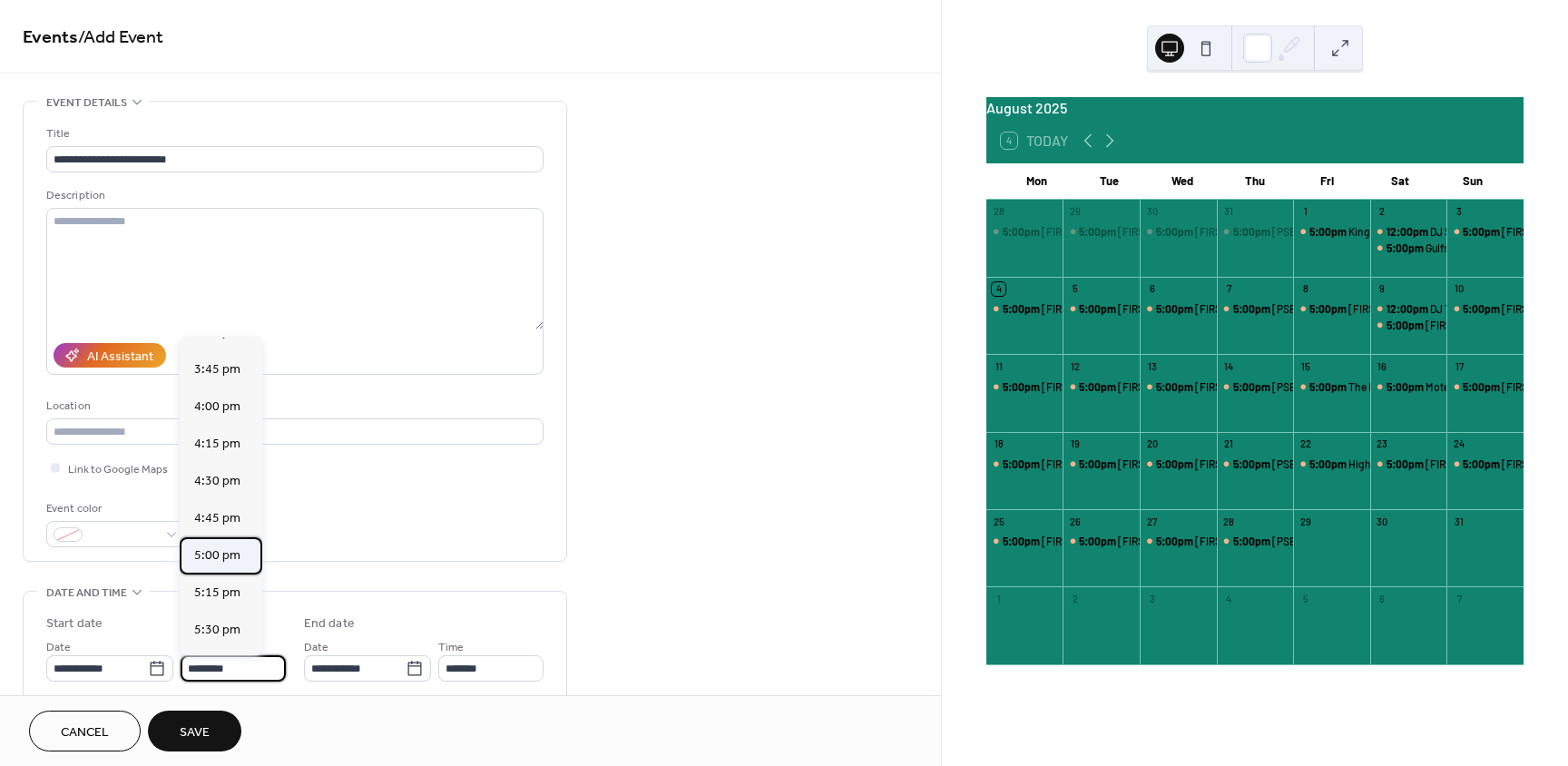 click on "5:00 pm" at bounding box center [217, 555] 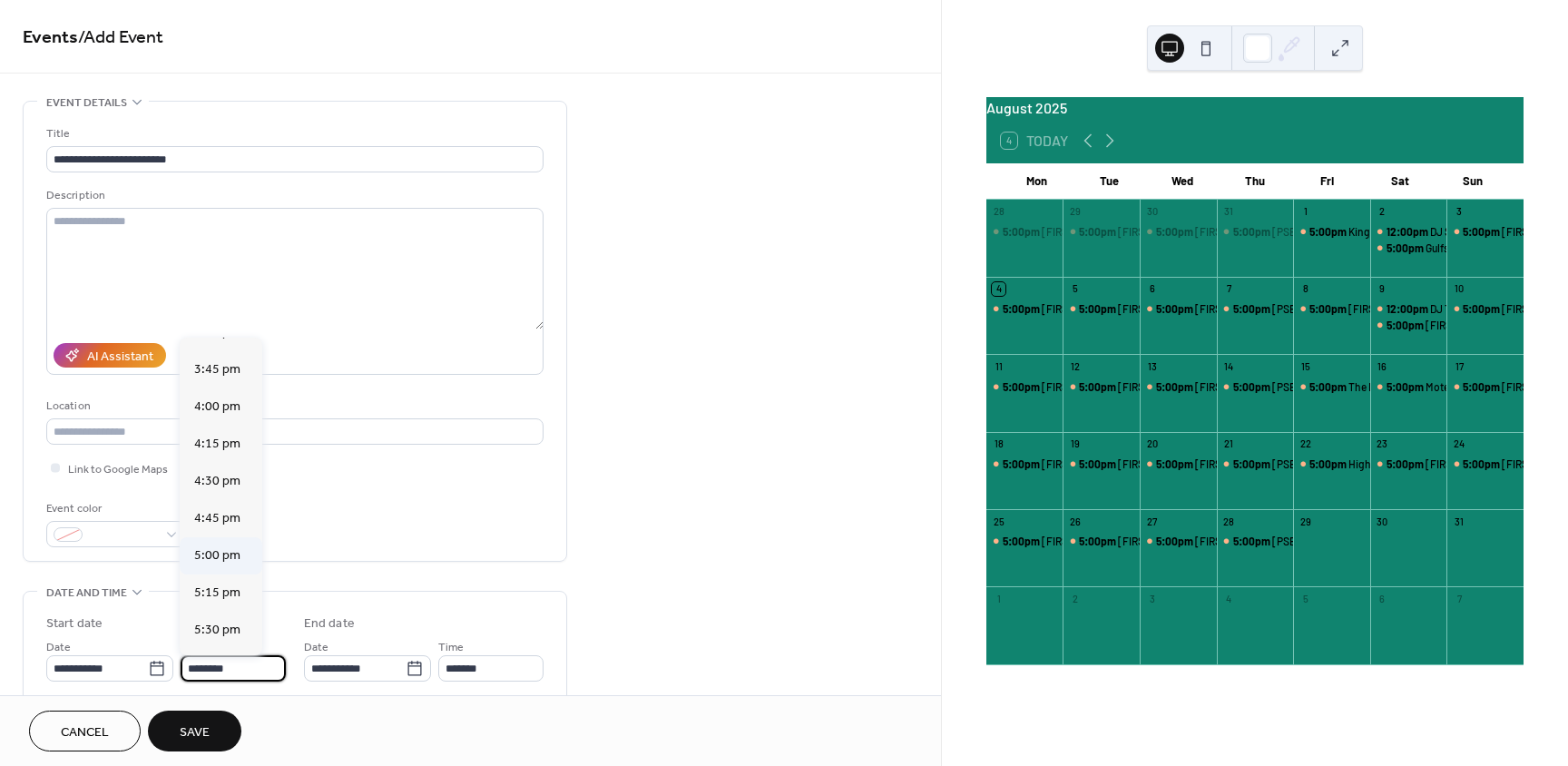 type on "*******" 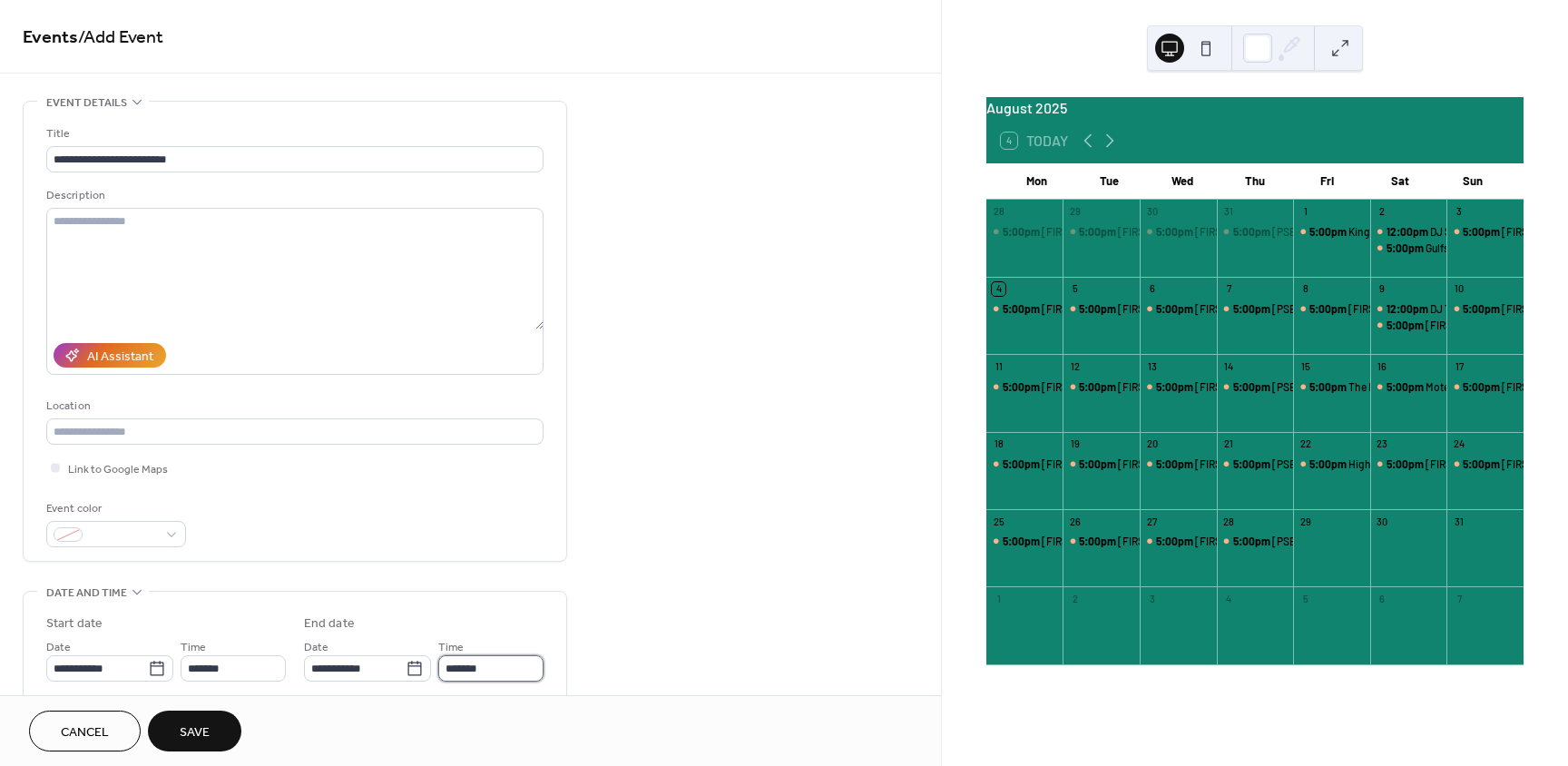 click on "*******" at bounding box center (491, 668) 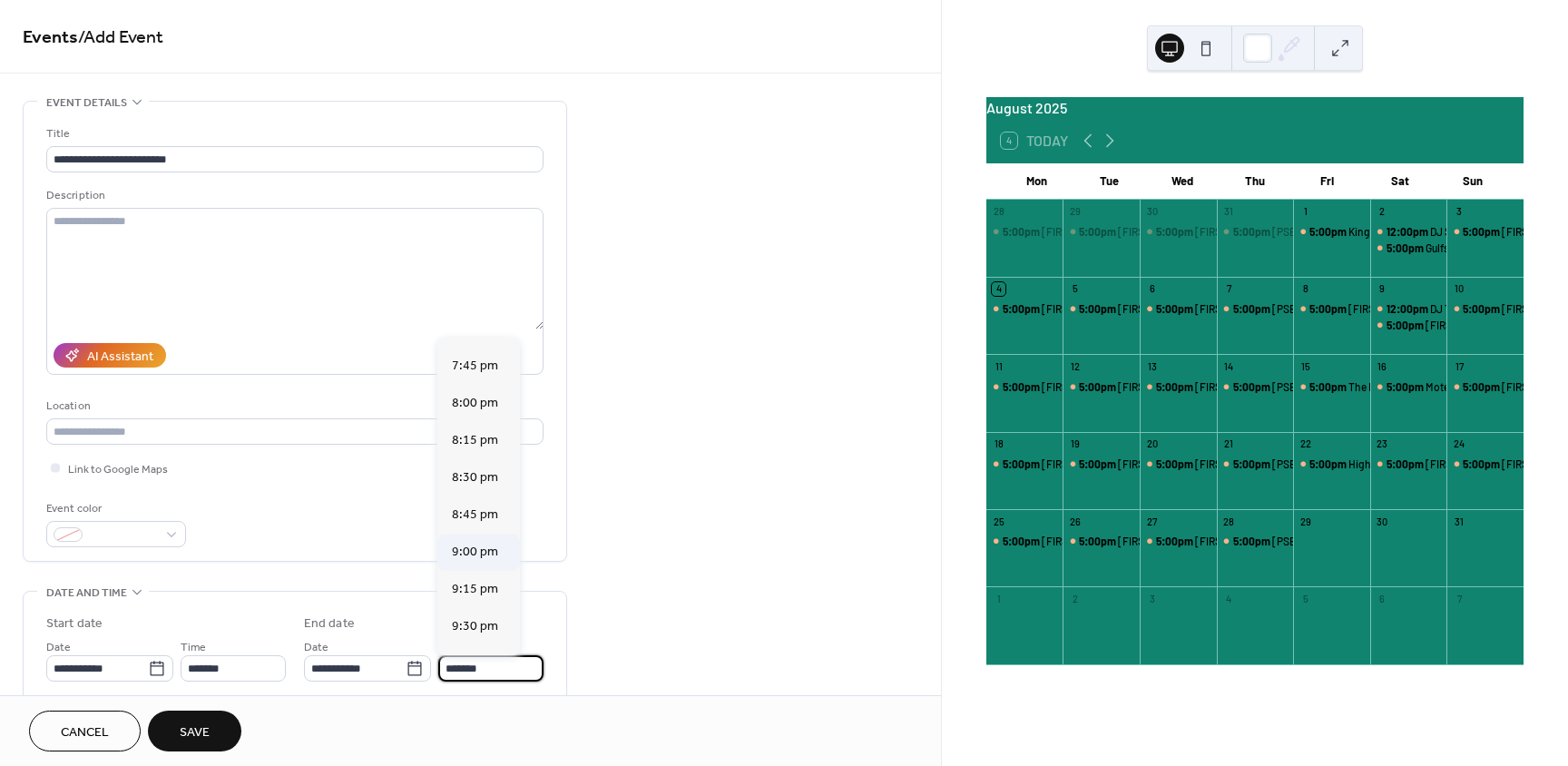 scroll, scrollTop: 363, scrollLeft: 0, axis: vertical 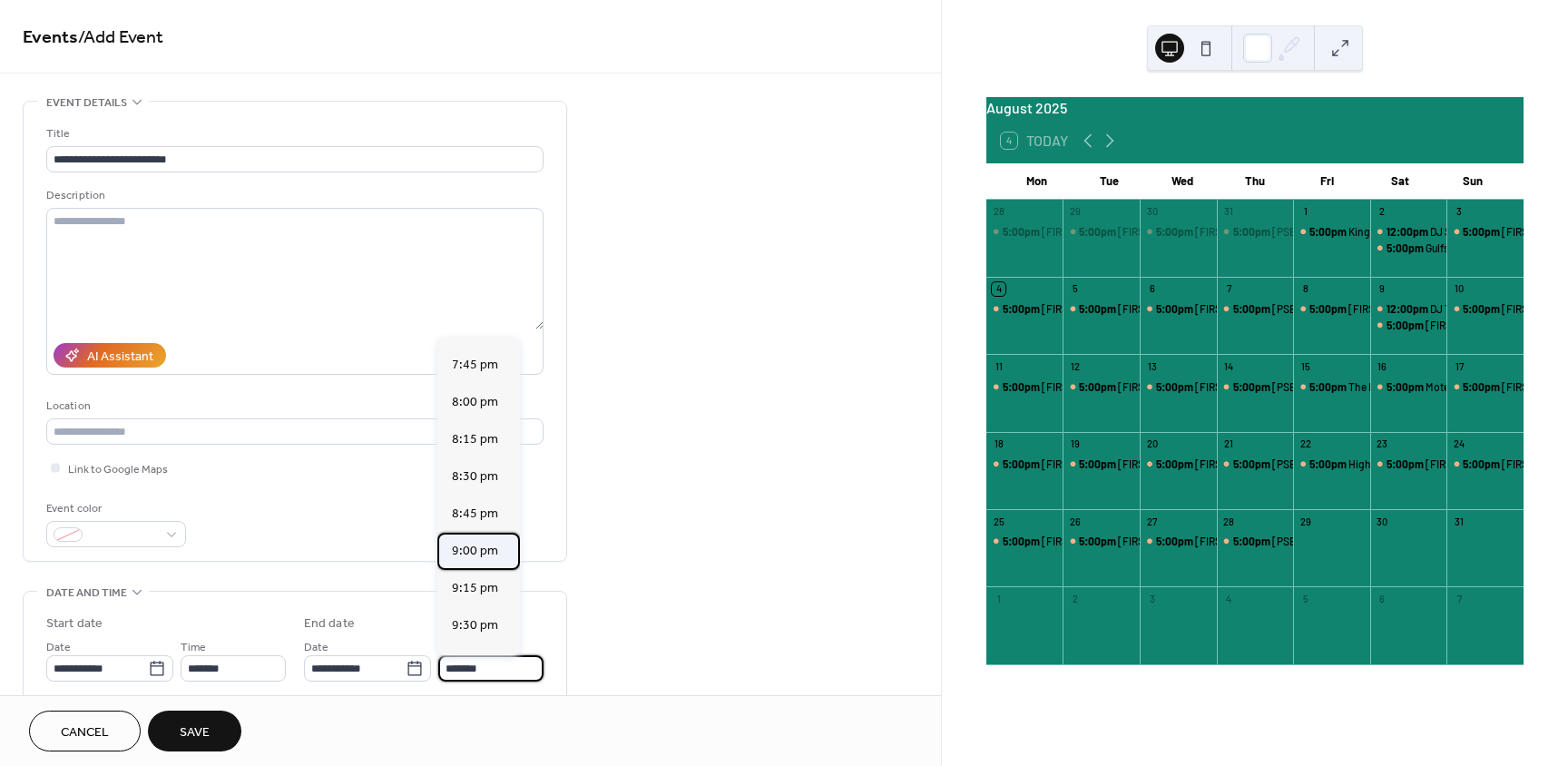 click on "9:00 pm" at bounding box center (475, 551) 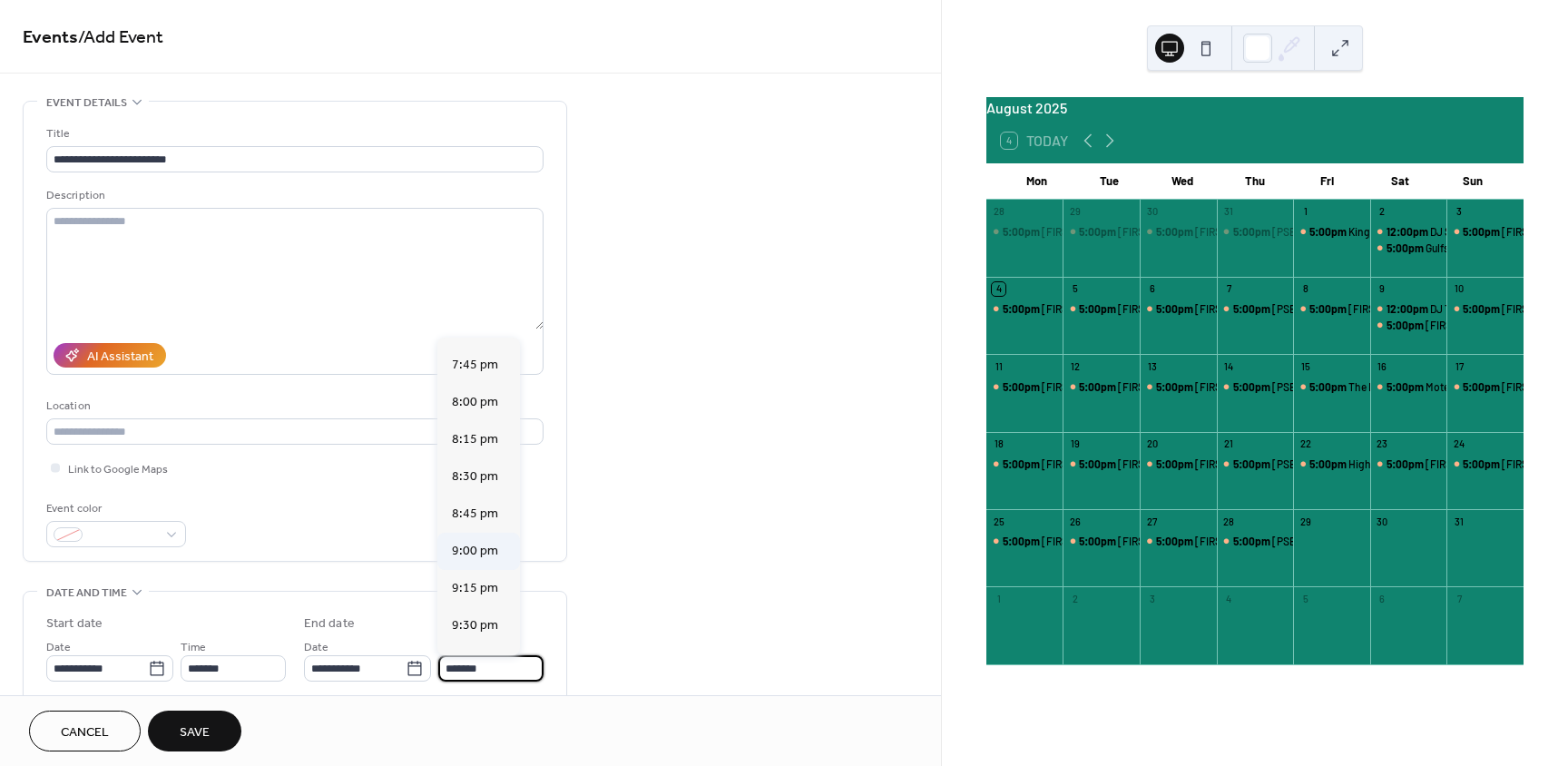 type on "*******" 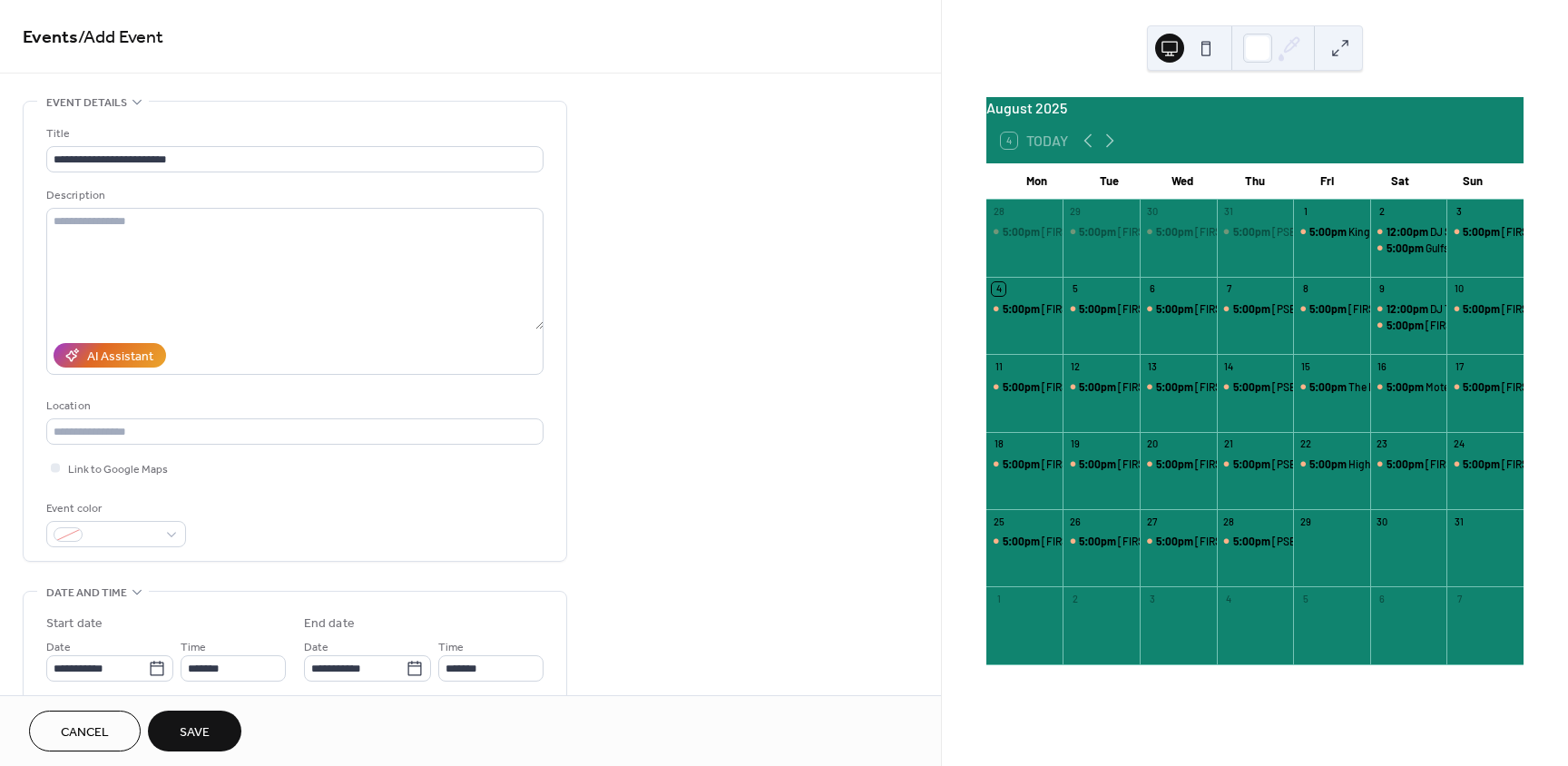 click on "Save" at bounding box center [194, 731] 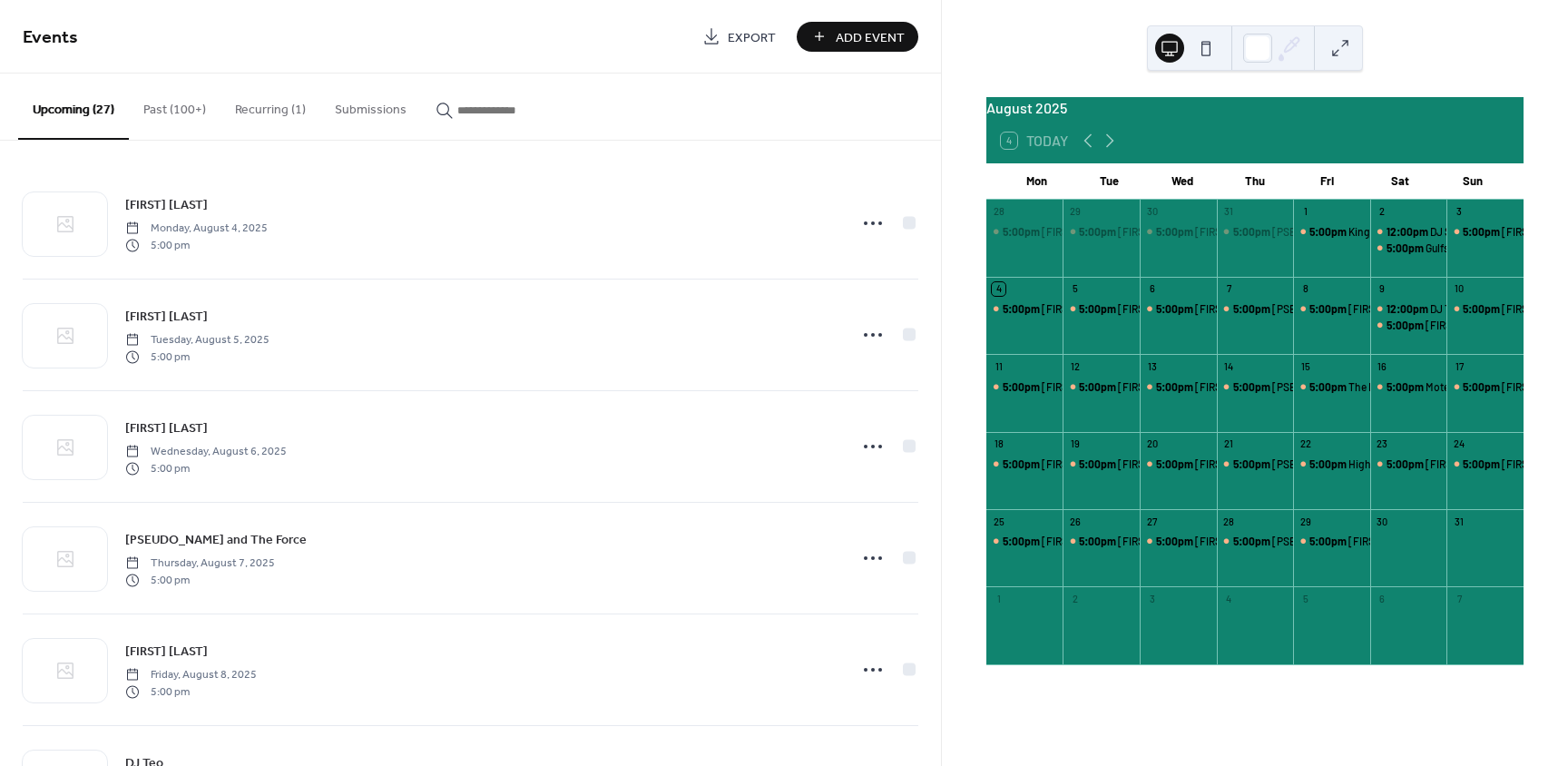 click on "Add Event" at bounding box center (870, 37) 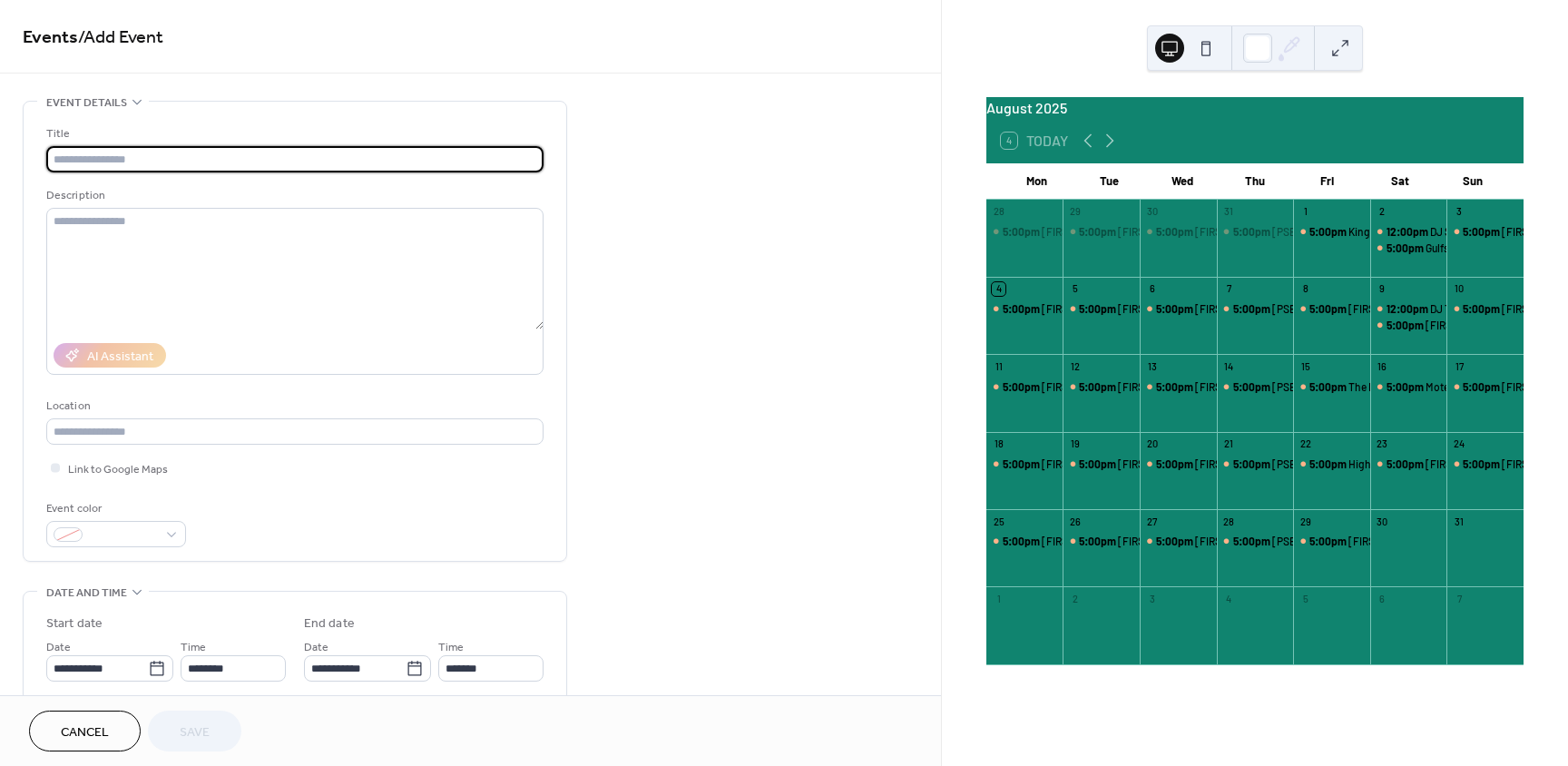 click at bounding box center [295, 159] 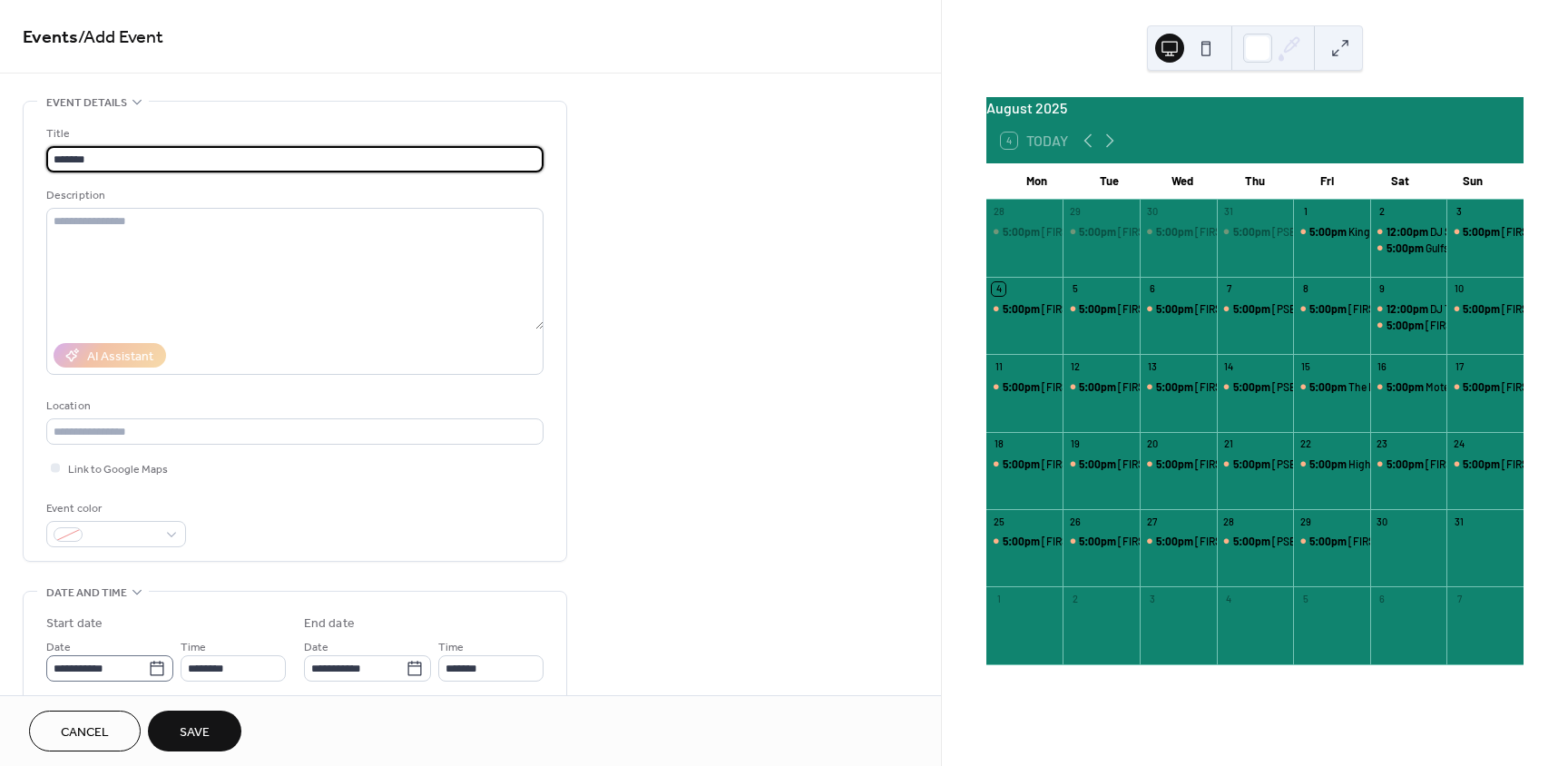 type on "*******" 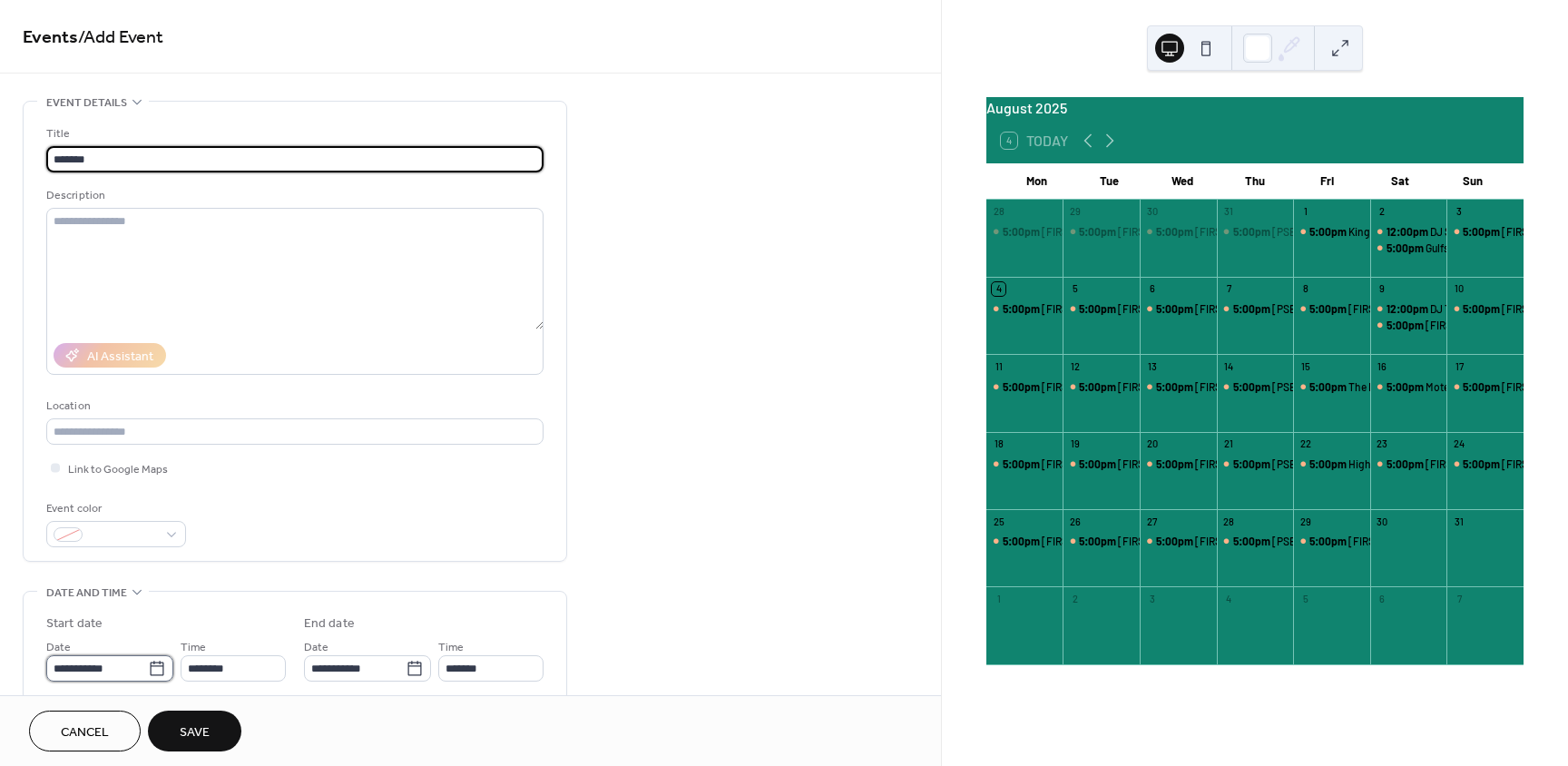 click on "**********" at bounding box center [97, 668] 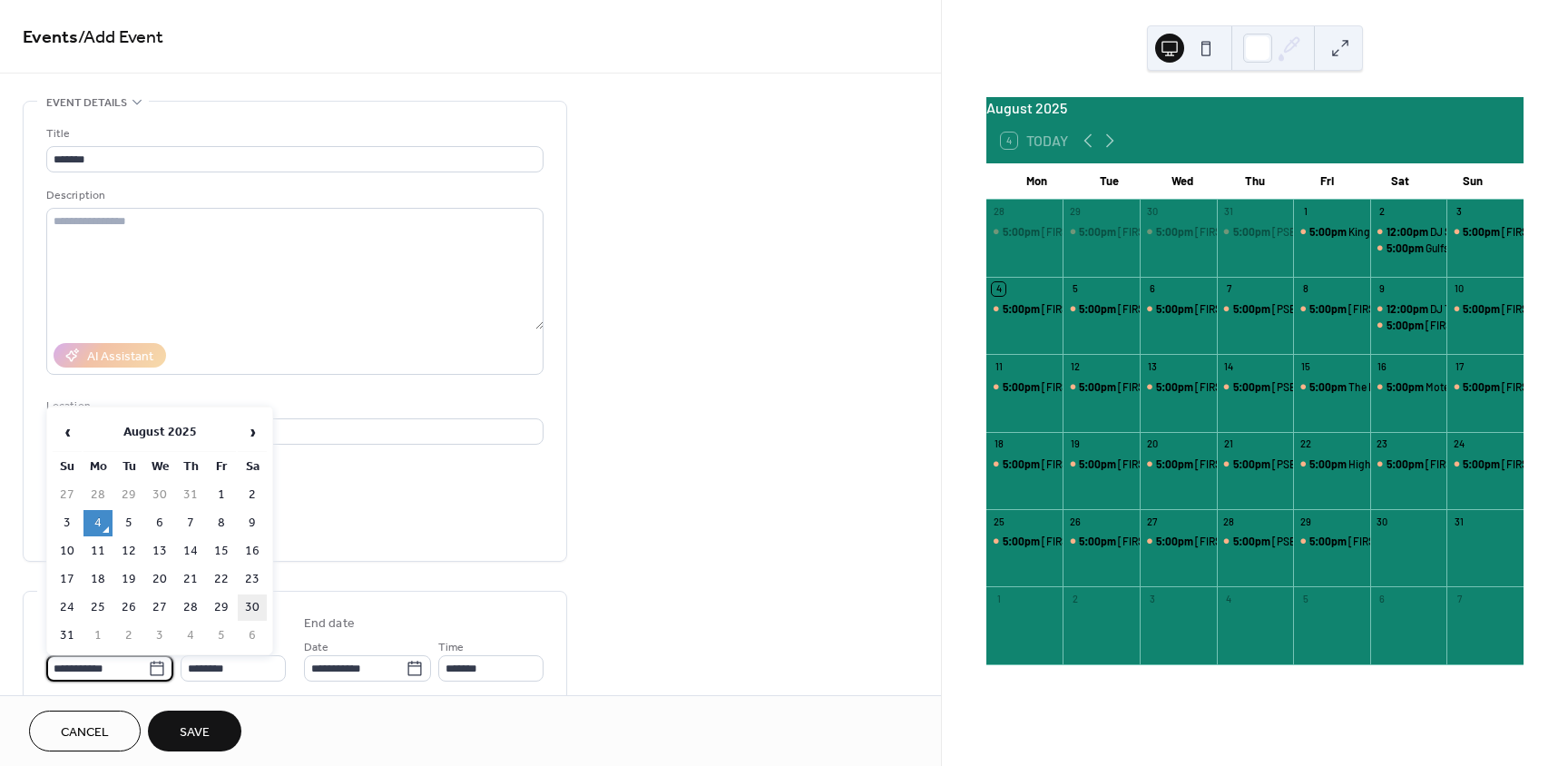 click on "30" at bounding box center (252, 607) 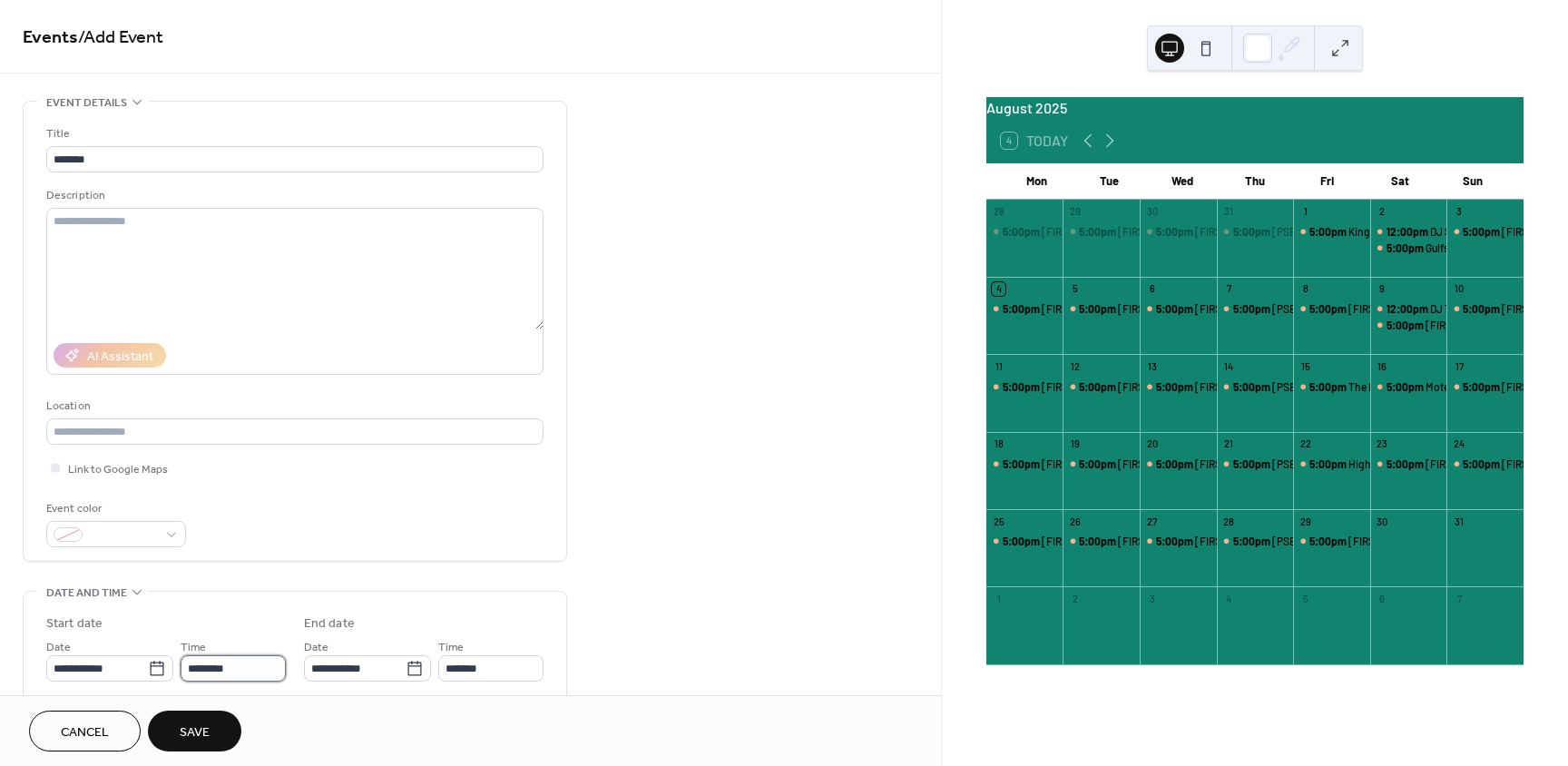 click on "********" at bounding box center [233, 668] 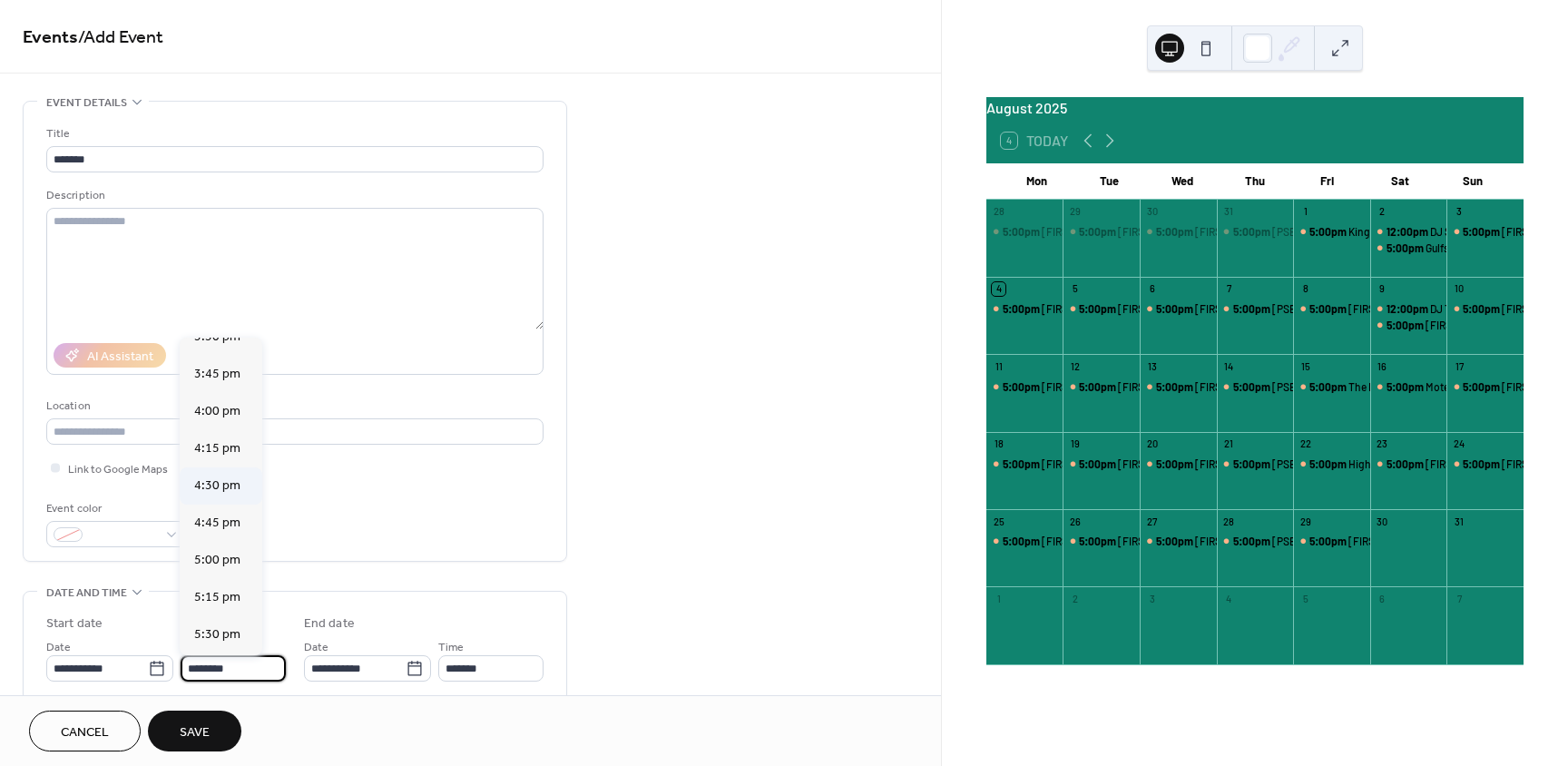 scroll, scrollTop: 2331, scrollLeft: 0, axis: vertical 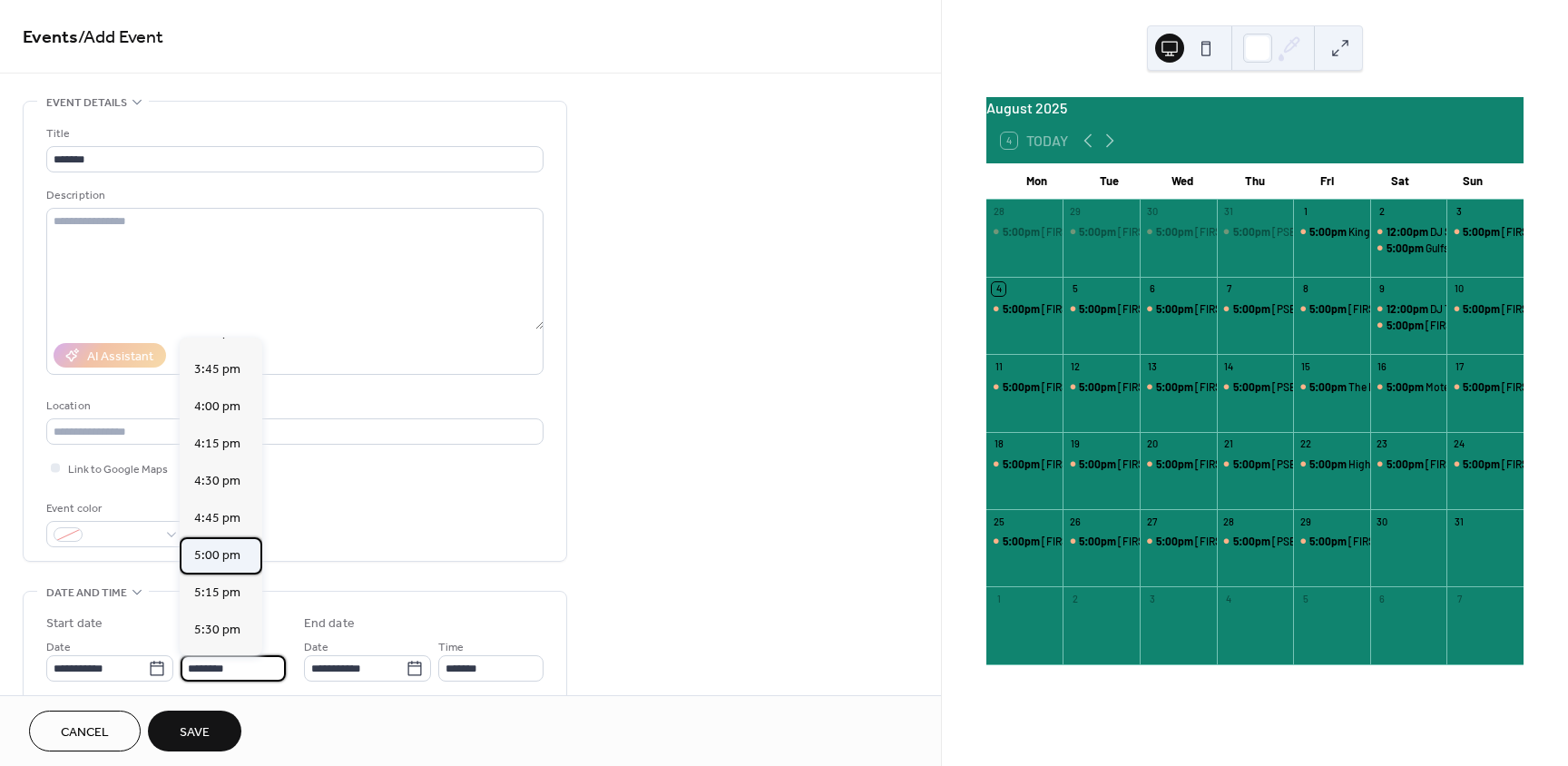 click on "5:00 pm" at bounding box center (217, 555) 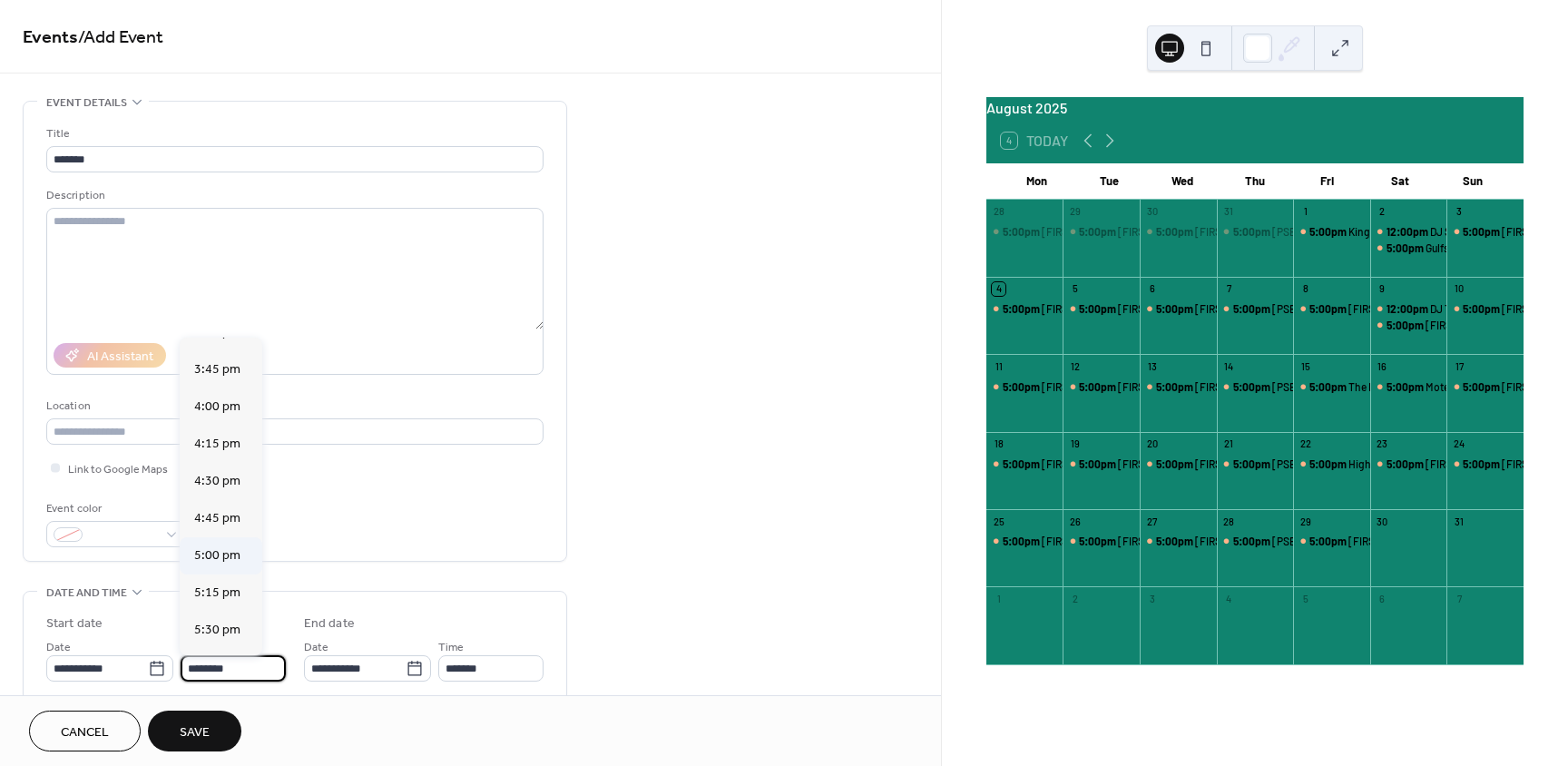 type on "*******" 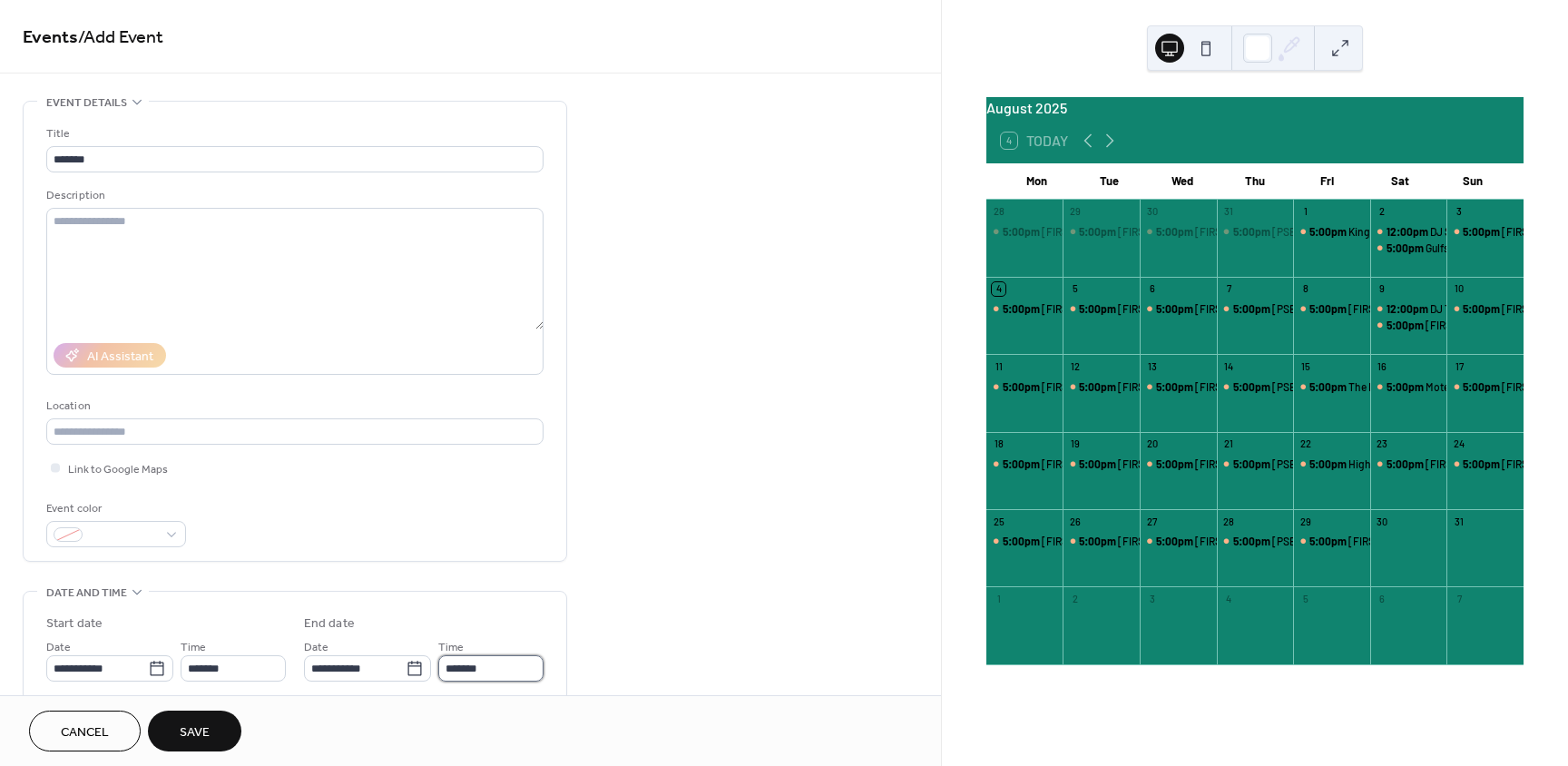 click on "*******" at bounding box center [491, 668] 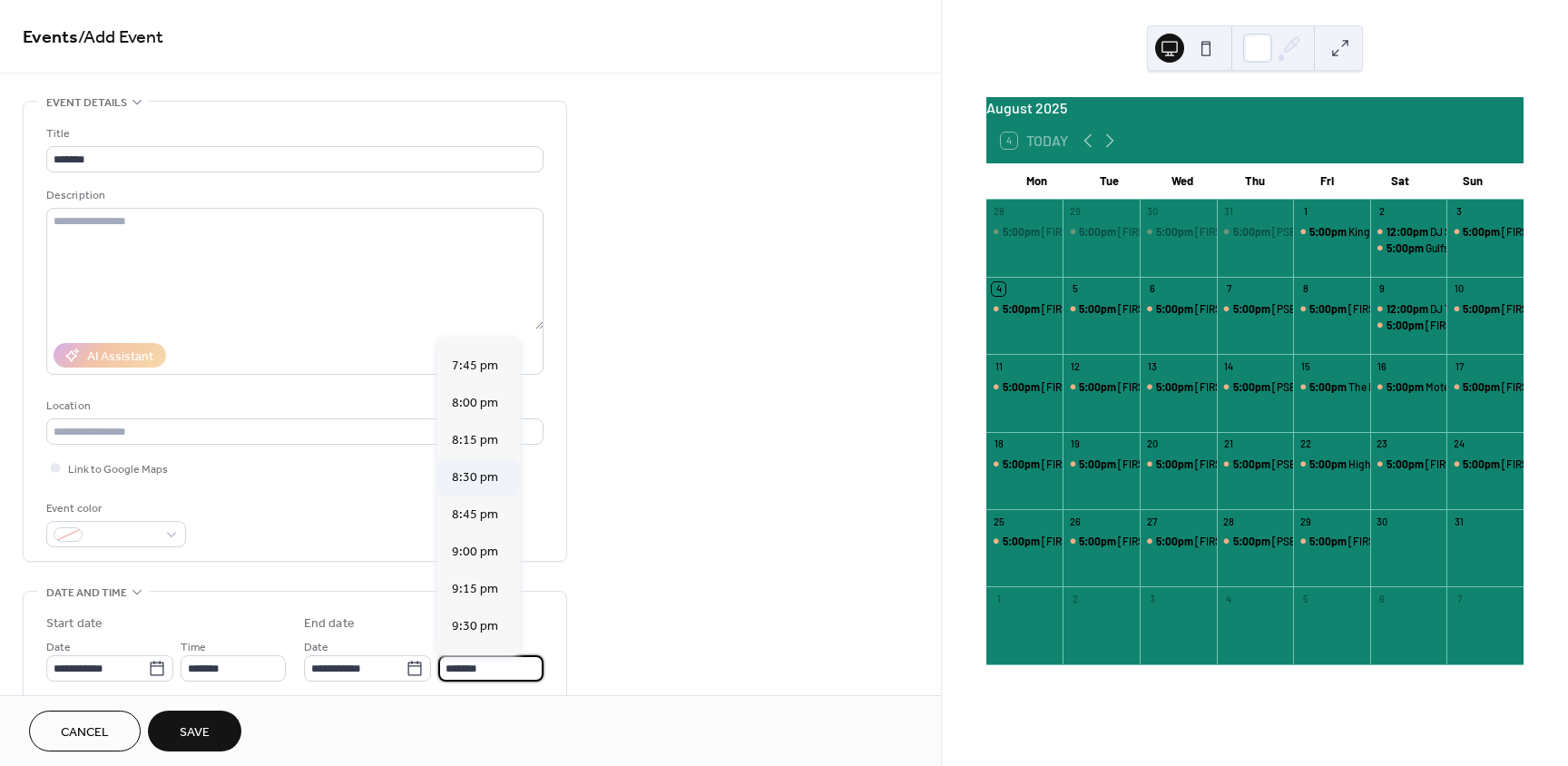 scroll, scrollTop: 363, scrollLeft: 0, axis: vertical 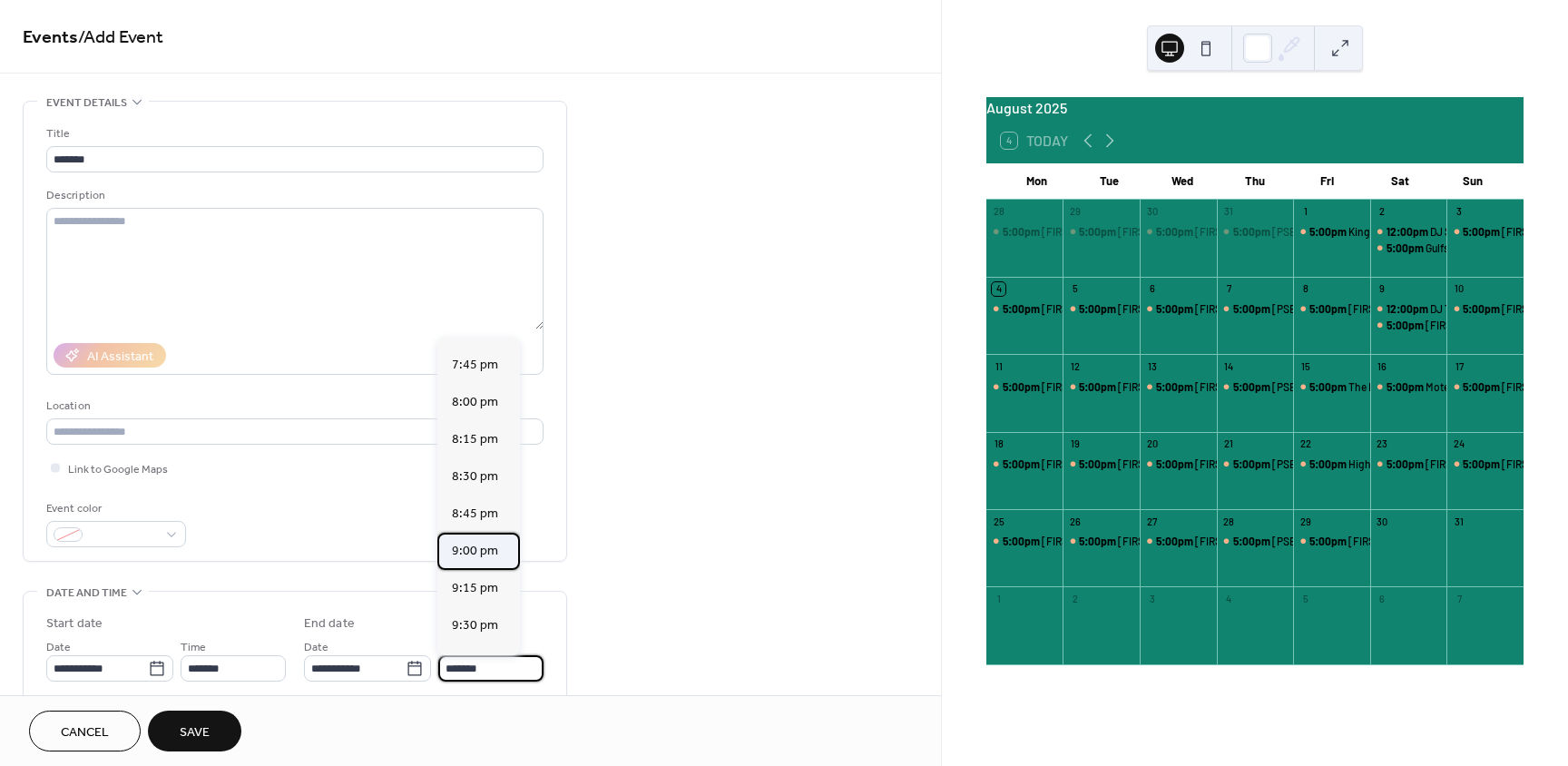 click on "9:00 pm" at bounding box center (475, 551) 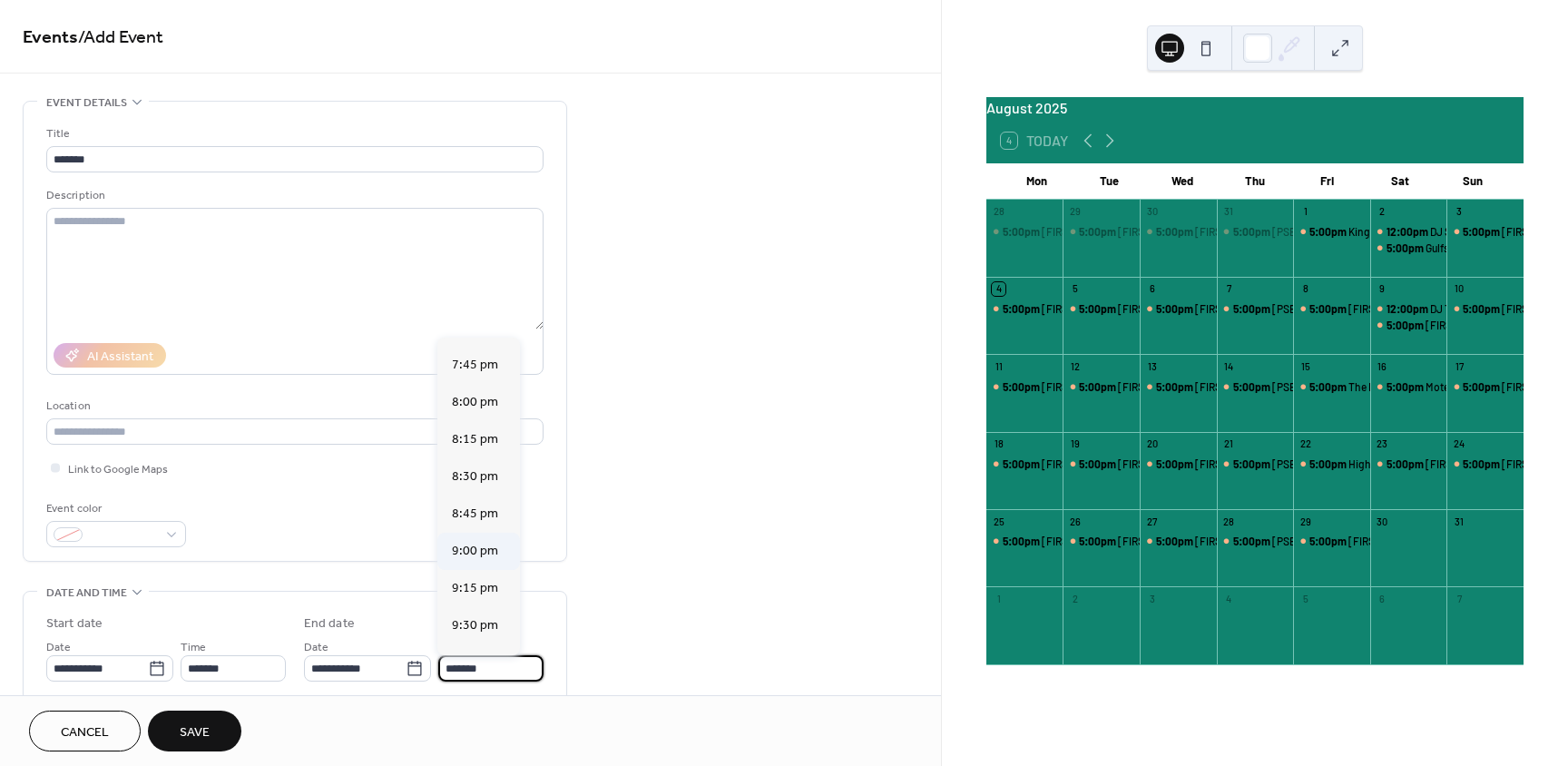 type on "*******" 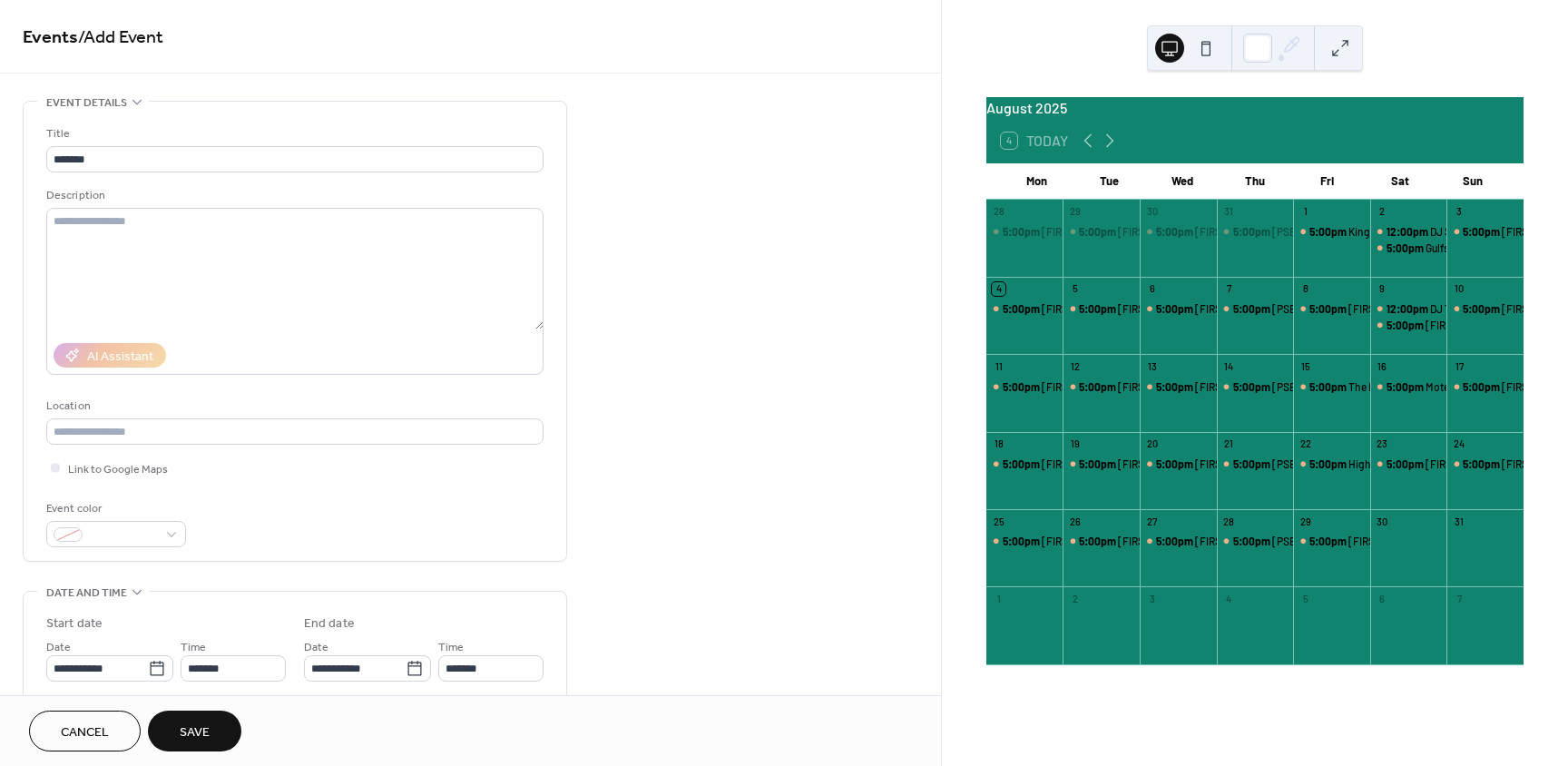click on "Save" at bounding box center (194, 732) 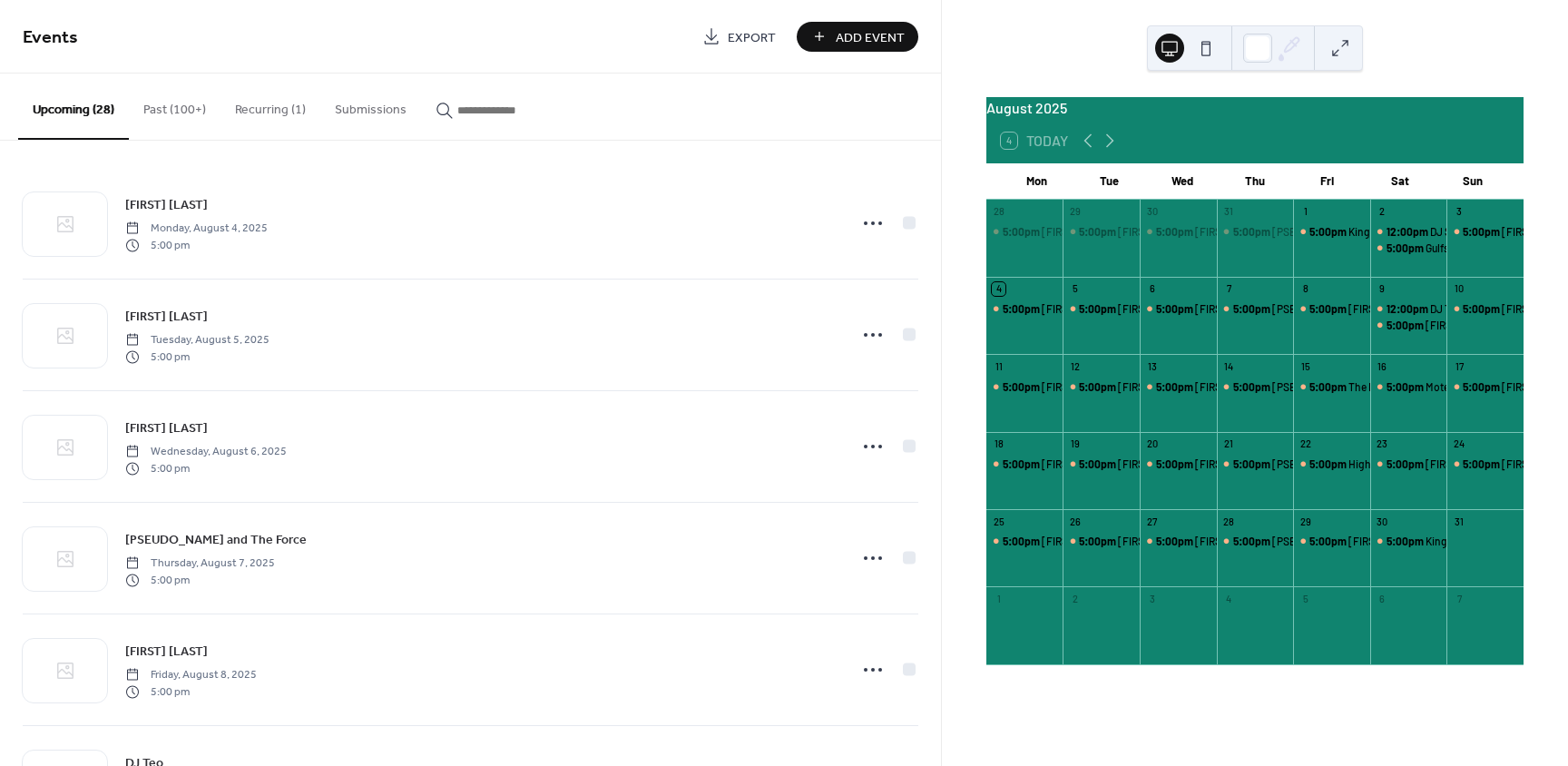 click on "Add Event" at bounding box center [870, 37] 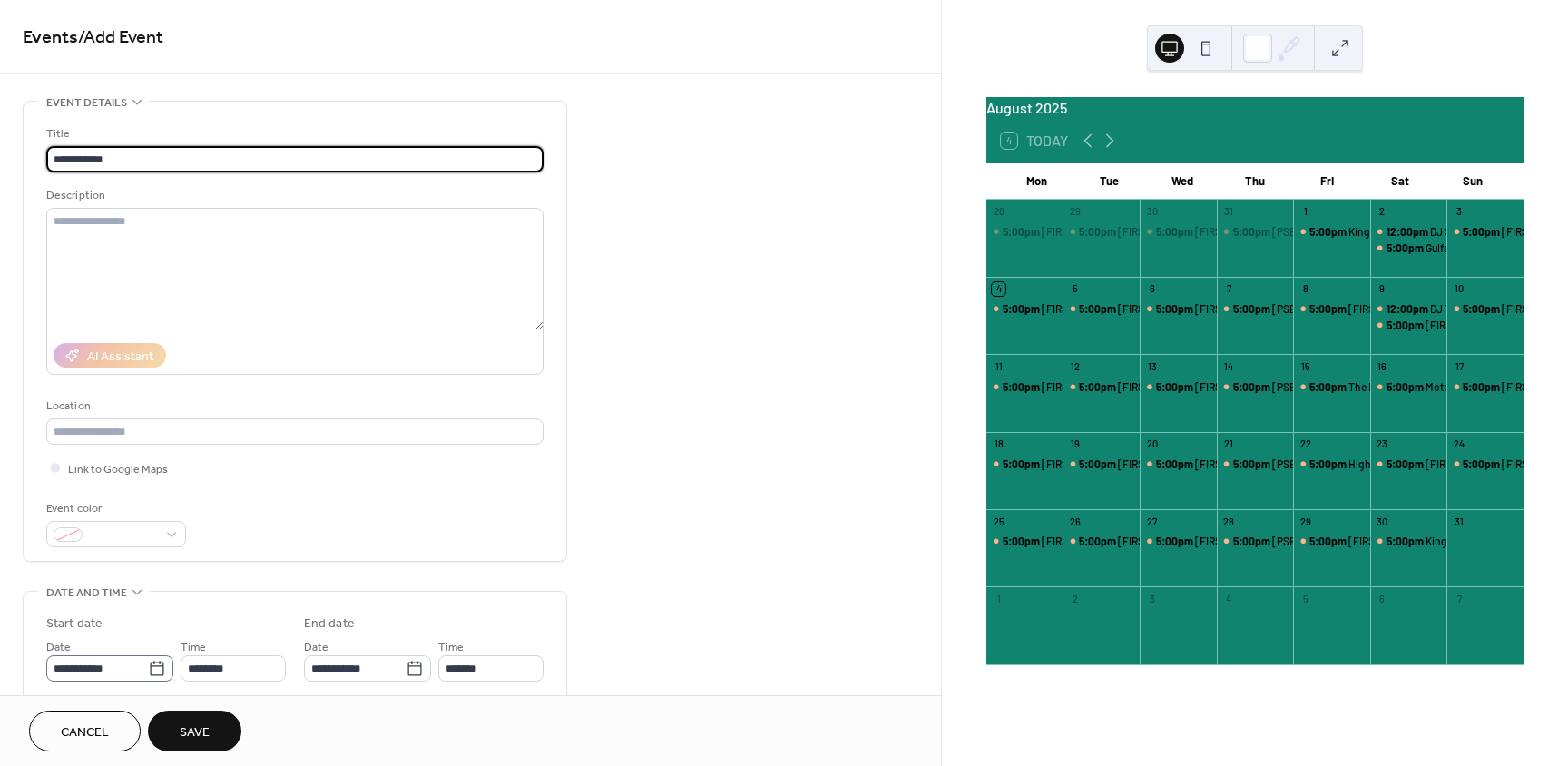type on "**********" 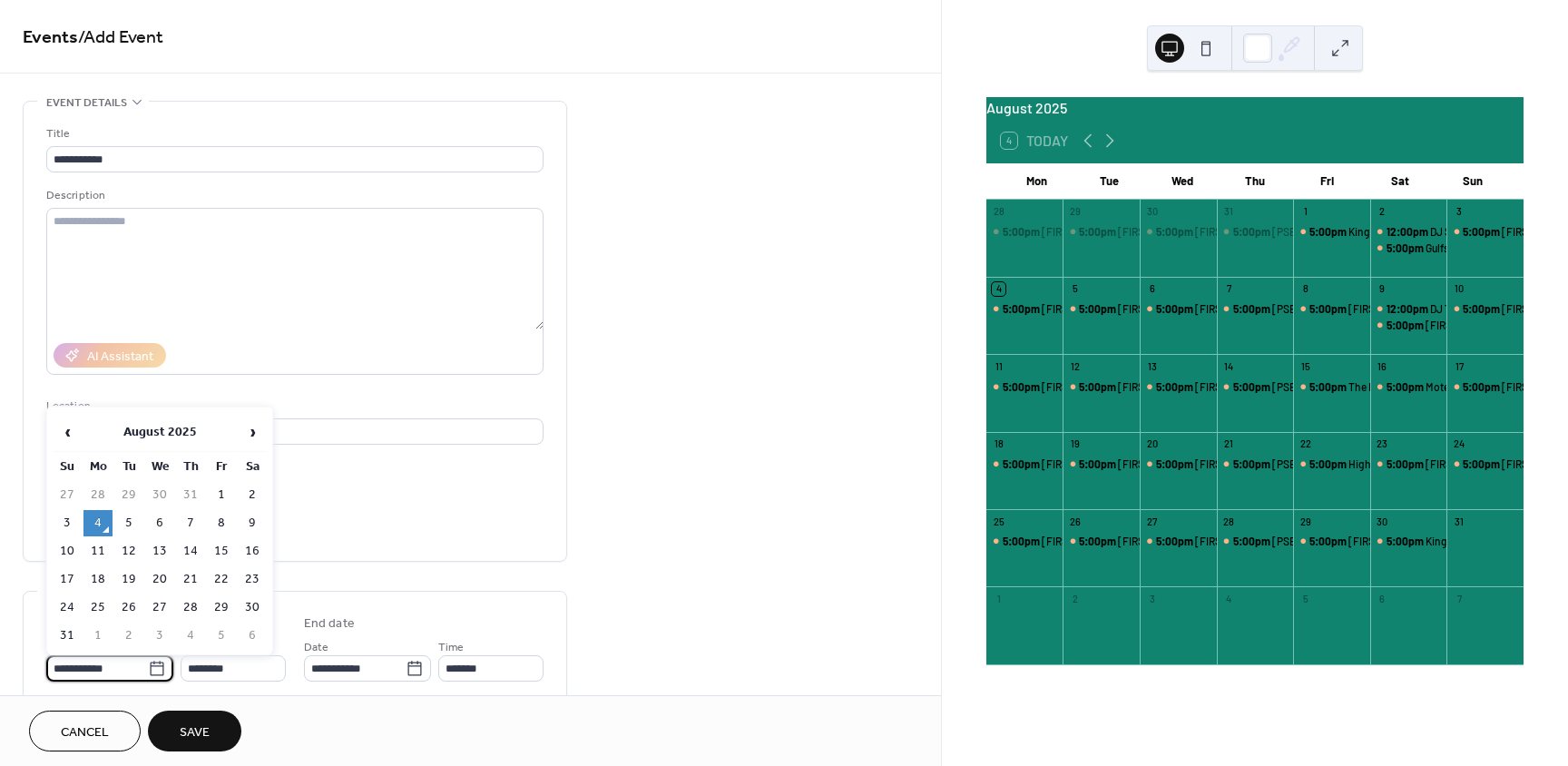 click on "**********" at bounding box center [97, 668] 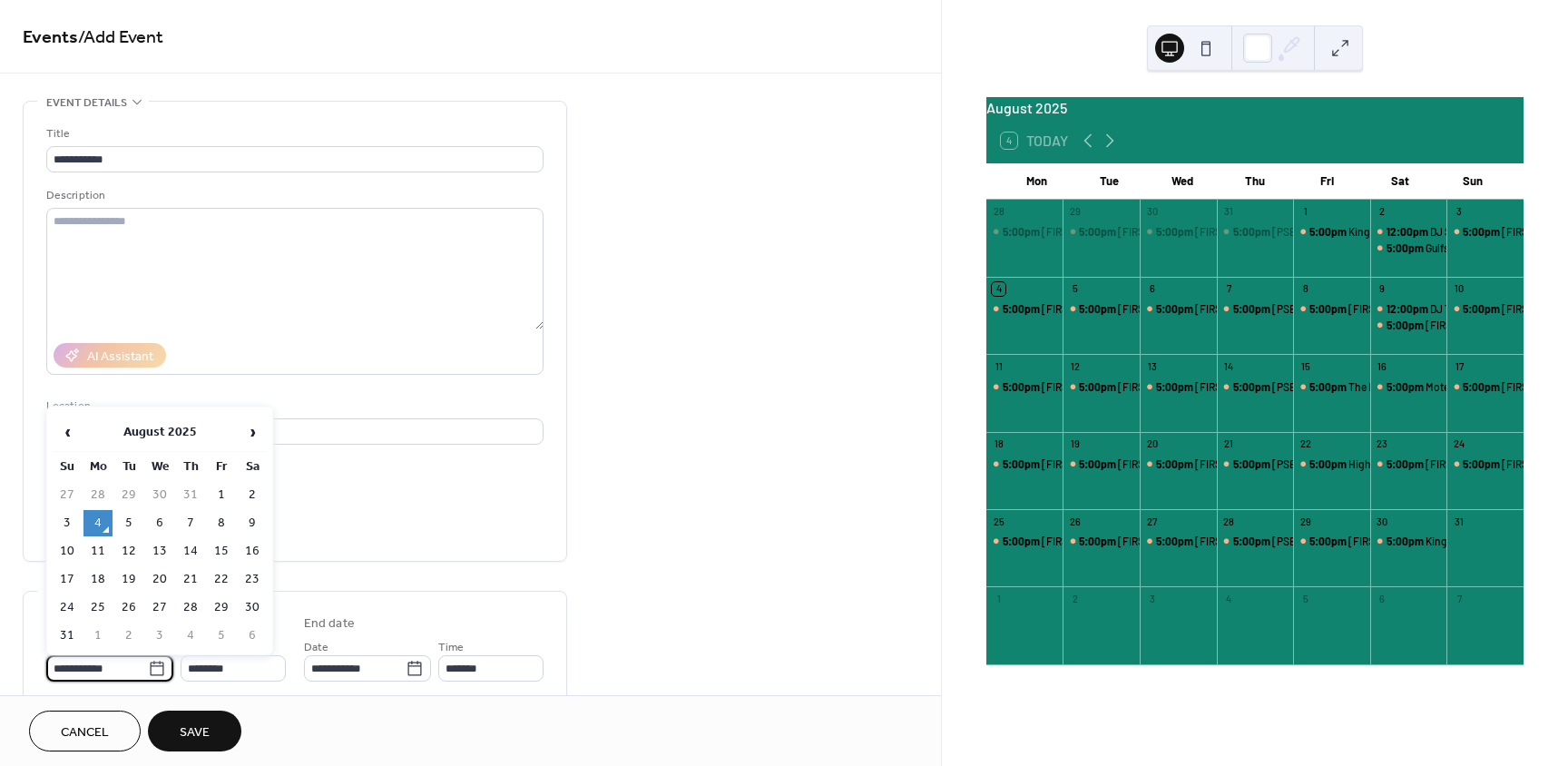 drag, startPoint x: 67, startPoint y: 637, endPoint x: 152, endPoint y: 649, distance: 85.84288 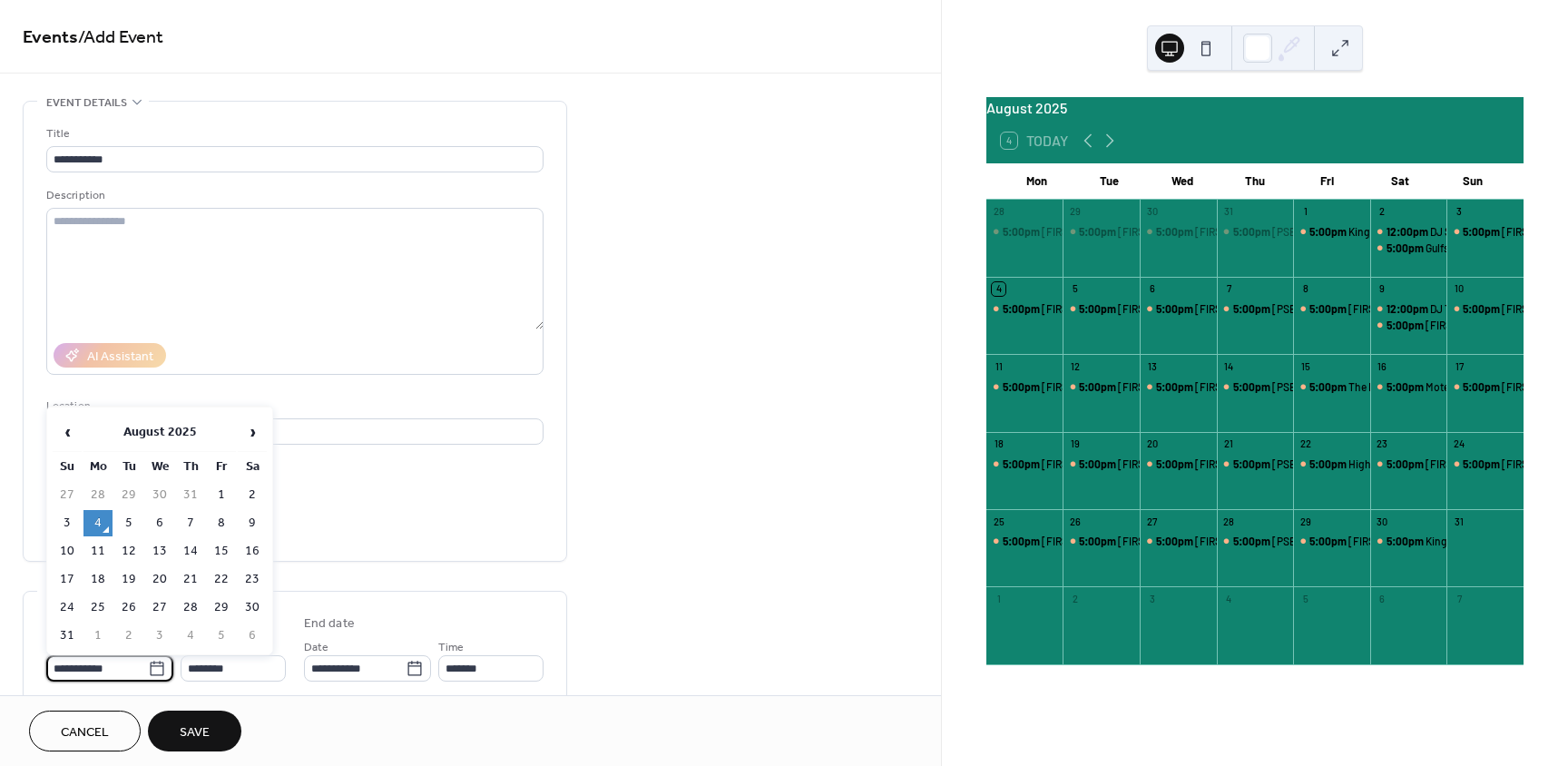 click on "31" at bounding box center [67, 635] 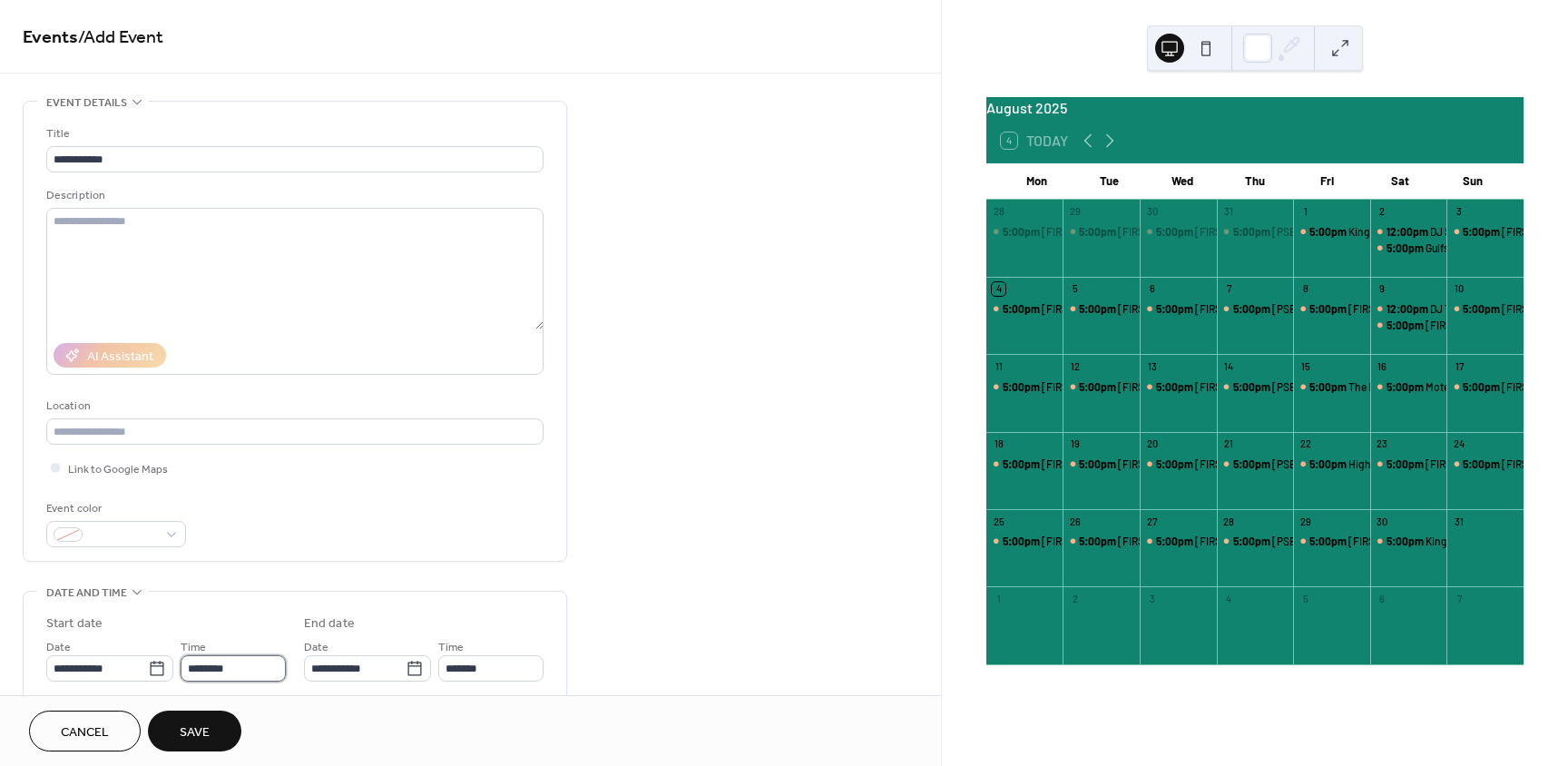 click on "********" at bounding box center (233, 668) 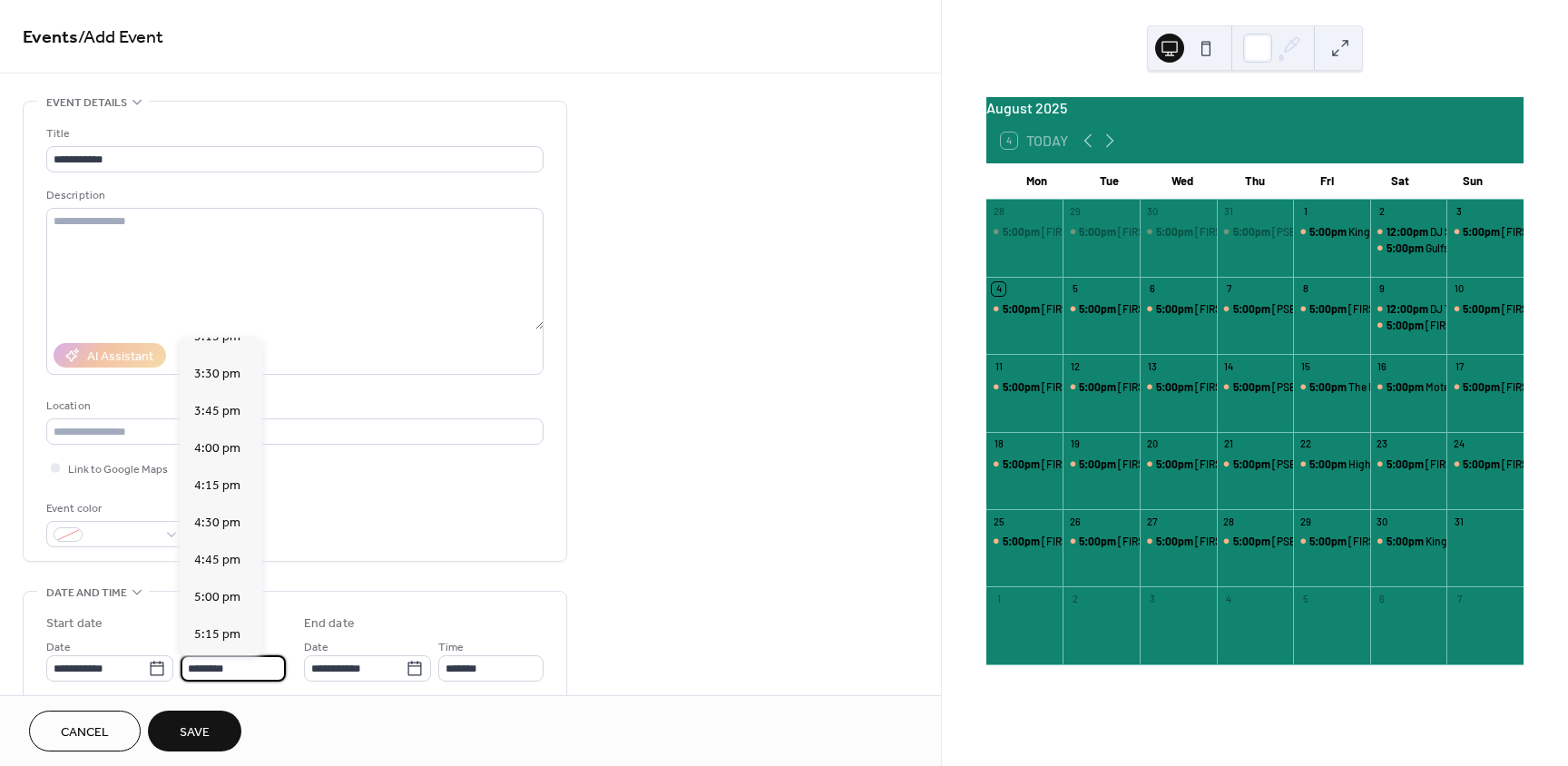 scroll, scrollTop: 2331, scrollLeft: 0, axis: vertical 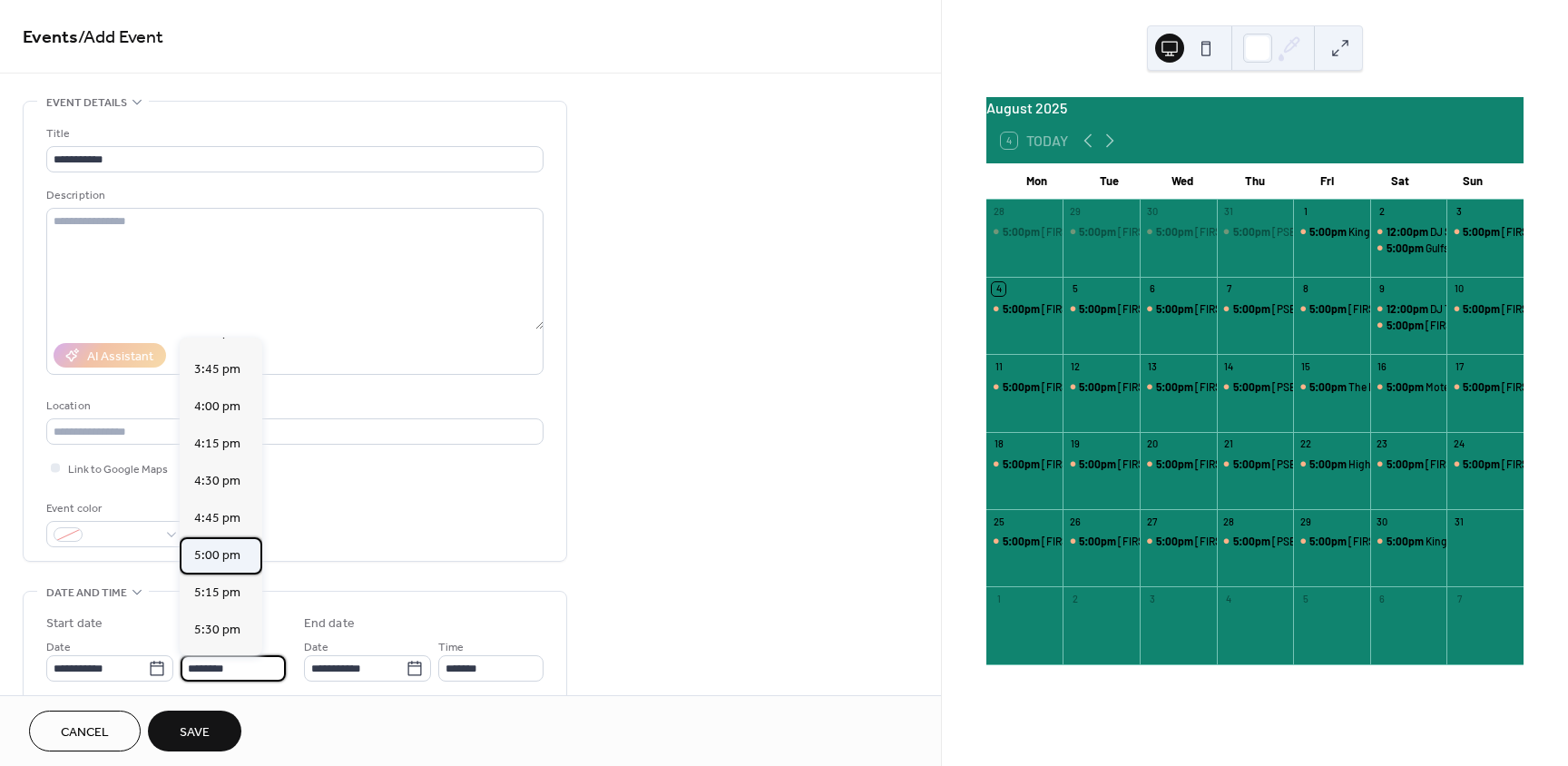 click on "5:00 pm" at bounding box center [217, 555] 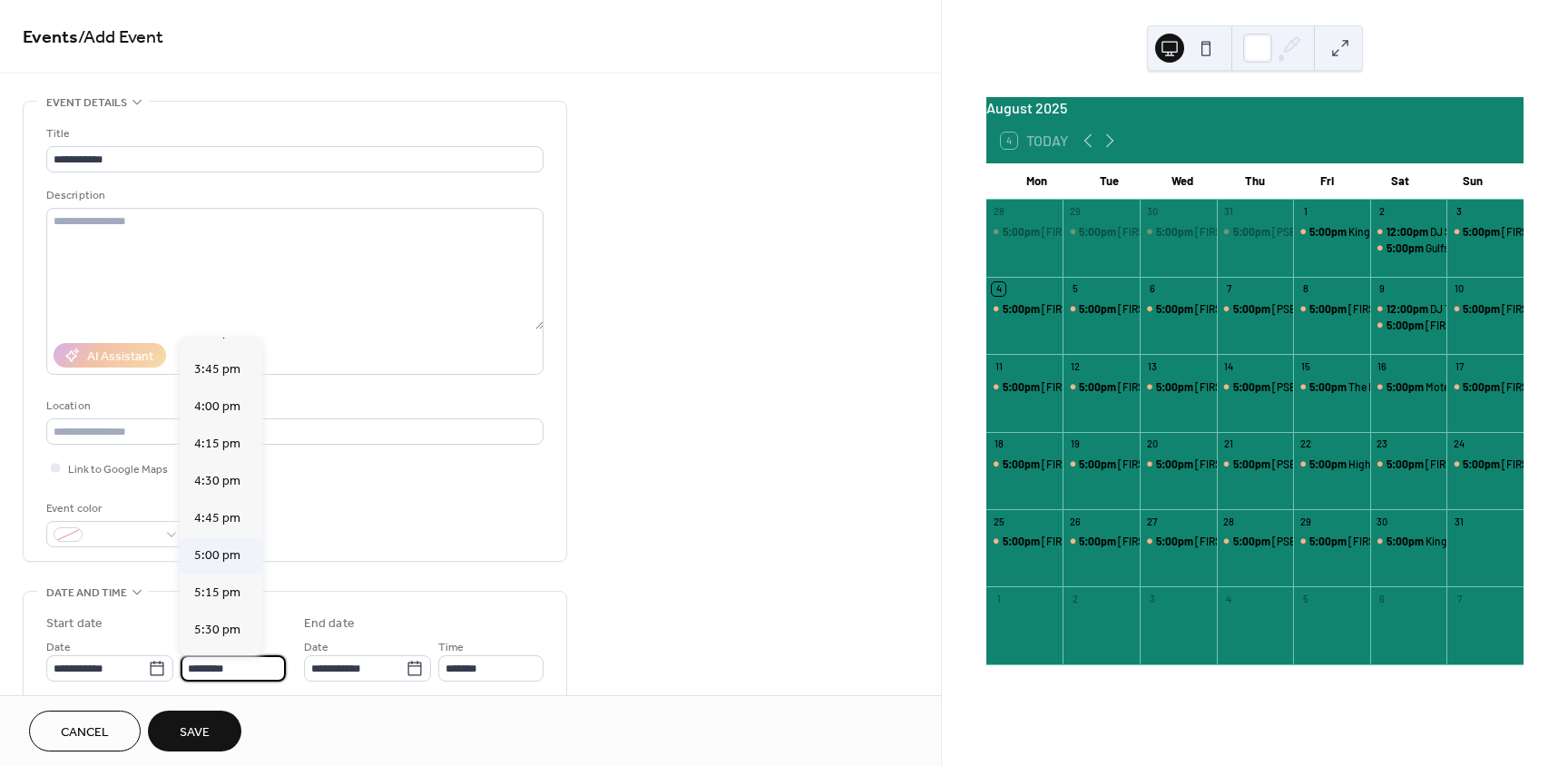 type on "*******" 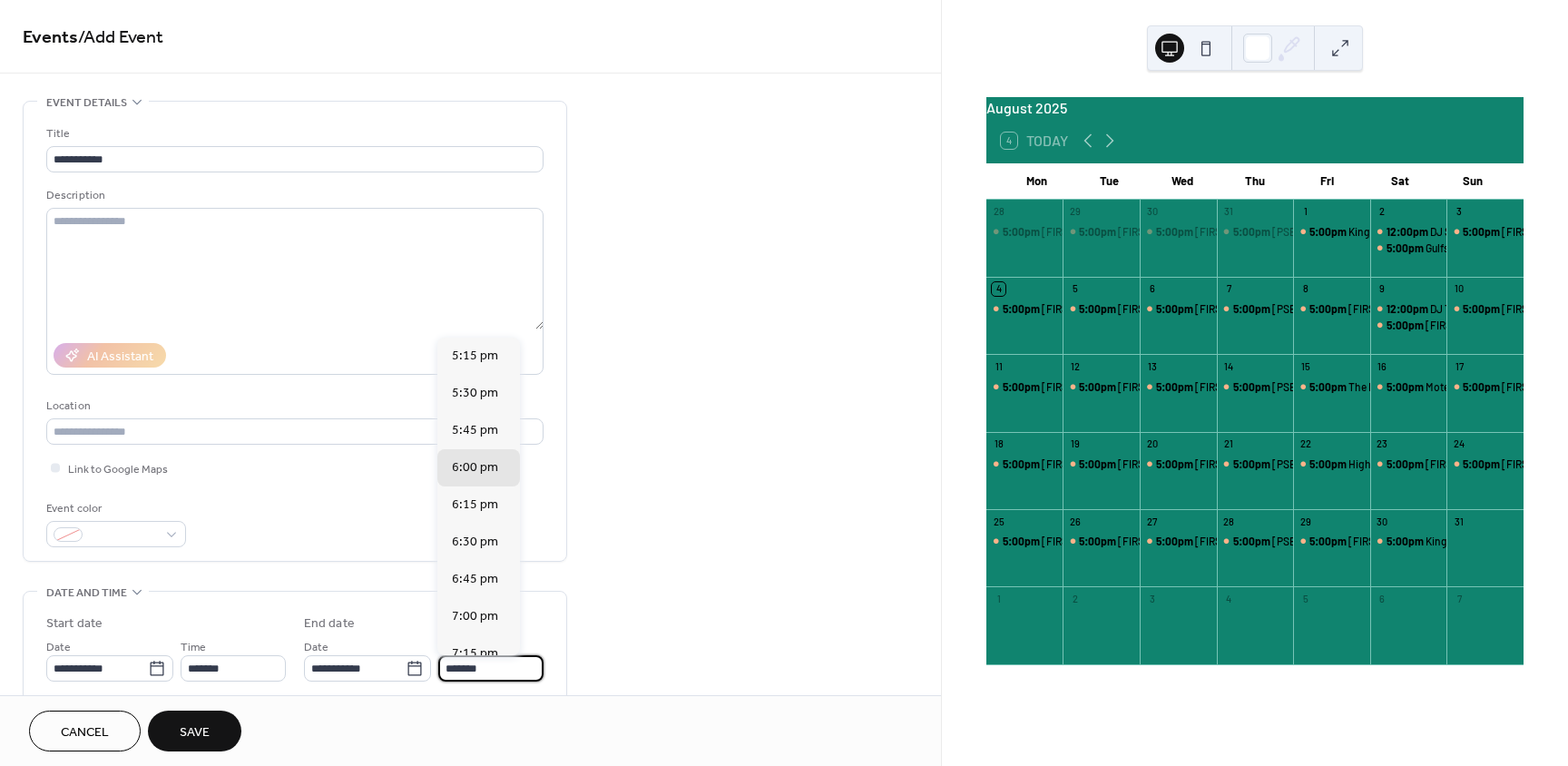 click on "*******" at bounding box center [491, 668] 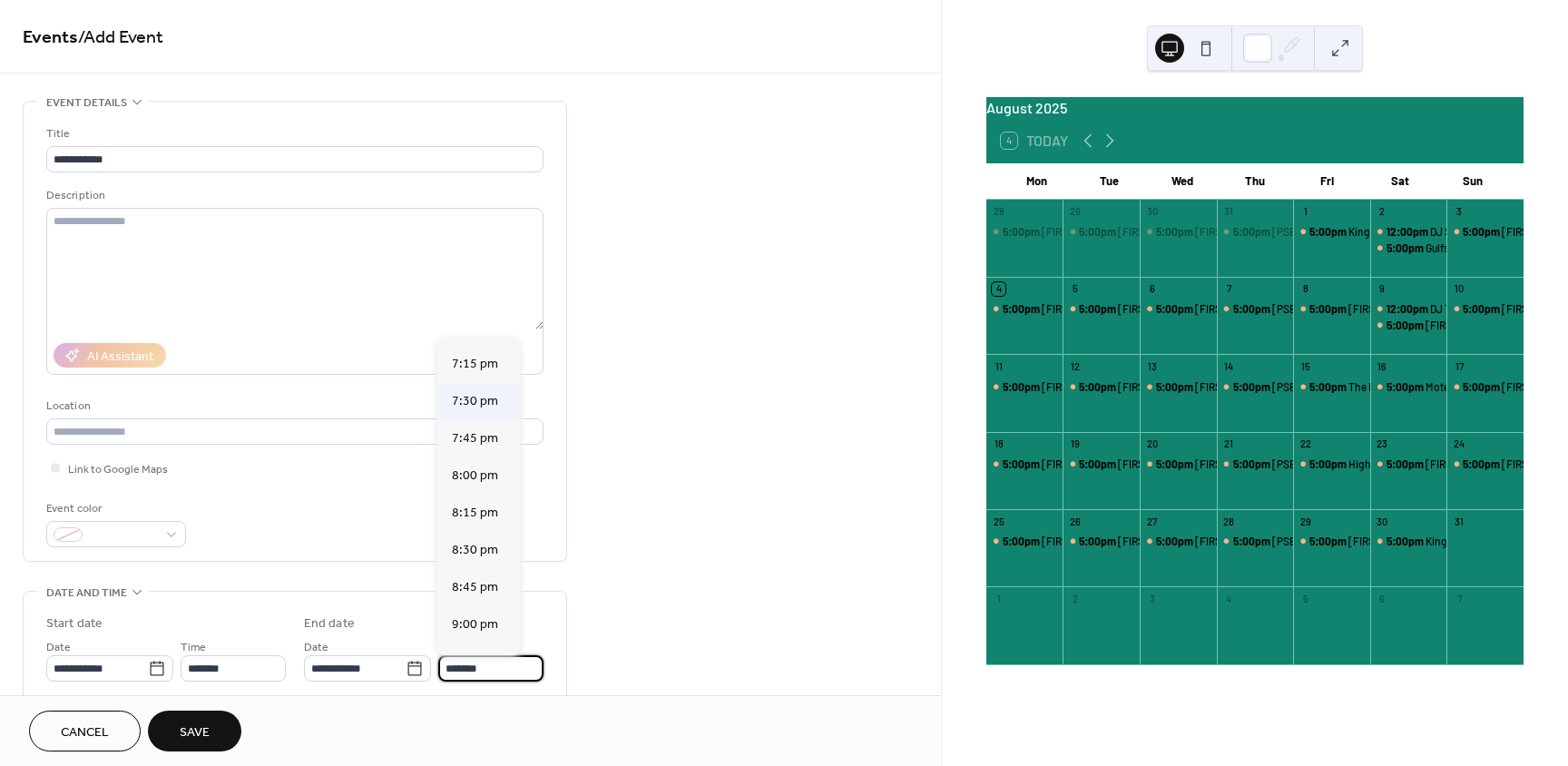 scroll, scrollTop: 363, scrollLeft: 0, axis: vertical 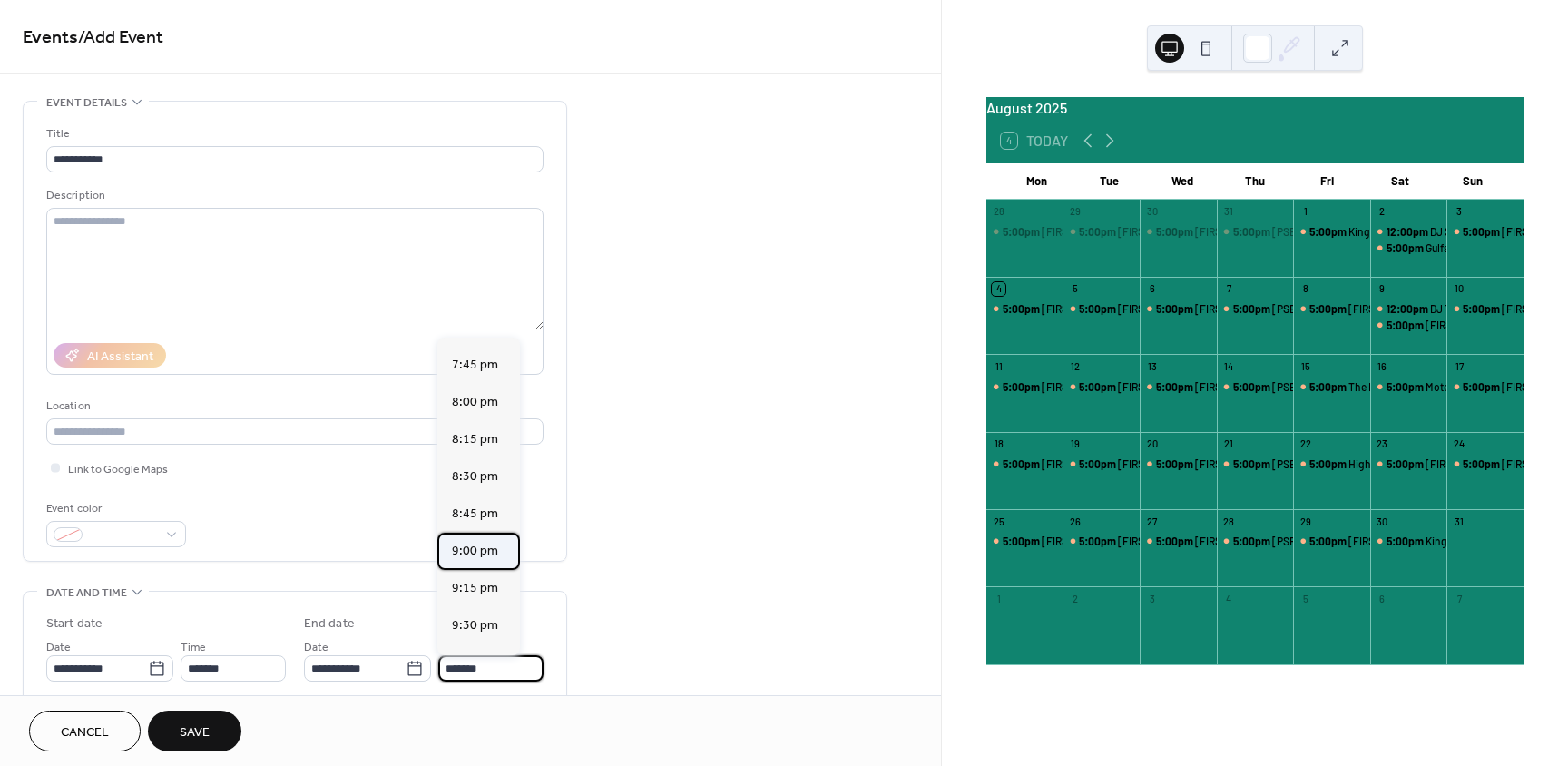click on "9:00 pm" at bounding box center (475, 551) 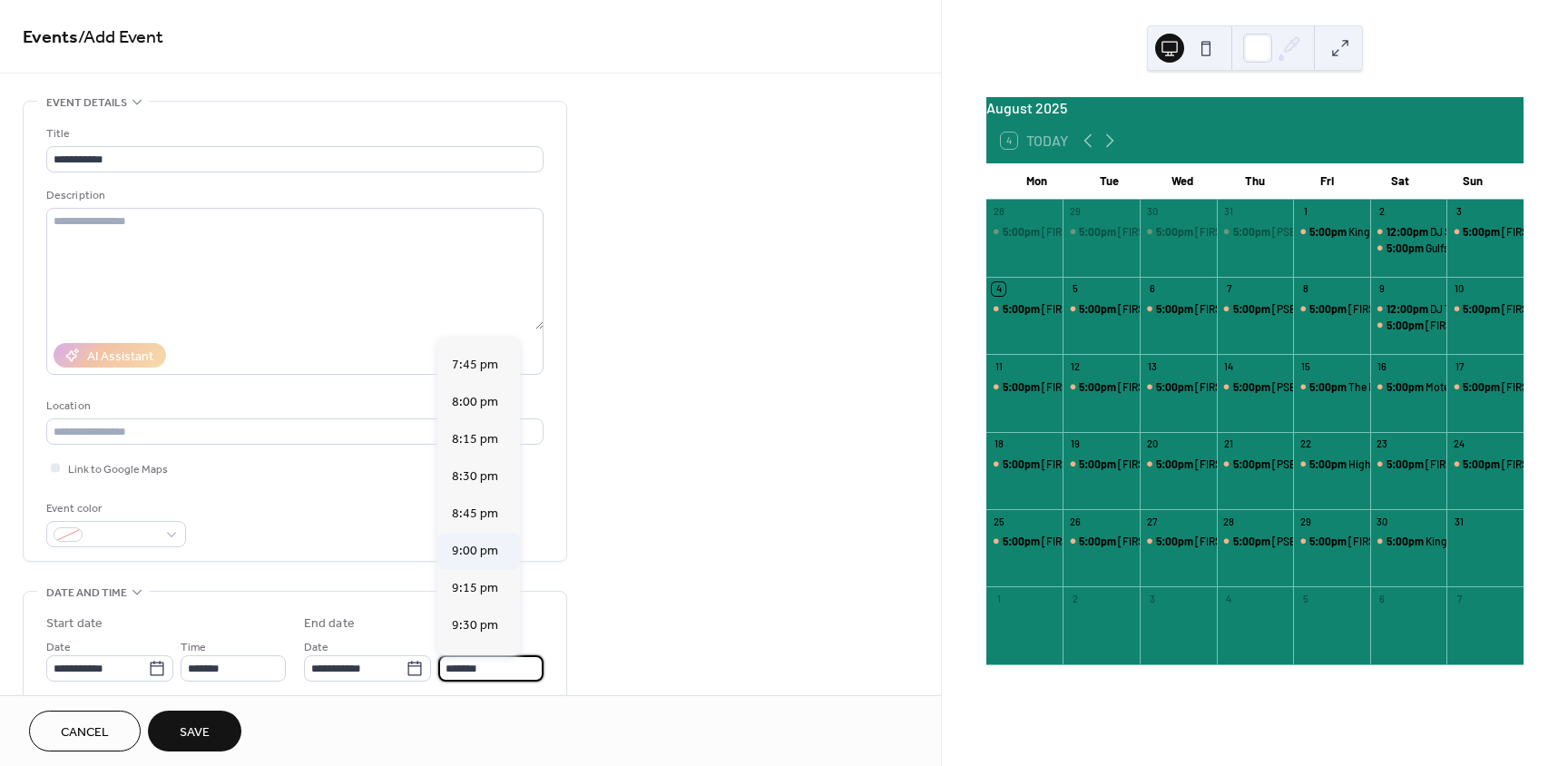 type on "*******" 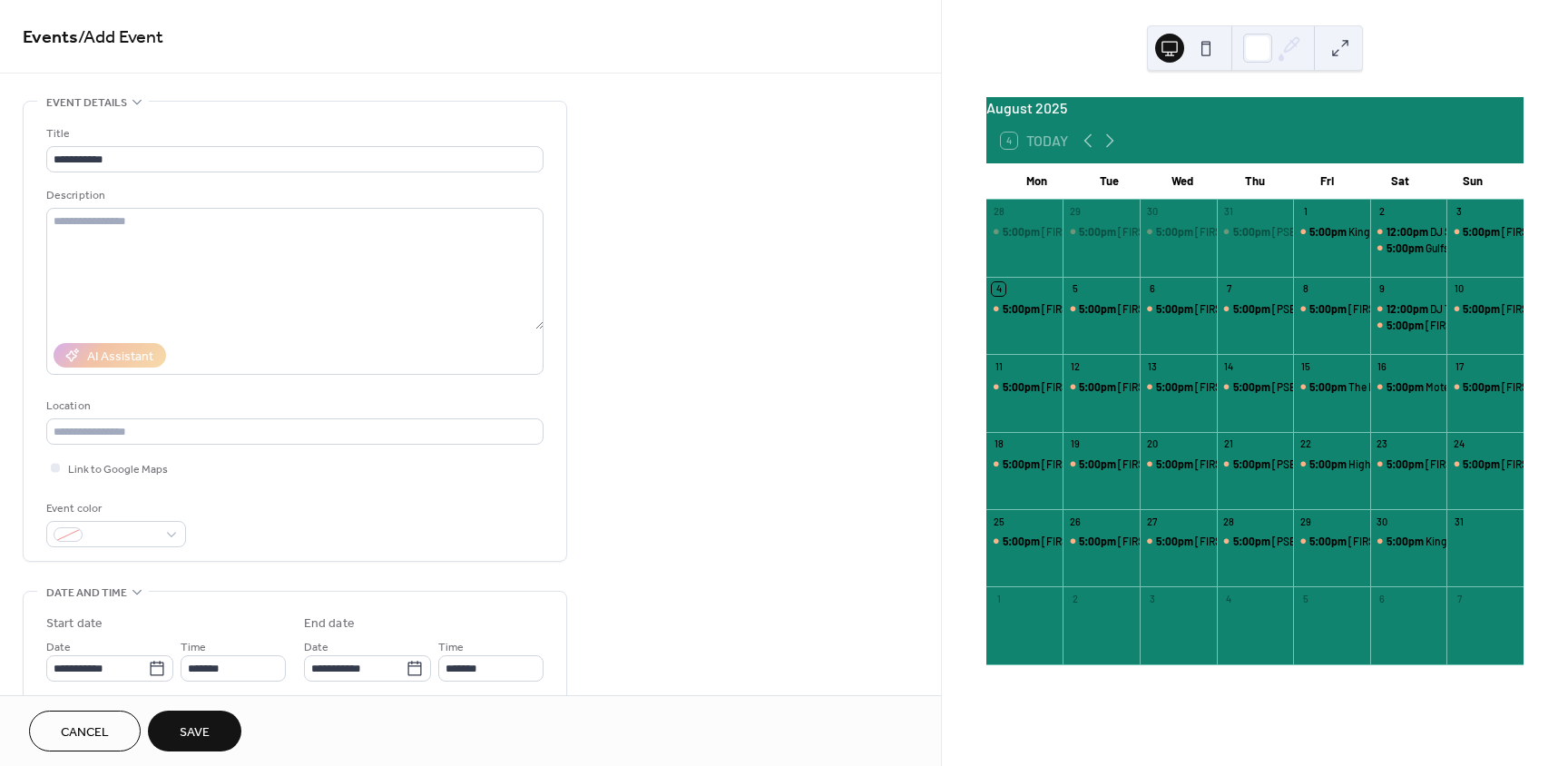 click on "Save" at bounding box center (194, 732) 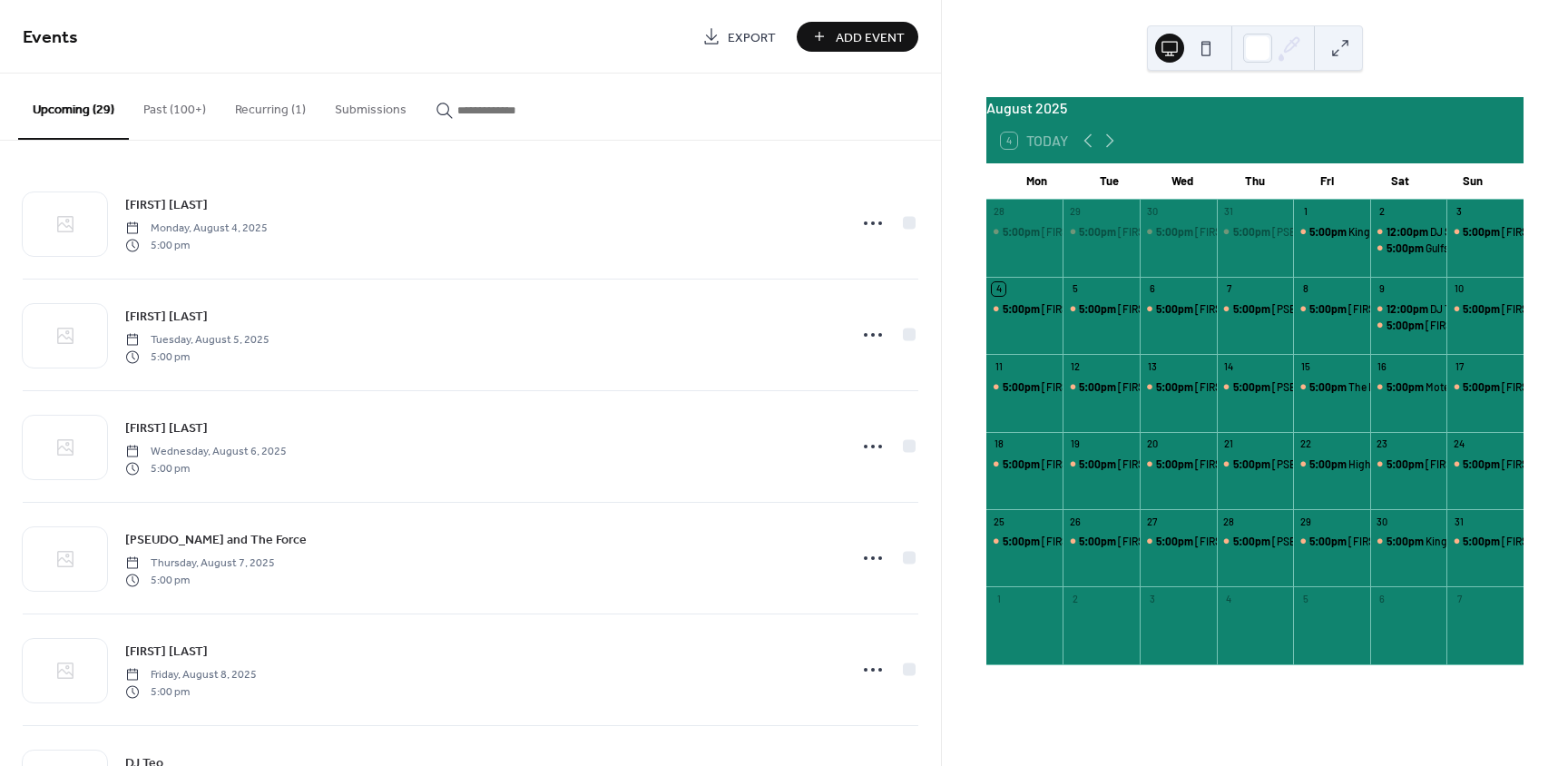 click at bounding box center [1340, 48] 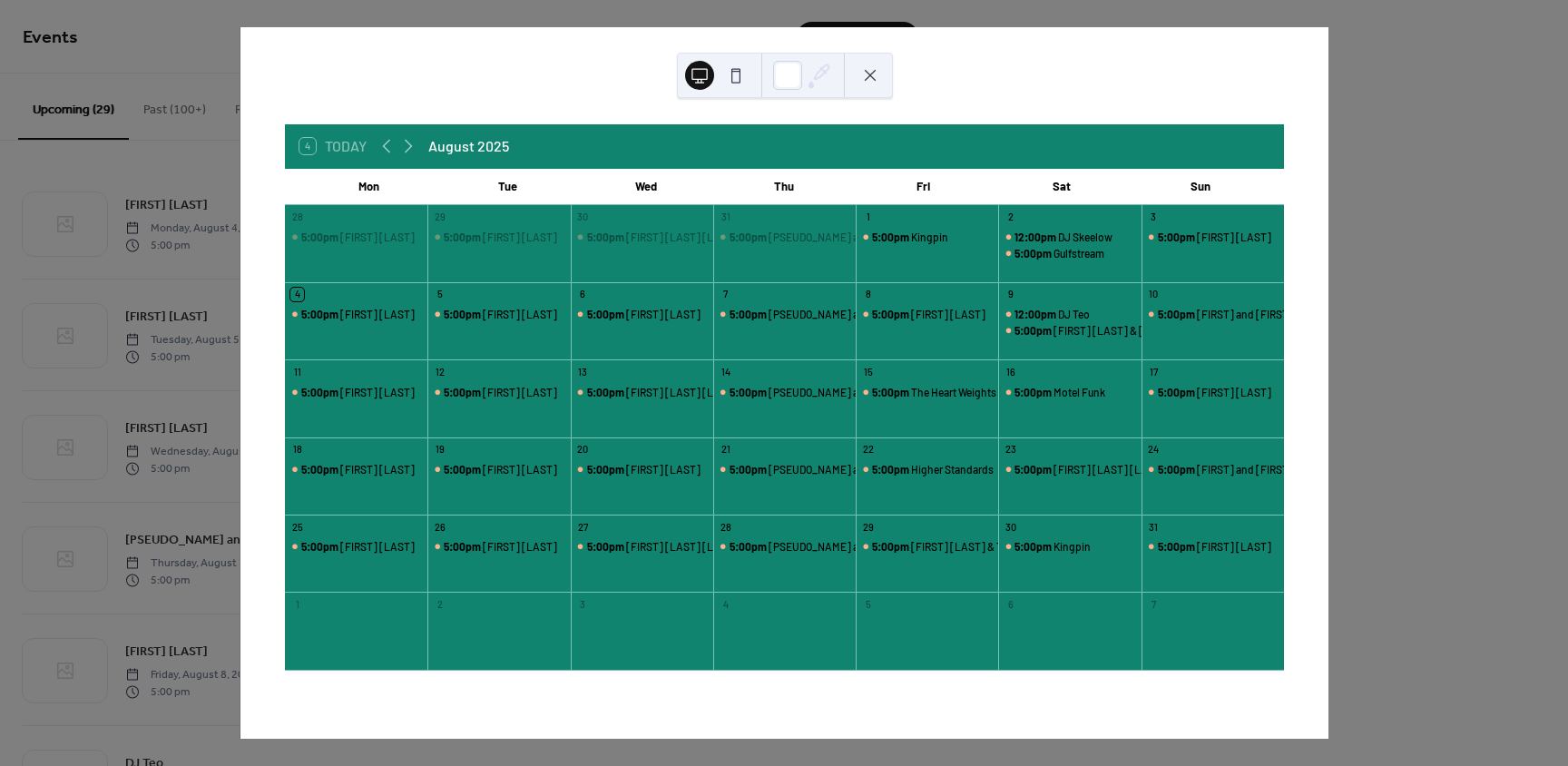 click at bounding box center (870, 75) 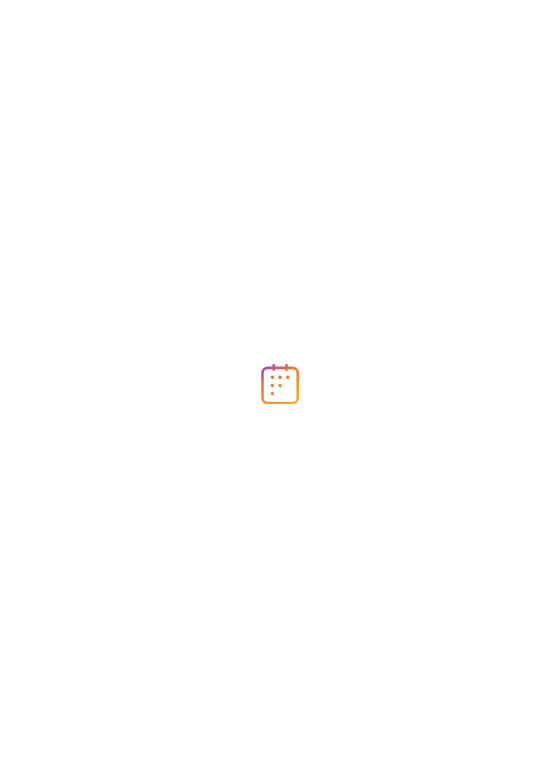 scroll, scrollTop: 0, scrollLeft: 0, axis: both 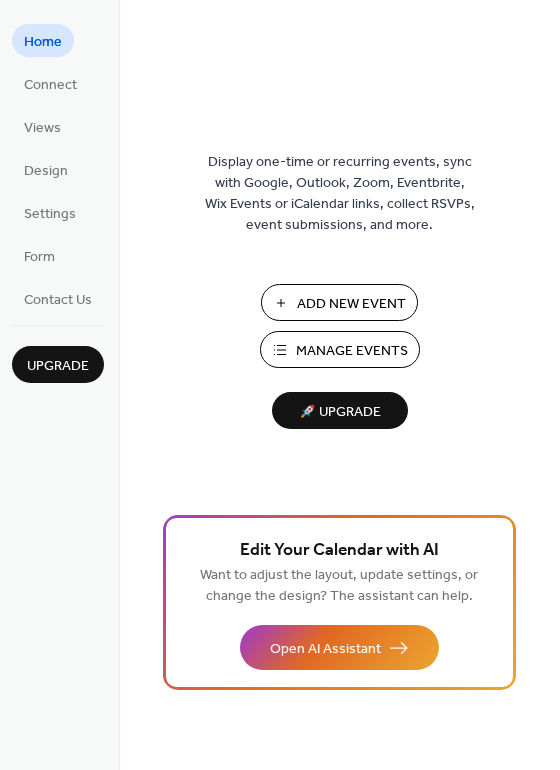 click on "Manage Events" at bounding box center (352, 351) 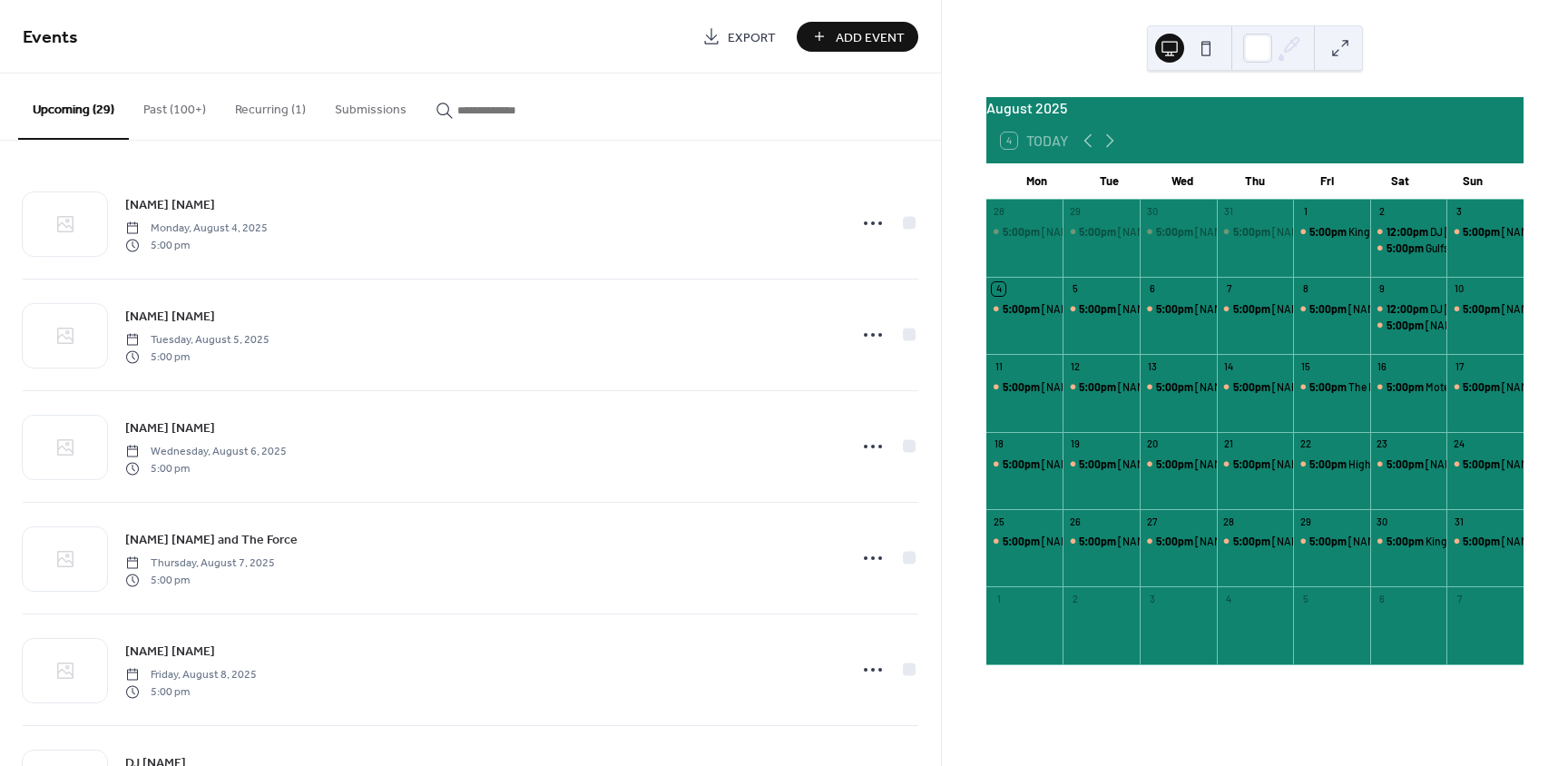 scroll, scrollTop: 0, scrollLeft: 0, axis: both 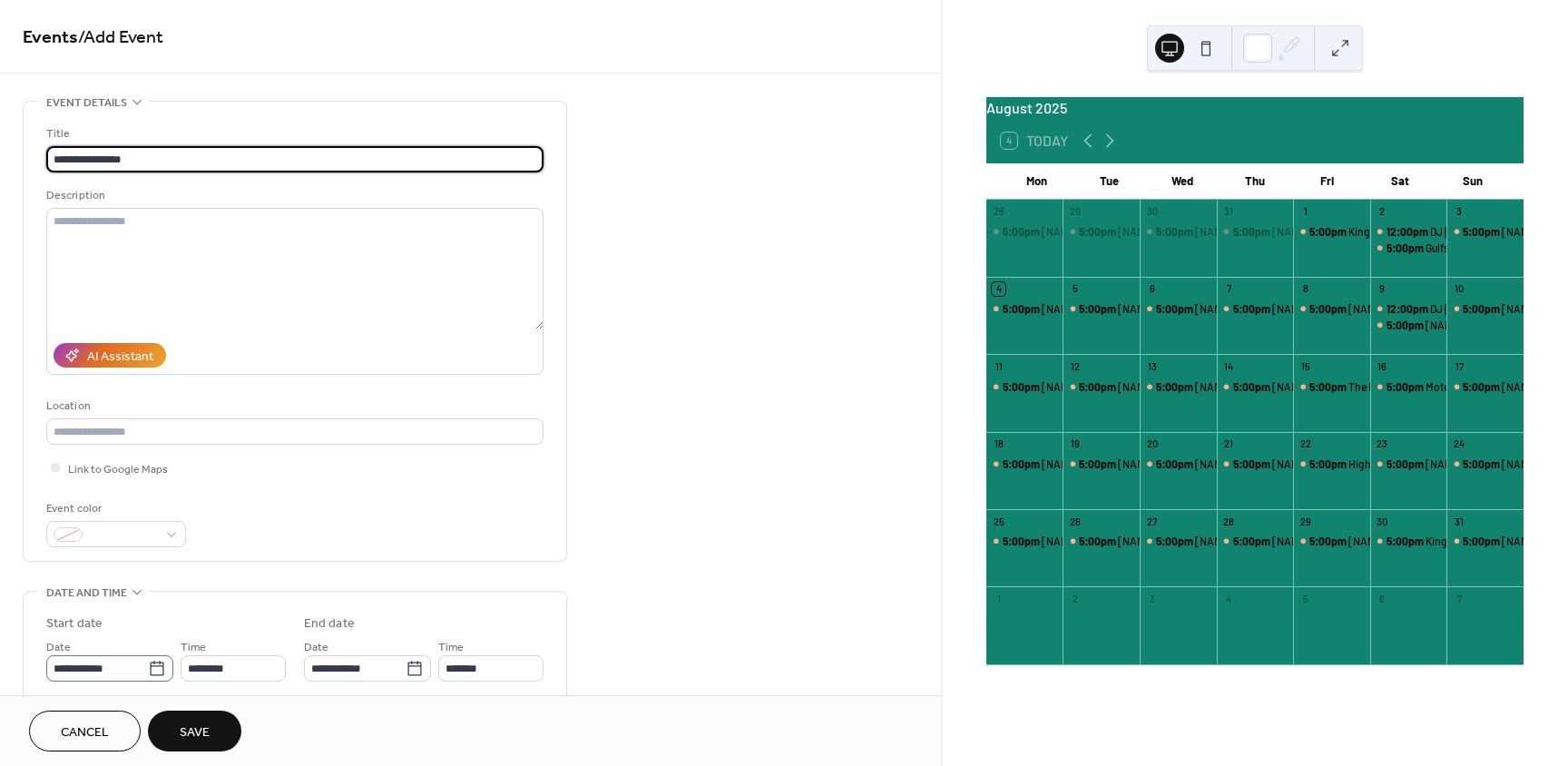 type on "**********" 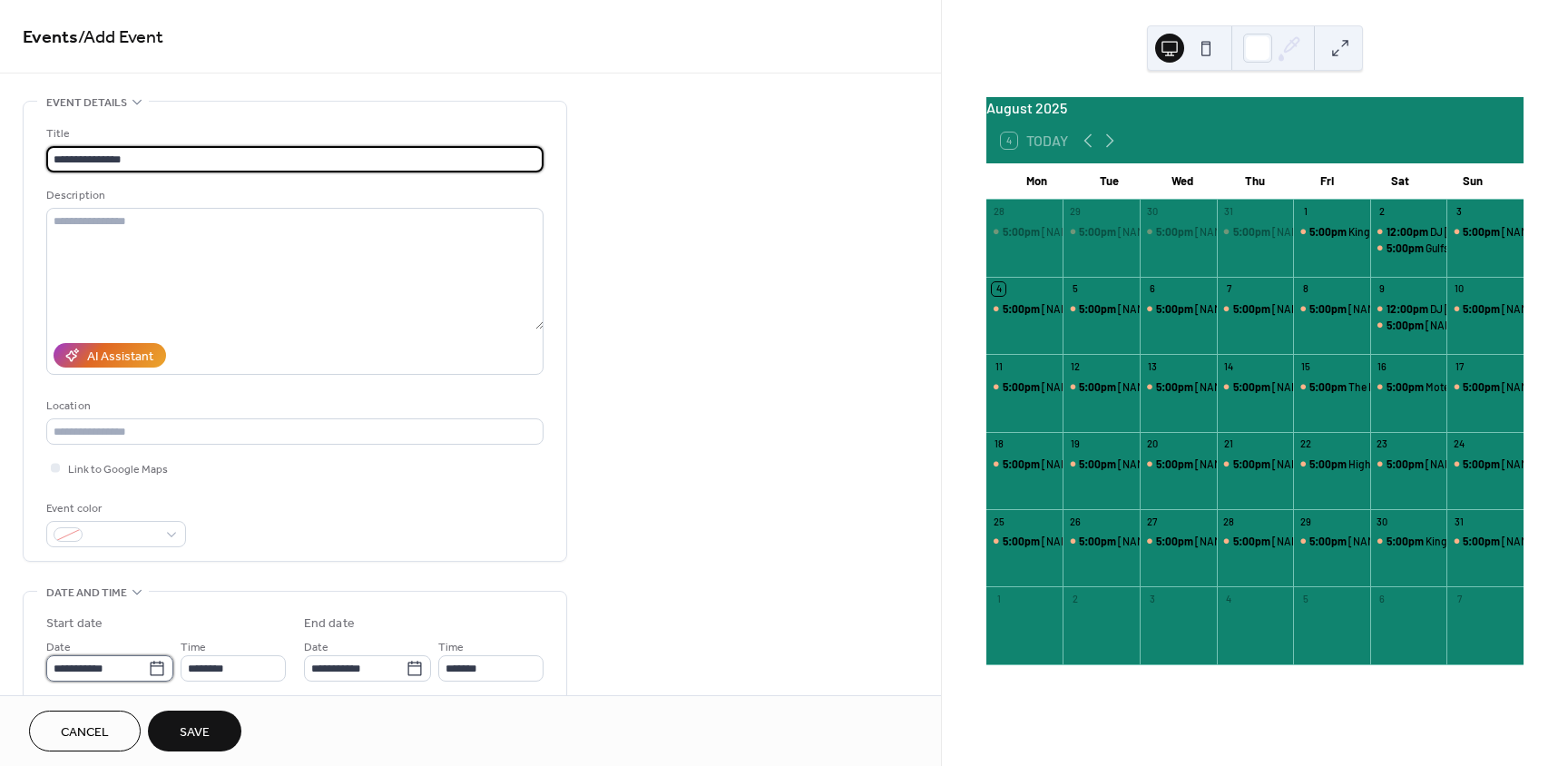 click on "**********" at bounding box center (97, 668) 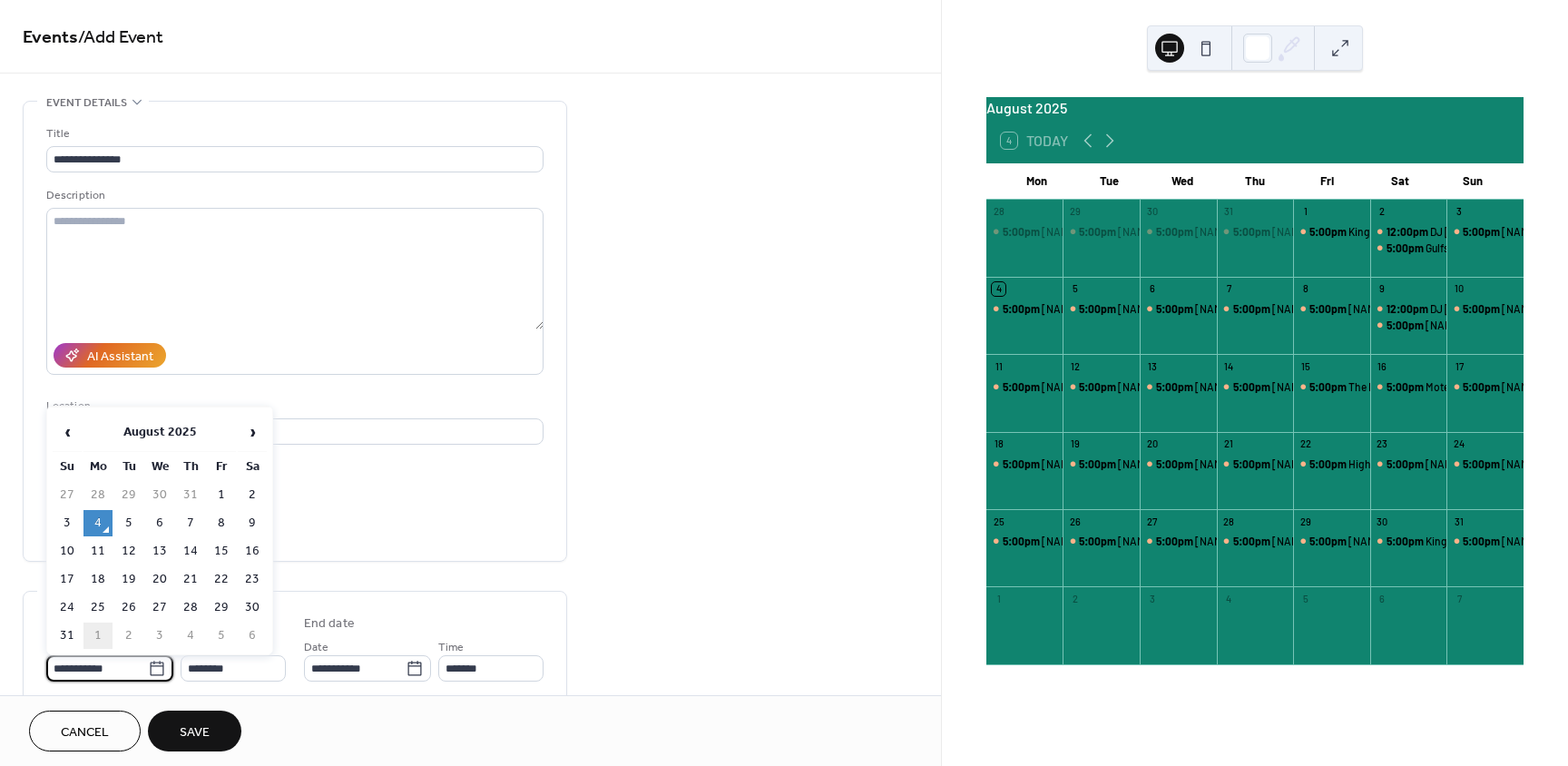 click on "1" at bounding box center [98, 635] 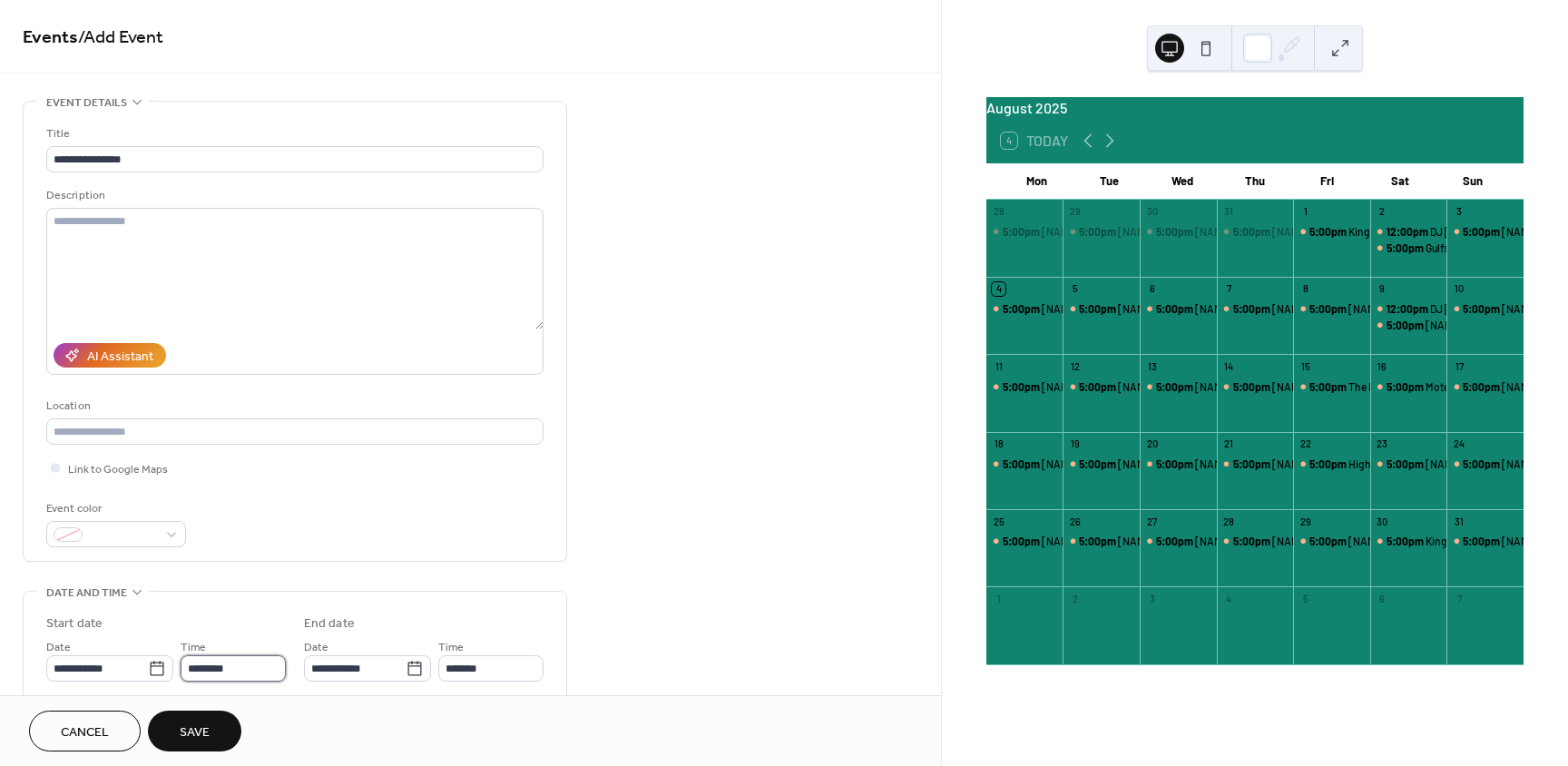 click on "********" at bounding box center [233, 668] 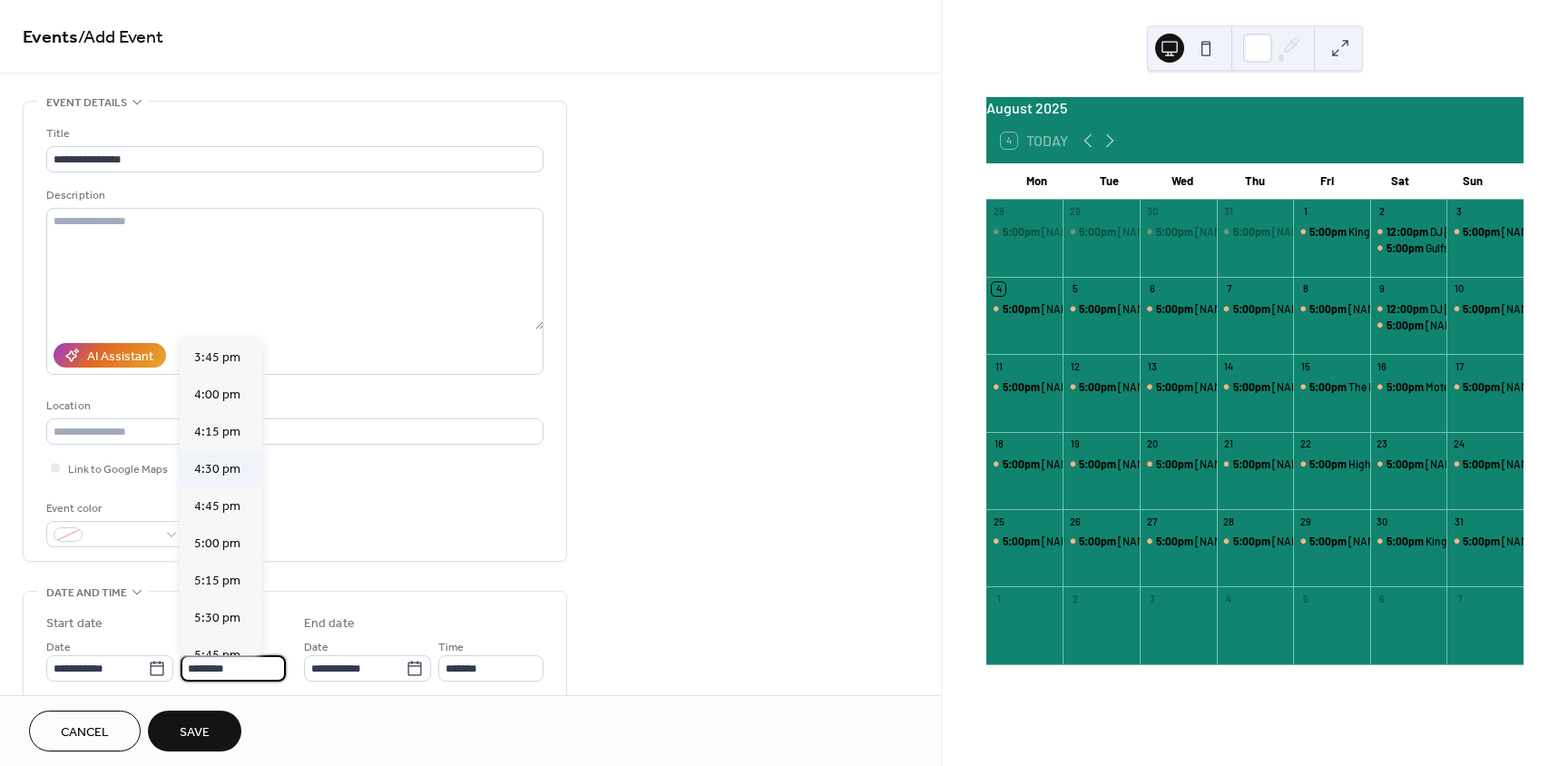scroll, scrollTop: 2421, scrollLeft: 0, axis: vertical 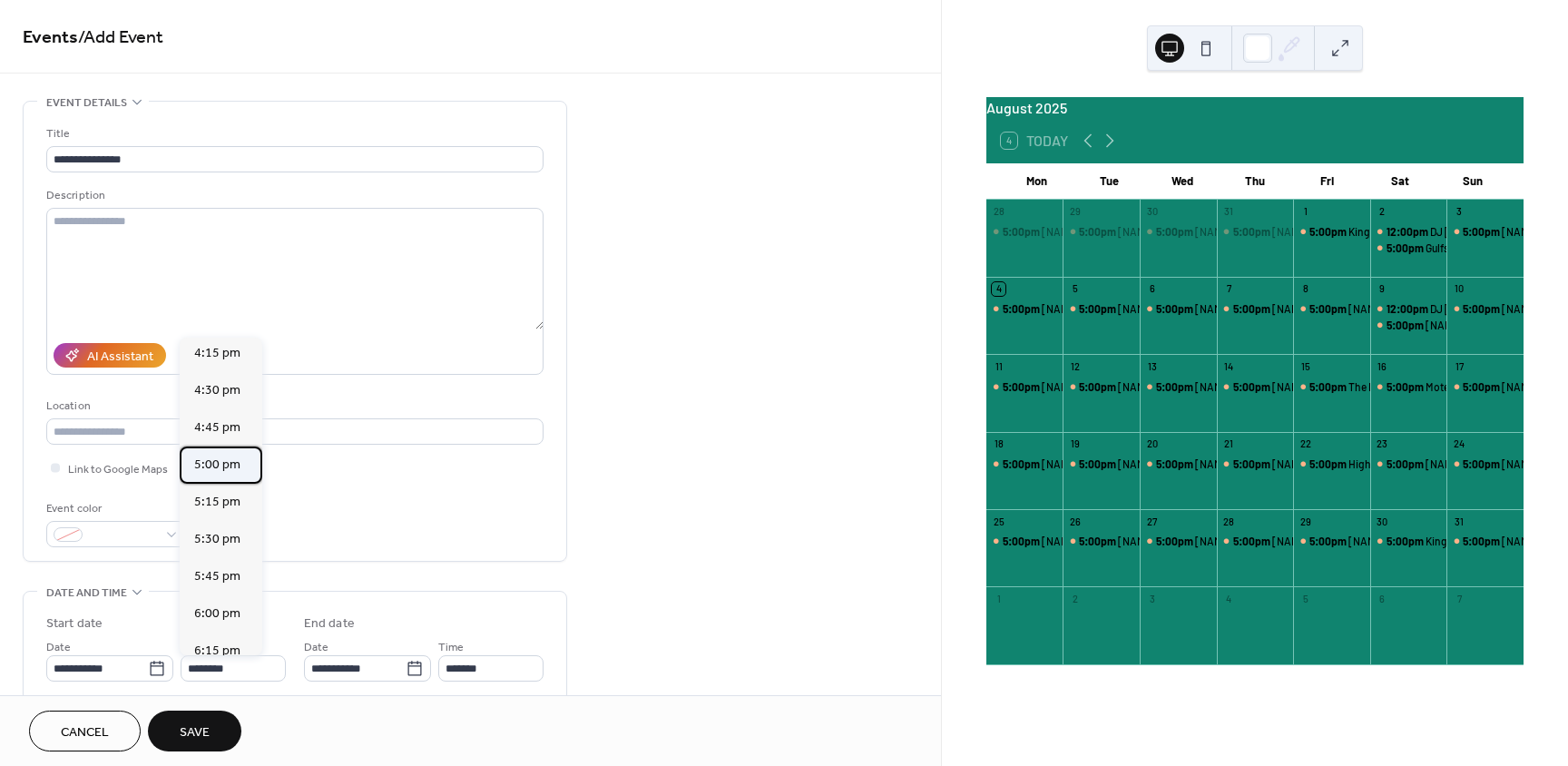 click on "5:00 pm" at bounding box center [217, 465] 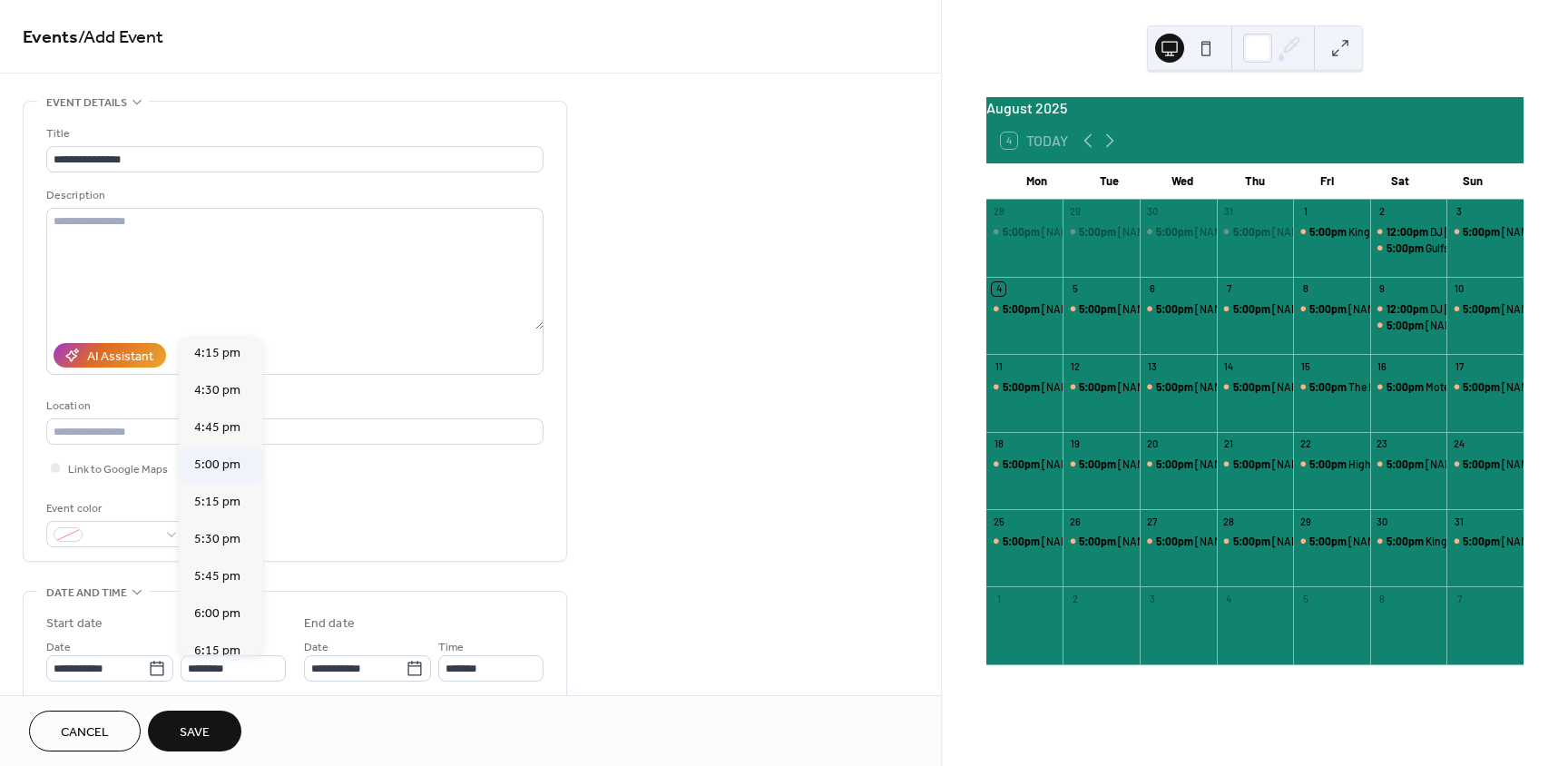 type on "*******" 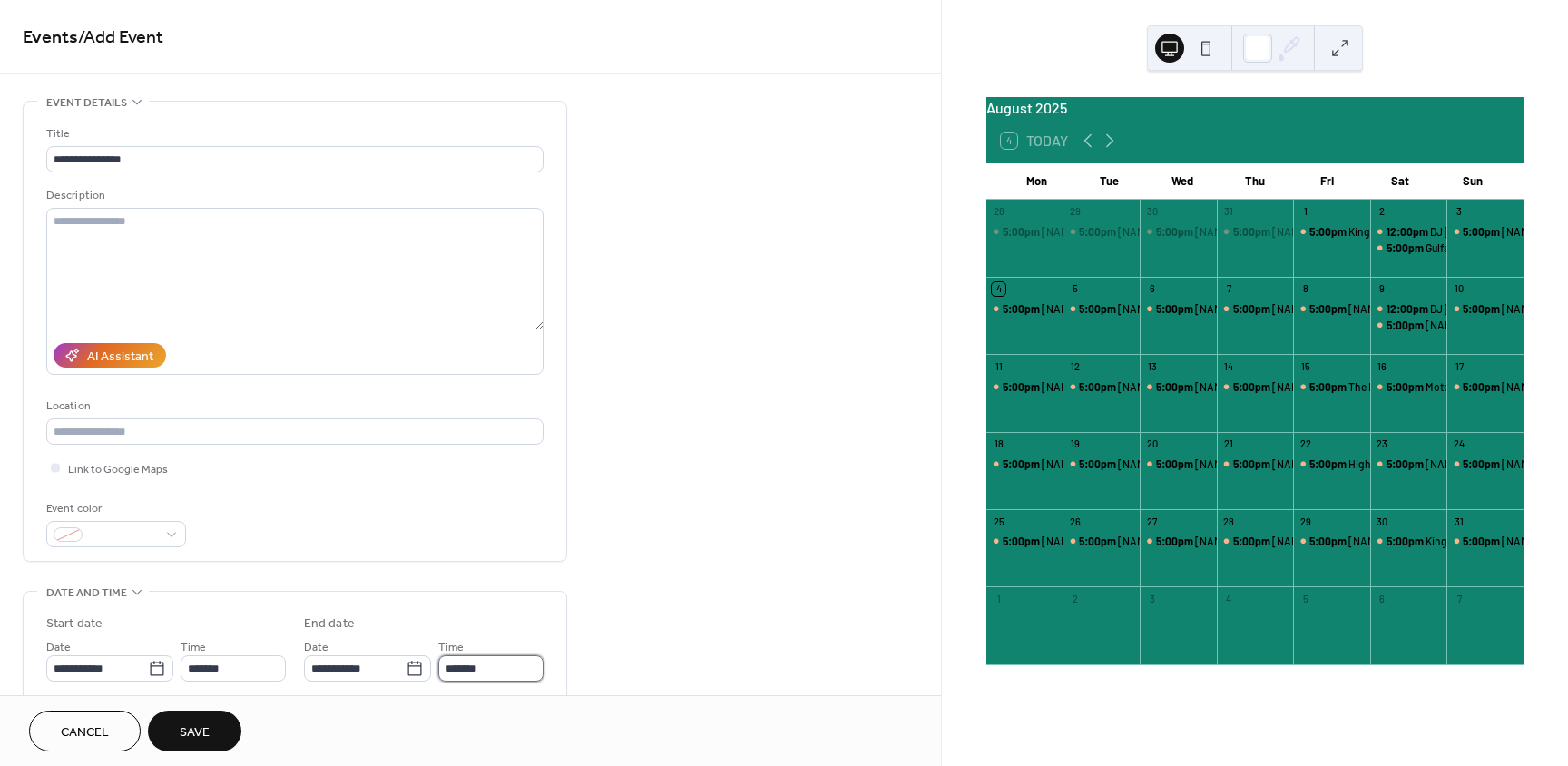 click on "*******" at bounding box center [491, 668] 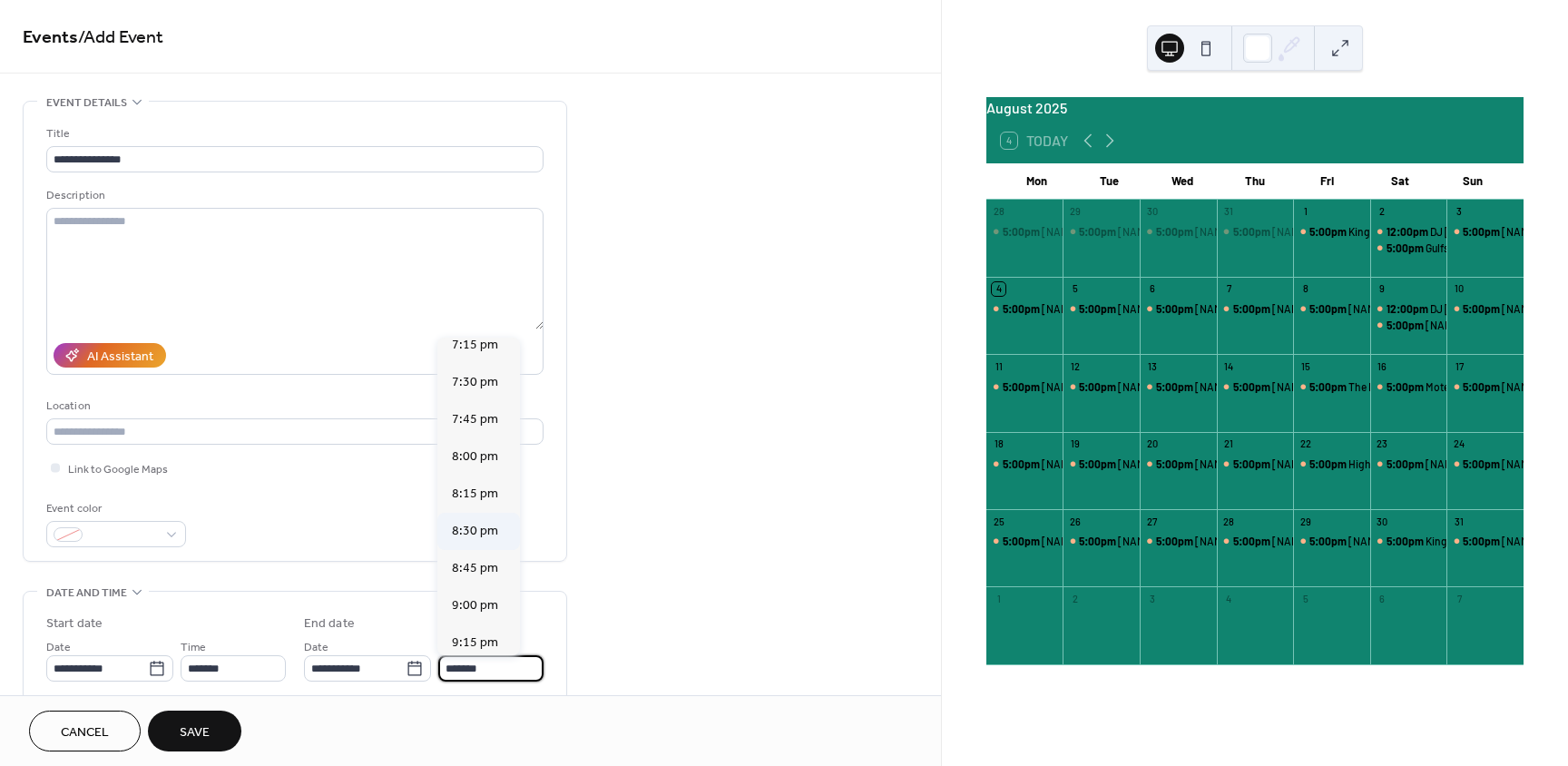 scroll, scrollTop: 363, scrollLeft: 0, axis: vertical 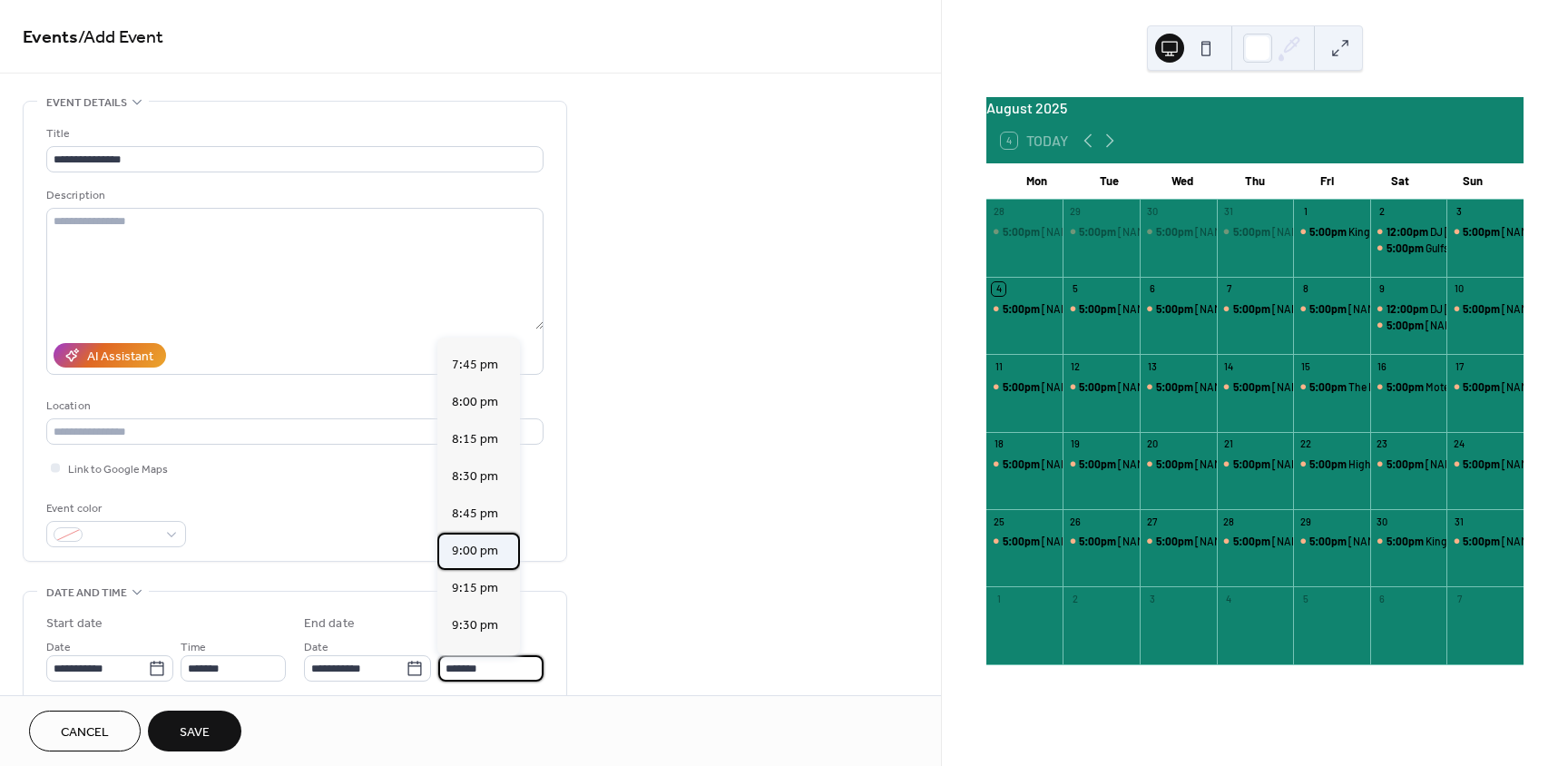 click on "9:00 pm" at bounding box center [475, 551] 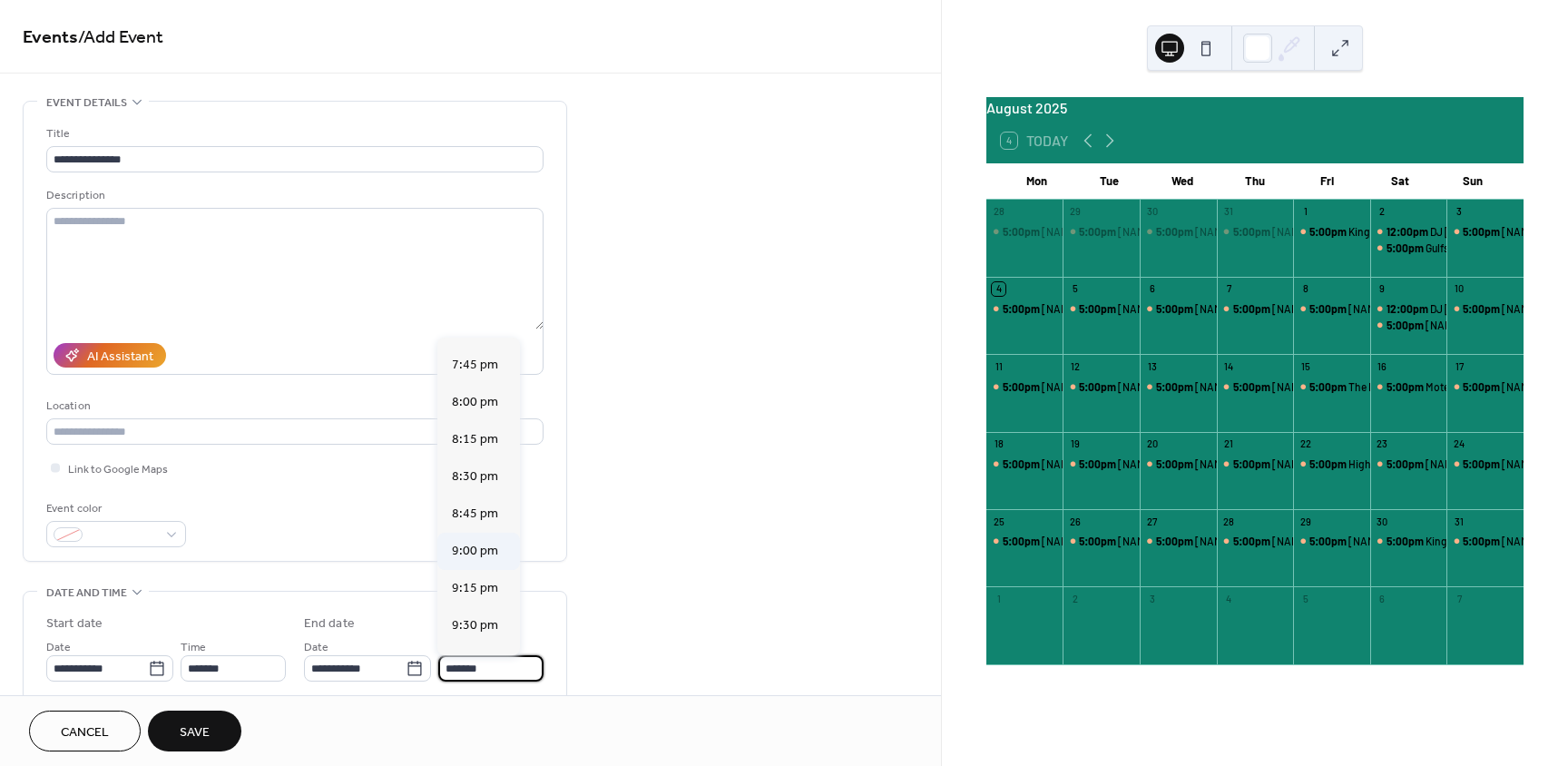 type on "*******" 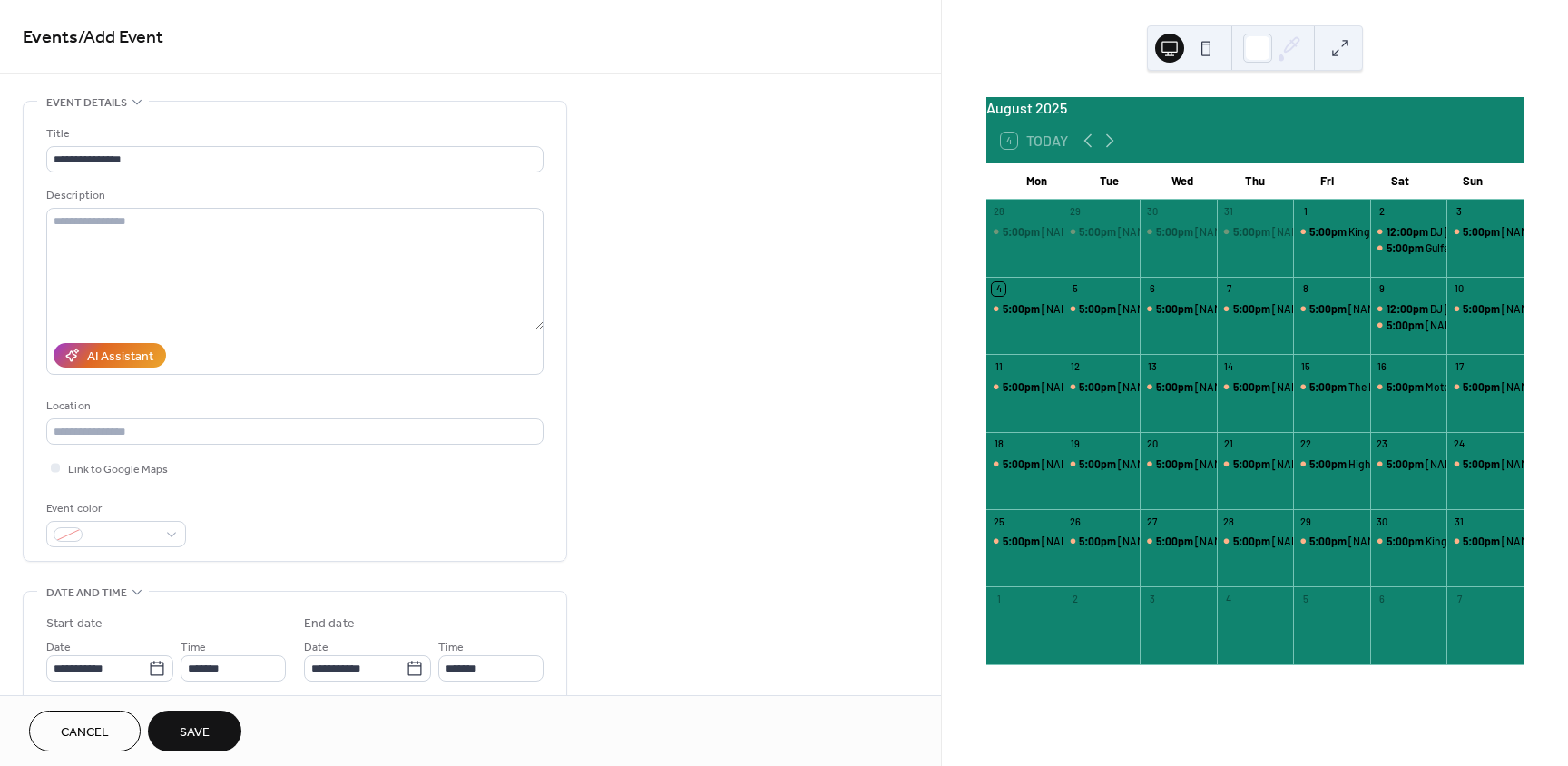 click on "Save" at bounding box center (194, 732) 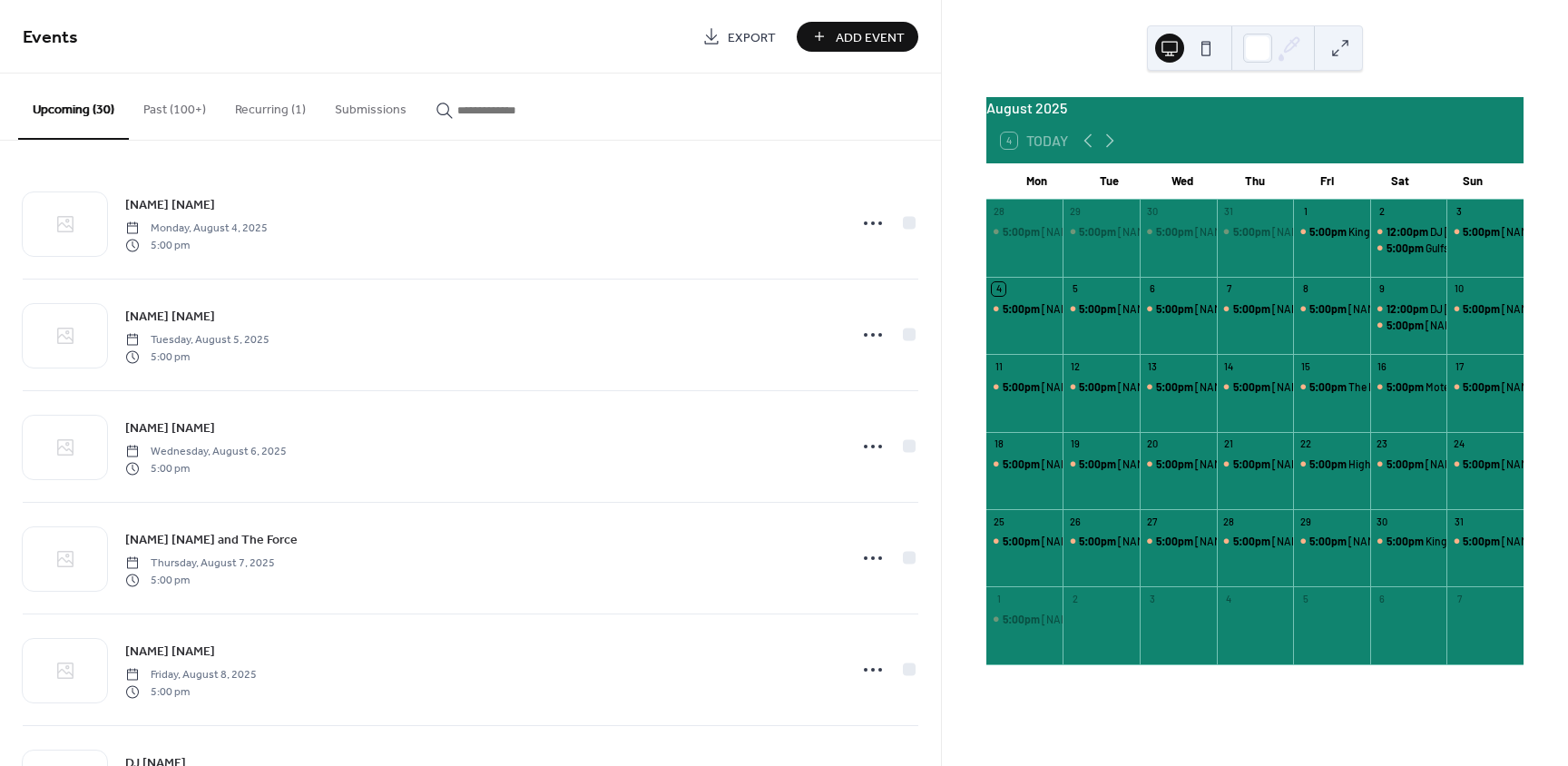 click on "Add Event" at bounding box center (870, 37) 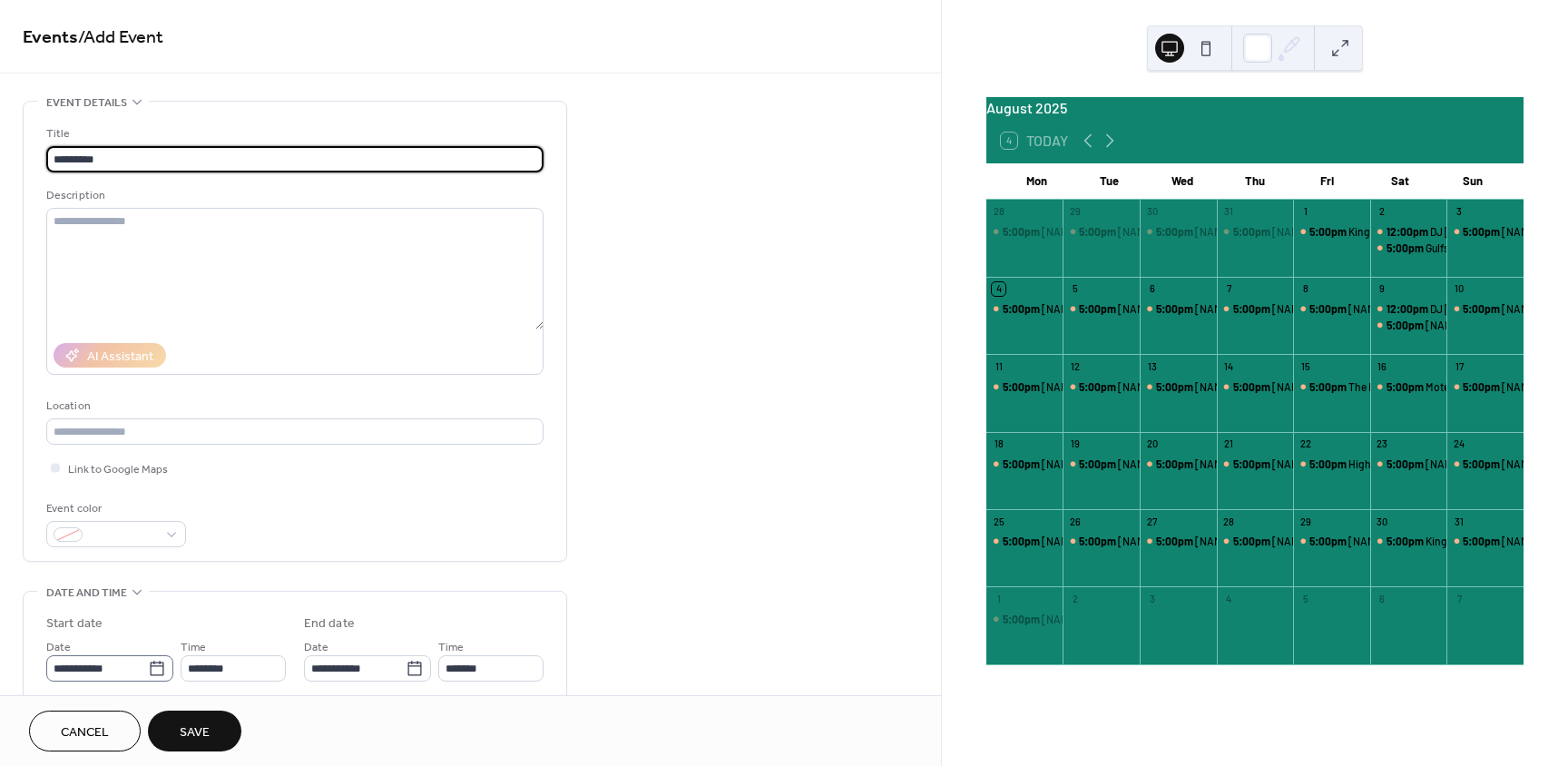 type on "*********" 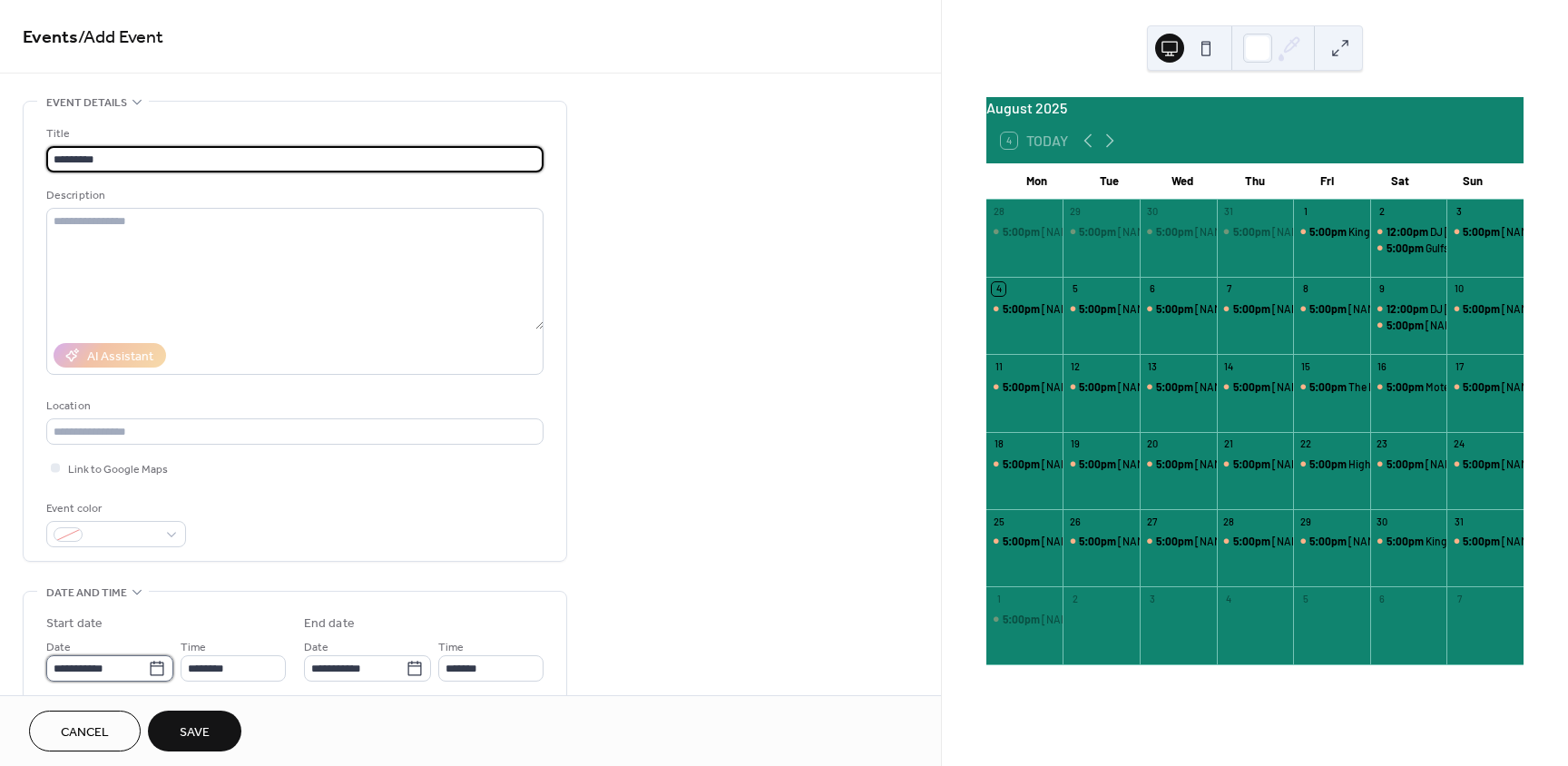 click on "**********" at bounding box center [97, 668] 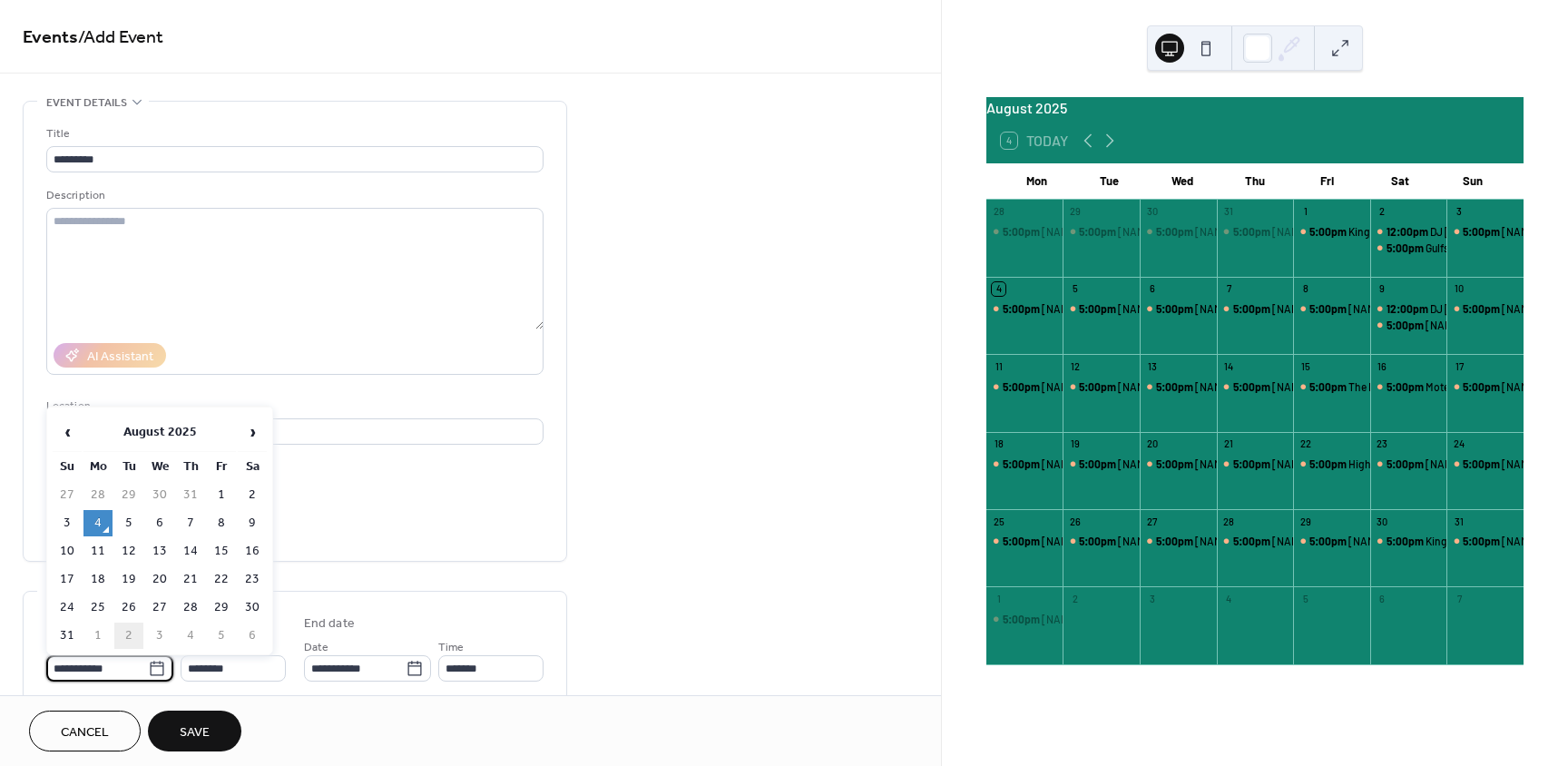 click on "2" at bounding box center (129, 635) 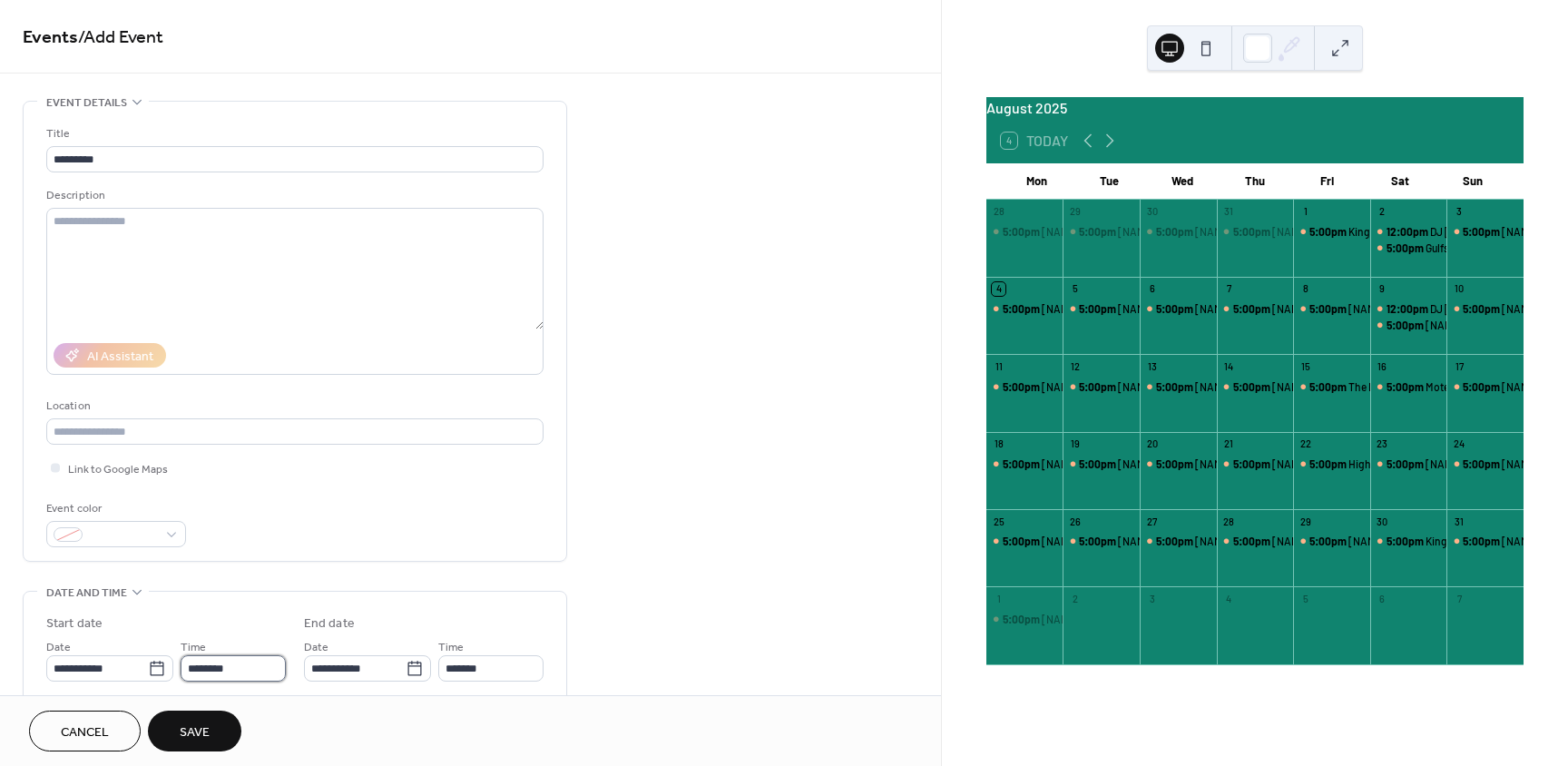 click on "********" at bounding box center [233, 668] 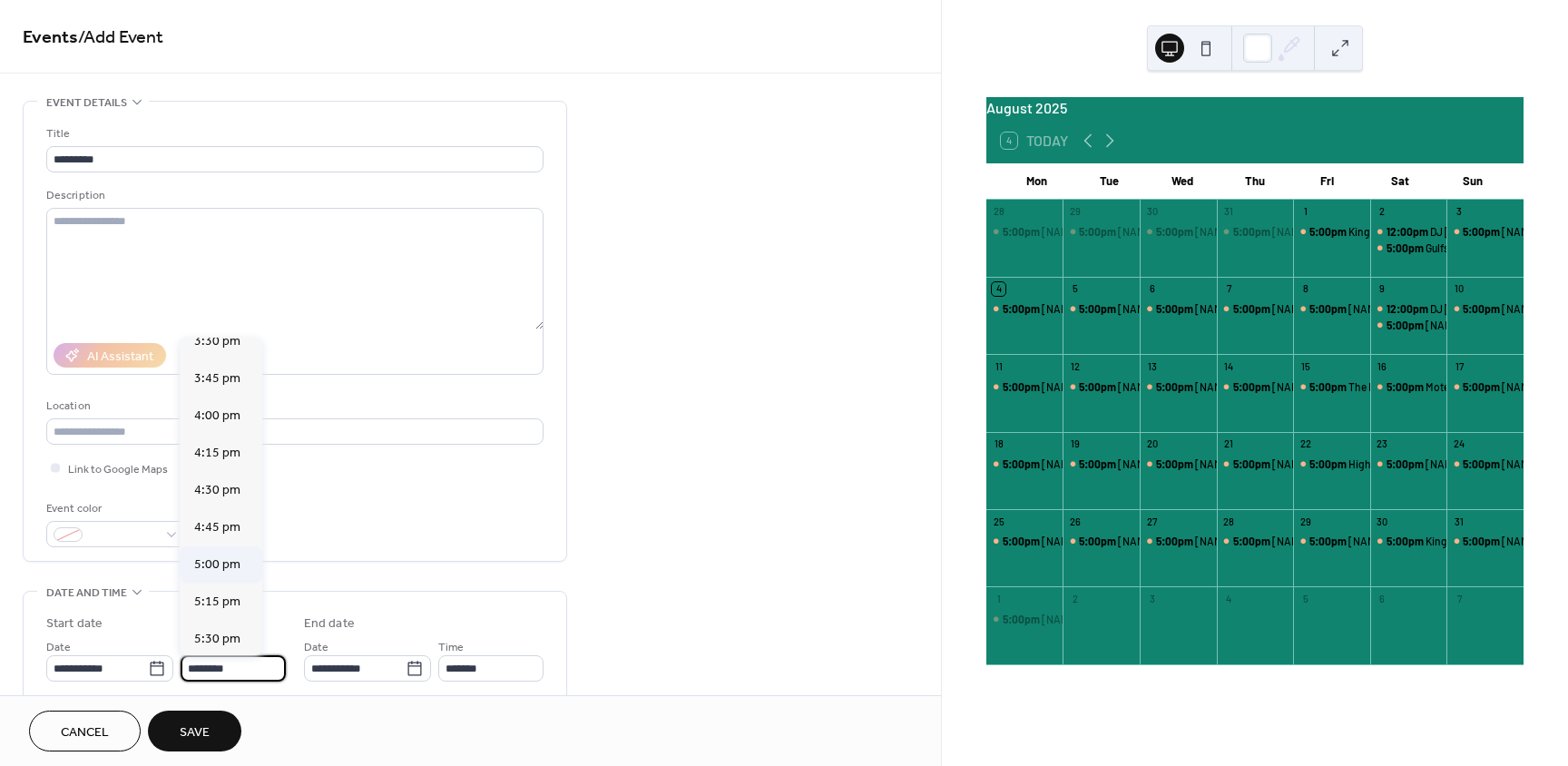 scroll, scrollTop: 2331, scrollLeft: 0, axis: vertical 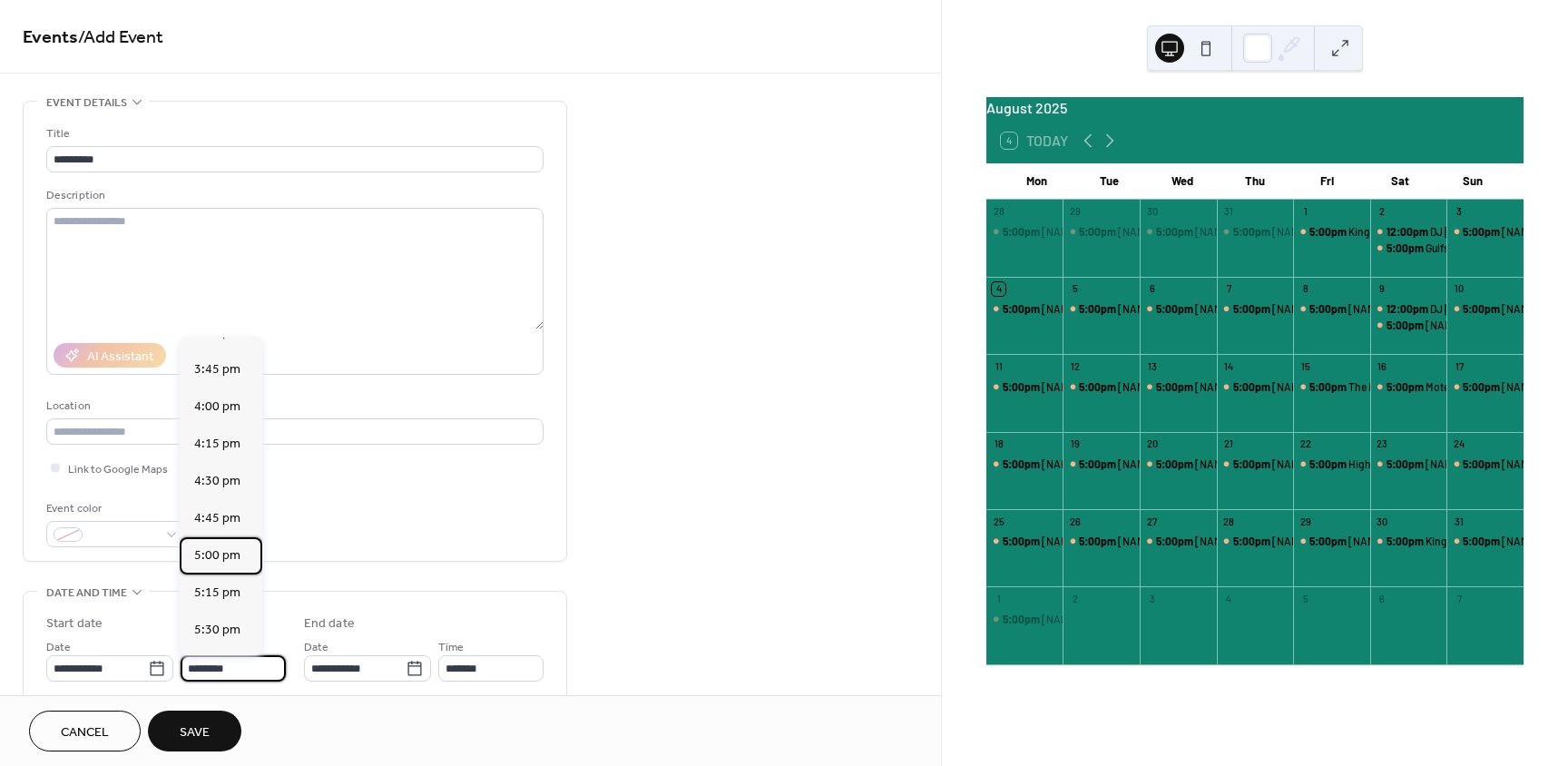 click on "5:00 pm" at bounding box center [217, 555] 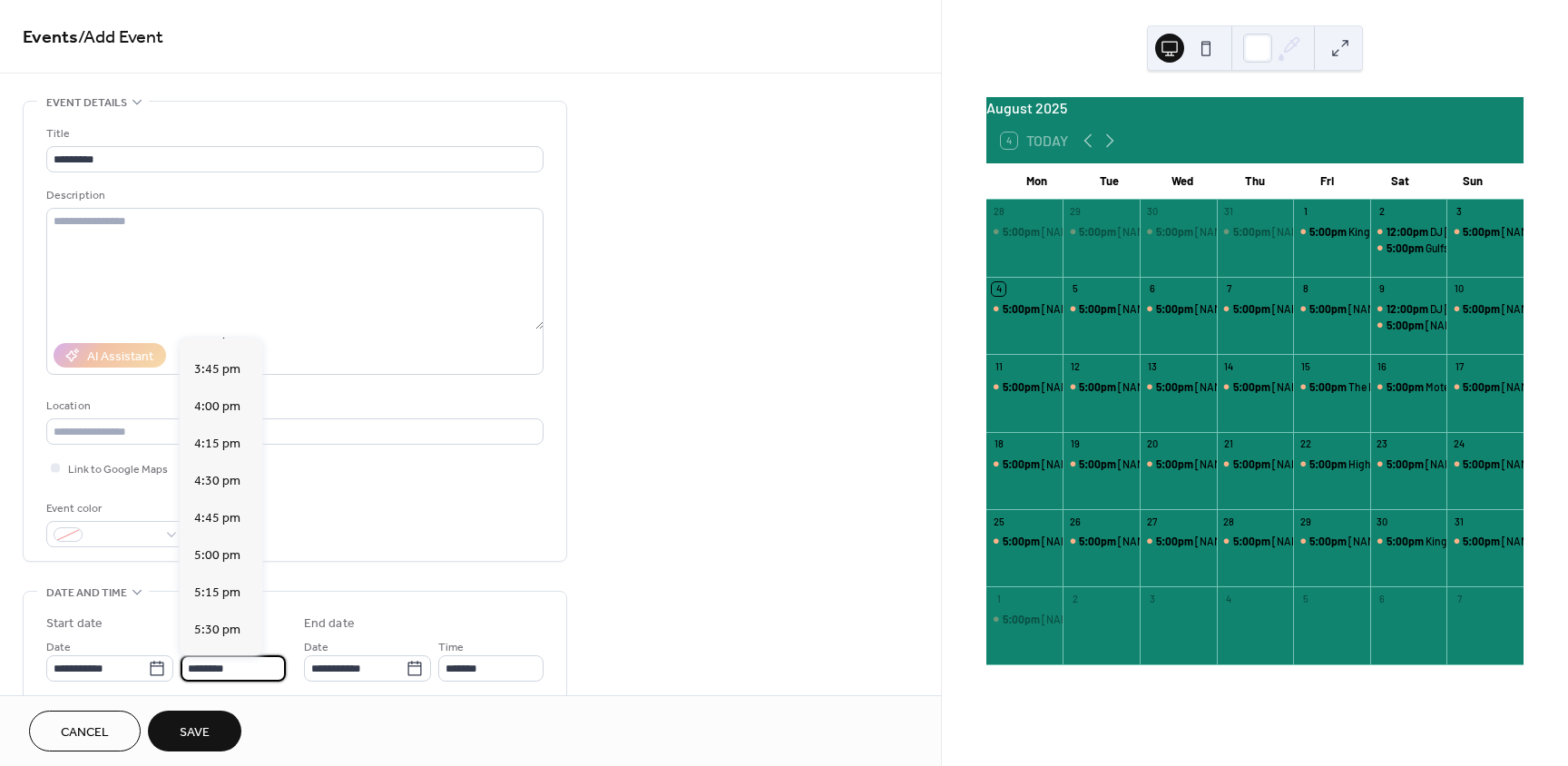 type on "*******" 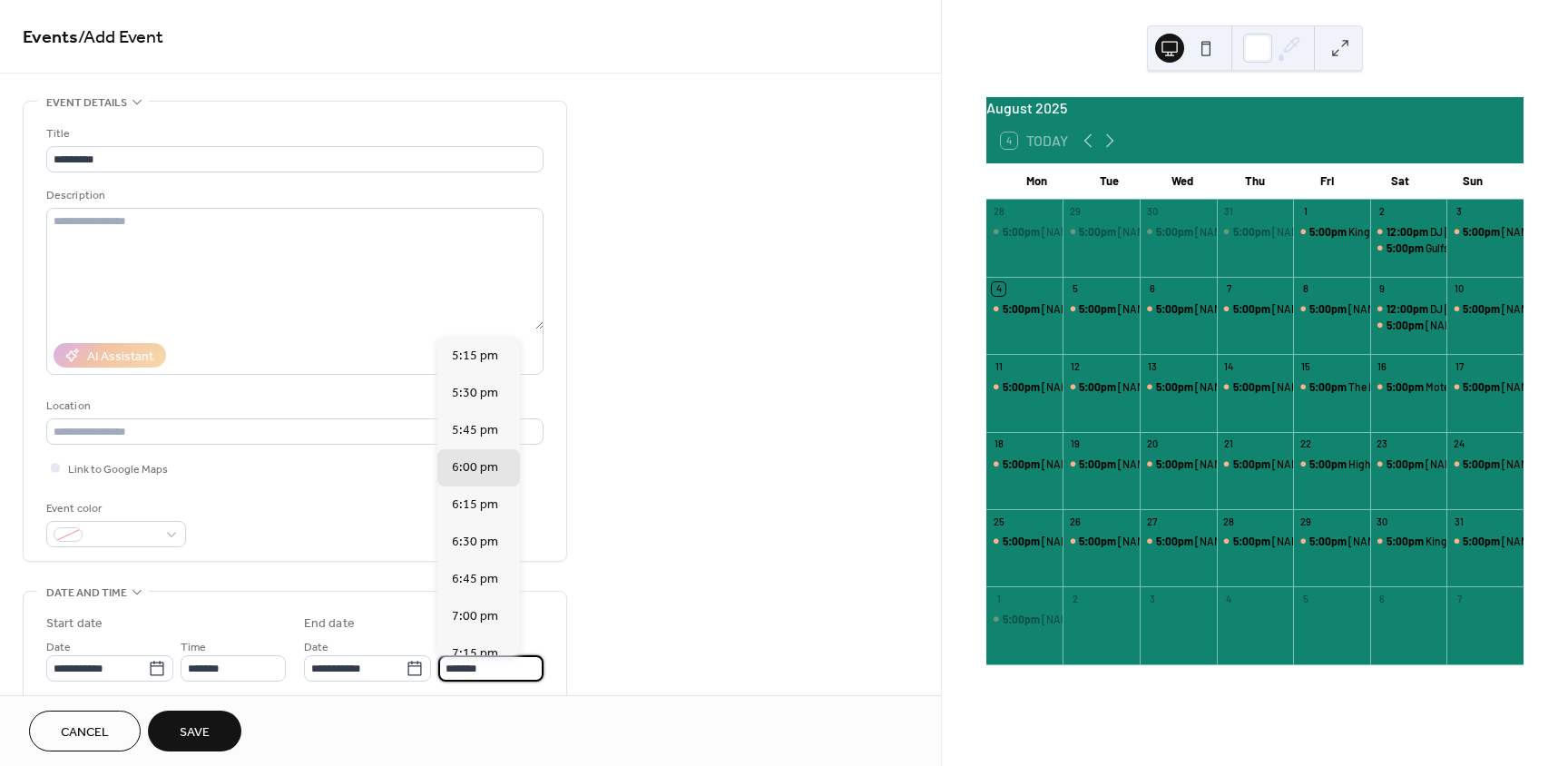 click on "*******" at bounding box center (491, 668) 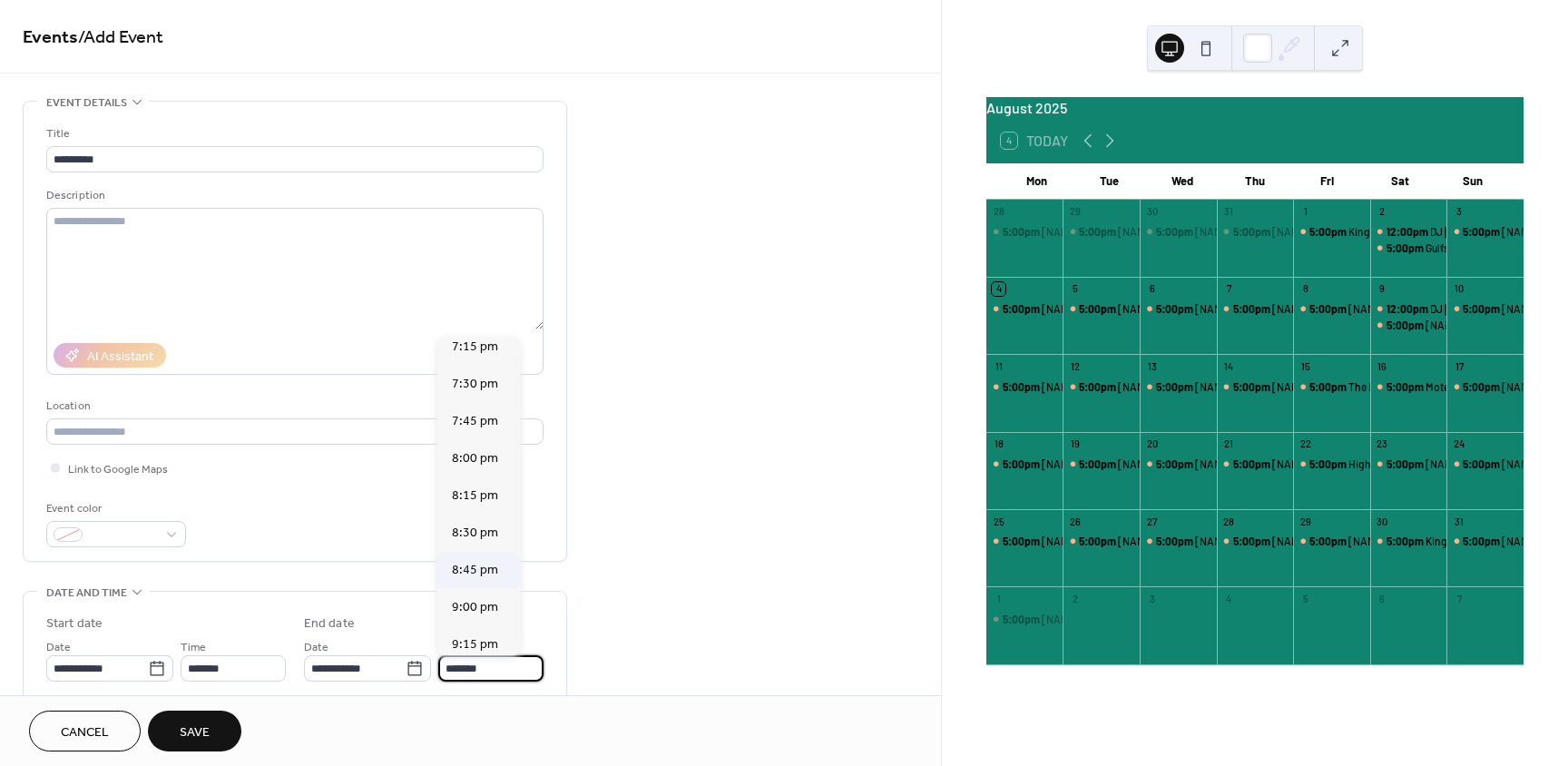 scroll, scrollTop: 363, scrollLeft: 0, axis: vertical 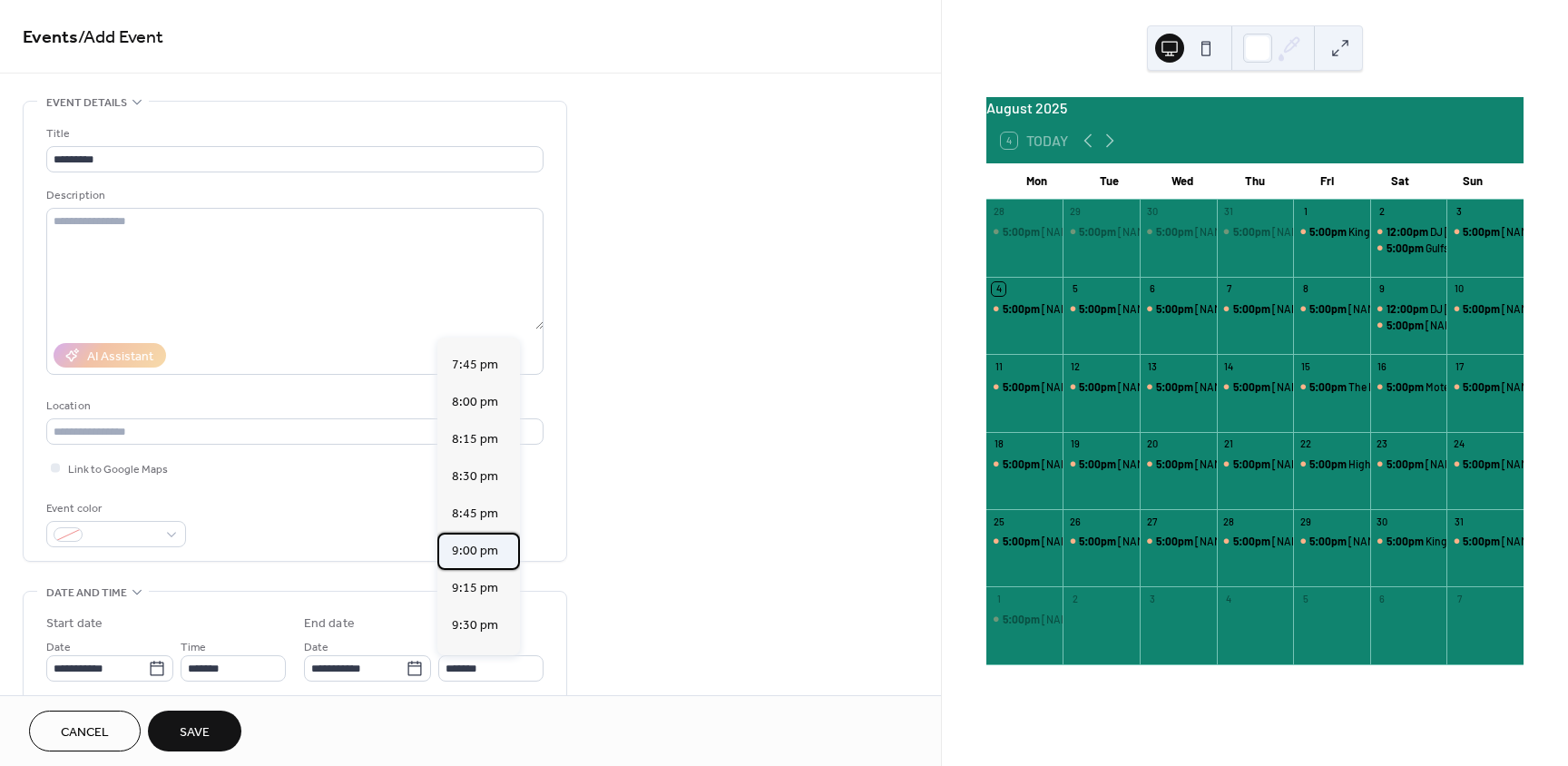 click on "9:00 pm" at bounding box center [478, 551] 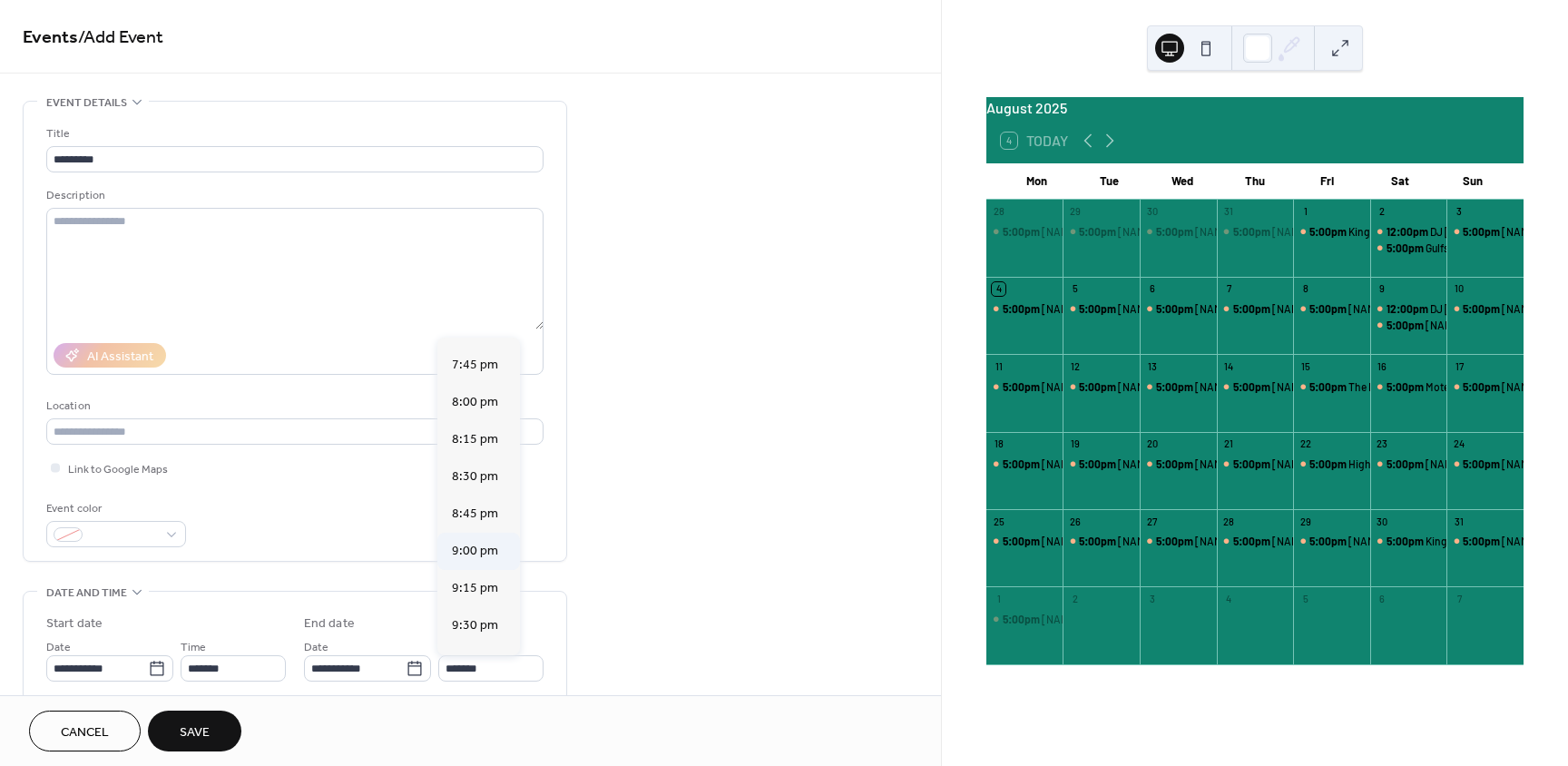 type on "*******" 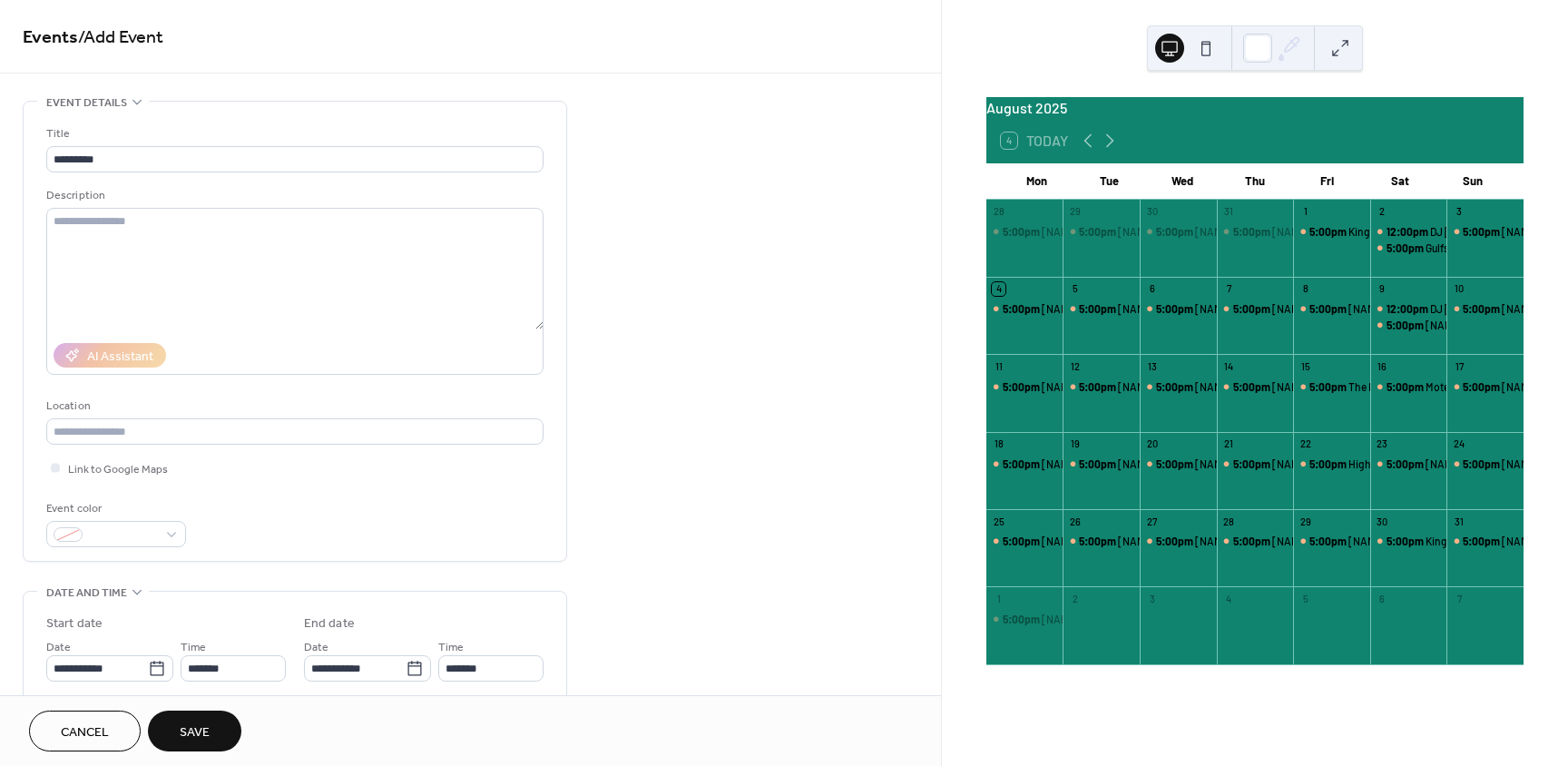 click on "Save" at bounding box center [194, 732] 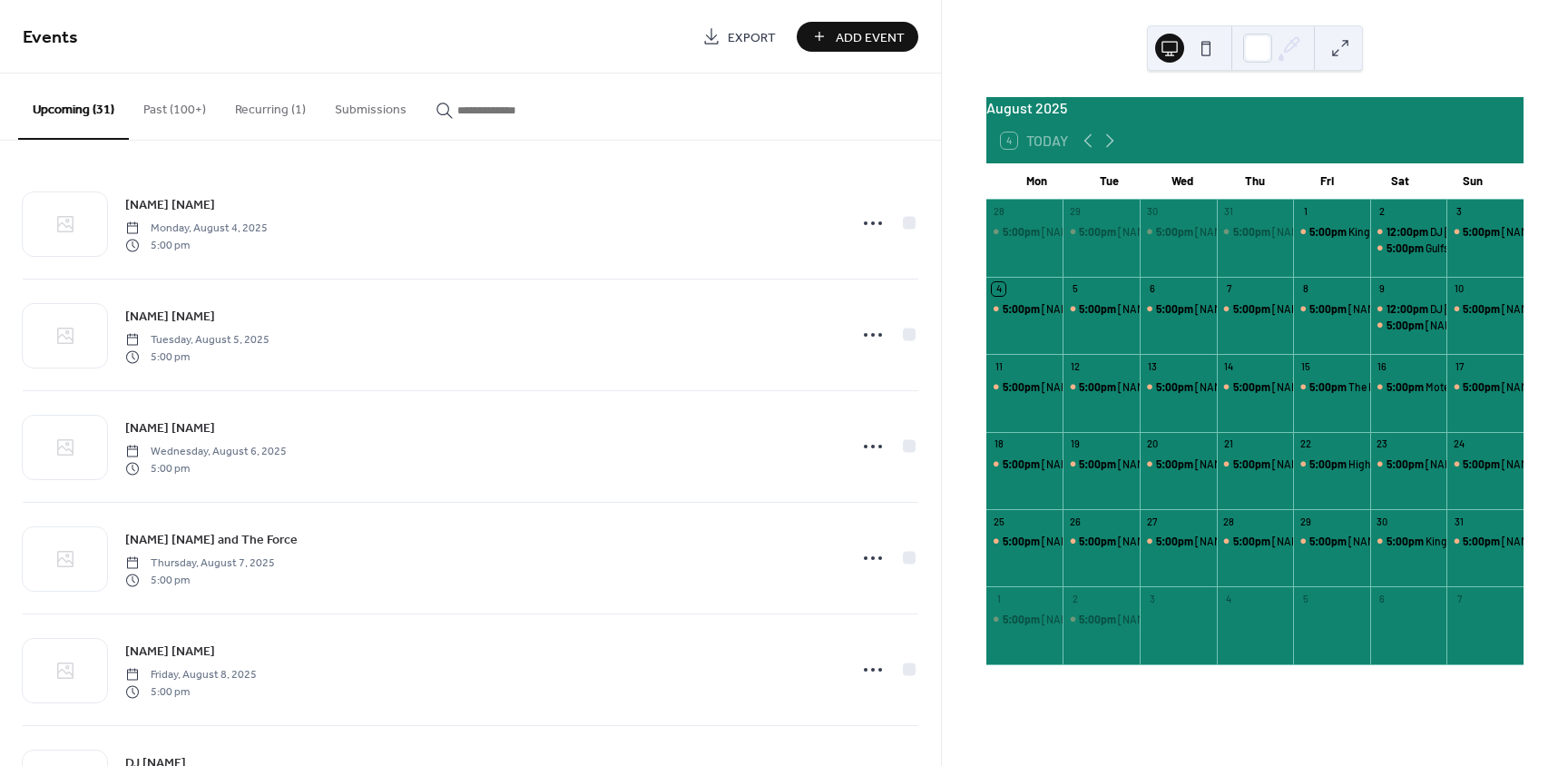 click on "Add Event" at bounding box center (870, 37) 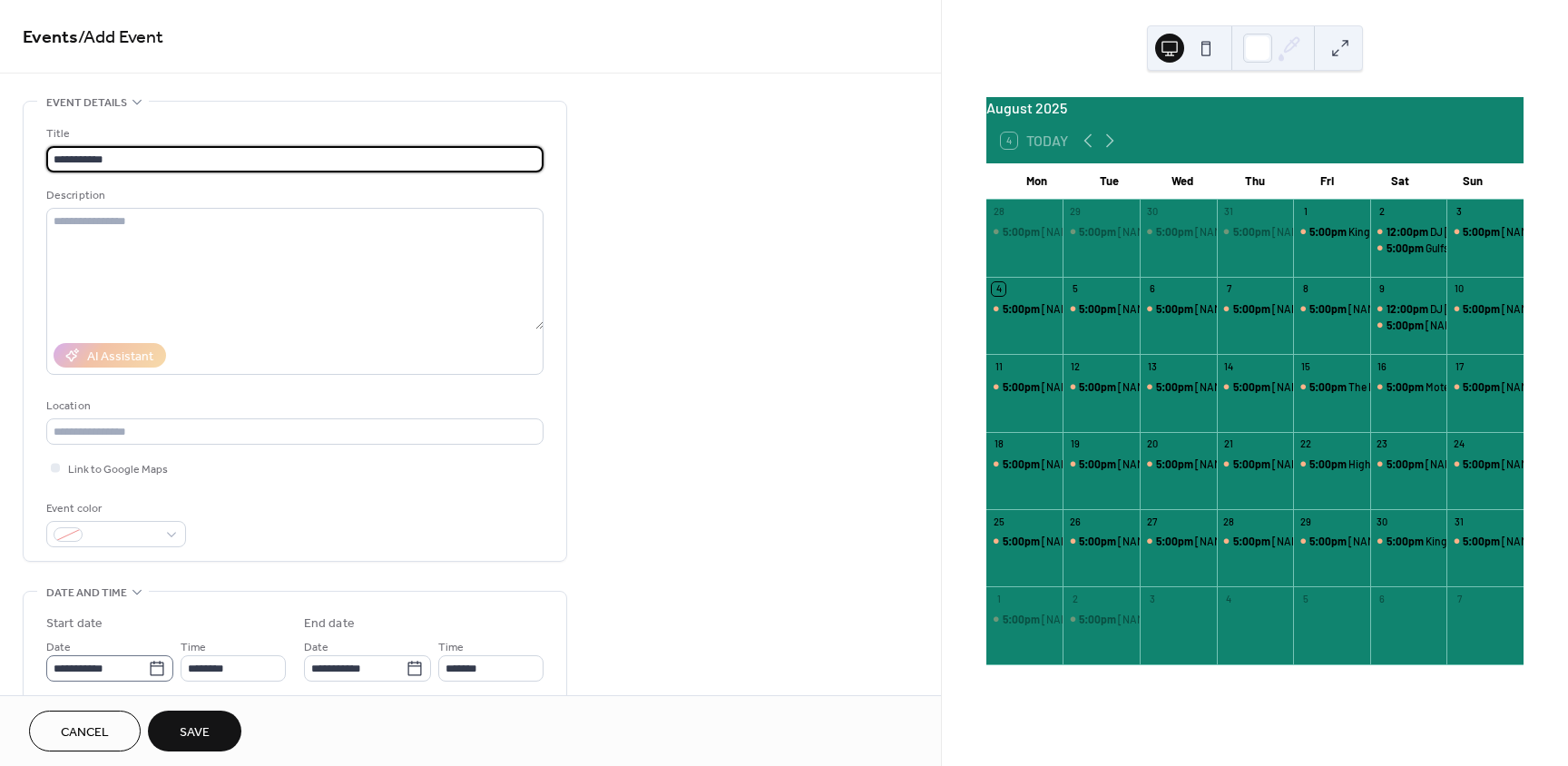 type on "**********" 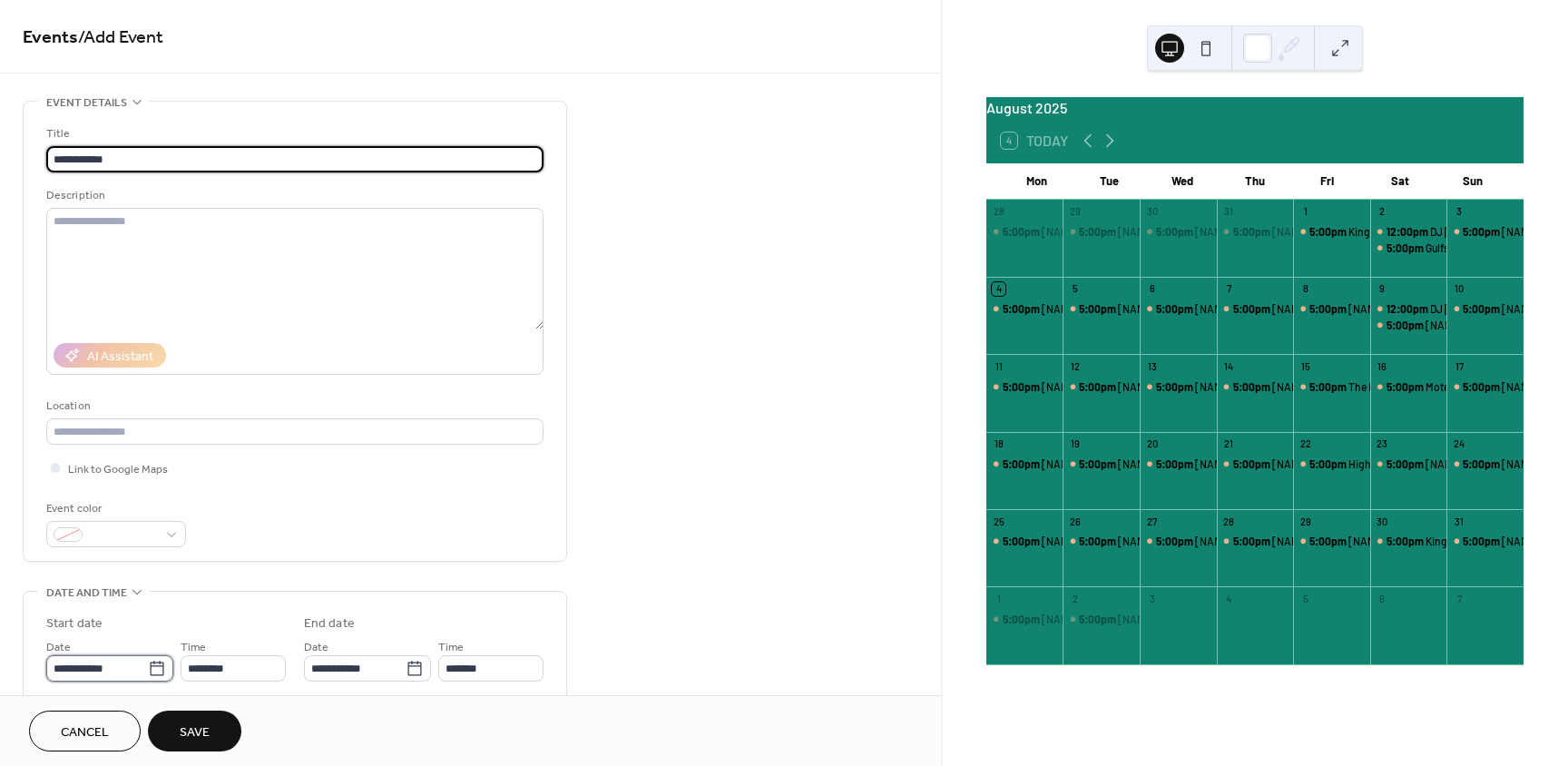 click on "**********" at bounding box center [97, 668] 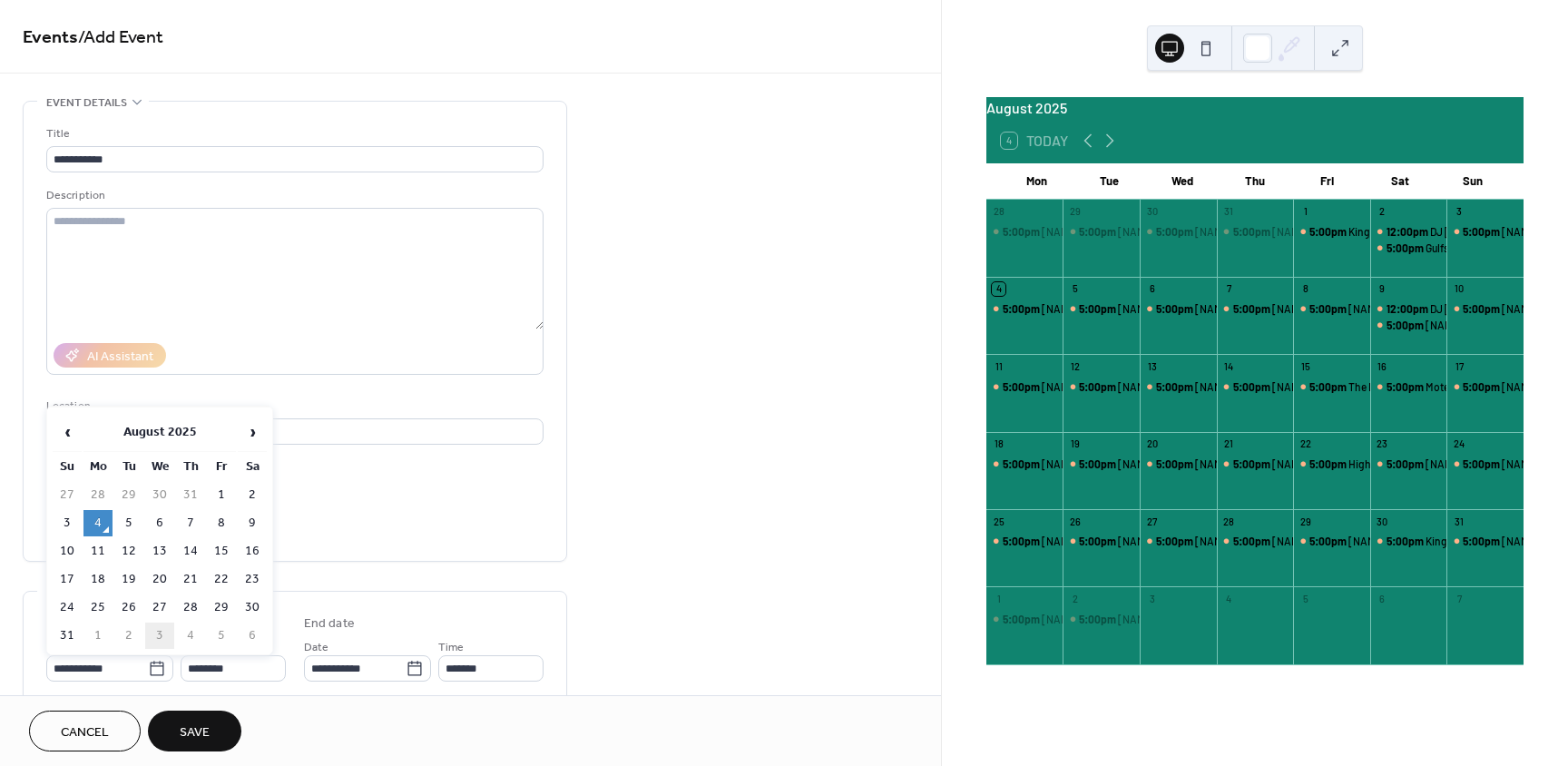 click on "3" at bounding box center (160, 635) 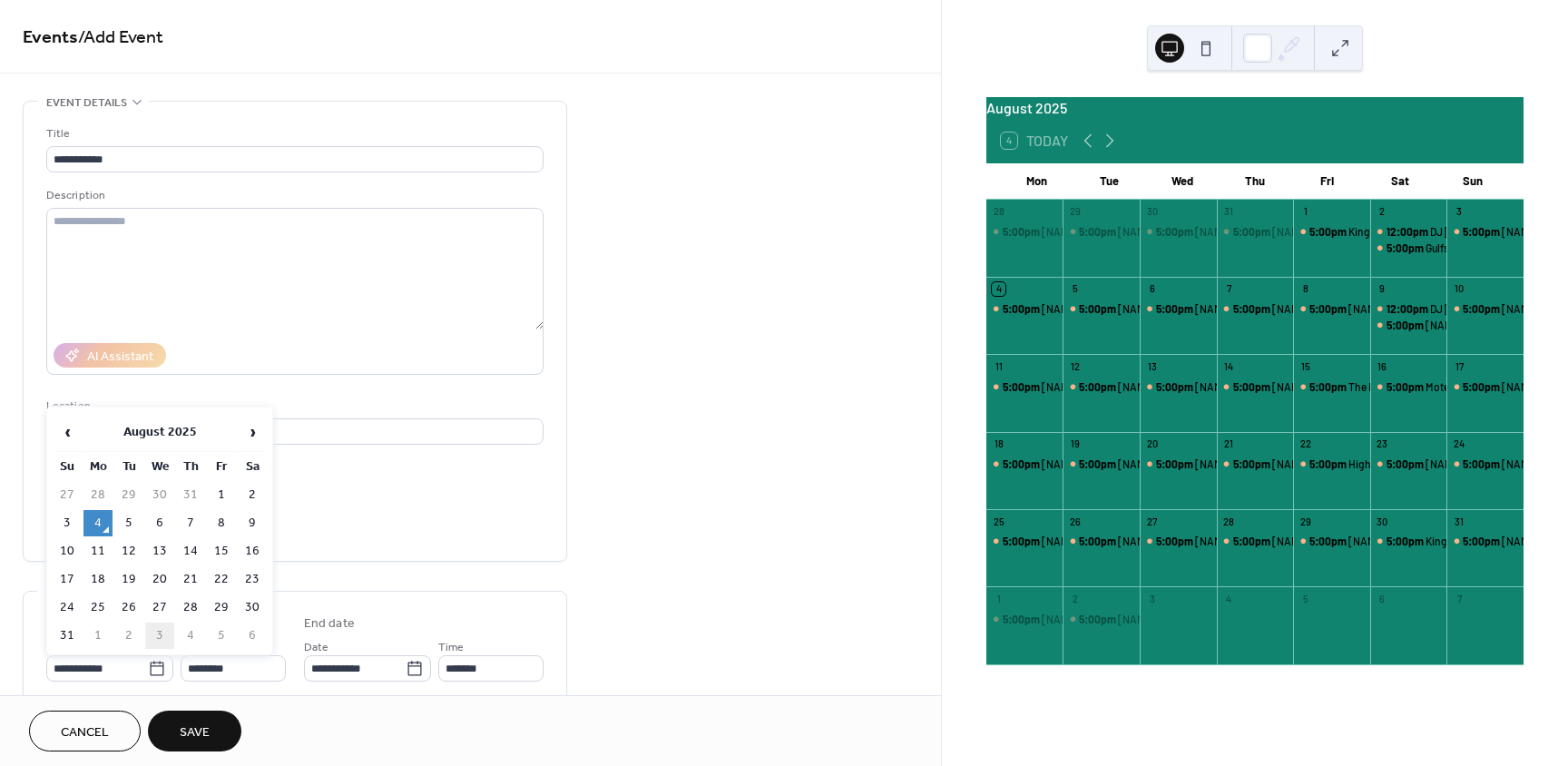 type on "**********" 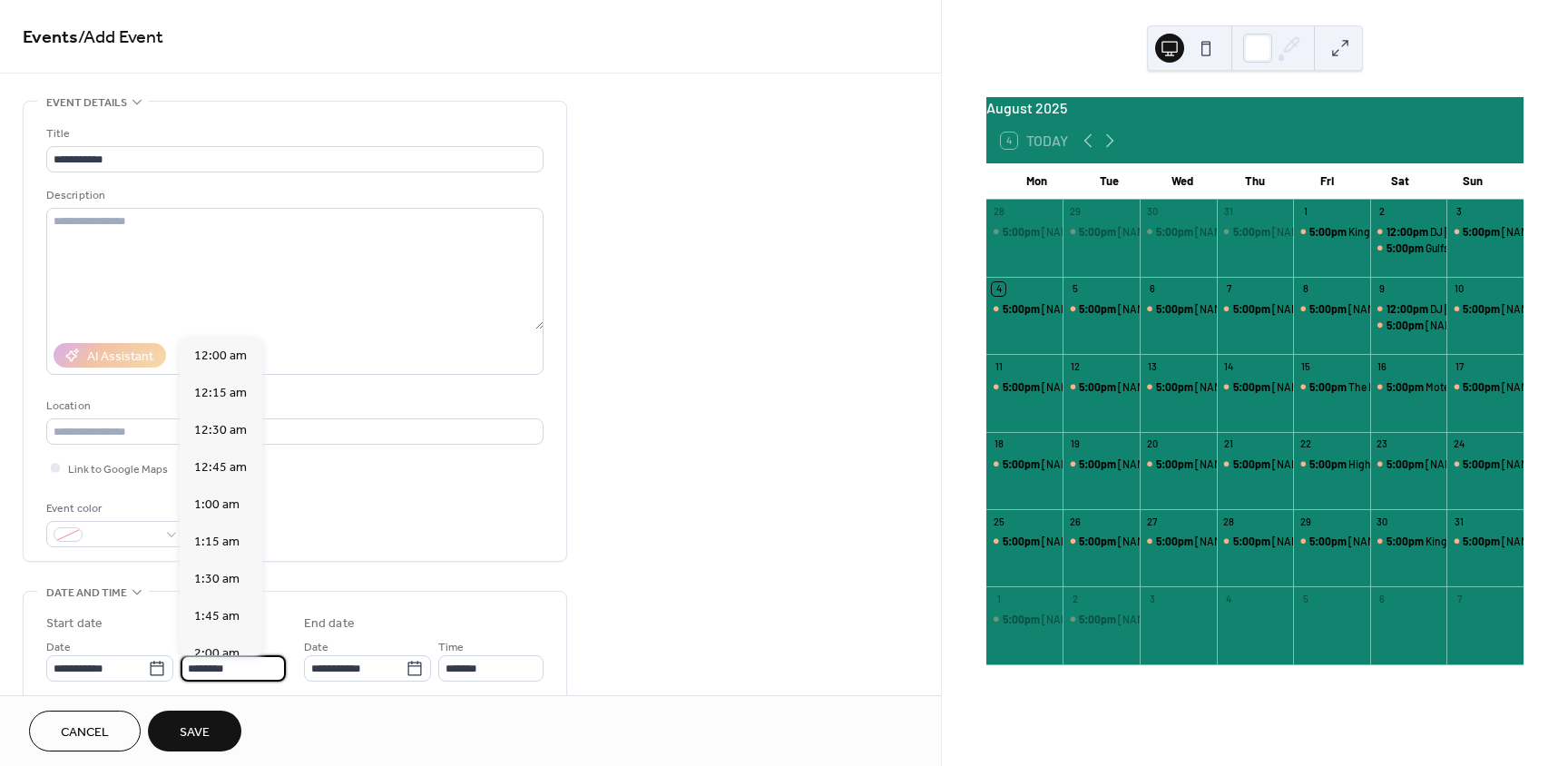 click on "********" at bounding box center (233, 668) 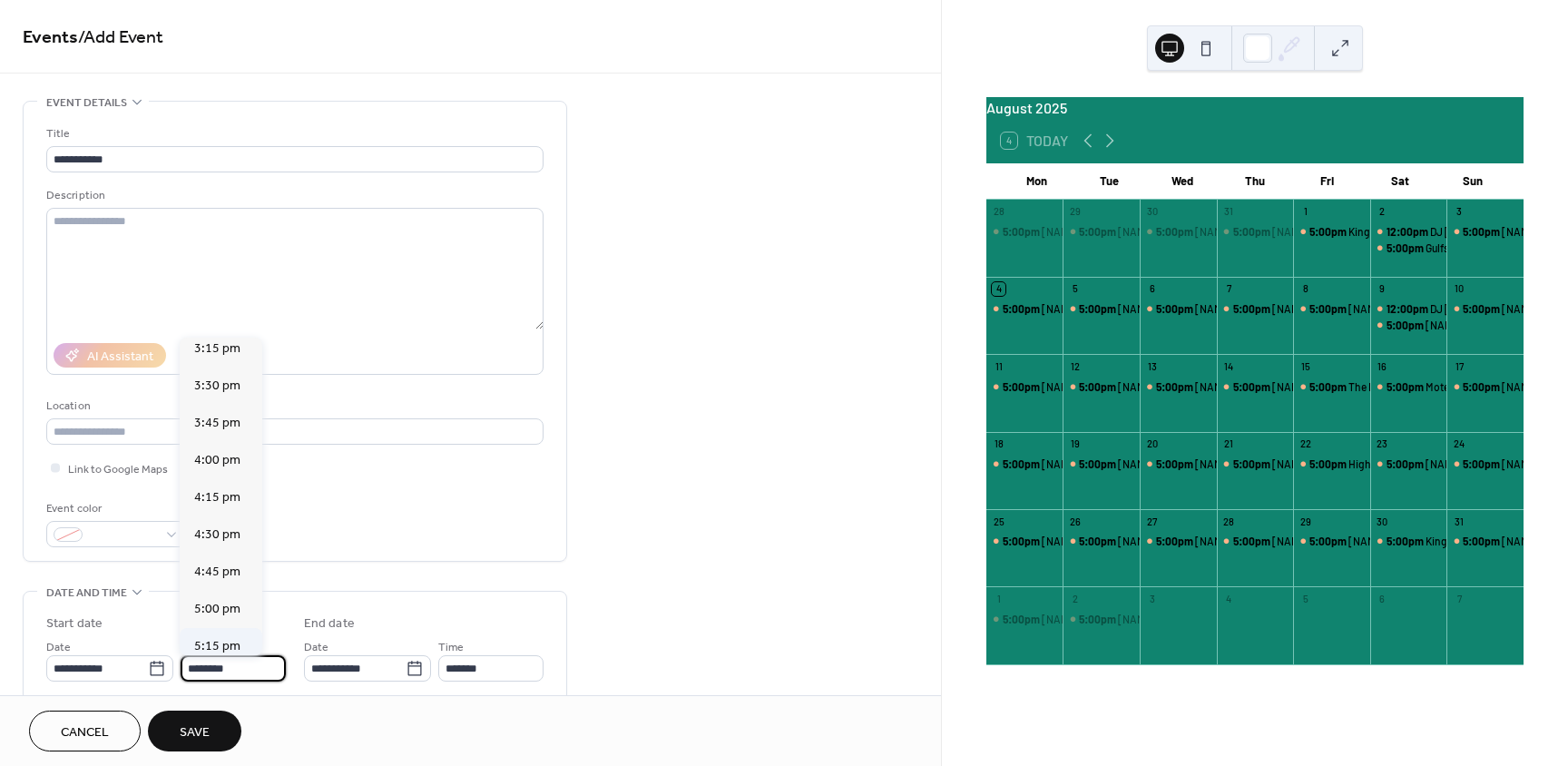 scroll, scrollTop: 2331, scrollLeft: 0, axis: vertical 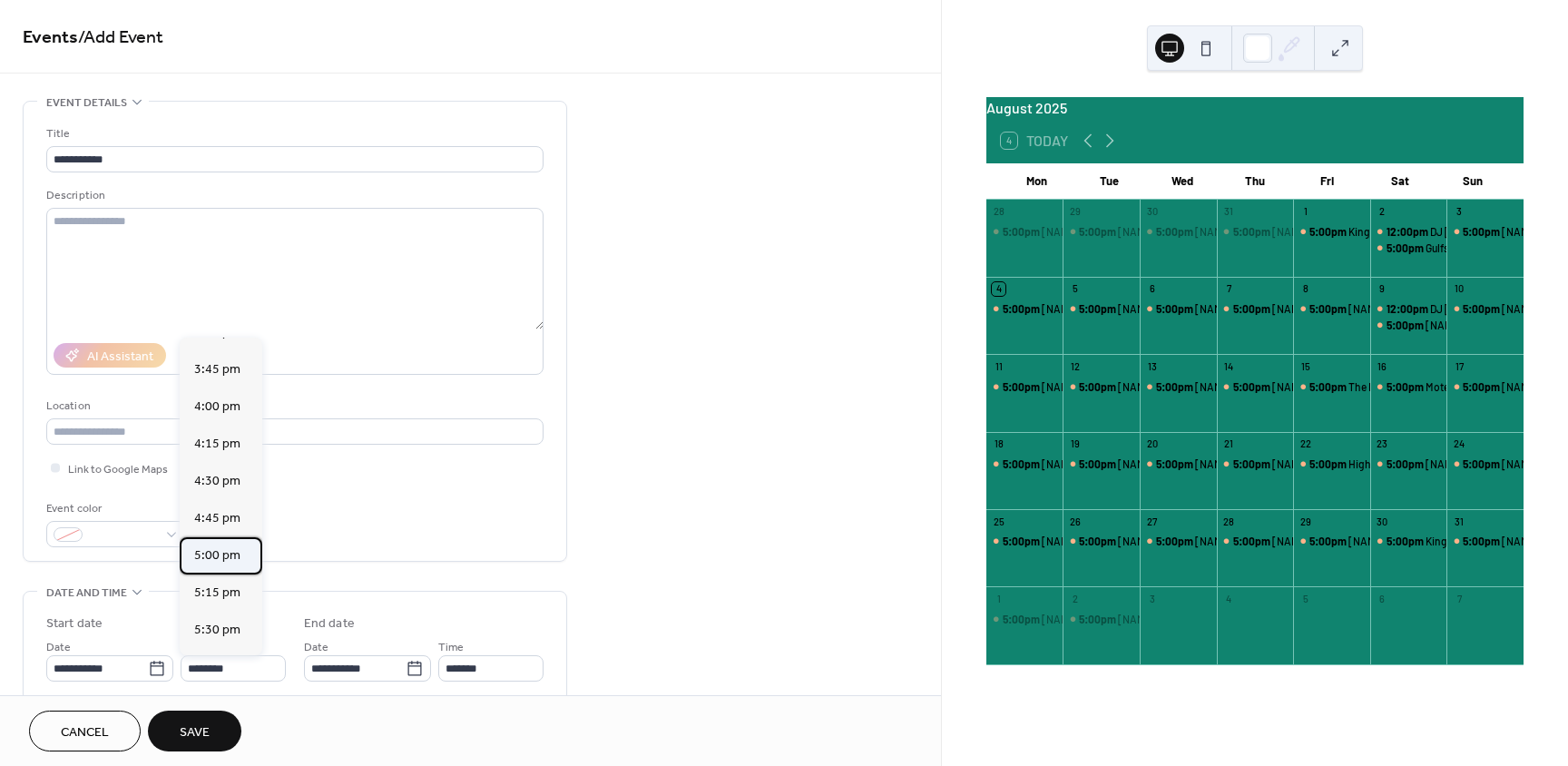 click on "5:00 pm" at bounding box center (217, 555) 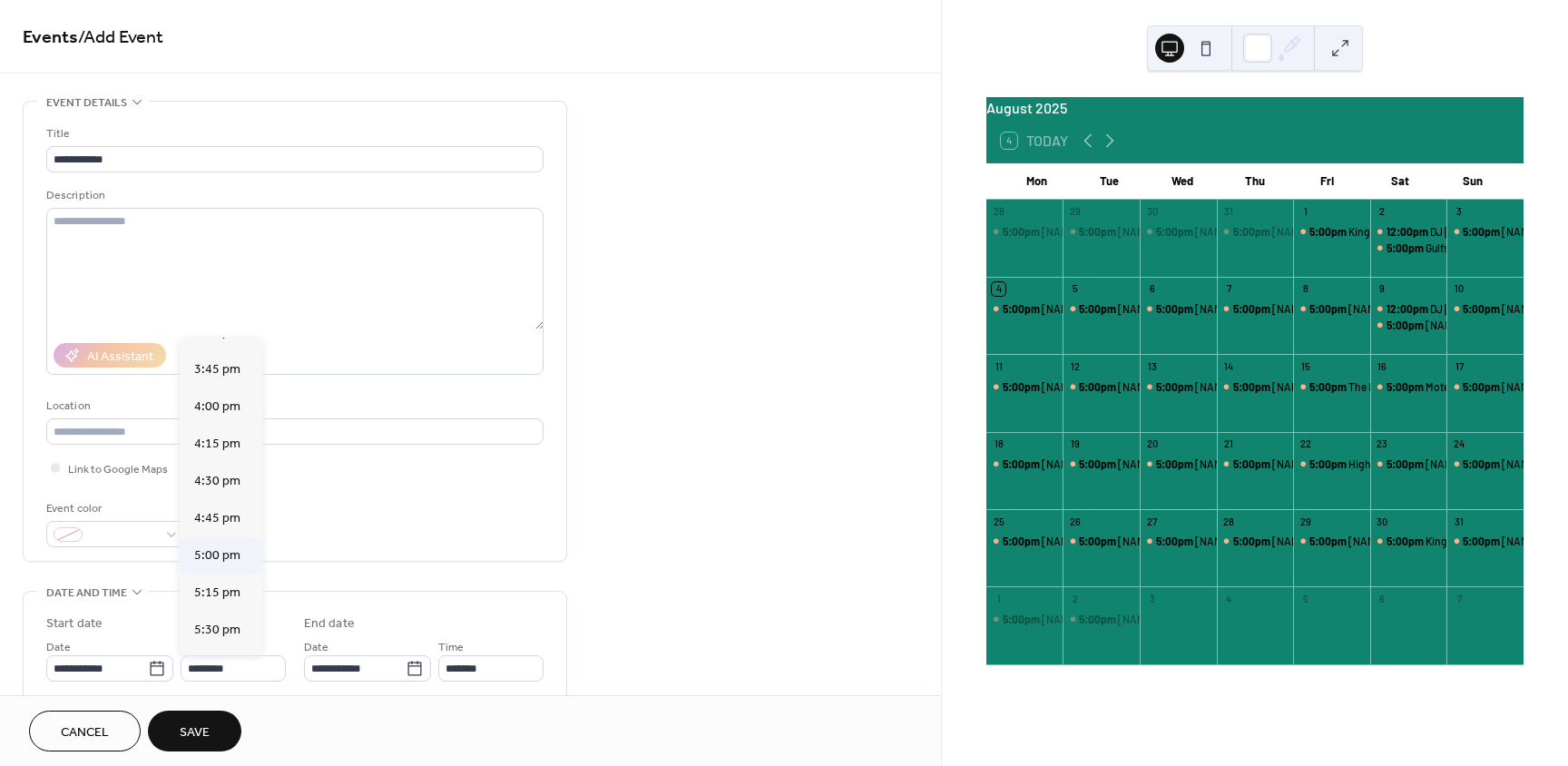 type on "*******" 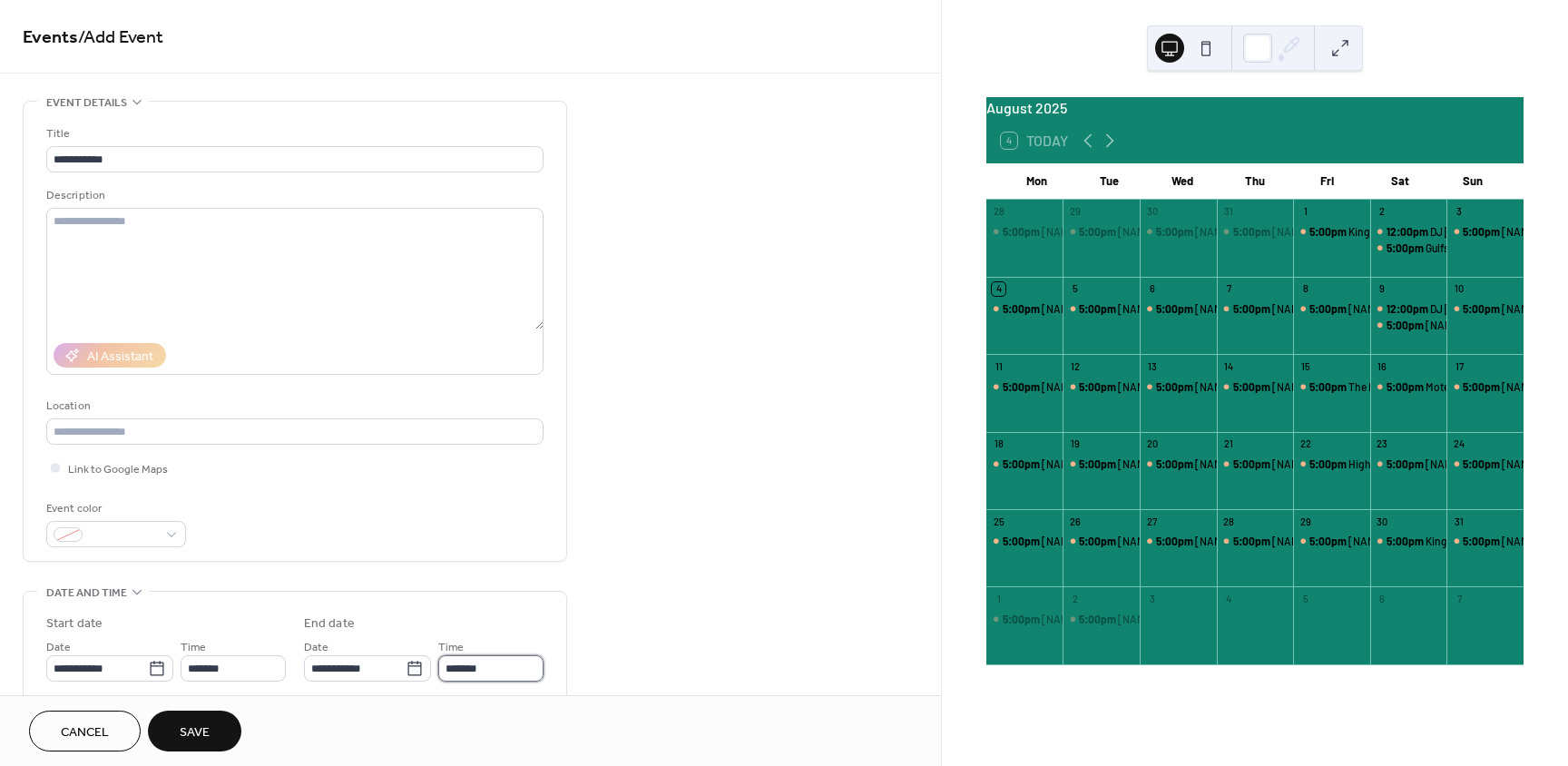 click on "*******" at bounding box center [491, 668] 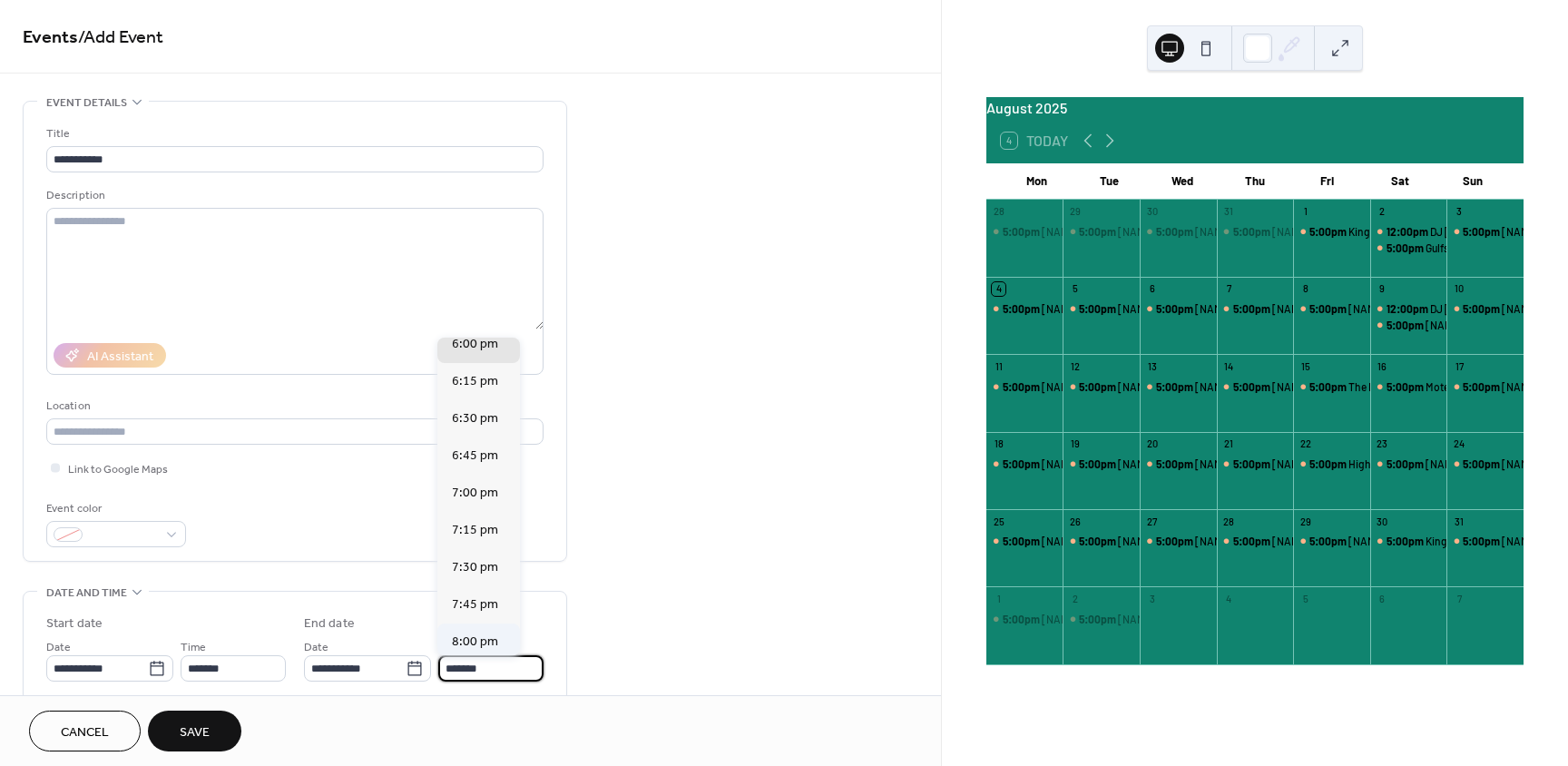 scroll, scrollTop: 272, scrollLeft: 0, axis: vertical 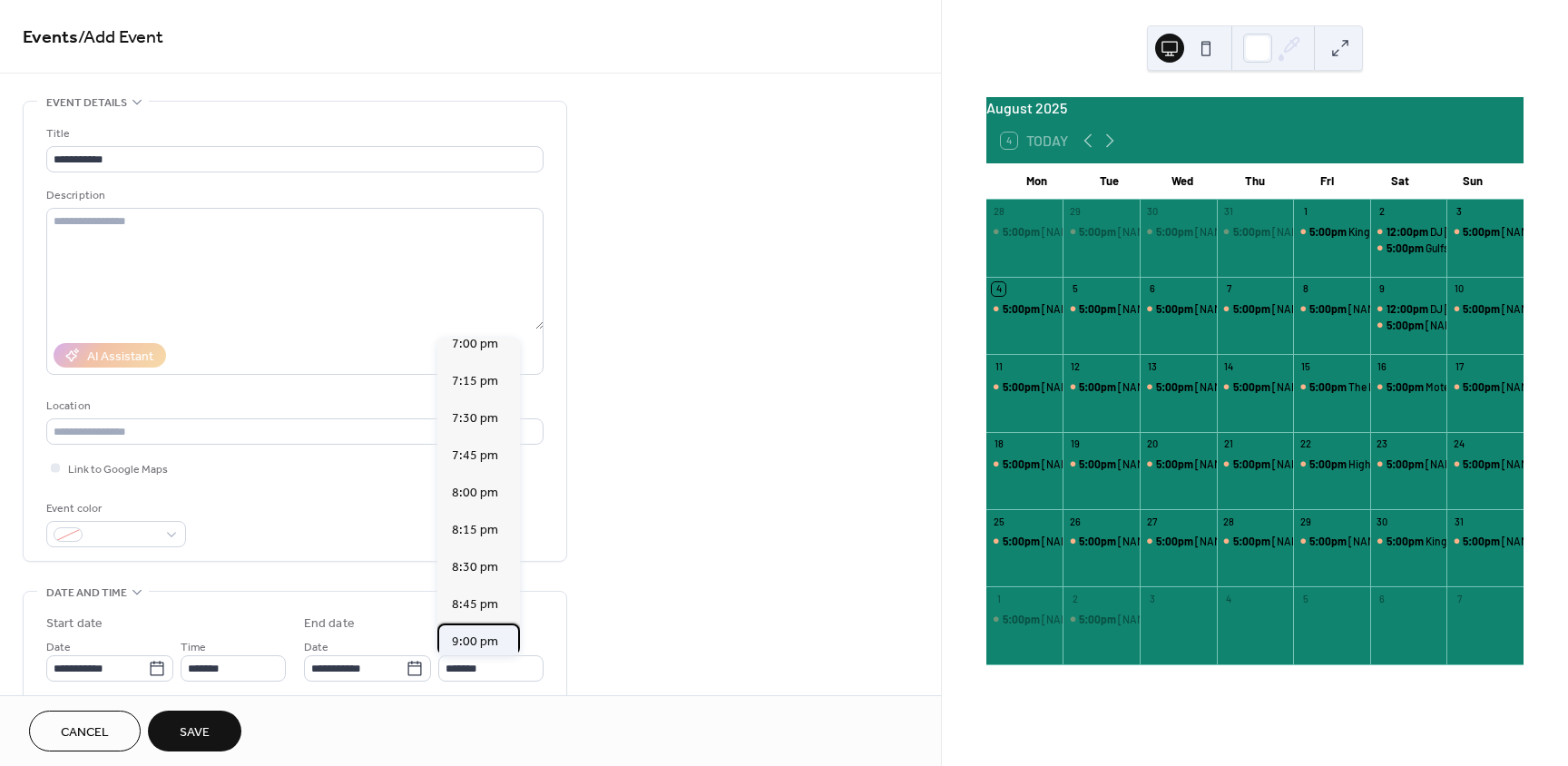 click on "9:00 pm" at bounding box center (475, 642) 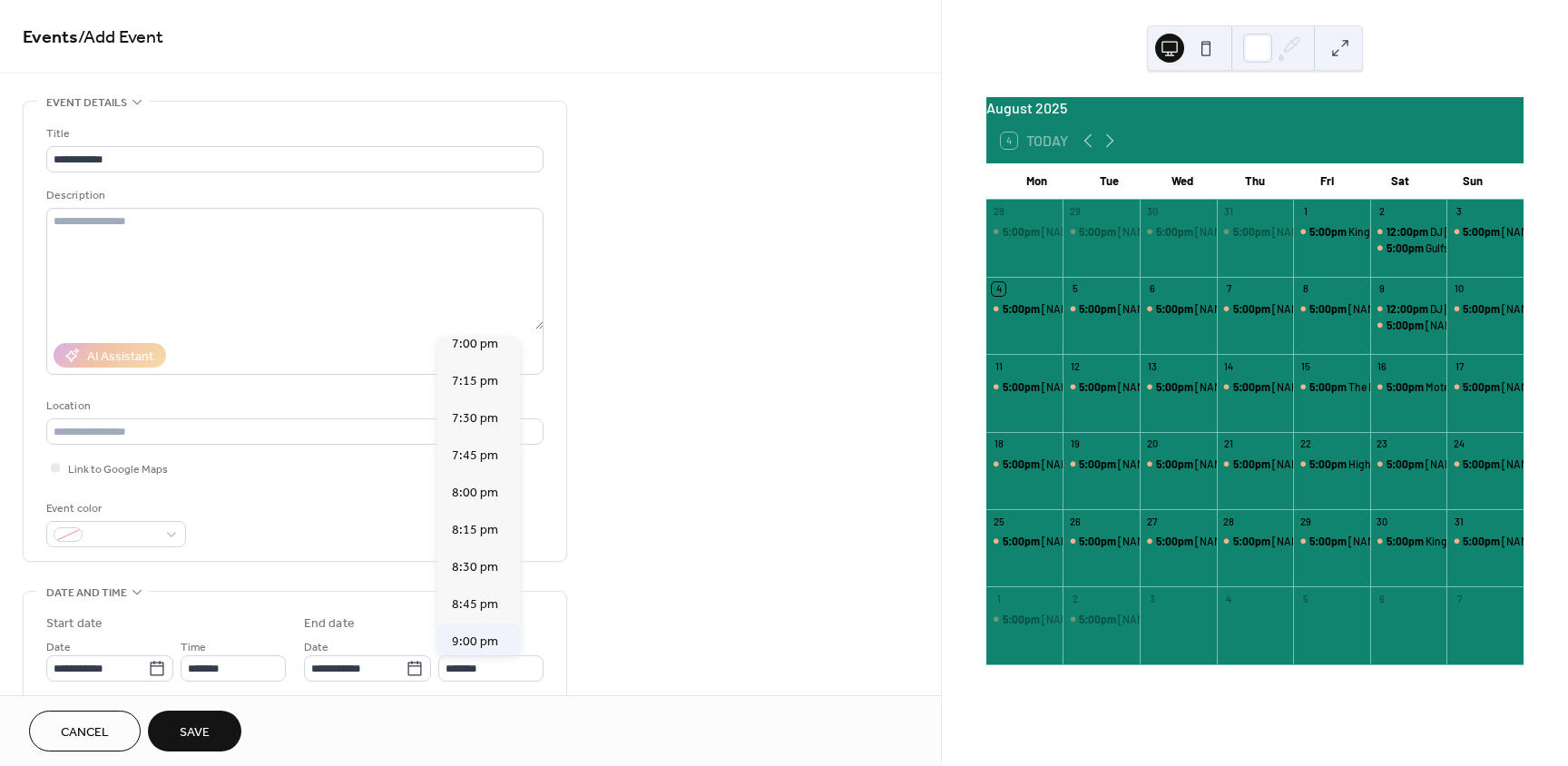 type on "*******" 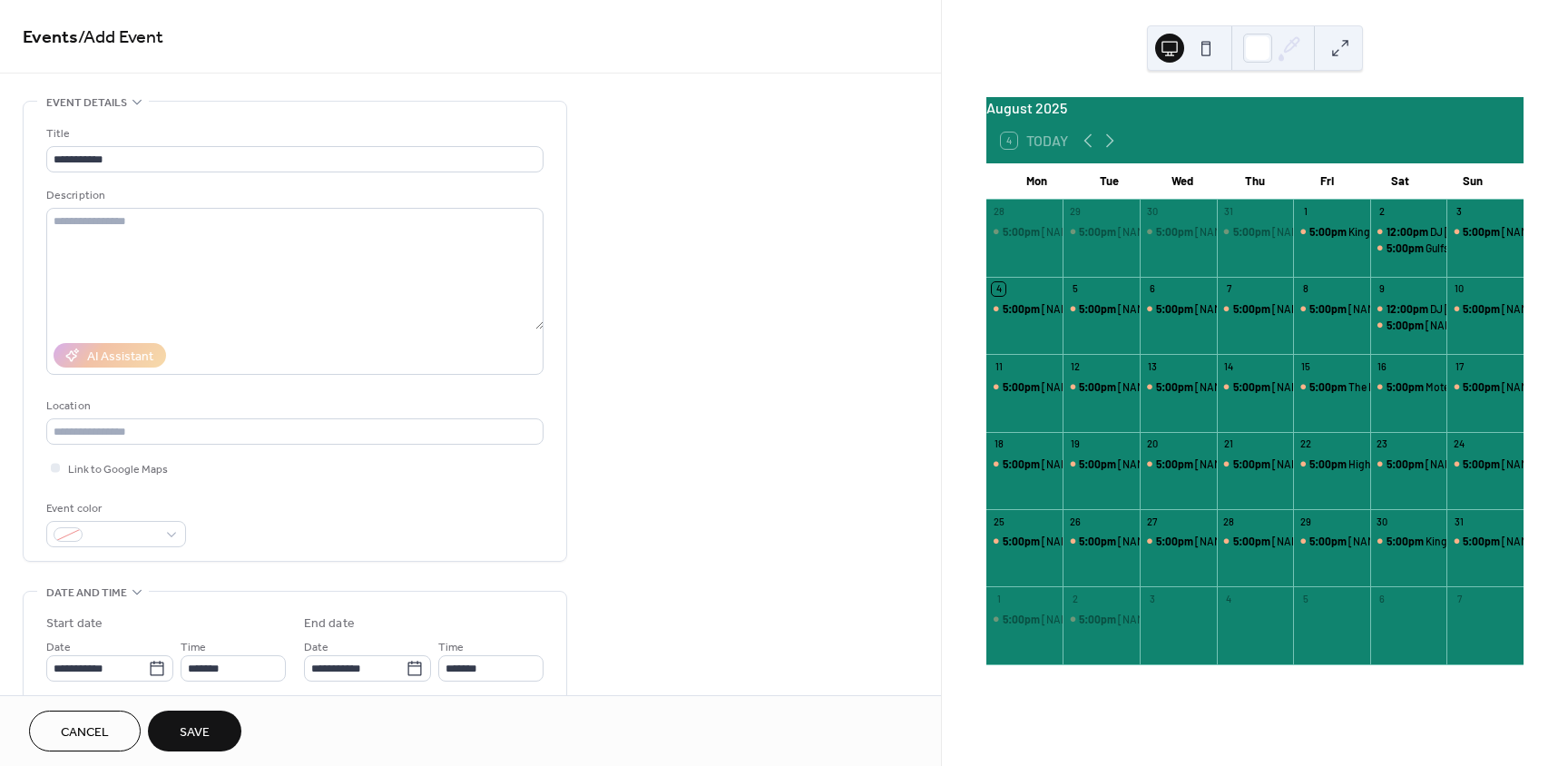 click on "Save" at bounding box center [194, 732] 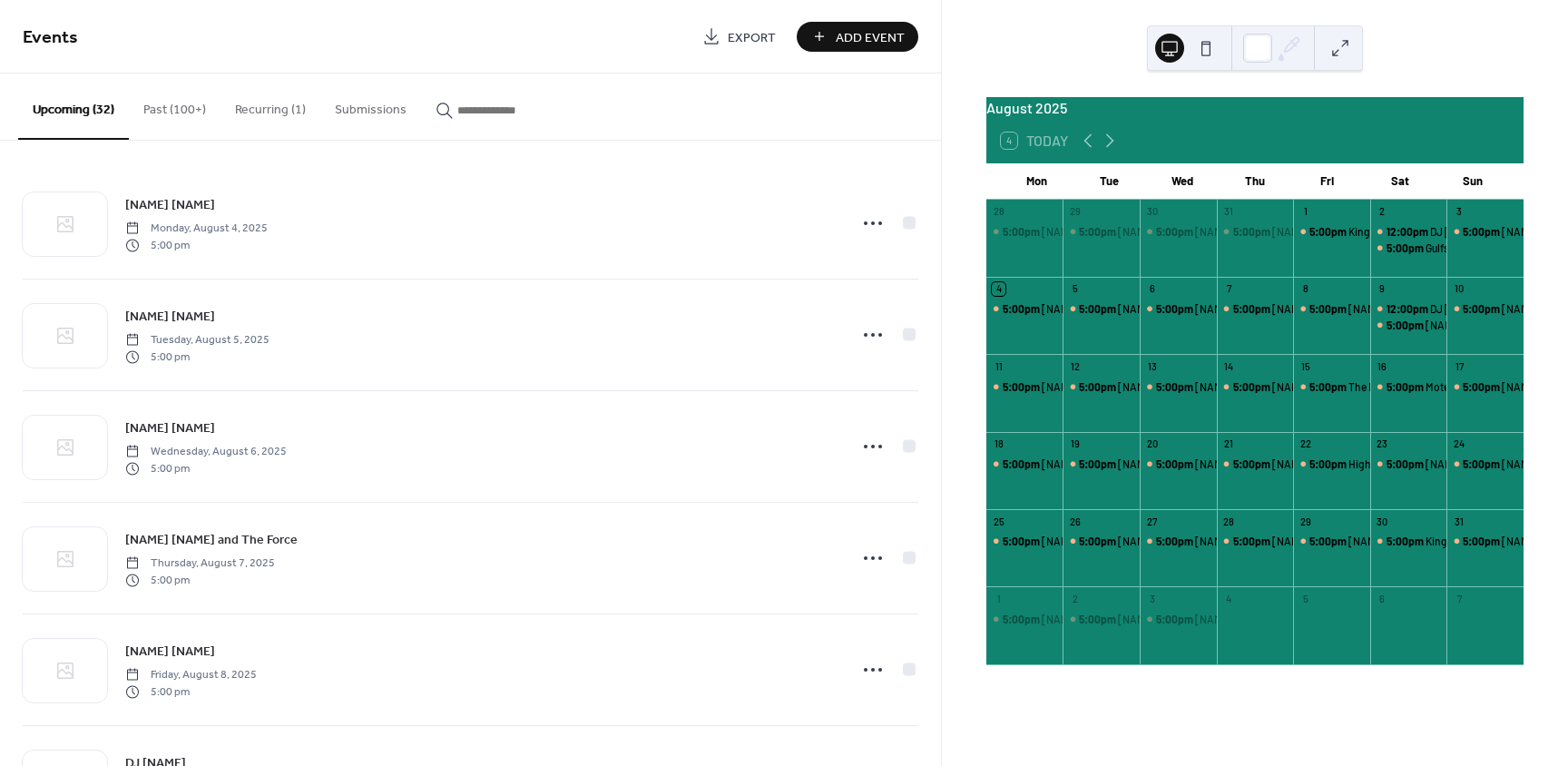 click on "Add Event" at bounding box center [870, 37] 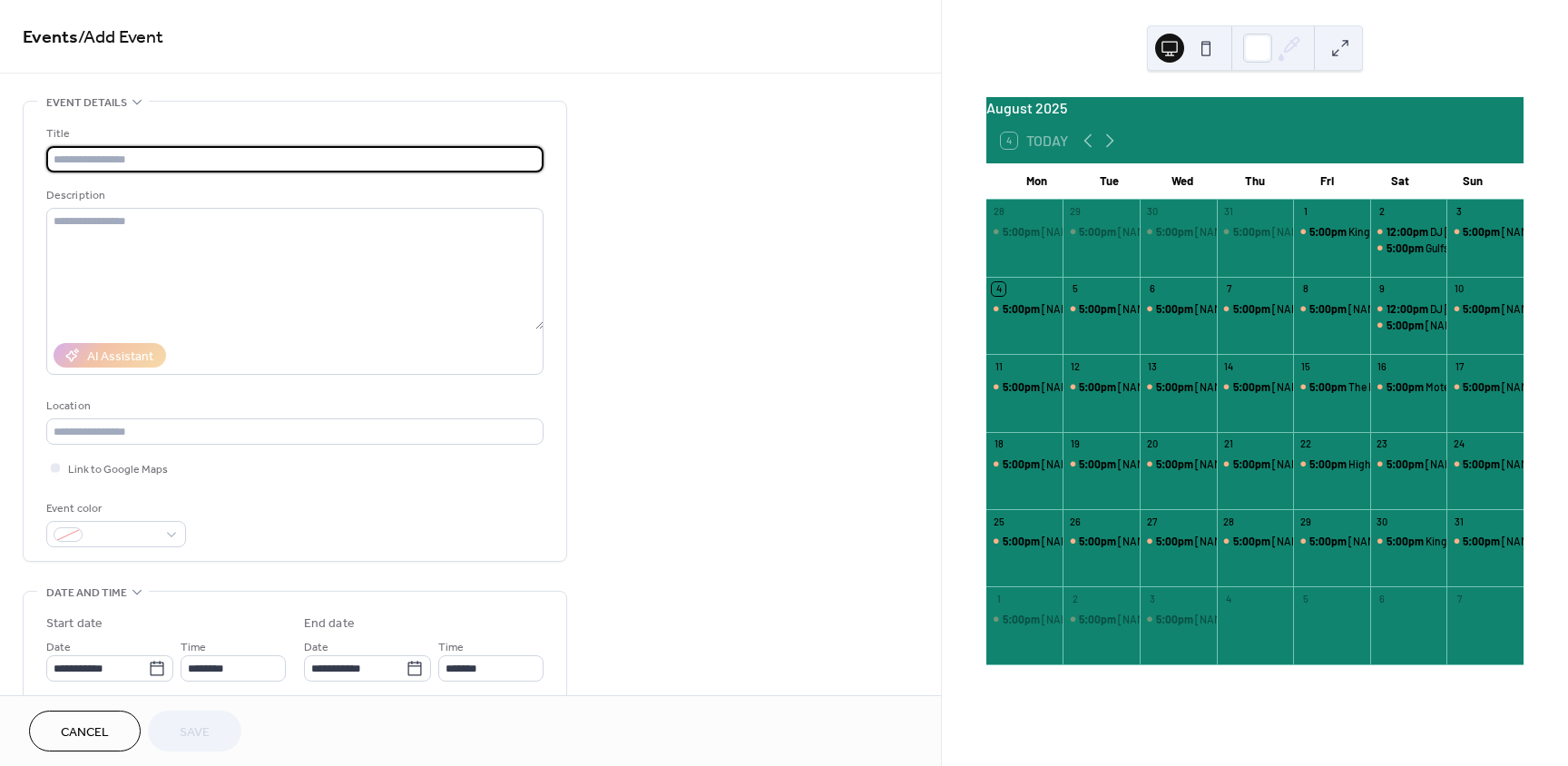click at bounding box center [295, 159] 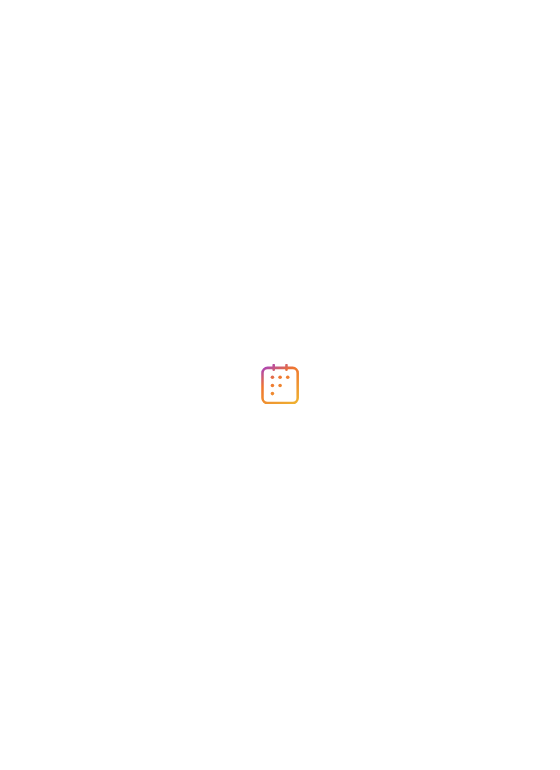 scroll, scrollTop: 0, scrollLeft: 0, axis: both 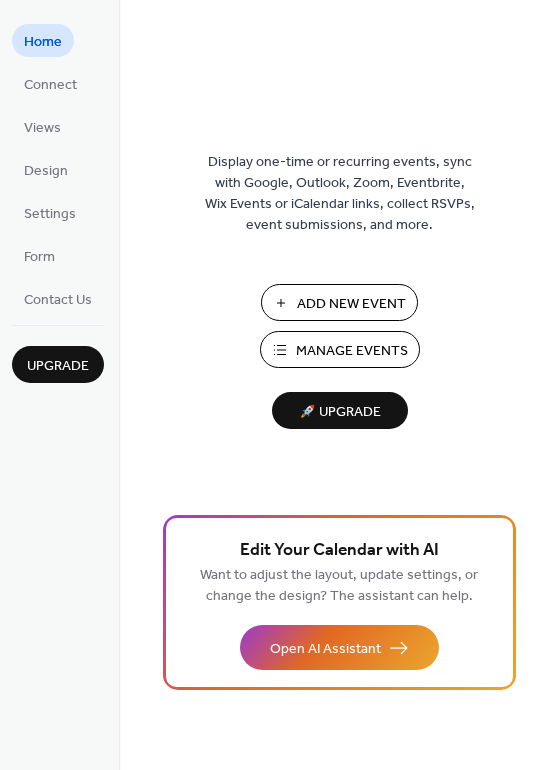 click on "Manage Events" at bounding box center [352, 351] 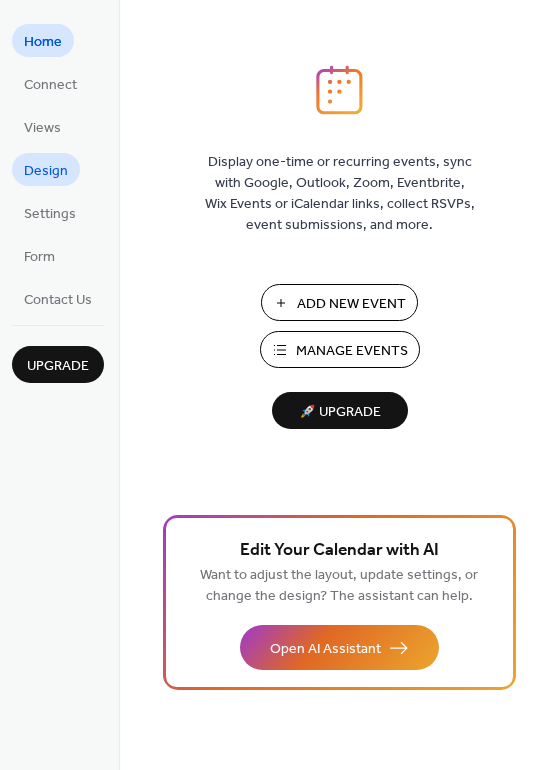 click on "Design" at bounding box center (46, 171) 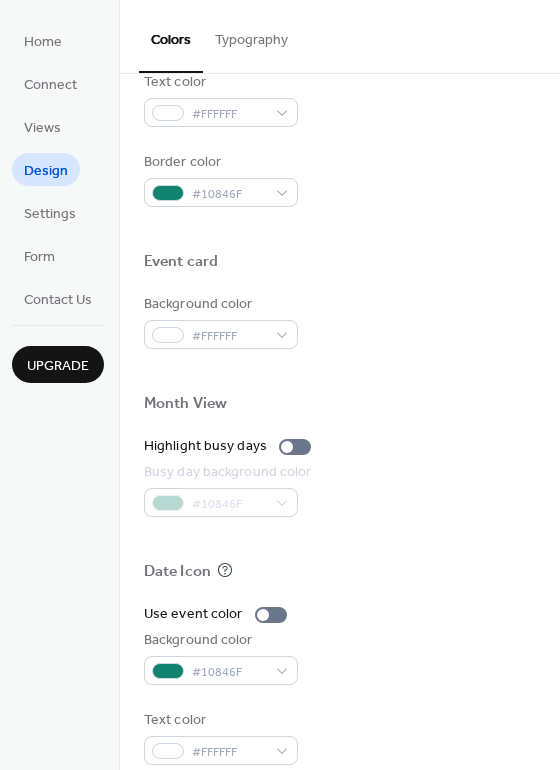 scroll, scrollTop: 856, scrollLeft: 0, axis: vertical 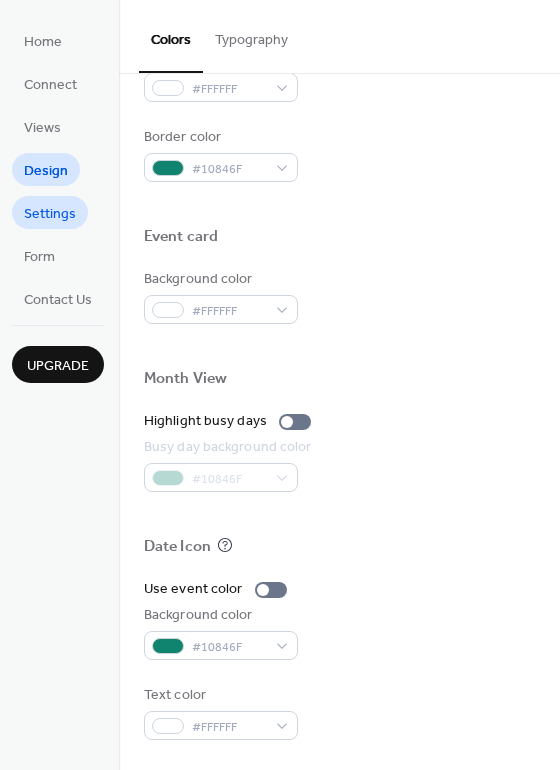 click on "Settings" at bounding box center (50, 214) 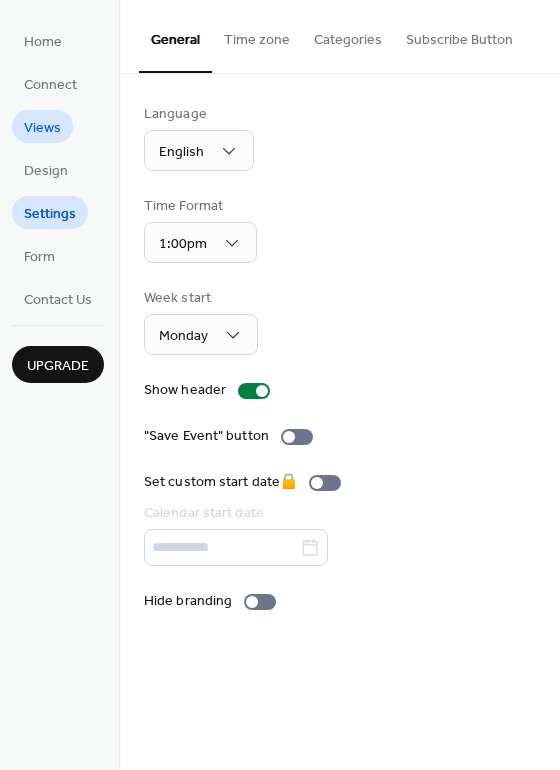 click on "Views" at bounding box center (42, 128) 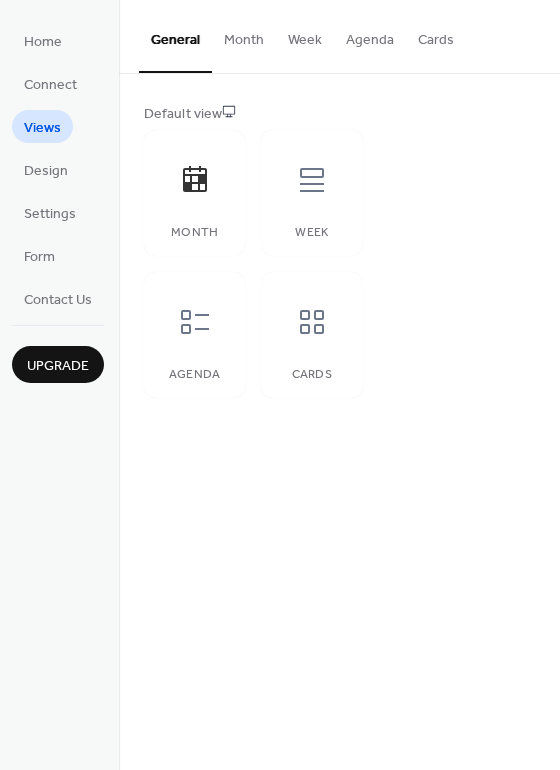 click on "Month" at bounding box center (244, 35) 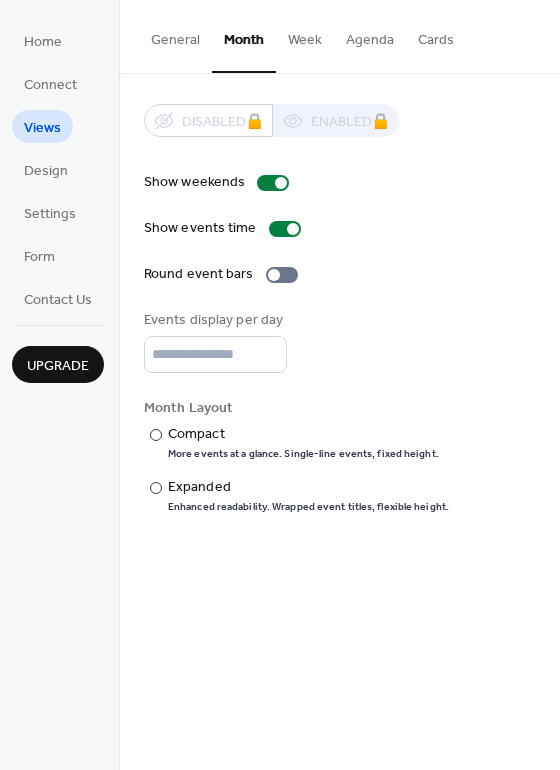 click on "Week" at bounding box center (305, 35) 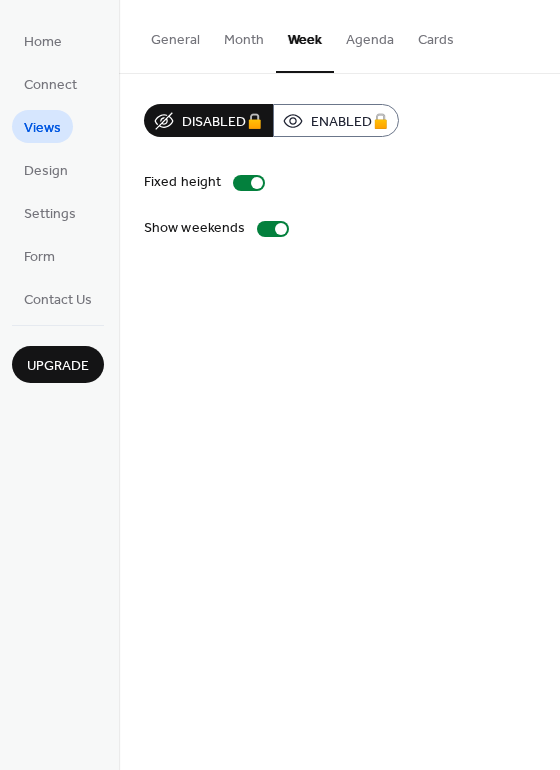 click on "Month" at bounding box center [244, 35] 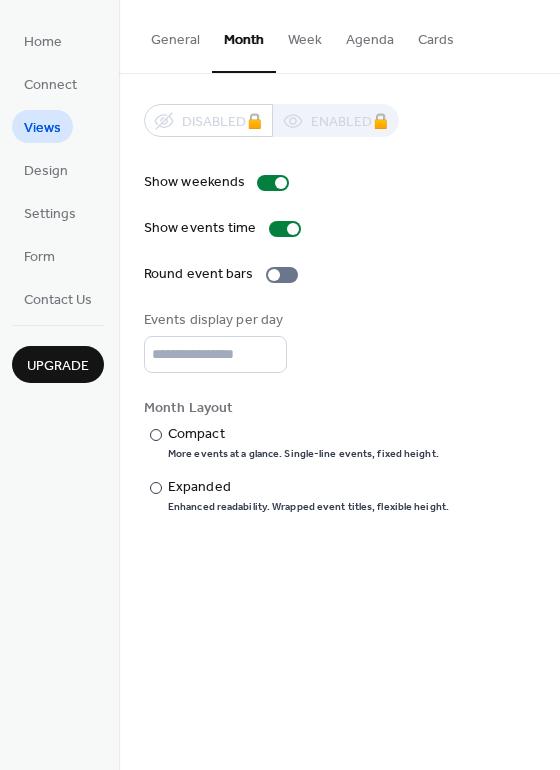 click on "General" at bounding box center (175, 35) 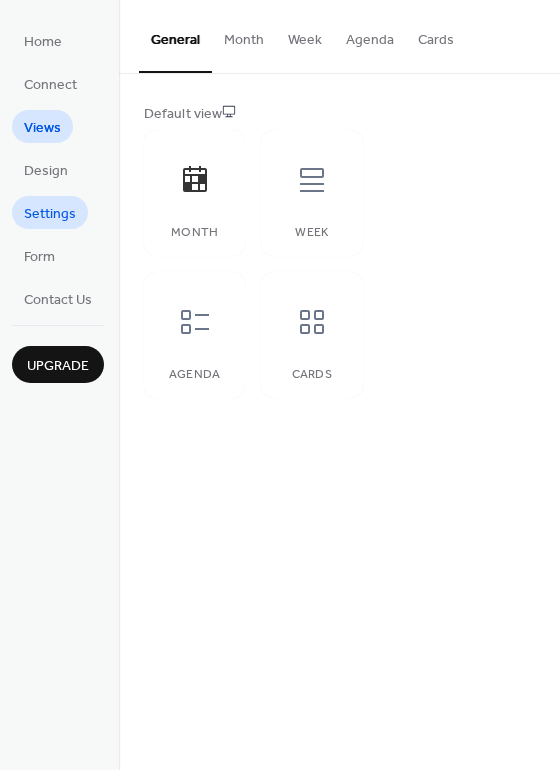 click on "Settings" at bounding box center [50, 214] 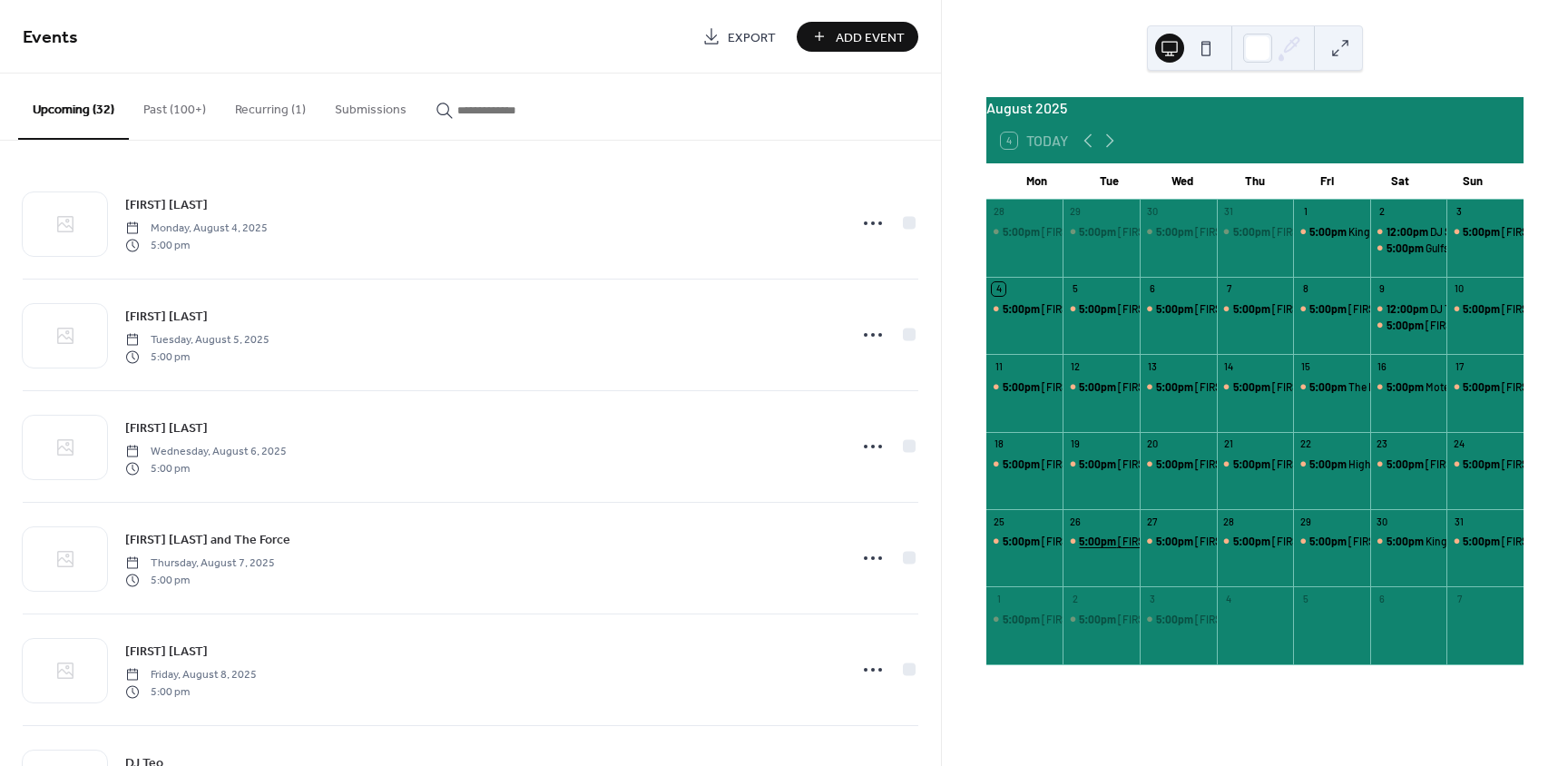 scroll, scrollTop: 0, scrollLeft: 0, axis: both 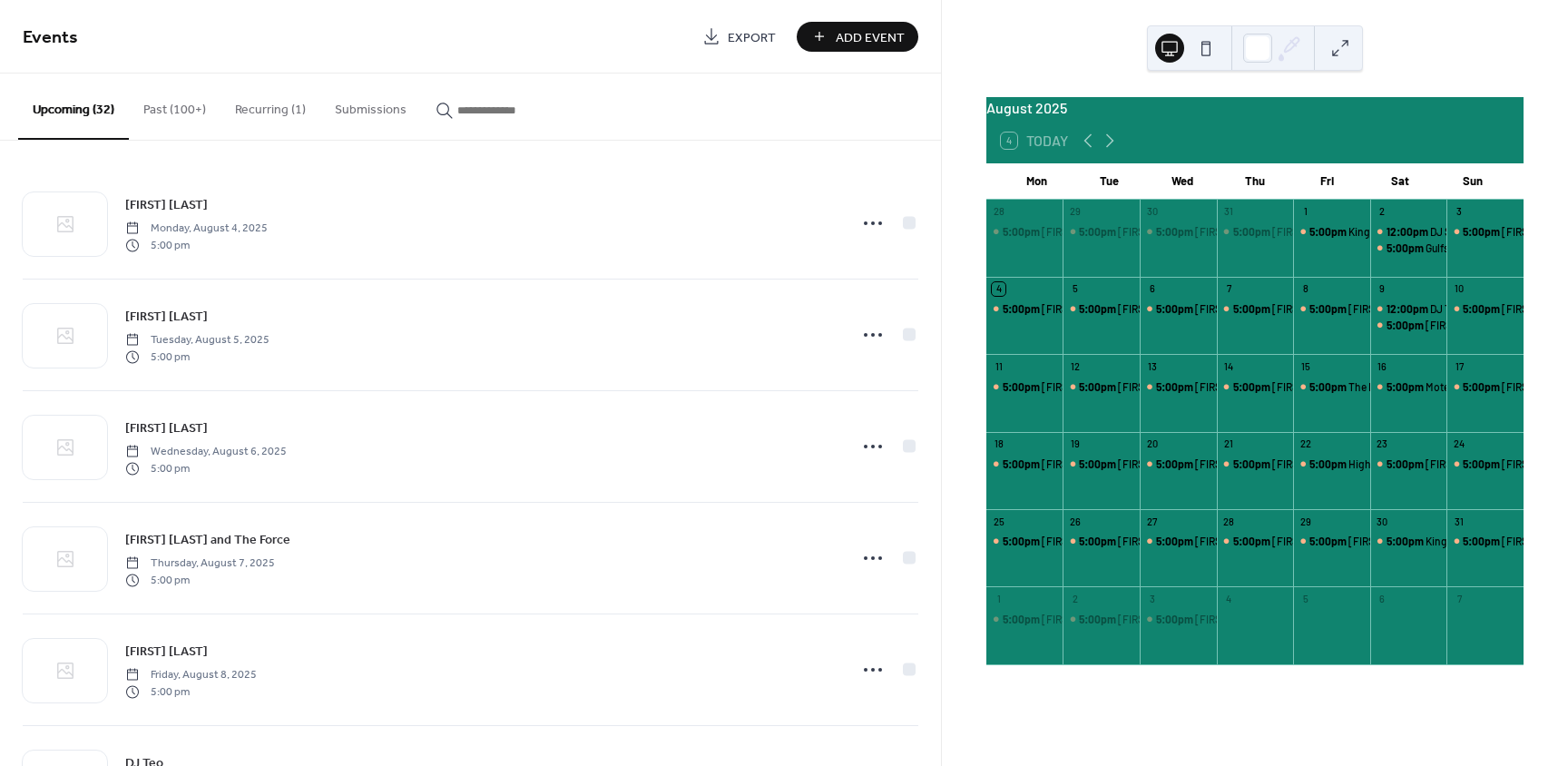 click on "Add Event" at bounding box center [870, 37] 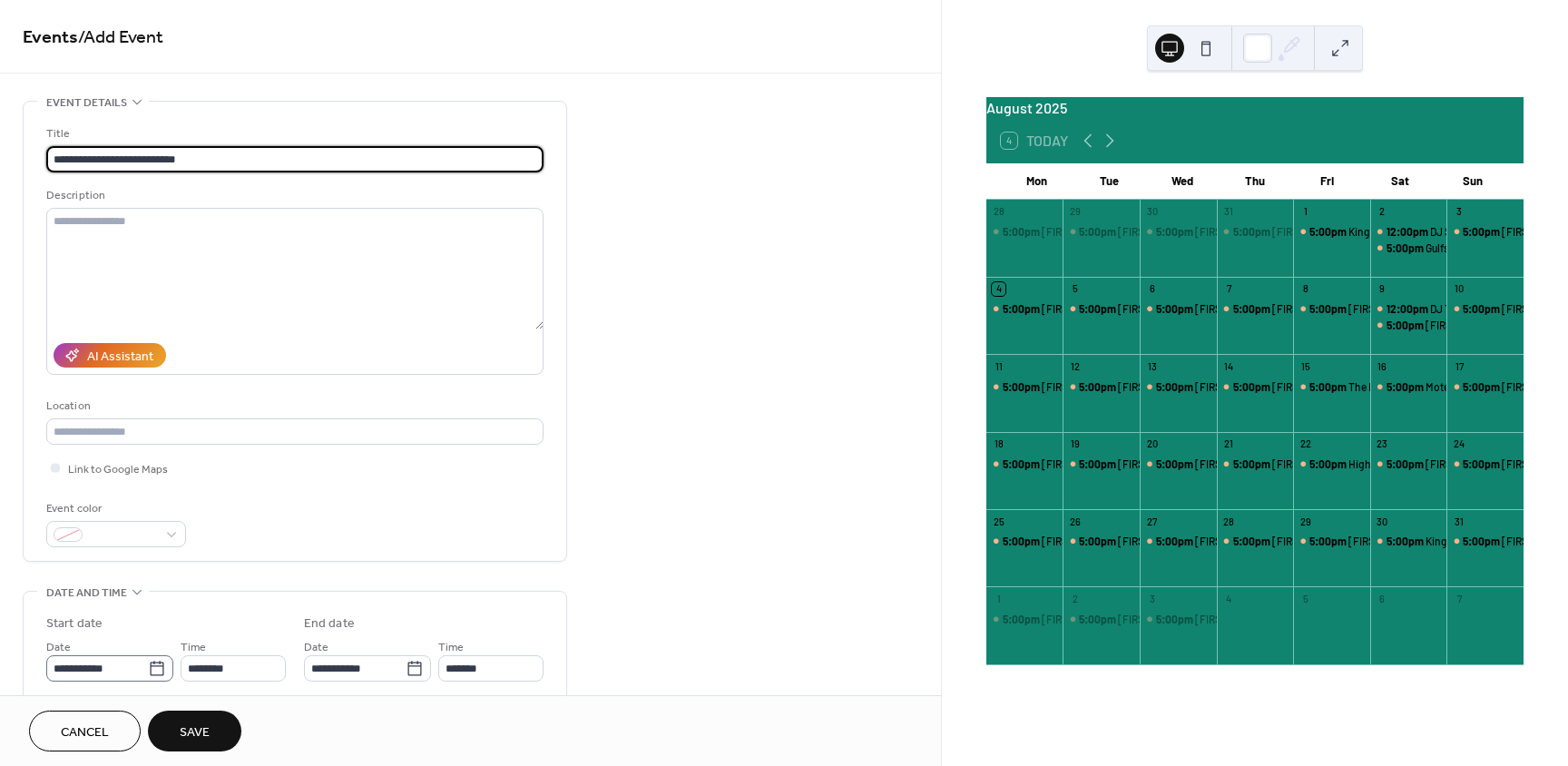 type on "**********" 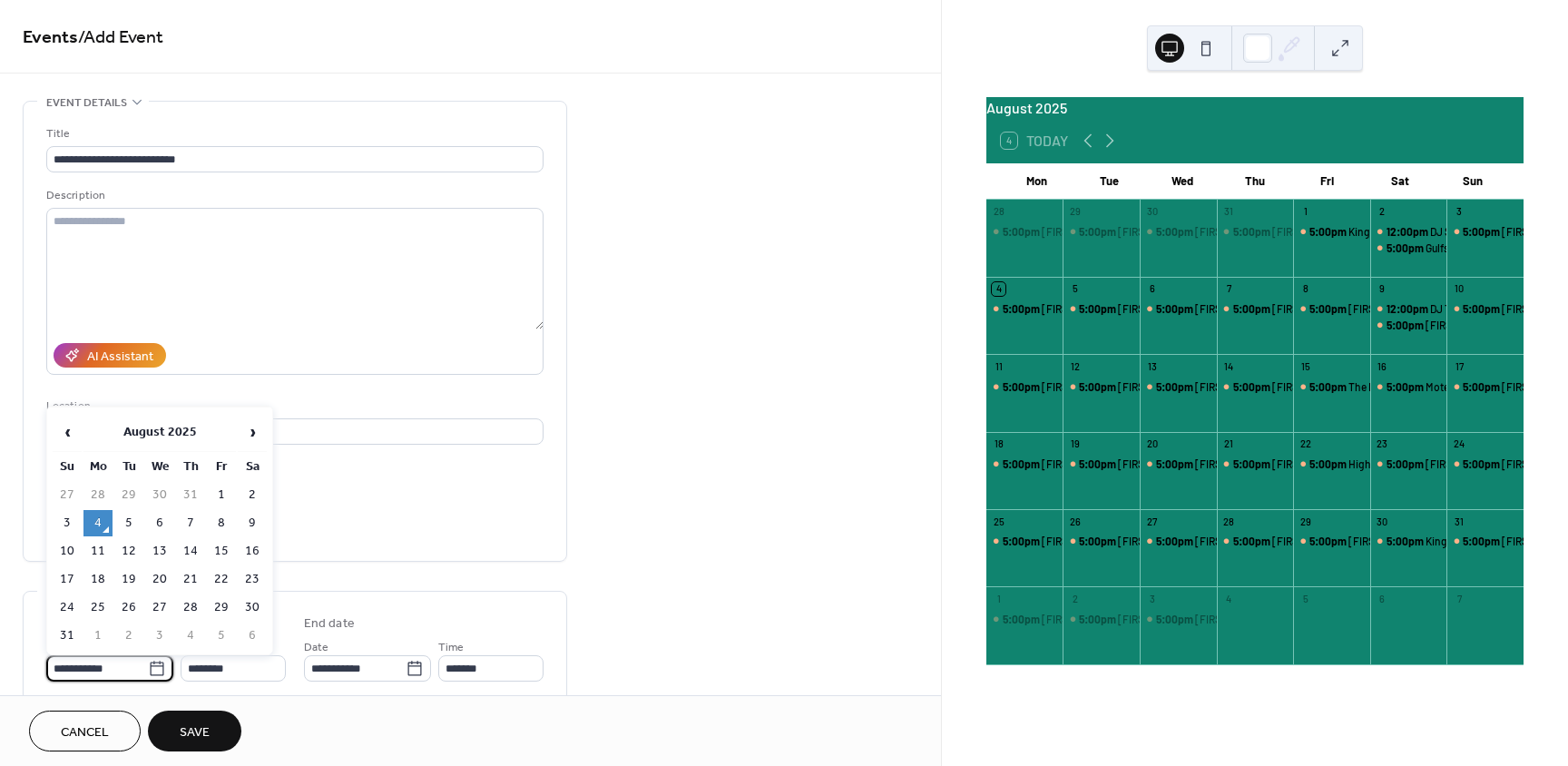 click on "**********" at bounding box center (97, 668) 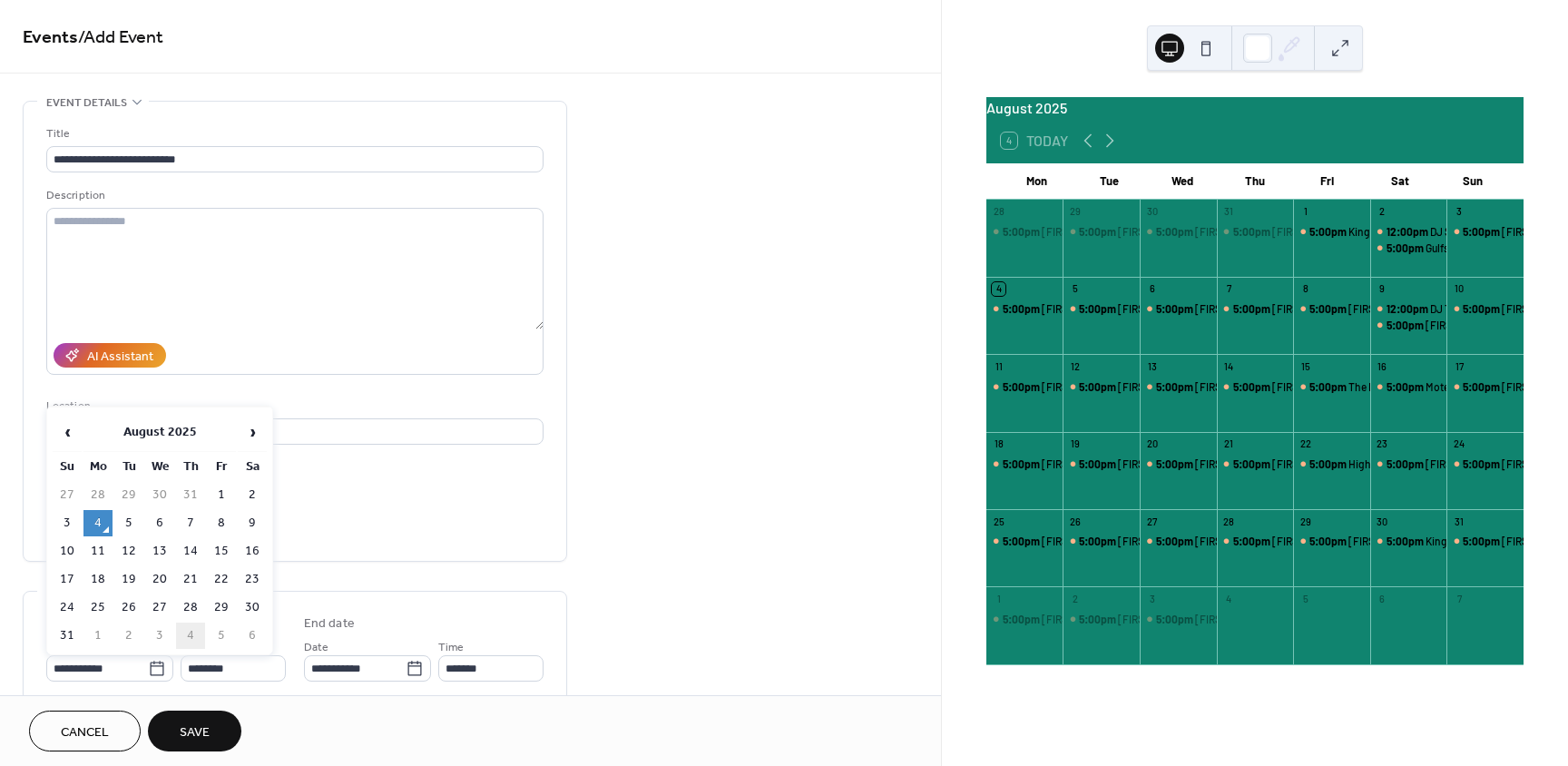 click on "4" at bounding box center (191, 635) 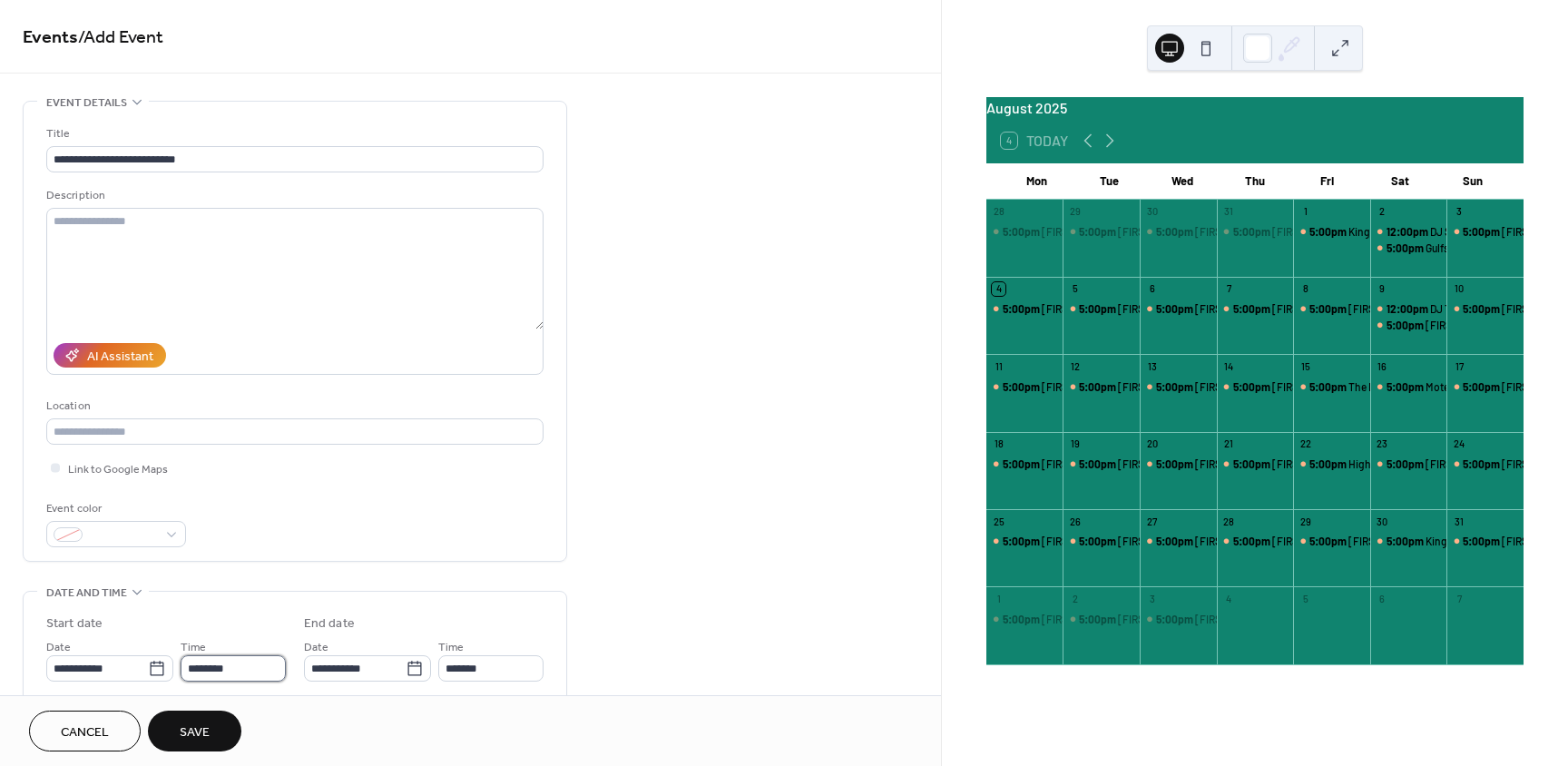 click on "********" at bounding box center (233, 668) 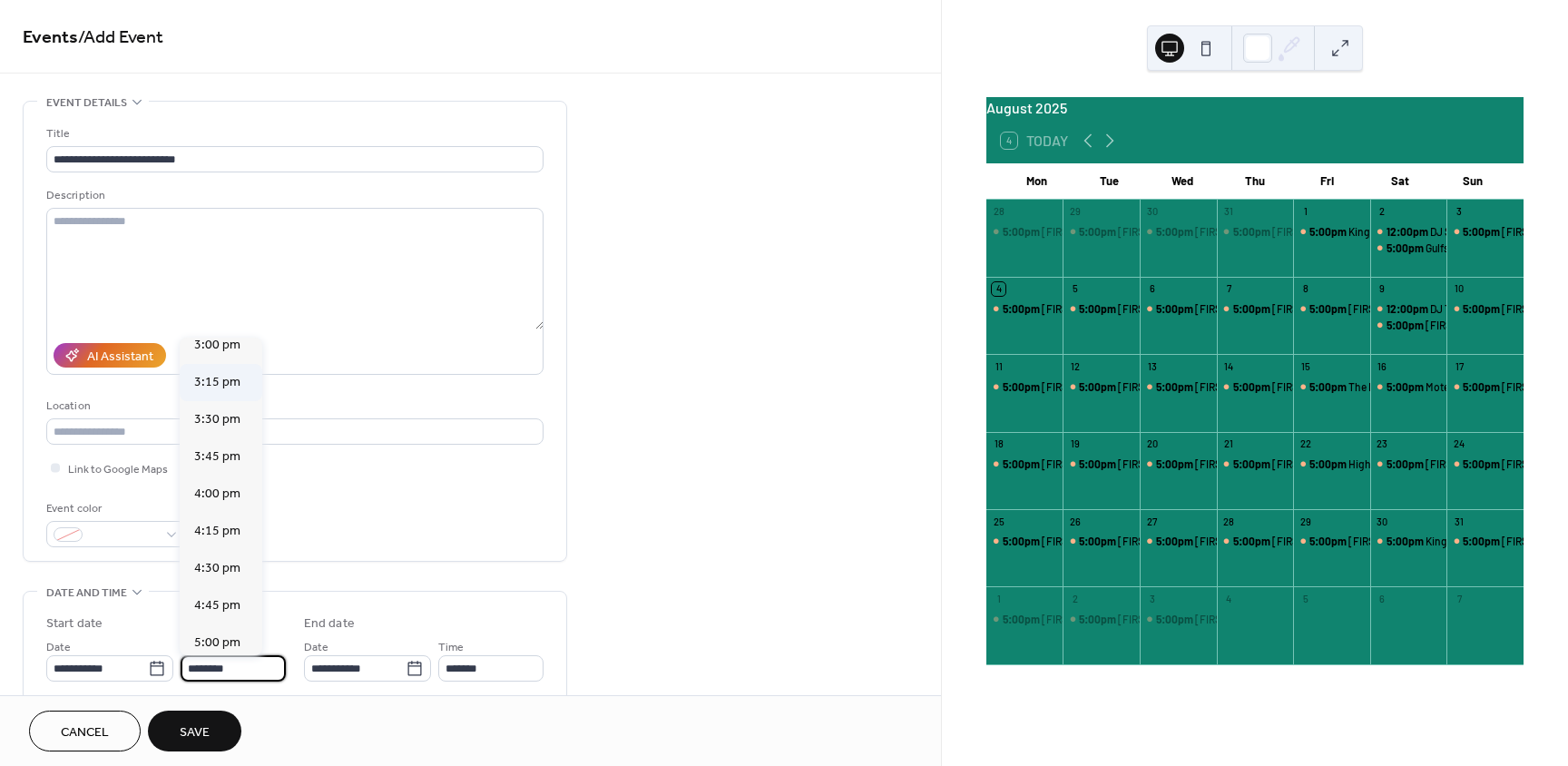 scroll, scrollTop: 2331, scrollLeft: 0, axis: vertical 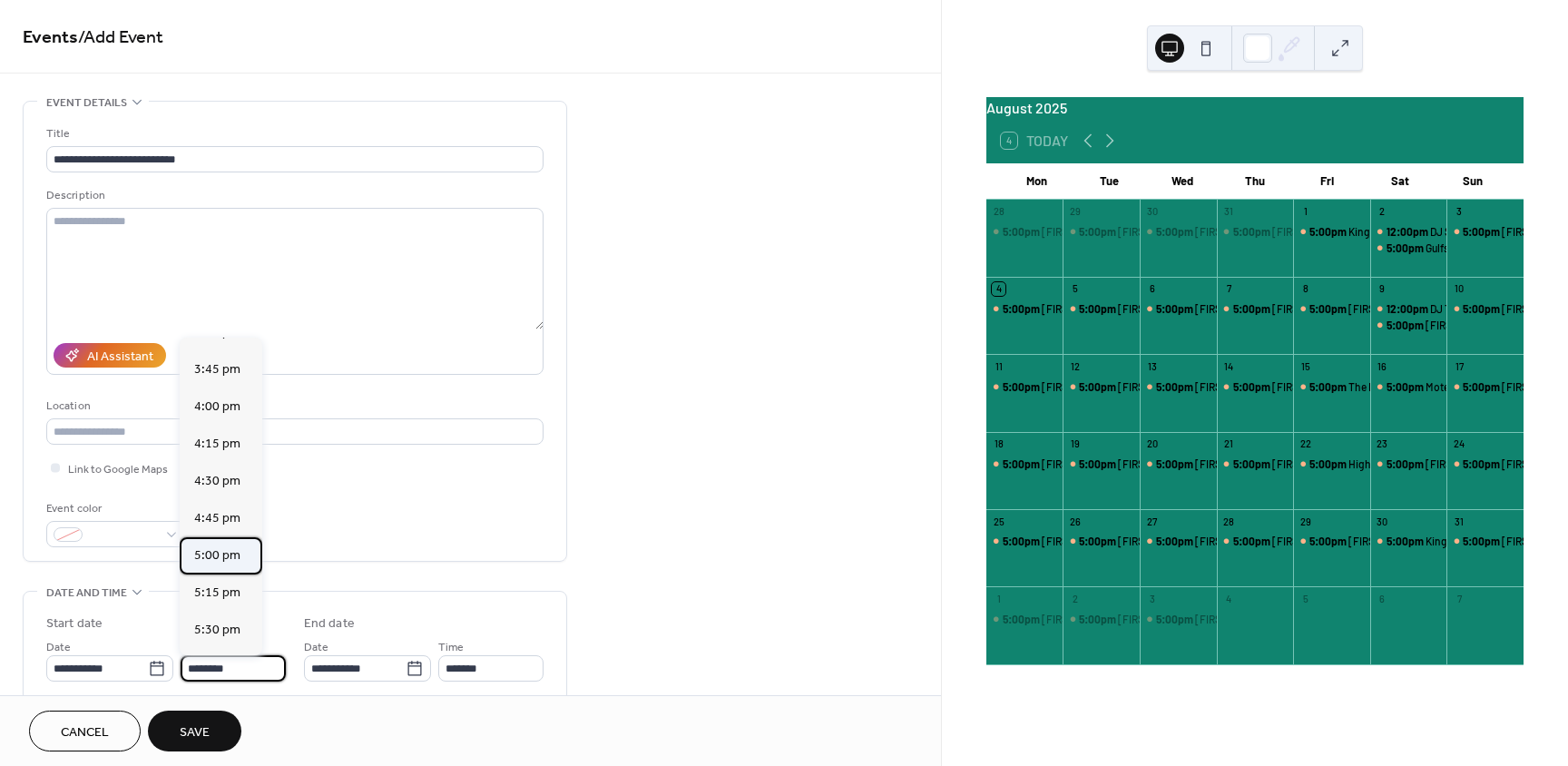drag, startPoint x: 230, startPoint y: 548, endPoint x: 485, endPoint y: 638, distance: 270.41635 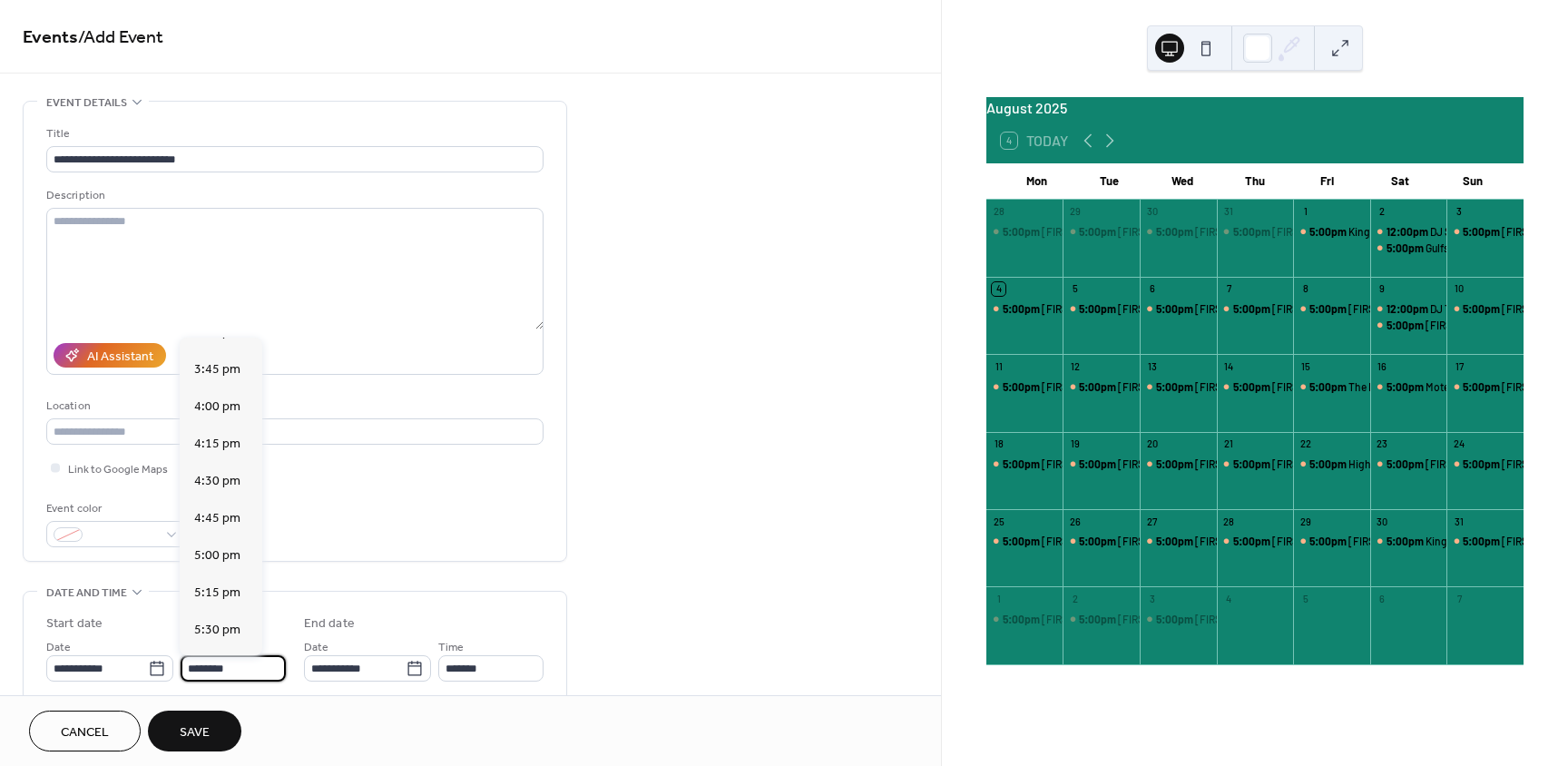 type on "*******" 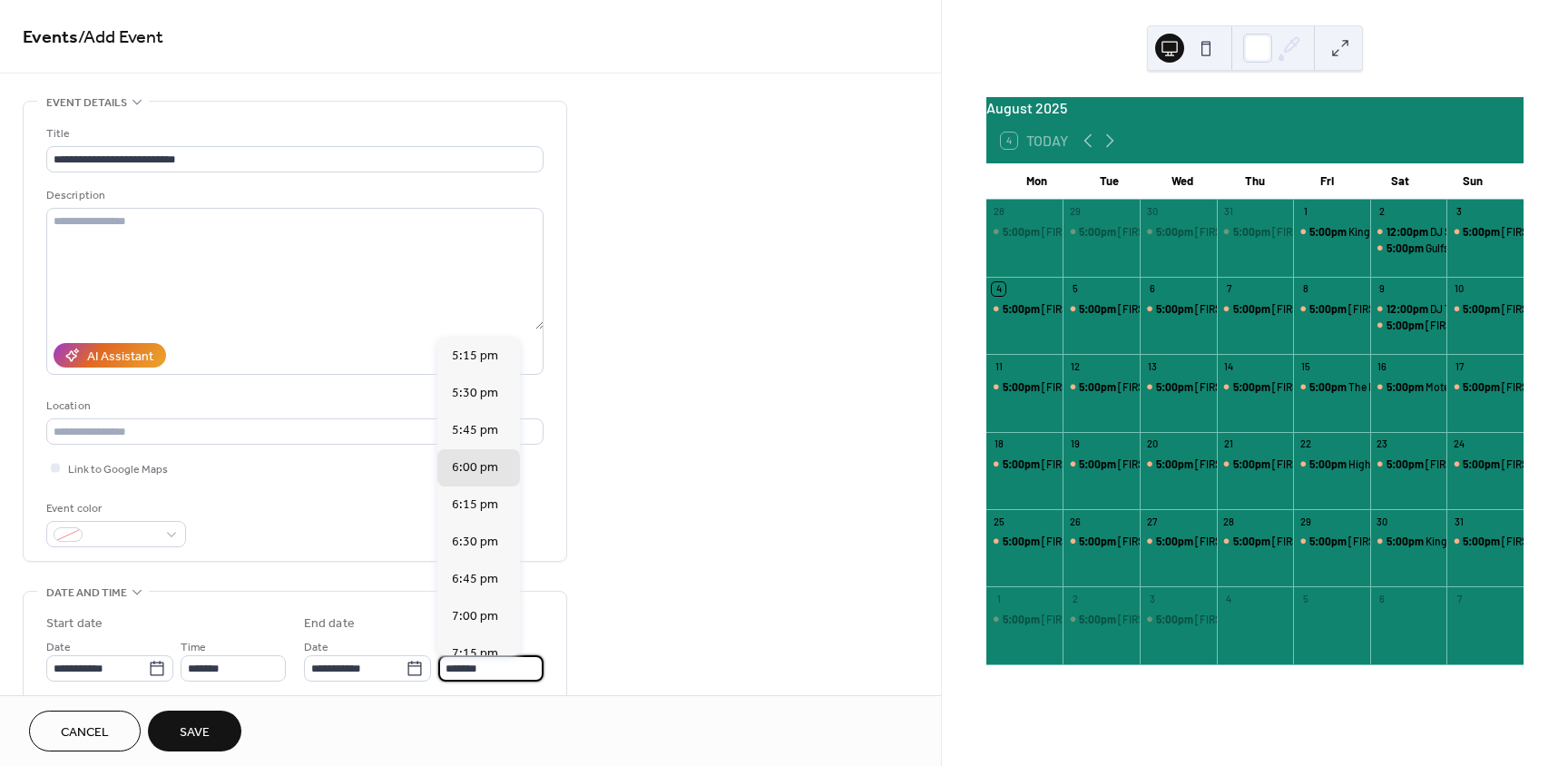 click on "*******" at bounding box center (491, 668) 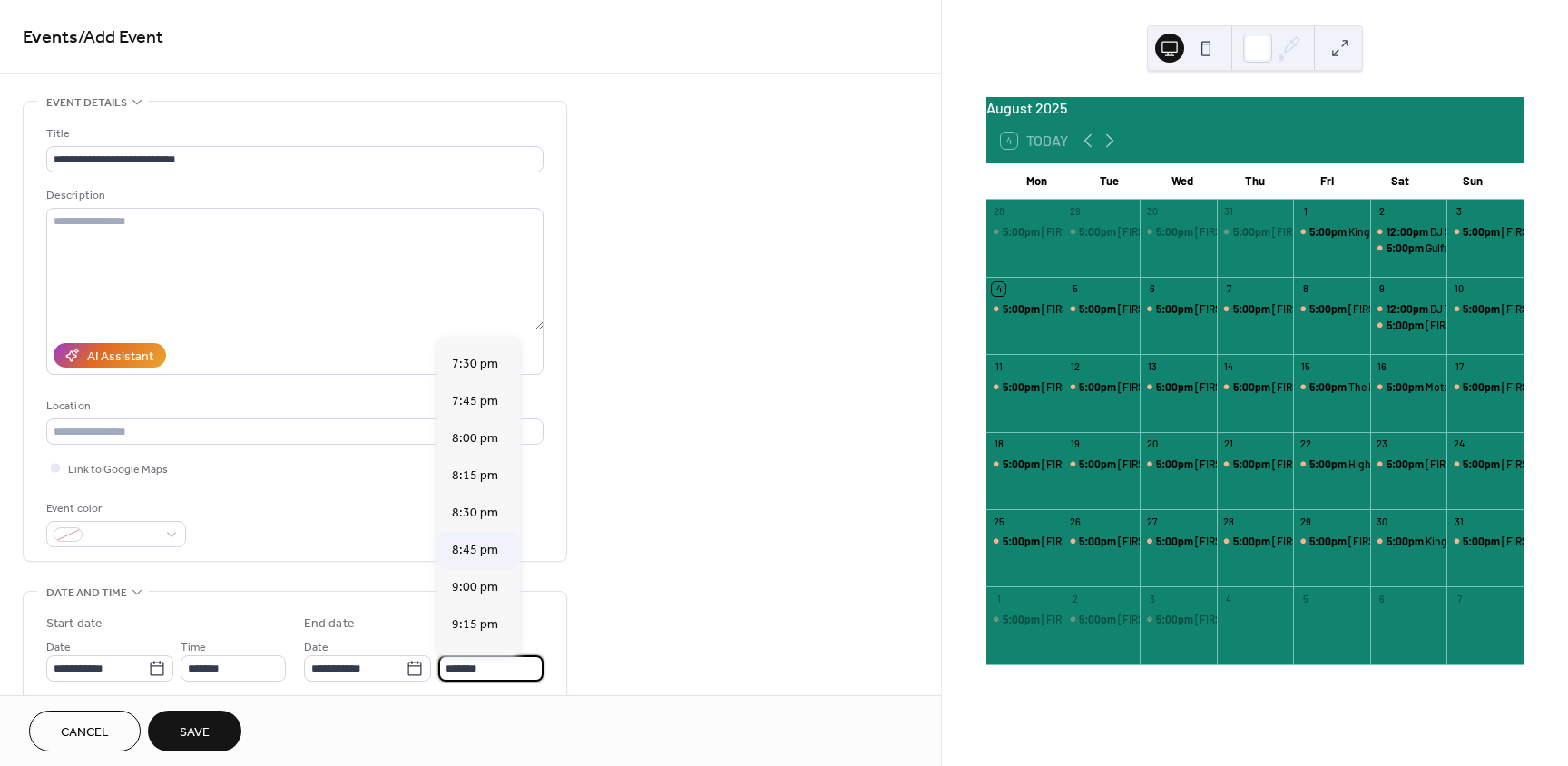 scroll, scrollTop: 363, scrollLeft: 0, axis: vertical 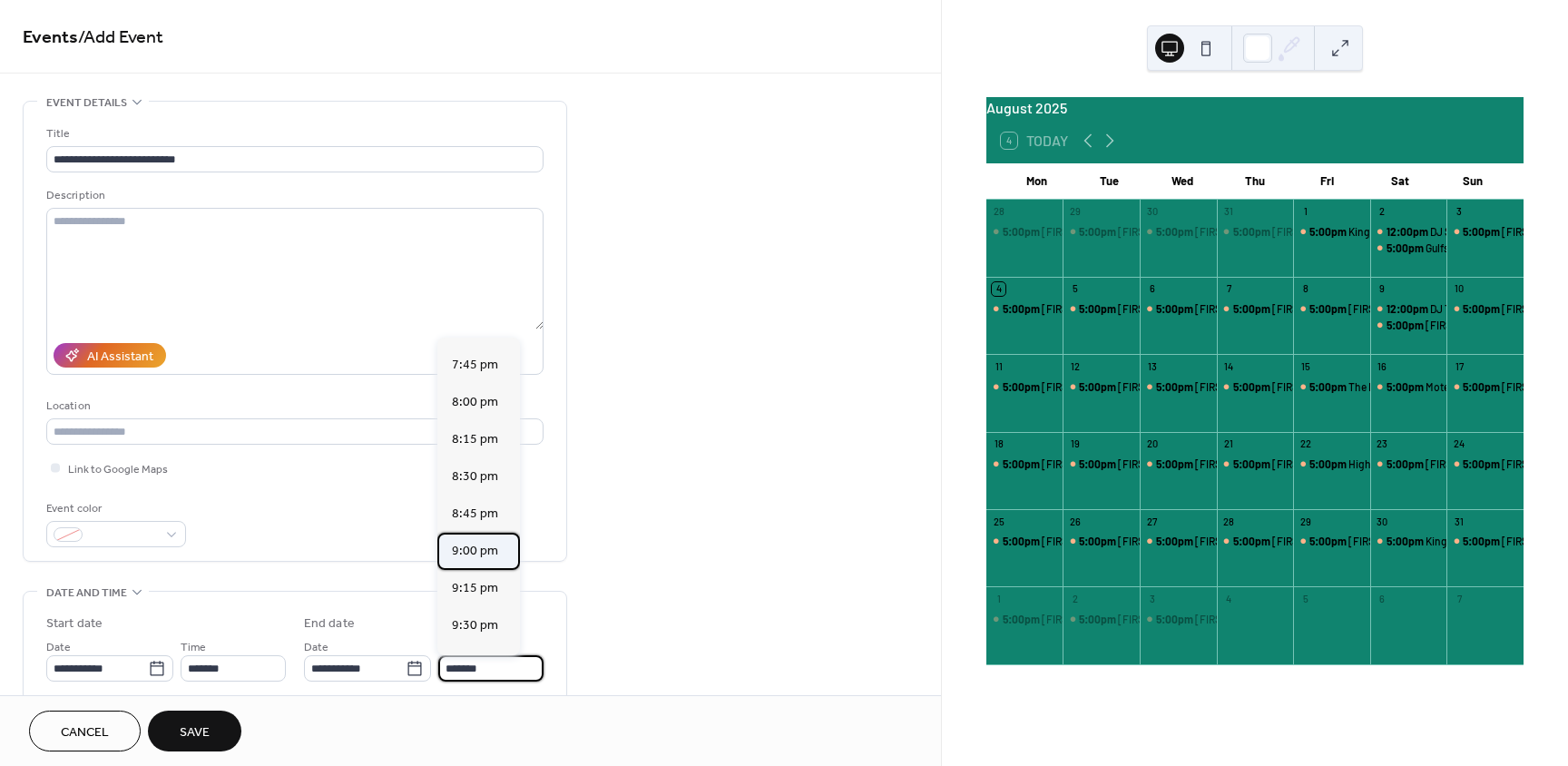 click on "9:00 pm" at bounding box center (475, 551) 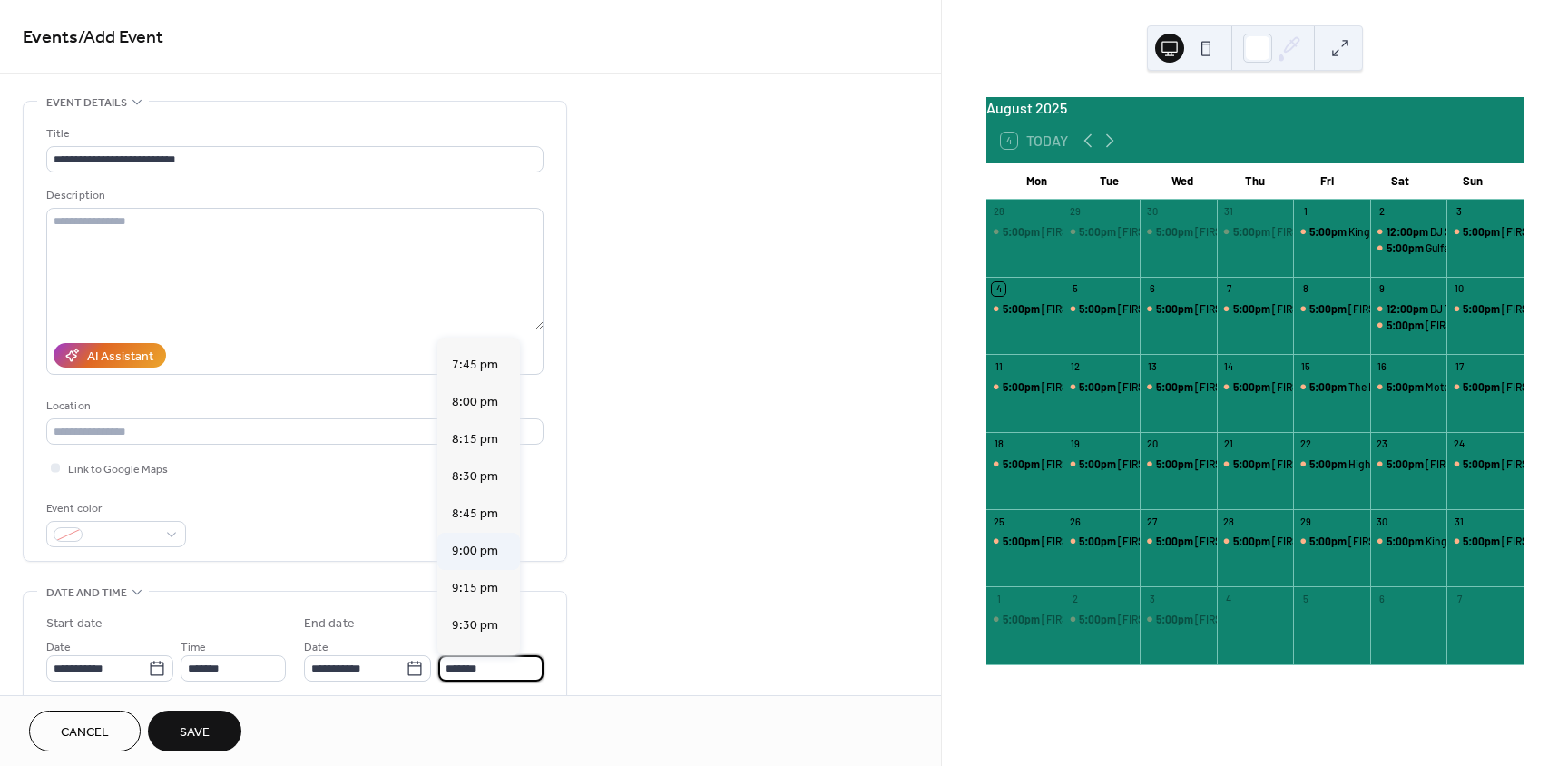 type on "*******" 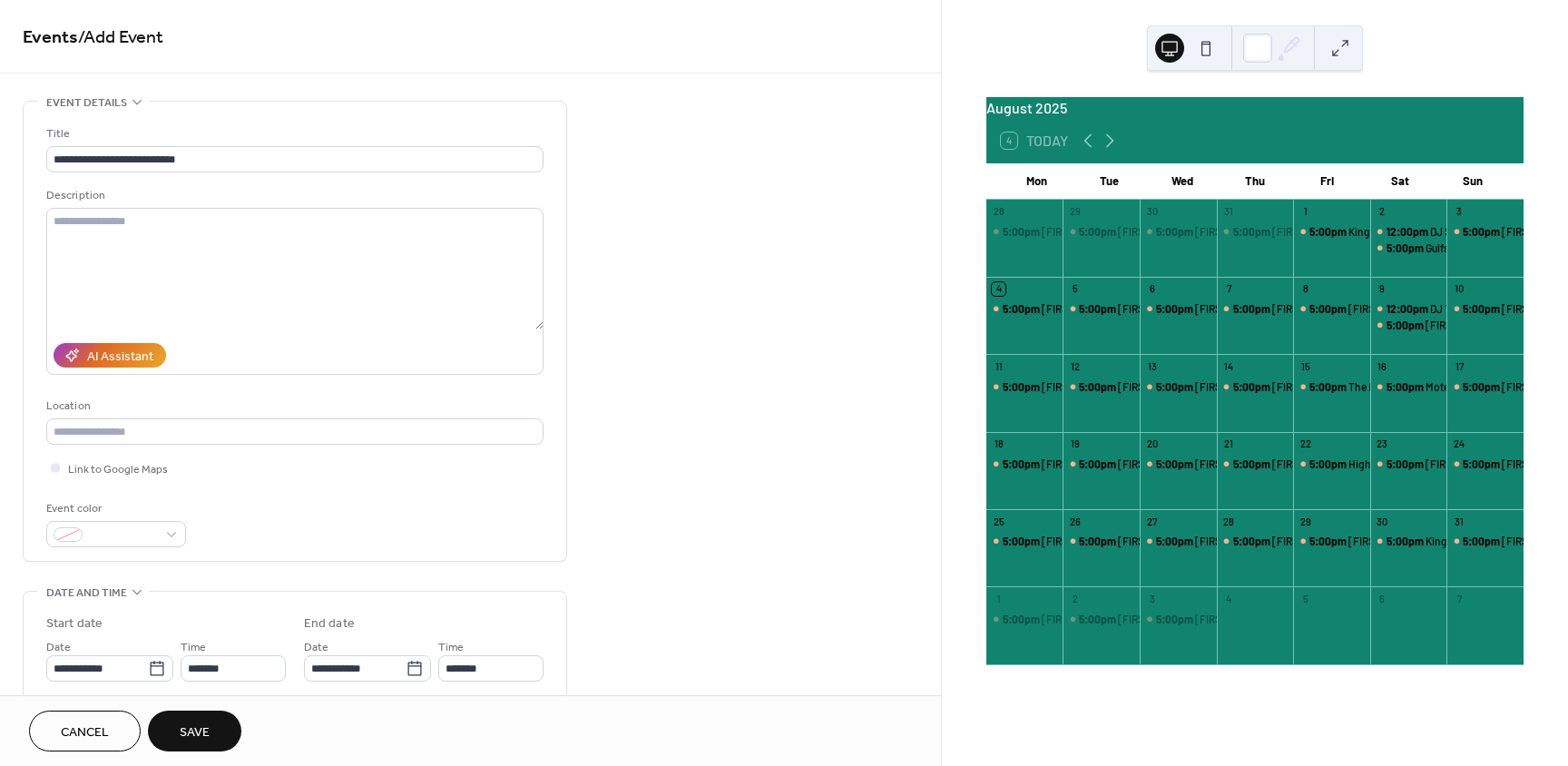 click on "Save" at bounding box center [194, 731] 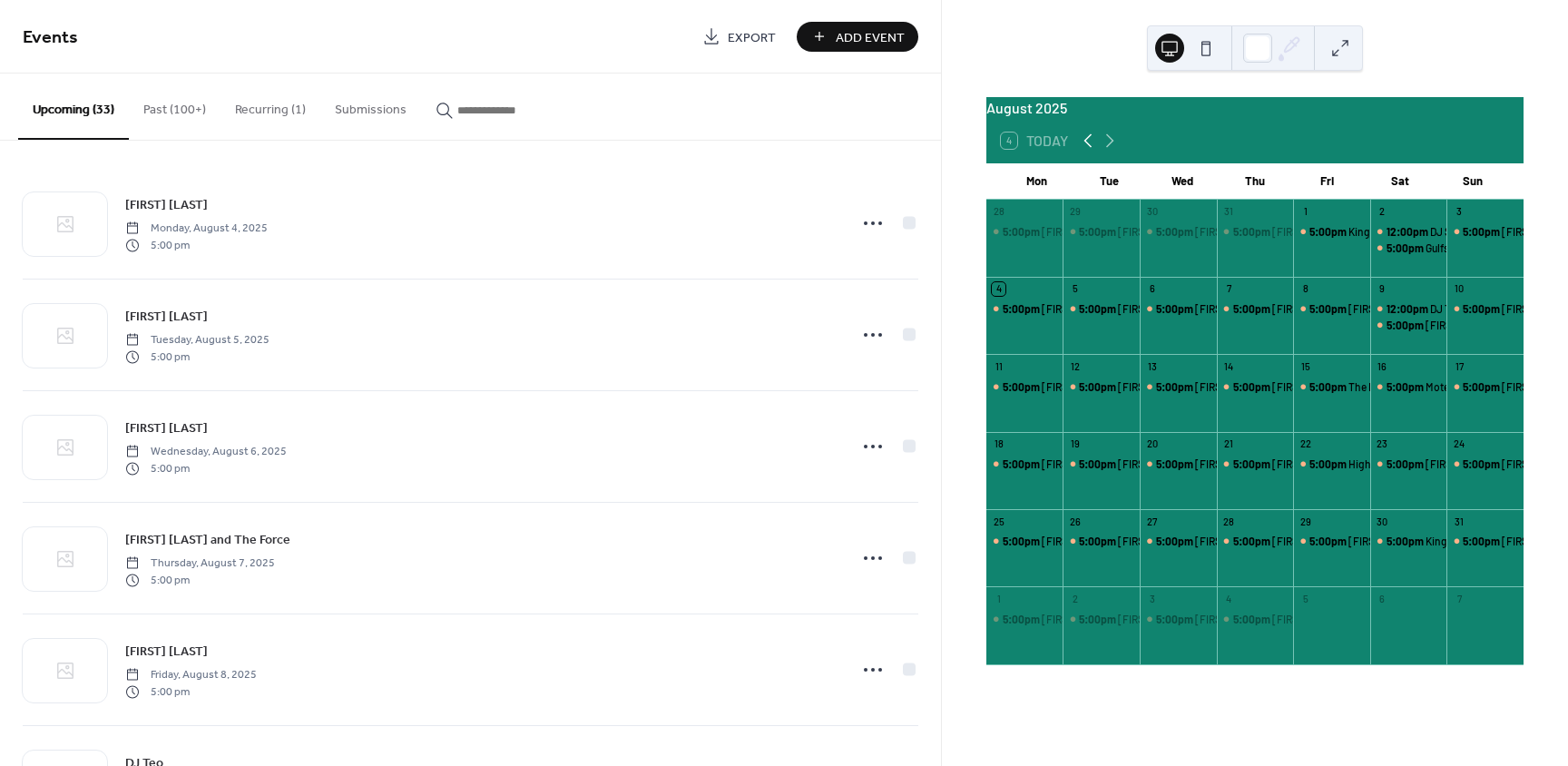 click 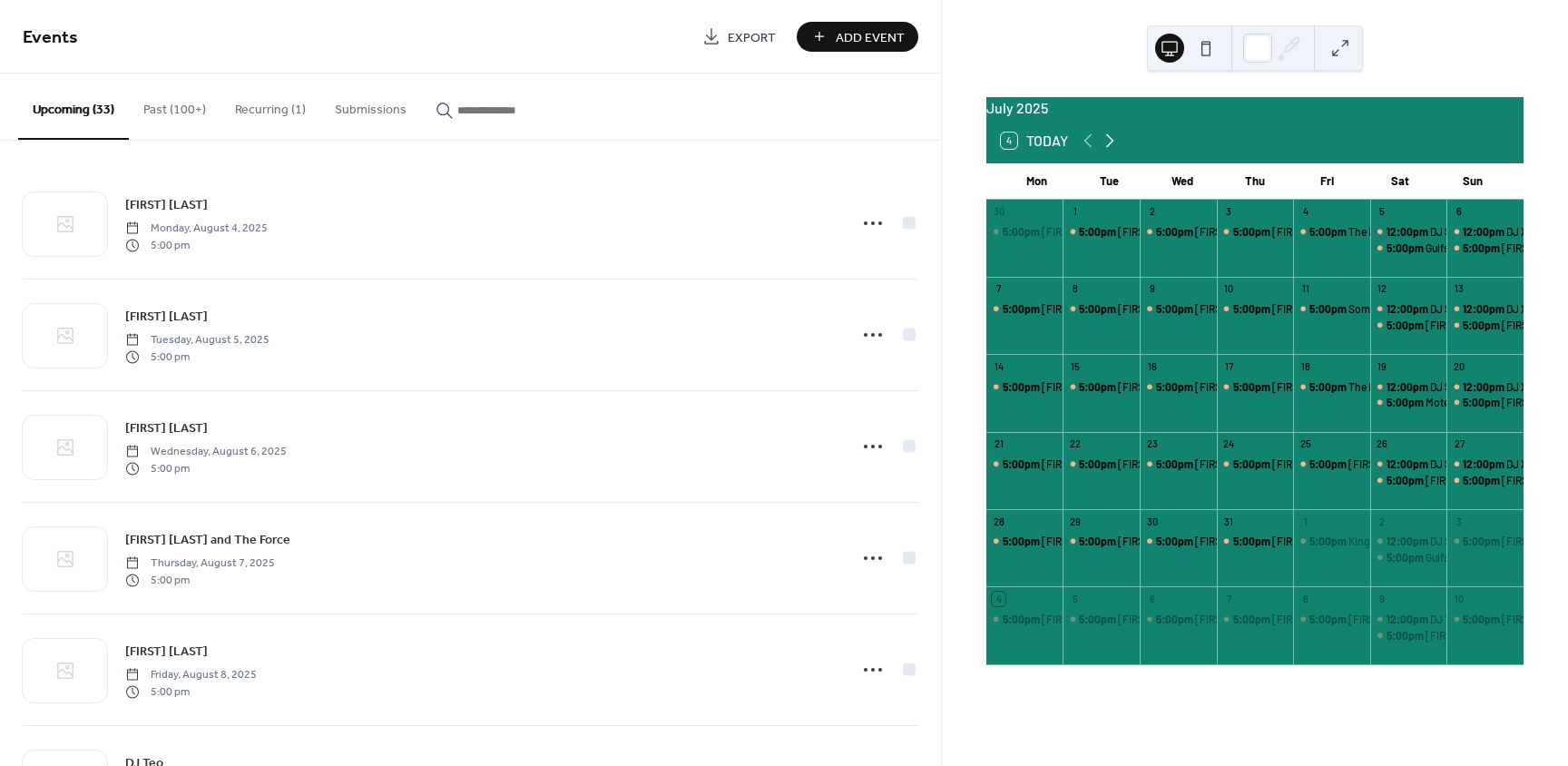 click 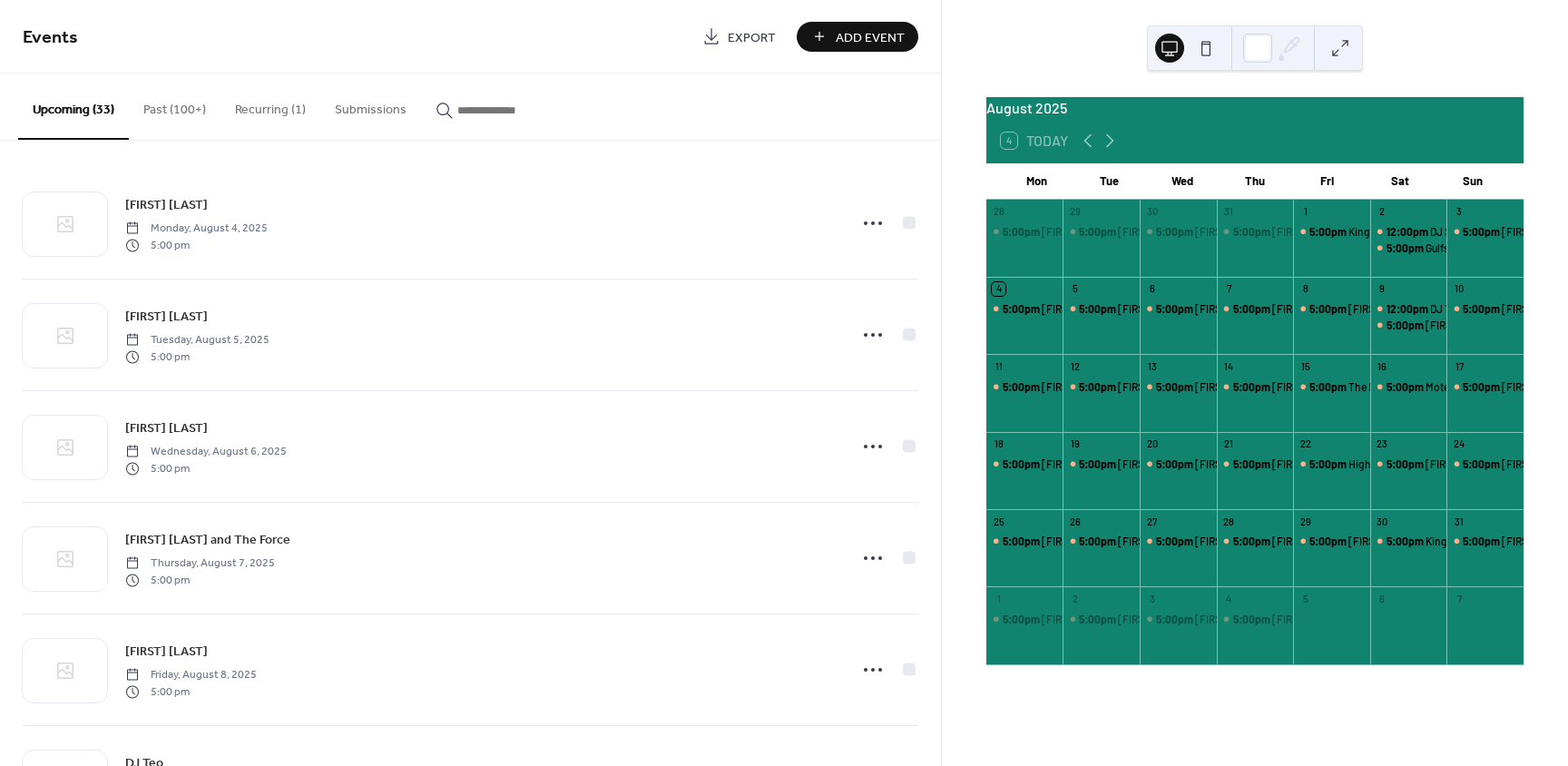 click on "Add Event" at bounding box center (870, 37) 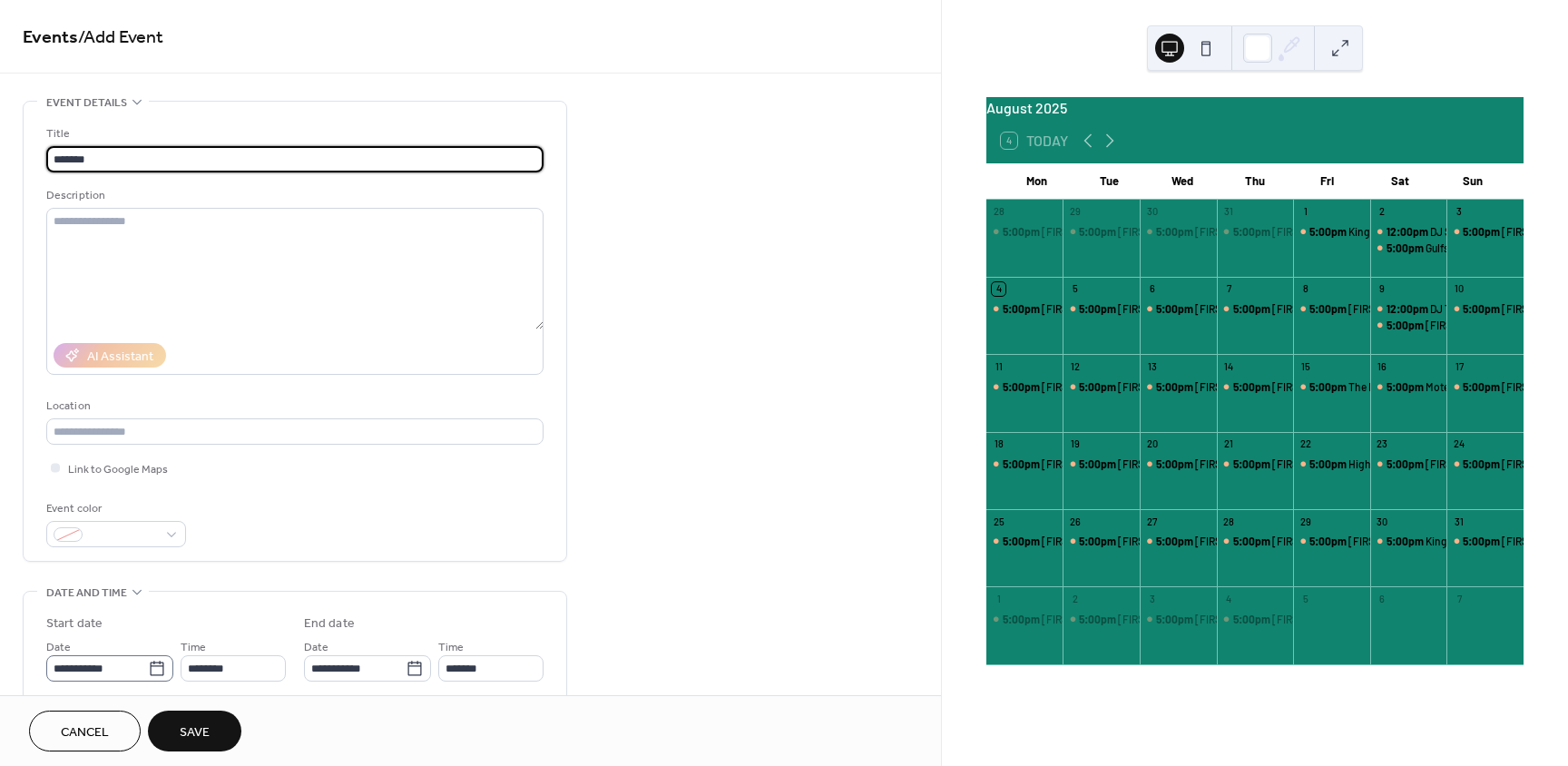 type on "*******" 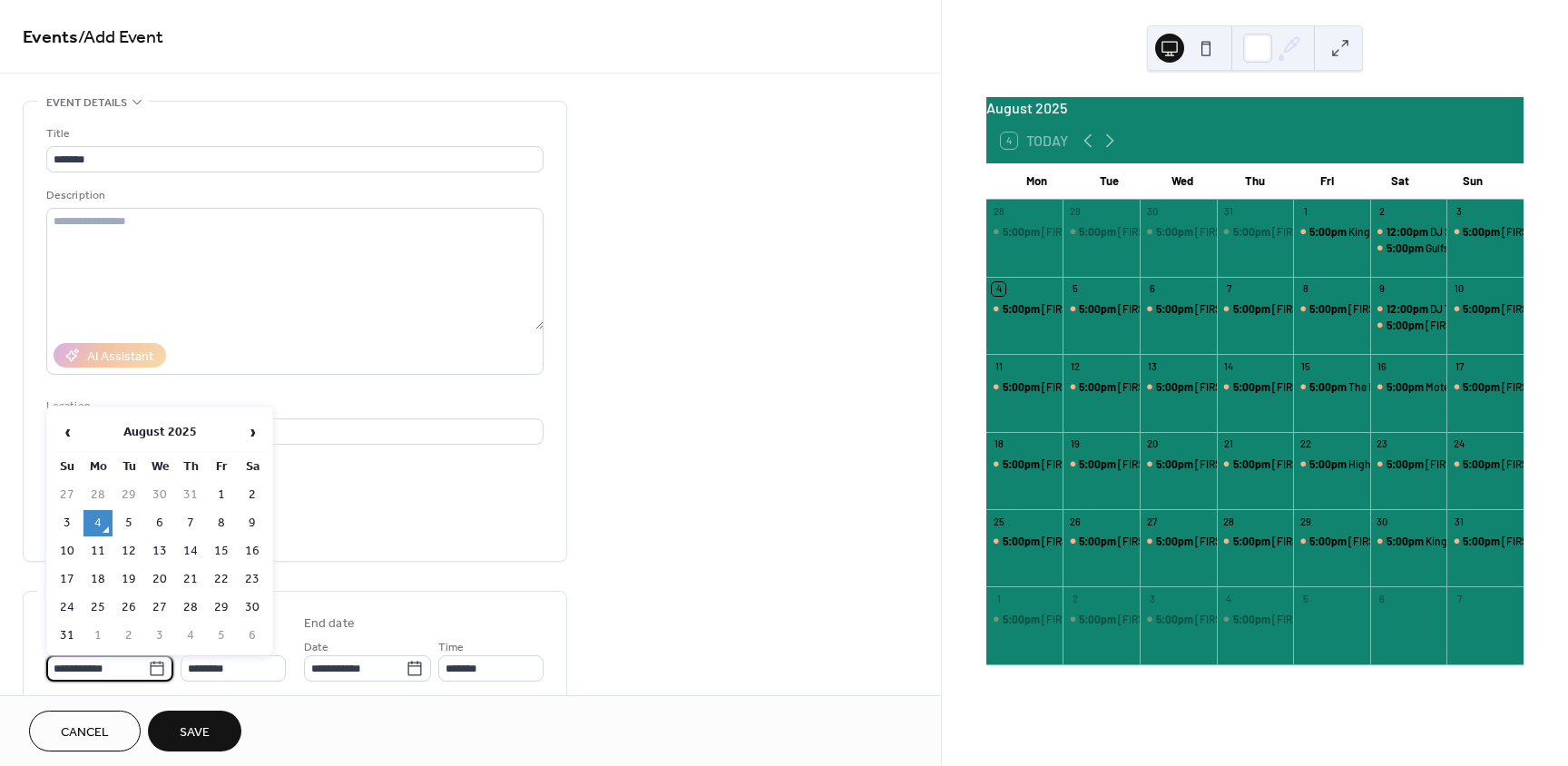 click on "**********" at bounding box center (97, 668) 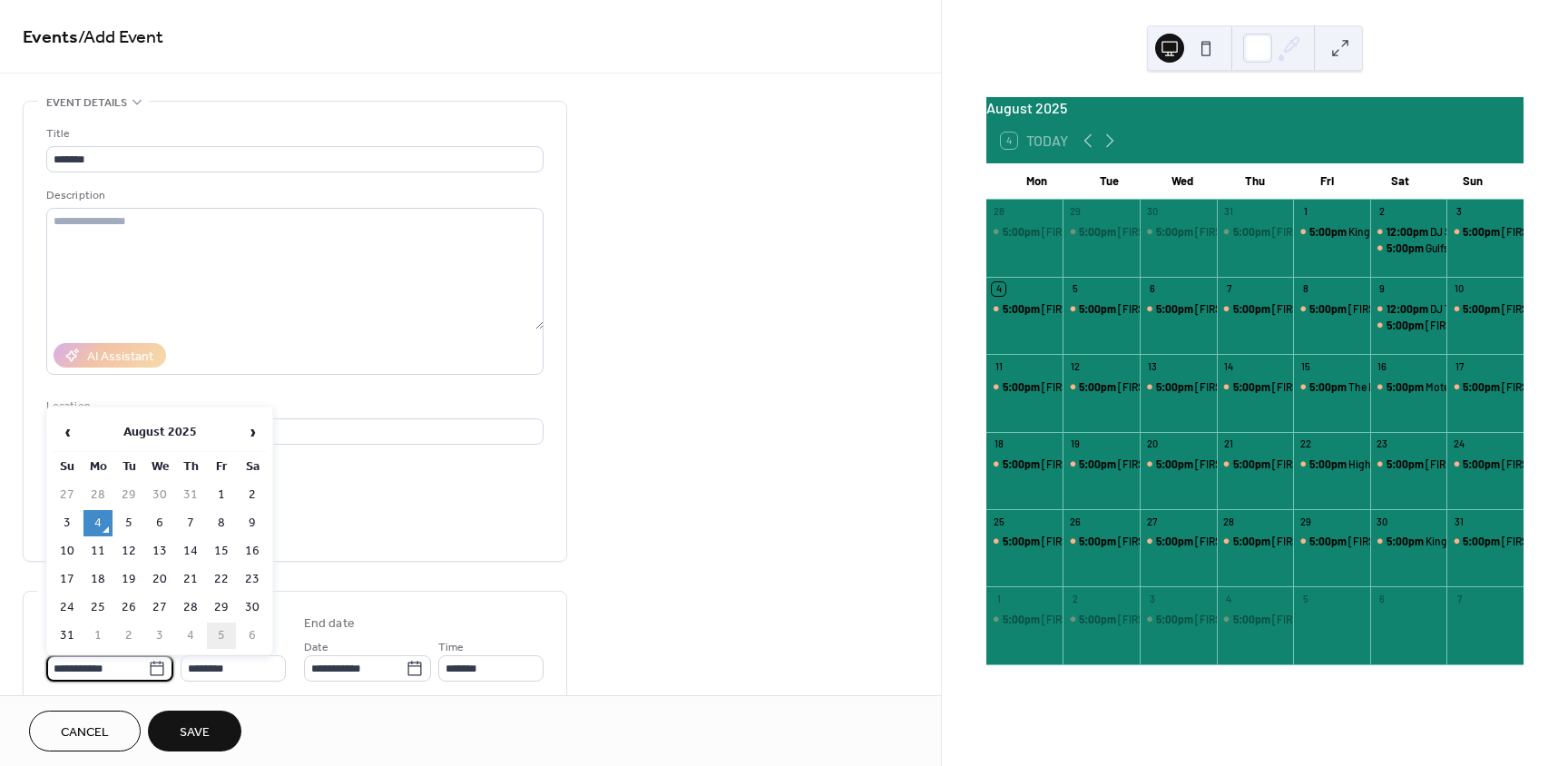 click on "5" at bounding box center (221, 635) 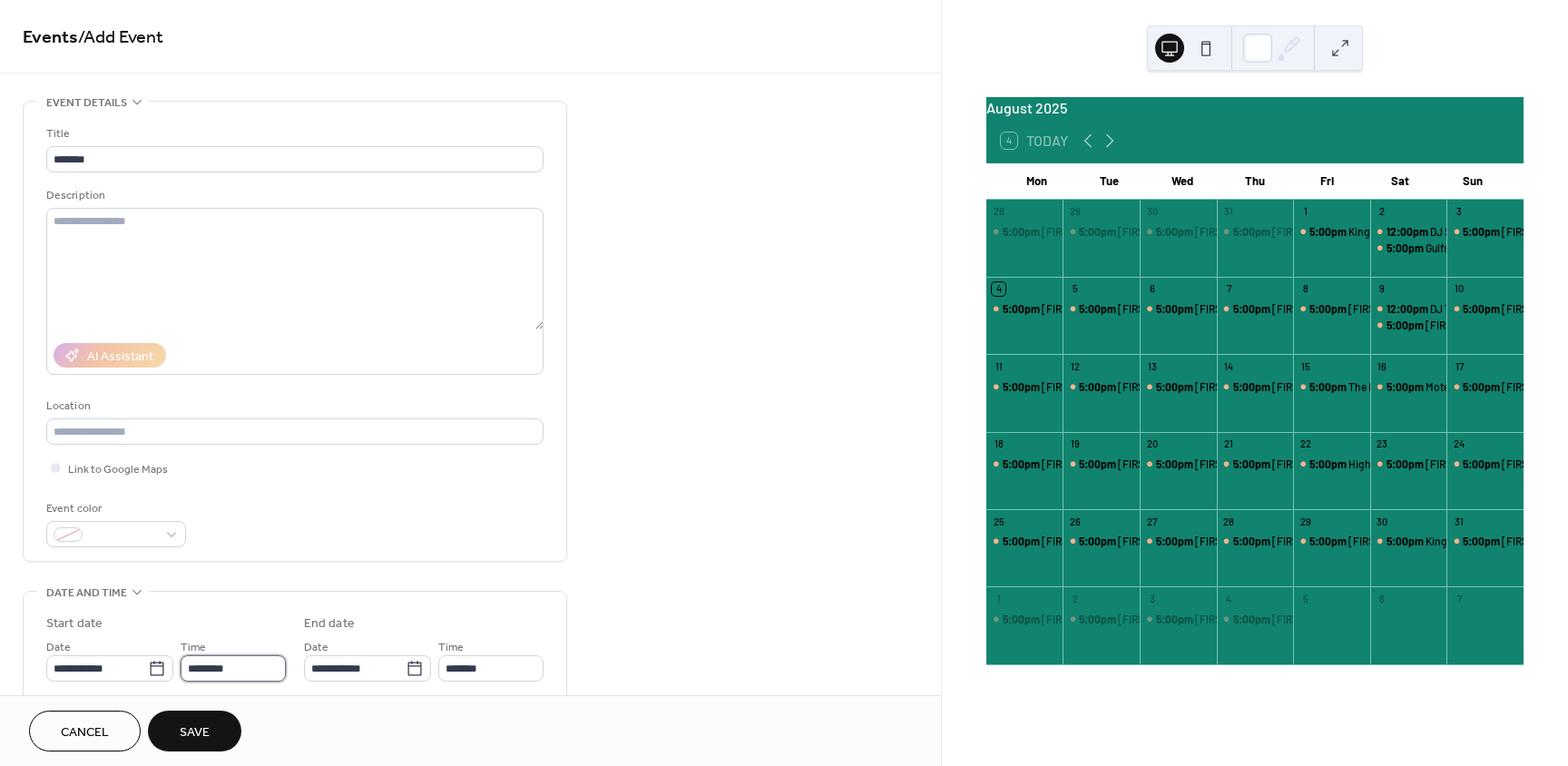 click on "********" at bounding box center (233, 668) 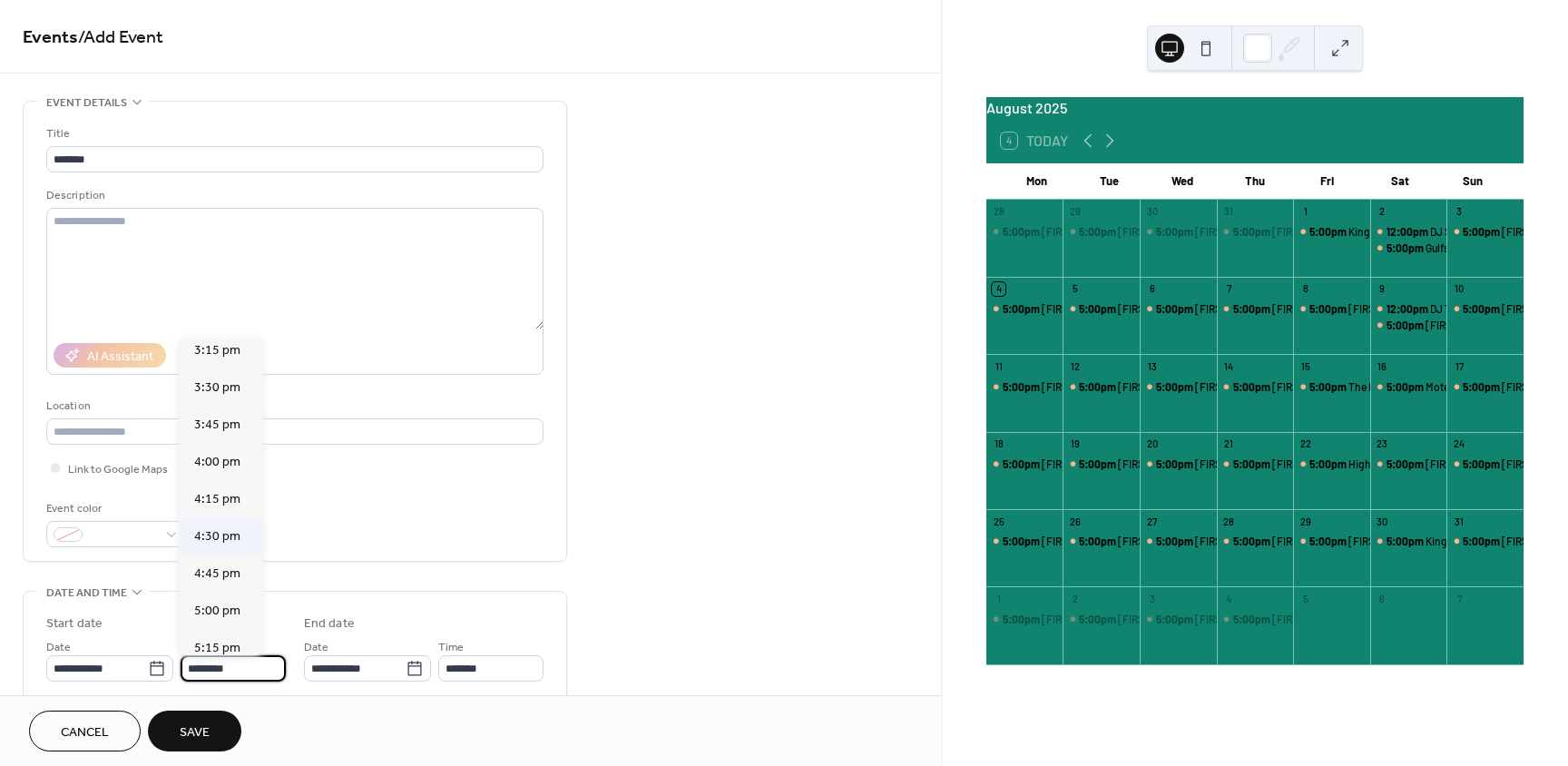 scroll, scrollTop: 2331, scrollLeft: 0, axis: vertical 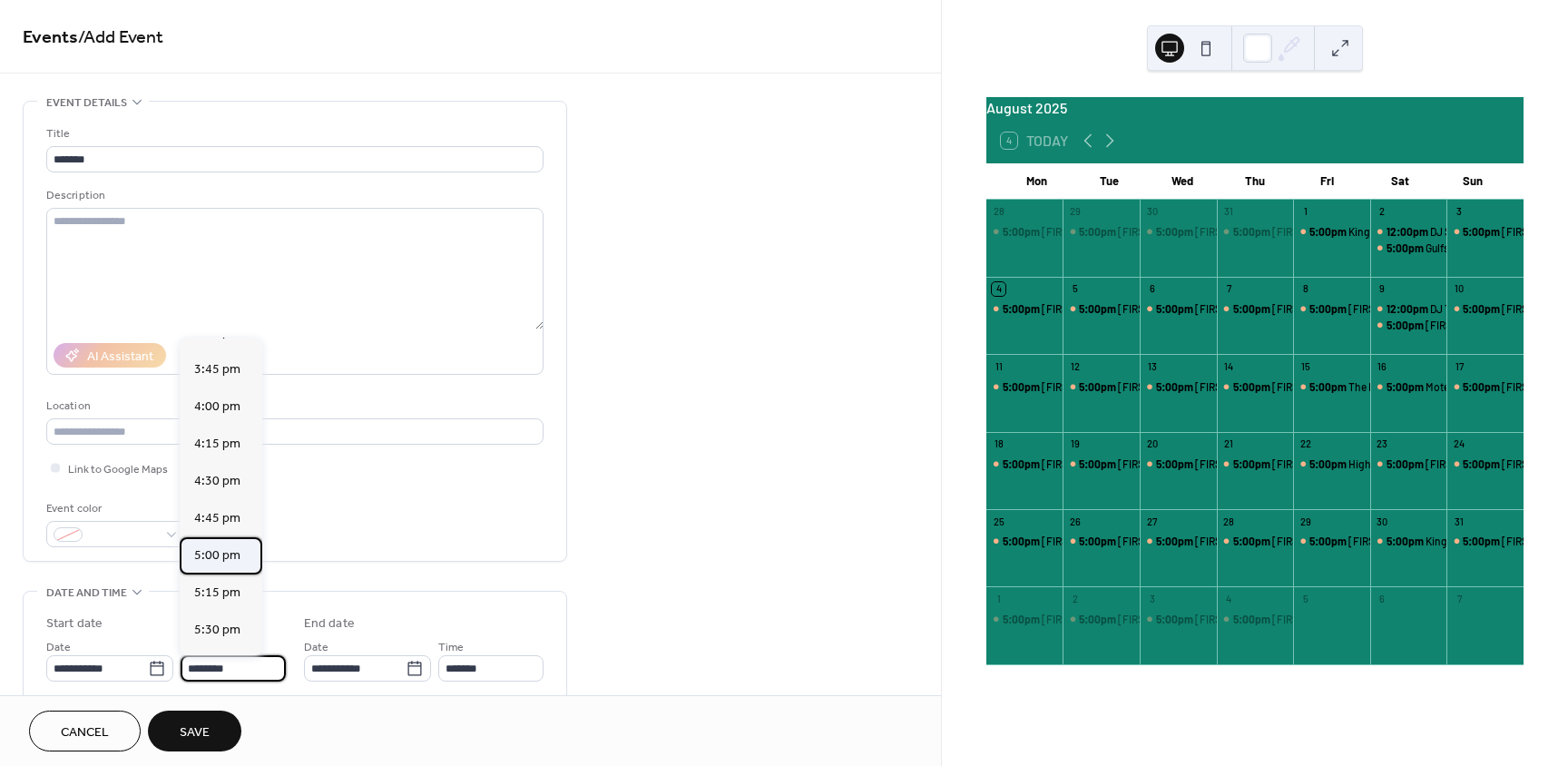 click on "5:00 pm" at bounding box center [217, 555] 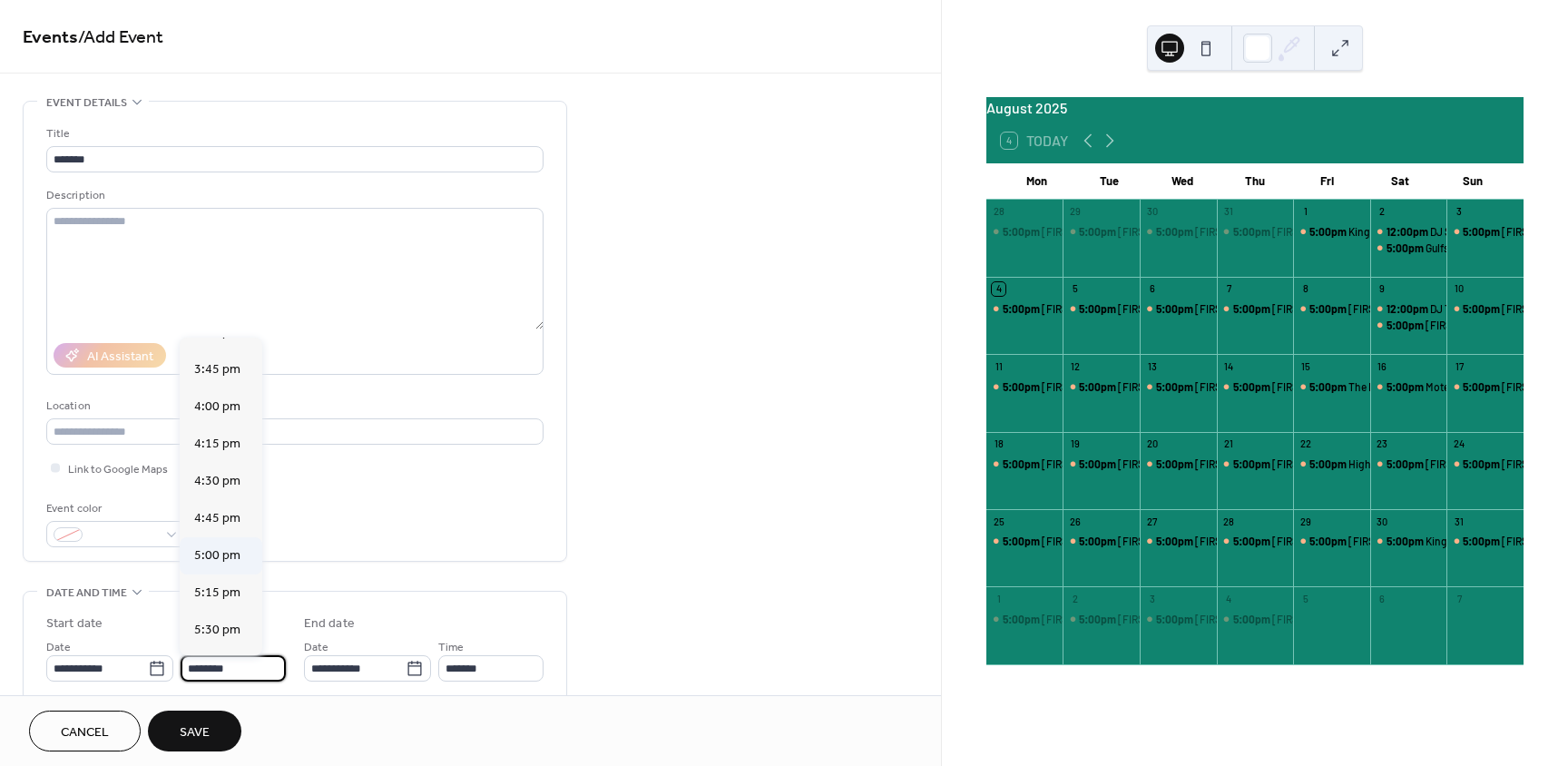type on "*******" 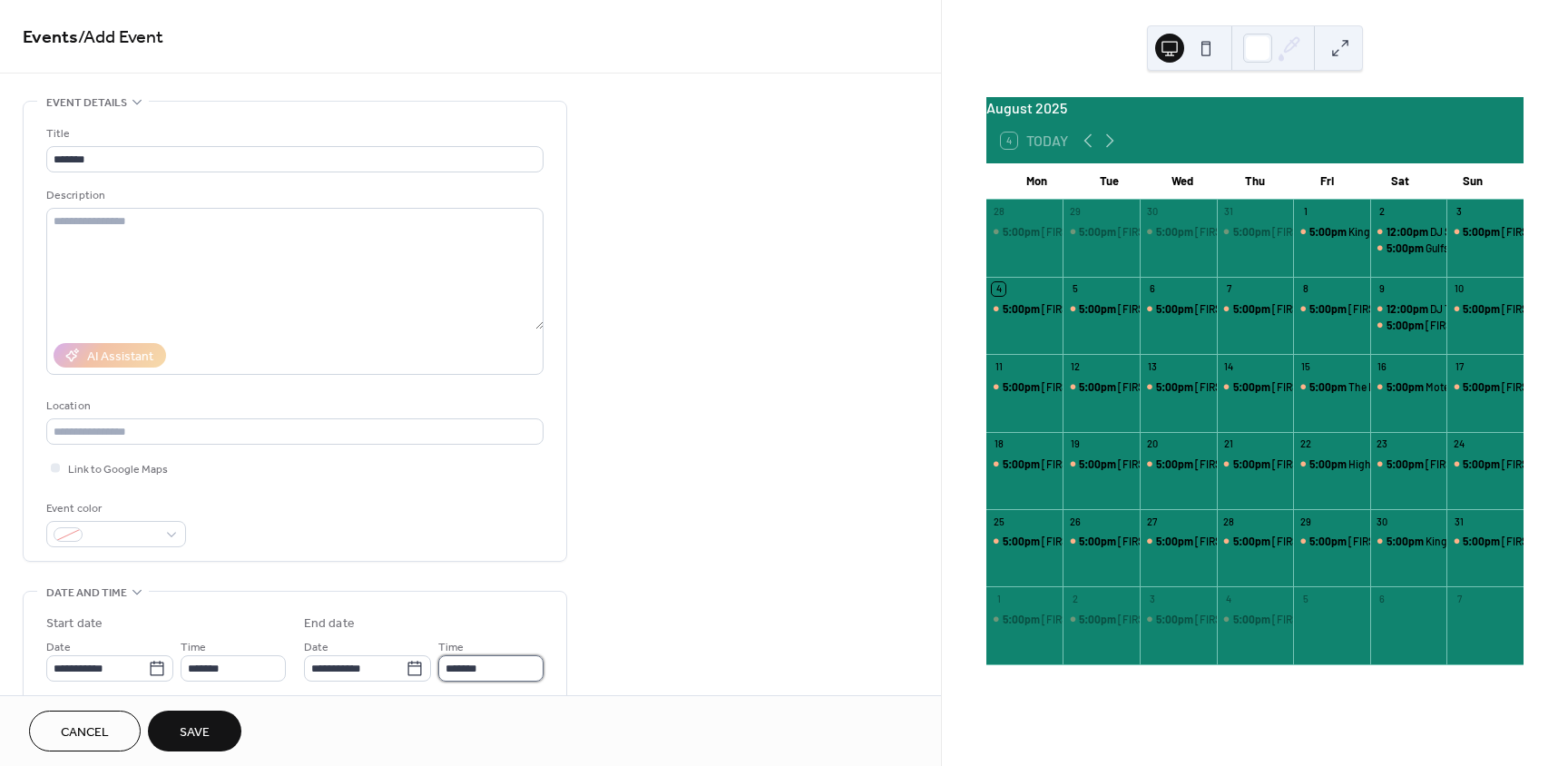 click on "*******" at bounding box center (491, 668) 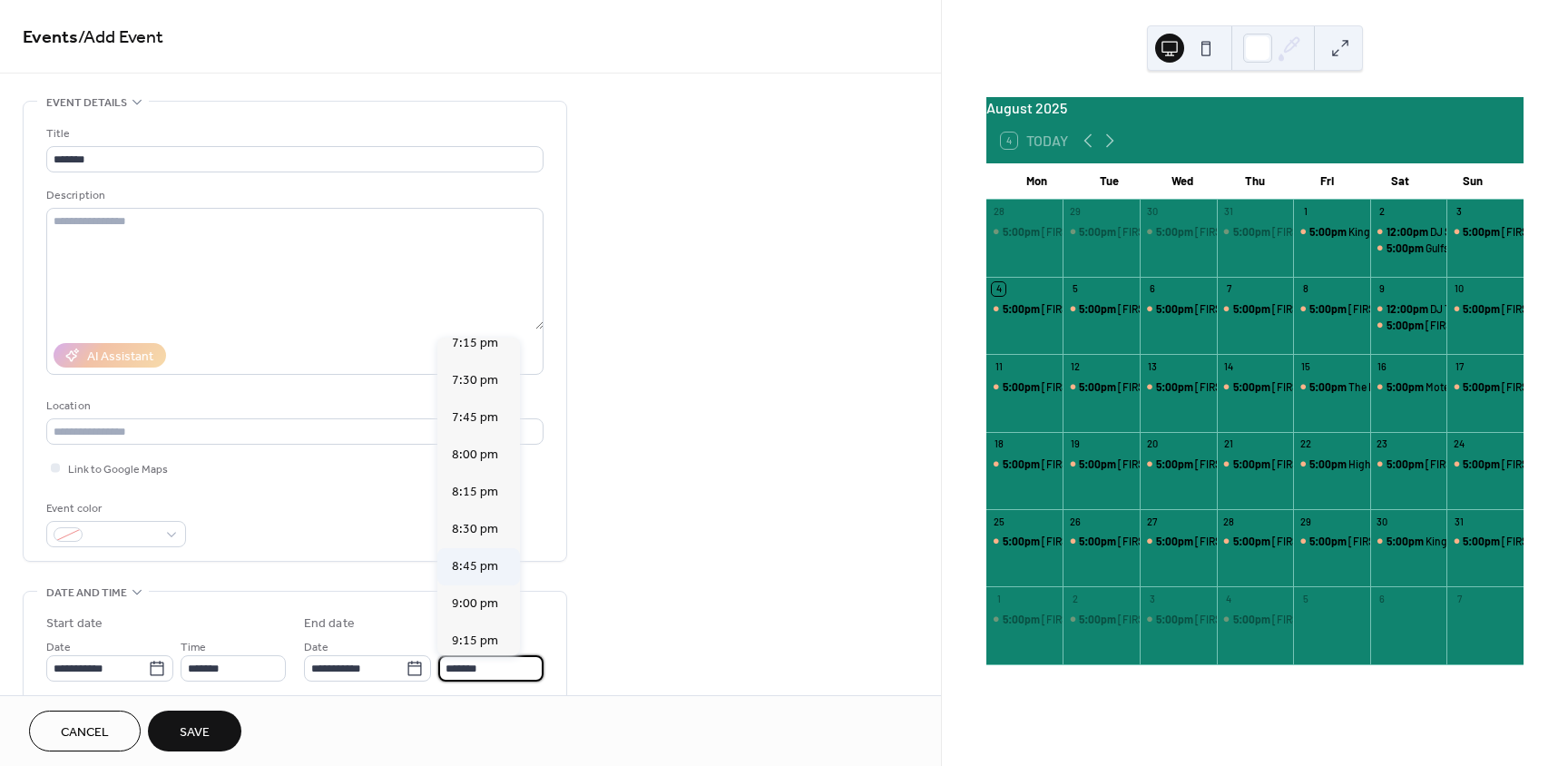 scroll, scrollTop: 363, scrollLeft: 0, axis: vertical 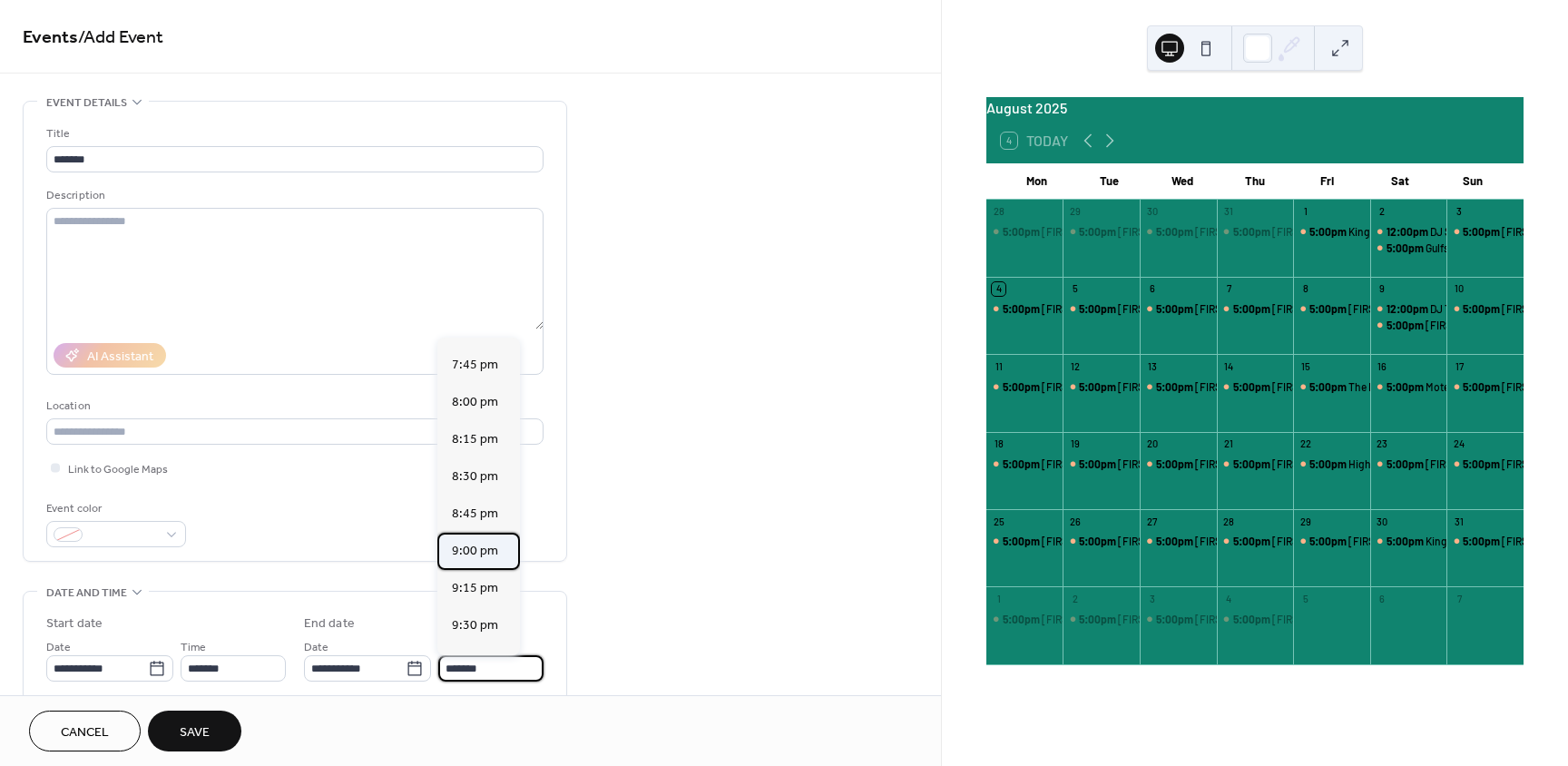 click on "9:00 pm" at bounding box center [475, 551] 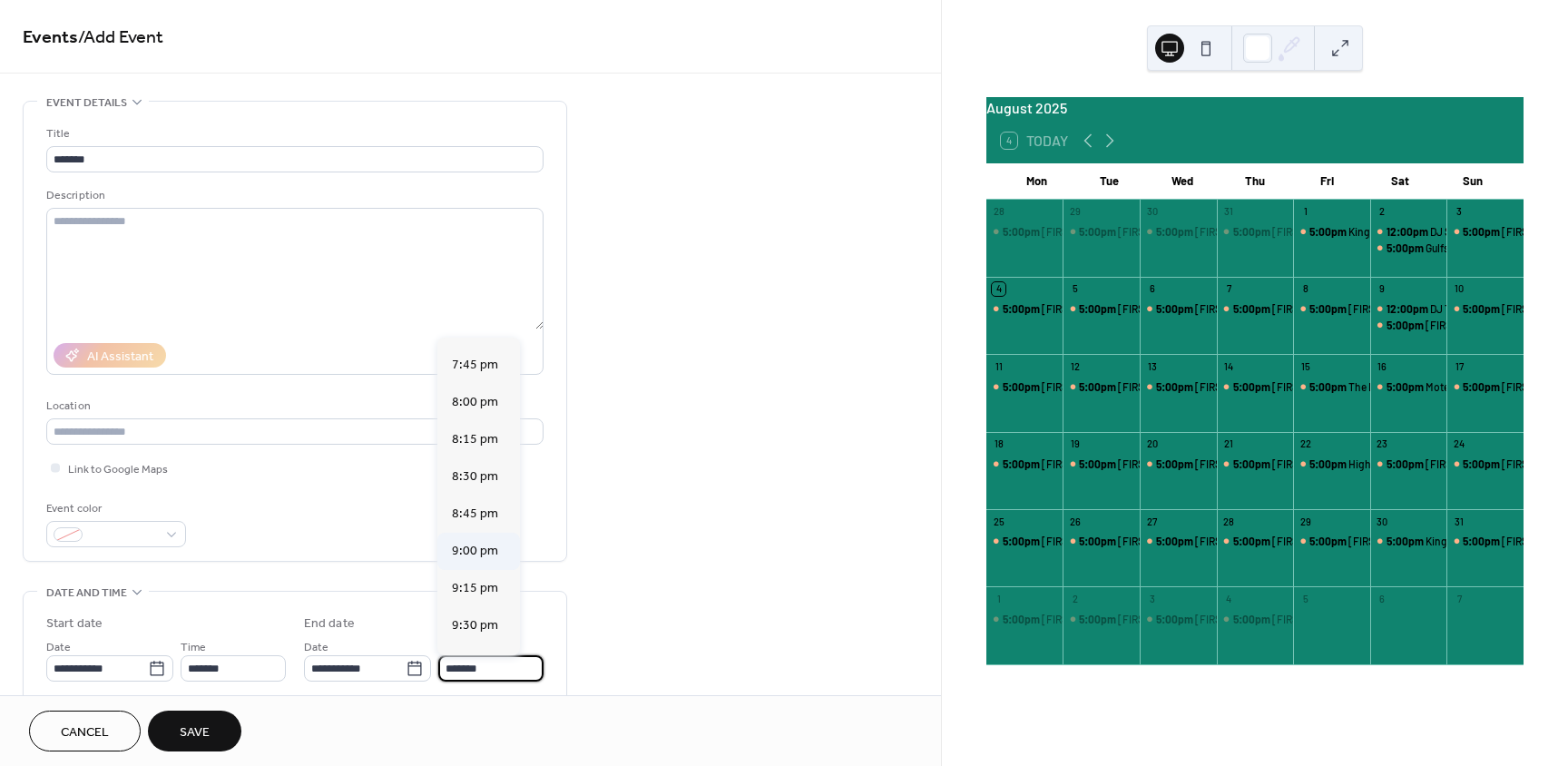 type on "*******" 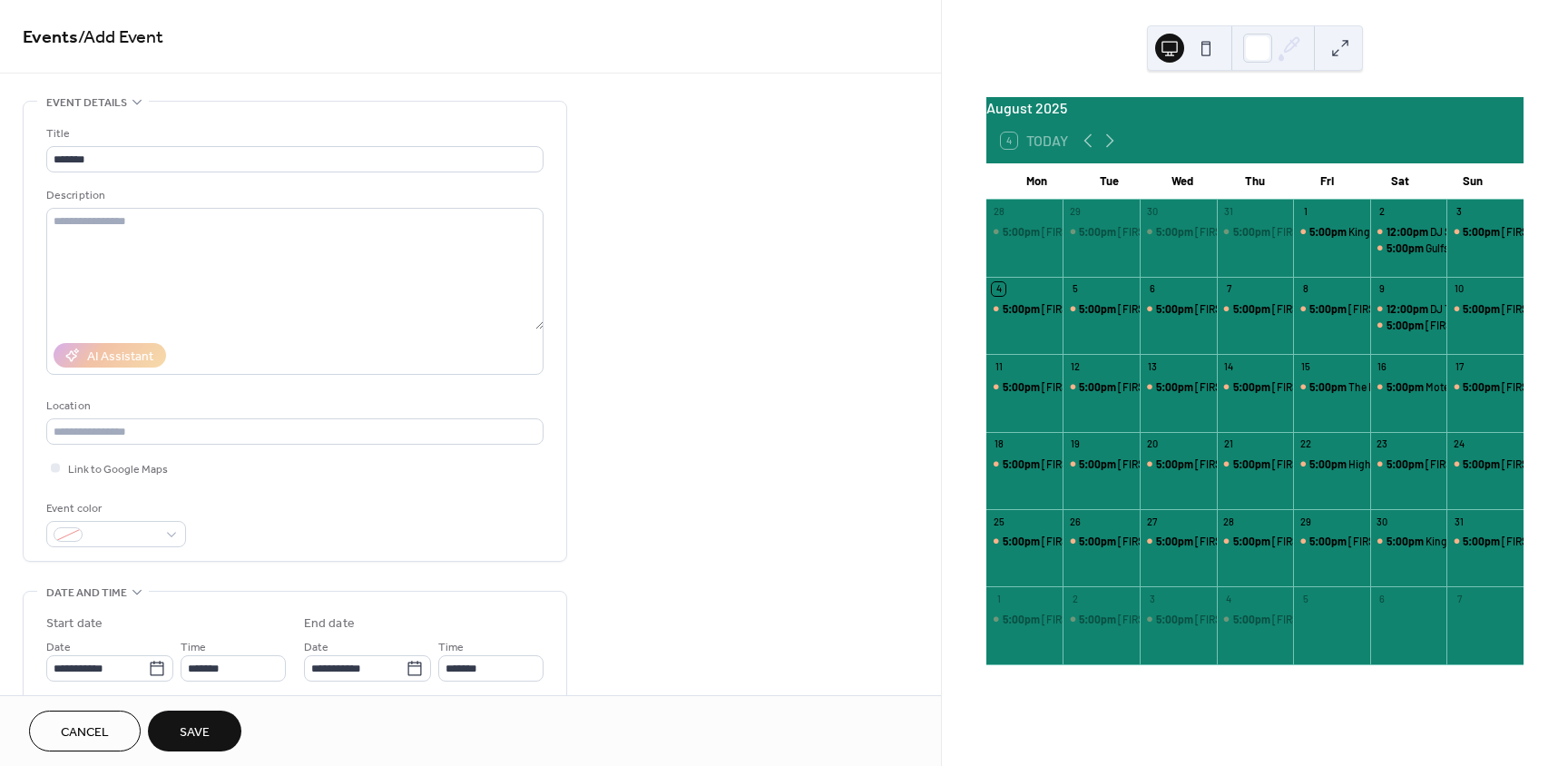click on "Save" at bounding box center [194, 732] 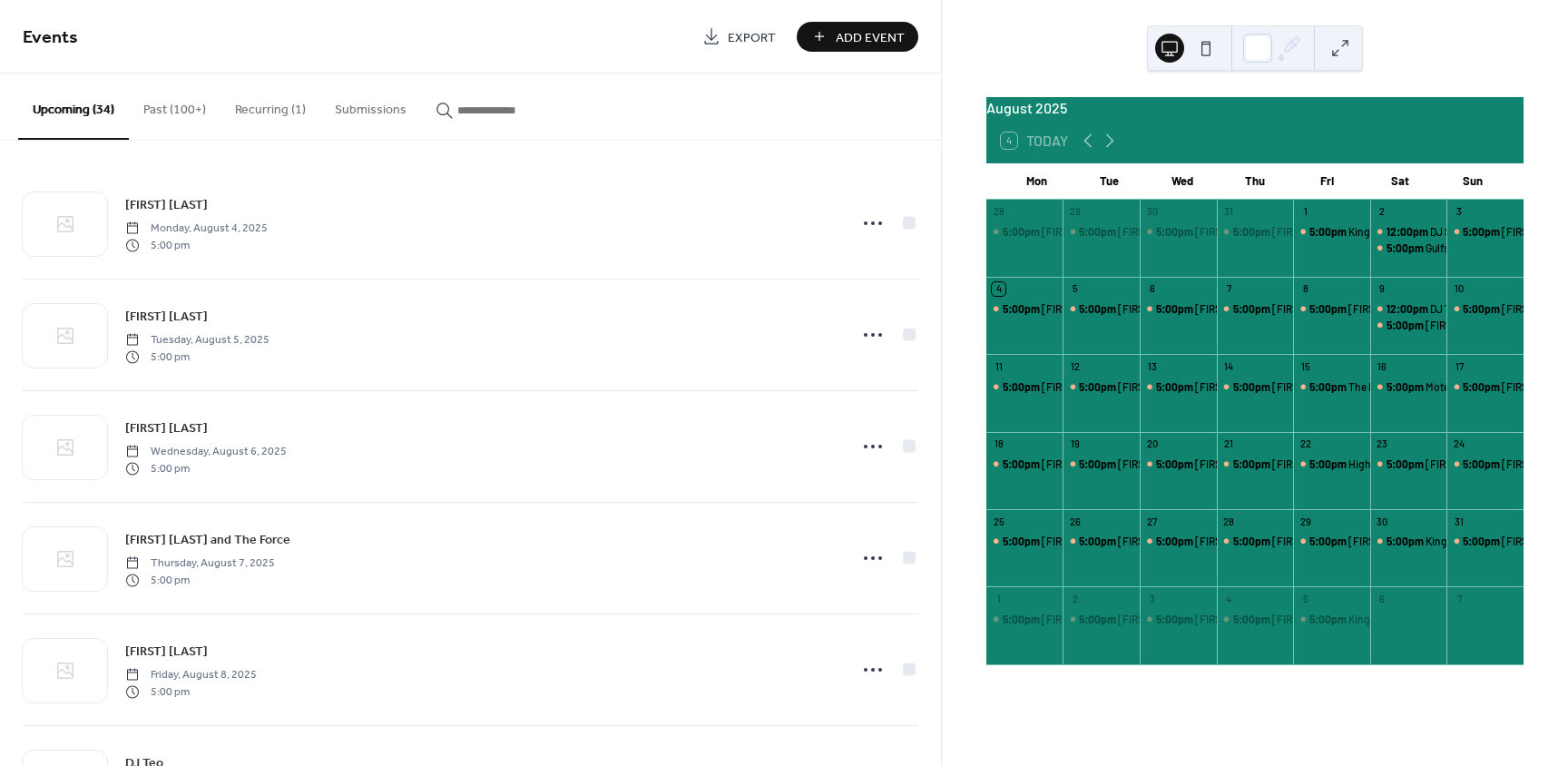 click on "Add Event" at bounding box center (870, 37) 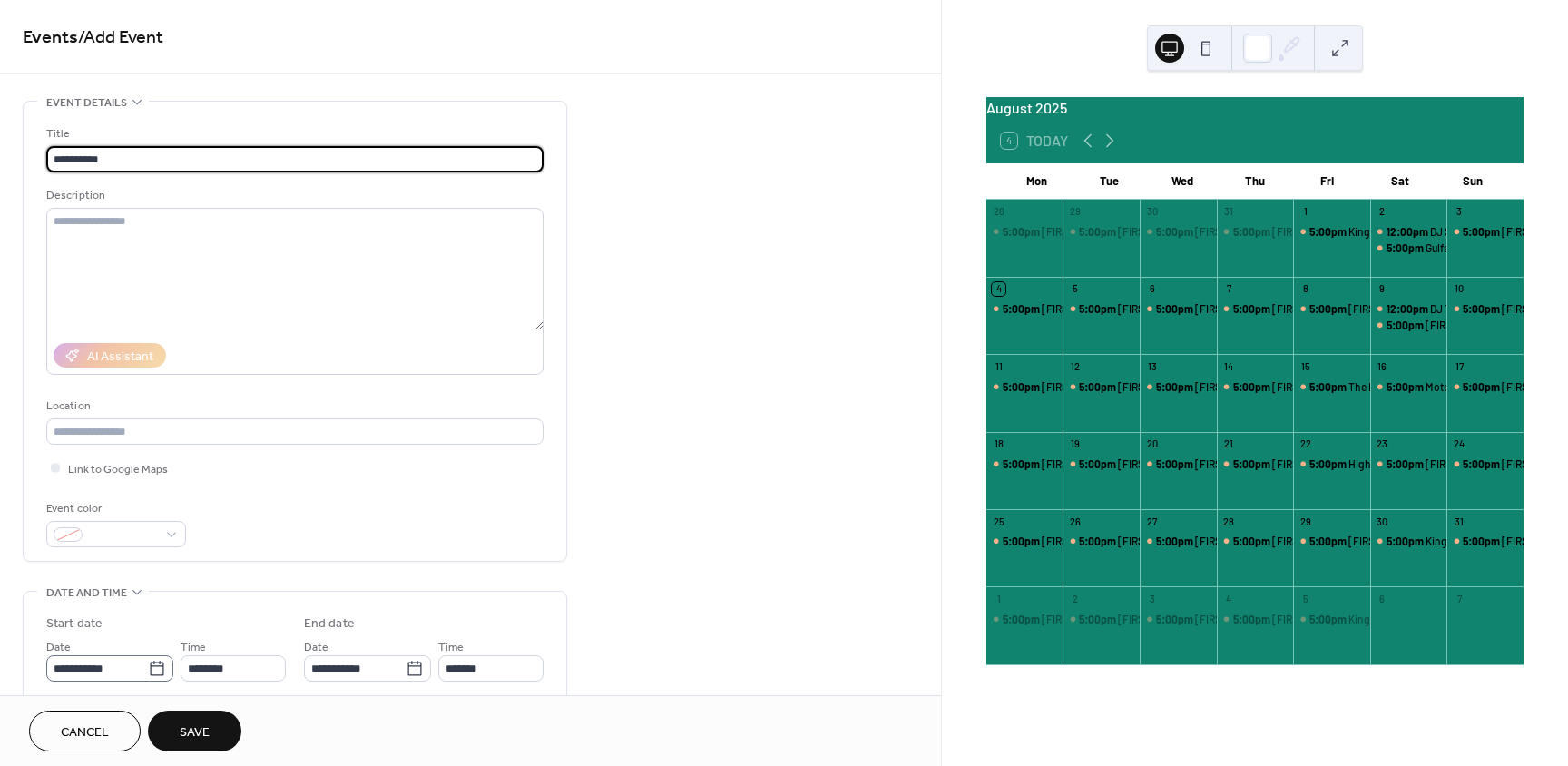 type on "**********" 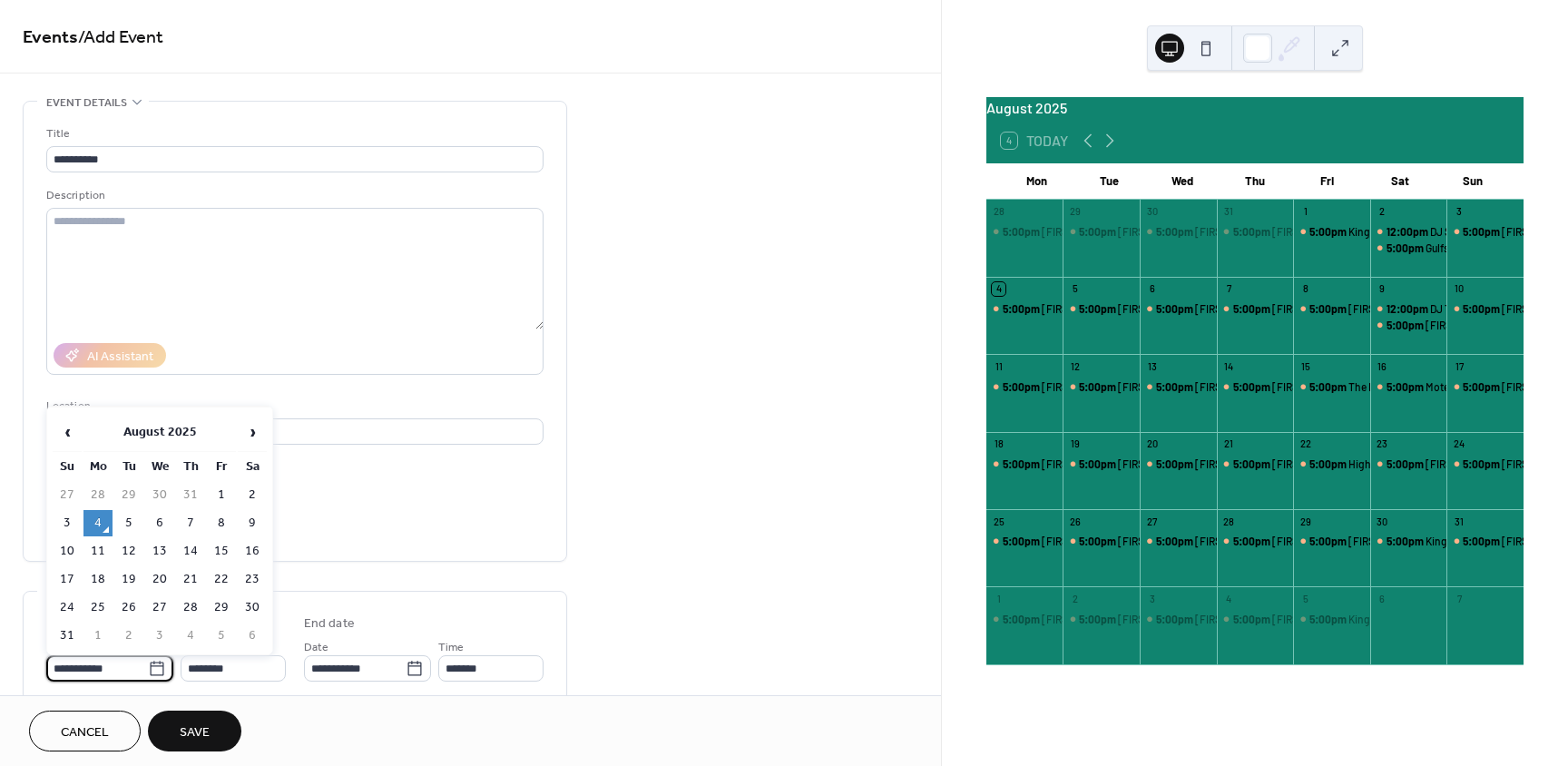 click on "**********" at bounding box center (97, 668) 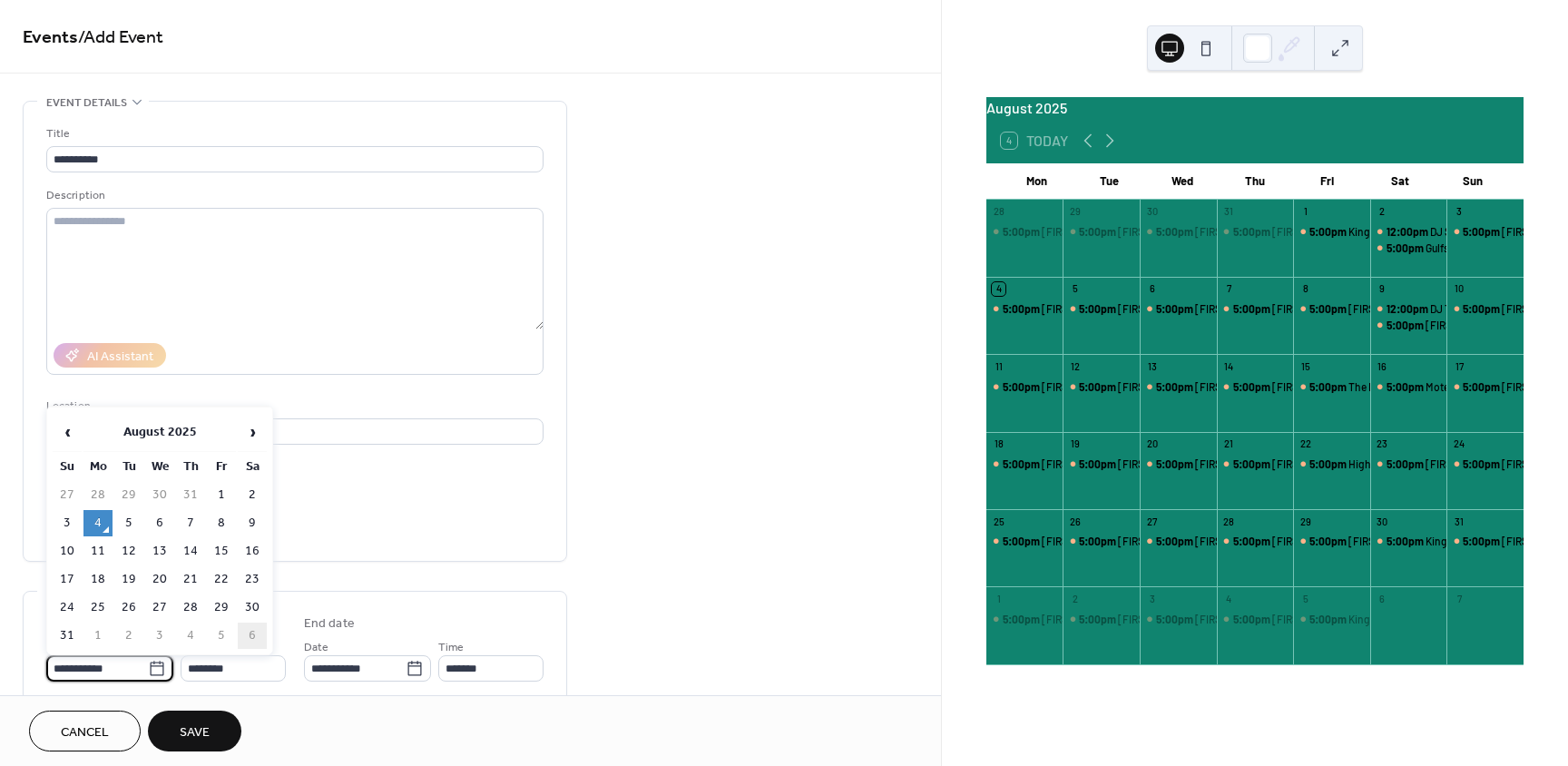 click on "6" at bounding box center (252, 635) 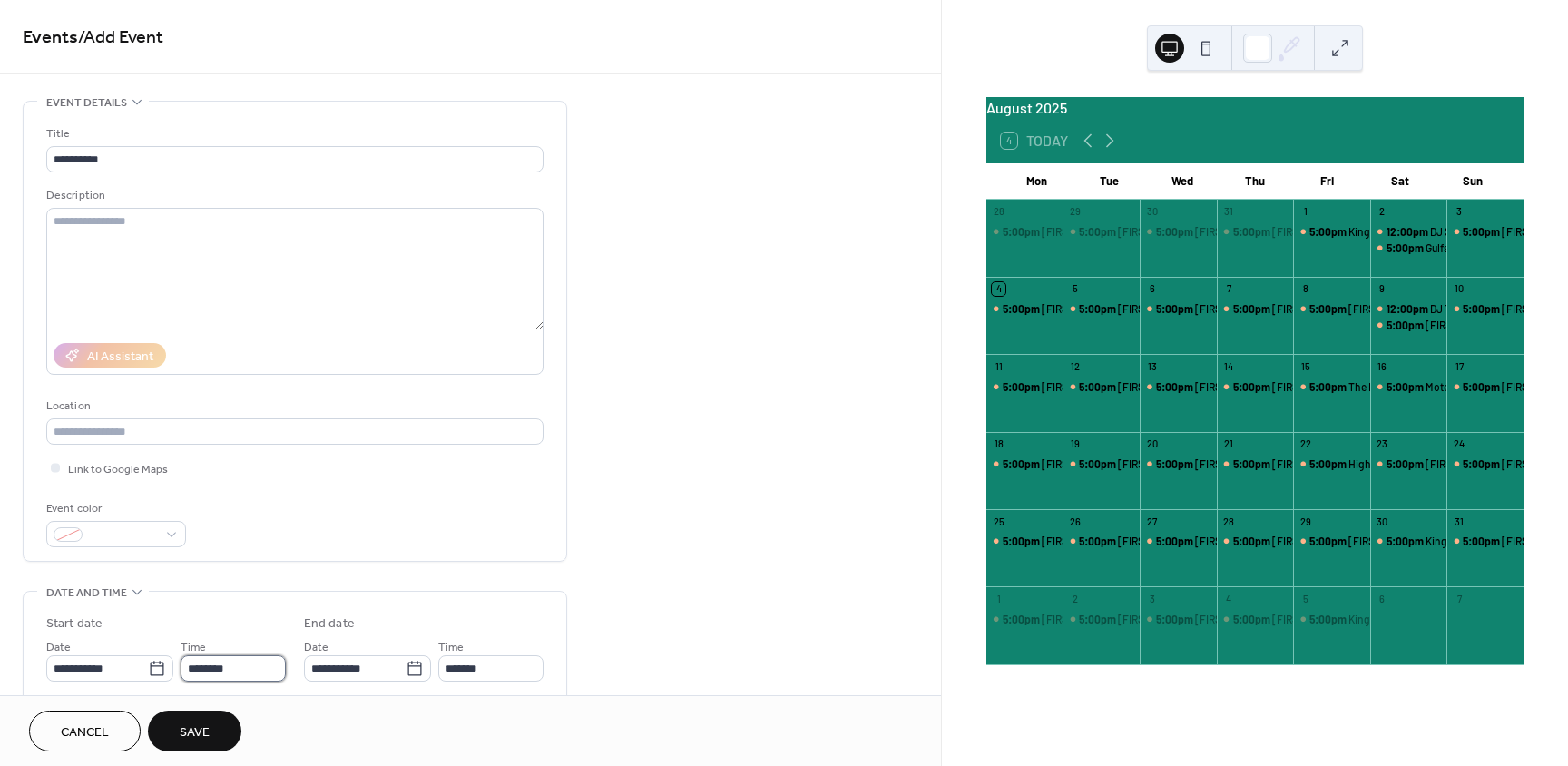 click on "********" at bounding box center [233, 668] 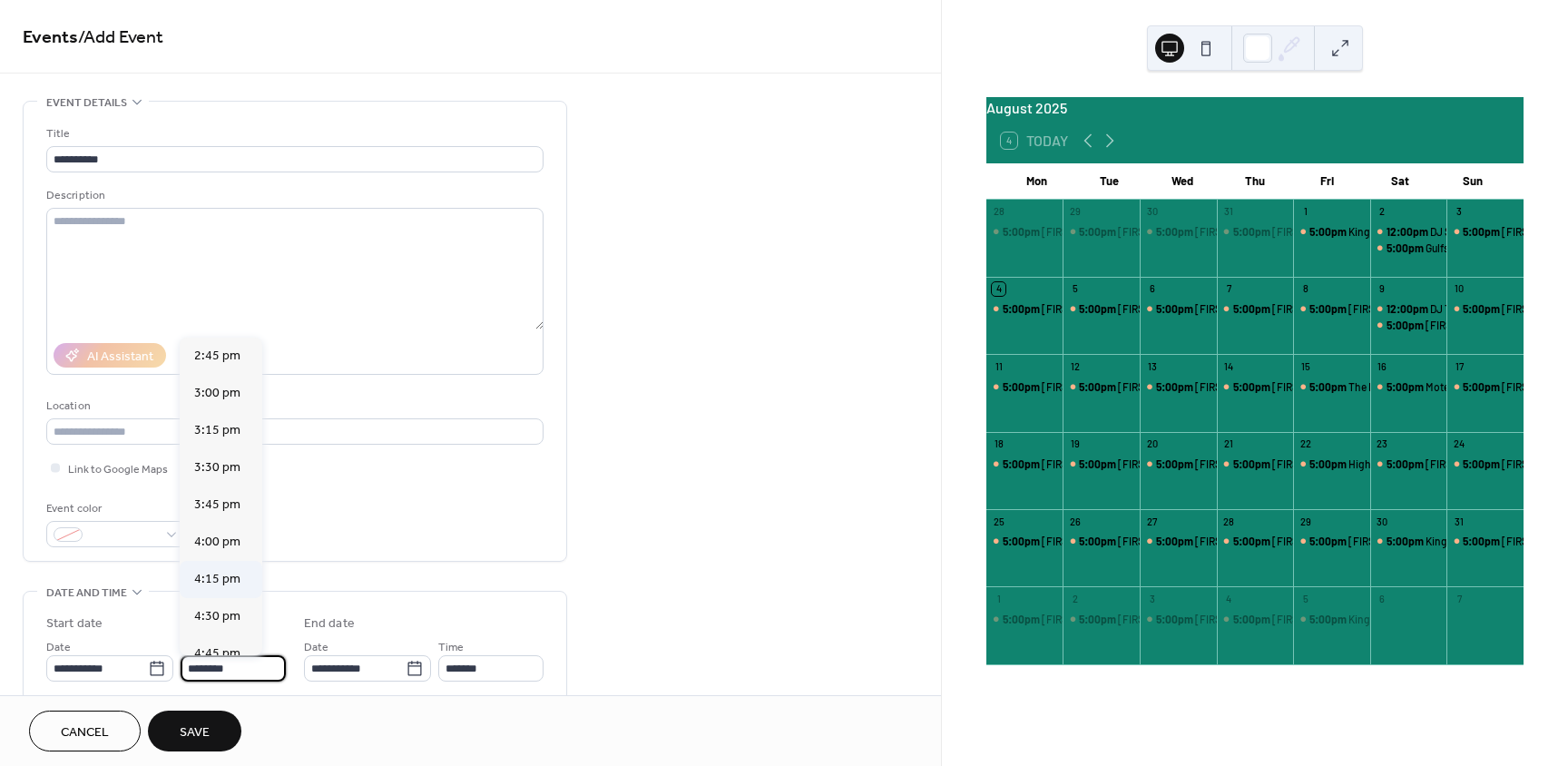scroll, scrollTop: 2331, scrollLeft: 0, axis: vertical 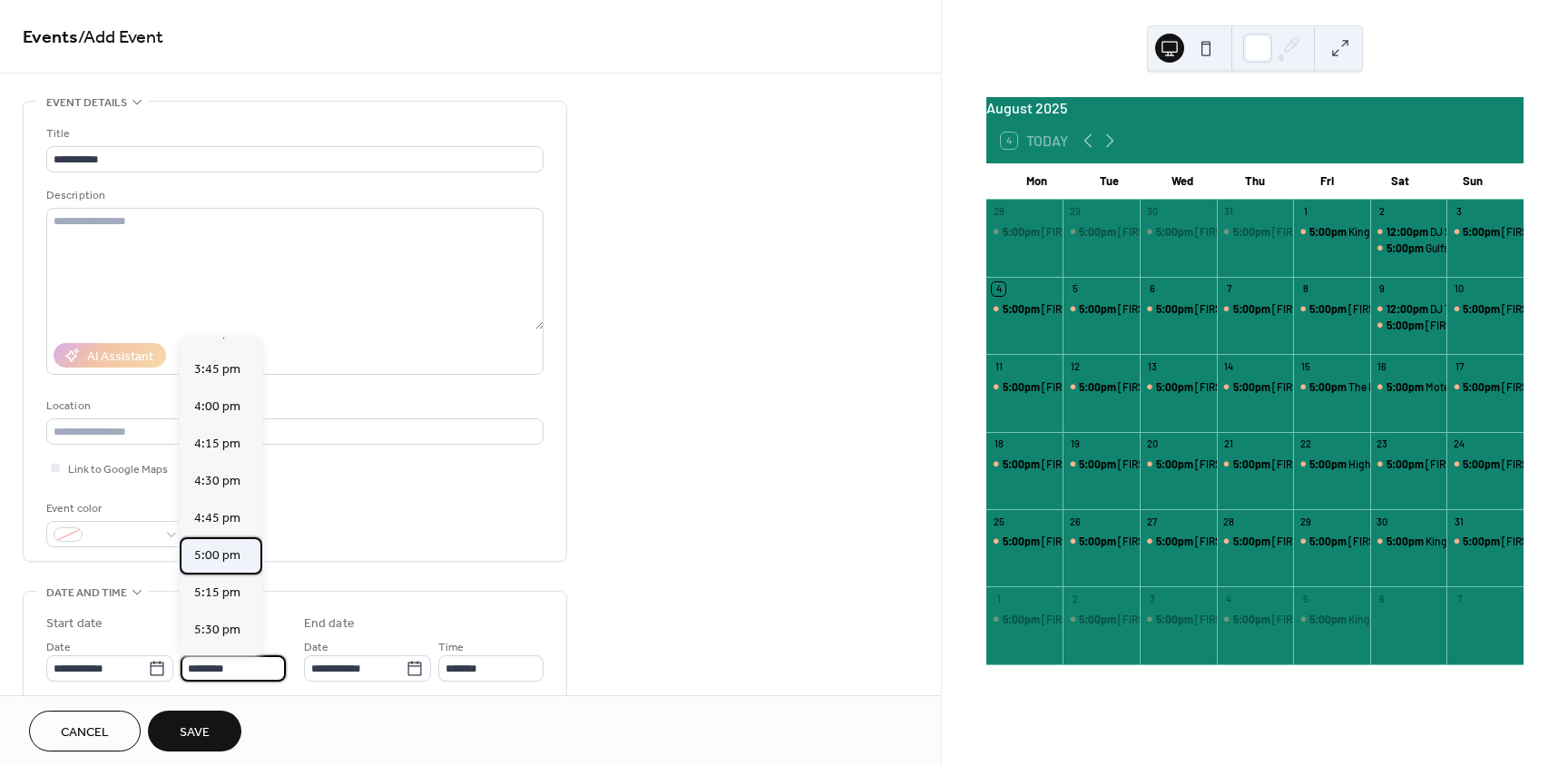 click on "5:00 pm" at bounding box center [217, 555] 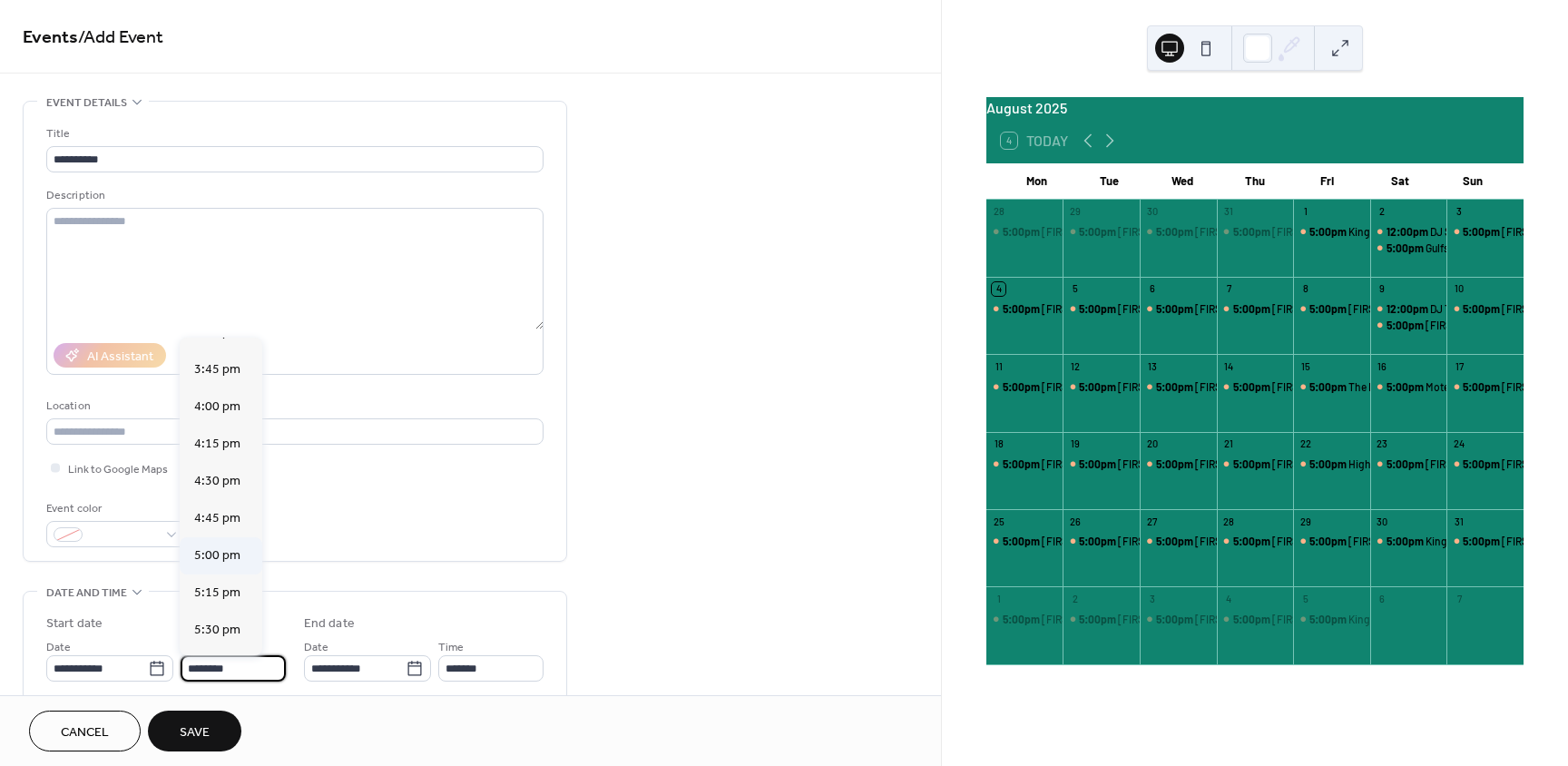 type on "*******" 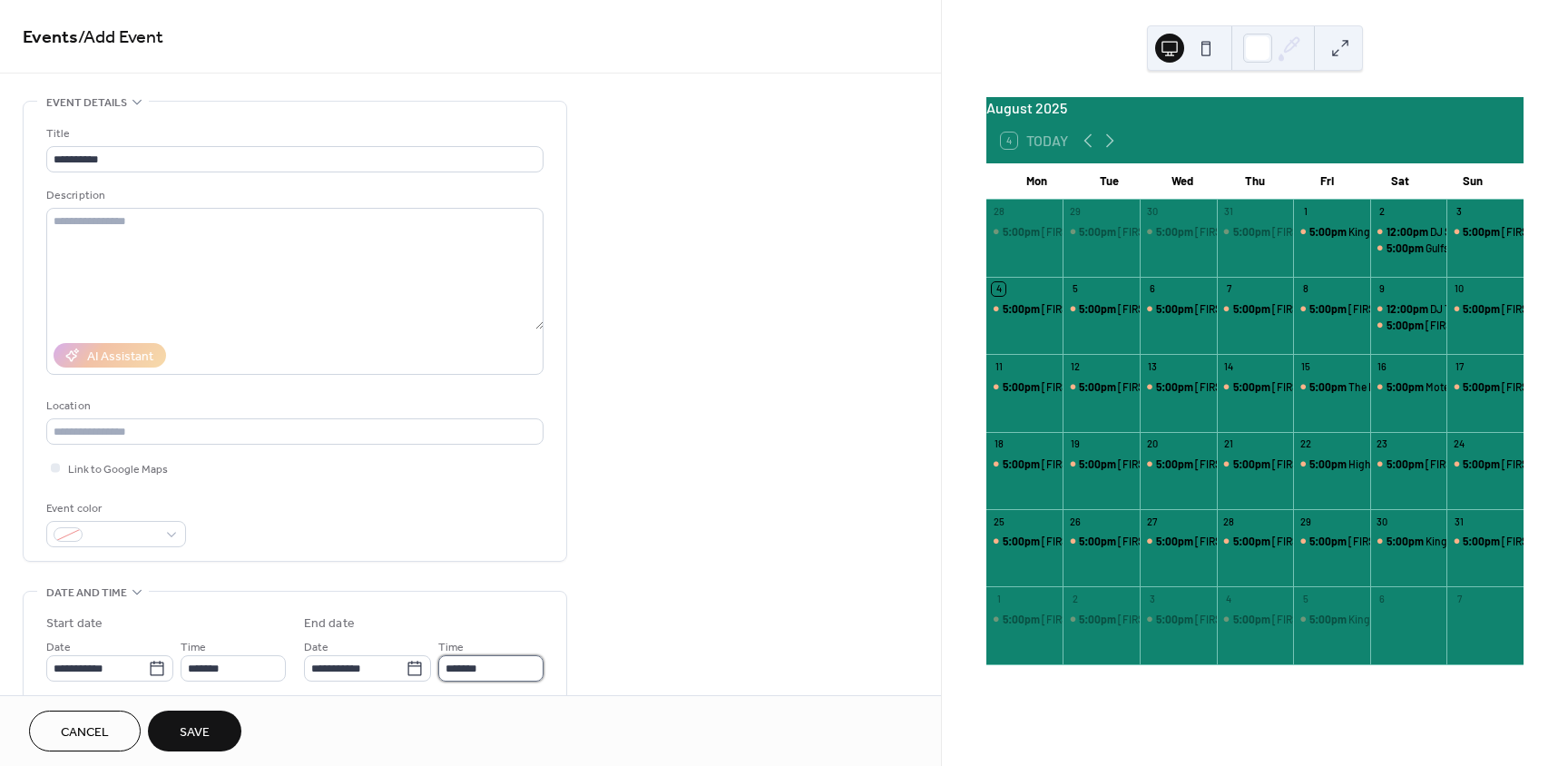click on "*******" at bounding box center (491, 668) 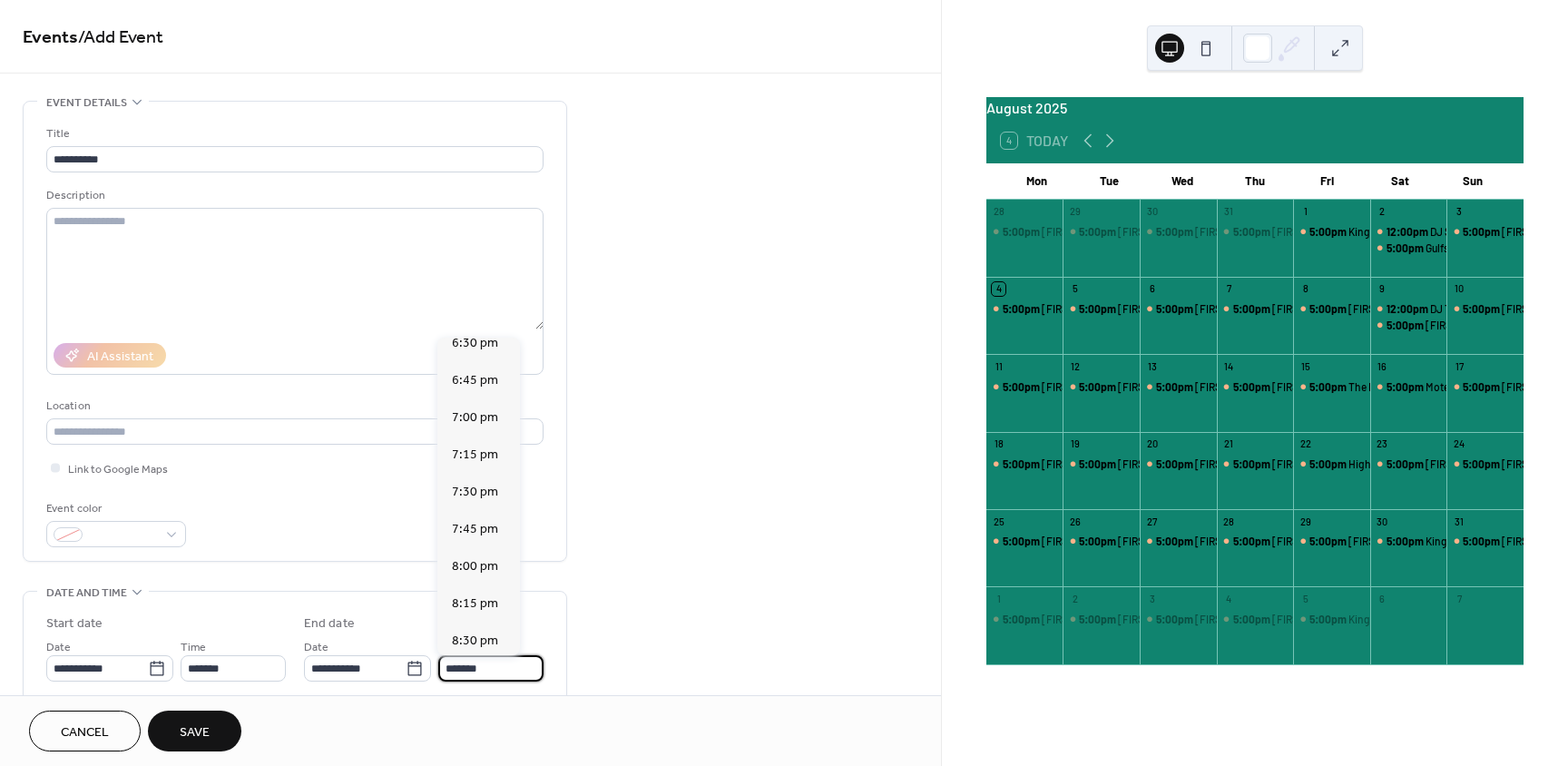 scroll, scrollTop: 363, scrollLeft: 0, axis: vertical 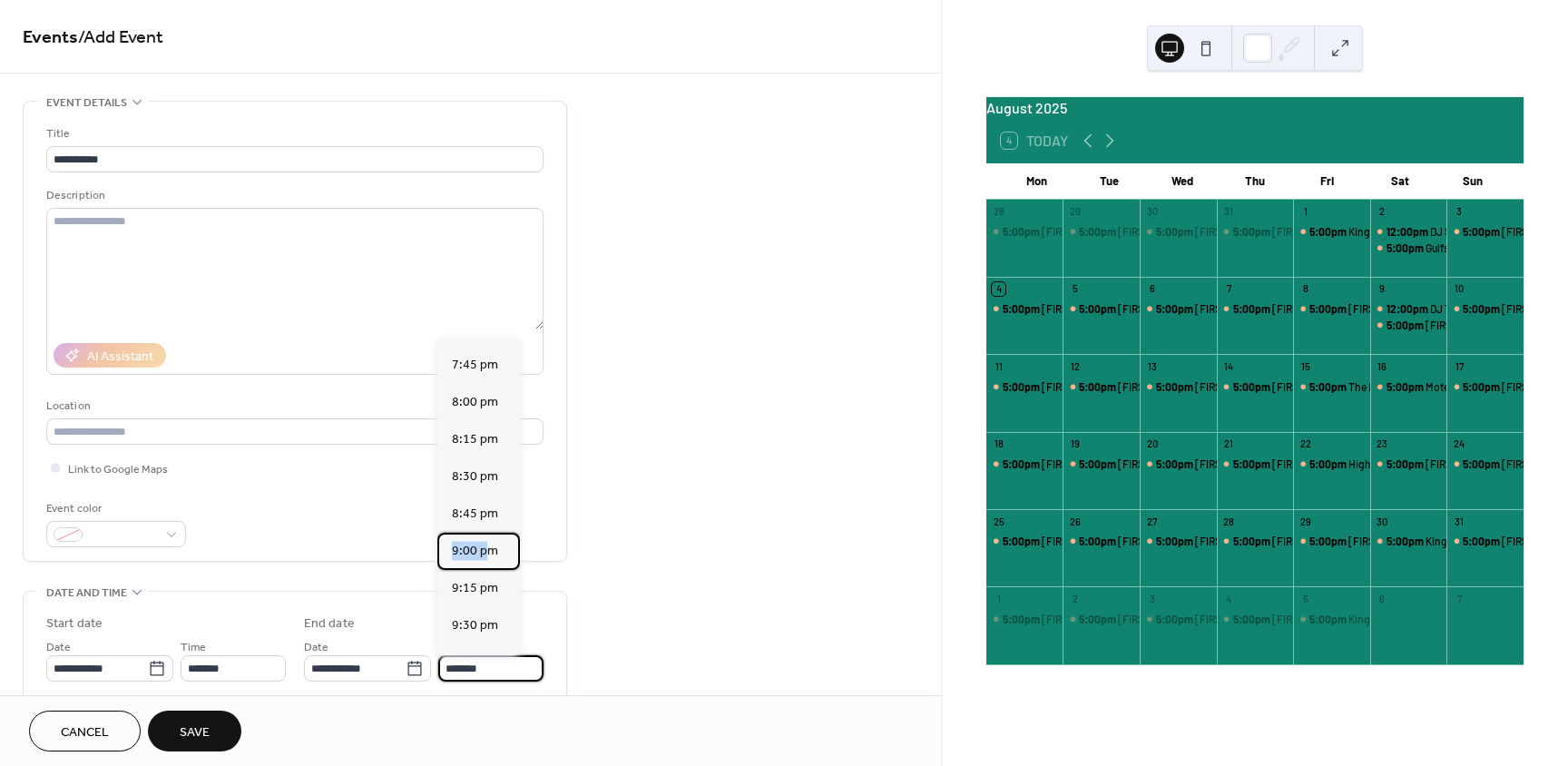 click on "9:00 pm" at bounding box center [478, 551] 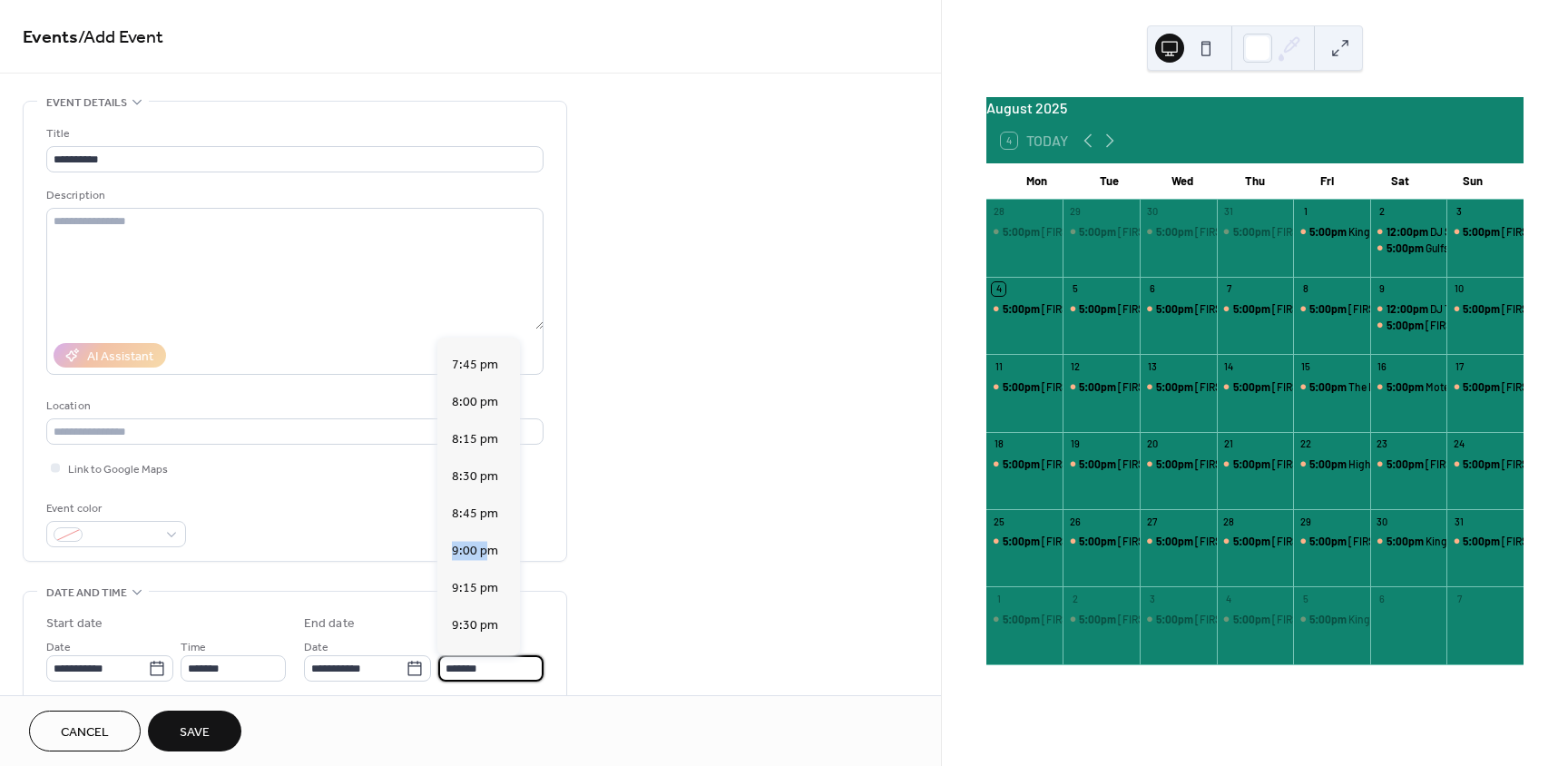 type on "*******" 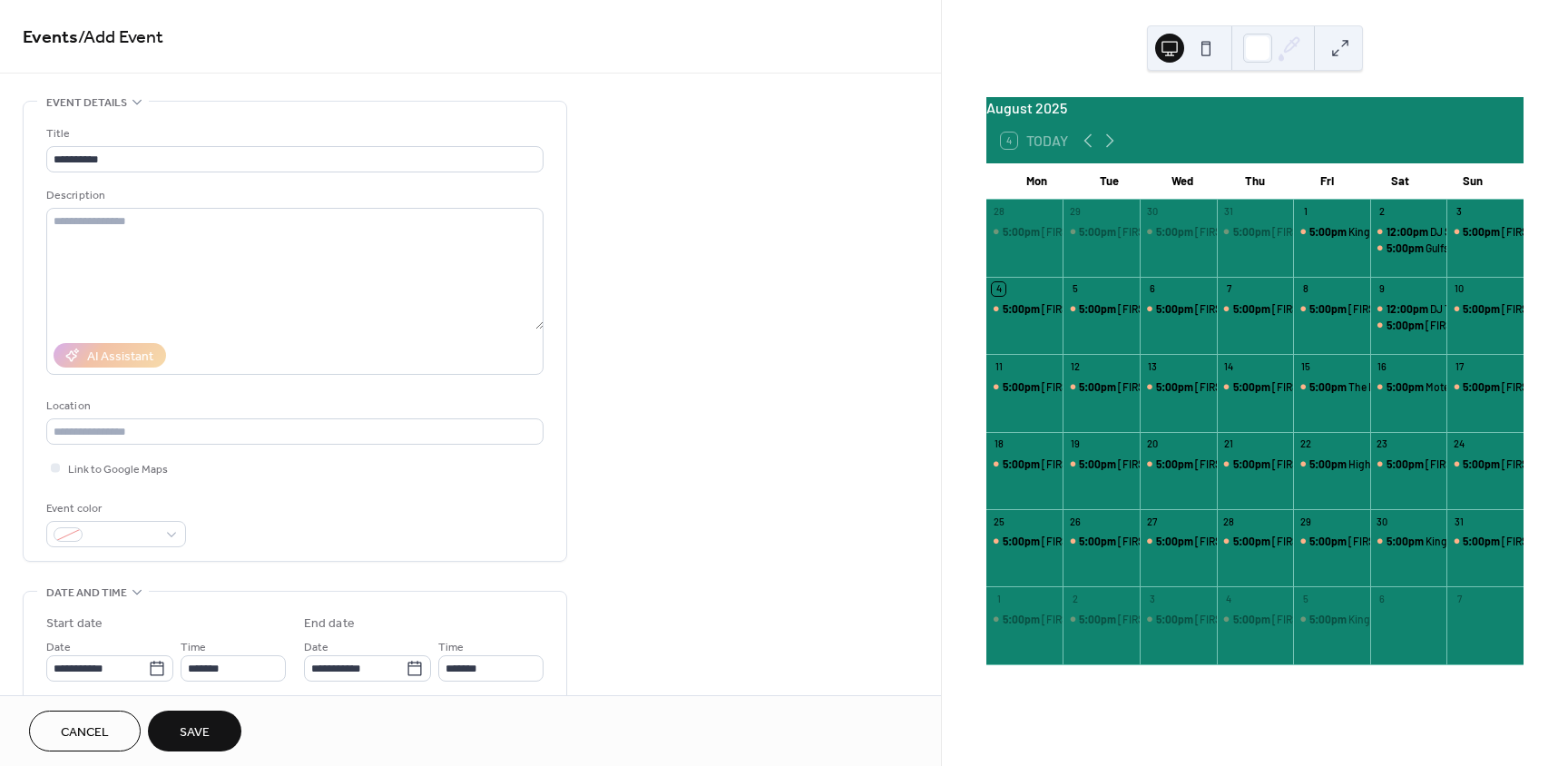 click on "Save" at bounding box center (194, 732) 